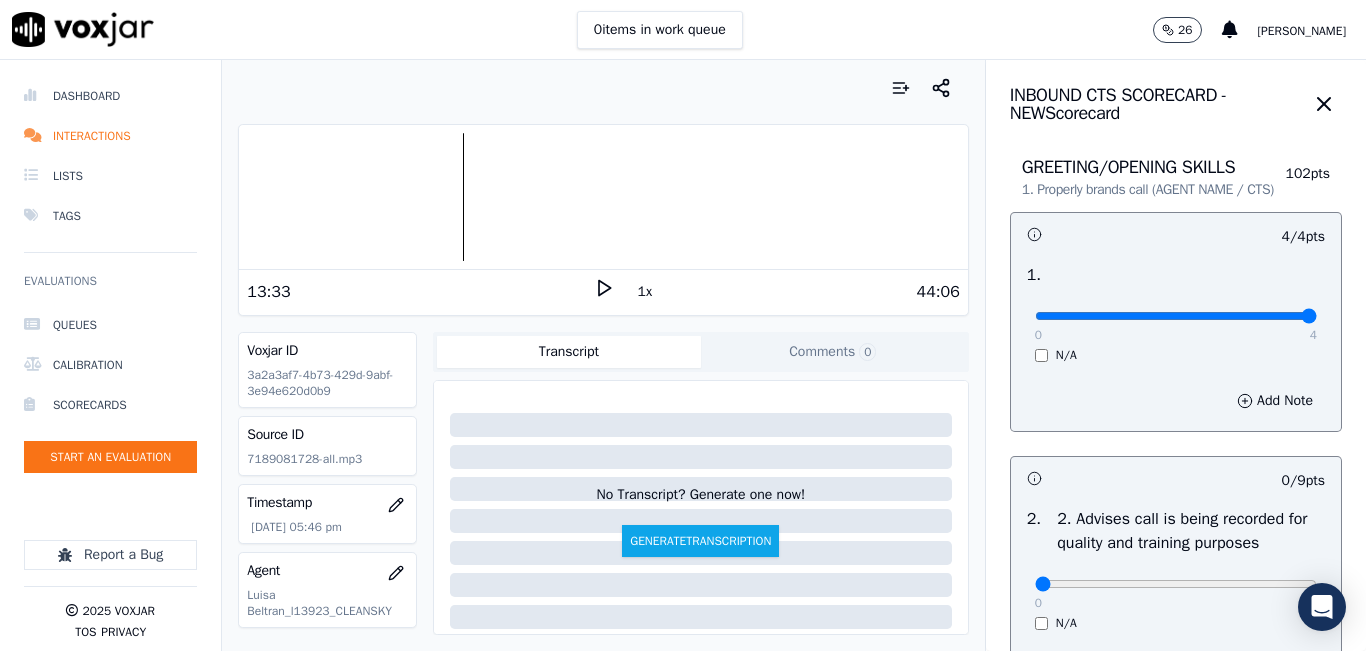 scroll, scrollTop: 0, scrollLeft: 0, axis: both 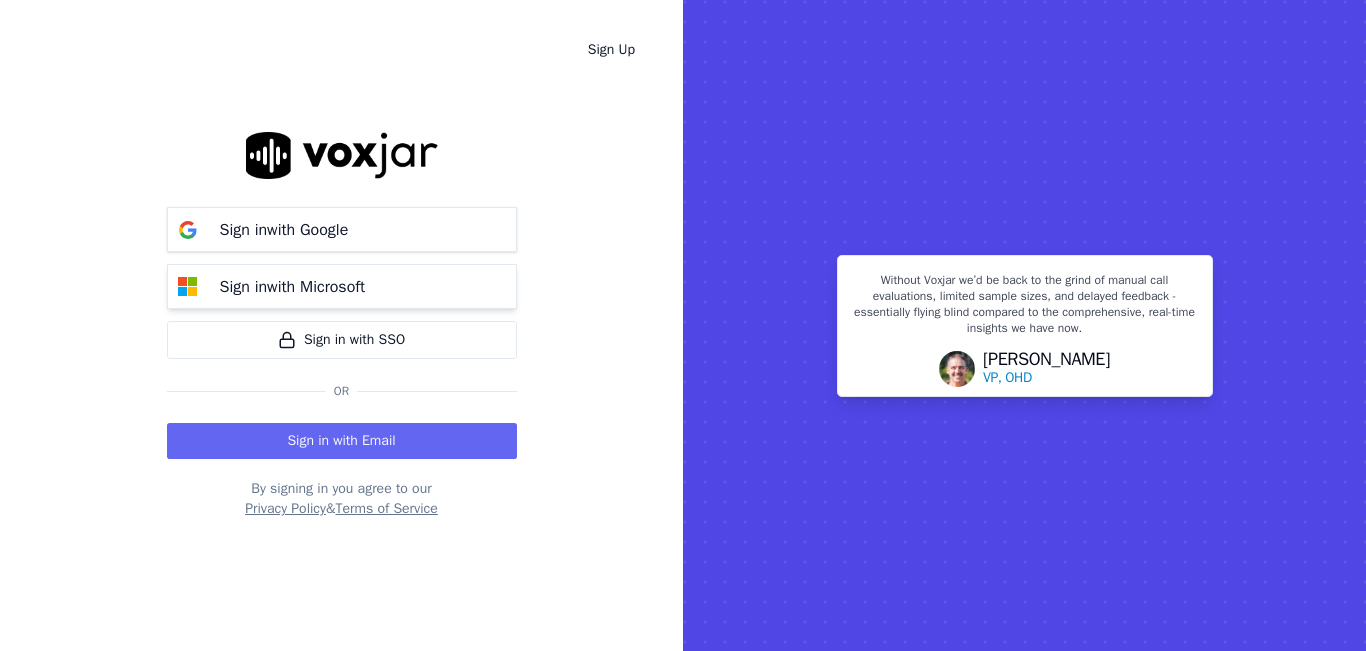 click on "Sign in  with Microsoft" at bounding box center [293, 287] 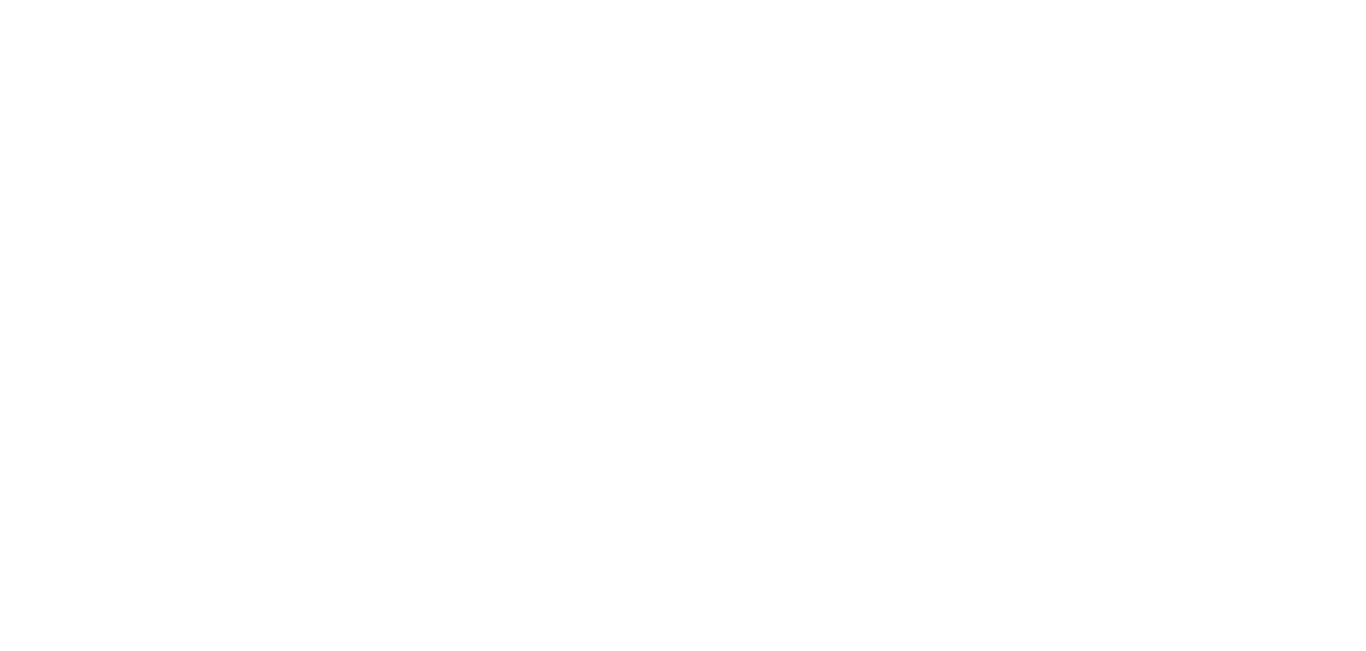 scroll, scrollTop: 0, scrollLeft: 0, axis: both 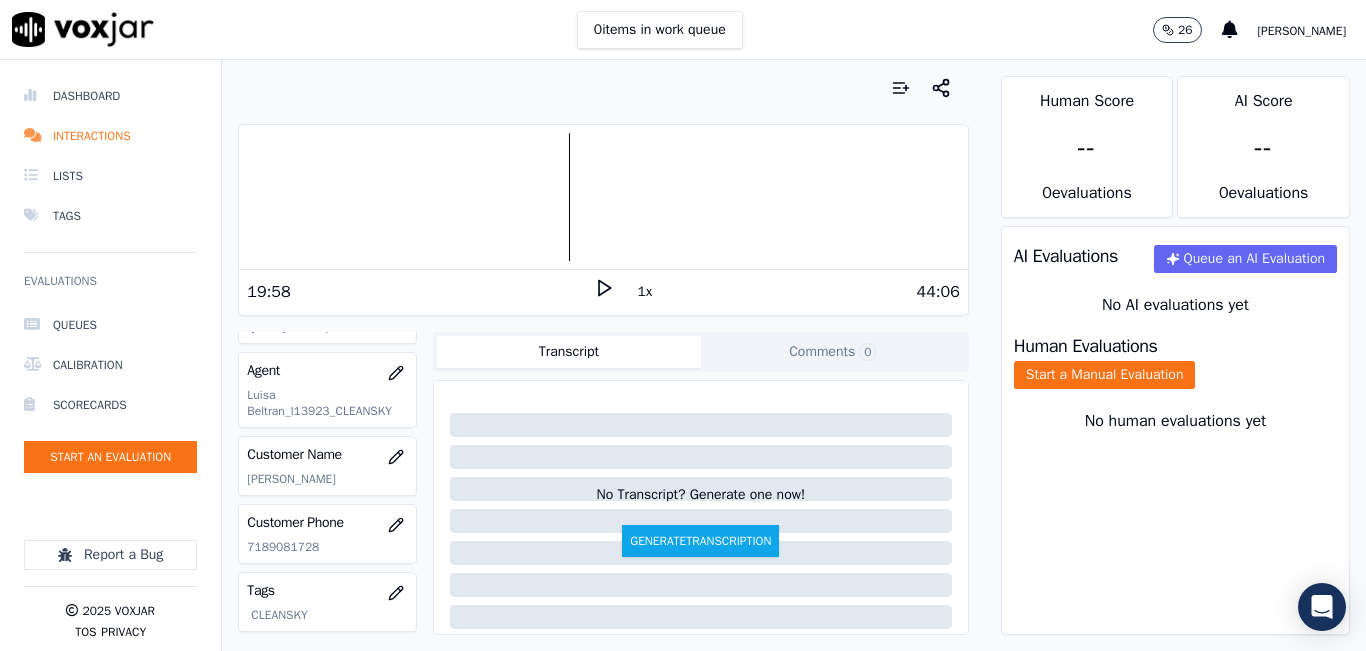 click 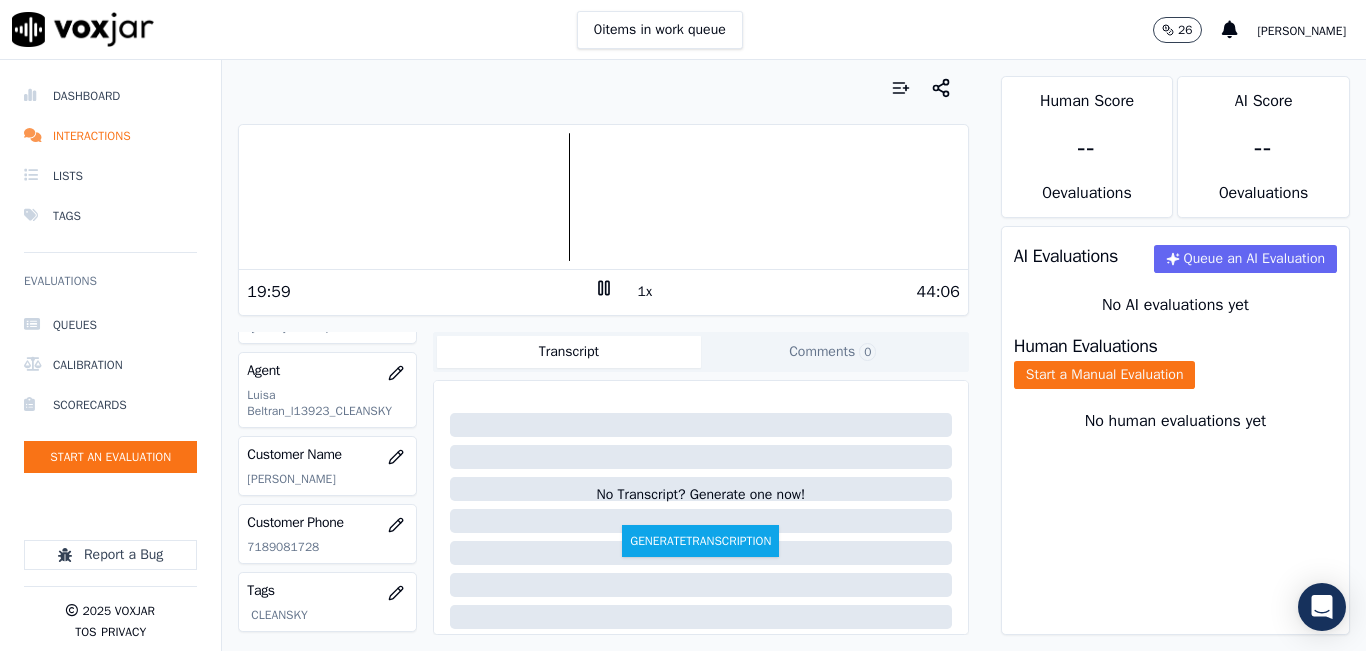 click on "1x" at bounding box center (645, 292) 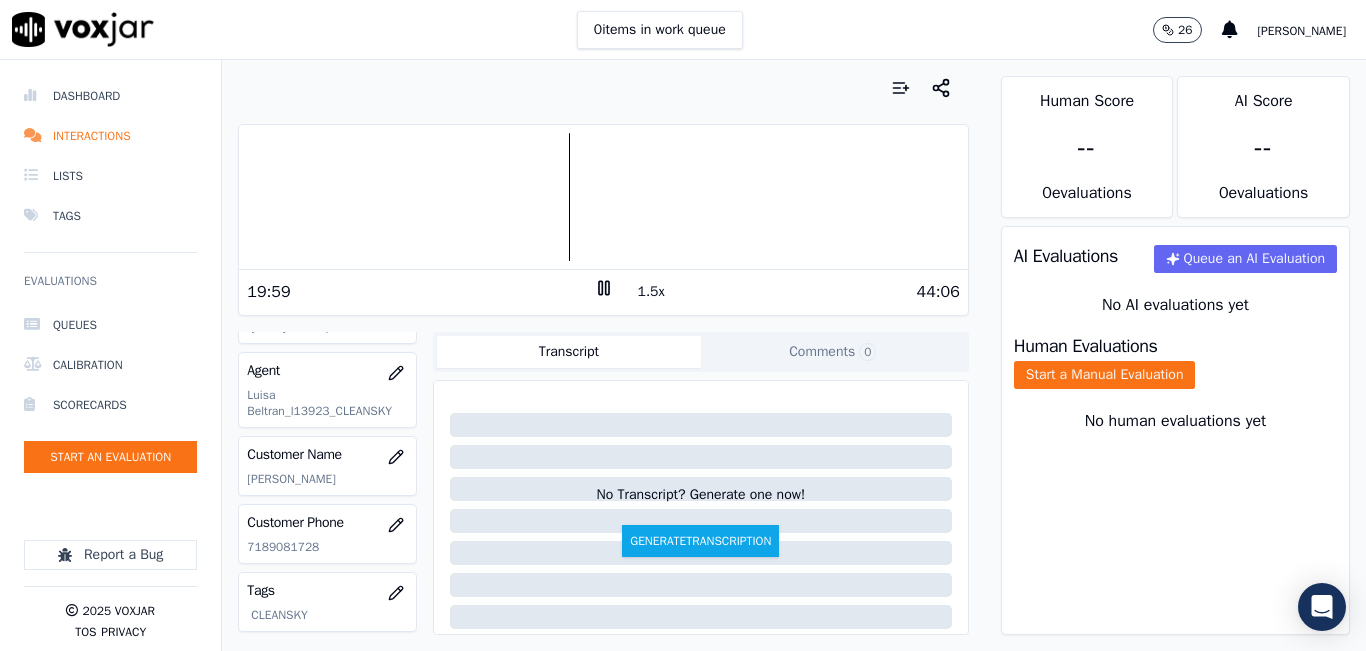 click on "1.5x" at bounding box center (651, 292) 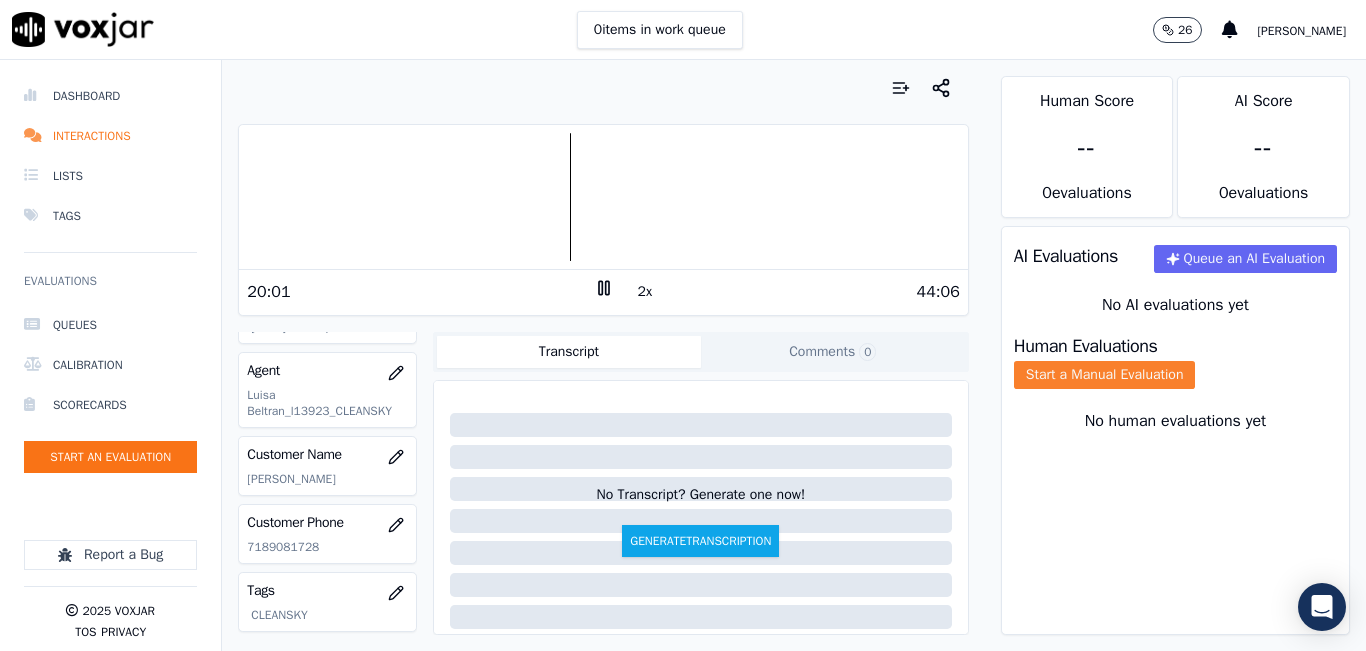 click on "Start a Manual Evaluation" 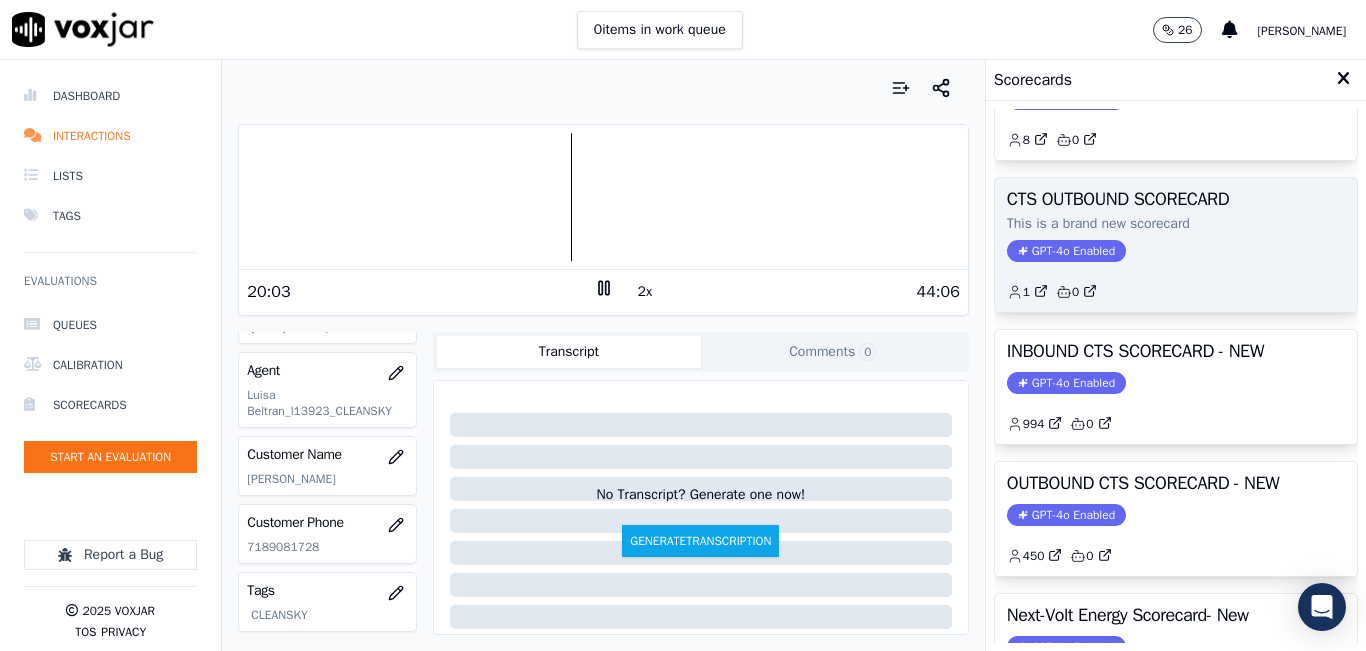 scroll, scrollTop: 200, scrollLeft: 0, axis: vertical 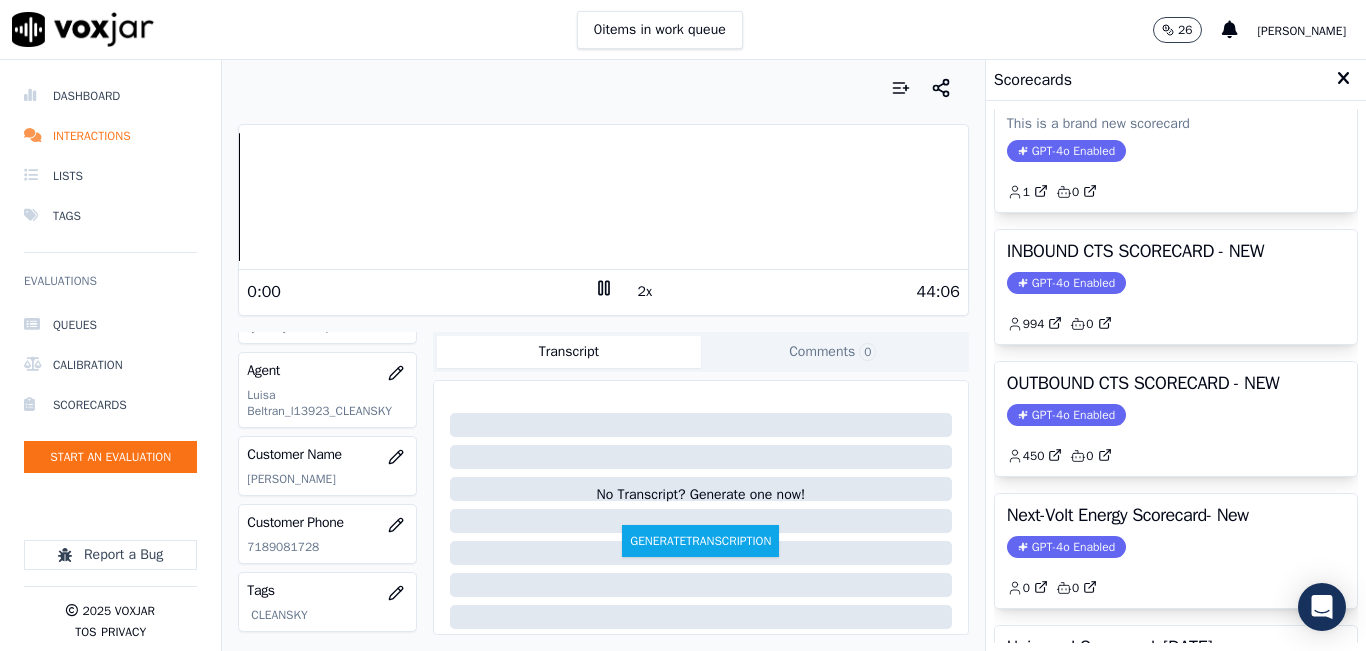 click on "Dashboard   Interactions   Lists   Tags       Evaluations     Queues   Calibration   Scorecards   Start an Evaluation
Report a Bug       2025   Voxjar   TOS   Privacy             Your browser does not support the audio element.   0:00     2x   44:06   Voxjar ID   3a2a3af7-4b73-429d-9abf-3e94e620d0b9   Source ID   7189081728-all.mp3   Timestamp
07/25/2025 05:46 pm     Agent
Luisa Beltran_l13923_CLEANSKY     Customer Name     RUPHERT JAMES     Customer Phone     7189081728     Tags
CLEANSKY     Source     manualUpload   Type     AUDIO       Transcript   Comments  0   No Transcript? Generate one now!   Generate  Transcription         Add Comment   Scores   Transcript   Metadata   Comments         Human Score   --   0  evaluation s   AI Score   --   0  evaluation s     AI Evaluations
Queue an AI Evaluation   No AI evaluations yet   Human Evaluations   Start a Manual Evaluation   No human evaluations yet         Scorecards
INBOUND CTS SCORECARD" at bounding box center [683, 355] 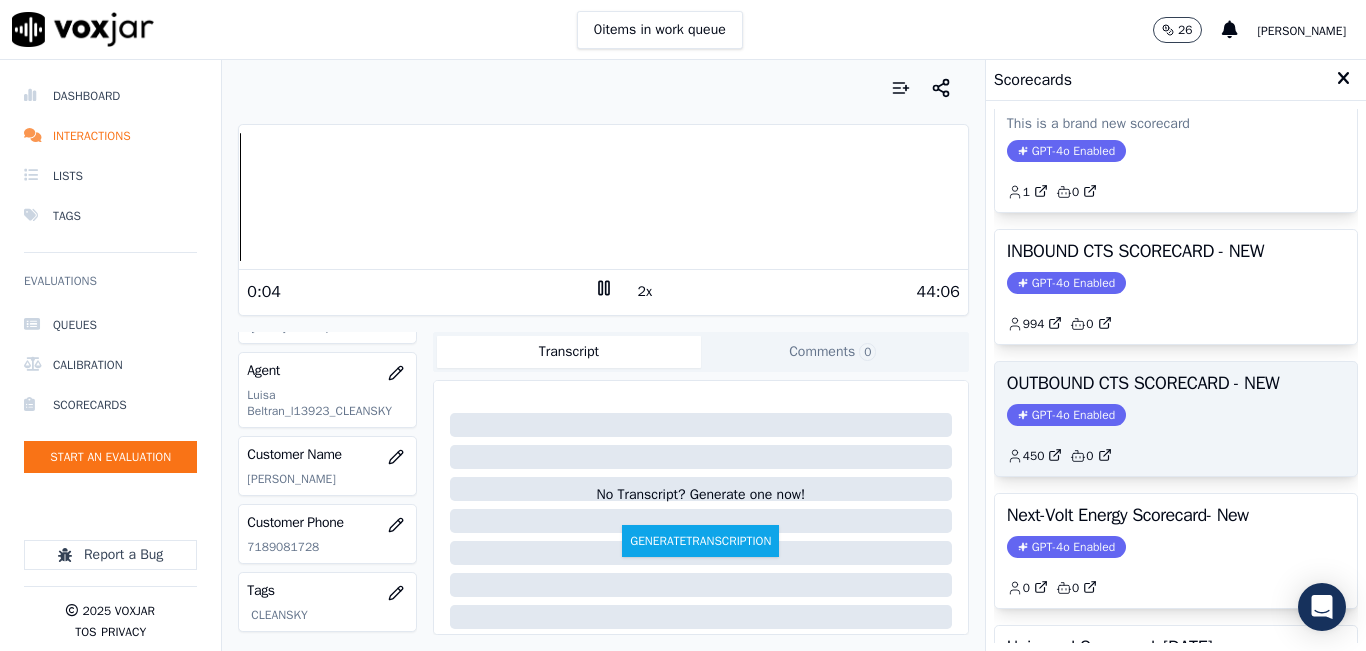 drag, startPoint x: 1142, startPoint y: 404, endPoint x: 929, endPoint y: 350, distance: 219.73848 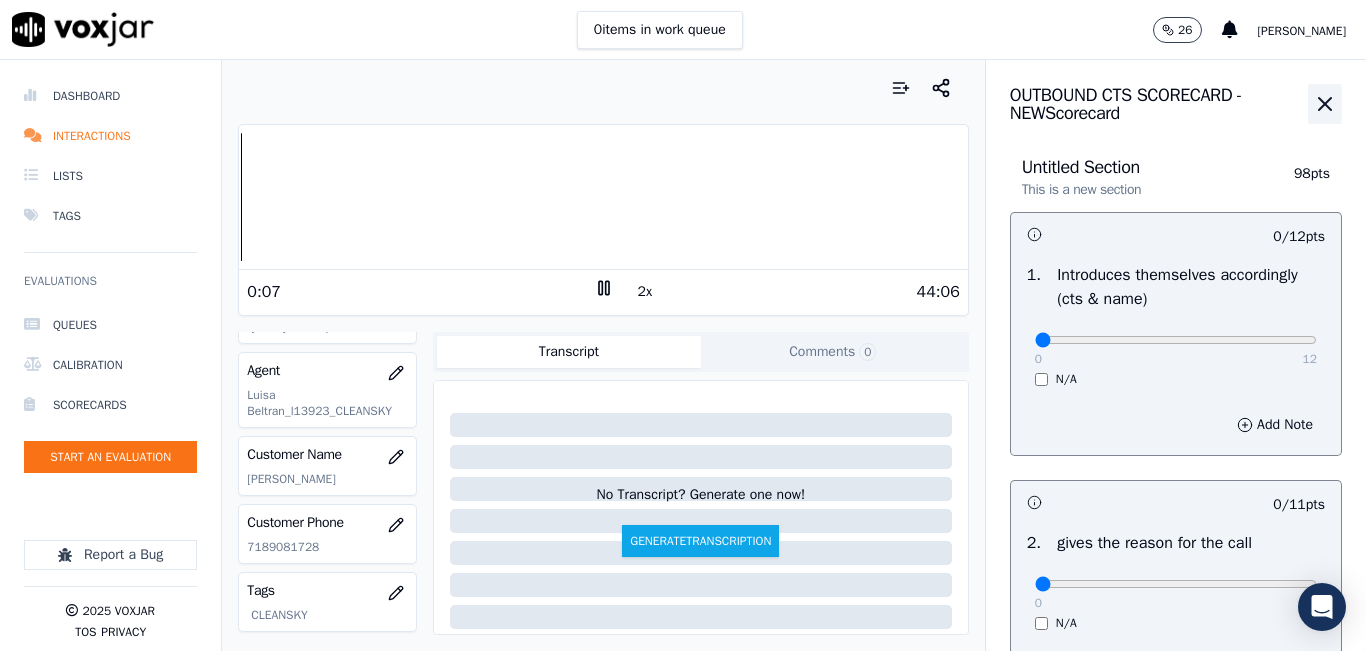 click 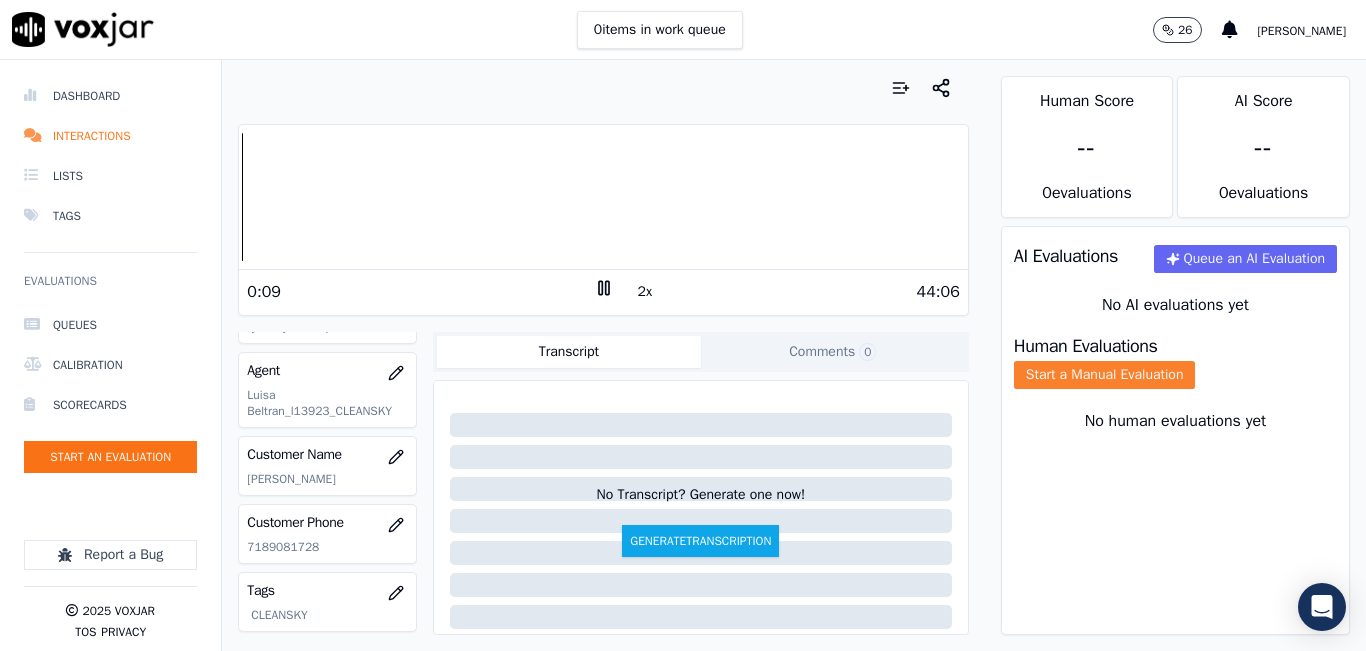 click on "Start a Manual Evaluation" 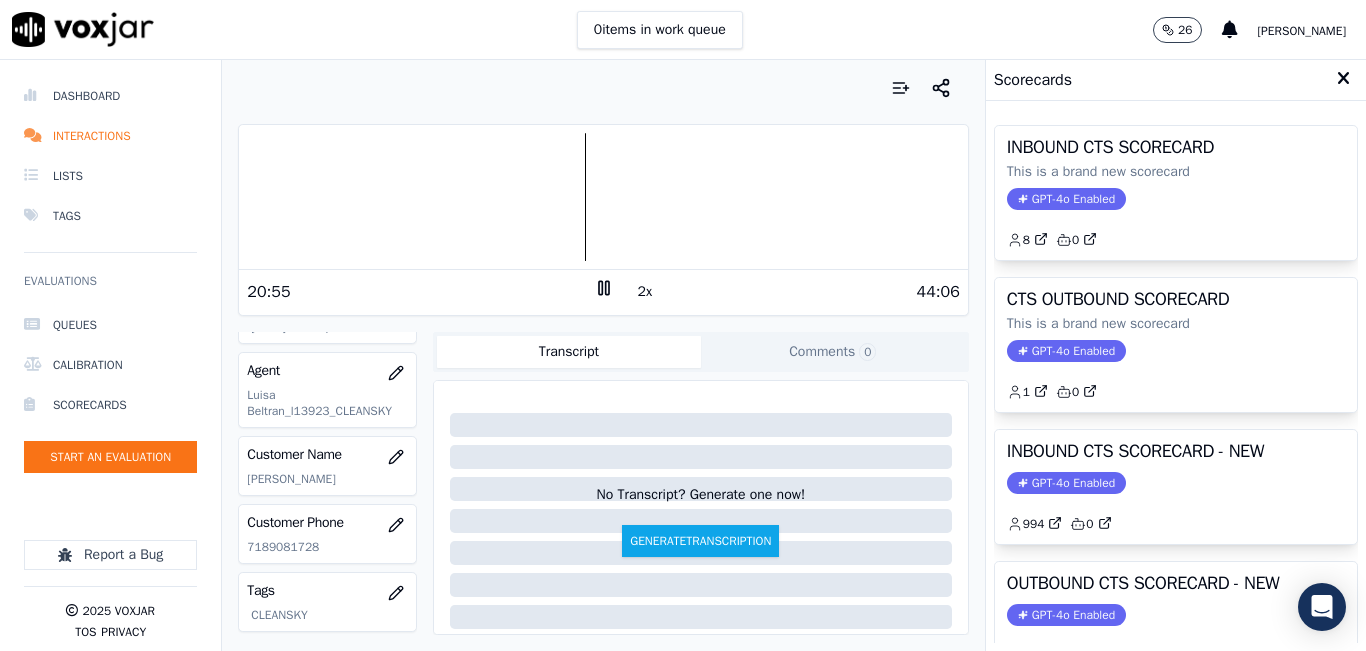 click at bounding box center [603, 197] 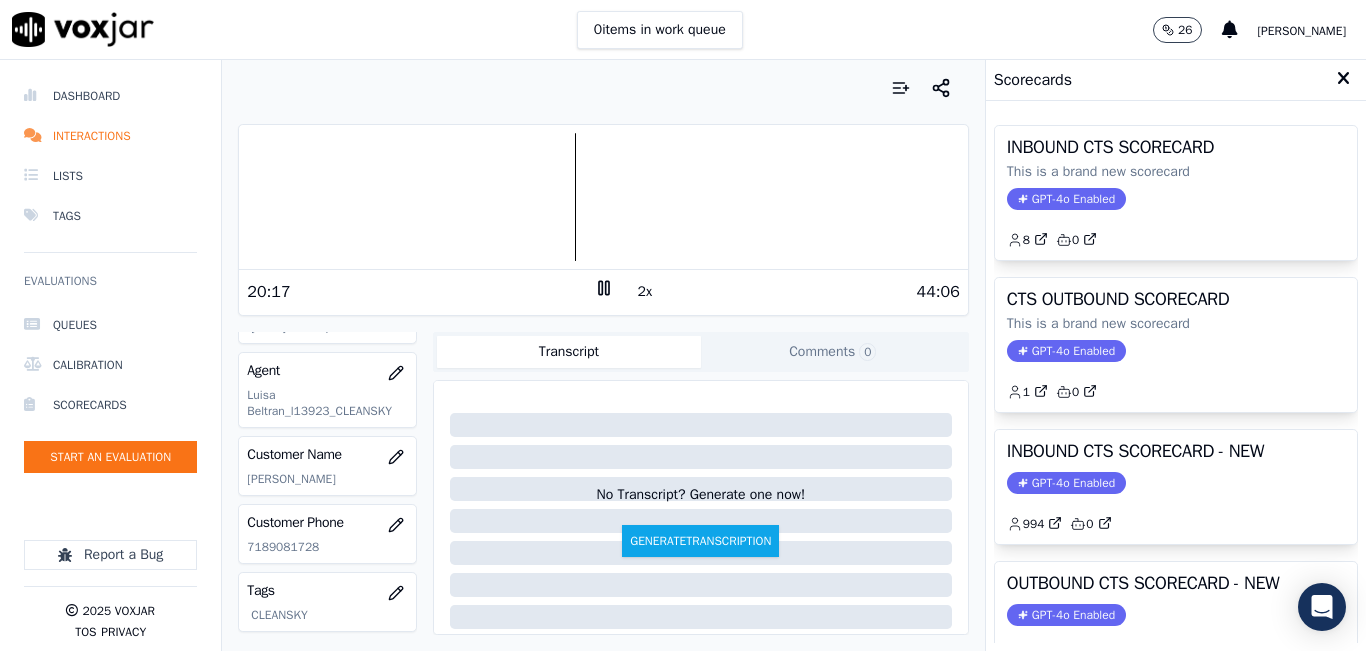 click at bounding box center (603, 197) 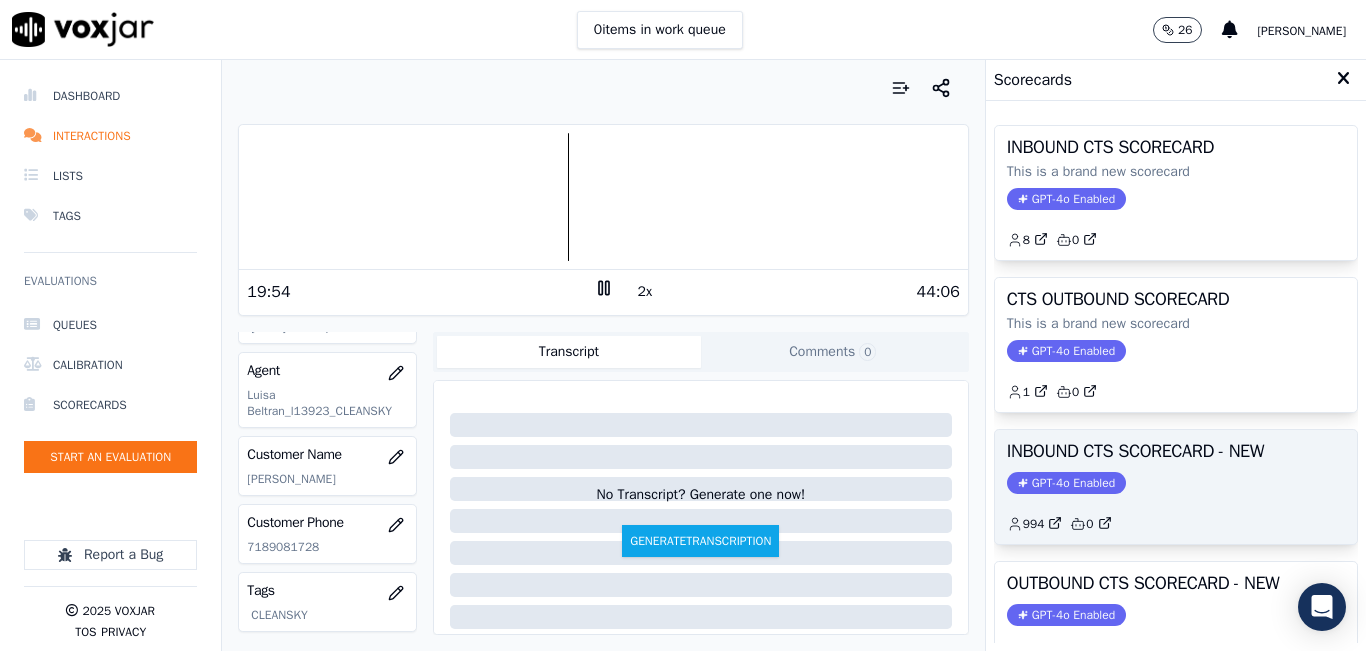 click on "INBOUND CTS SCORECARD - NEW        GPT-4o Enabled       994         0" at bounding box center [1176, 487] 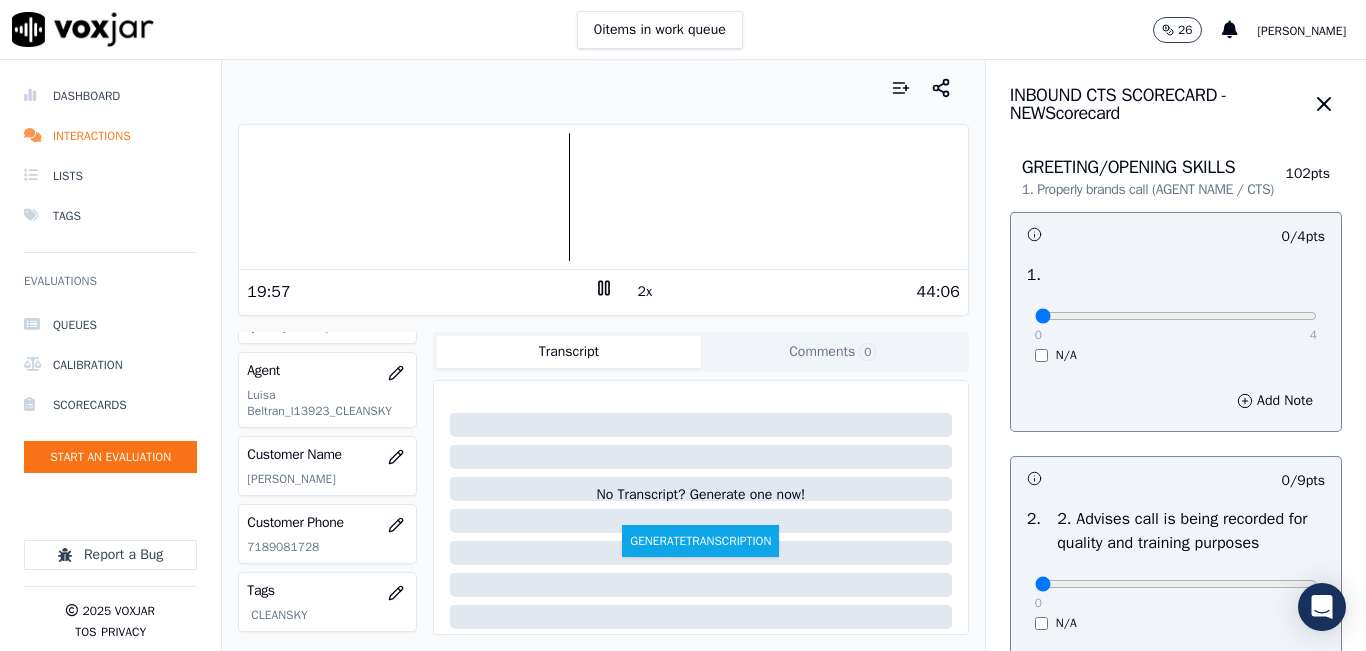 click at bounding box center [603, 197] 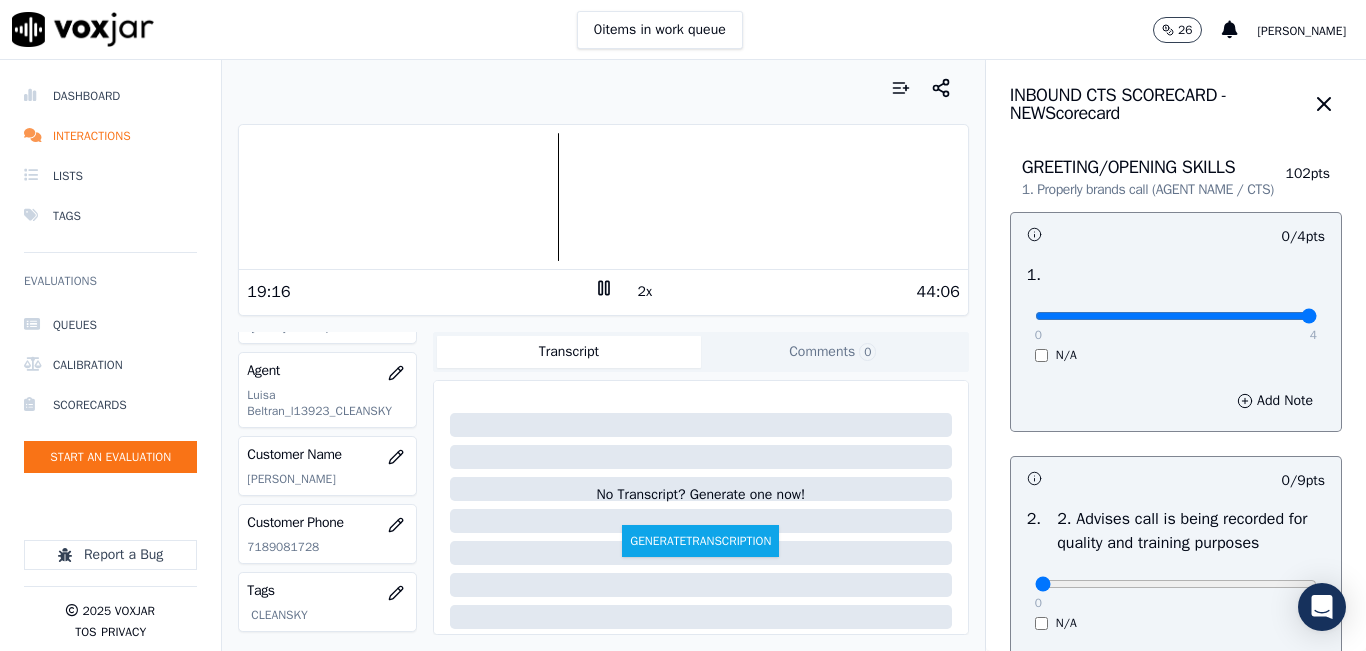 click at bounding box center [1176, 316] 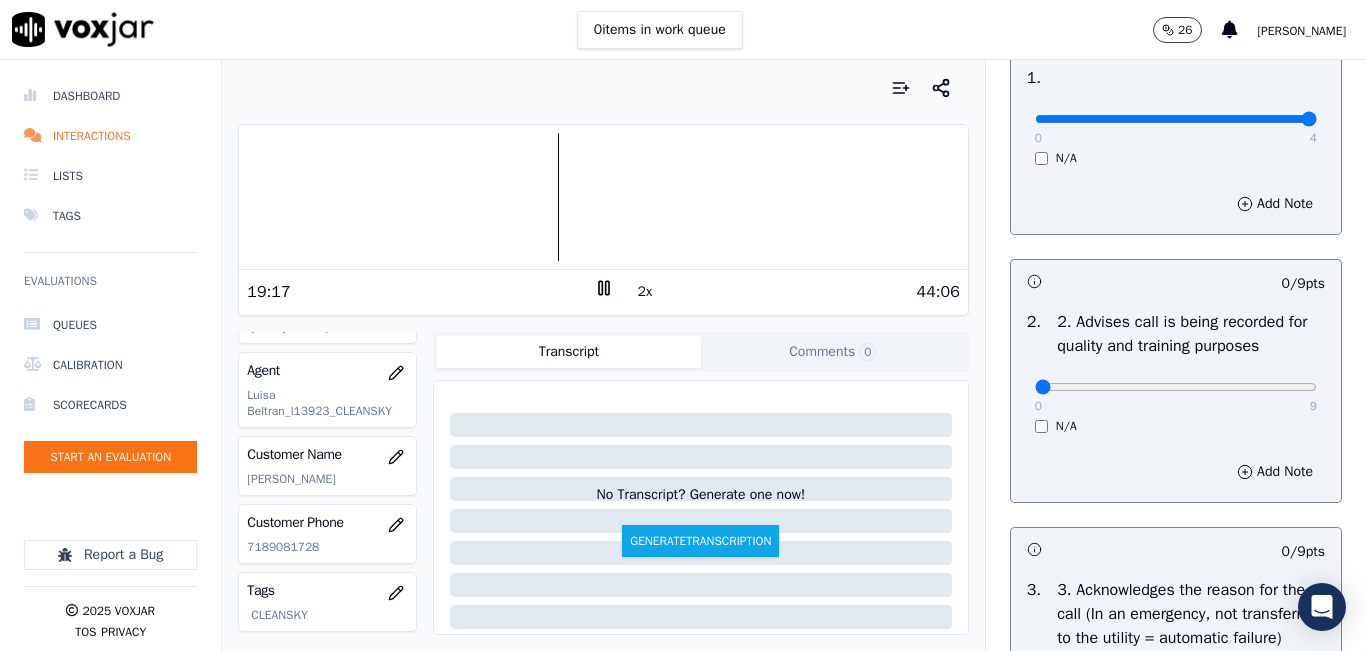 scroll, scrollTop: 200, scrollLeft: 0, axis: vertical 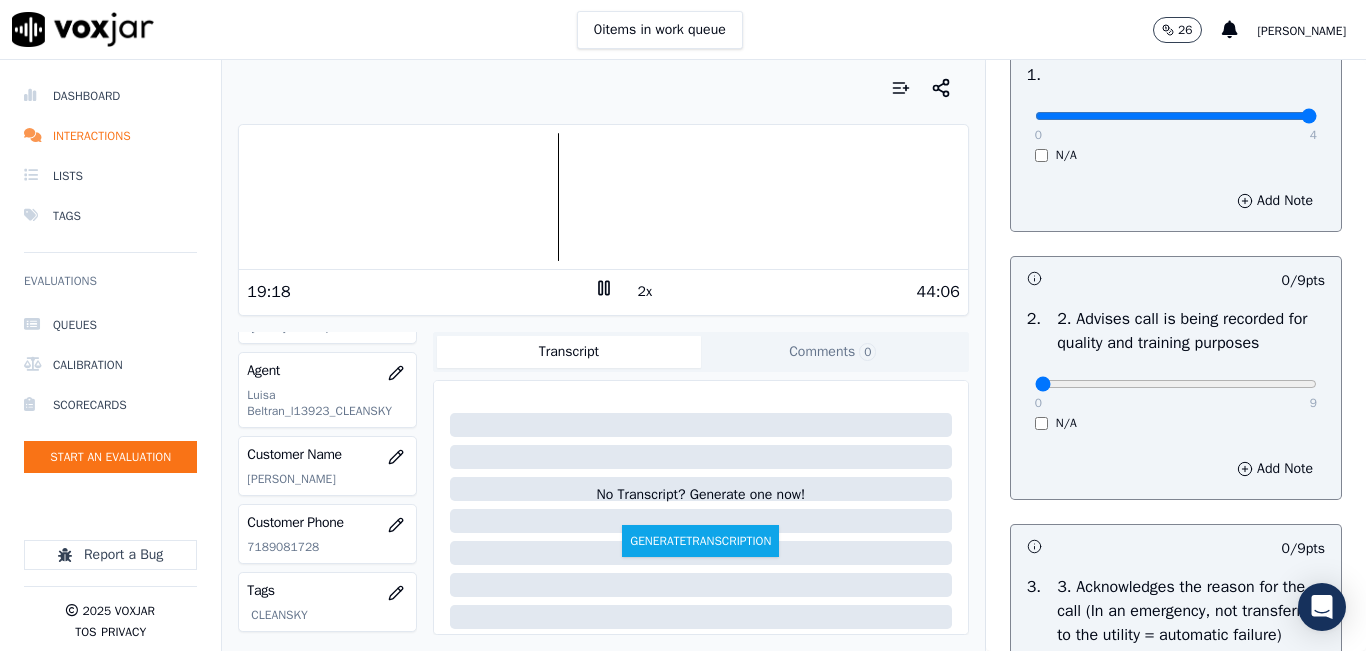 click on "0   4" at bounding box center (1176, 115) 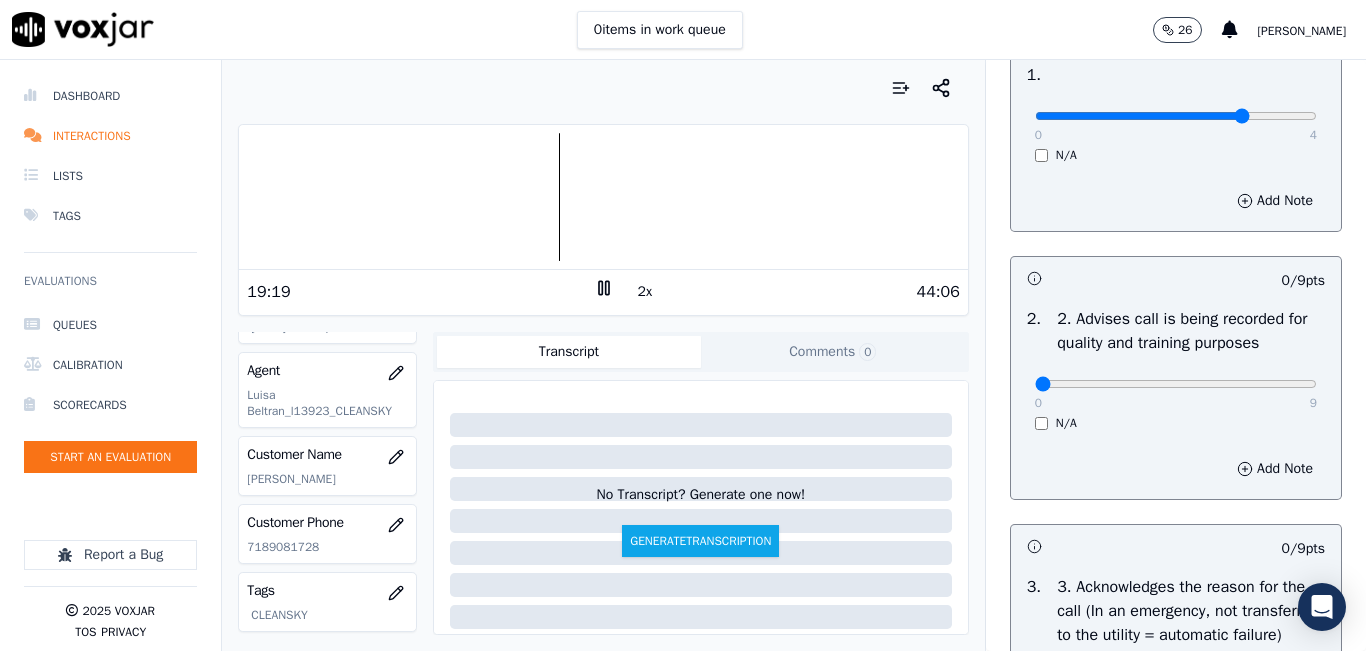 type on "3" 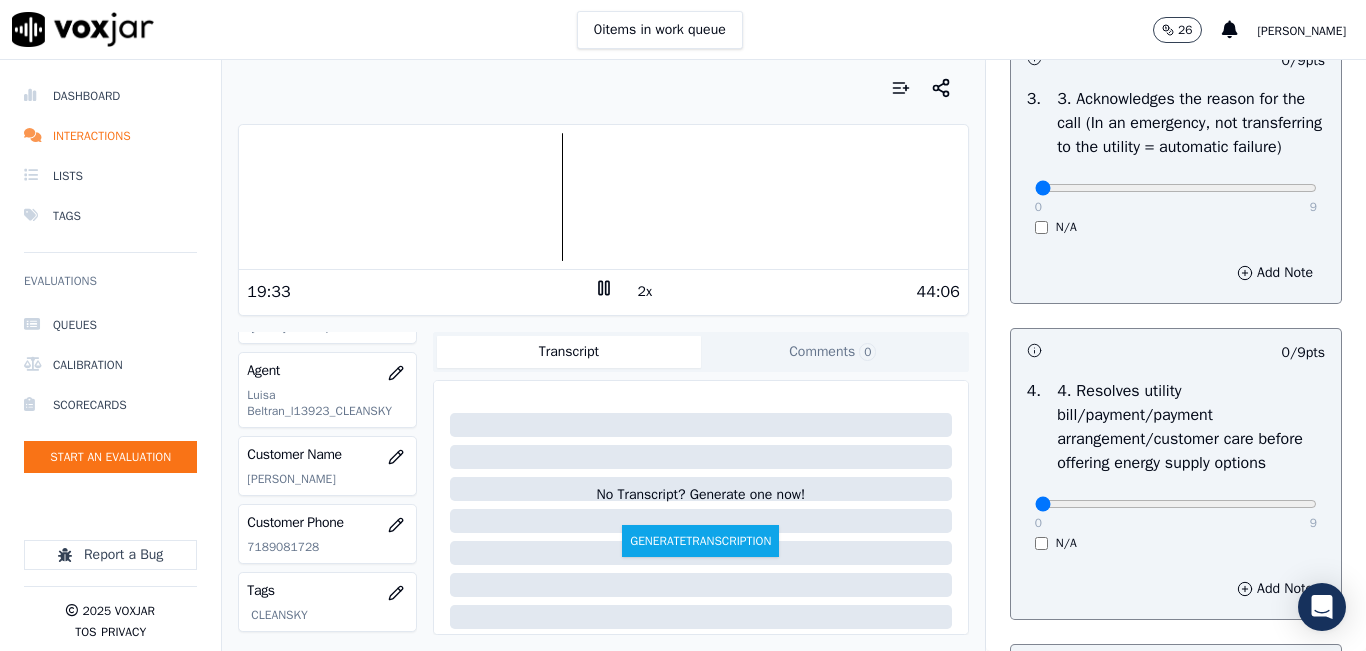 scroll, scrollTop: 700, scrollLeft: 0, axis: vertical 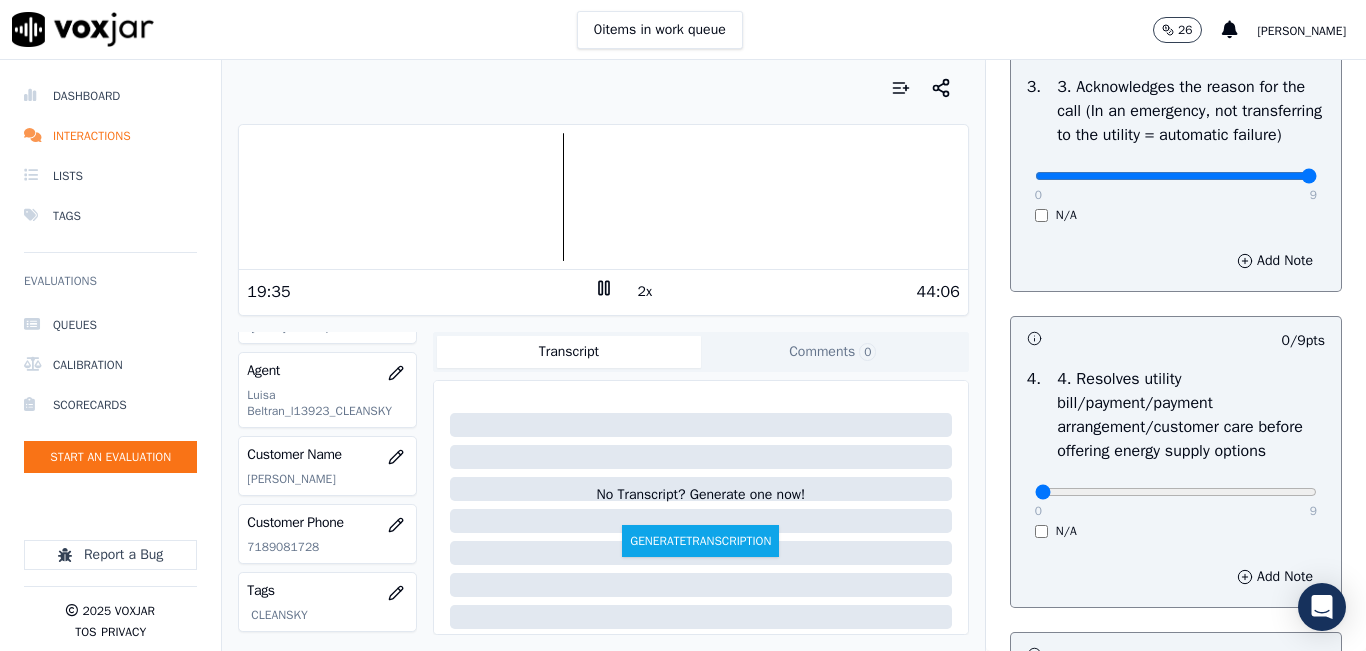 type on "9" 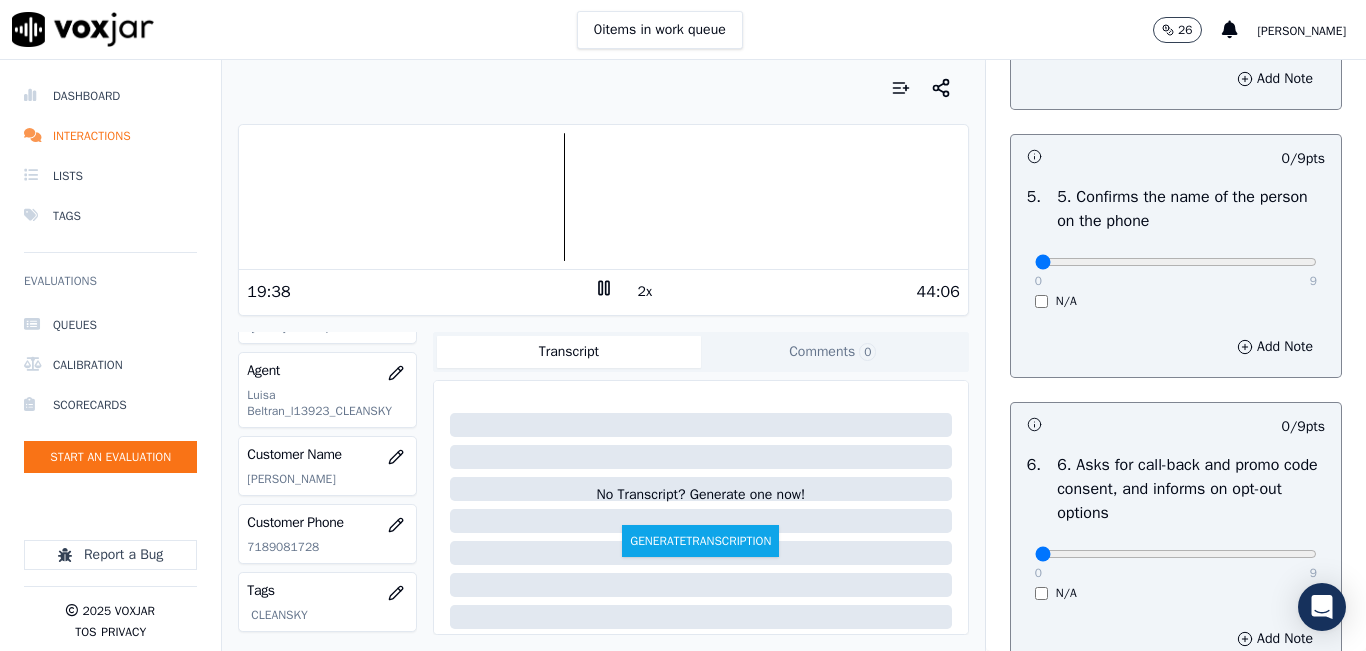 scroll, scrollTop: 1200, scrollLeft: 0, axis: vertical 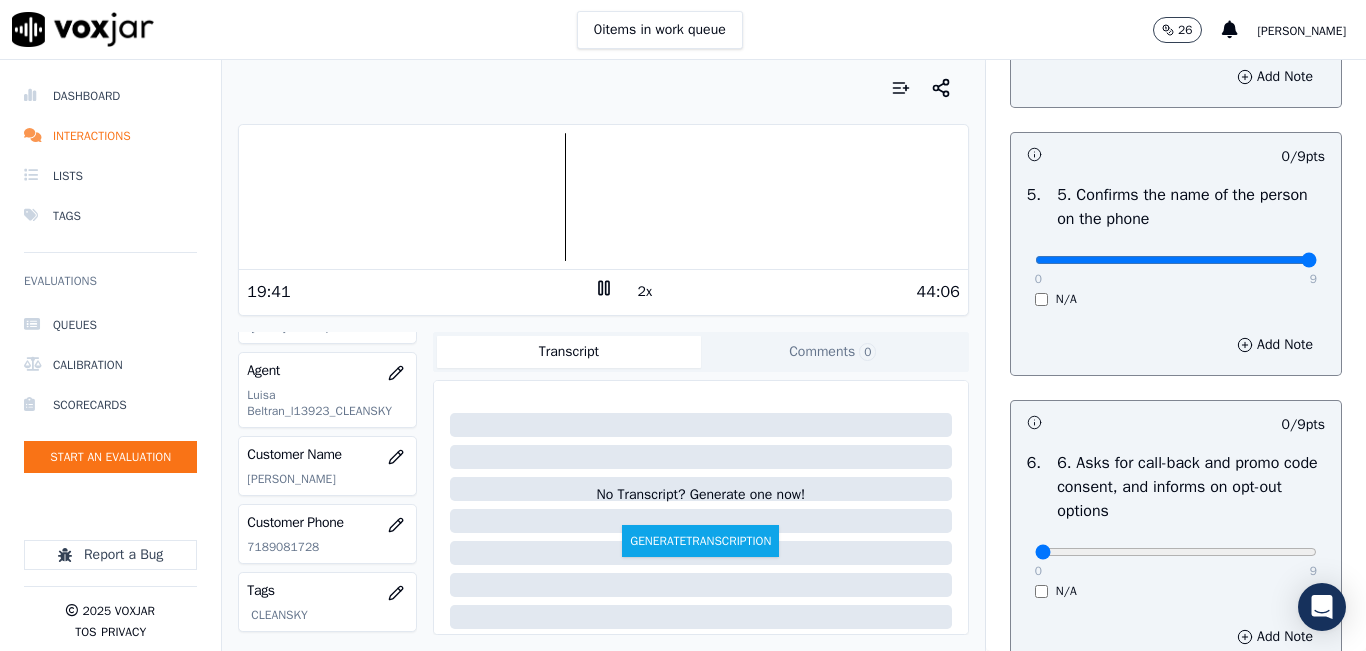type on "9" 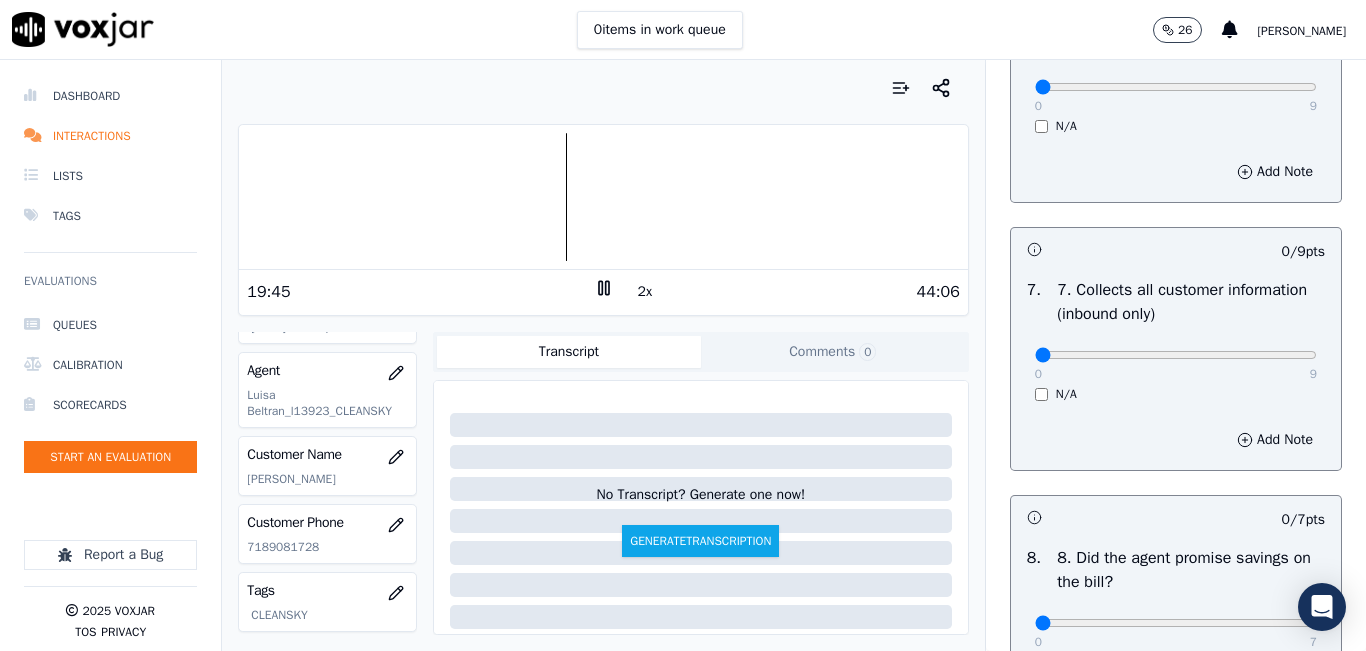 scroll, scrollTop: 1700, scrollLeft: 0, axis: vertical 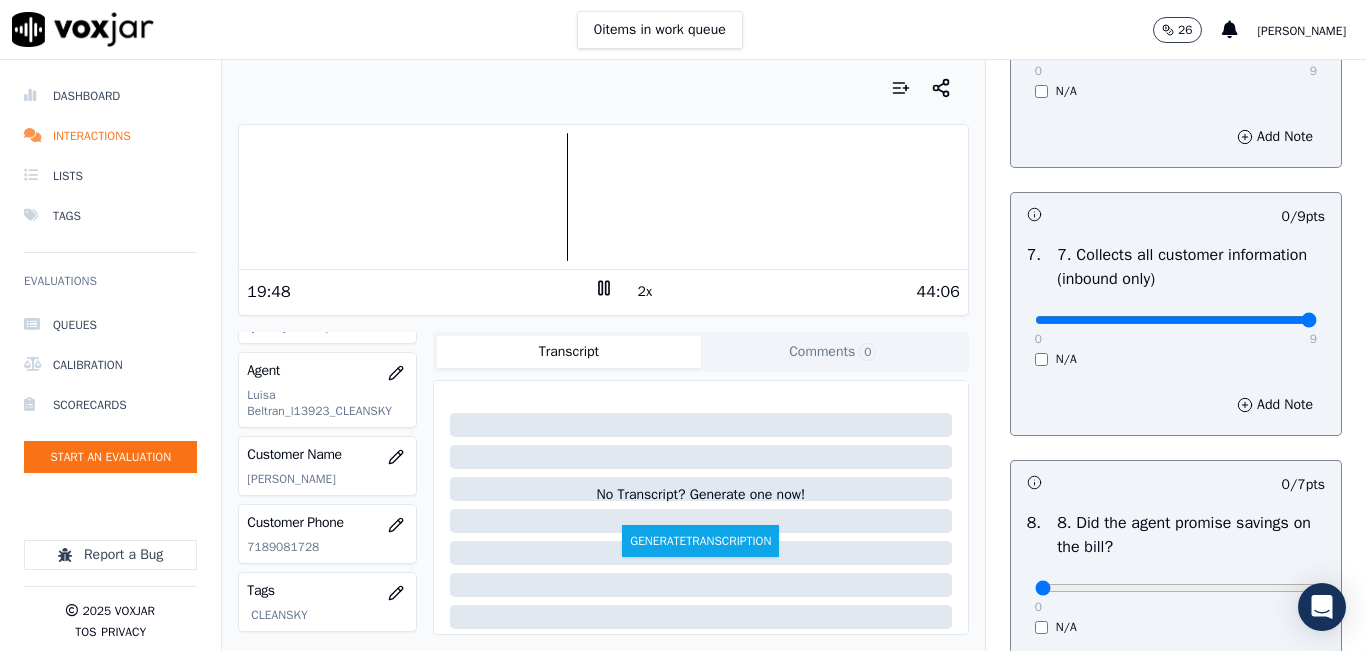 drag, startPoint x: 1251, startPoint y: 386, endPoint x: 1262, endPoint y: 386, distance: 11 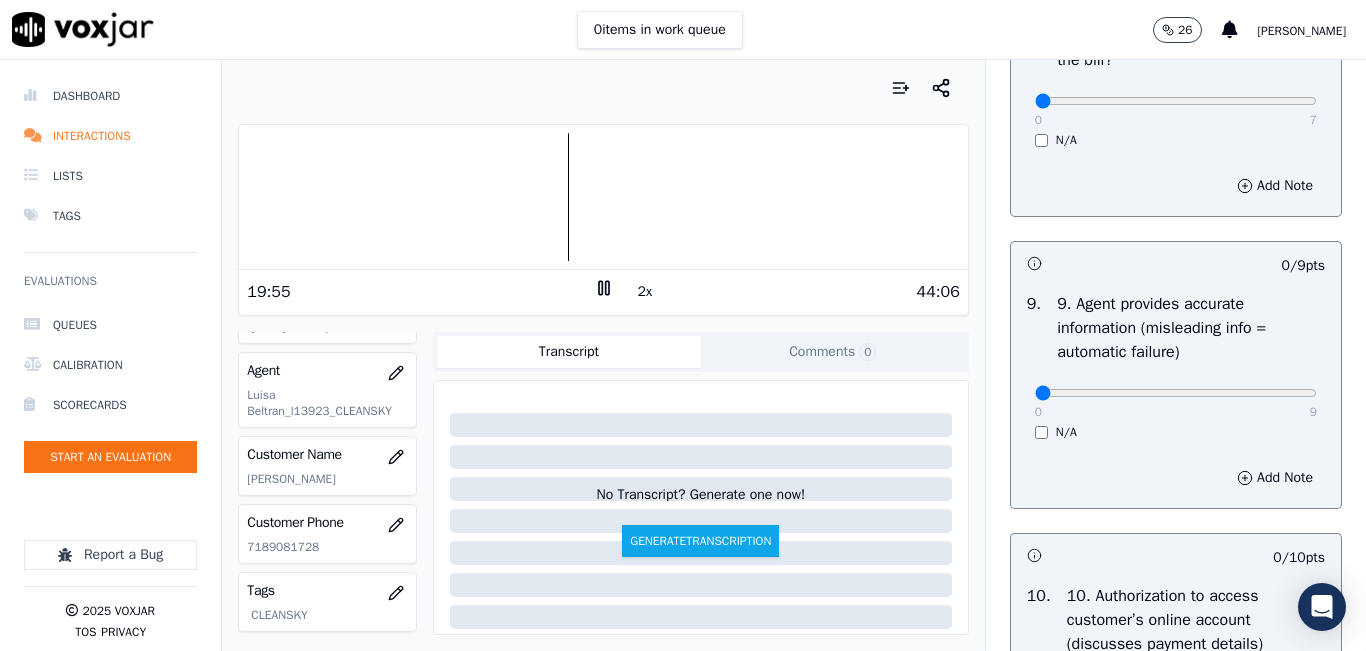 scroll, scrollTop: 2200, scrollLeft: 0, axis: vertical 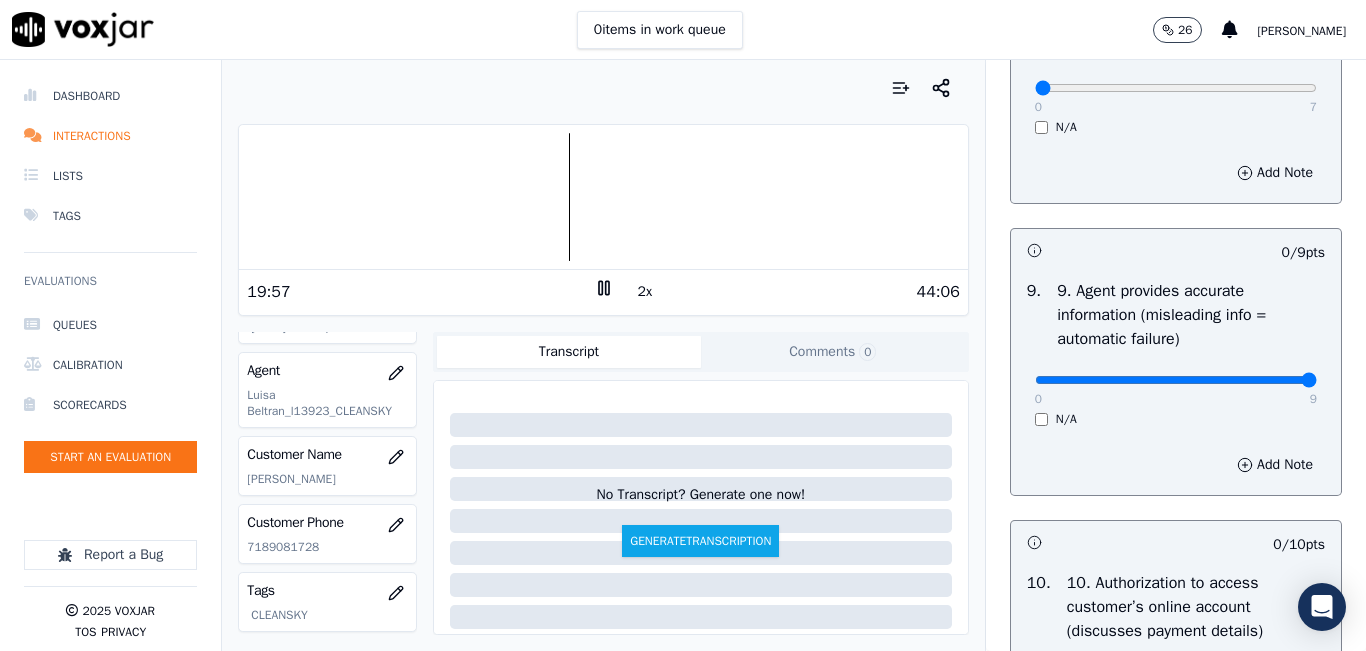 click at bounding box center [1176, -1884] 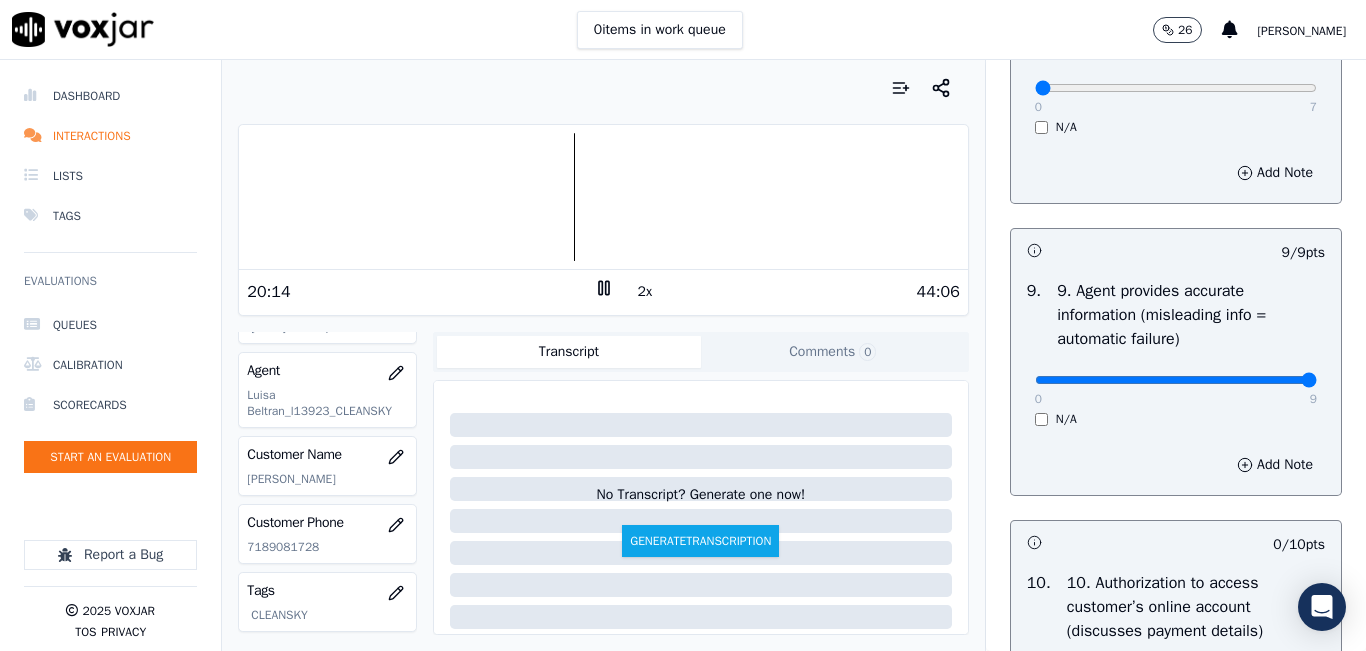 drag, startPoint x: 1100, startPoint y: 437, endPoint x: 1080, endPoint y: 440, distance: 20.22375 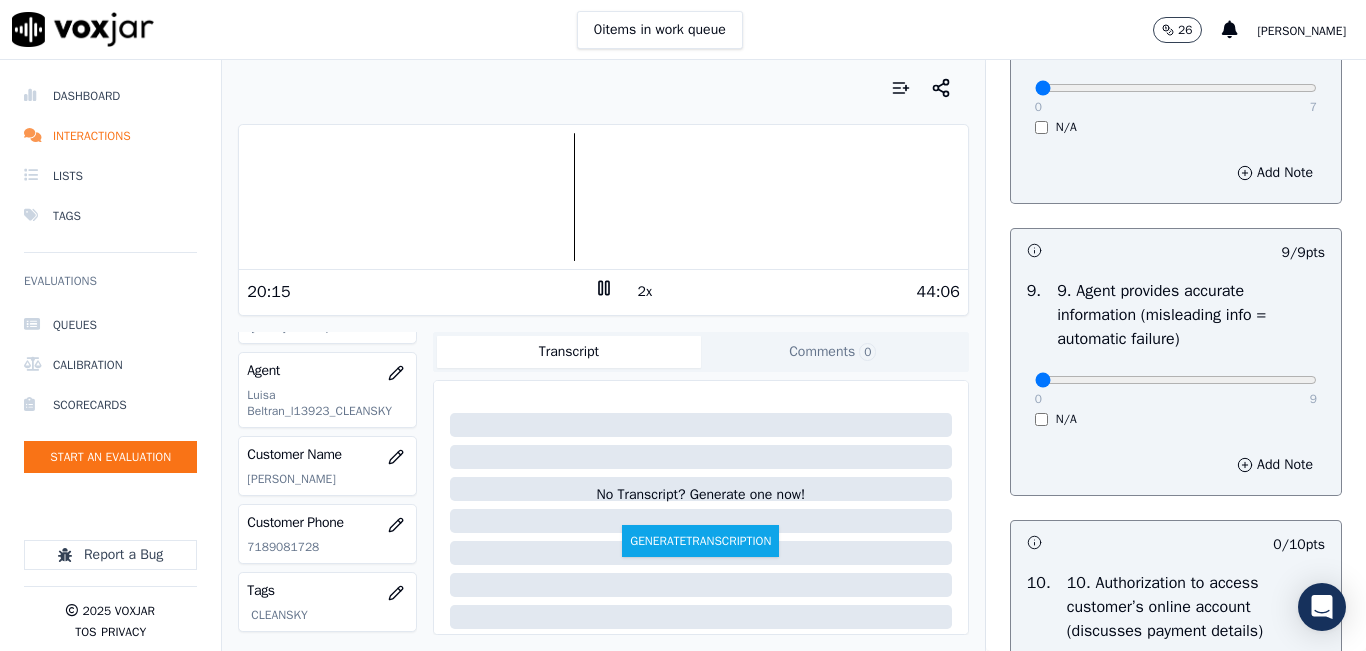 drag, startPoint x: 1013, startPoint y: 447, endPoint x: 994, endPoint y: 442, distance: 19.646883 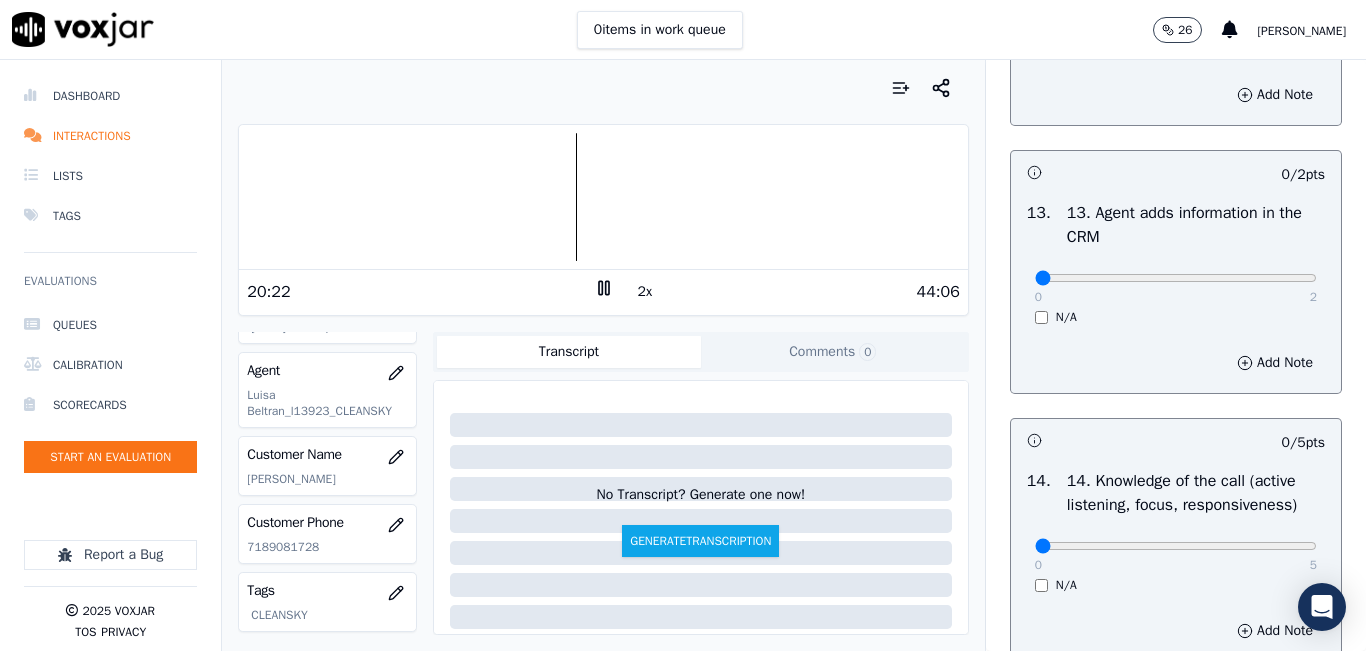 scroll, scrollTop: 3400, scrollLeft: 0, axis: vertical 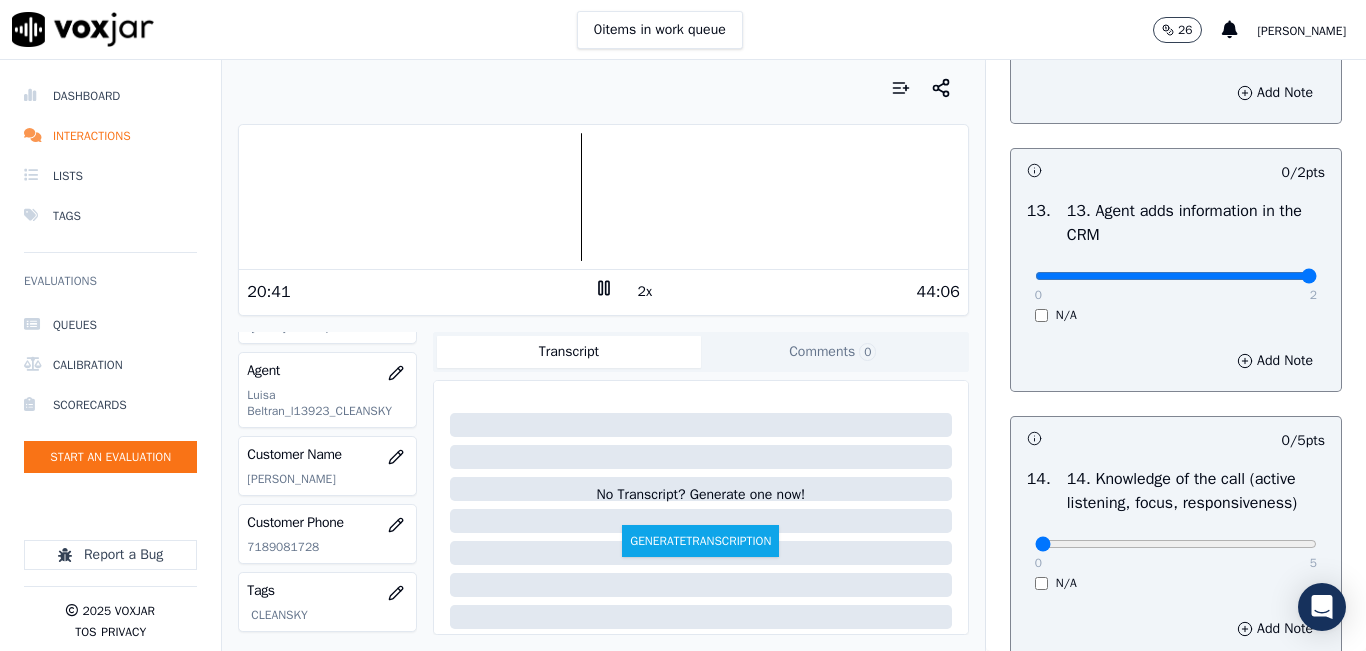 drag, startPoint x: 1215, startPoint y: 352, endPoint x: 1225, endPoint y: 332, distance: 22.36068 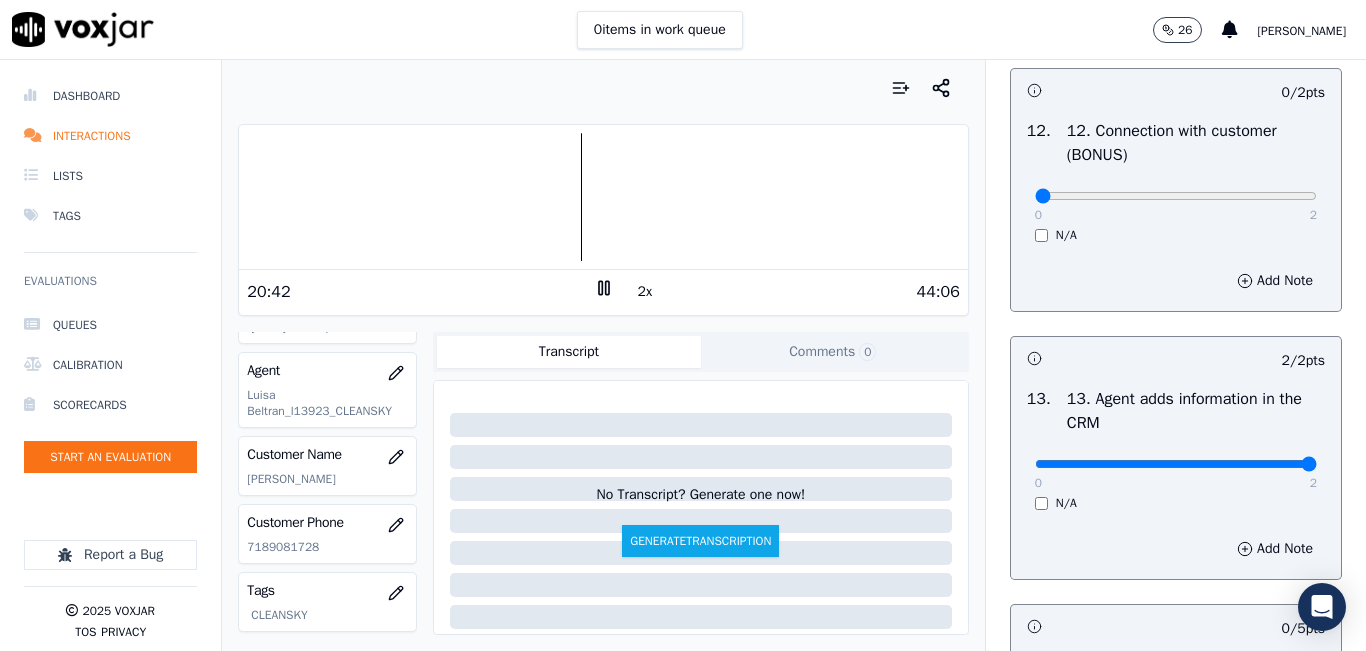 scroll, scrollTop: 3200, scrollLeft: 0, axis: vertical 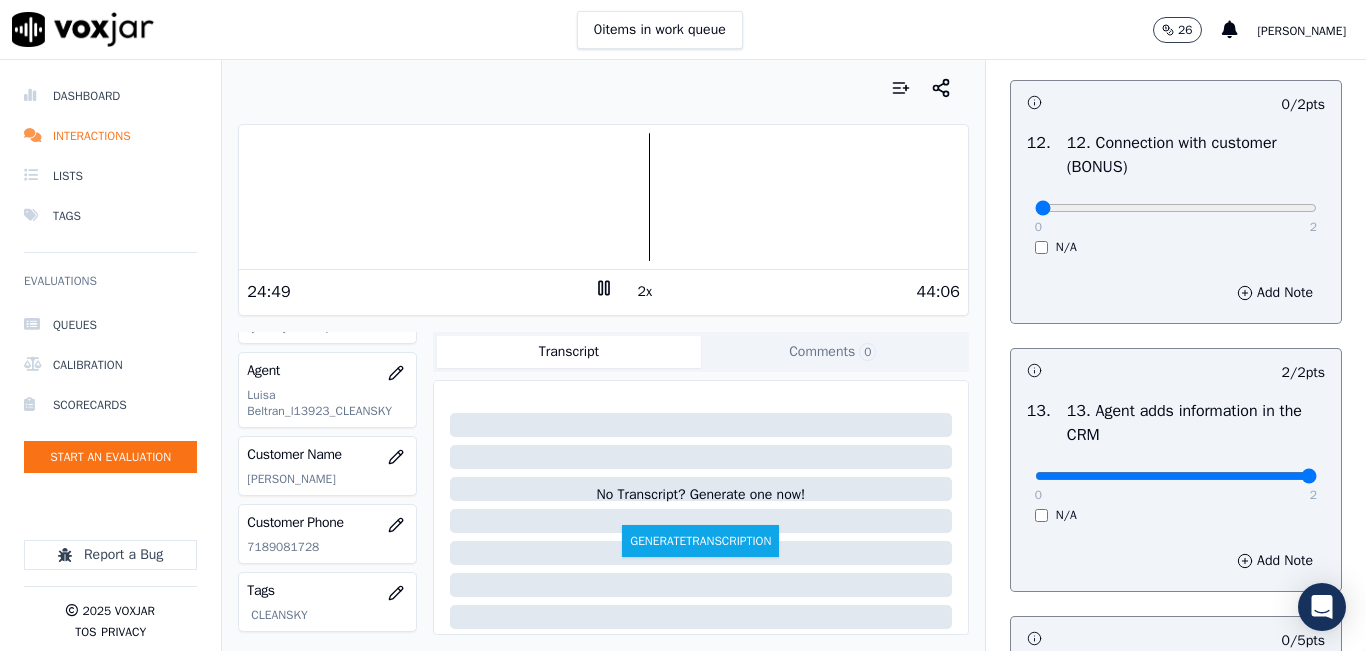 click on "2x" at bounding box center (645, 292) 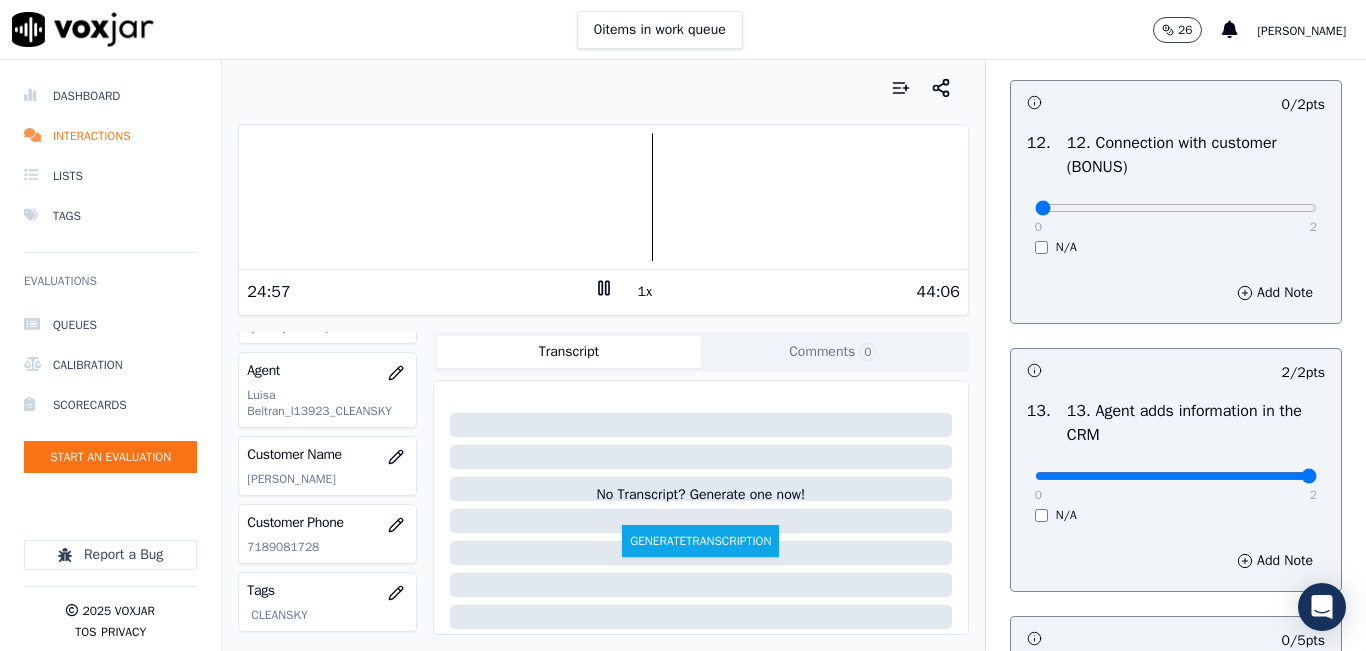 click on "1x" at bounding box center [645, 292] 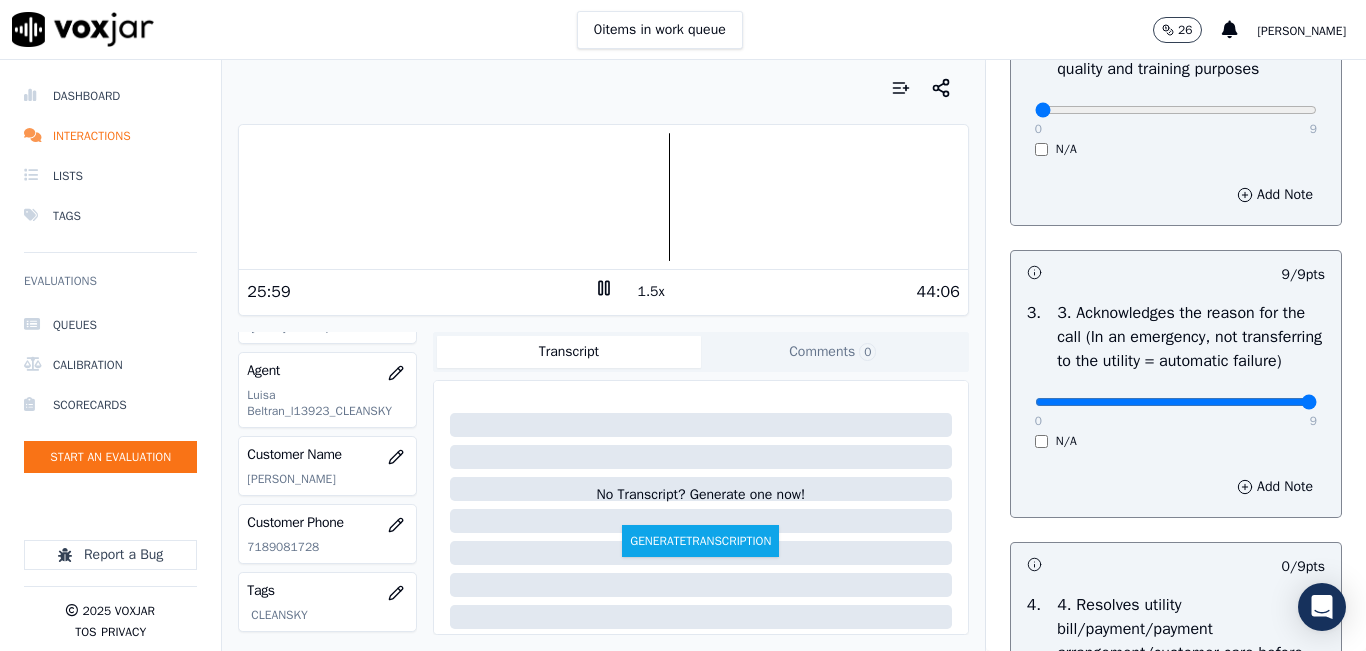 scroll, scrollTop: 400, scrollLeft: 0, axis: vertical 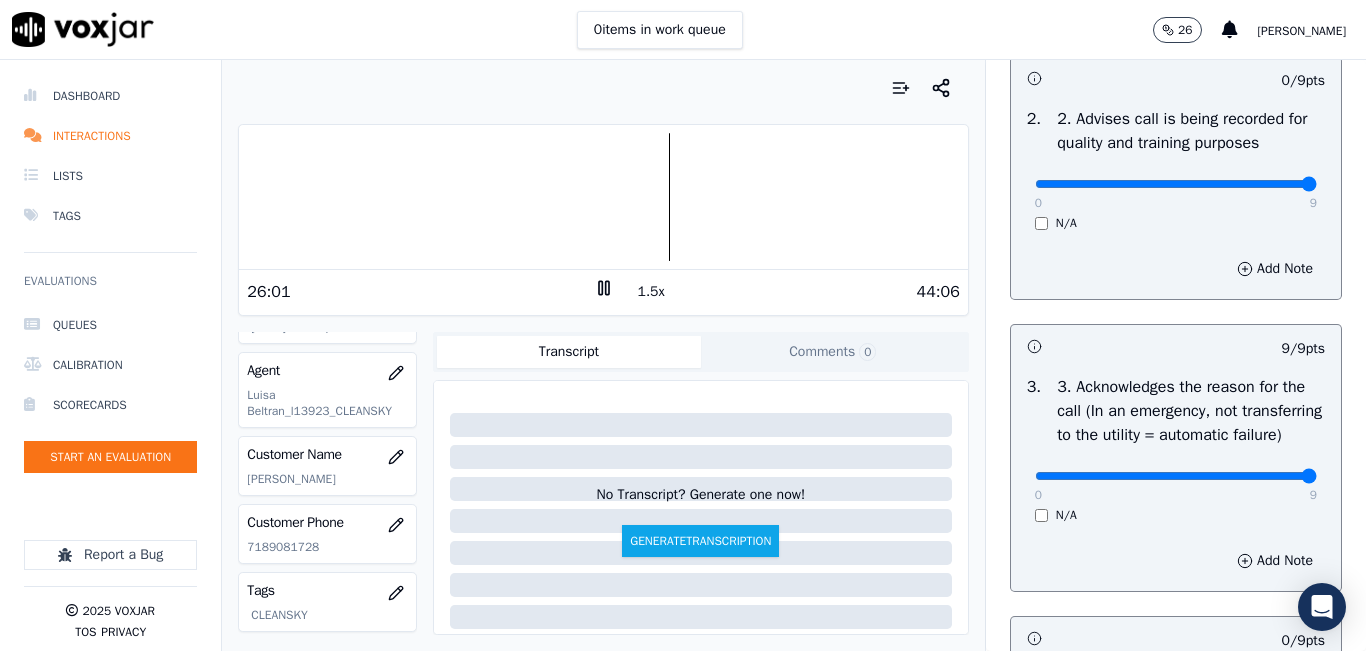 drag, startPoint x: 1230, startPoint y: 204, endPoint x: 1327, endPoint y: 195, distance: 97.41663 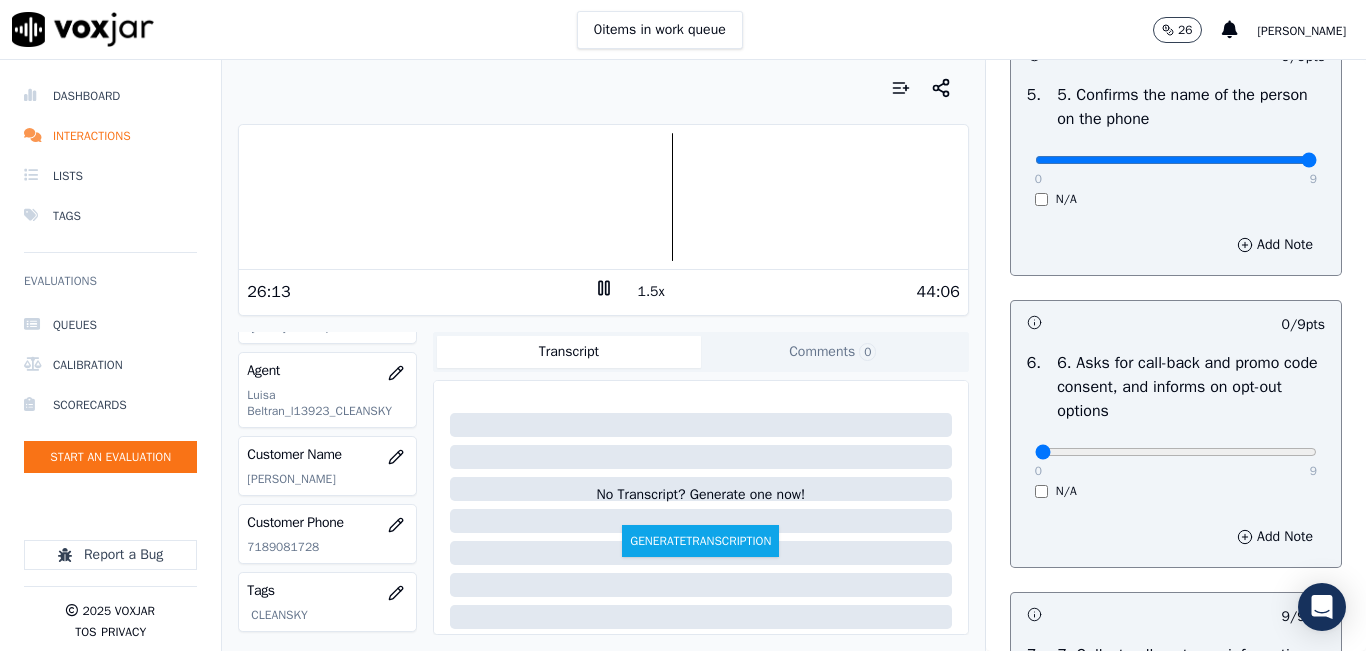 scroll, scrollTop: 1400, scrollLeft: 0, axis: vertical 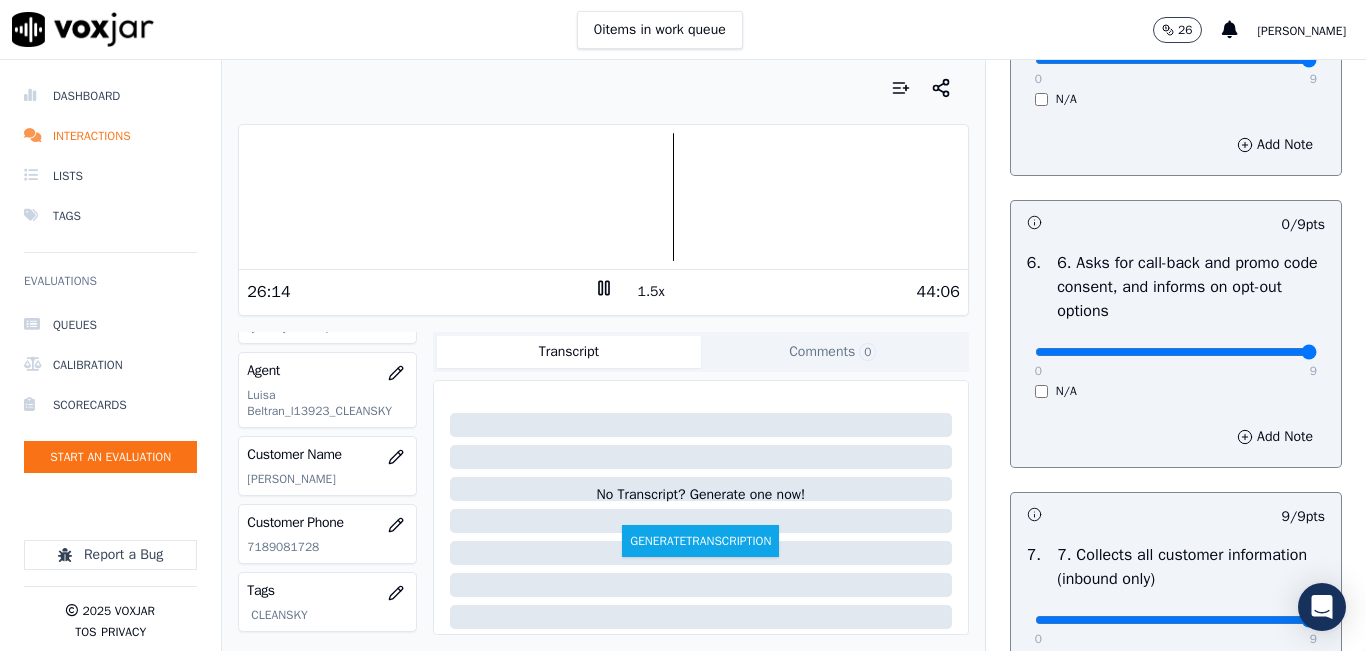 drag, startPoint x: 1259, startPoint y: 420, endPoint x: 1274, endPoint y: 424, distance: 15.524175 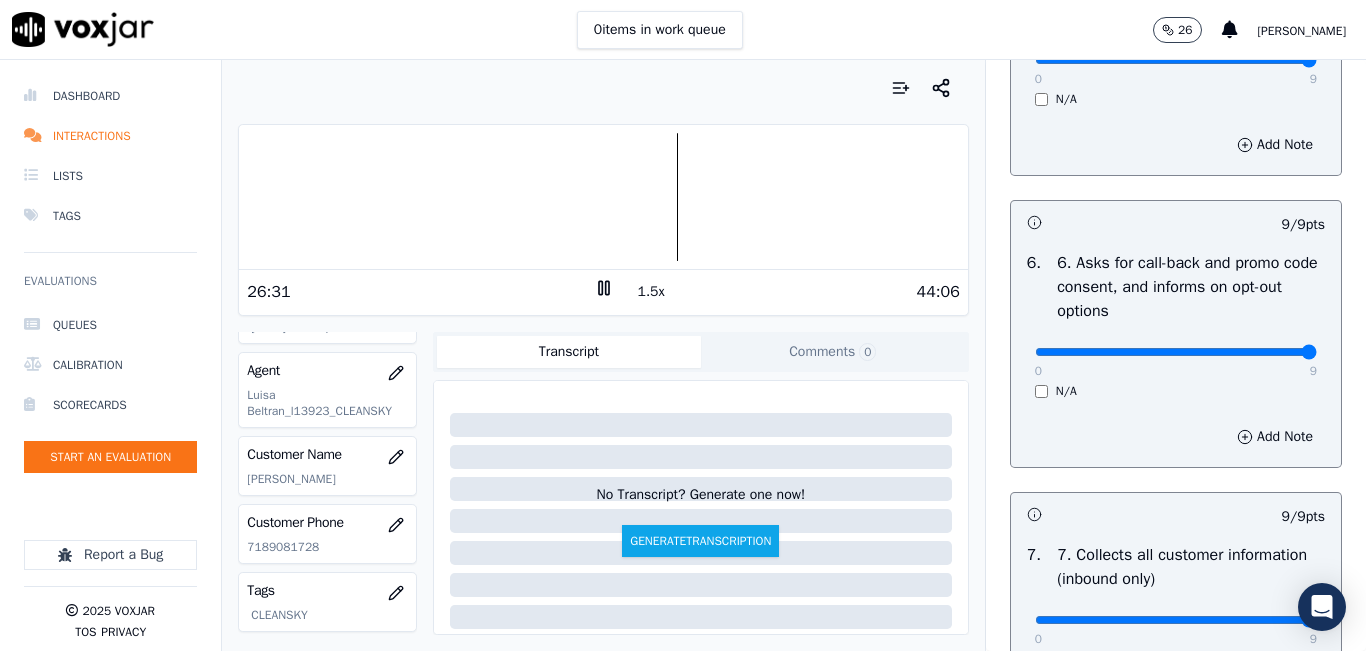 click on "1.5x" at bounding box center [651, 292] 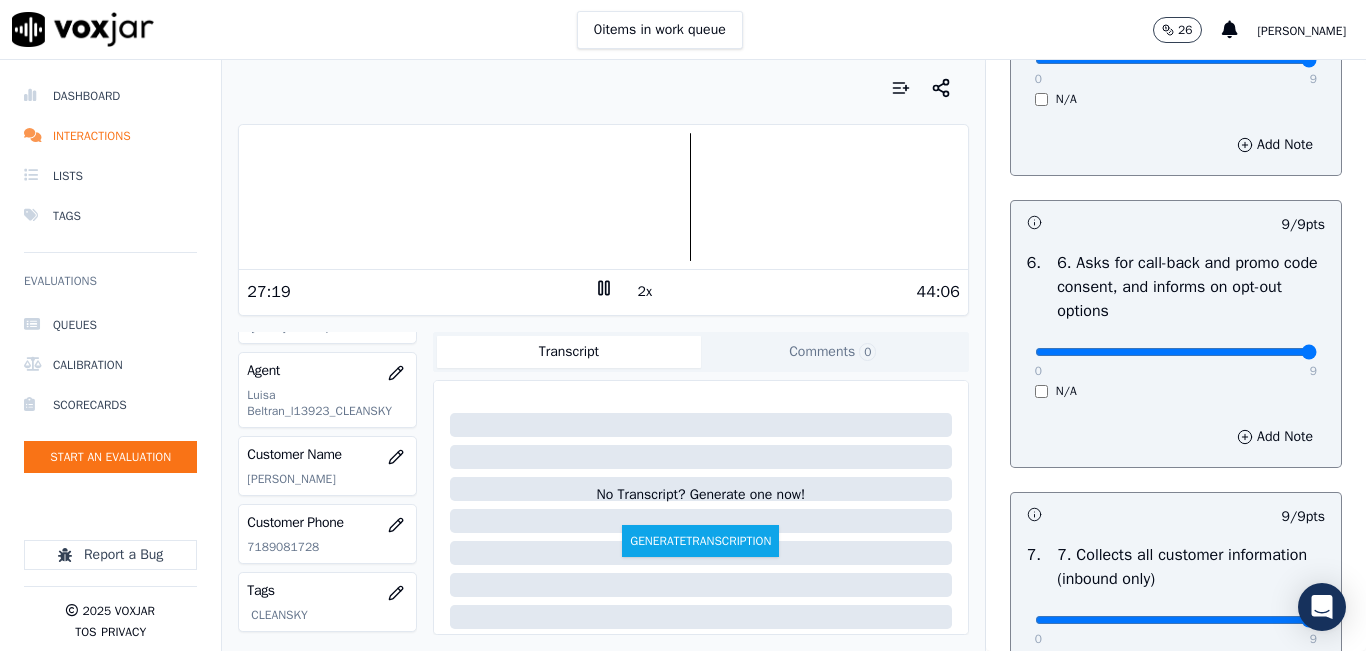 click on "GREETING/OPENING SKILLS   1. Properly brands call (AGENT NAME / CTS)   102  pts                 3 / 4  pts     1 .       0   4     N/A      Add Note                           9 / 9  pts     2 .   2. Advises call is being recorded for quality and training purposes     0   9     N/A      Add Note                           9 / 9  pts     3 .   3. Acknowledges the reason for the call (In an emergency, not transferring to the utility = automatic failure)     0   9     N/A      Add Note                           0 / 9  pts     4 .   4. Resolves utility bill/payment/payment arrangement/customer care before offering energy supply options     0   9     N/A      Add Note                           9 / 9  pts     5 .   5. Confirms the name of the person on the phone     0   9     N/A      Add Note                           9 / 9  pts     6 .   6. Asks for call-back and promo code consent, and informs on opt-out options     0   9     N/A      Add Note                           9 / 9  pts     7 .       0   9     N/A" at bounding box center (1176, 731) 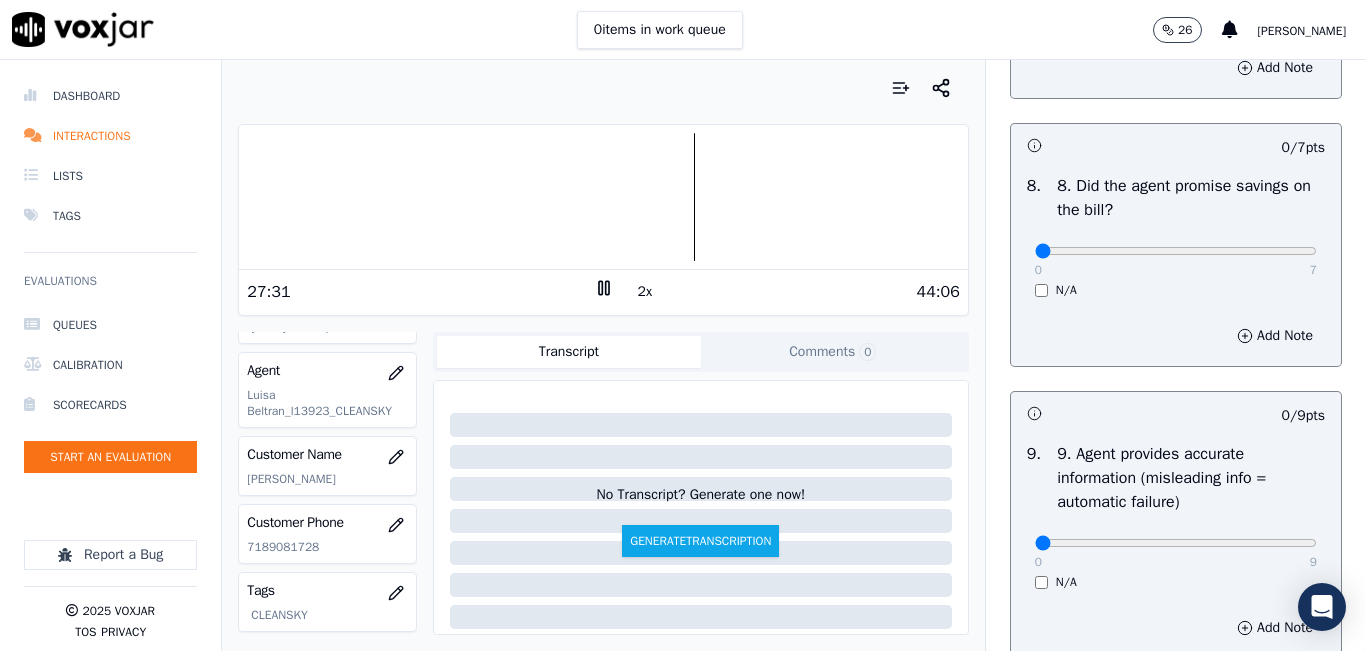 scroll, scrollTop: 2000, scrollLeft: 0, axis: vertical 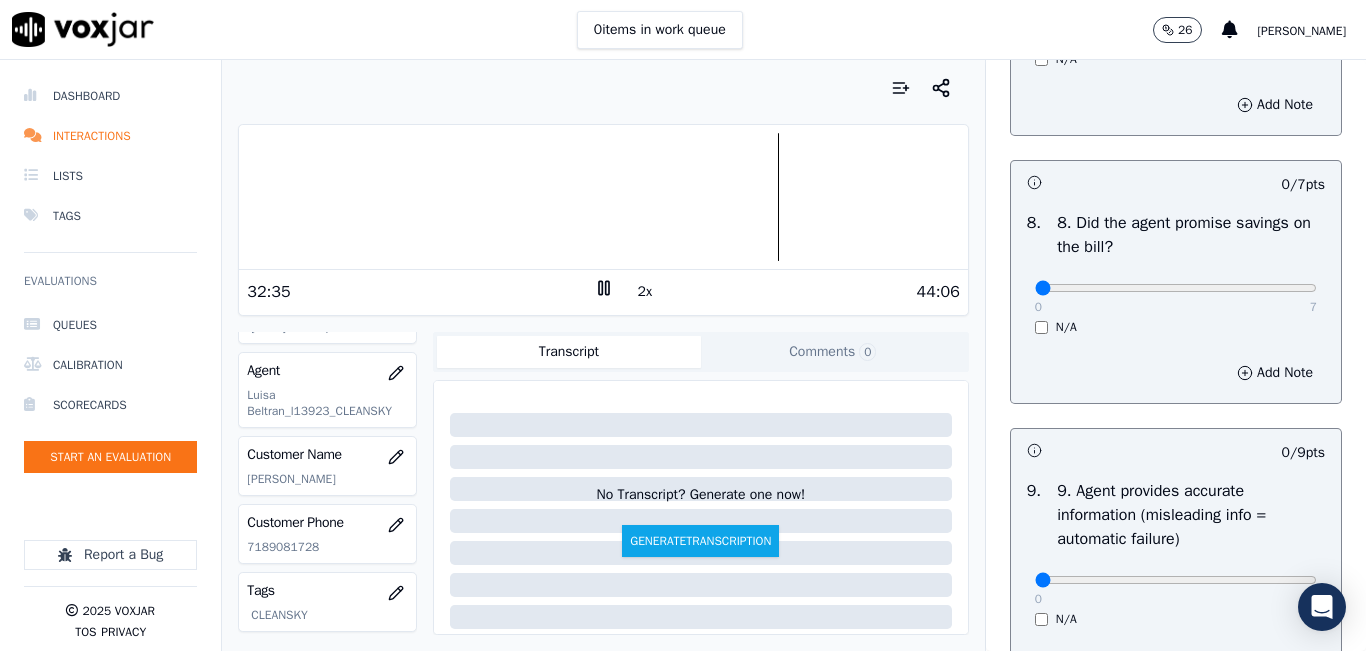 click at bounding box center (603, 88) 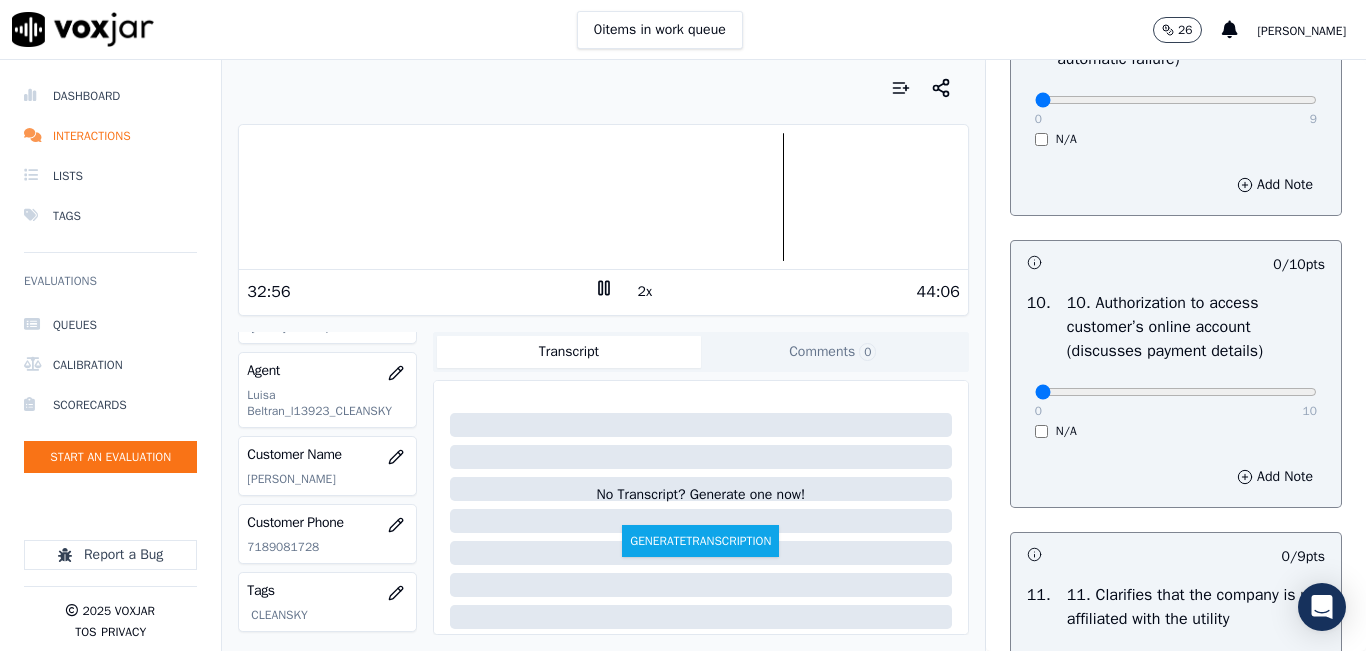 scroll, scrollTop: 2500, scrollLeft: 0, axis: vertical 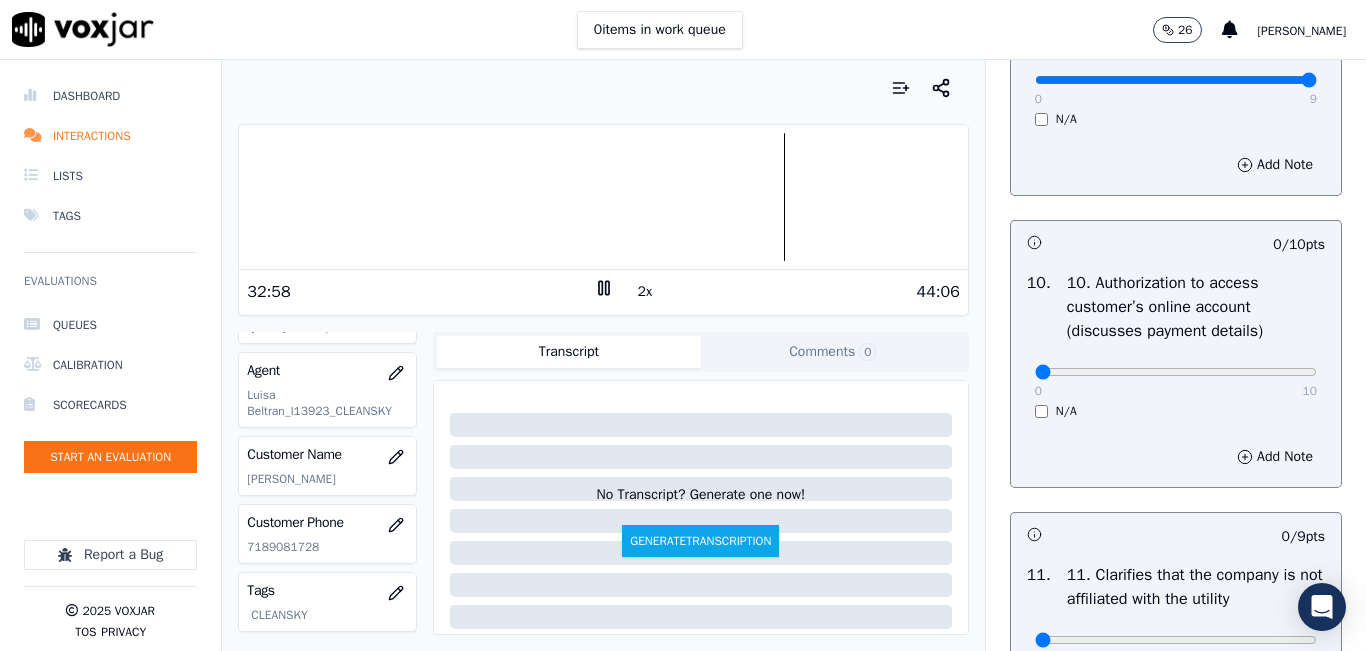 drag, startPoint x: 1236, startPoint y: 143, endPoint x: 1285, endPoint y: 158, distance: 51.24451 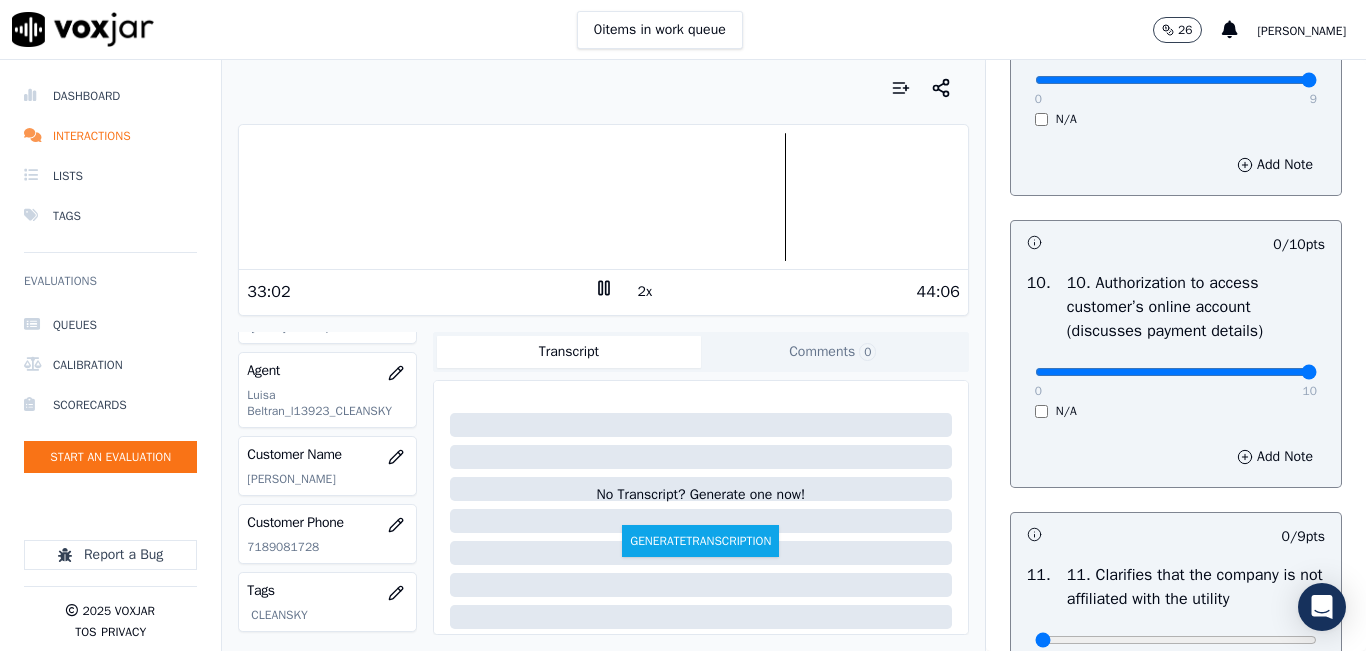 drag, startPoint x: 1246, startPoint y: 444, endPoint x: 1283, endPoint y: 441, distance: 37.12142 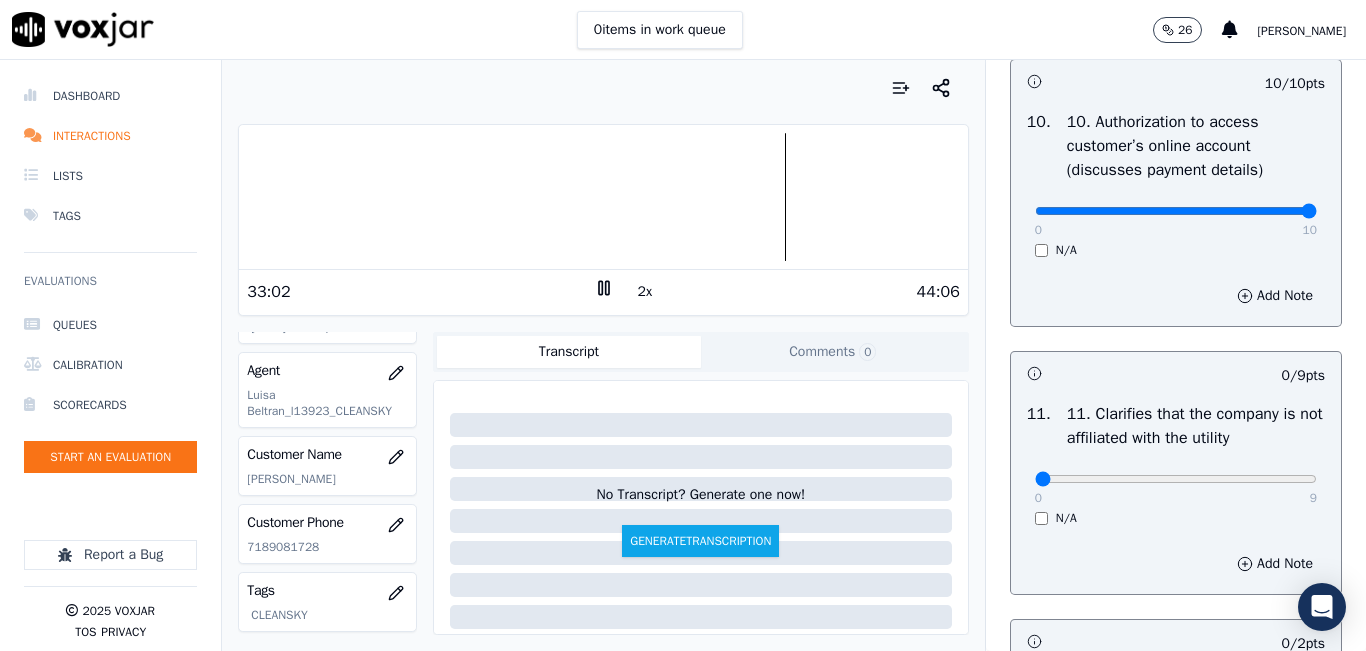 scroll, scrollTop: 2900, scrollLeft: 0, axis: vertical 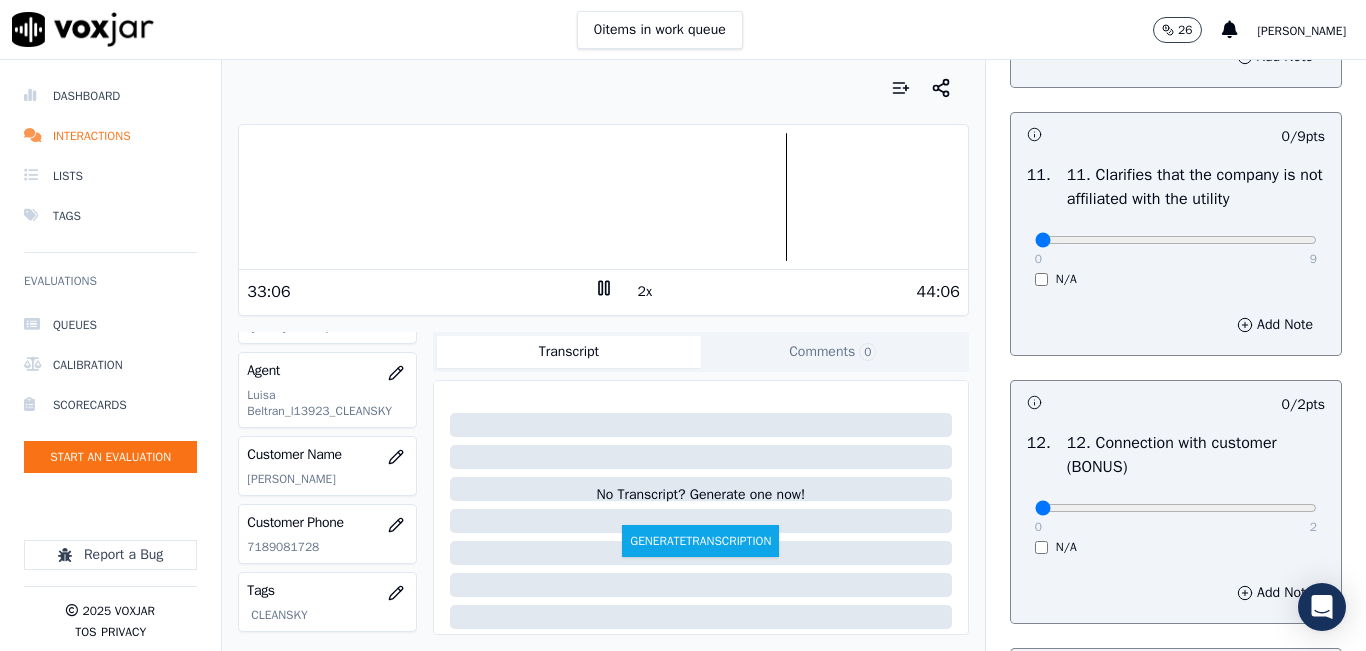 drag, startPoint x: 1247, startPoint y: 298, endPoint x: 1267, endPoint y: 310, distance: 23.323807 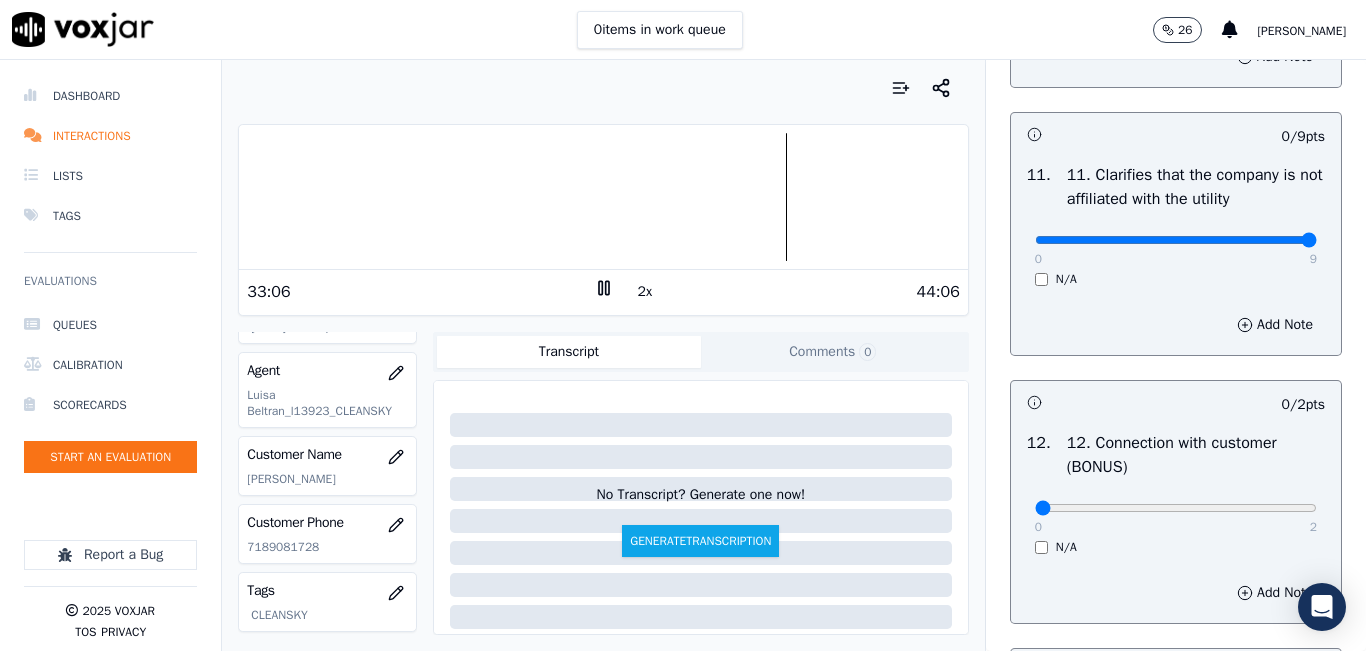 type on "9" 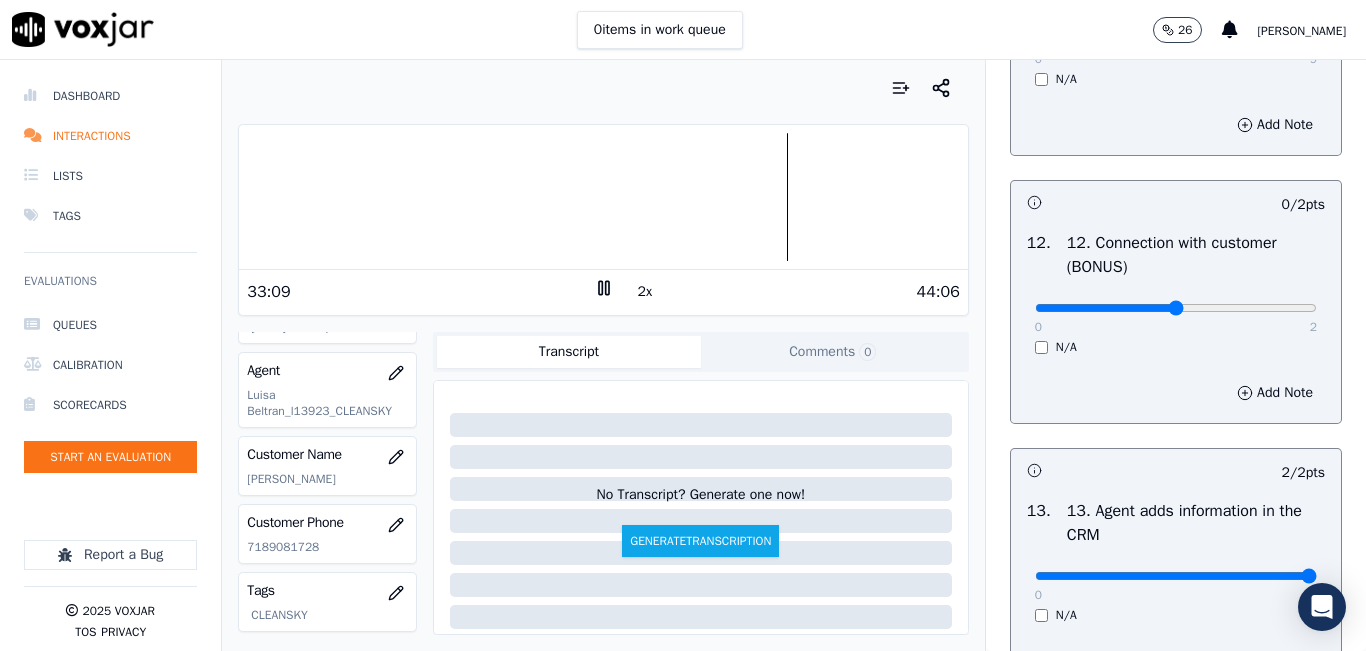 type on "1" 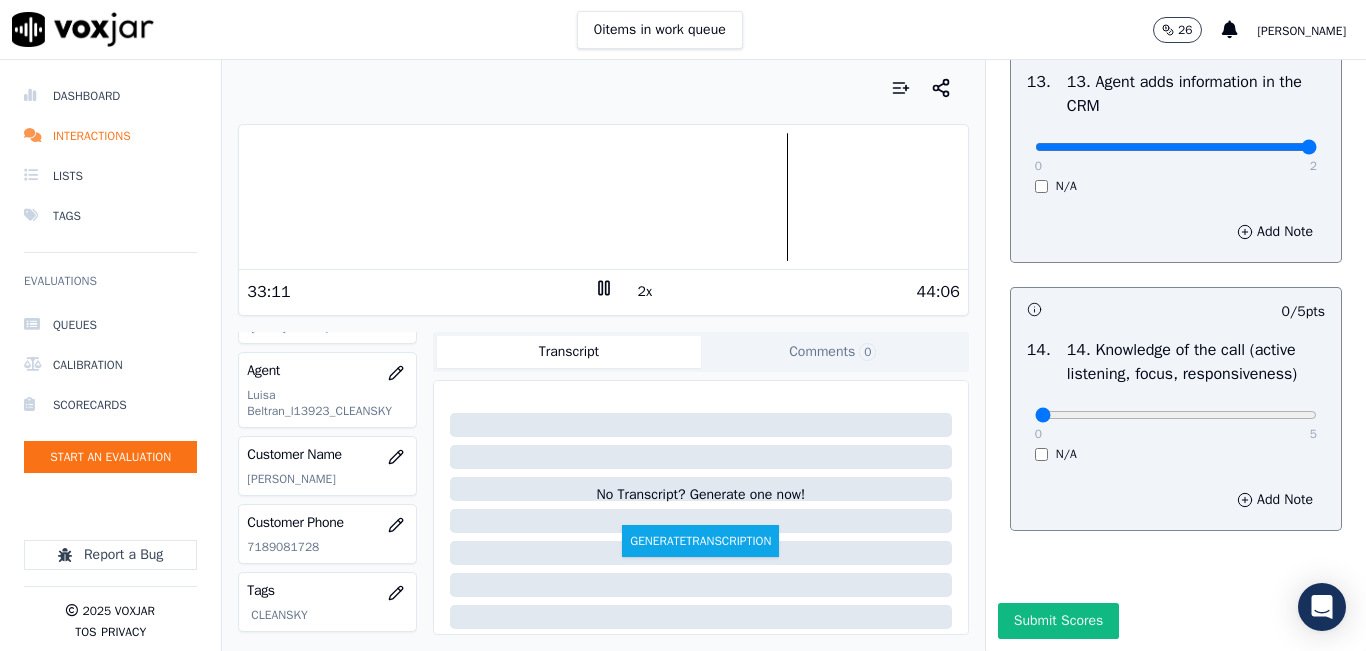 scroll, scrollTop: 3642, scrollLeft: 0, axis: vertical 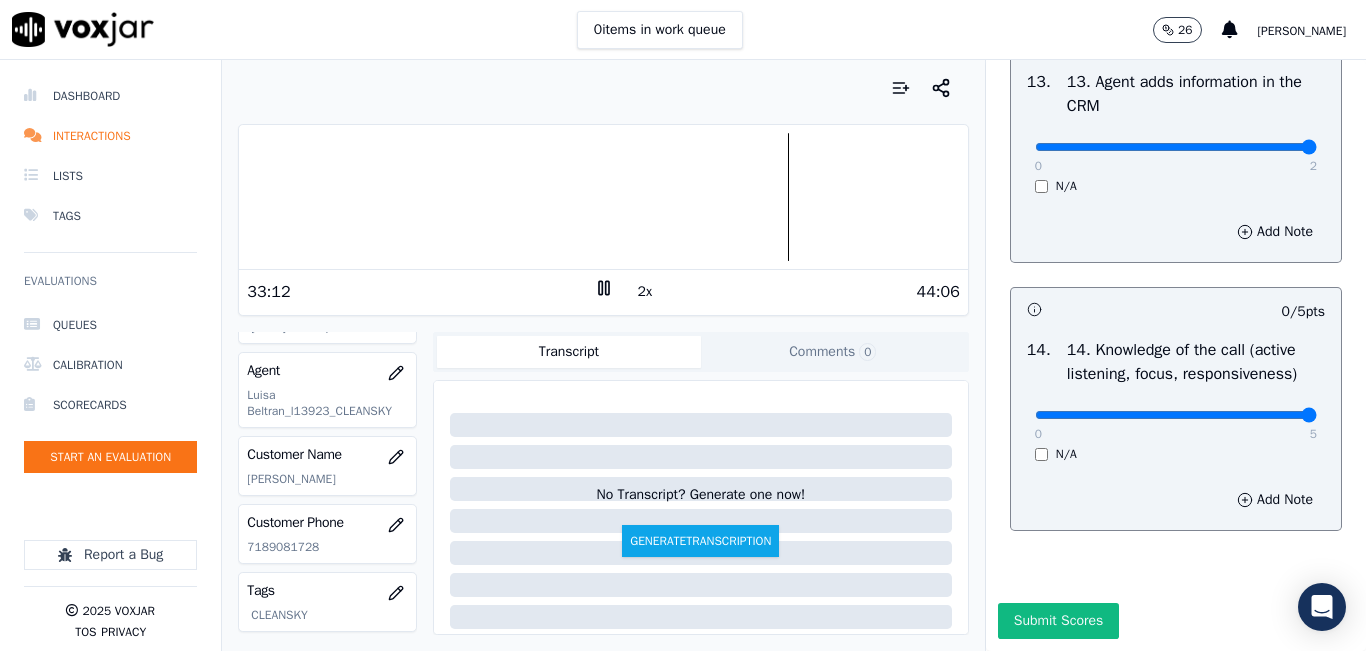 drag, startPoint x: 1258, startPoint y: 369, endPoint x: 1271, endPoint y: 376, distance: 14.764823 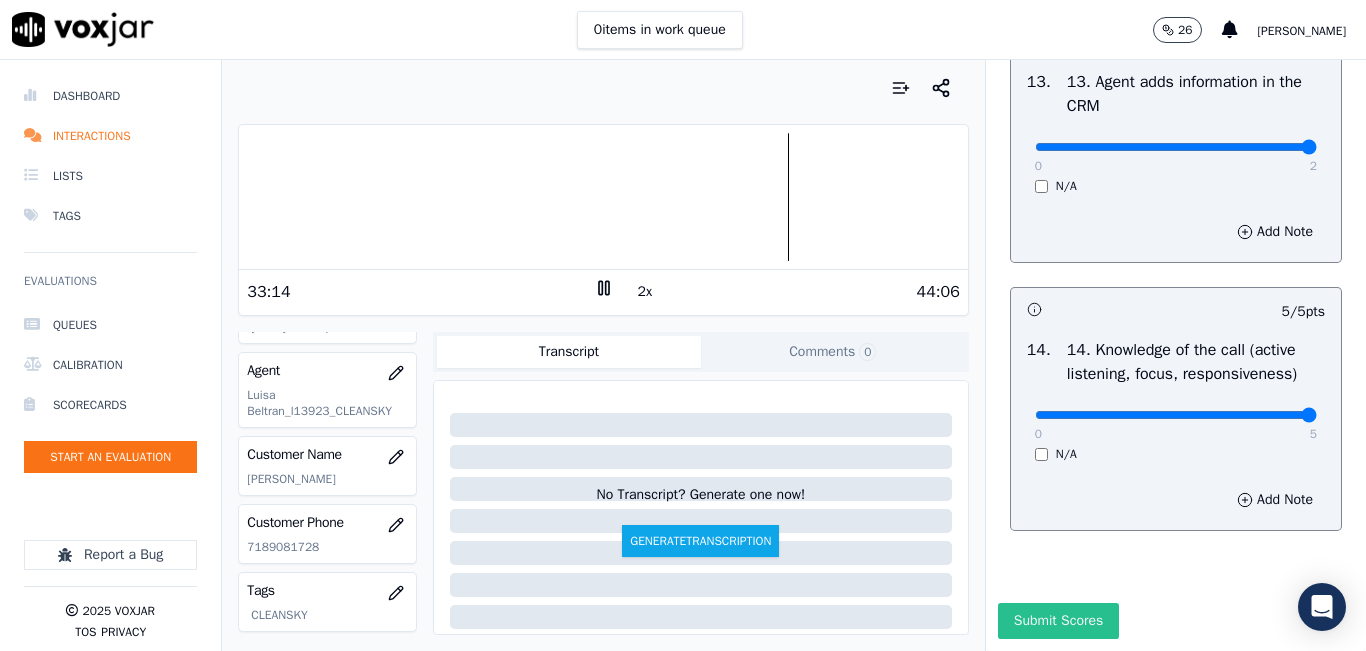 click on "Submit Scores" at bounding box center (1058, 621) 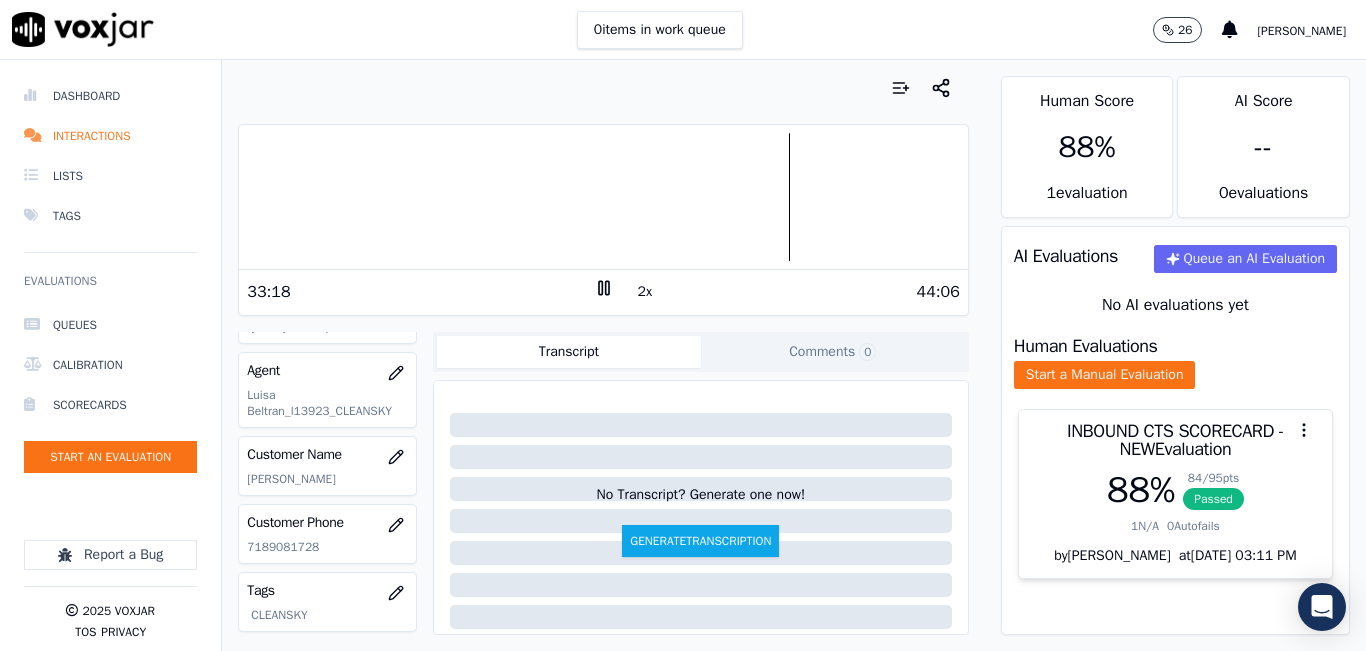 click on "88 %" at bounding box center (1141, 490) 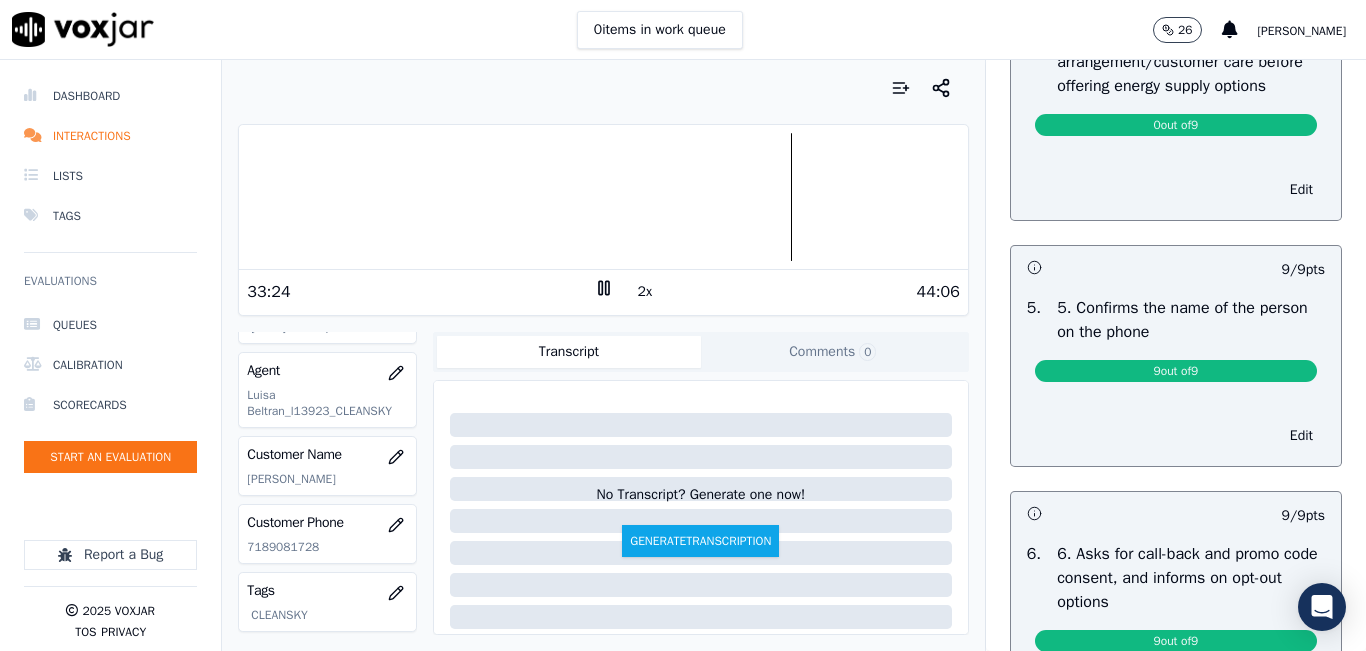 scroll, scrollTop: 1000, scrollLeft: 0, axis: vertical 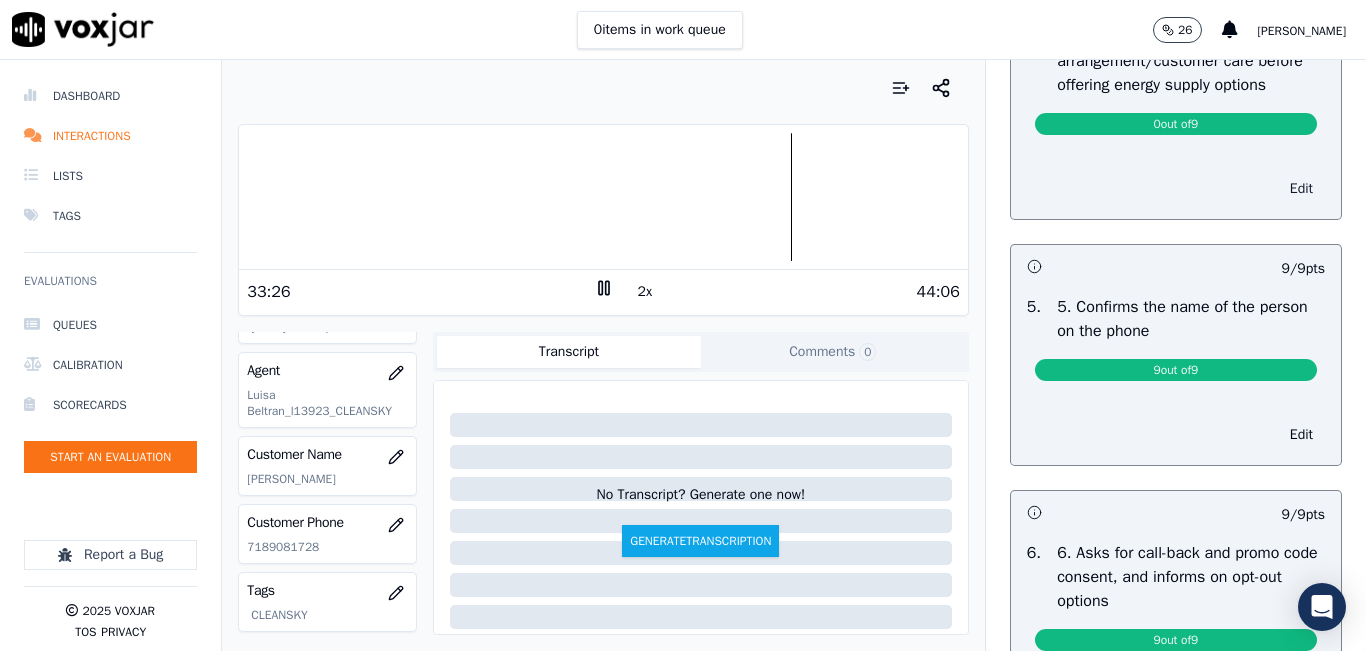 click on "Edit" at bounding box center [1301, 189] 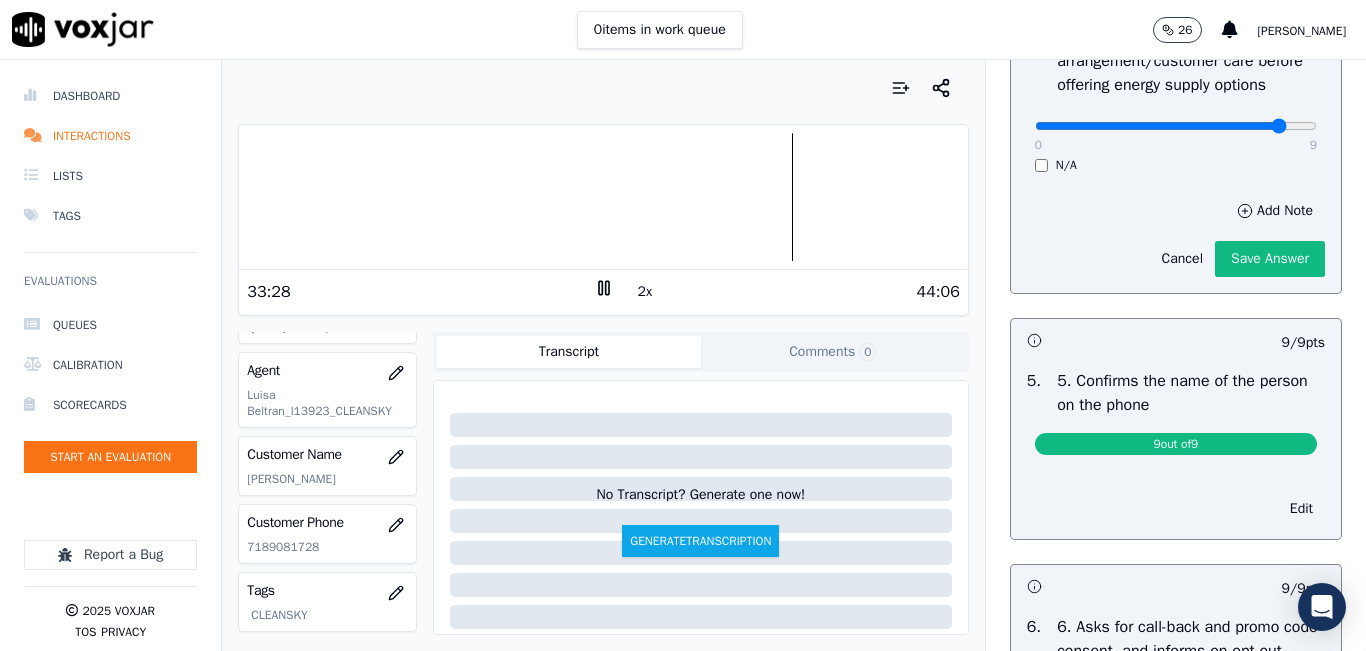 type on "8" 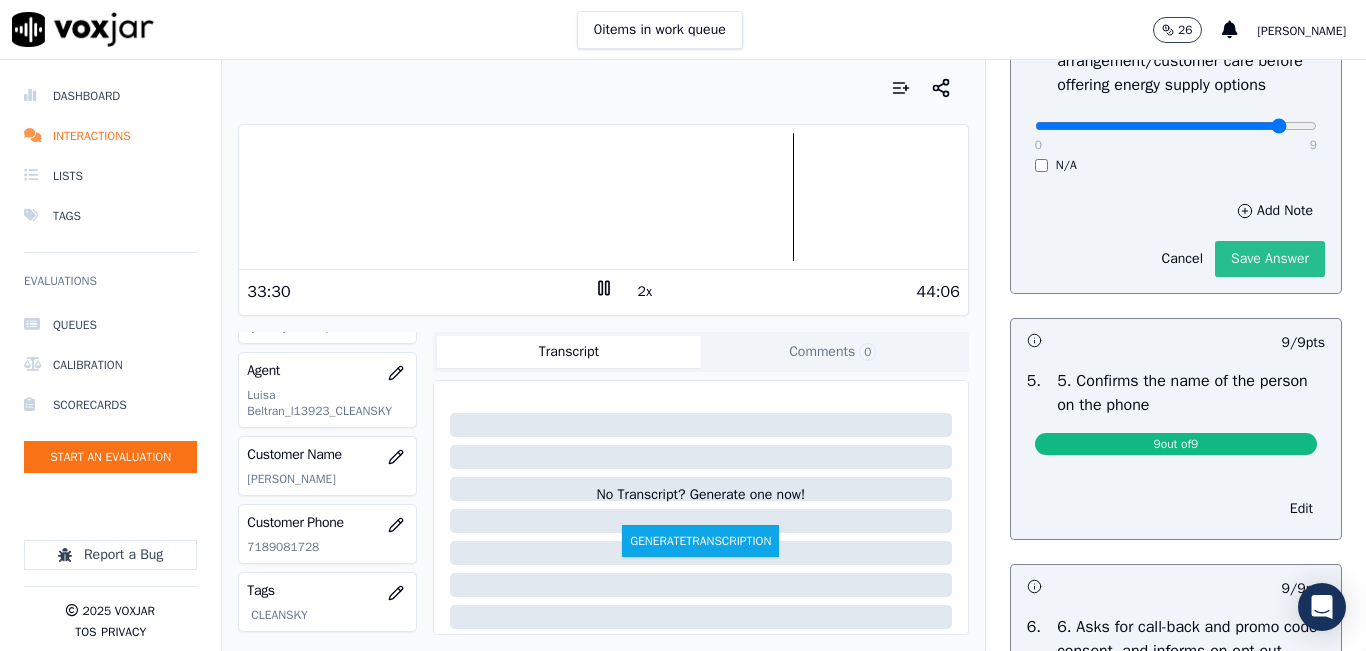 click on "Save Answer" 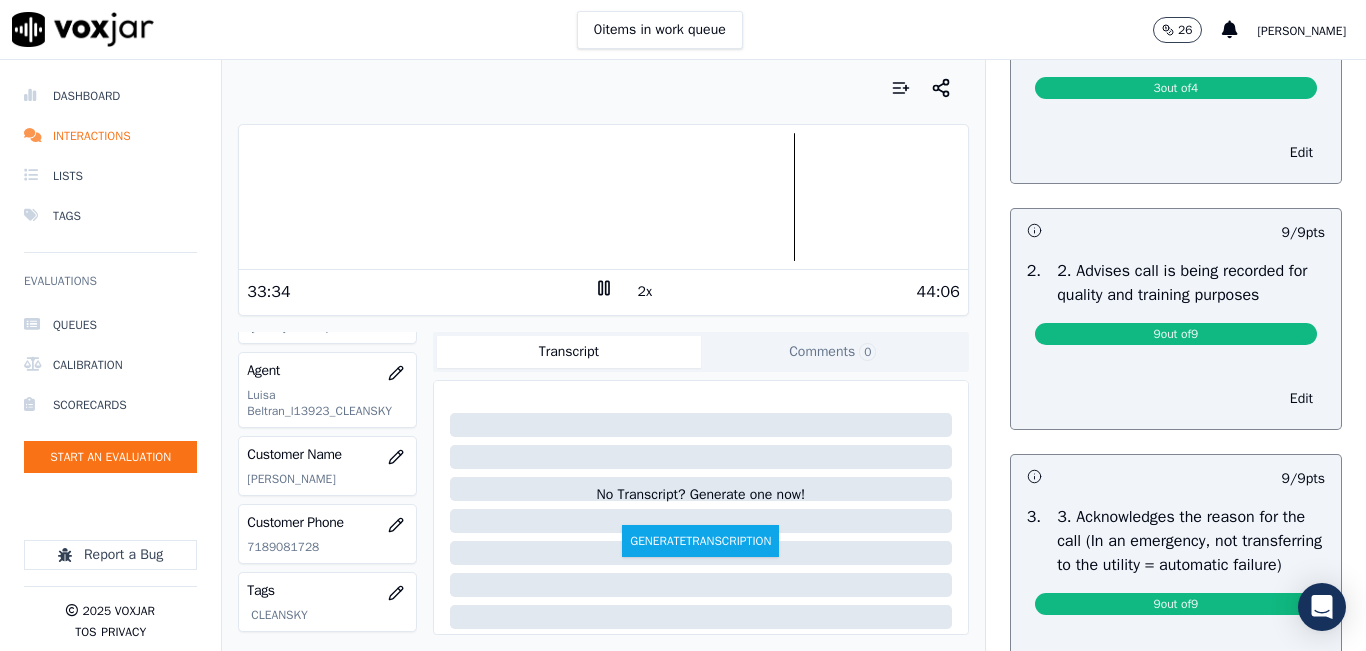 scroll, scrollTop: 0, scrollLeft: 0, axis: both 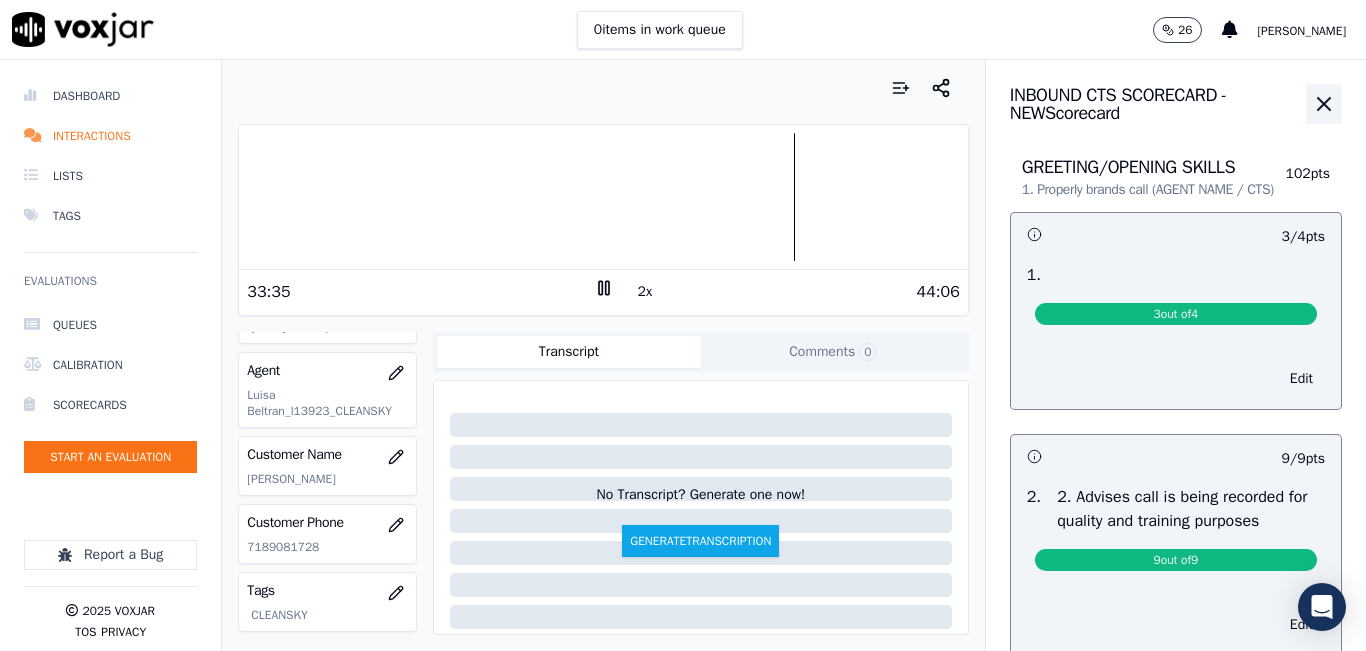 click 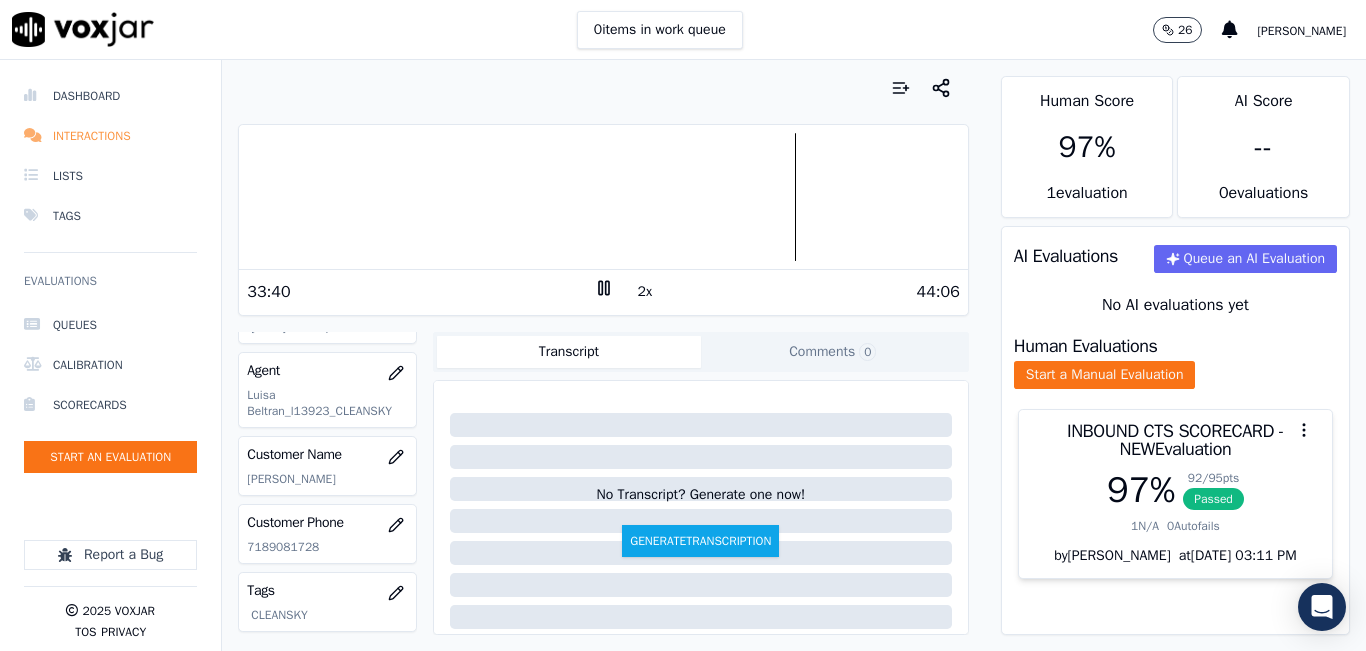 click on "Interactions" at bounding box center (110, 136) 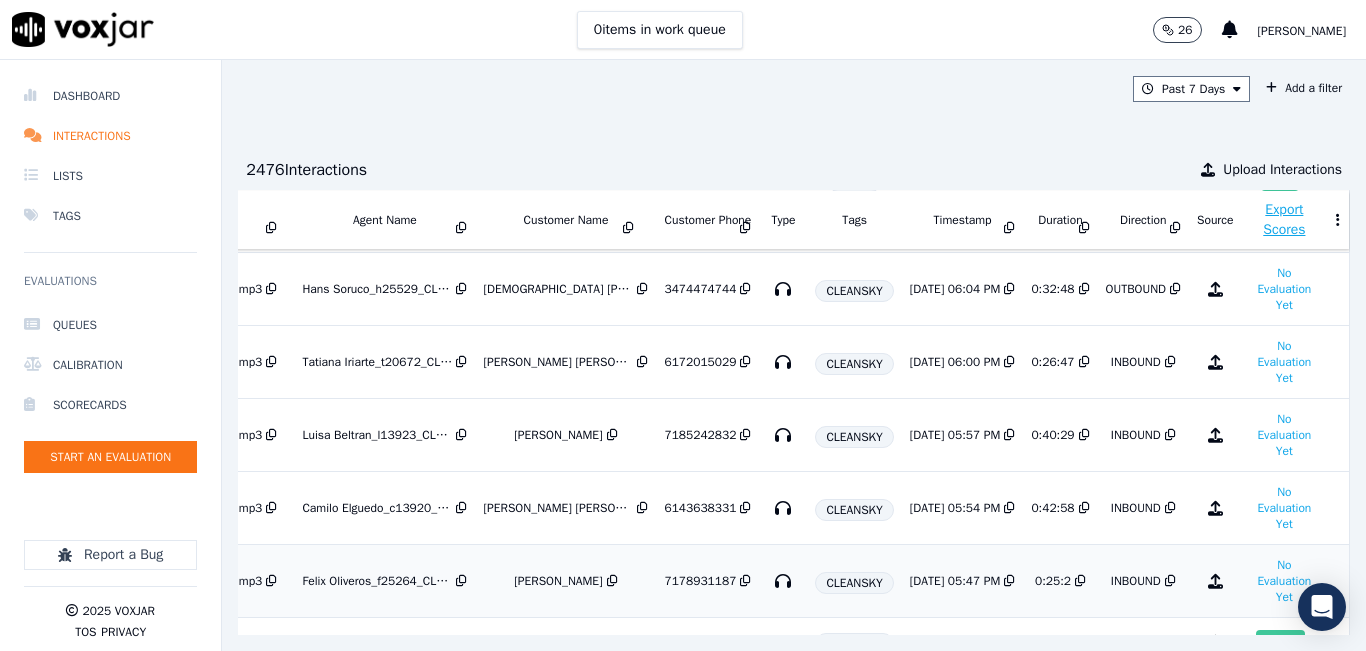 scroll, scrollTop: 400, scrollLeft: 333, axis: both 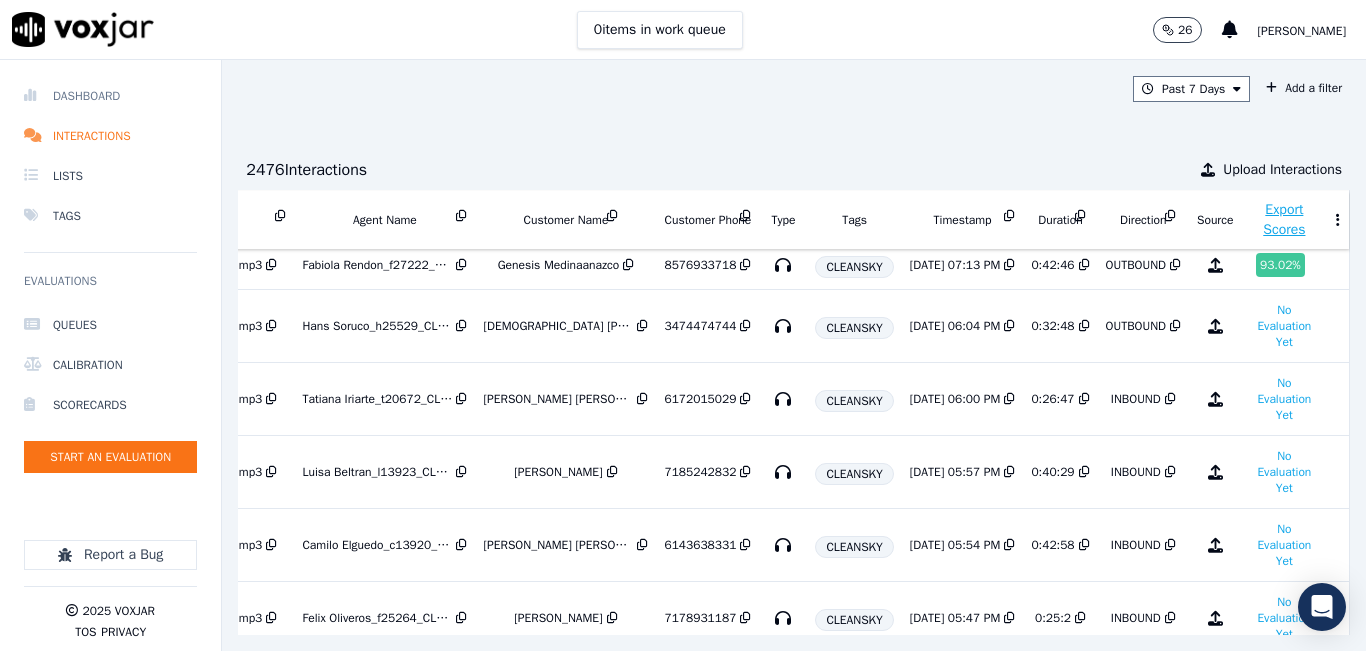 click on "Dashboard" at bounding box center (110, 96) 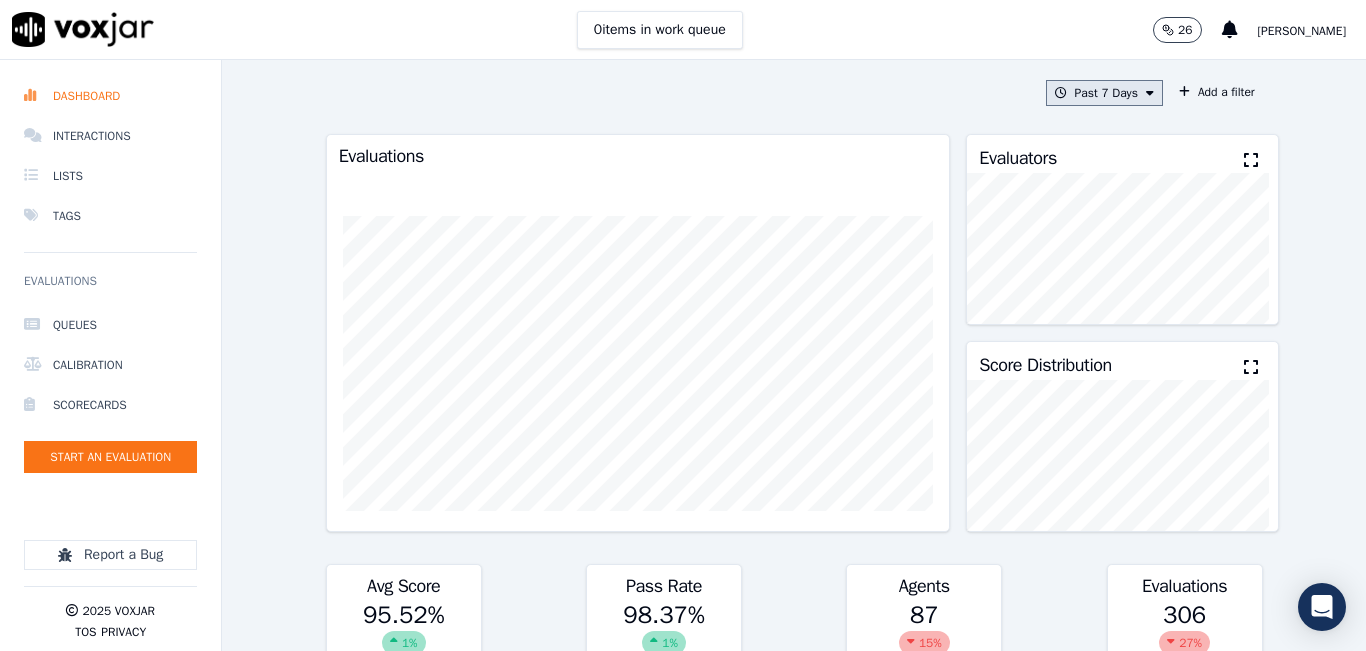 click on "Past 7 Days" at bounding box center (1104, 93) 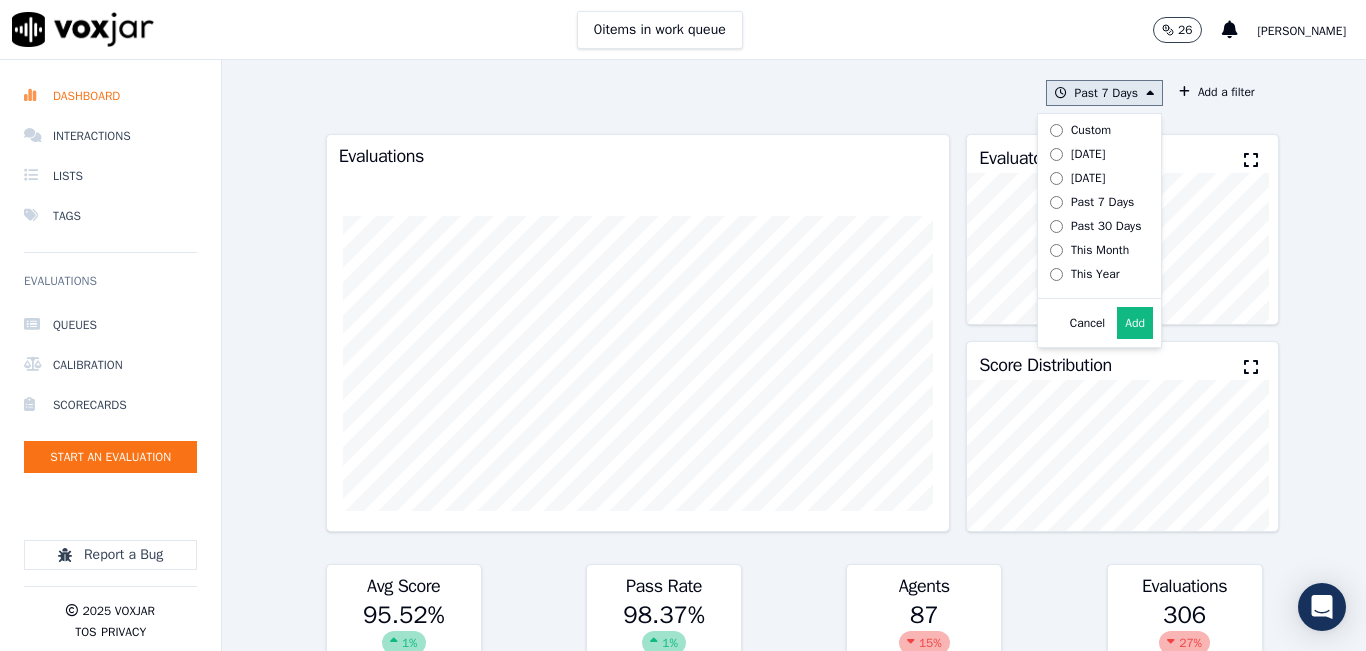 click on "Today" at bounding box center [1088, 154] 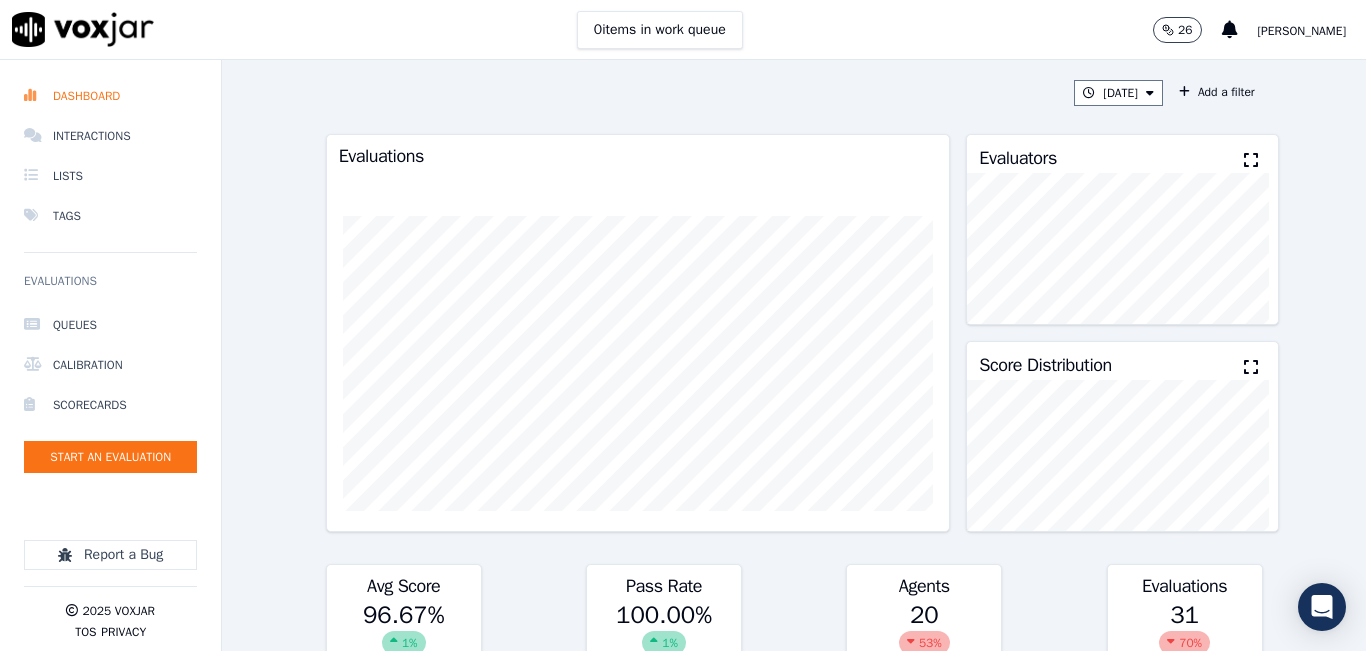 click at bounding box center [1251, 160] 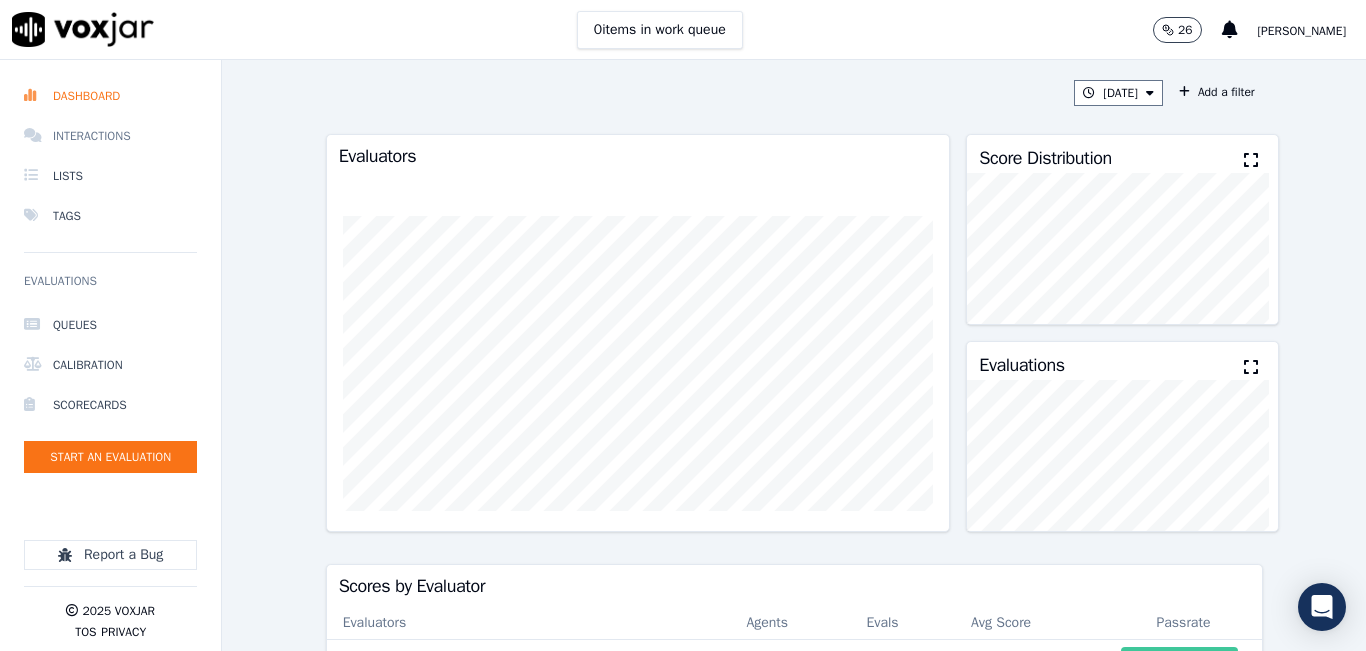click on "Interactions" at bounding box center (110, 136) 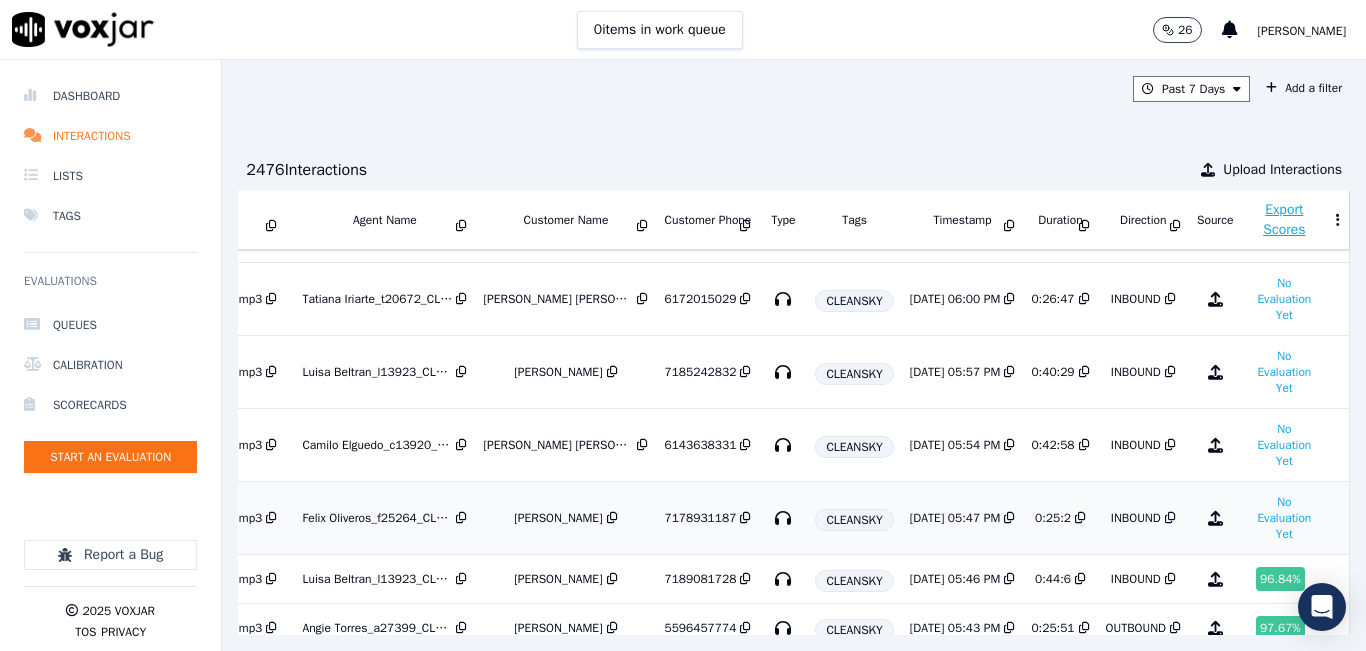 scroll, scrollTop: 600, scrollLeft: 333, axis: both 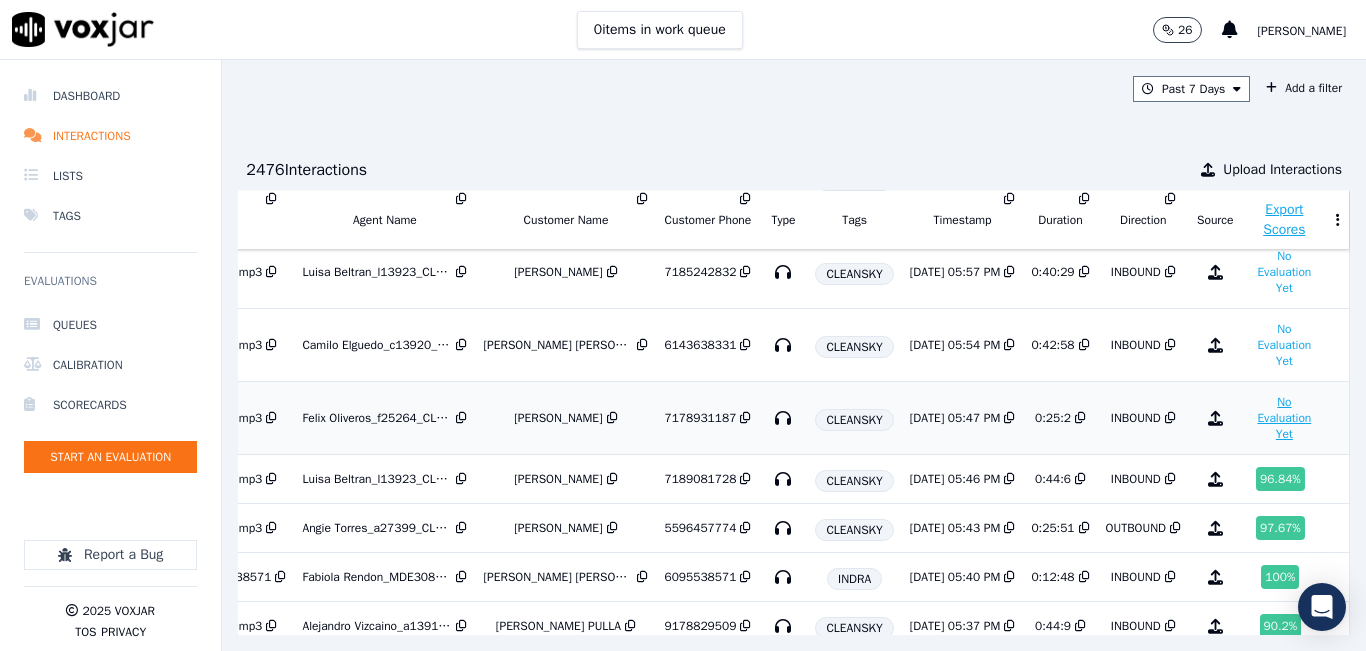 click on "No Evaluation Yet" at bounding box center [1284, 418] 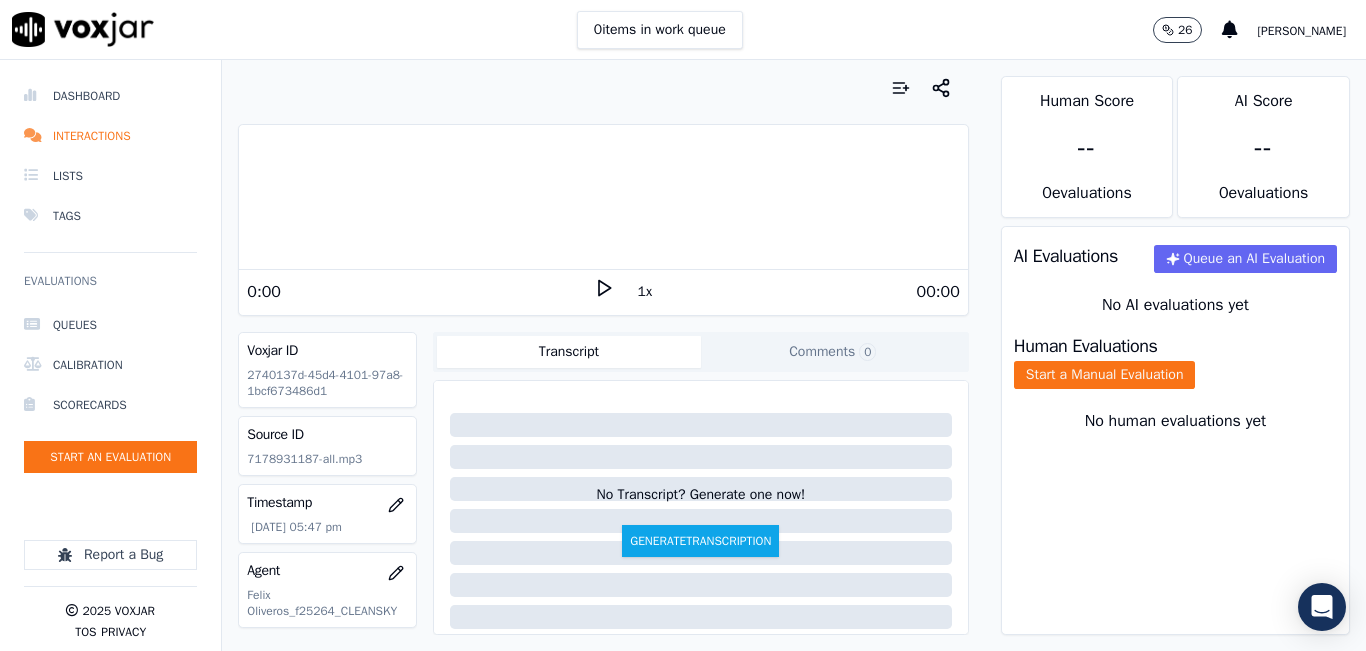 click 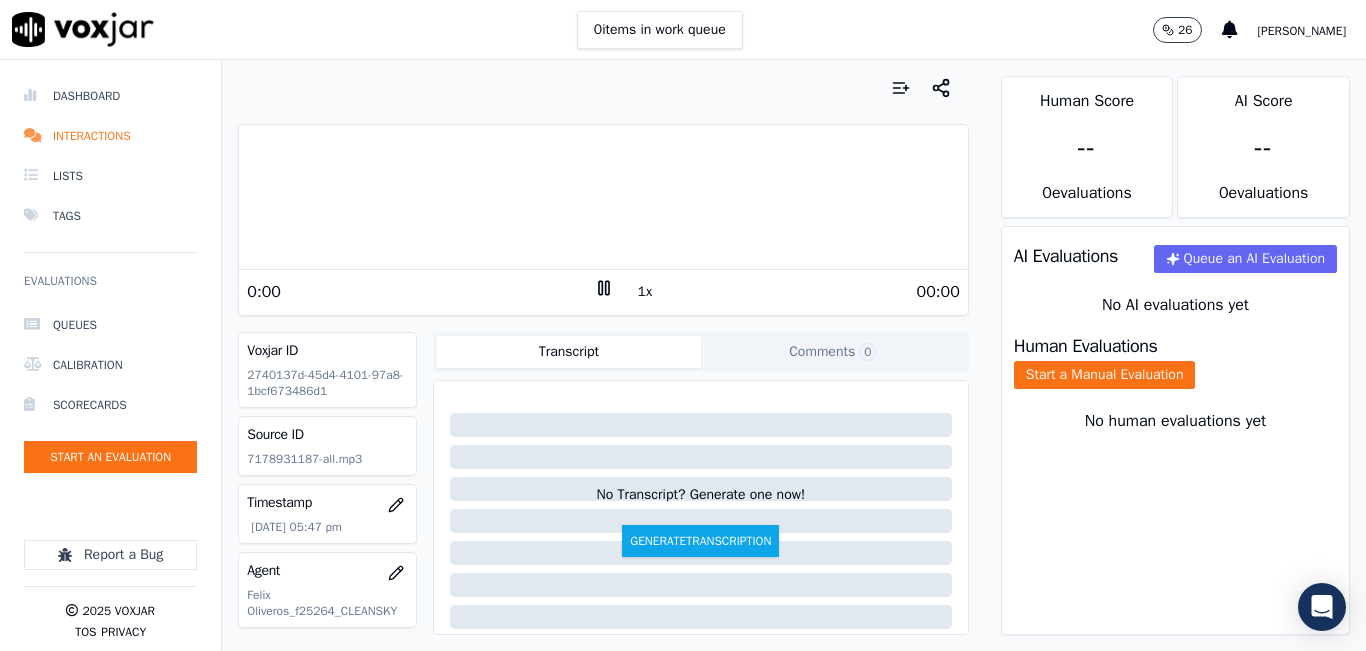 click on "1x" at bounding box center [645, 292] 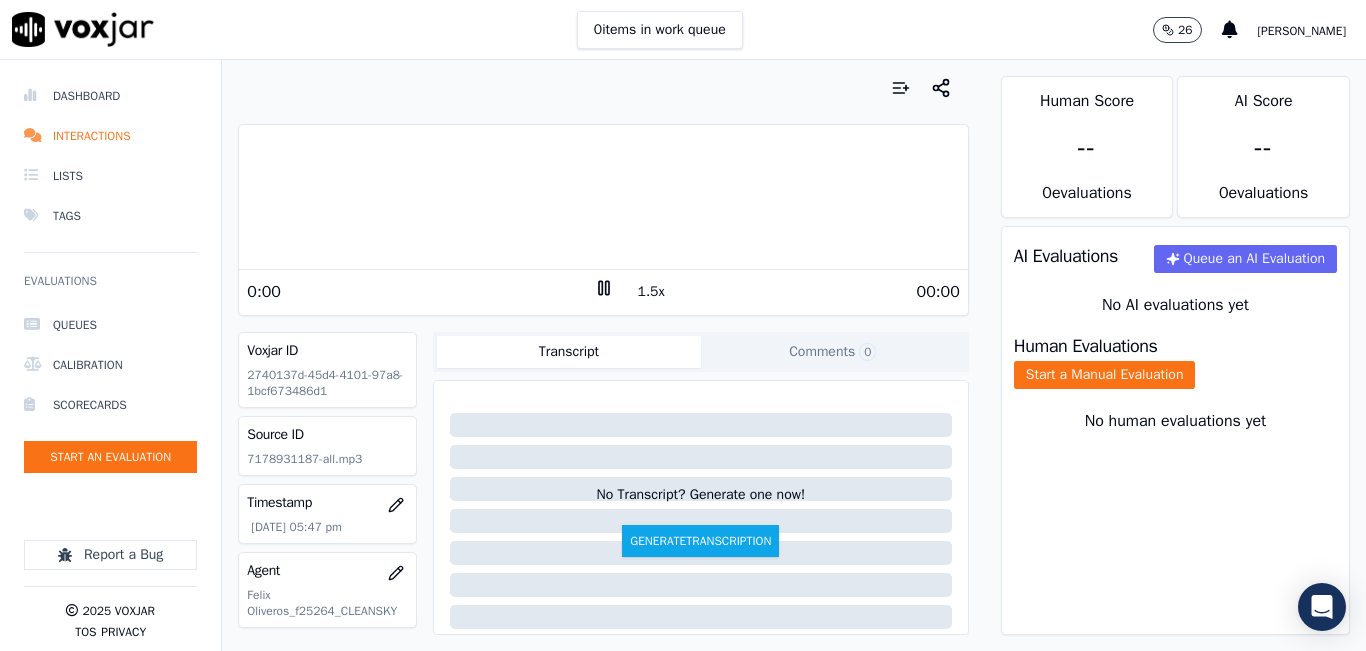 click on "1.5x" at bounding box center (651, 292) 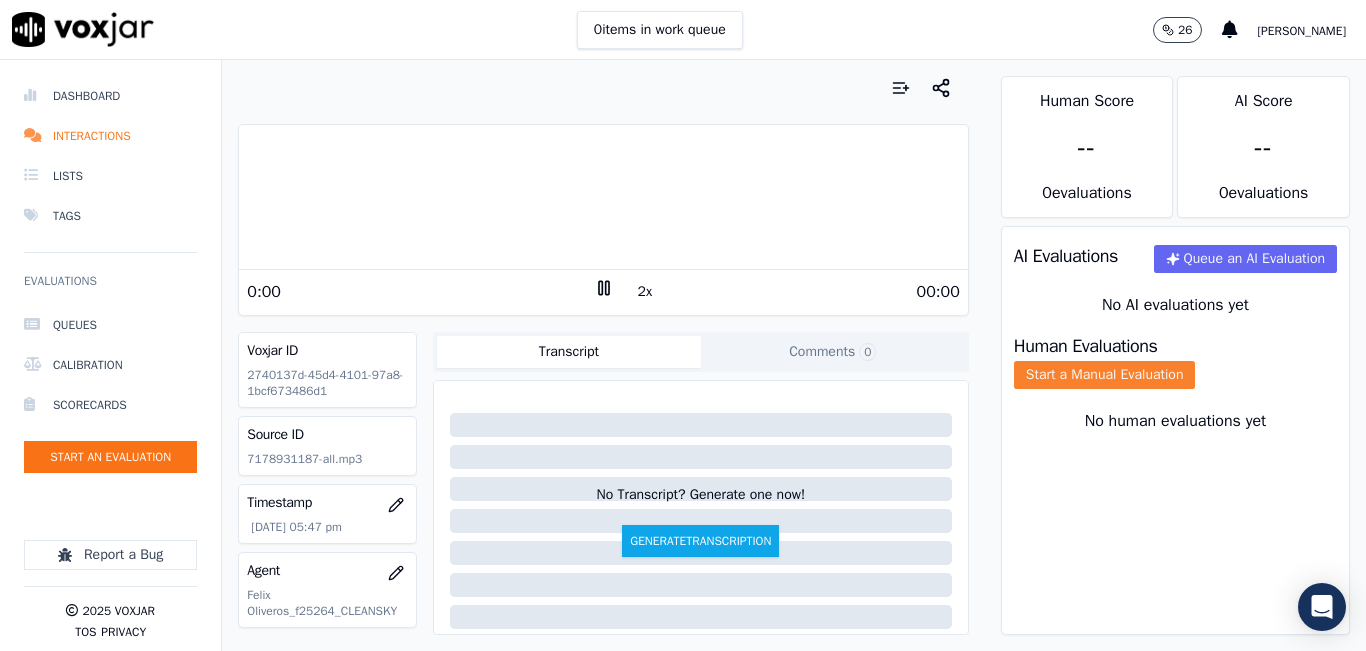 click on "Start a Manual Evaluation" 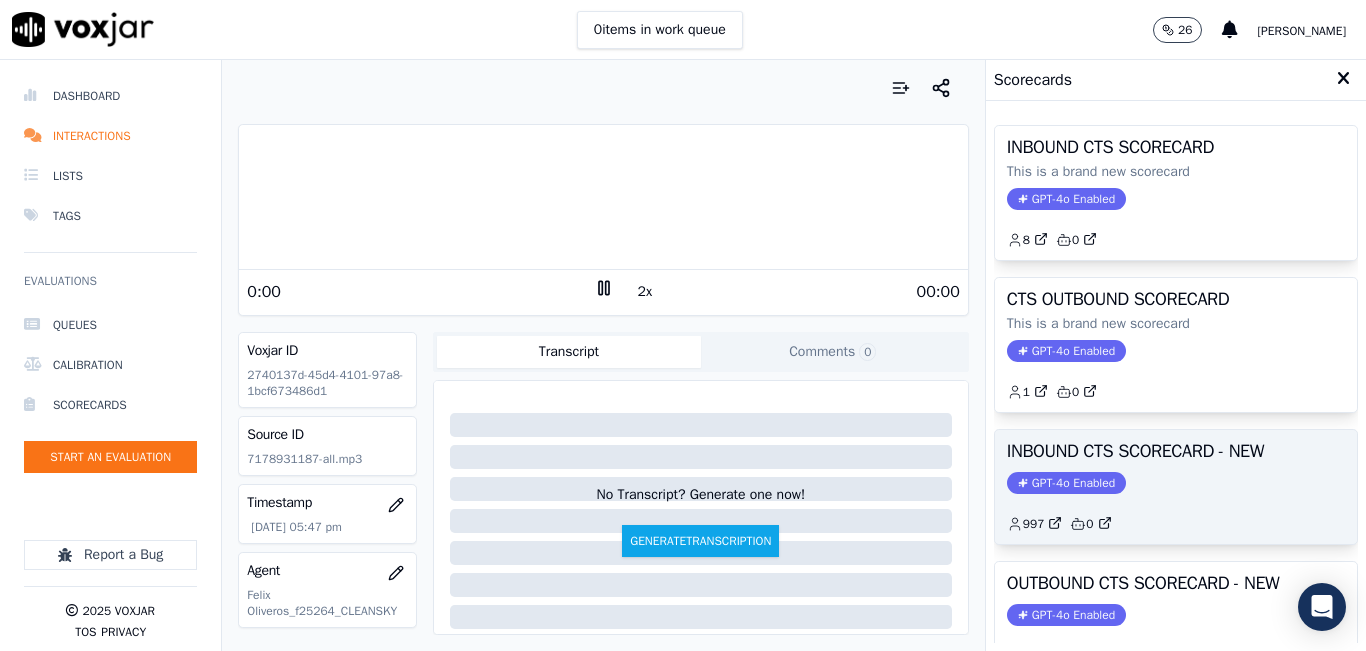 scroll, scrollTop: 200, scrollLeft: 0, axis: vertical 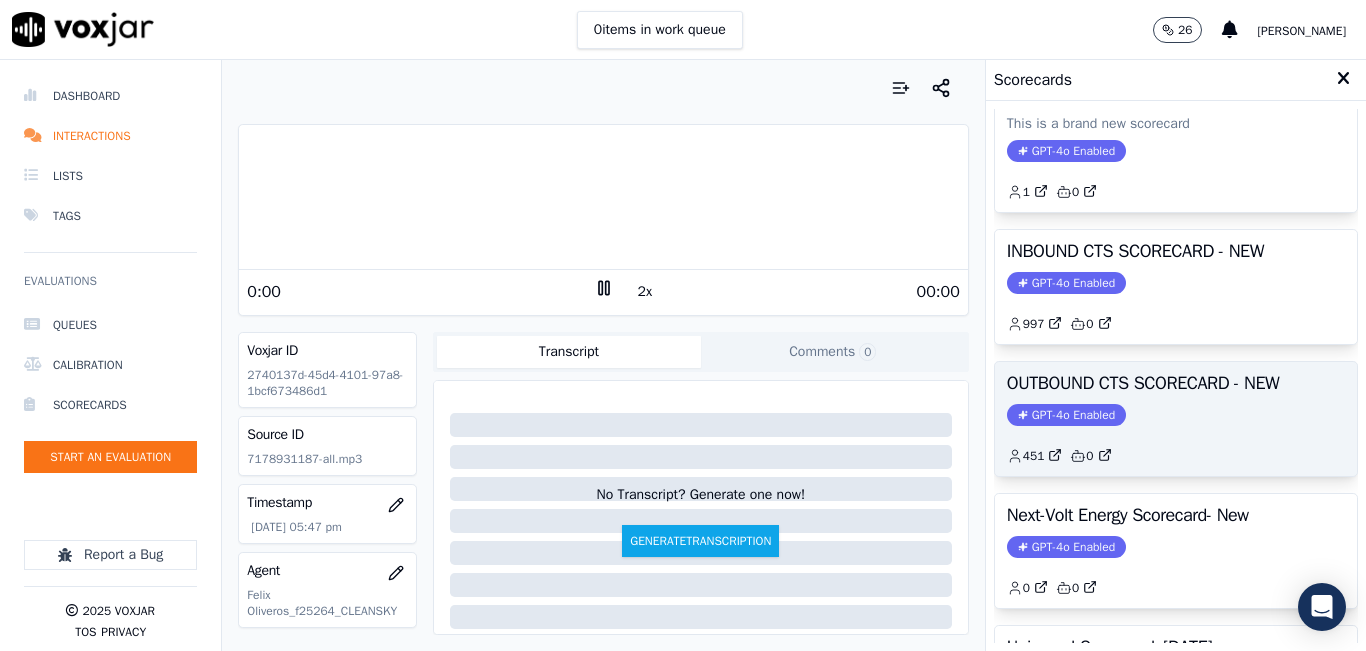 click on "OUTBOUND CTS SCORECARD - NEW        GPT-4o Enabled       451         0" at bounding box center [1176, 419] 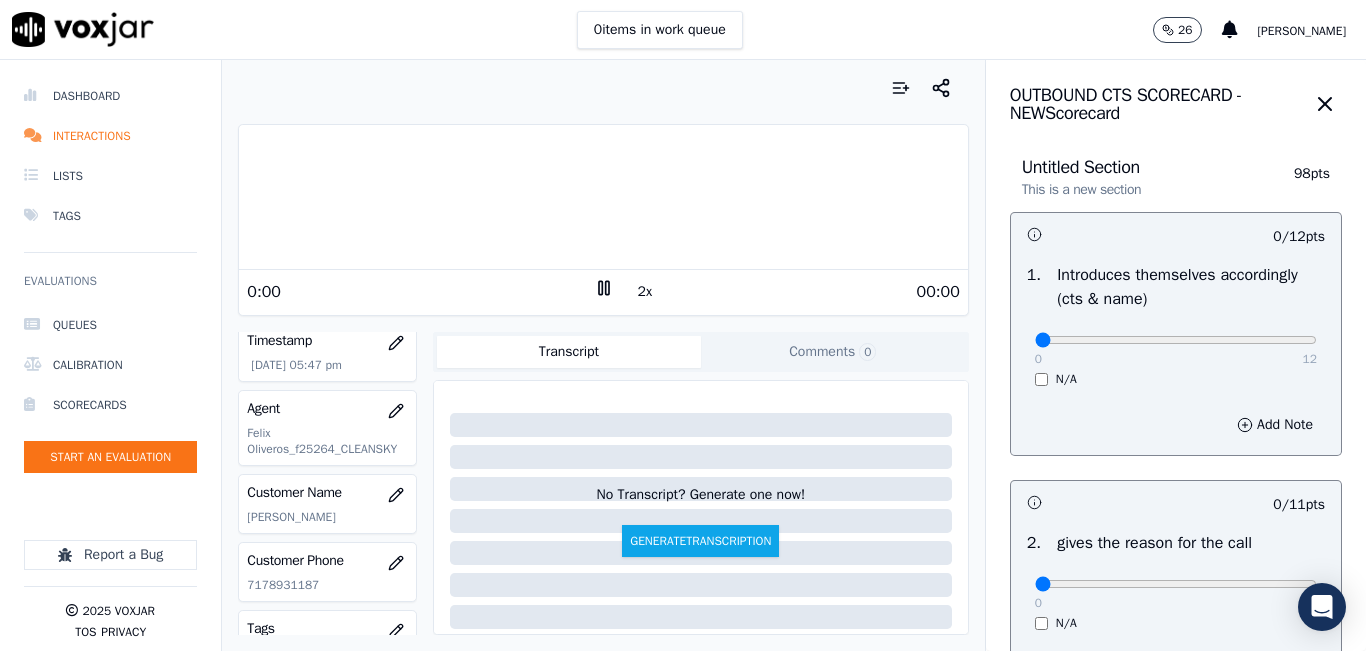 scroll, scrollTop: 200, scrollLeft: 0, axis: vertical 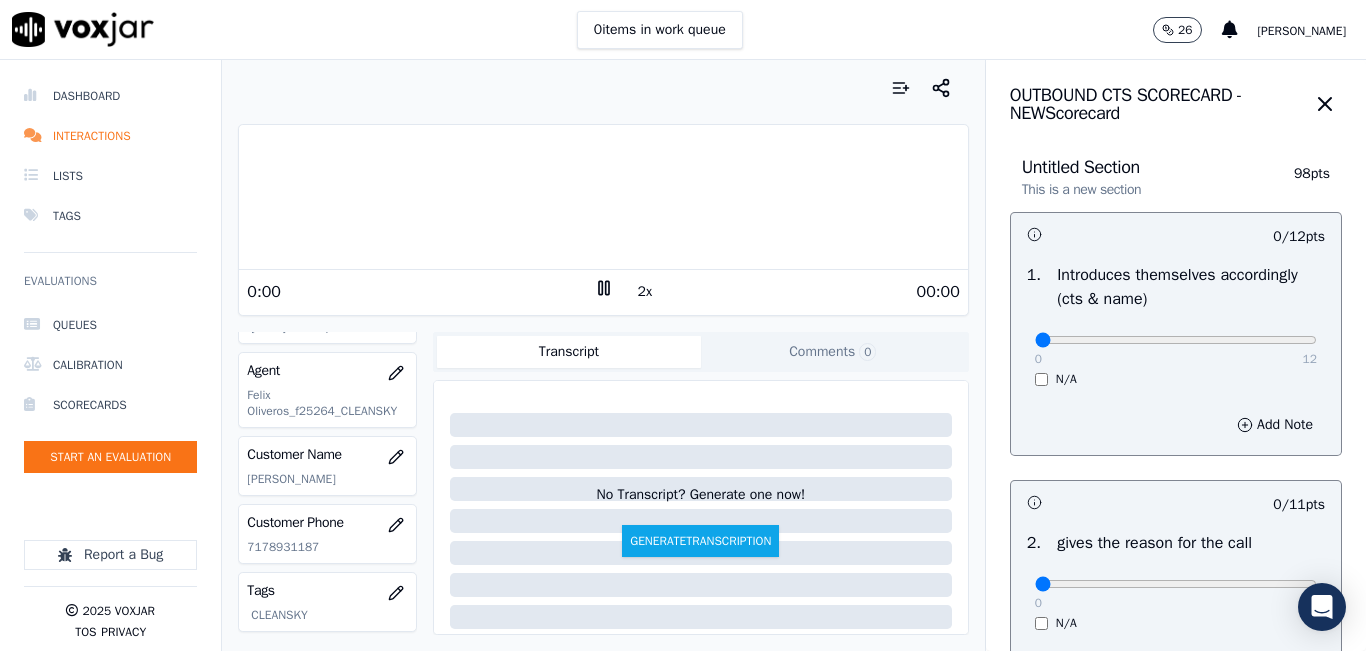 click on "7178931187" 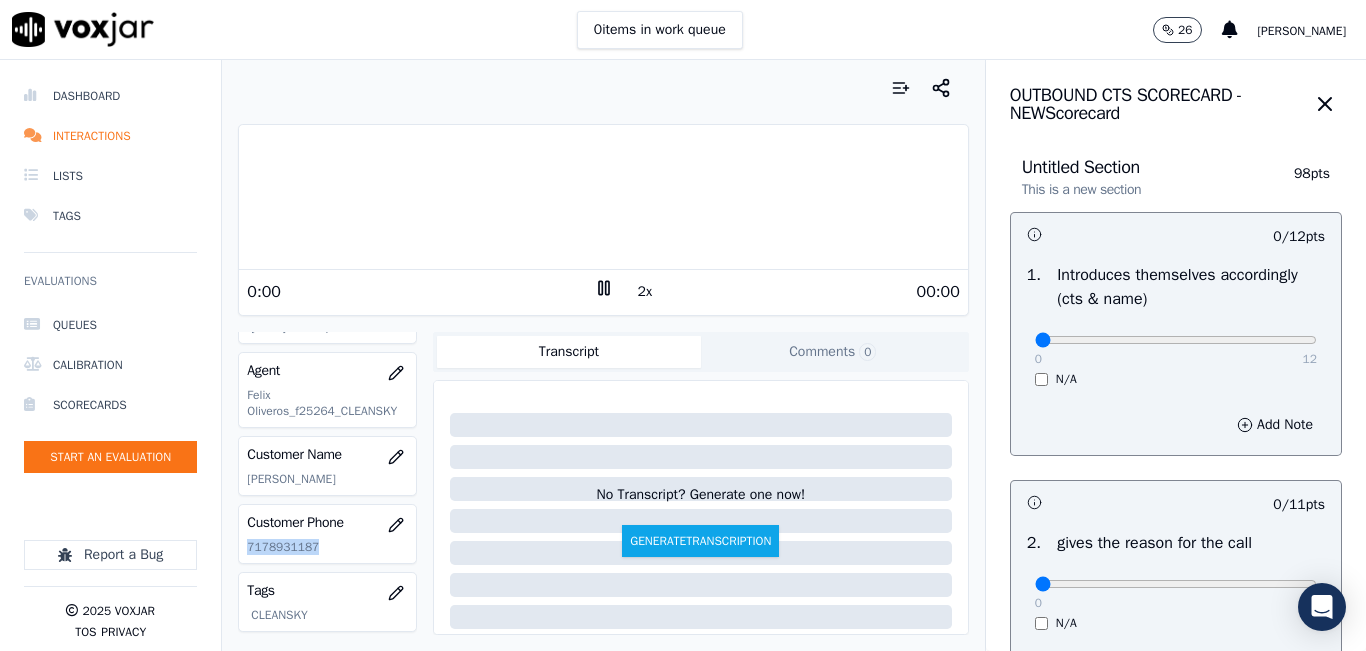 click on "7178931187" 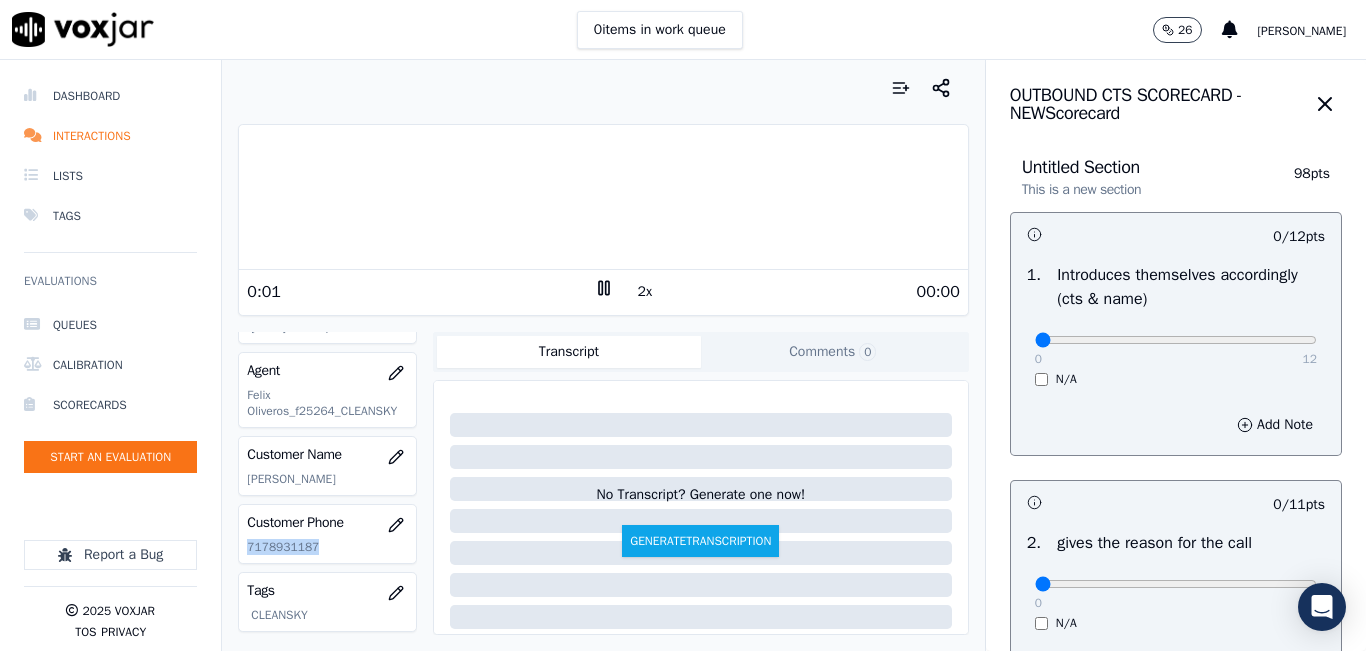 copy on "7178931187" 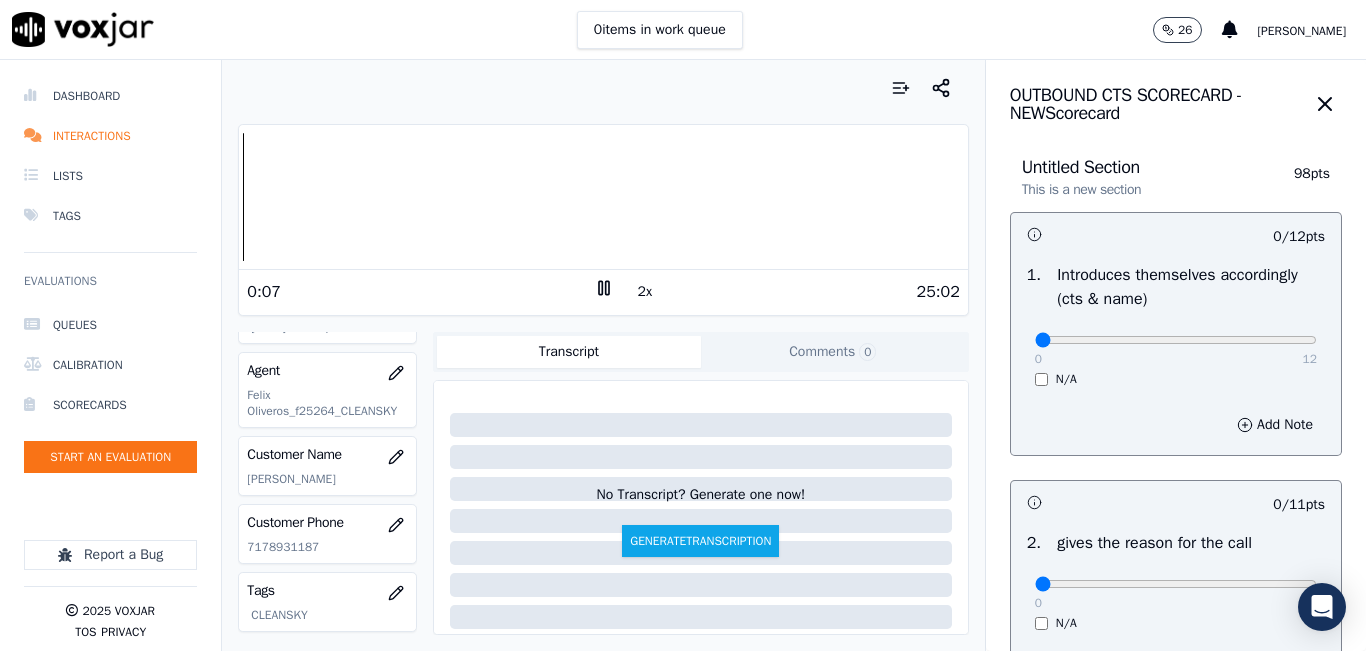 click on "OUTBOUND CTS SCORECARD - NEW   Scorecard" at bounding box center [1159, 104] 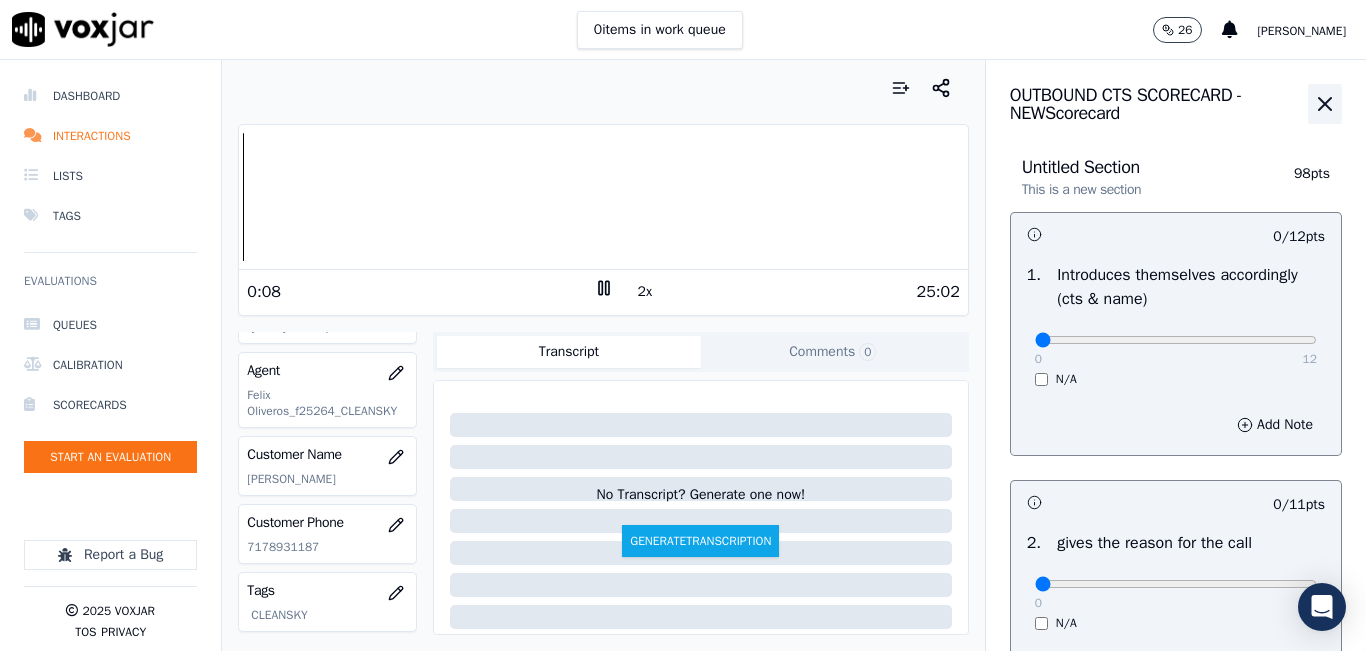 click 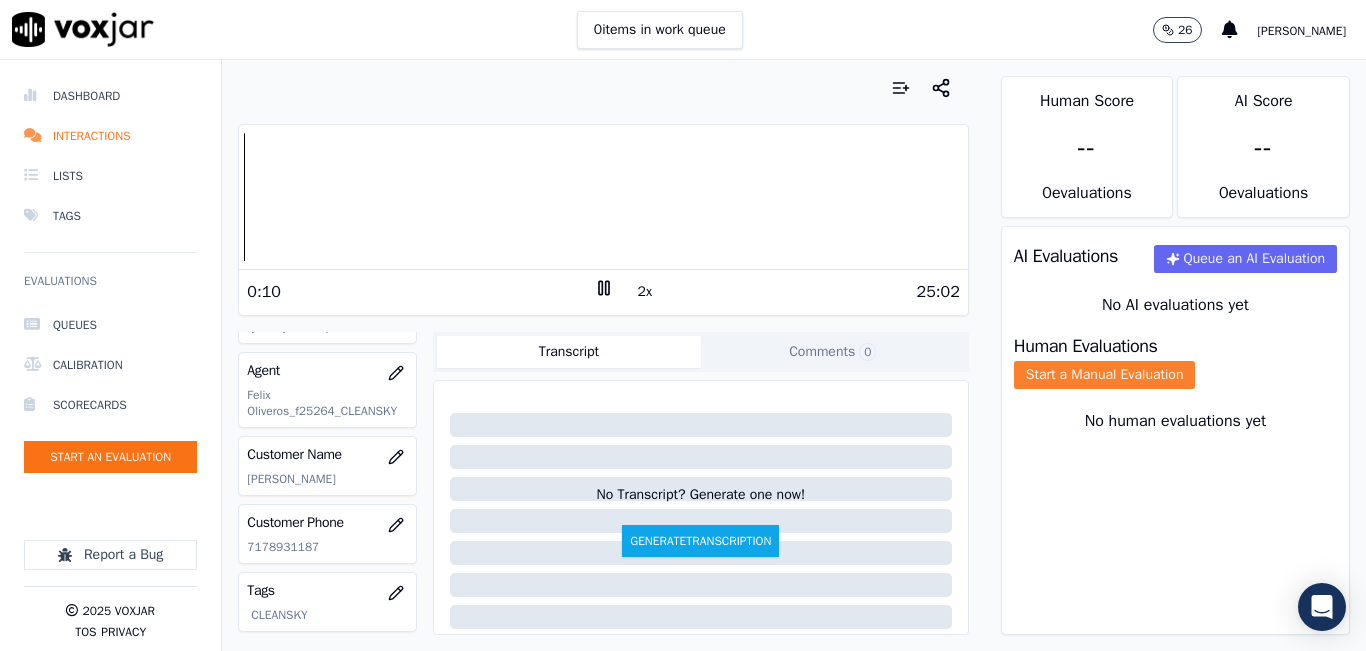 click on "Start a Manual Evaluation" 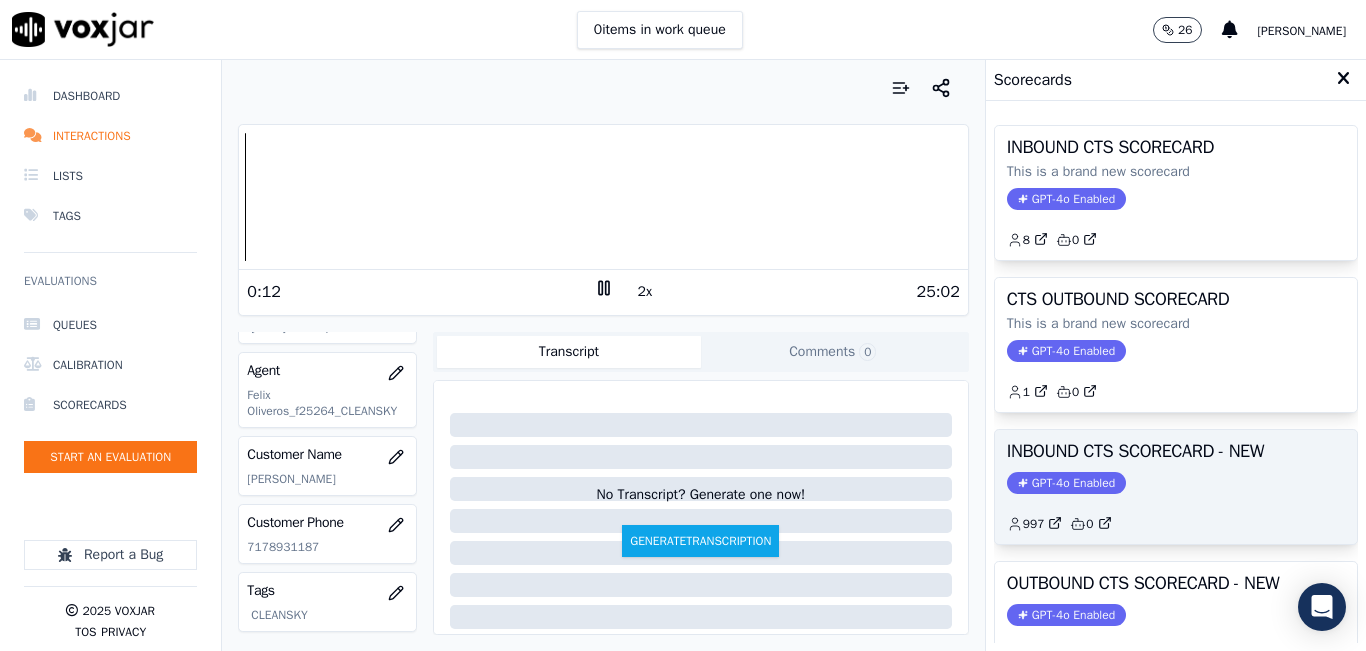 click on "INBOUND CTS SCORECARD - NEW        GPT-4o Enabled       997         0" at bounding box center [1176, 487] 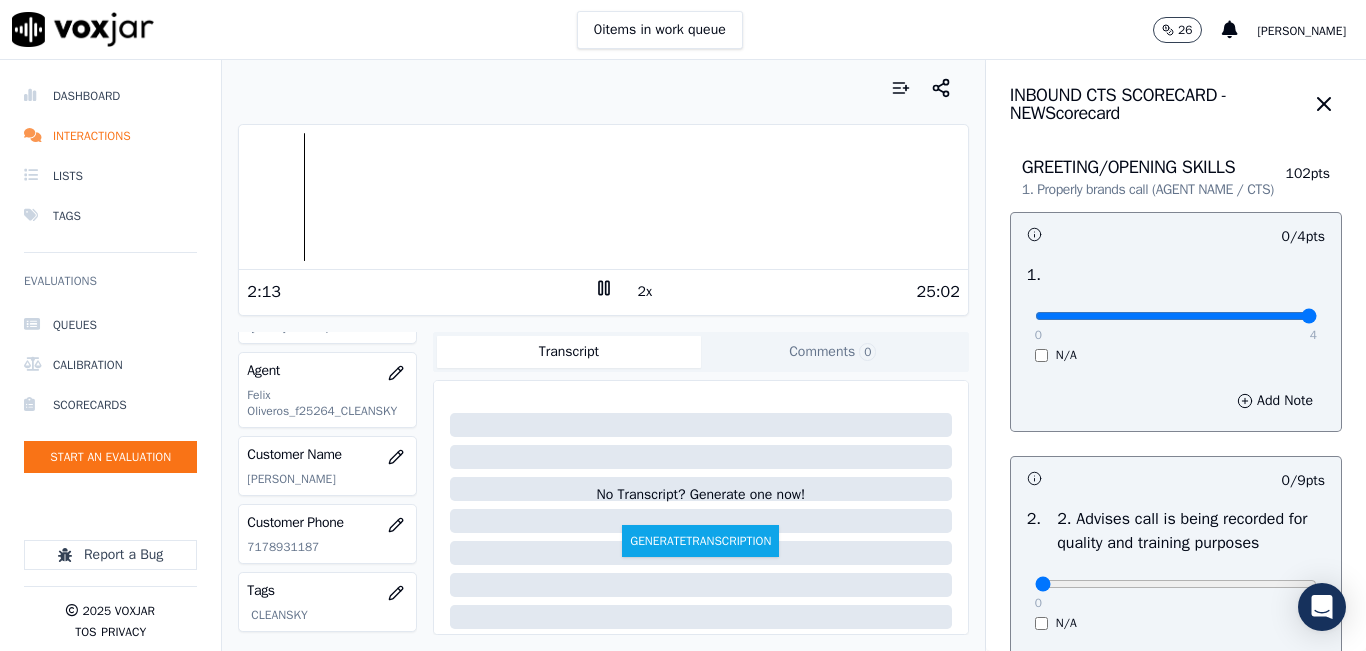drag, startPoint x: 1239, startPoint y: 333, endPoint x: 1301, endPoint y: 341, distance: 62.514 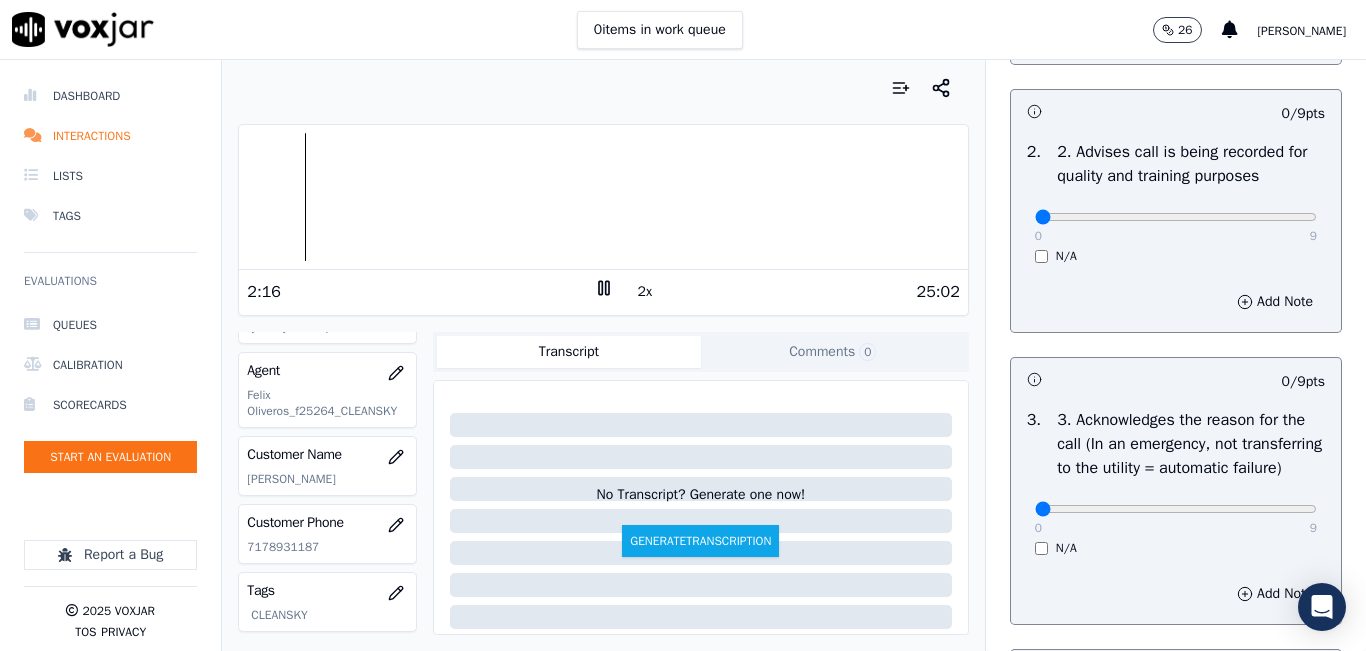 scroll, scrollTop: 500, scrollLeft: 0, axis: vertical 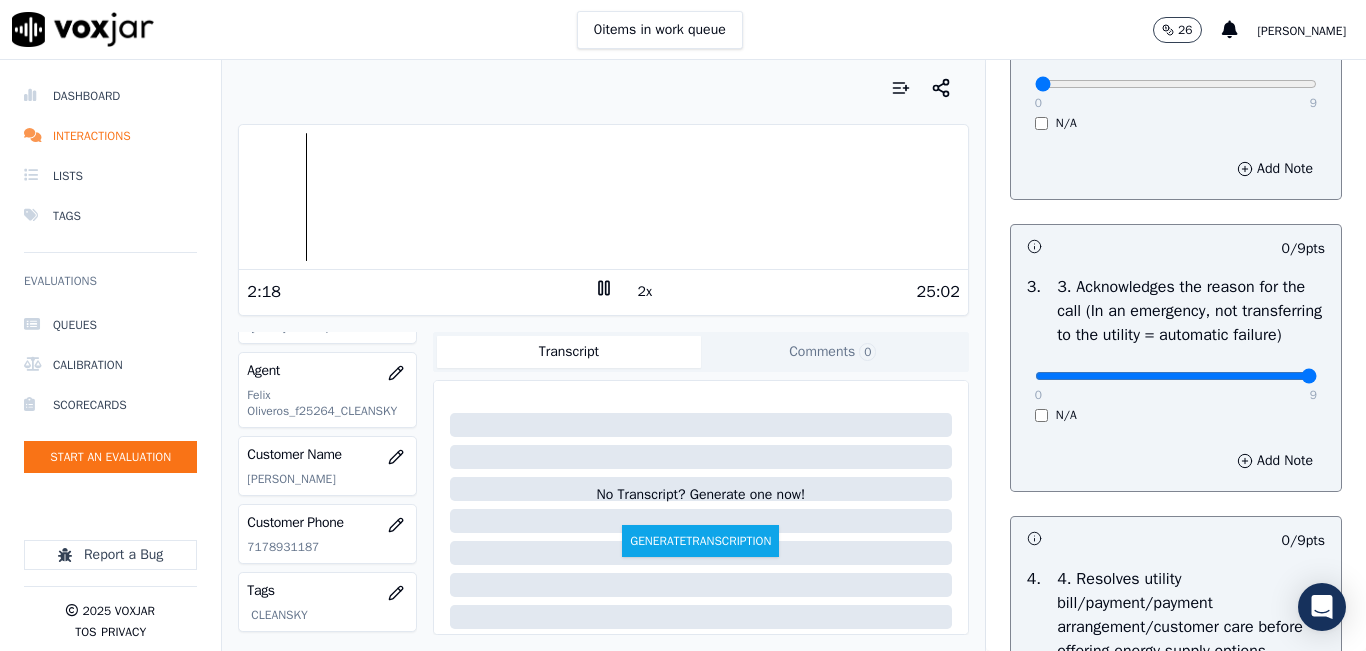 drag, startPoint x: 1236, startPoint y: 417, endPoint x: 1259, endPoint y: 412, distance: 23.537205 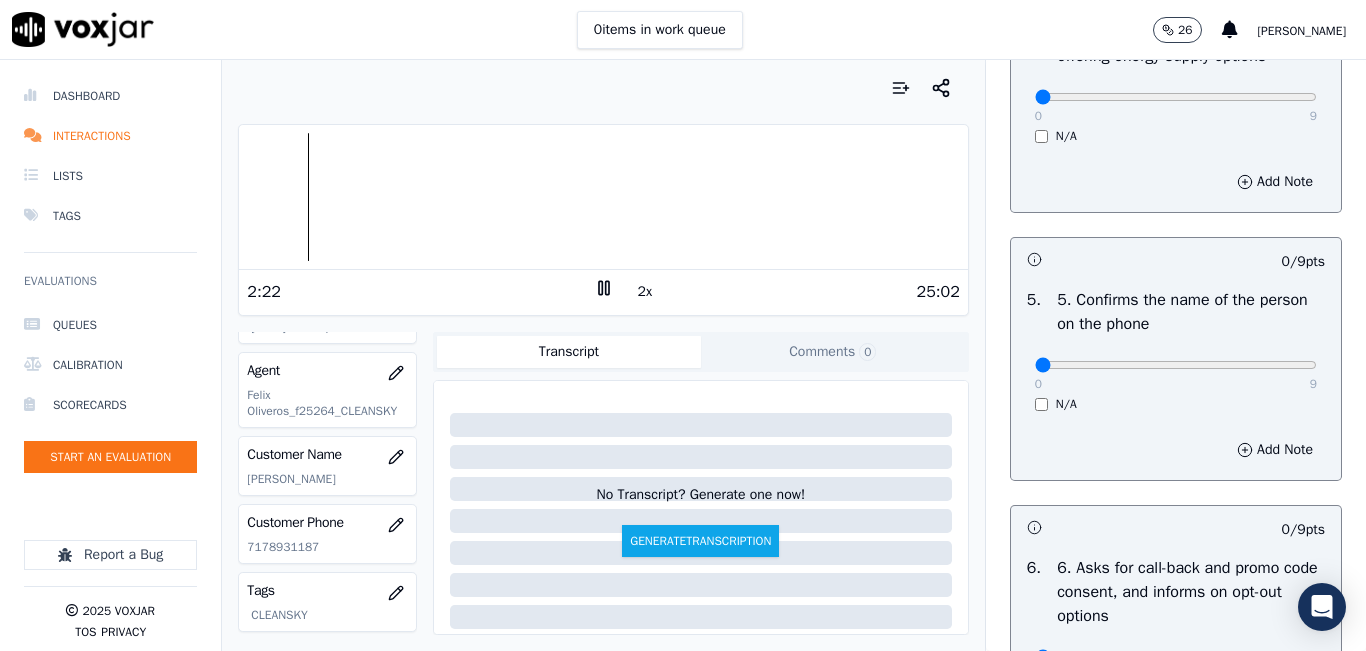 scroll, scrollTop: 1100, scrollLeft: 0, axis: vertical 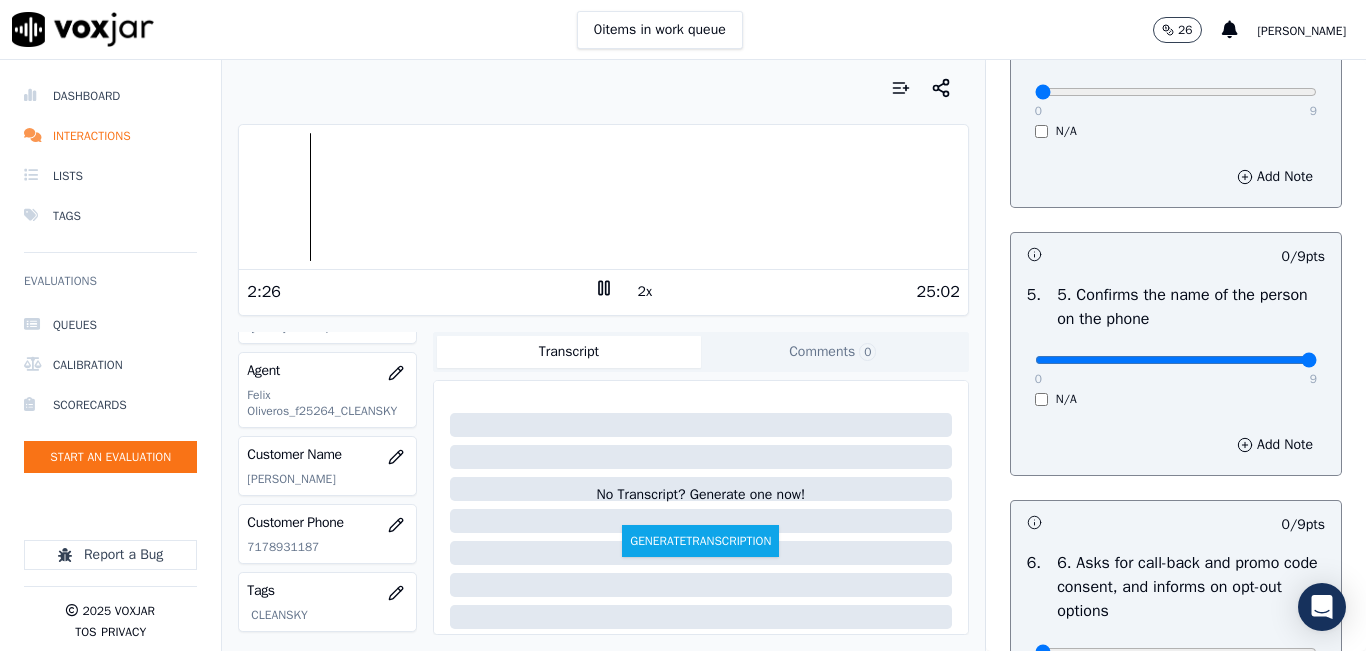 drag, startPoint x: 1267, startPoint y: 436, endPoint x: 1289, endPoint y: 433, distance: 22.203604 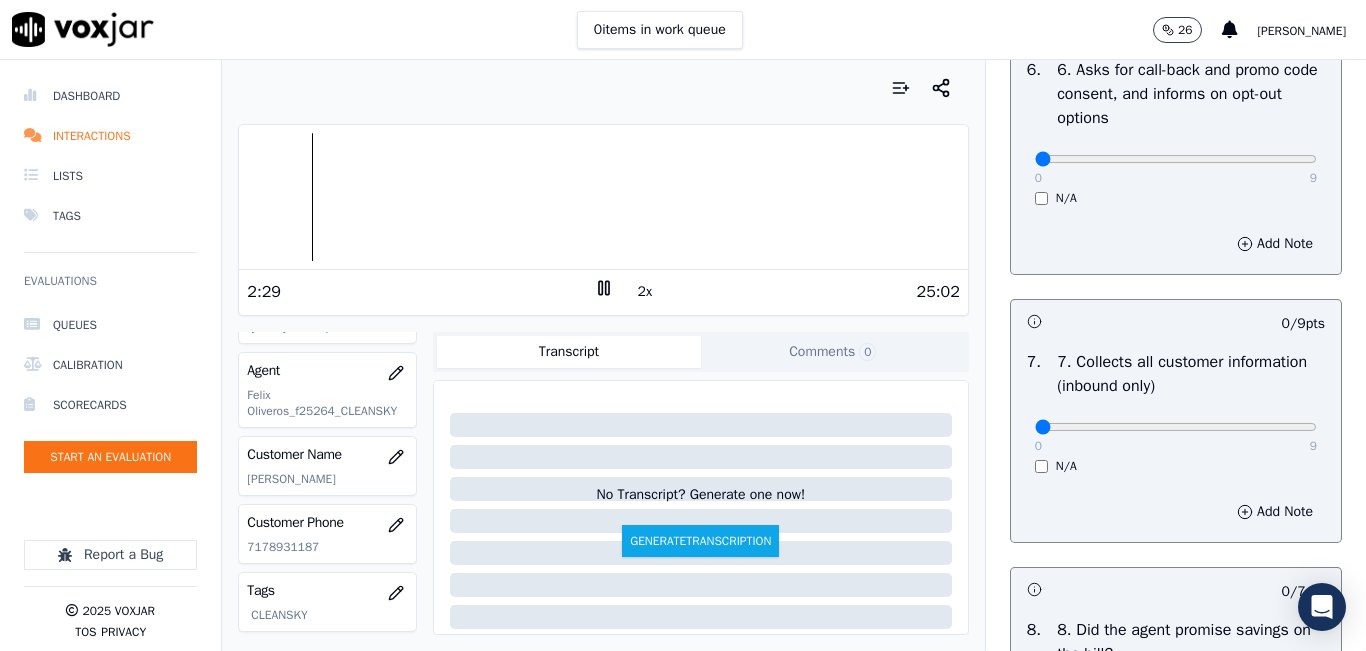 scroll, scrollTop: 1700, scrollLeft: 0, axis: vertical 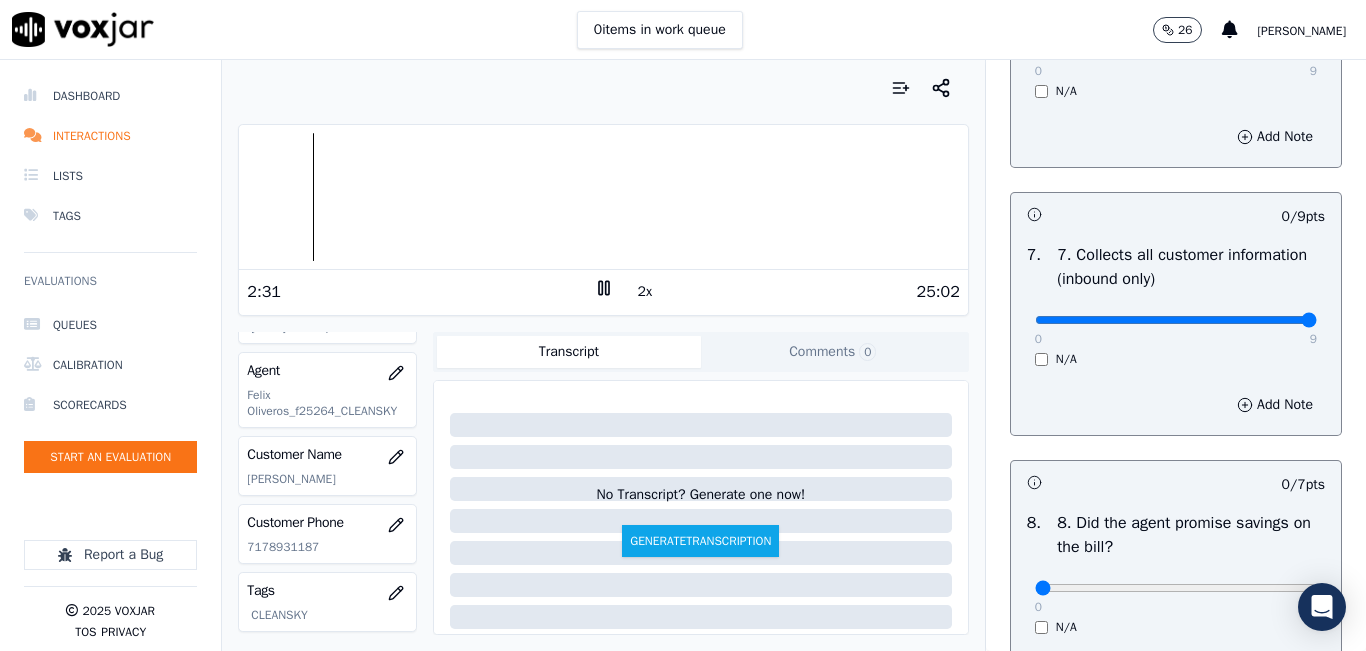 type on "9" 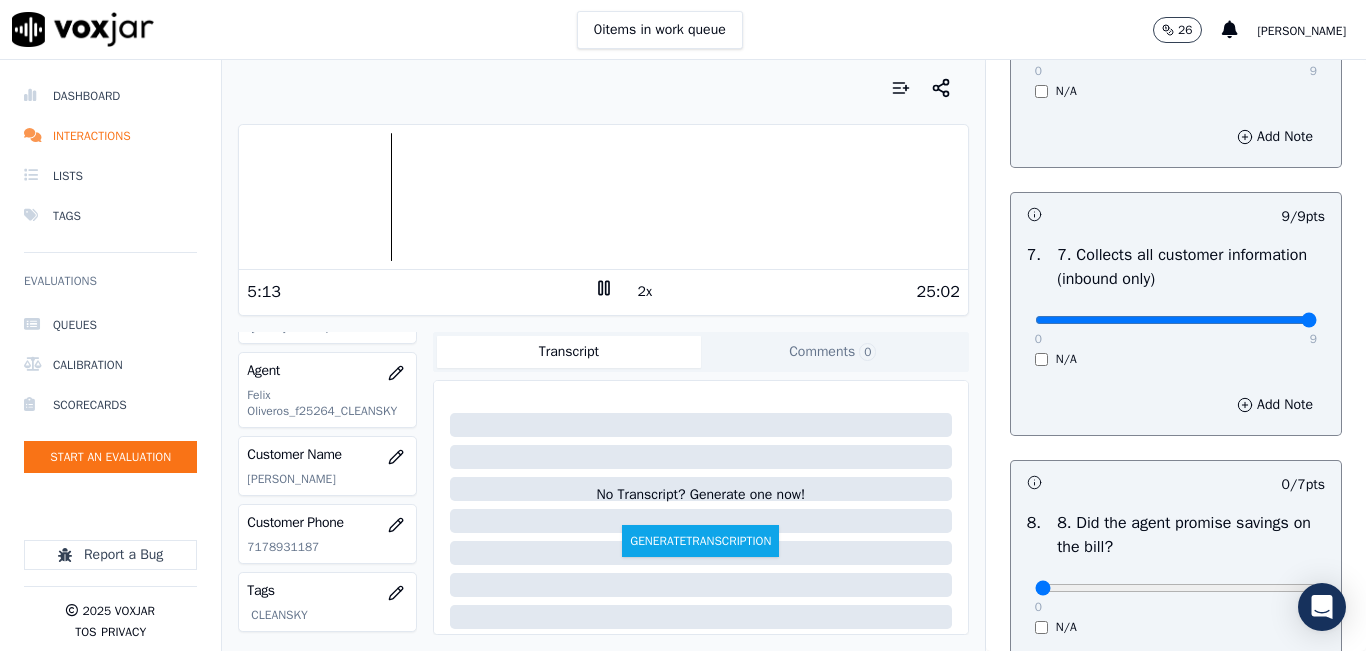click at bounding box center [603, 88] 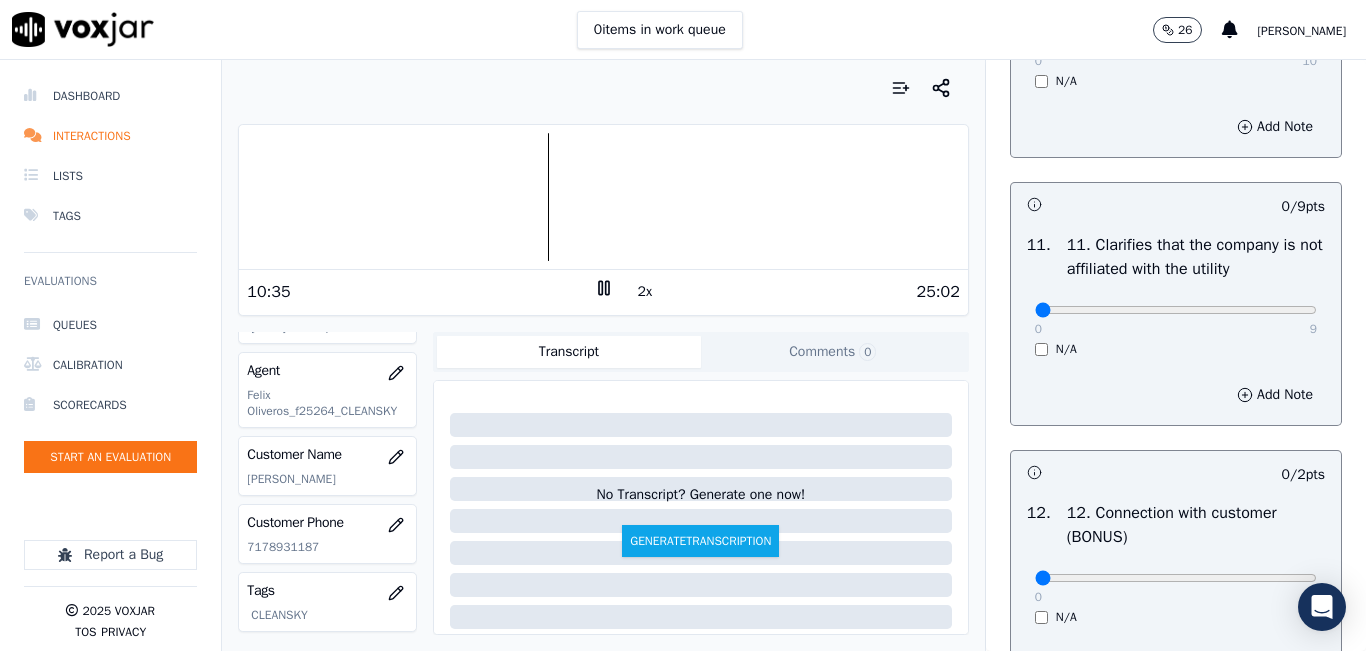scroll, scrollTop: 2842, scrollLeft: 0, axis: vertical 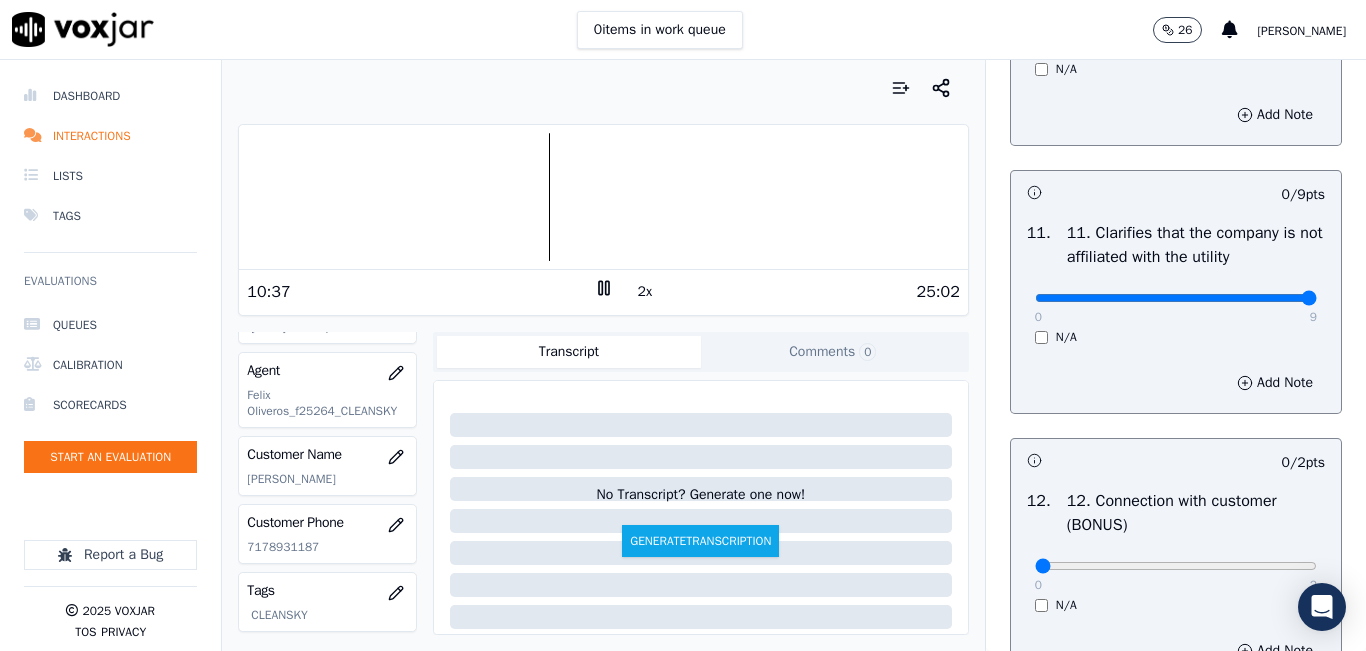 type on "9" 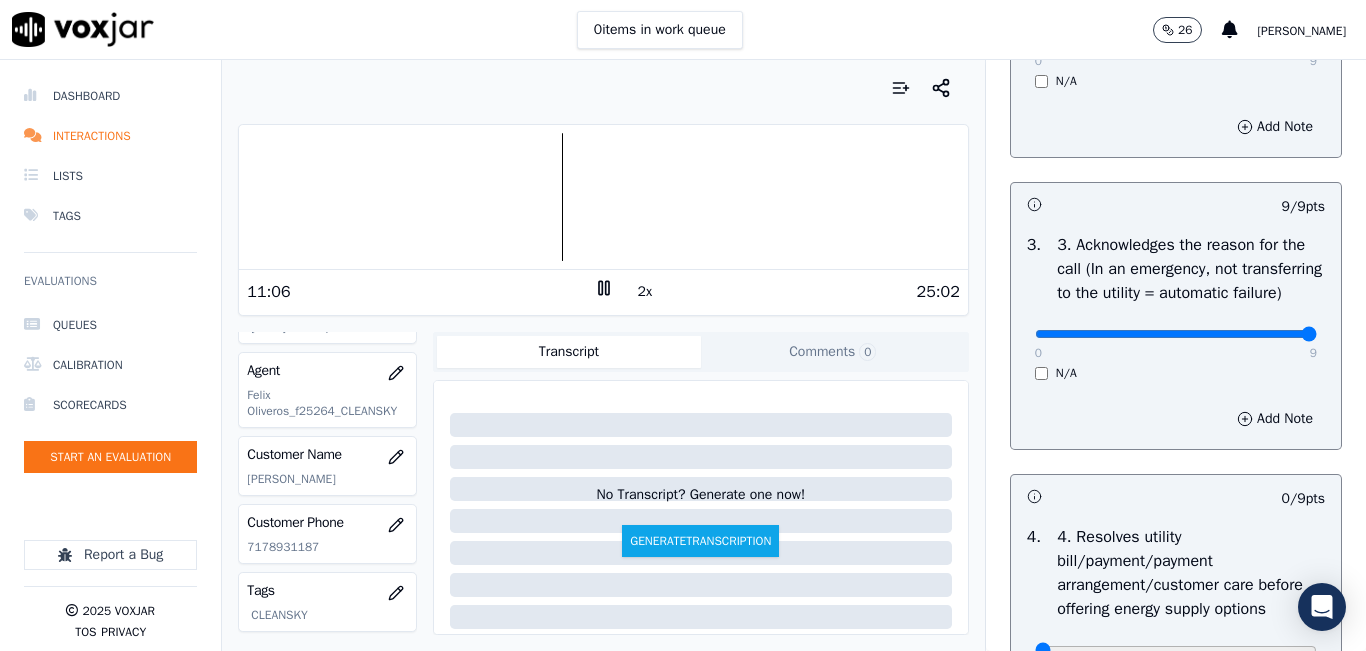 scroll, scrollTop: 342, scrollLeft: 0, axis: vertical 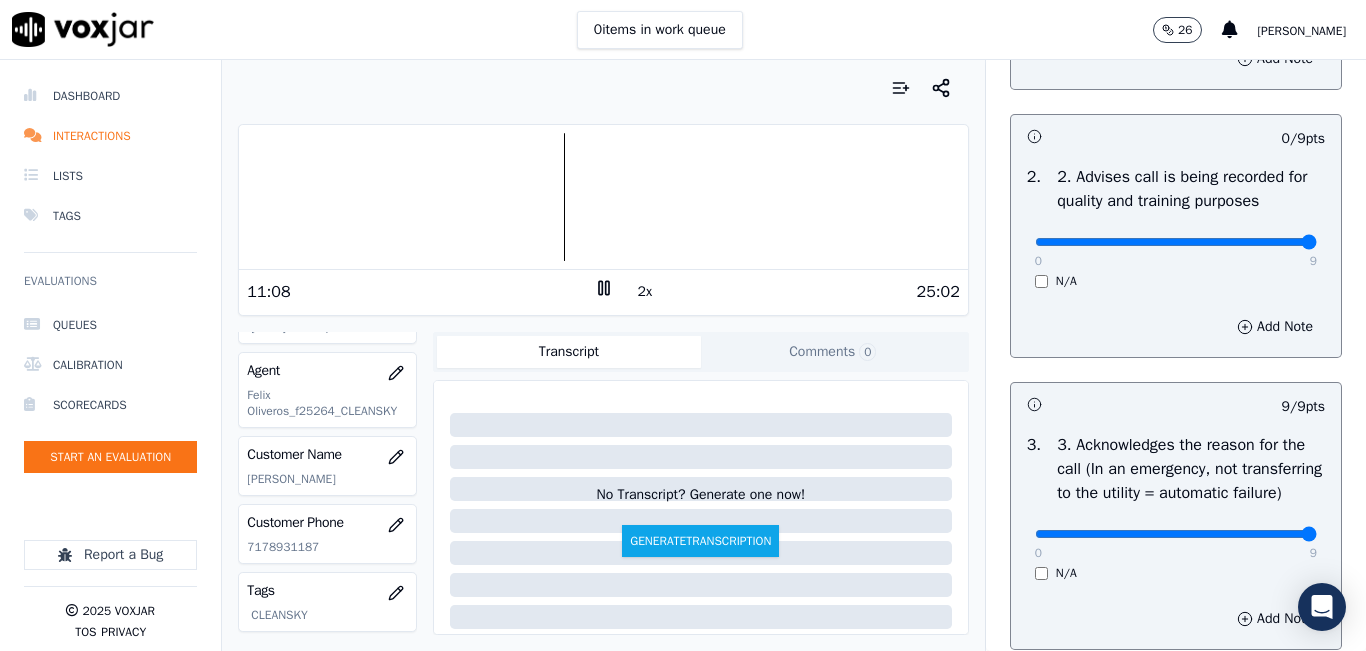 drag, startPoint x: 1250, startPoint y: 265, endPoint x: 1290, endPoint y: 263, distance: 40.04997 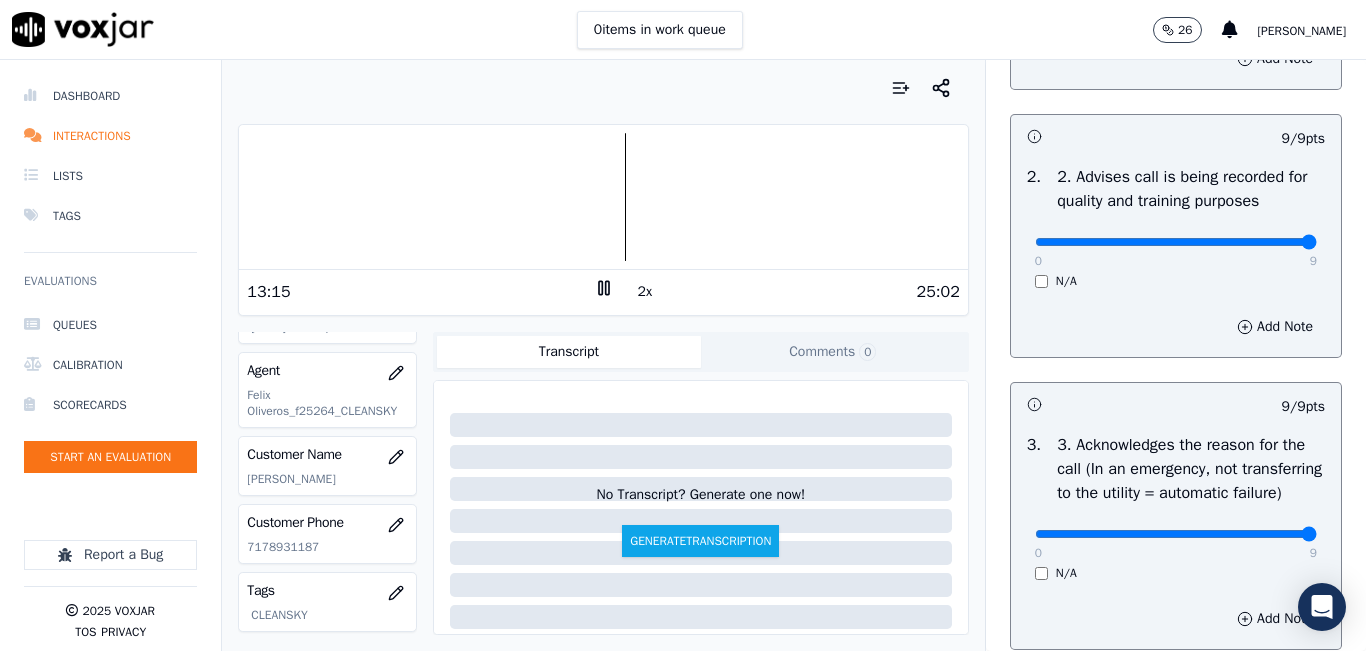 click at bounding box center (603, 88) 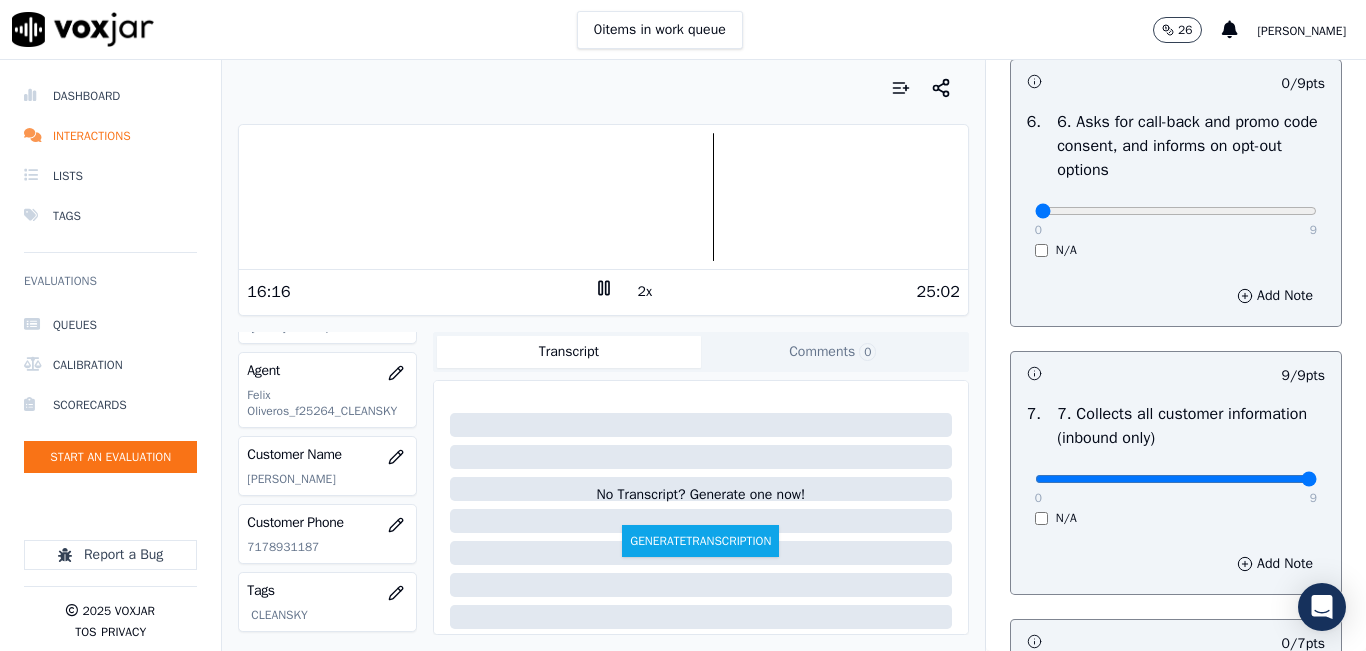 scroll, scrollTop: 1542, scrollLeft: 0, axis: vertical 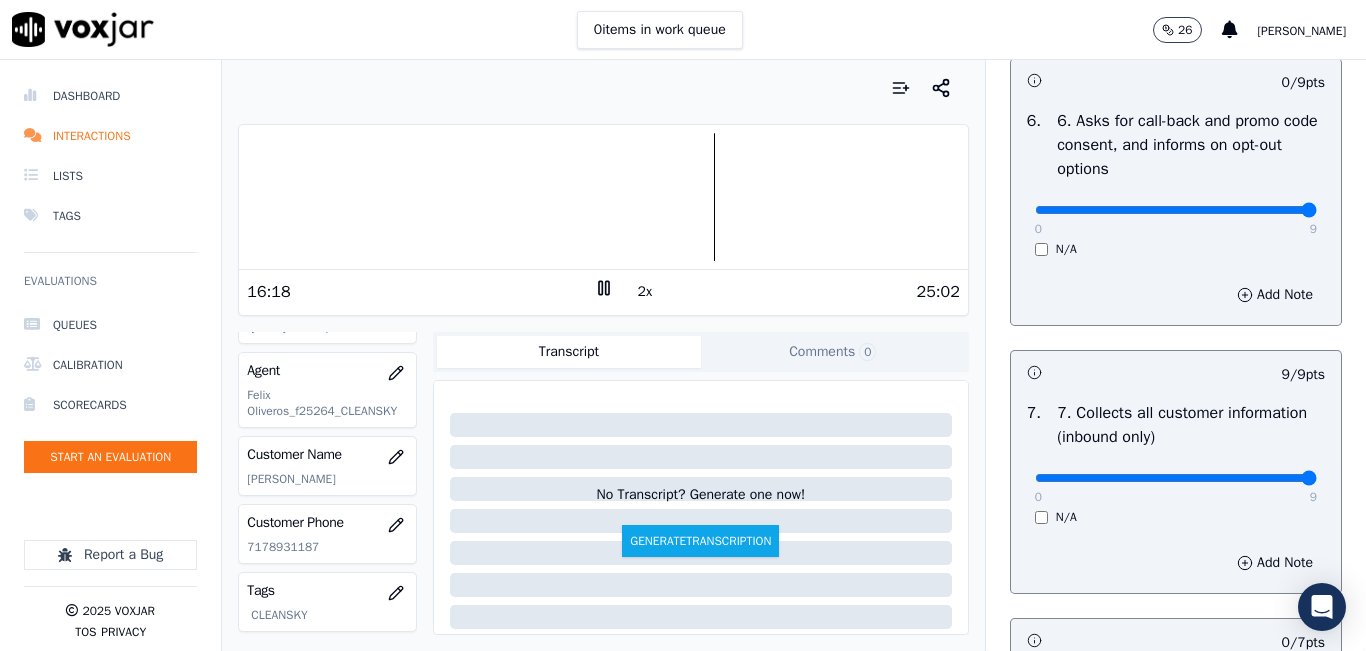 type on "9" 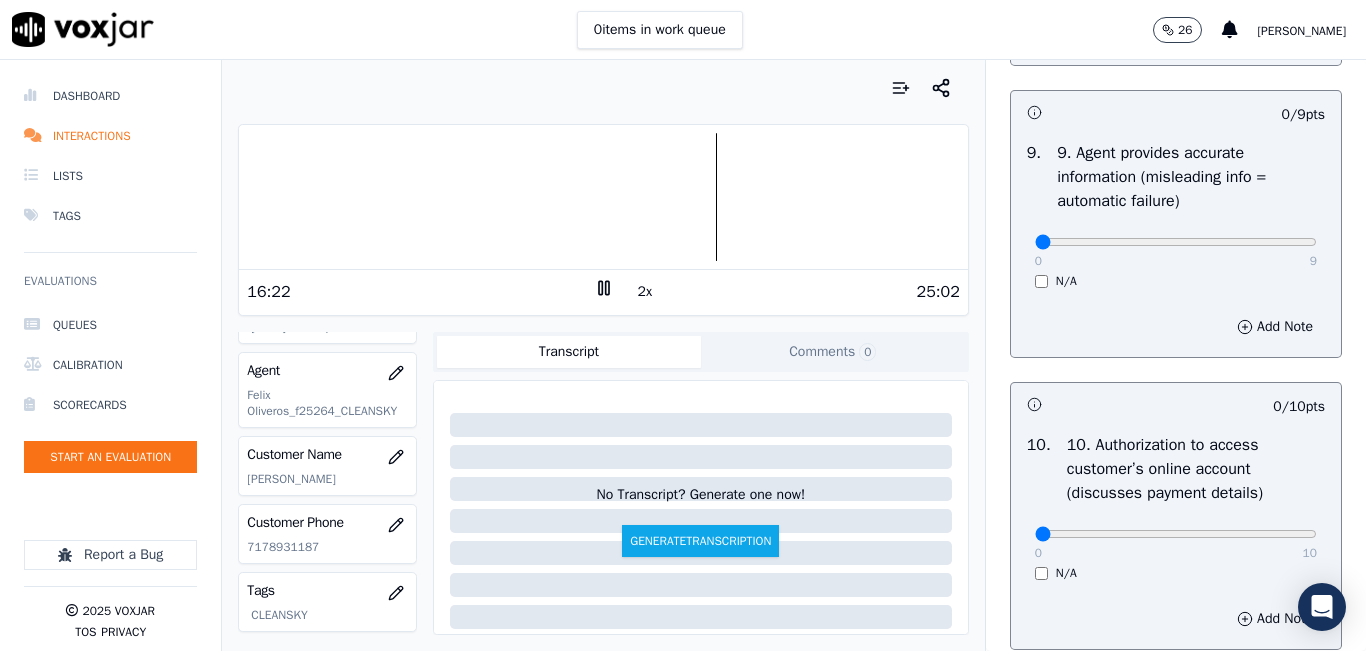 scroll, scrollTop: 2342, scrollLeft: 0, axis: vertical 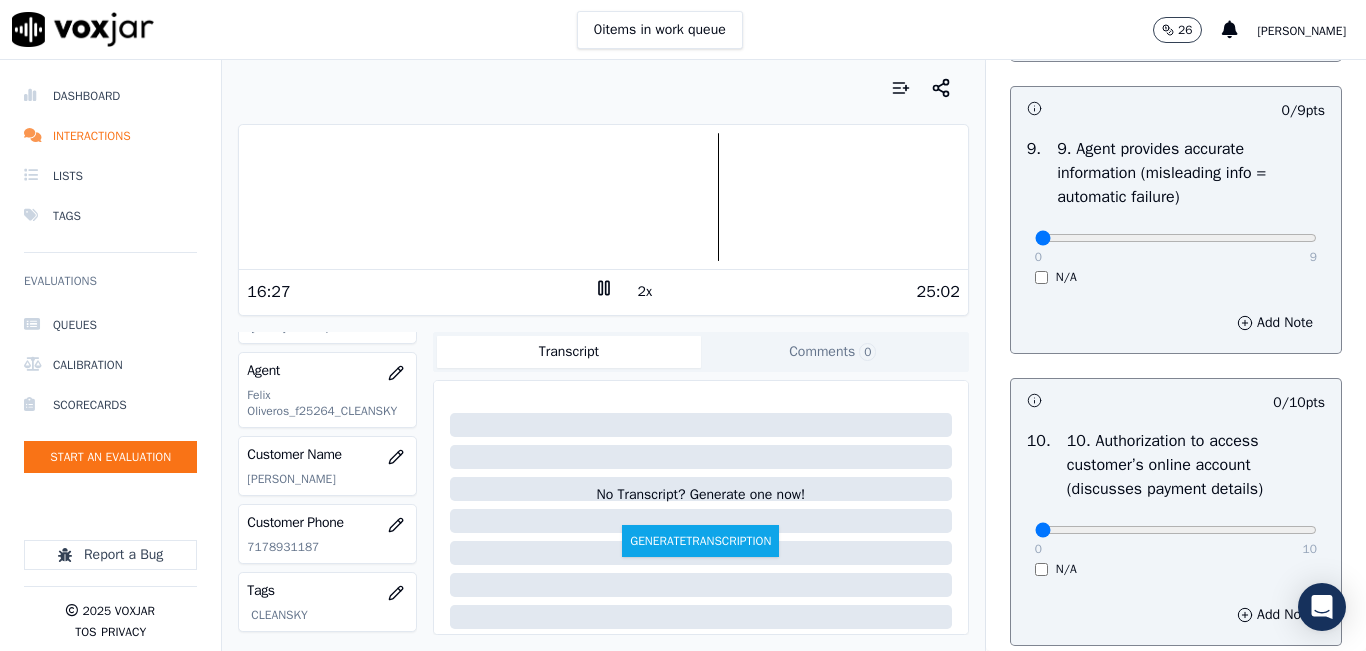 click at bounding box center [603, 197] 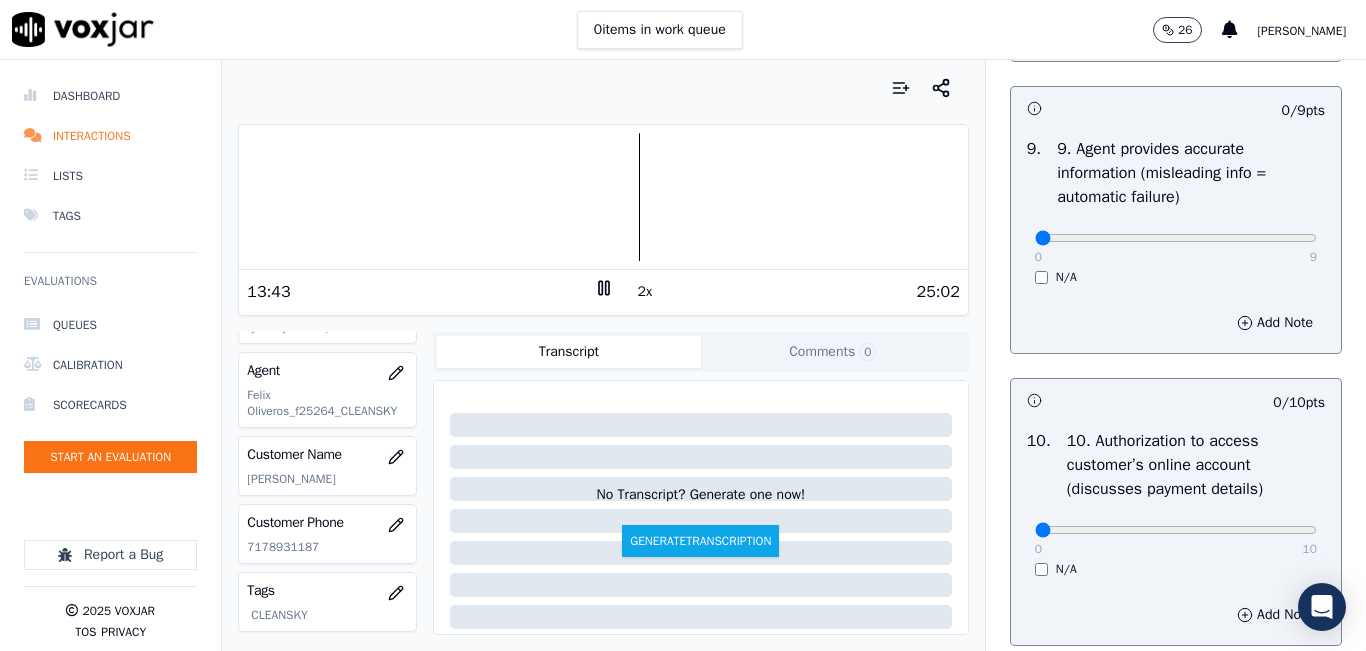 click at bounding box center [603, 197] 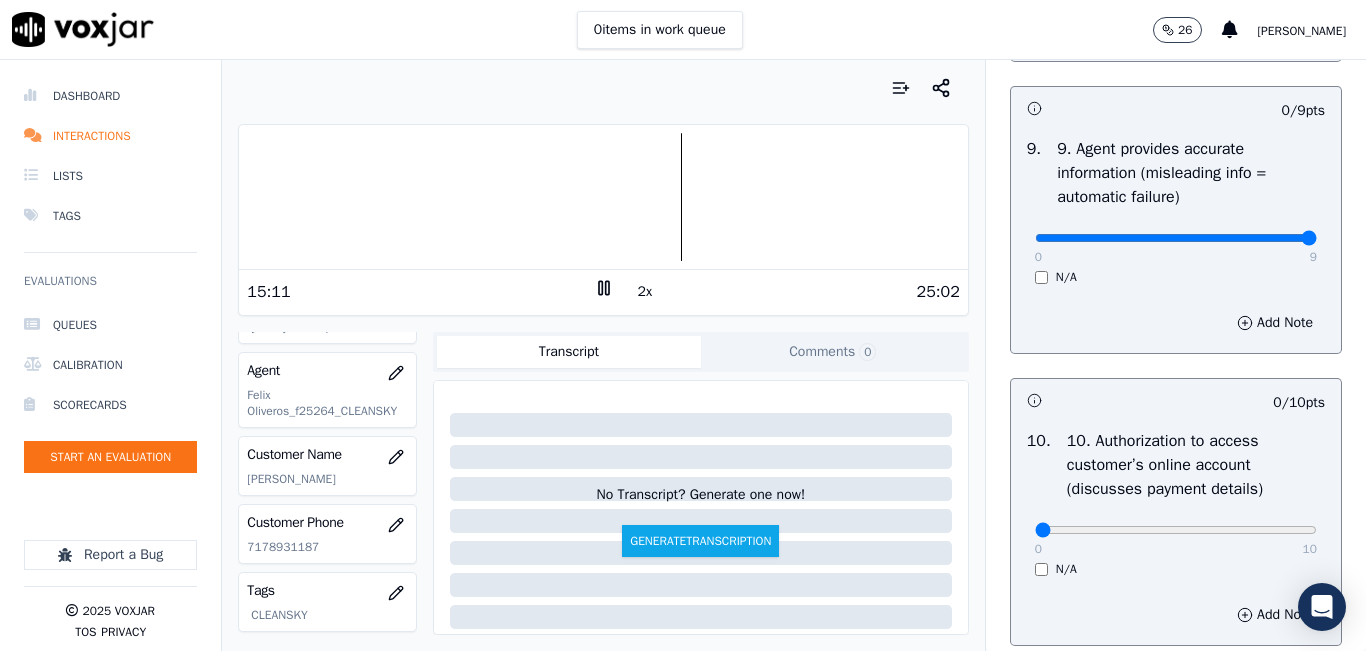 type on "9" 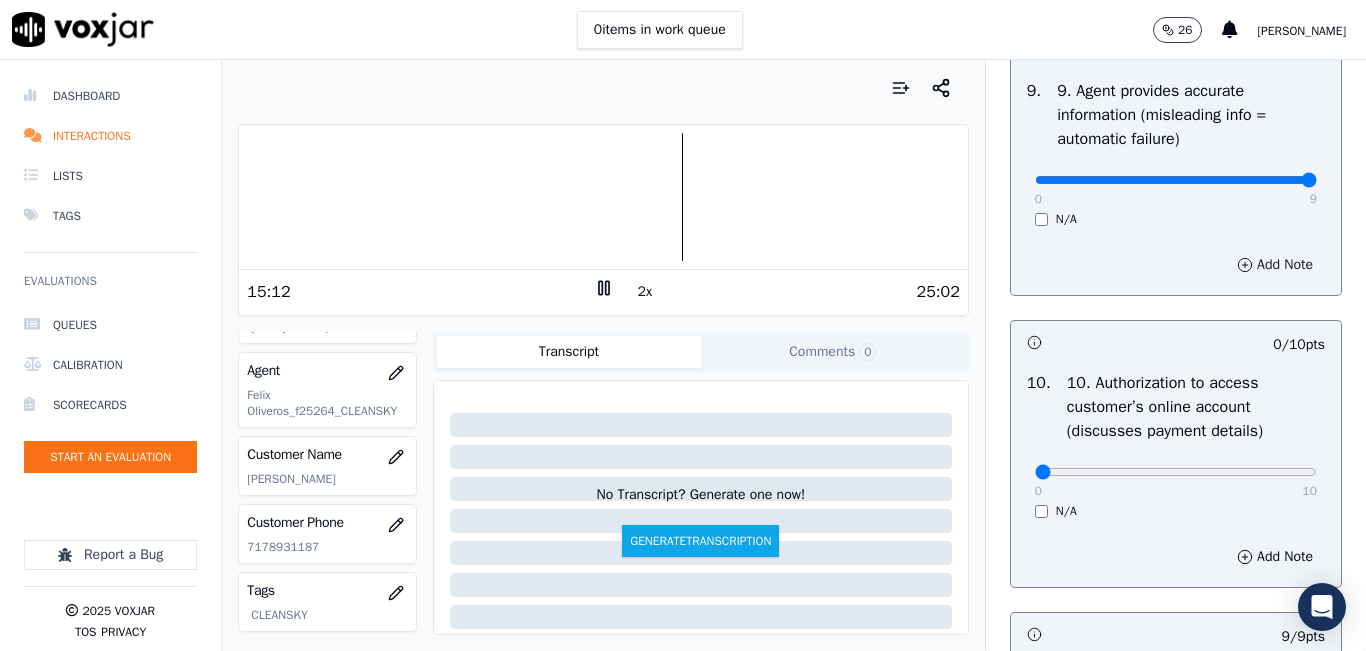 scroll, scrollTop: 2742, scrollLeft: 0, axis: vertical 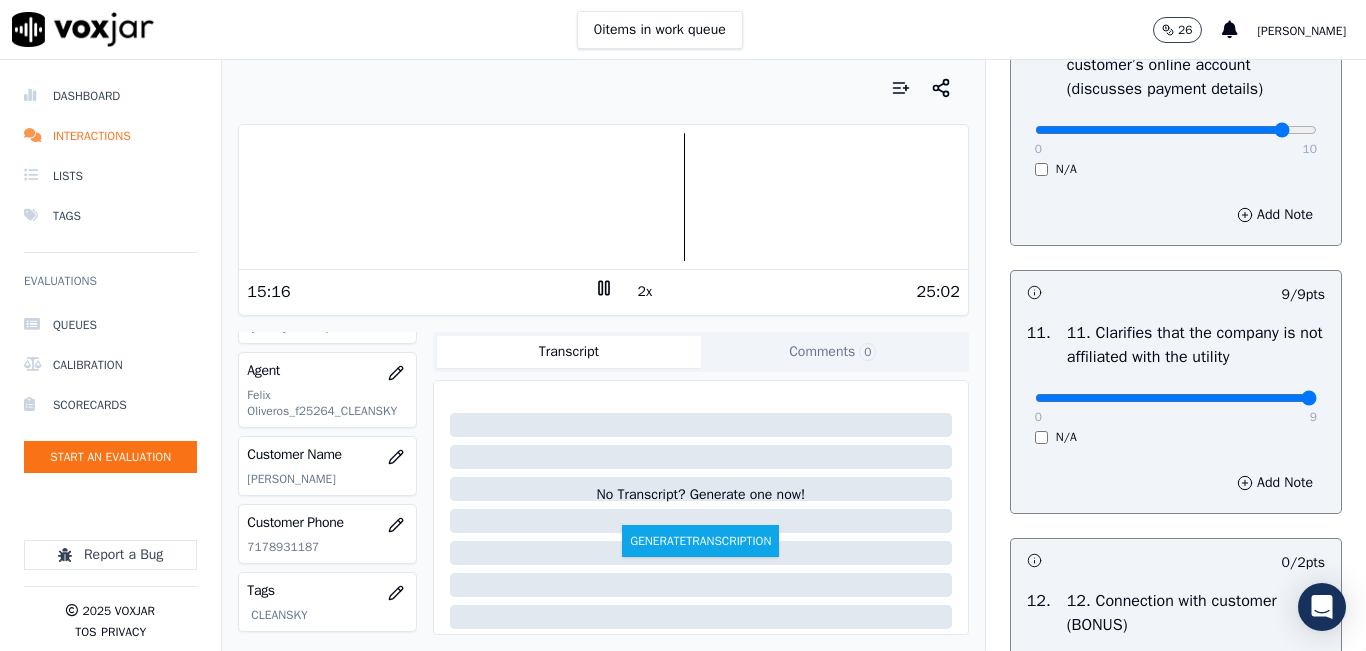 type on "9" 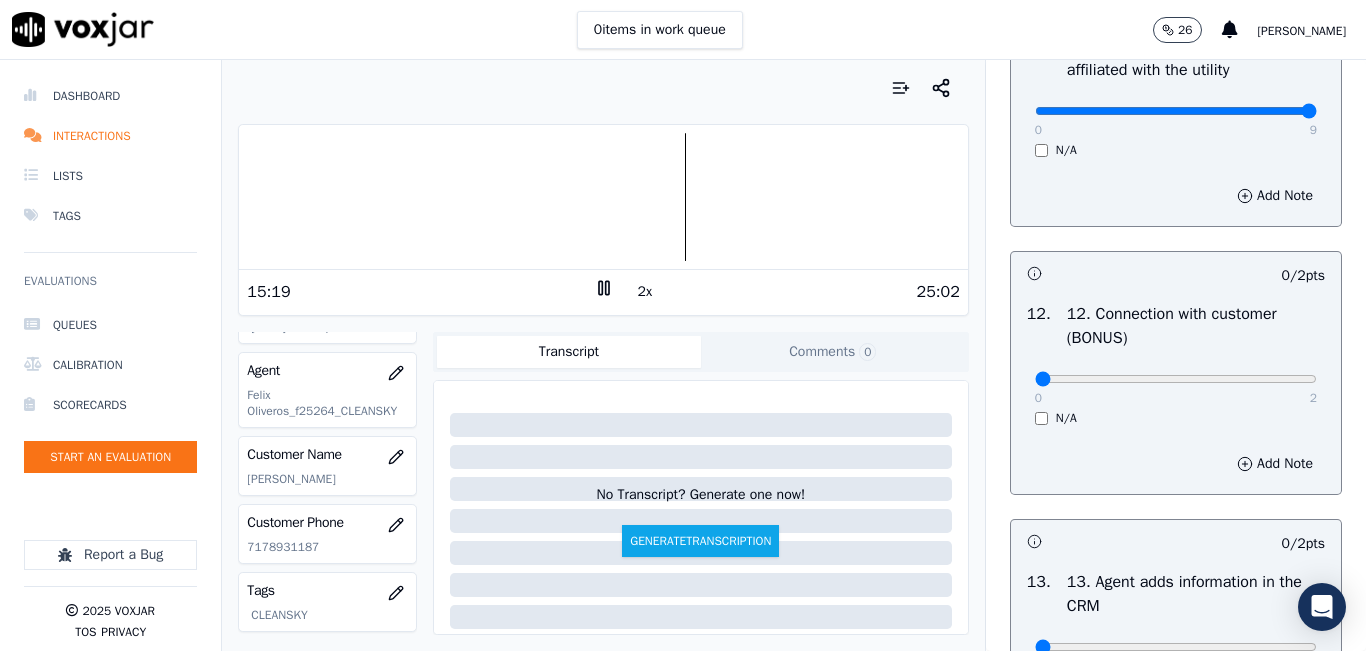 scroll, scrollTop: 3142, scrollLeft: 0, axis: vertical 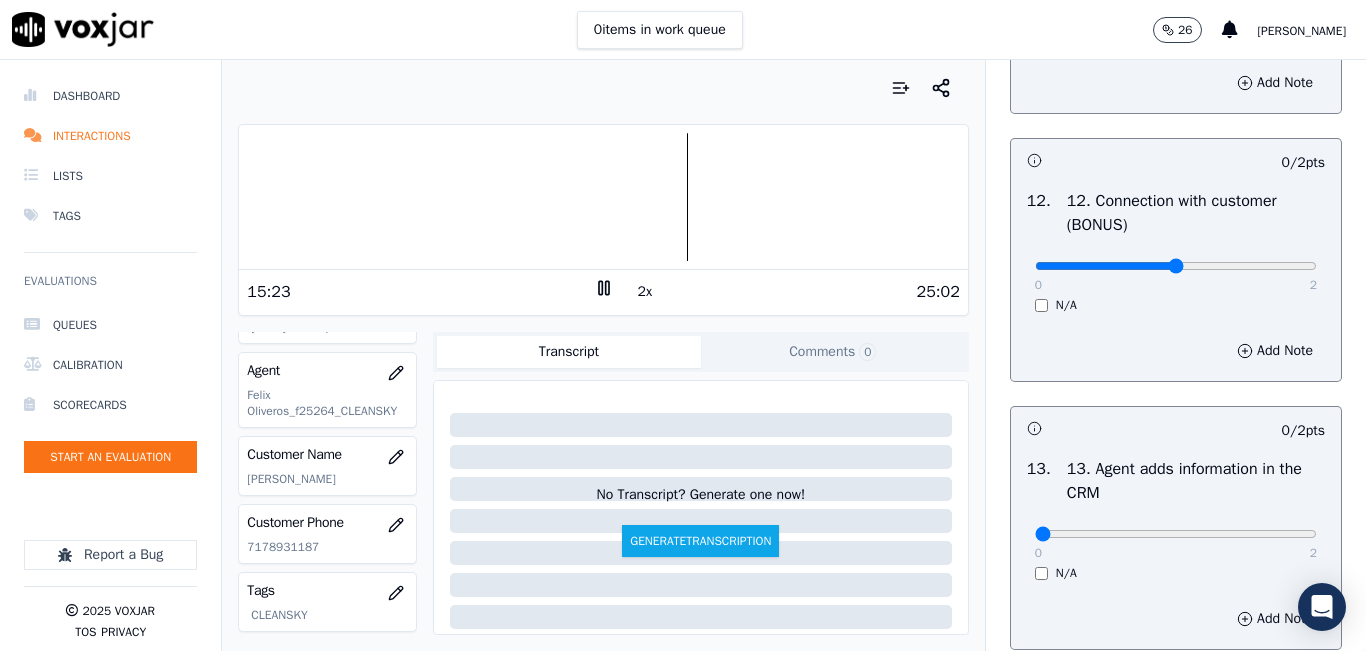 type on "1" 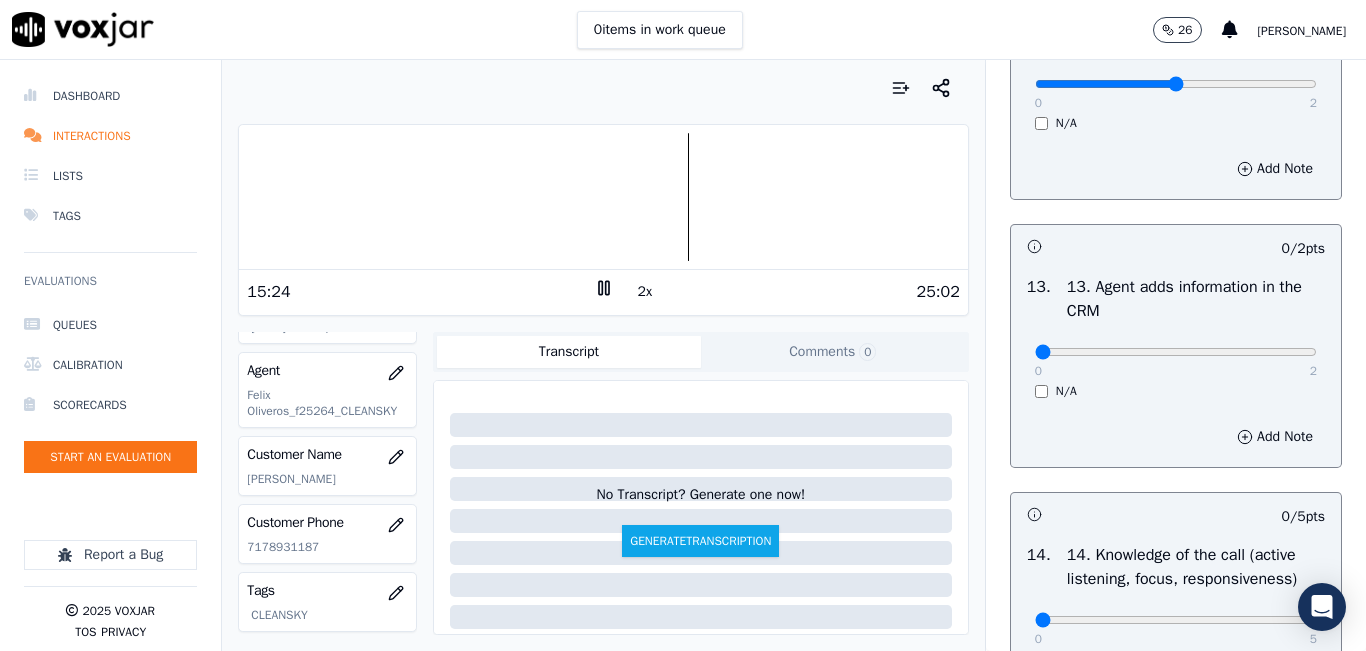 scroll, scrollTop: 3342, scrollLeft: 0, axis: vertical 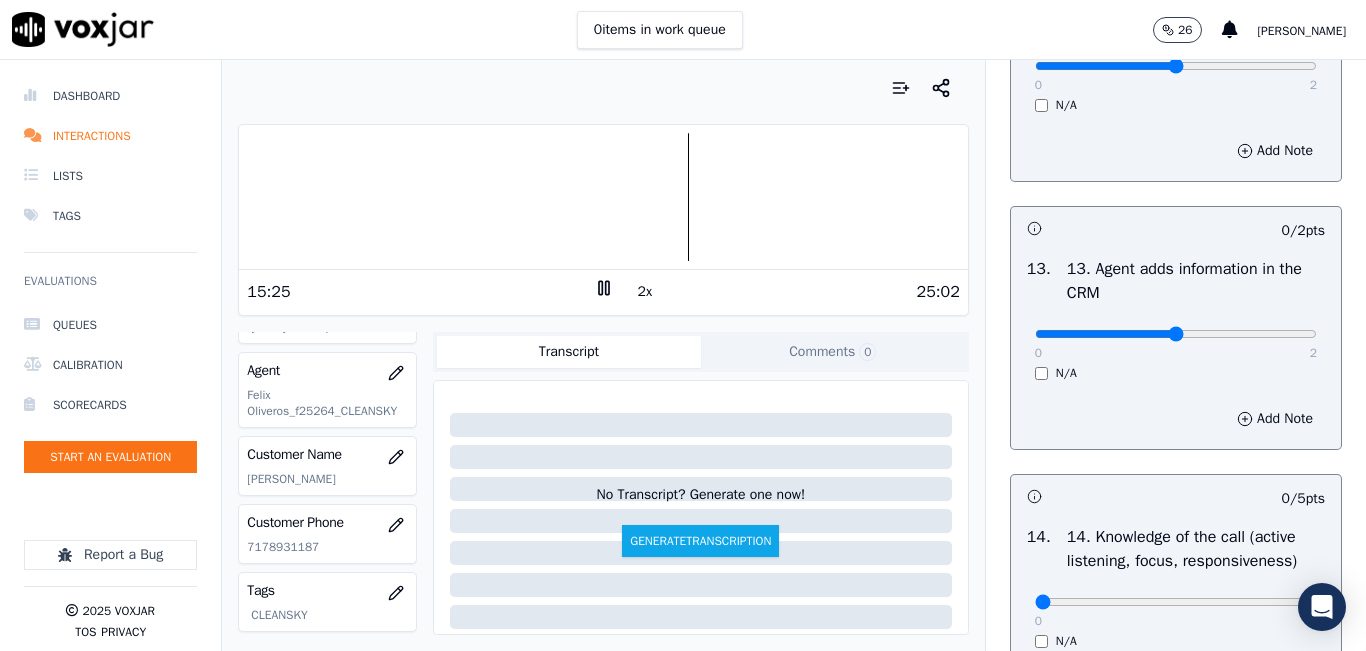 type on "1" 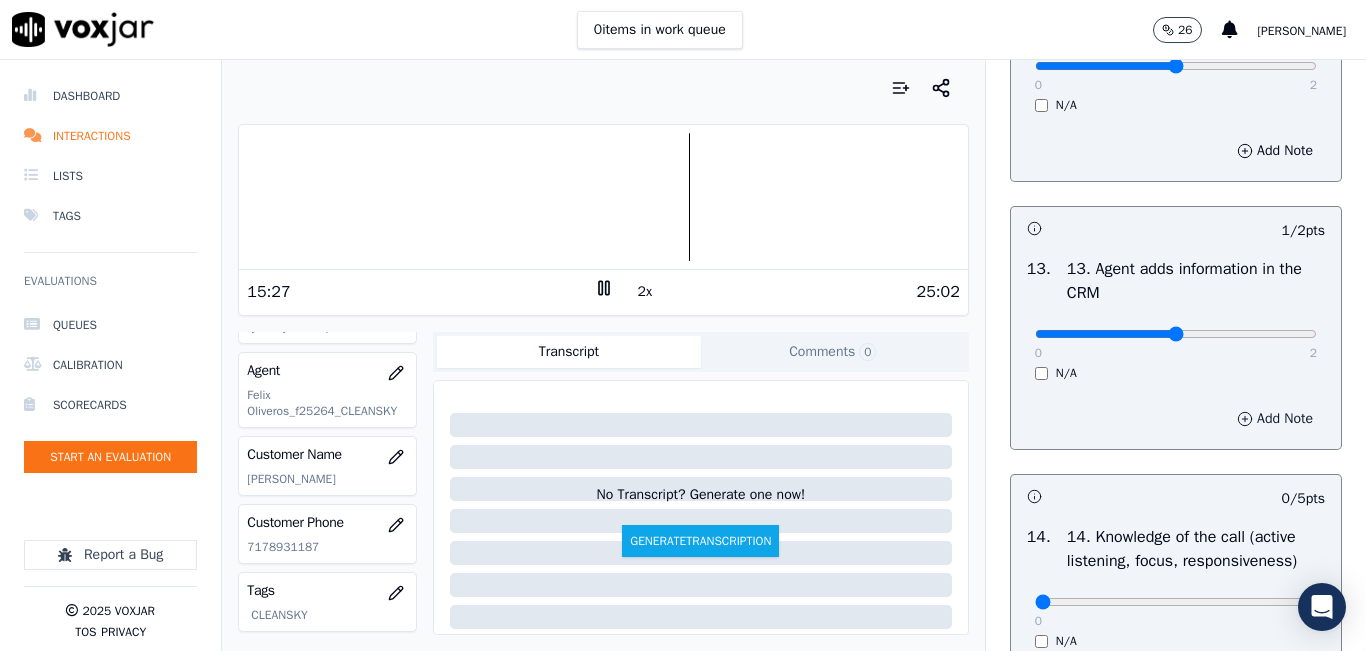 click on "Add Note" at bounding box center [1275, 419] 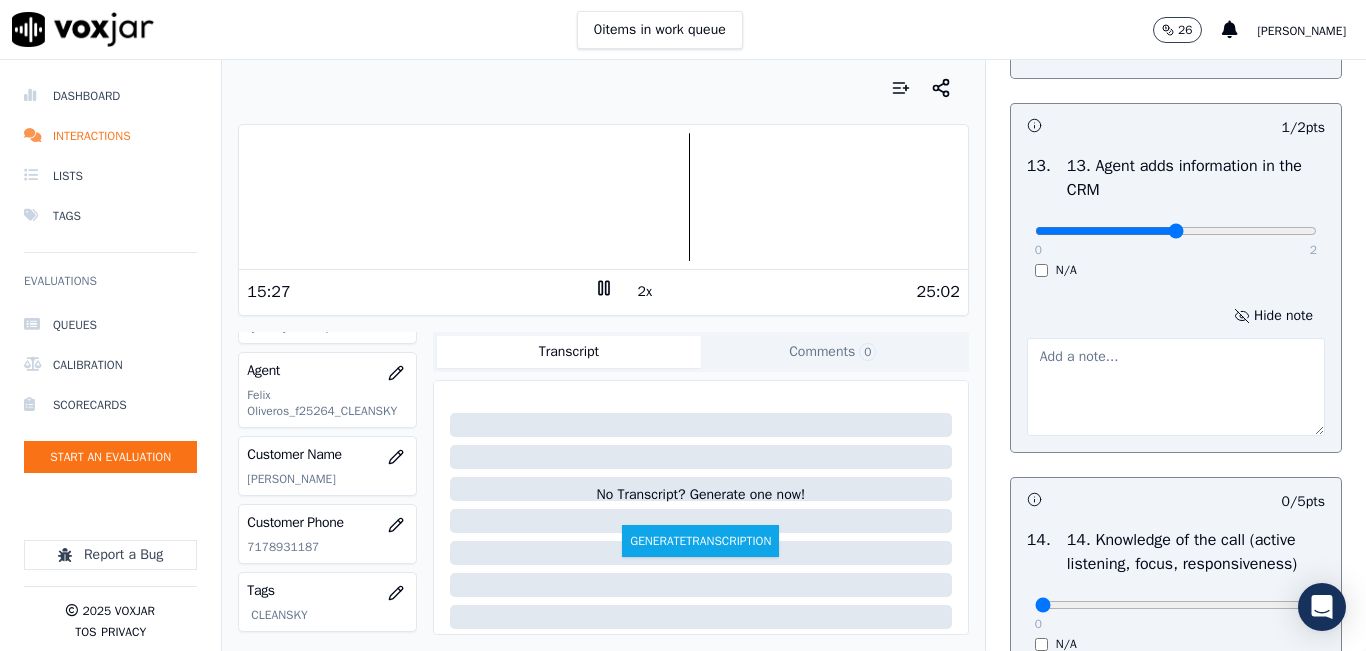 scroll, scrollTop: 3642, scrollLeft: 0, axis: vertical 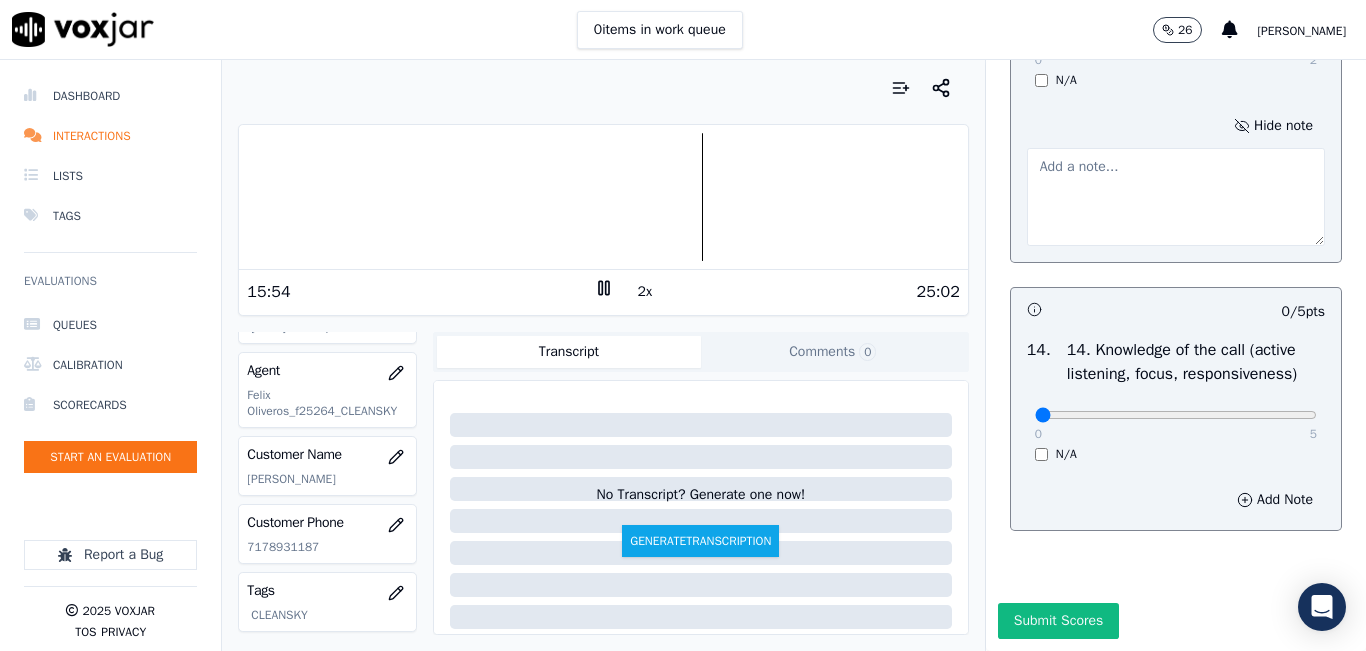 click at bounding box center (1176, 197) 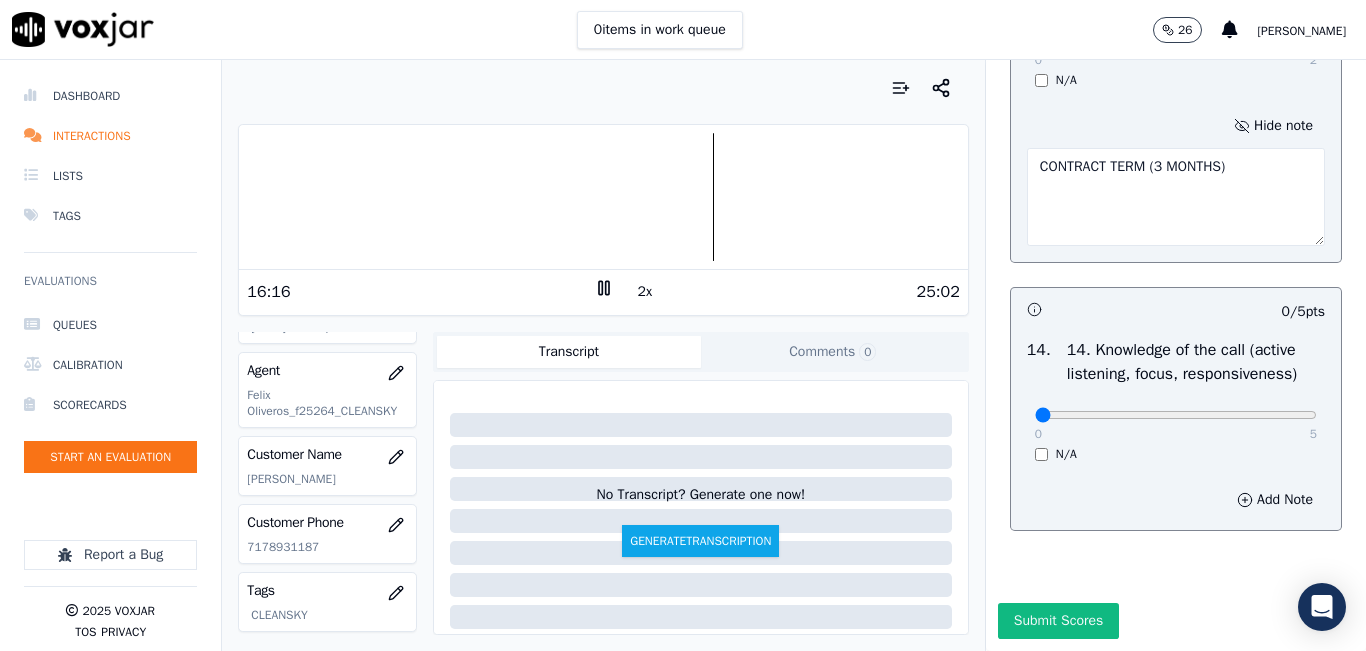 scroll, scrollTop: 3742, scrollLeft: 0, axis: vertical 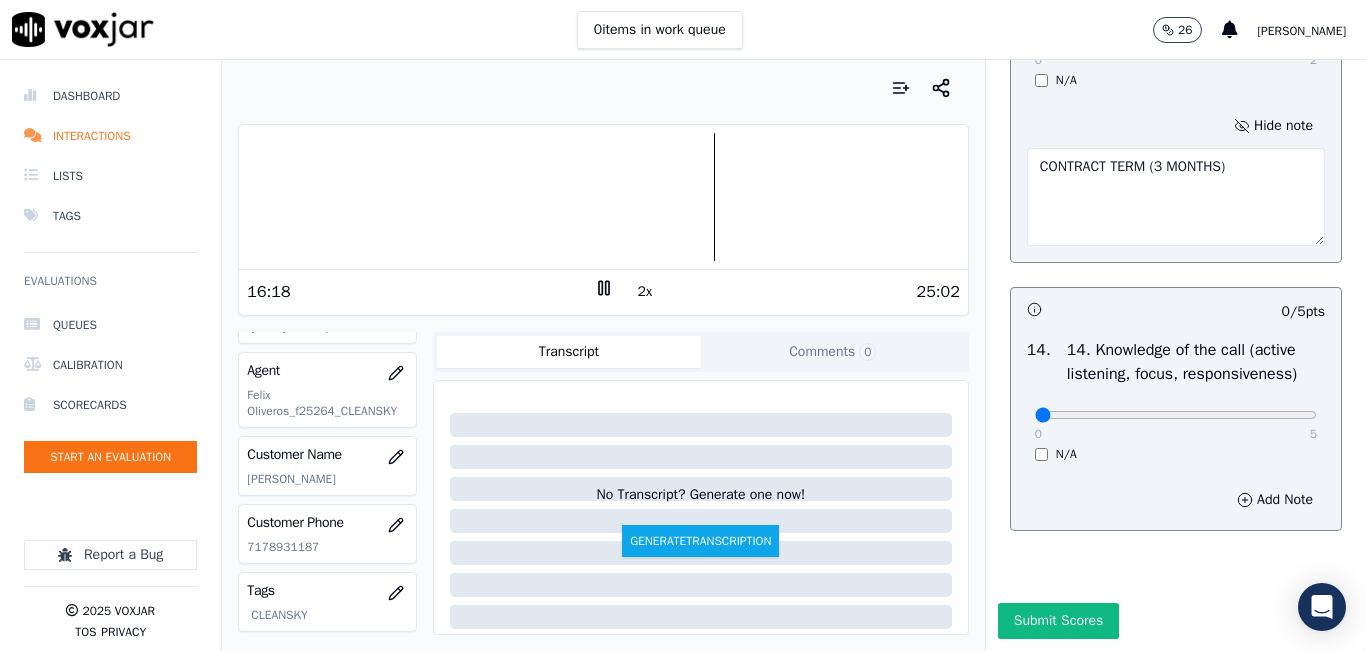 type on "CONTRACT TERM (3 MONTHS)" 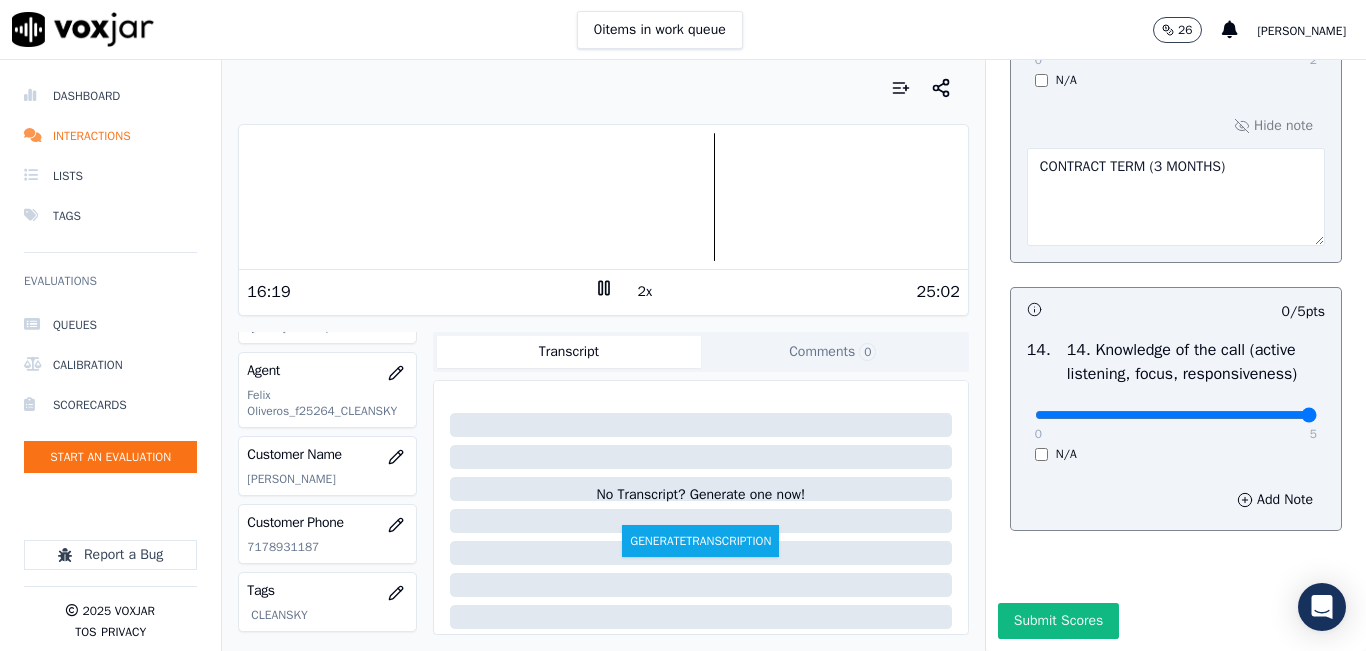 type on "5" 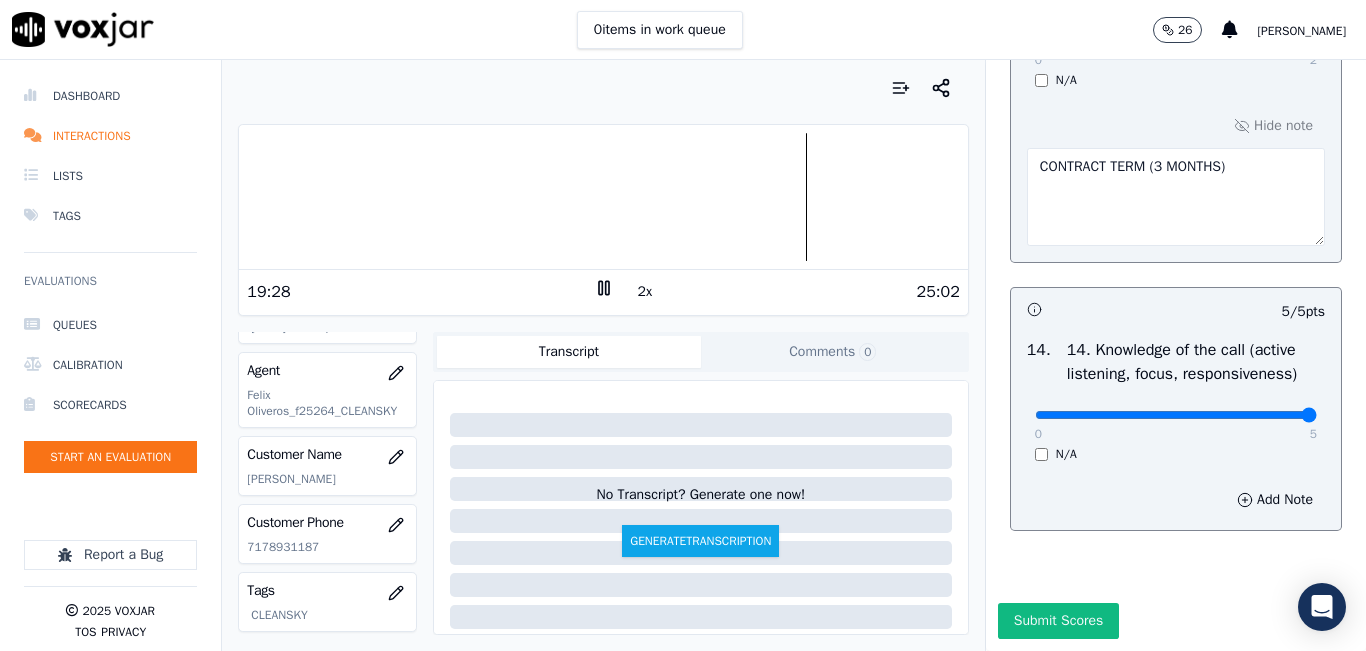 click at bounding box center (603, 197) 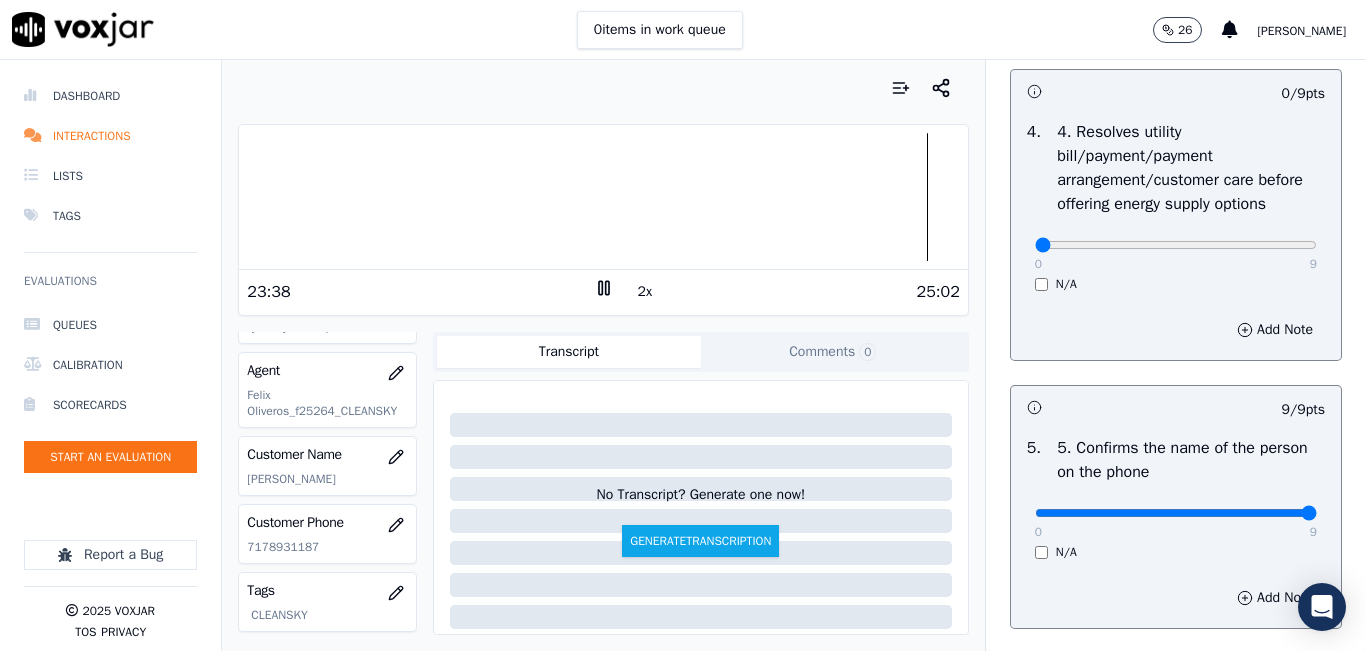 scroll, scrollTop: 942, scrollLeft: 0, axis: vertical 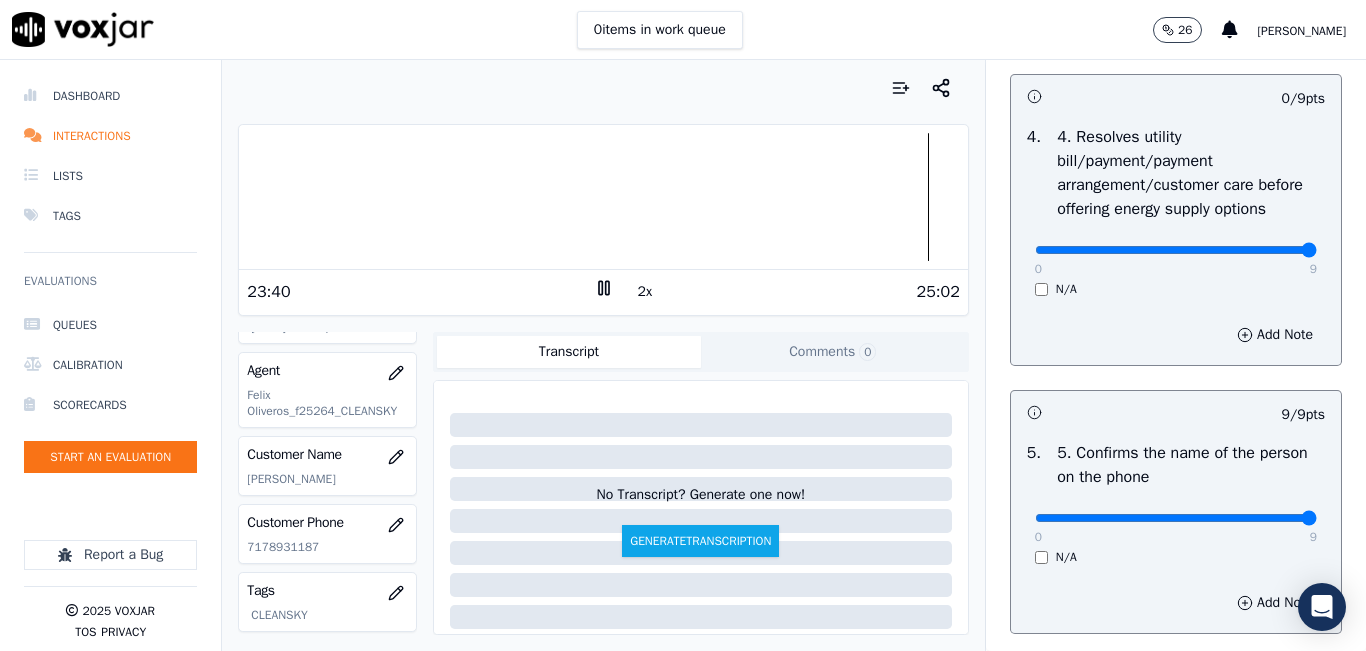 type on "9" 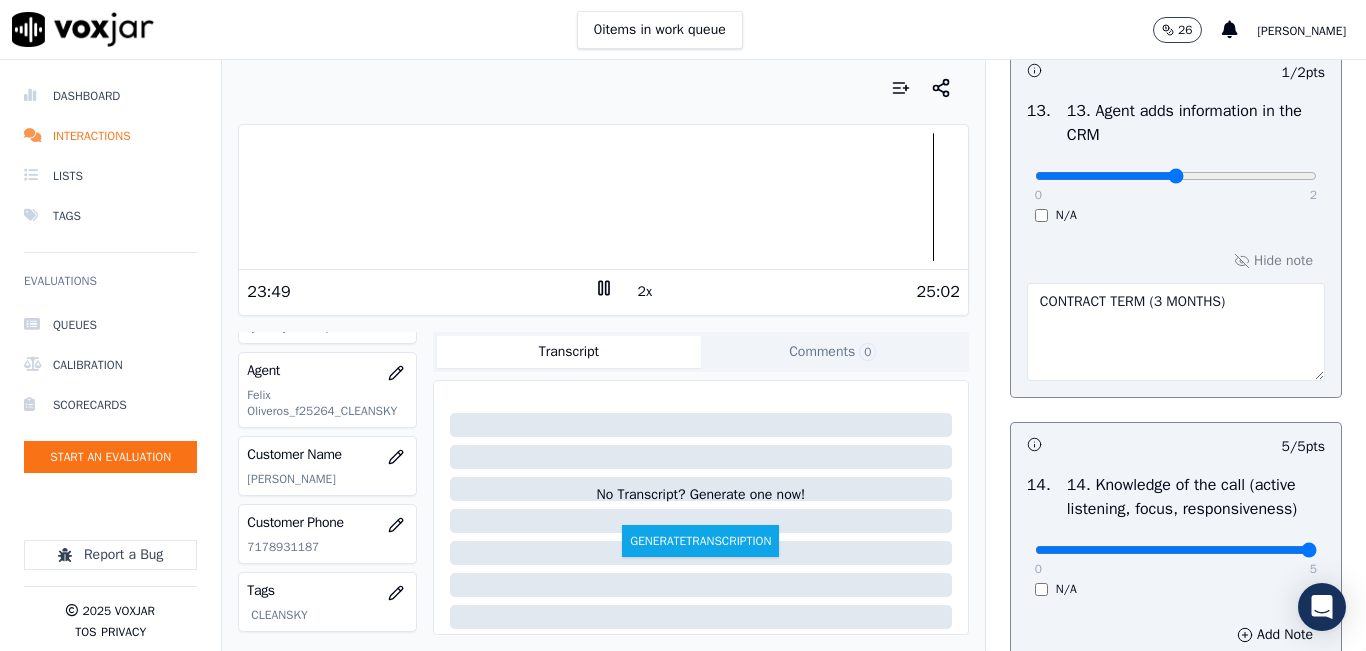 scroll, scrollTop: 3748, scrollLeft: 0, axis: vertical 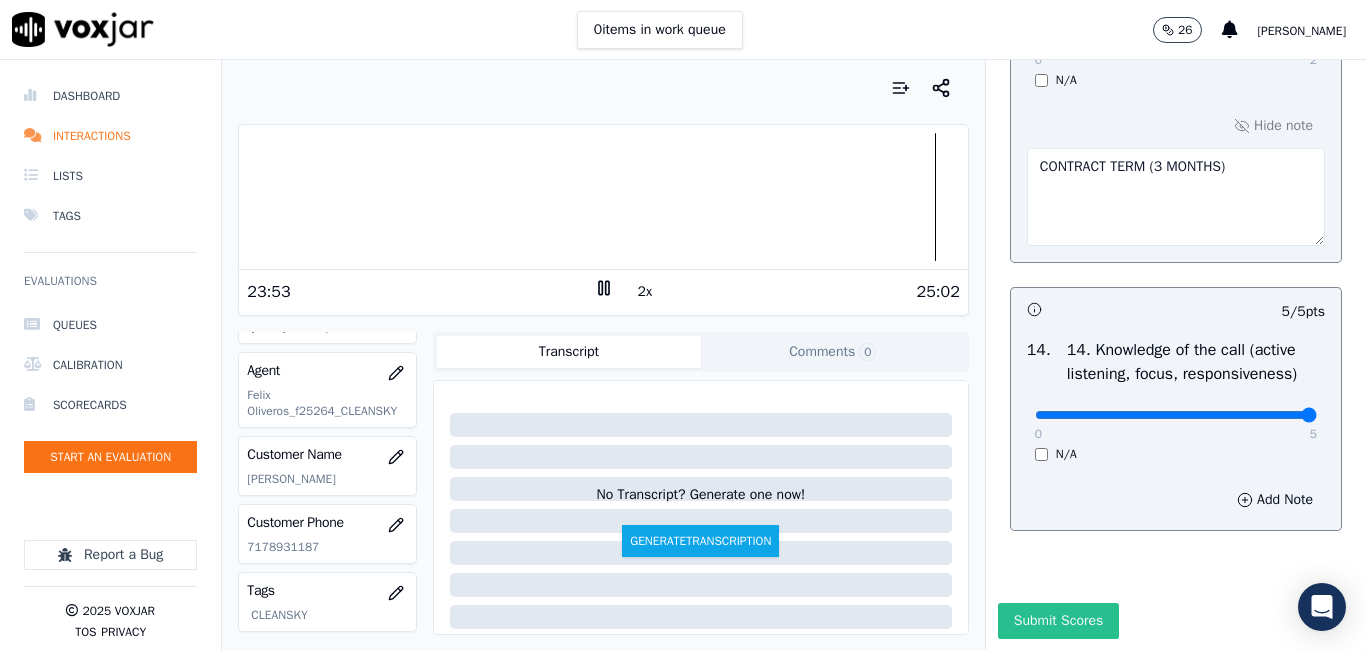 click on "Submit Scores" at bounding box center [1058, 621] 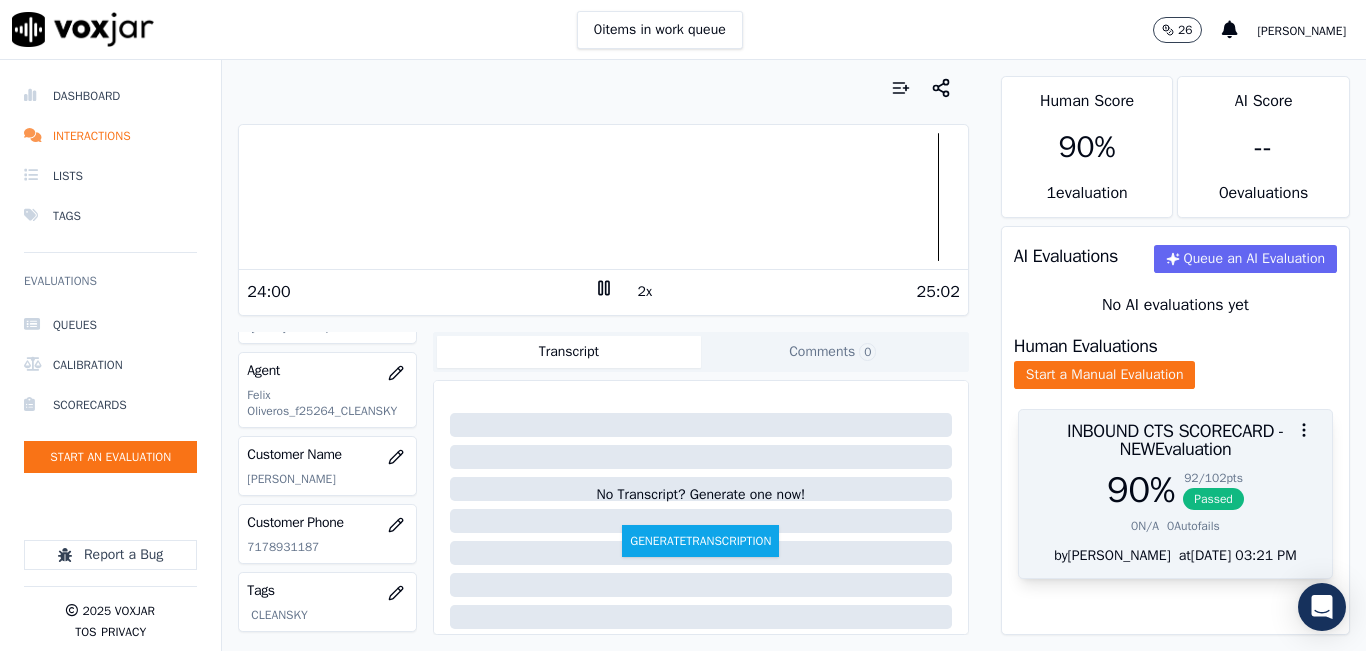 click at bounding box center [1175, 430] 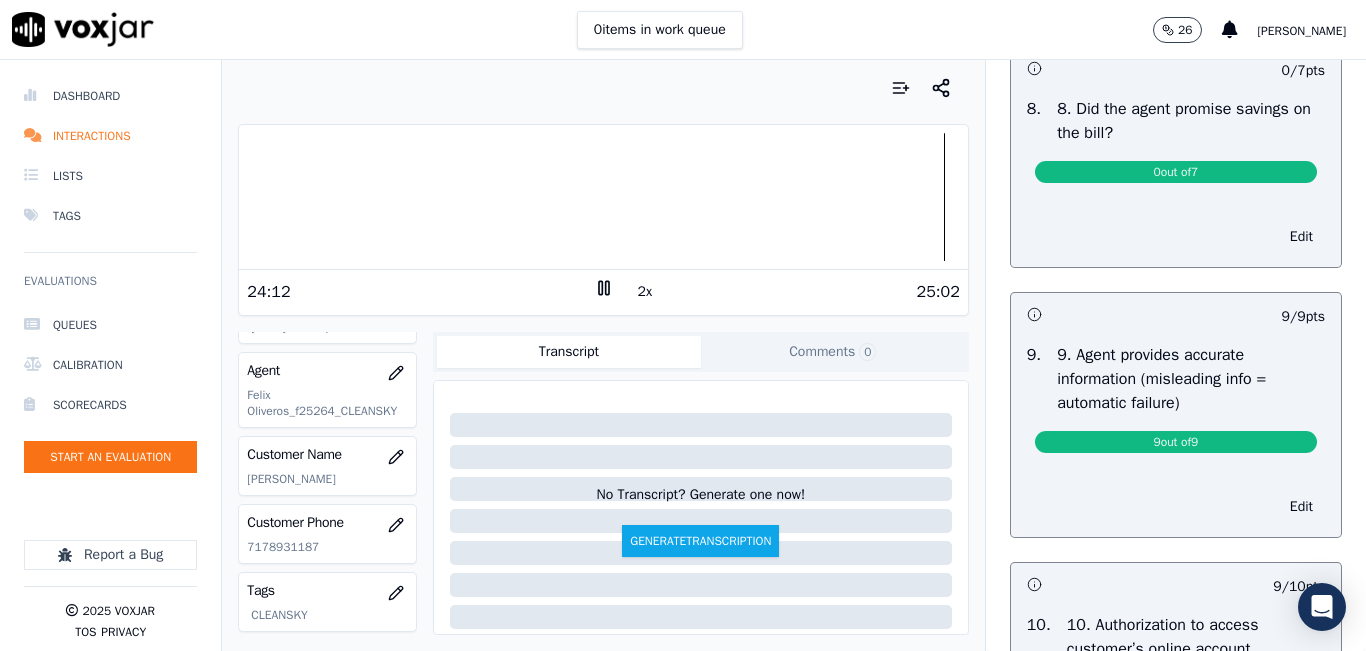 scroll, scrollTop: 2000, scrollLeft: 0, axis: vertical 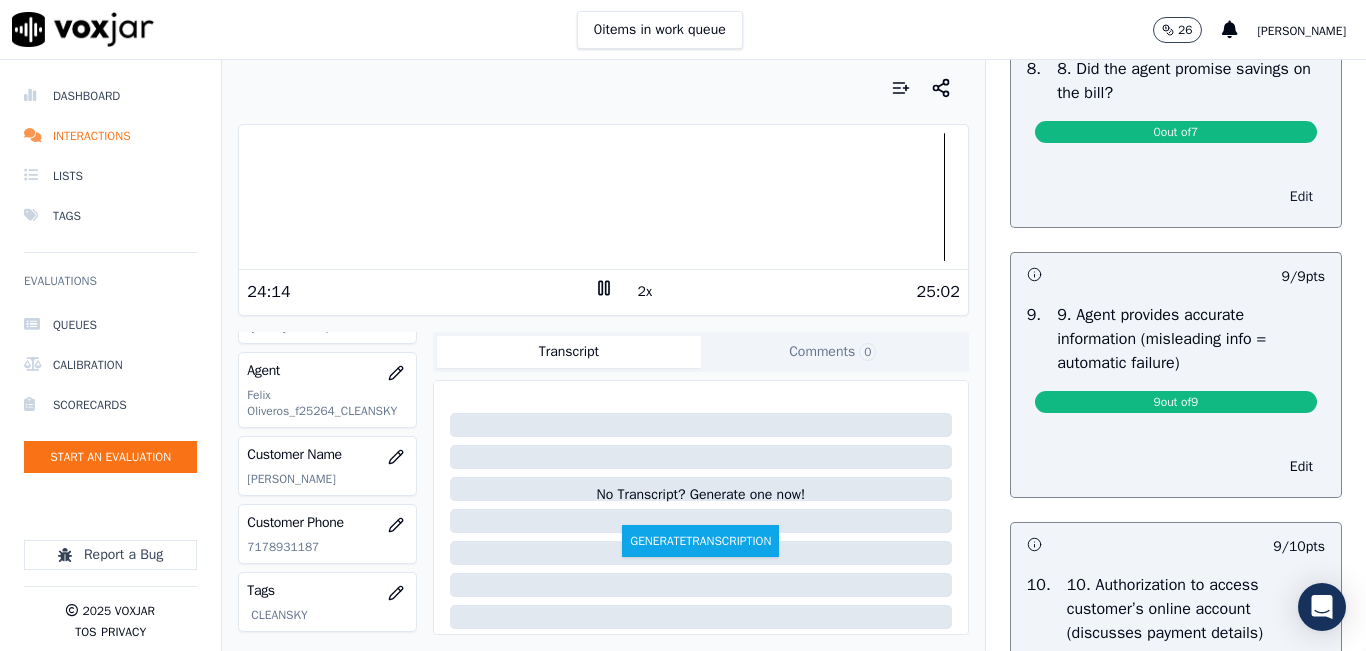 click on "Edit" at bounding box center [1301, 197] 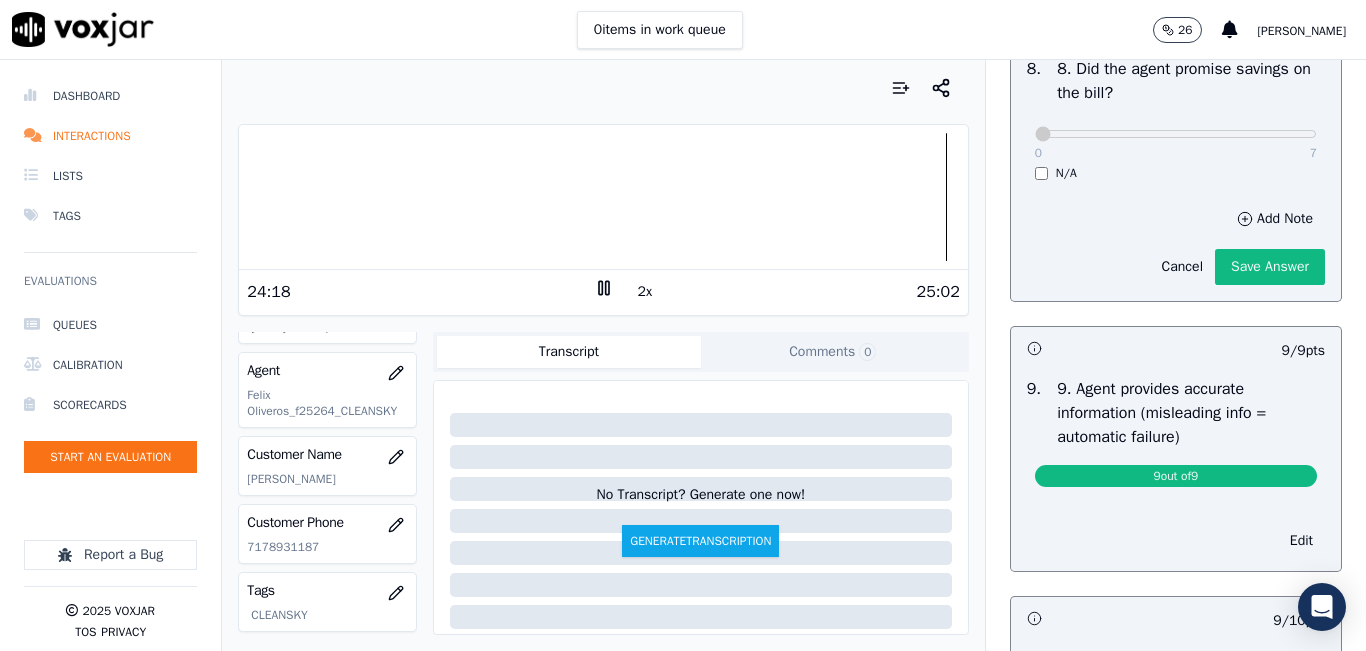 drag, startPoint x: 1251, startPoint y: 351, endPoint x: 1241, endPoint y: 336, distance: 18.027756 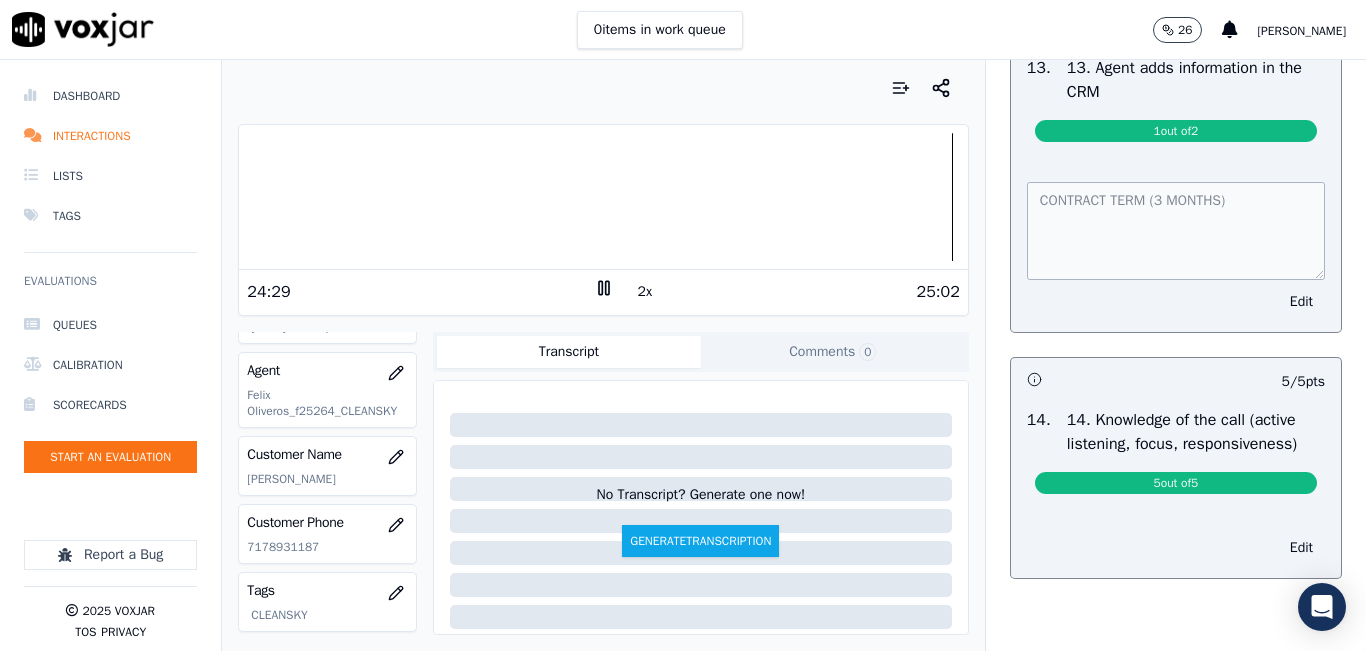 scroll, scrollTop: 3400, scrollLeft: 0, axis: vertical 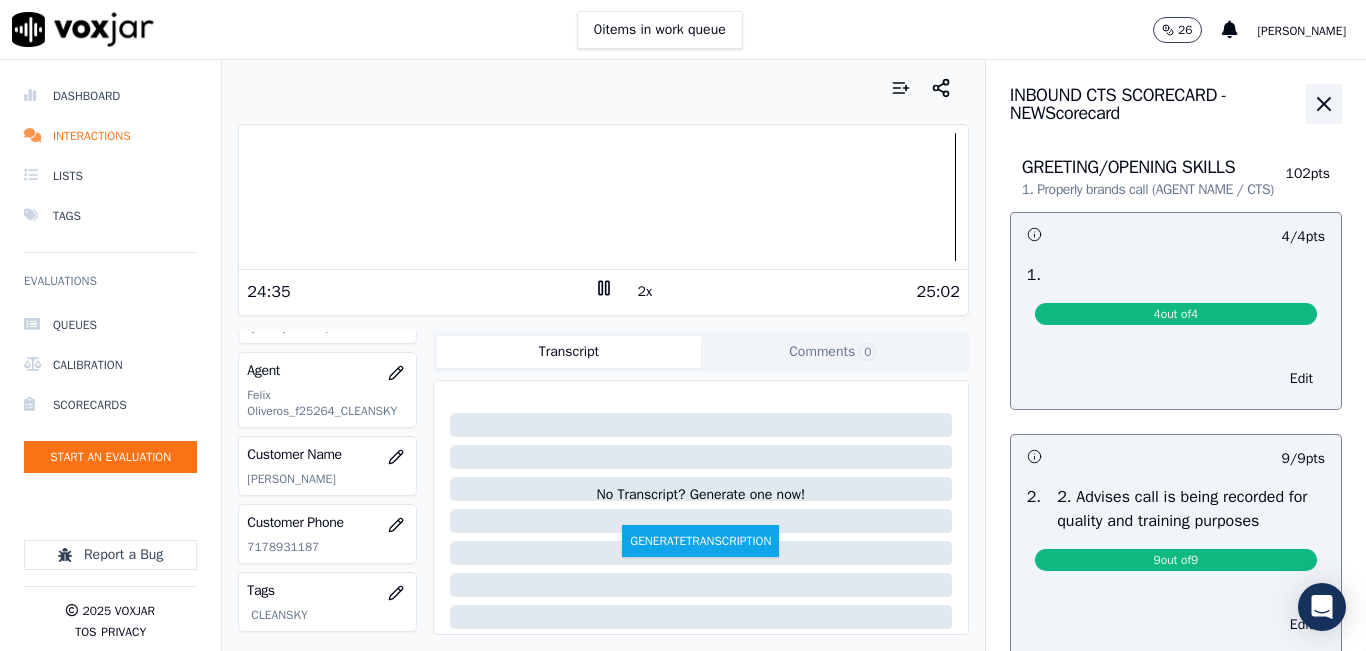 click 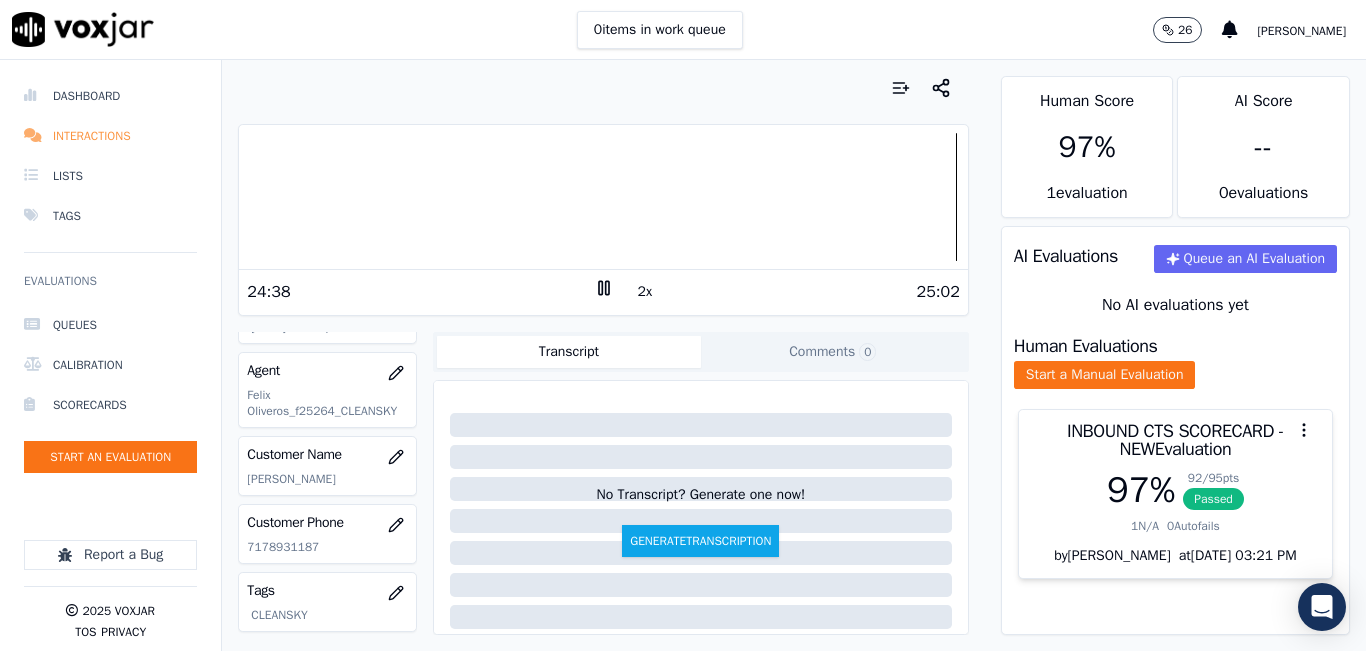 click on "Interactions" at bounding box center [110, 136] 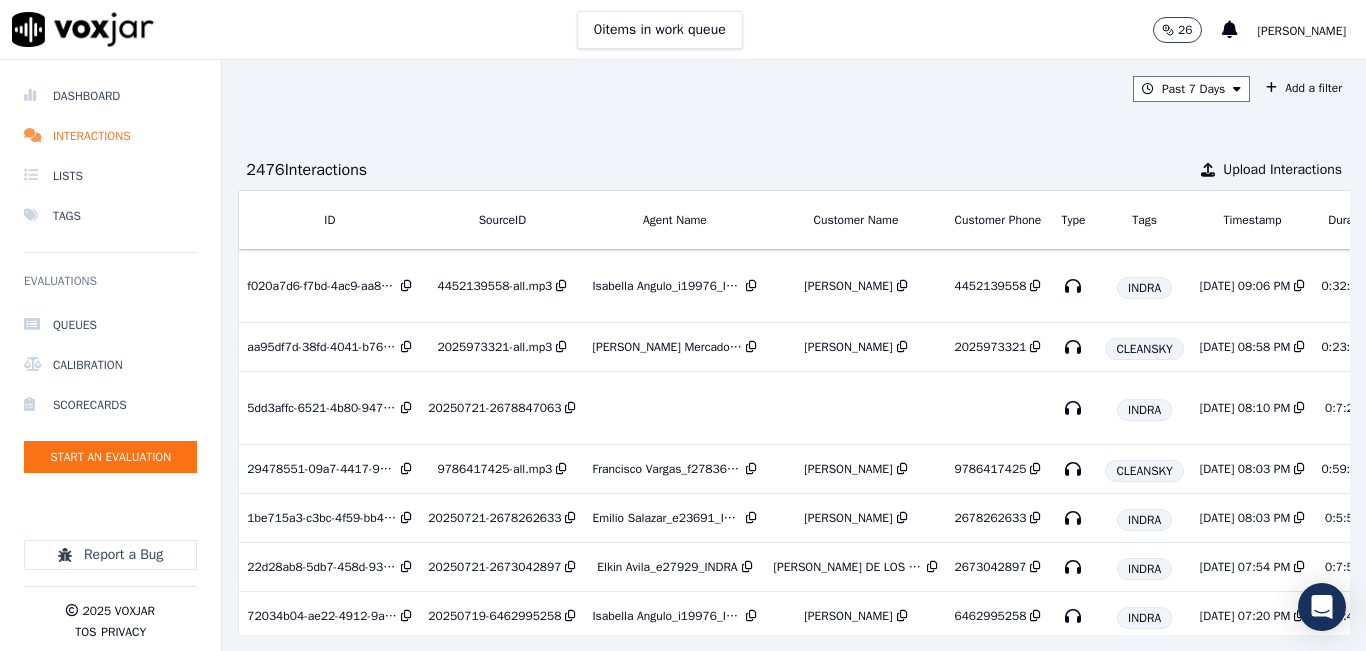 scroll, scrollTop: 0, scrollLeft: 333, axis: horizontal 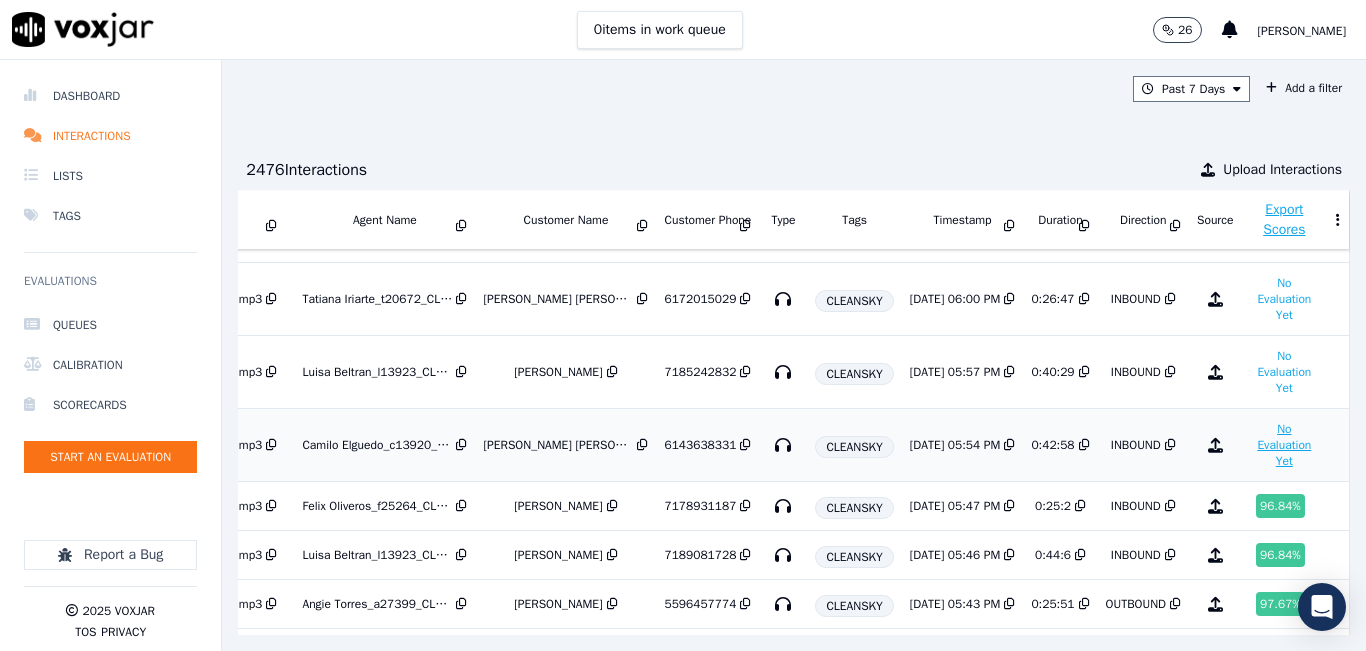 click on "No Evaluation Yet" at bounding box center (1284, 445) 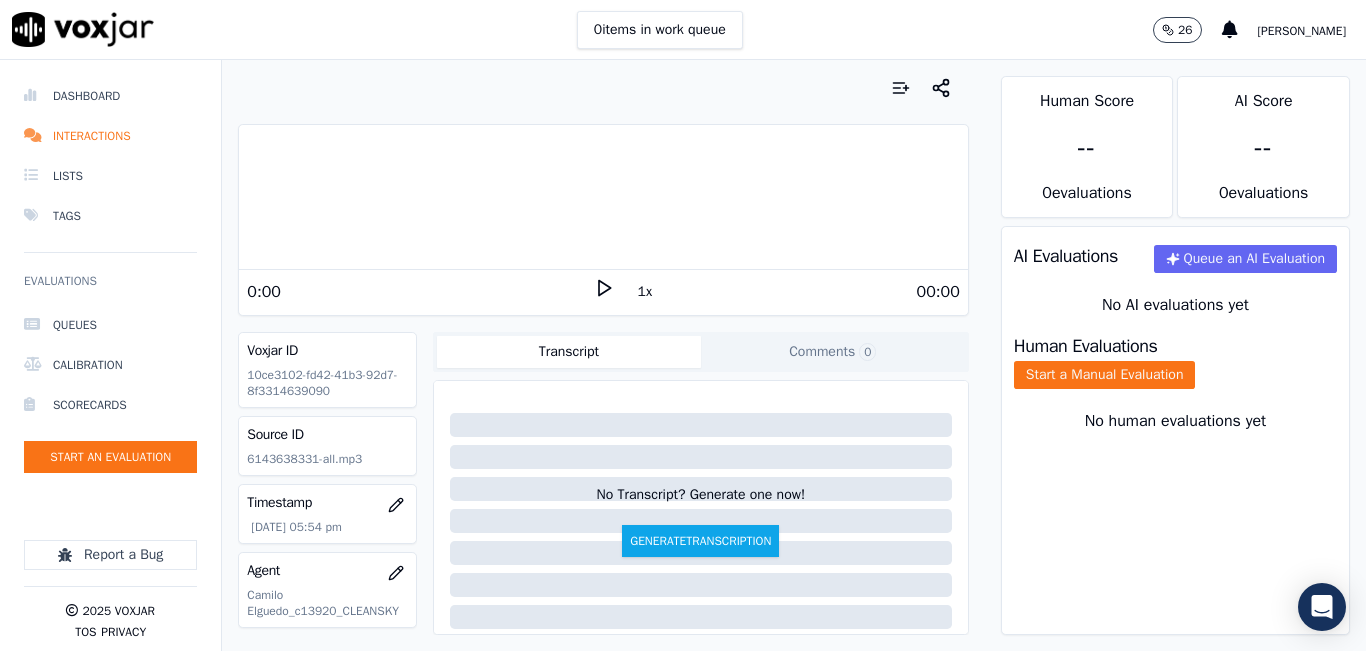 click 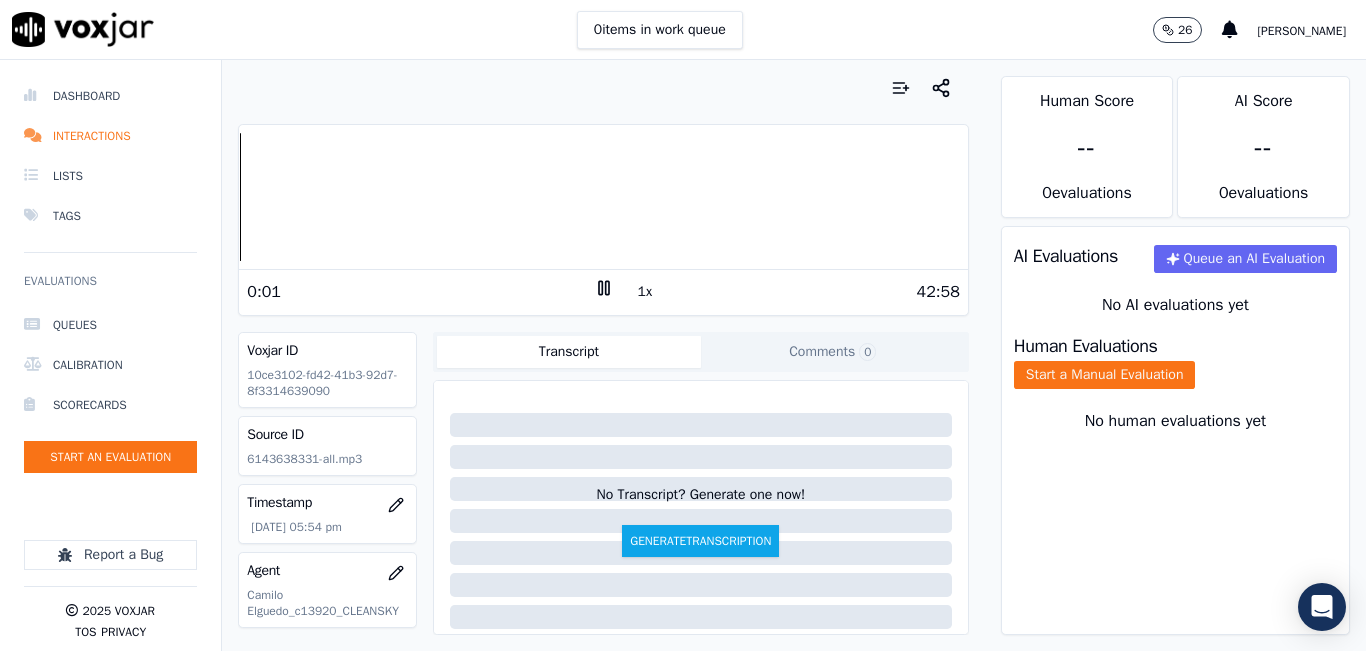 click on "1x" at bounding box center (645, 292) 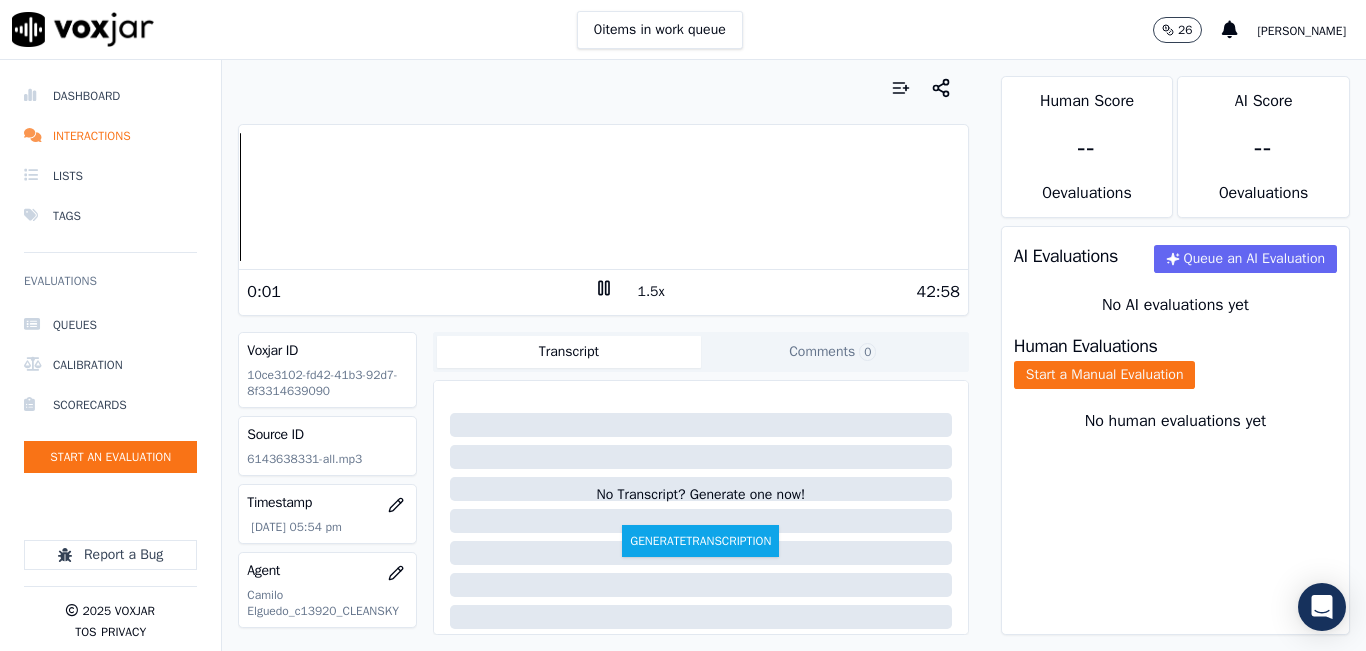 click on "1.5x" at bounding box center [651, 292] 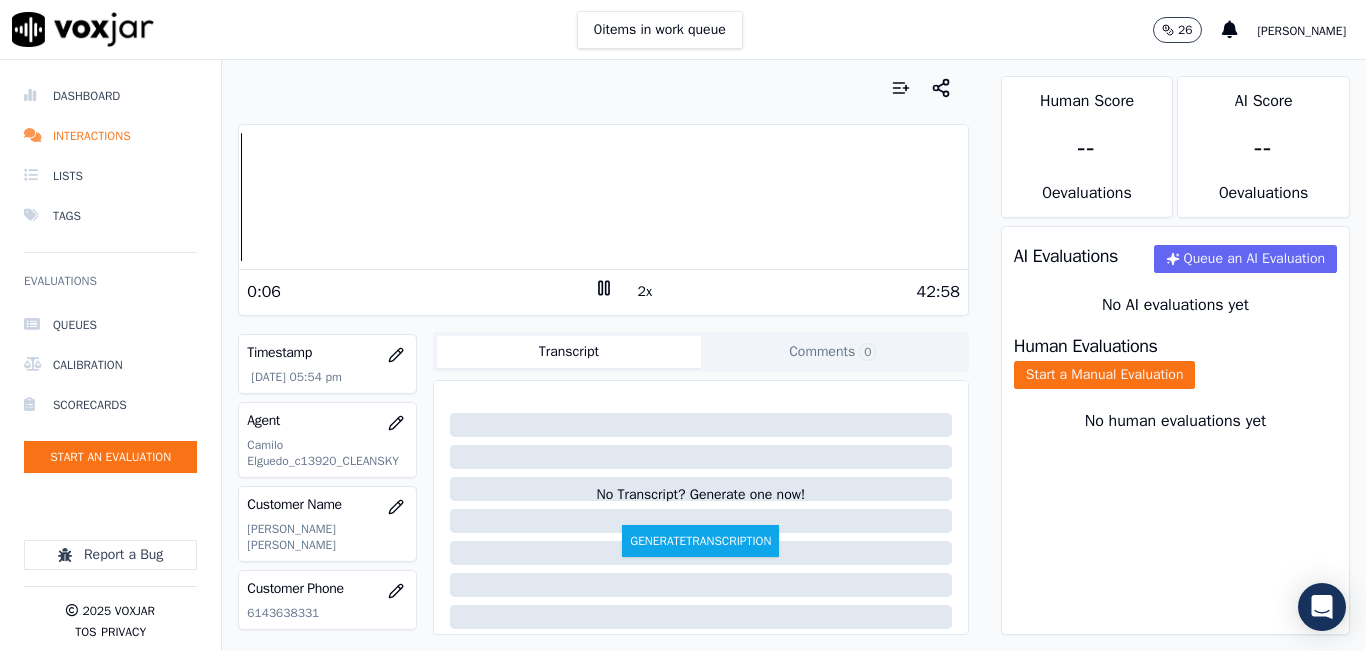 scroll, scrollTop: 300, scrollLeft: 0, axis: vertical 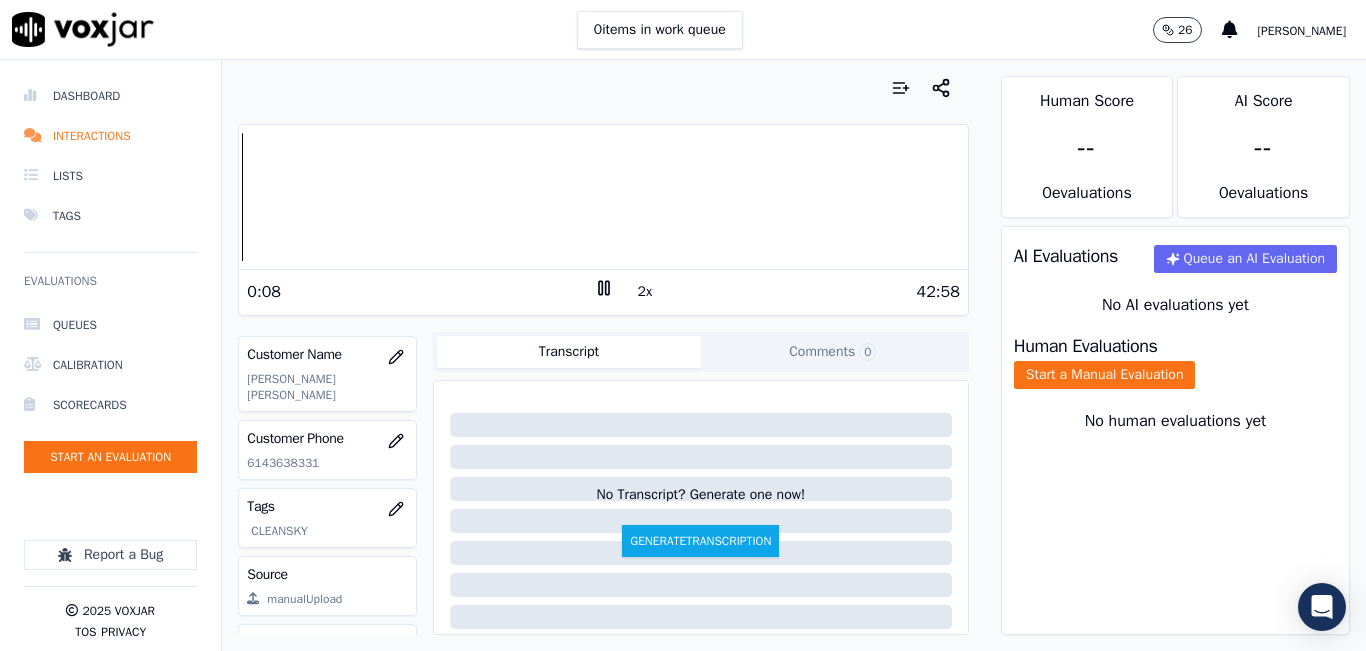 click on "6143638331" 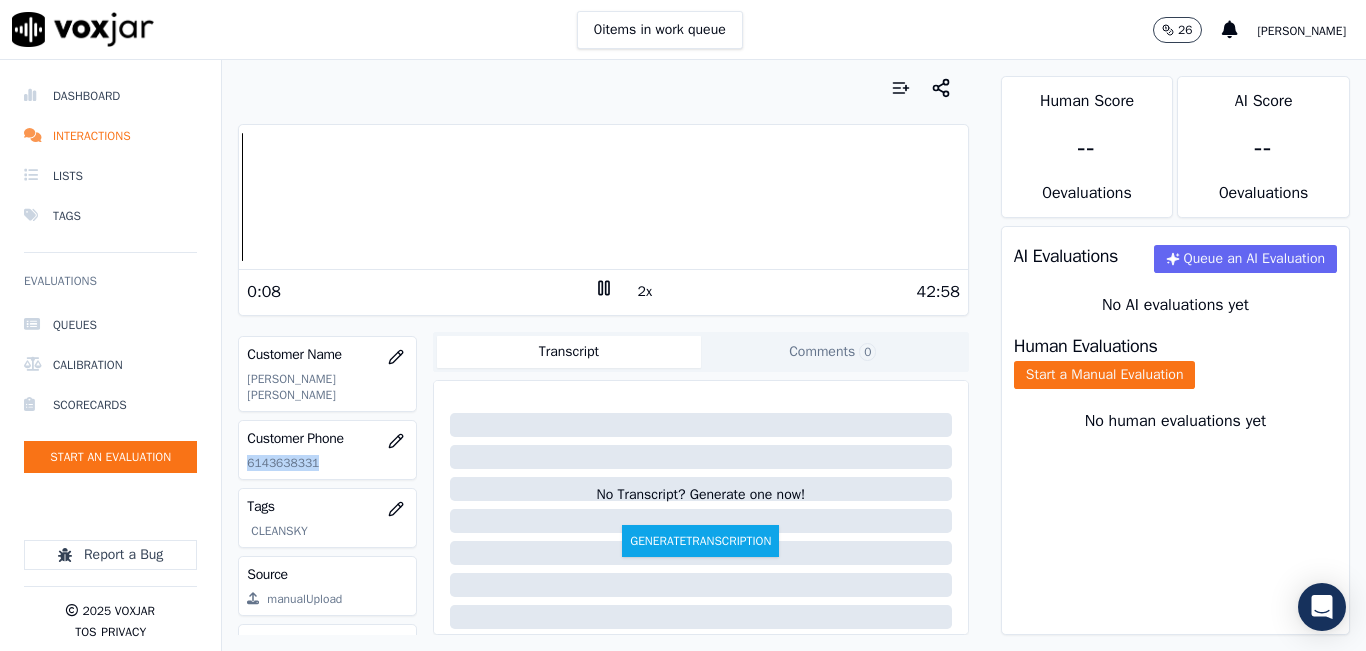 click on "6143638331" 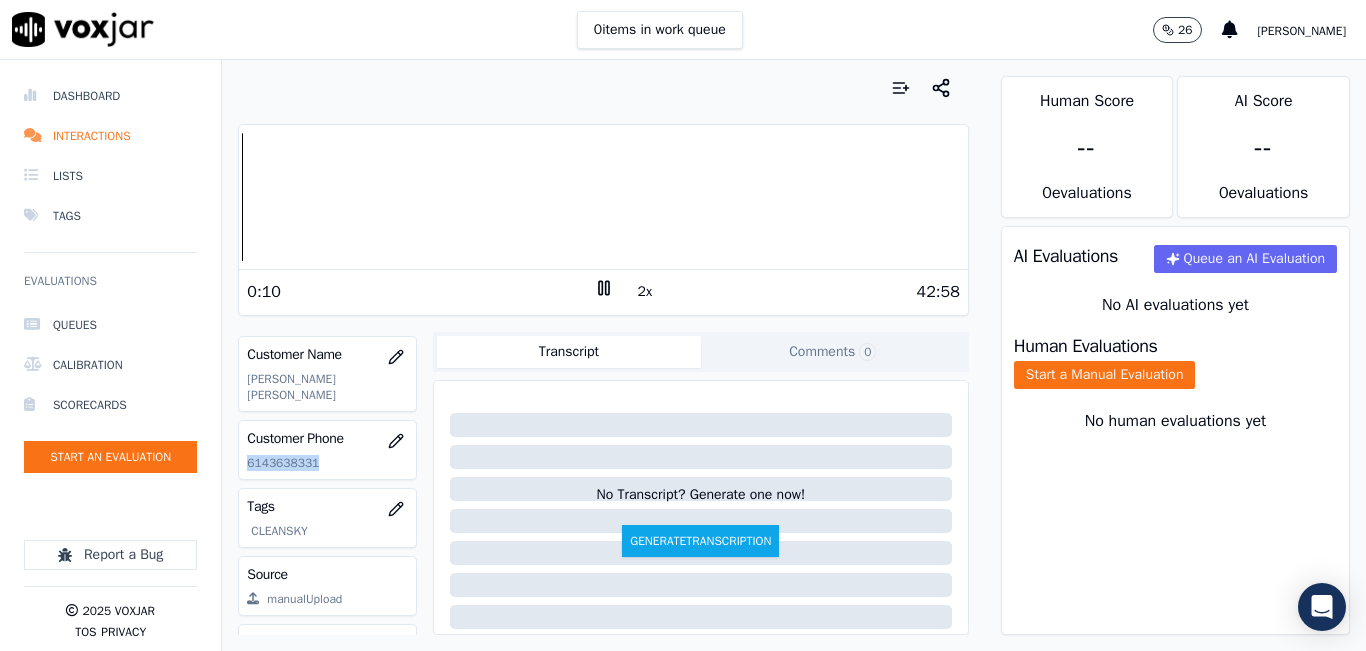 copy on "6143638331" 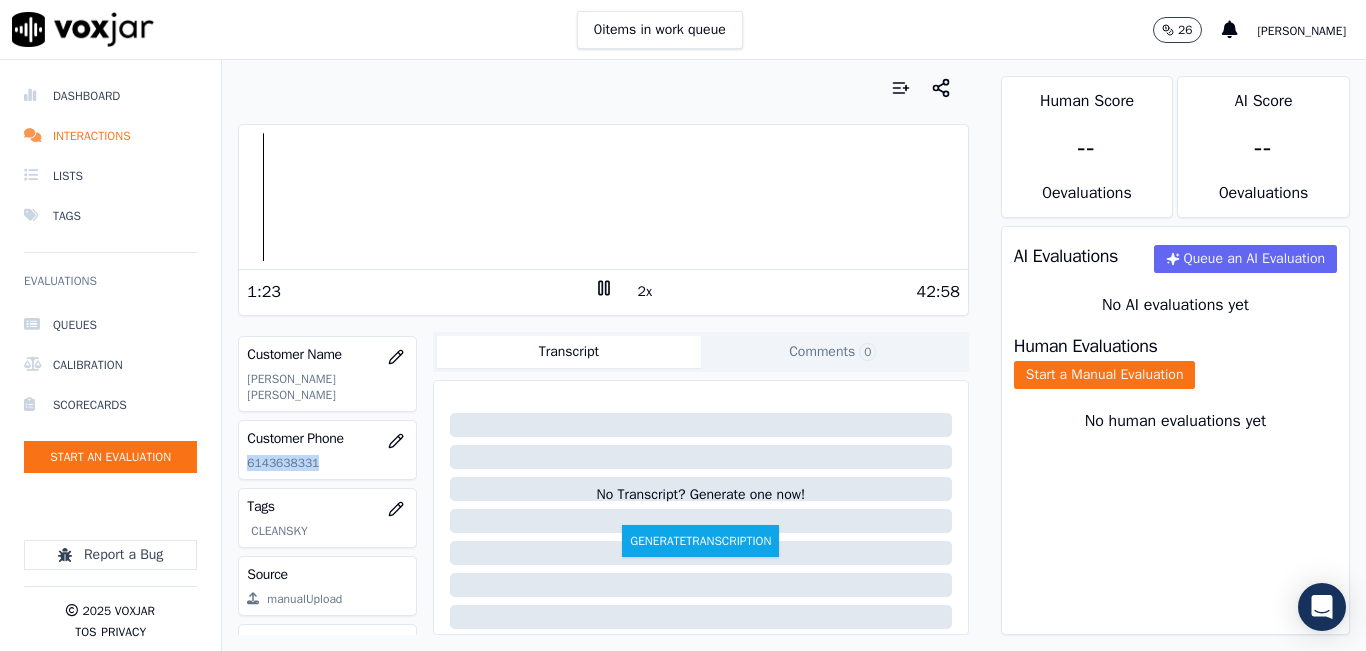 click on "Your browser does not support the audio element." at bounding box center (603, 197) 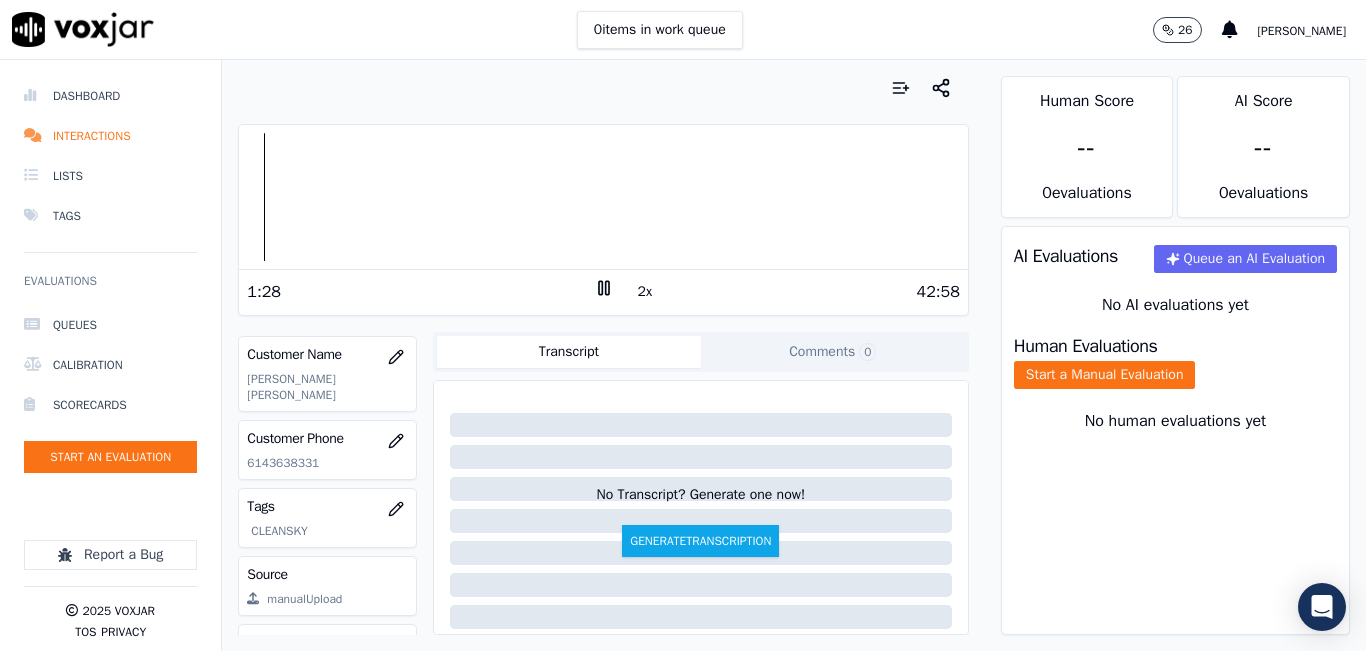 click at bounding box center [603, 197] 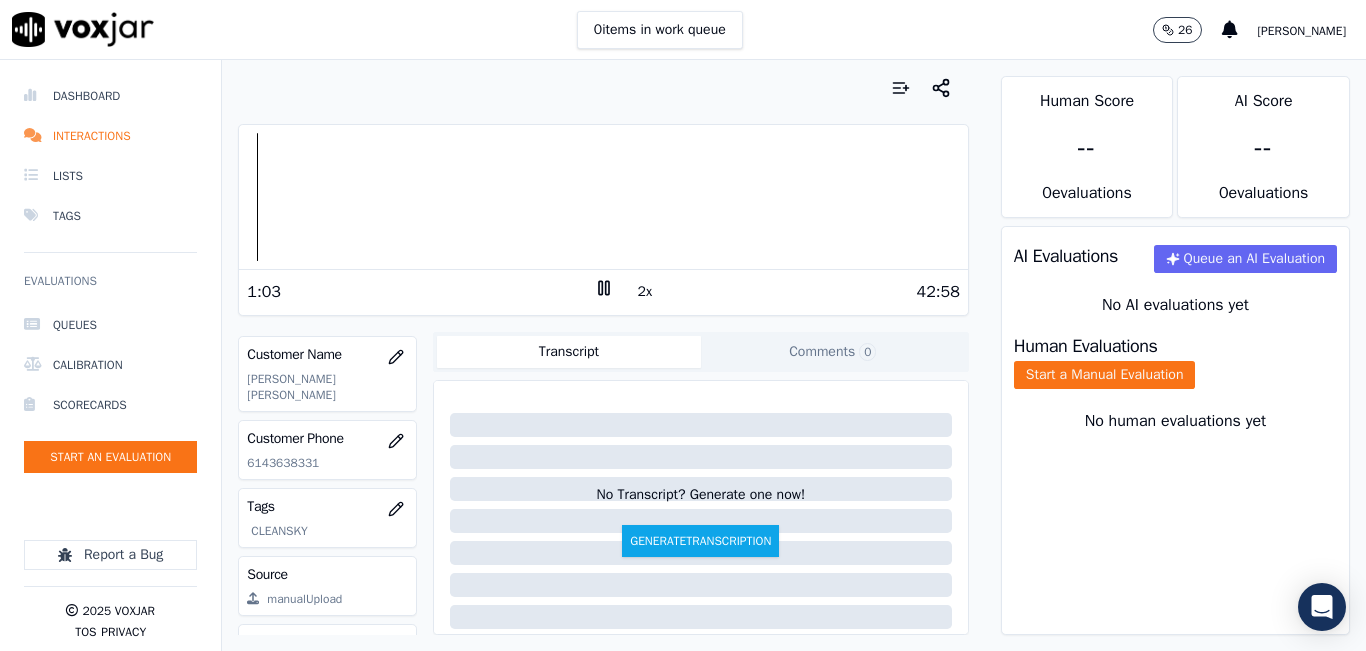 click on "2x" at bounding box center (645, 292) 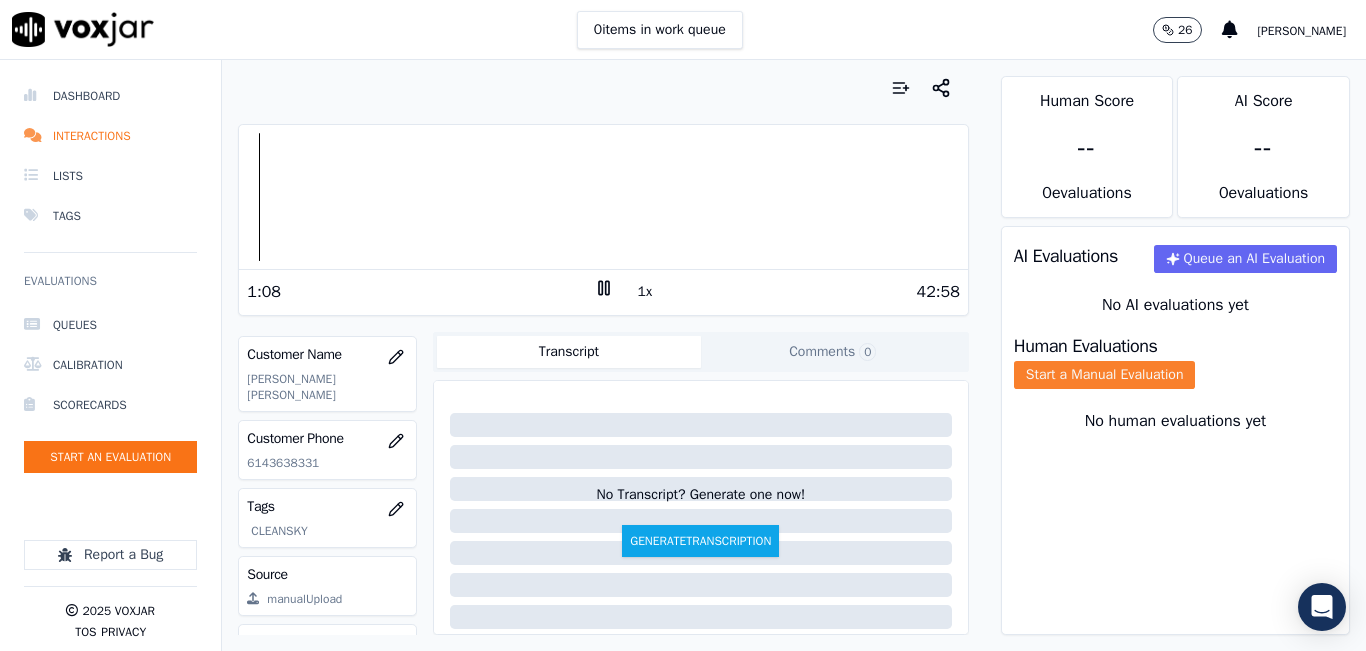 click on "Start a Manual Evaluation" 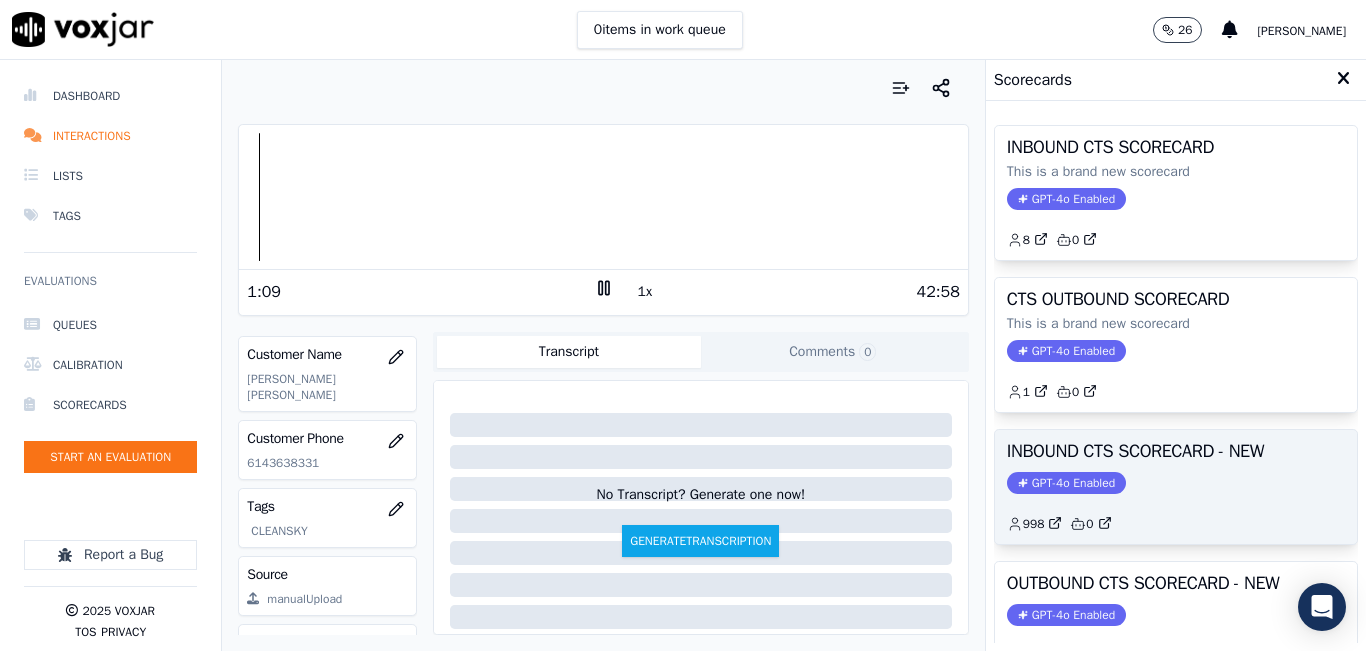 scroll, scrollTop: 100, scrollLeft: 0, axis: vertical 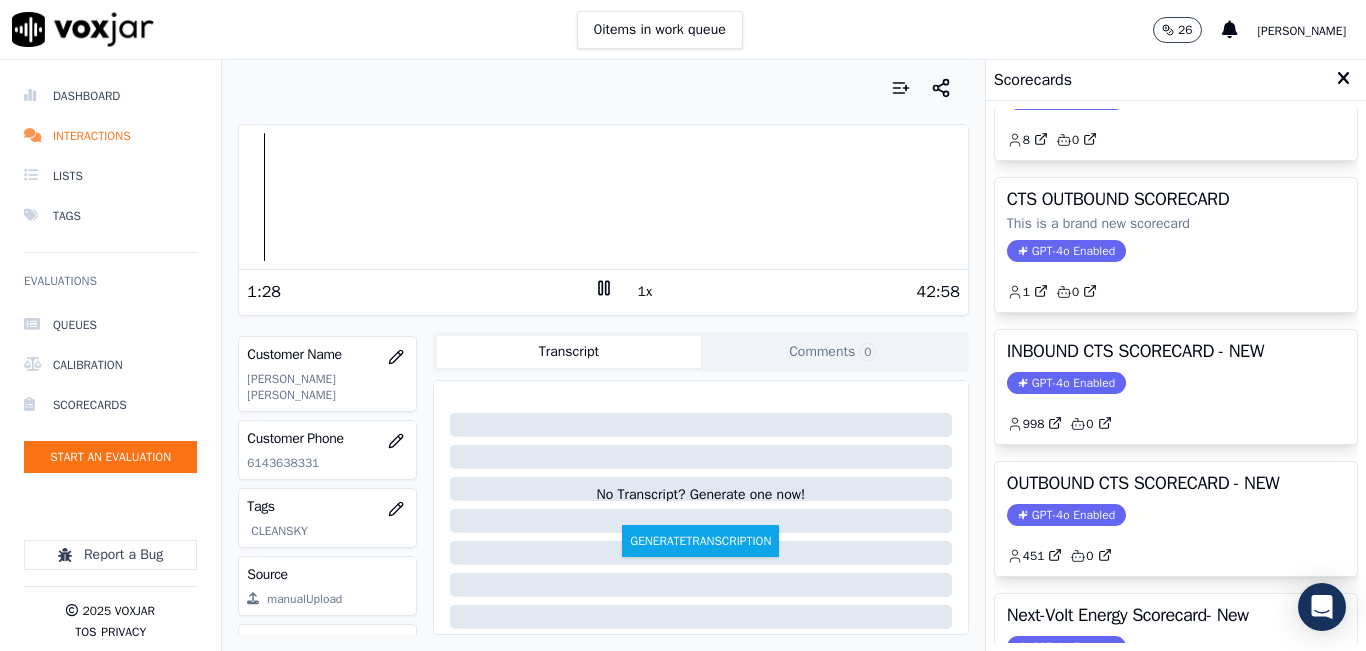 click at bounding box center [603, 197] 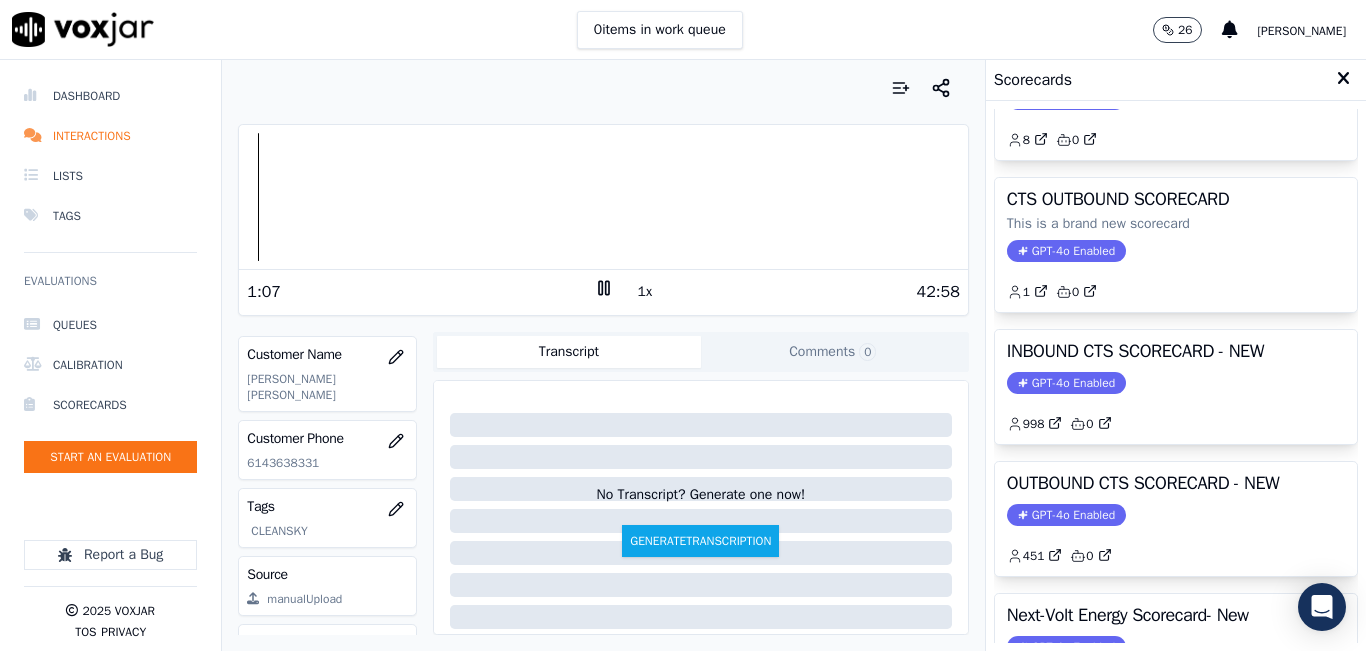 click at bounding box center [603, 197] 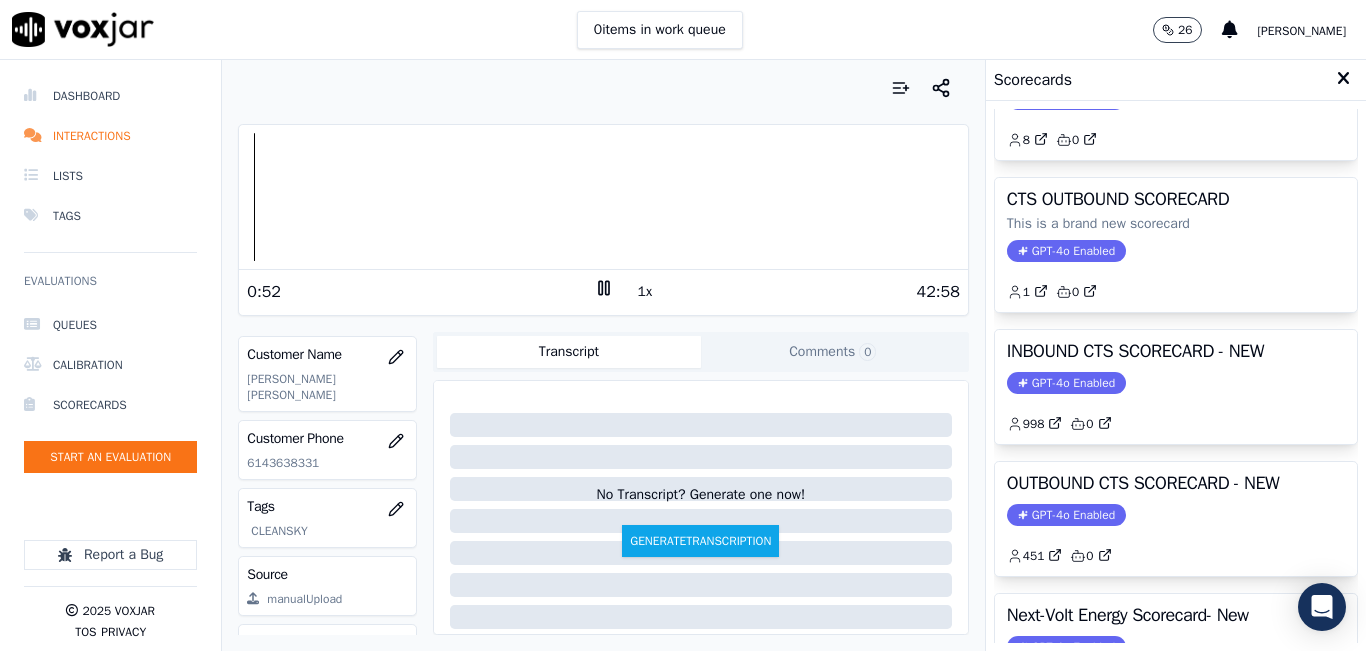 click 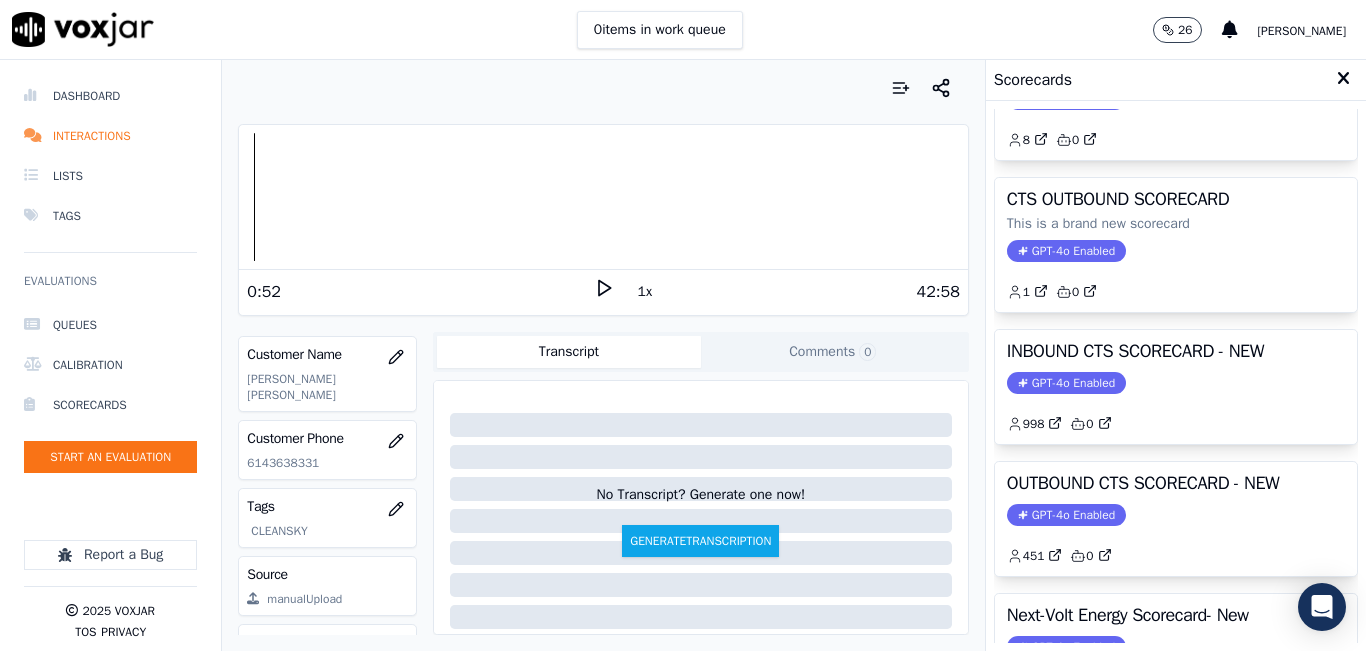 click 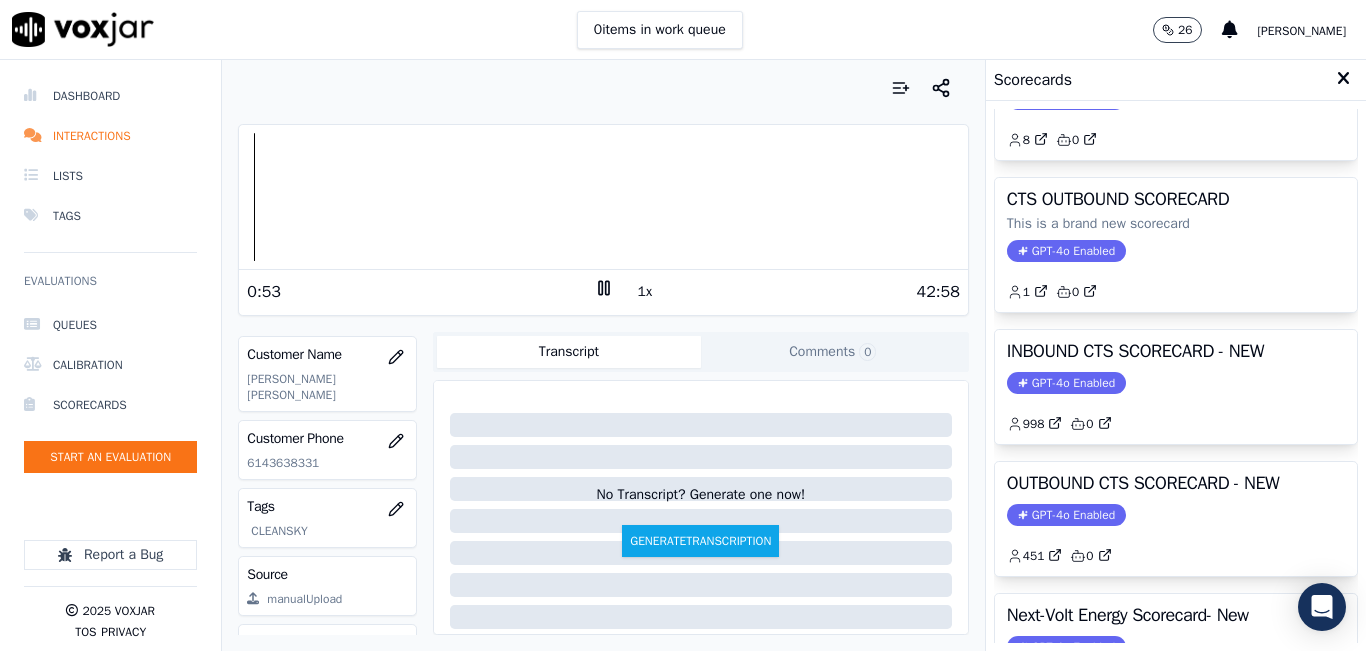 click on "1x" at bounding box center [645, 292] 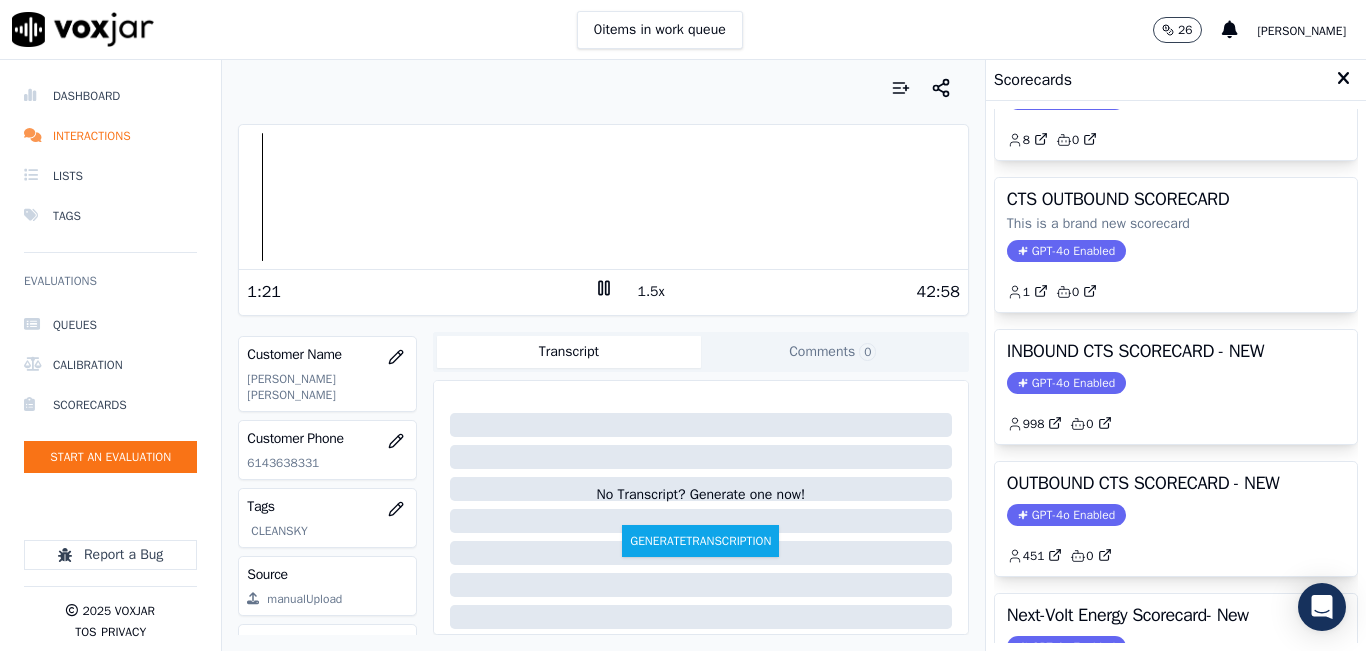 click on "1.5x" at bounding box center (651, 292) 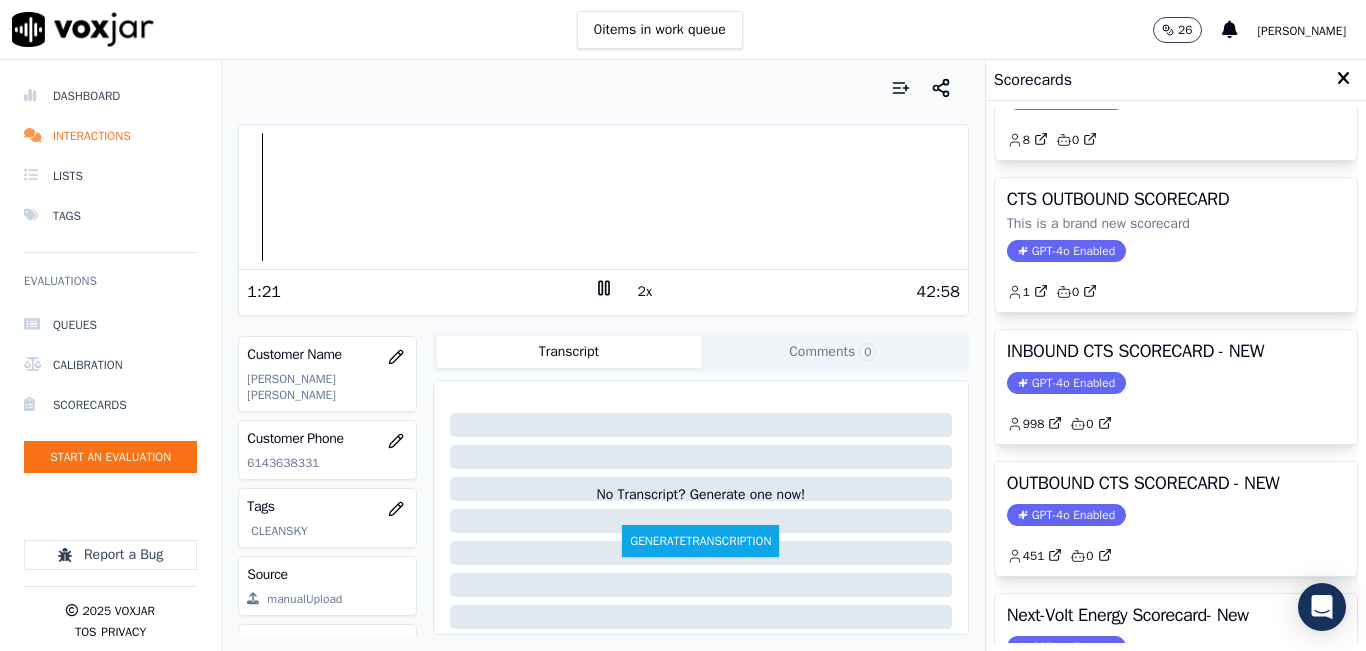 click on "2x" at bounding box center [645, 292] 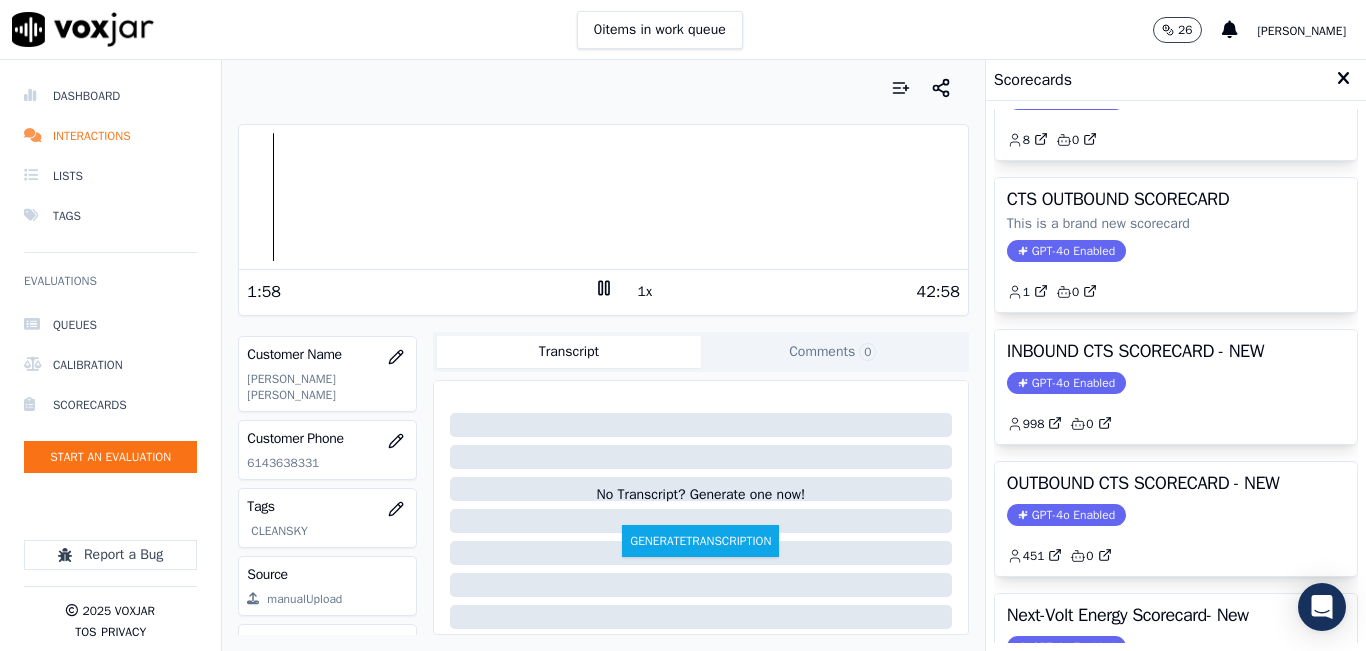 click 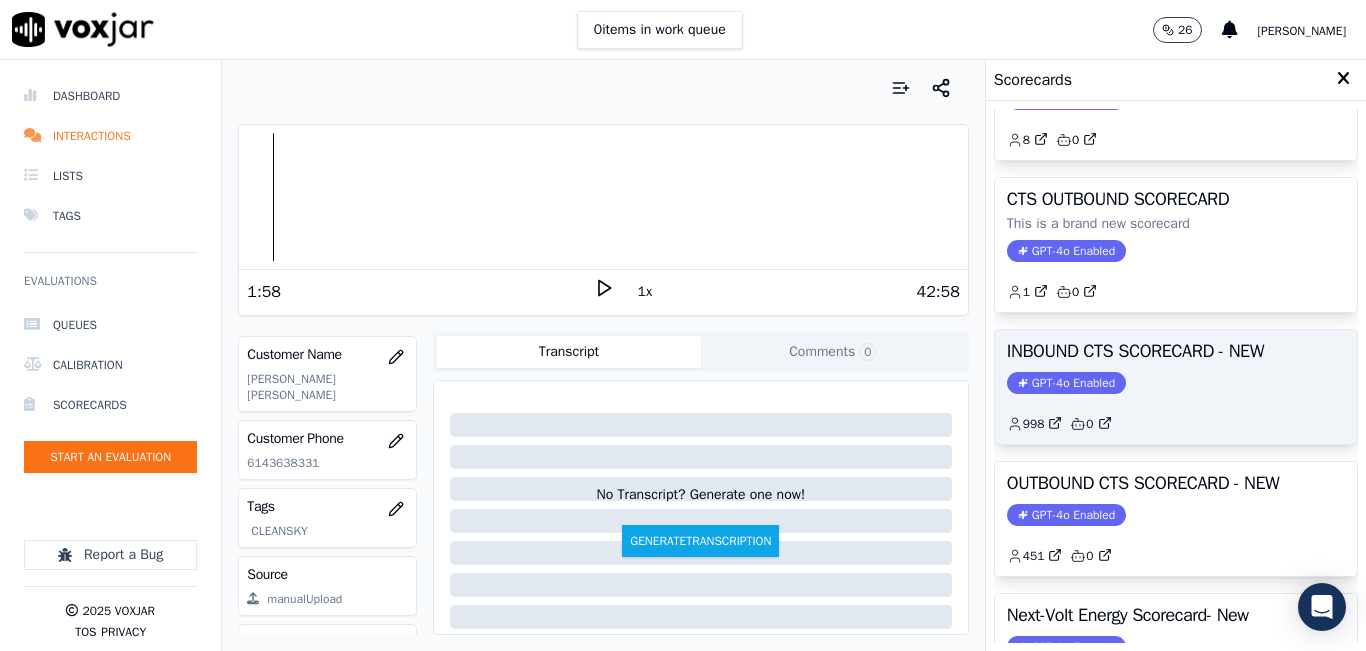 click on "INBOUND CTS SCORECARD - NEW        GPT-4o Enabled       998         0" at bounding box center (1176, 387) 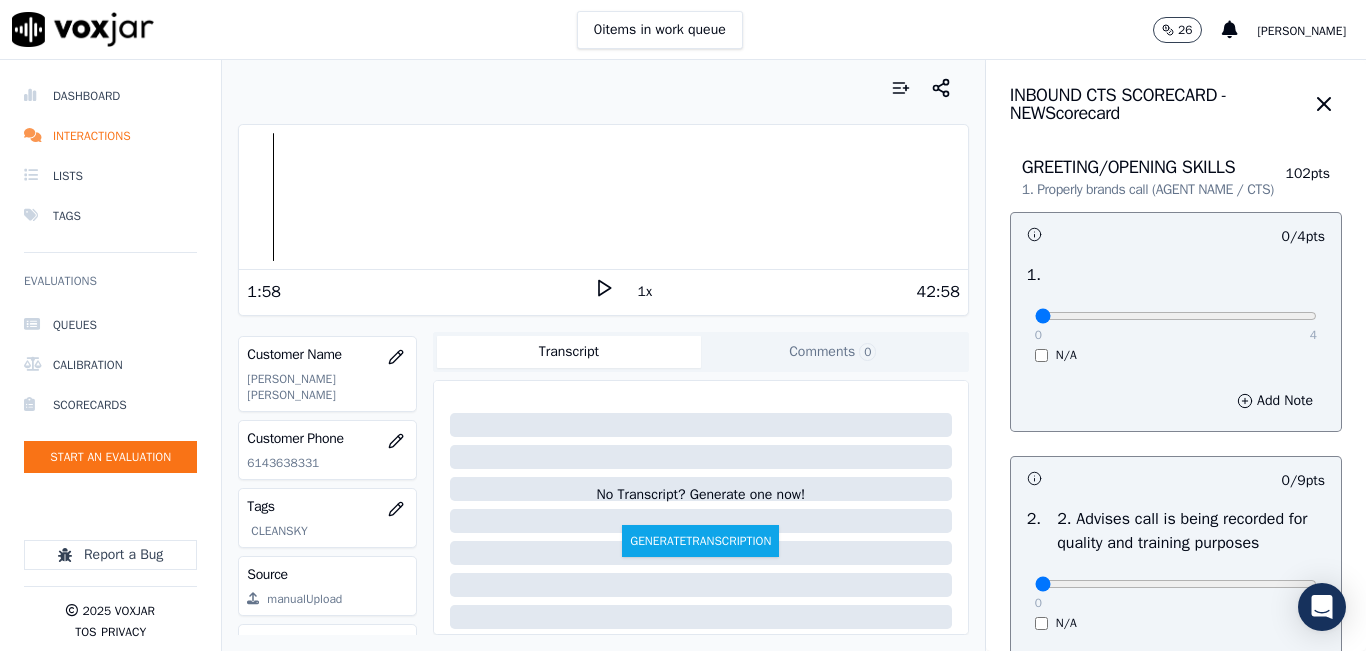 click on "0   4     N/A" at bounding box center (1176, 325) 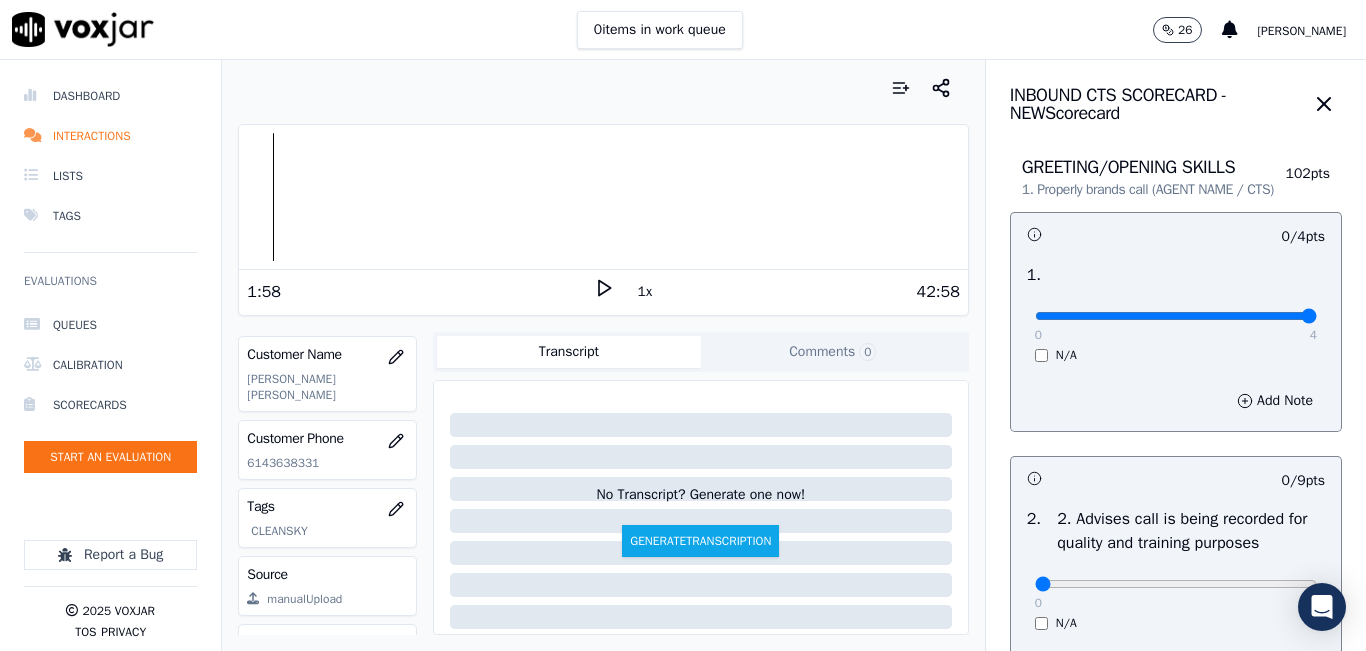 click at bounding box center (1176, 316) 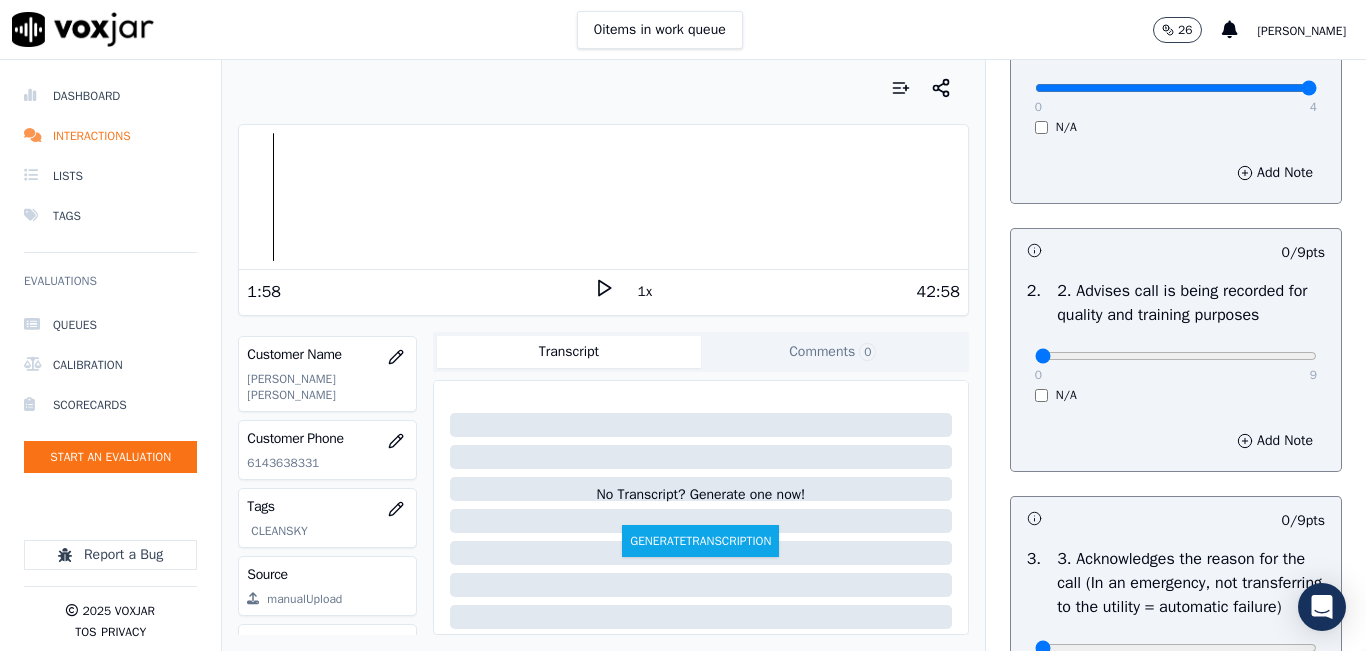 scroll, scrollTop: 200, scrollLeft: 0, axis: vertical 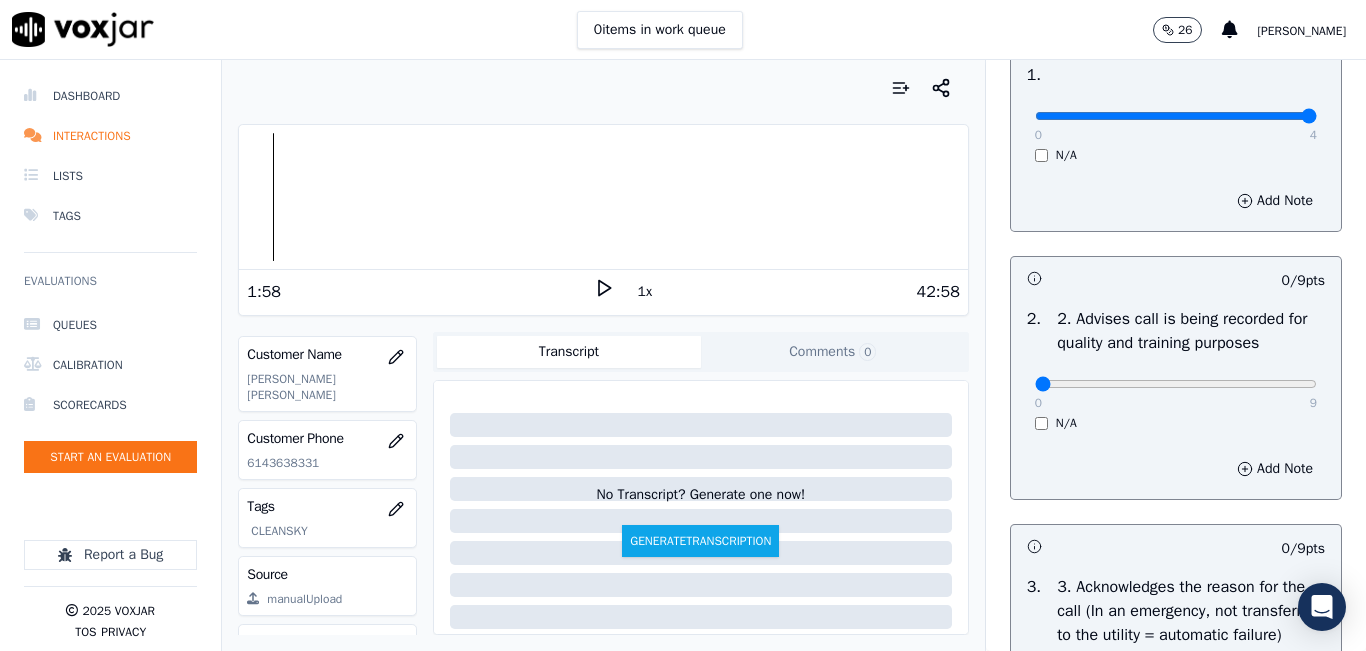 click on "0   4" at bounding box center (1176, 115) 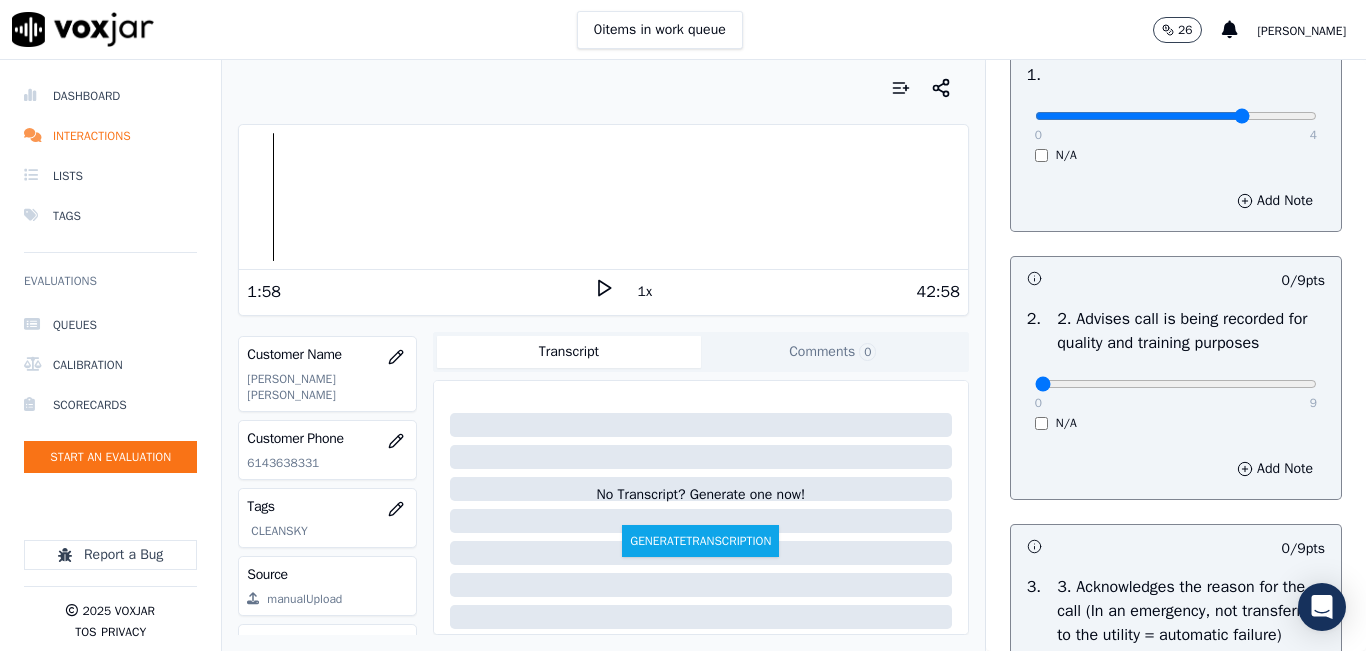 type on "3" 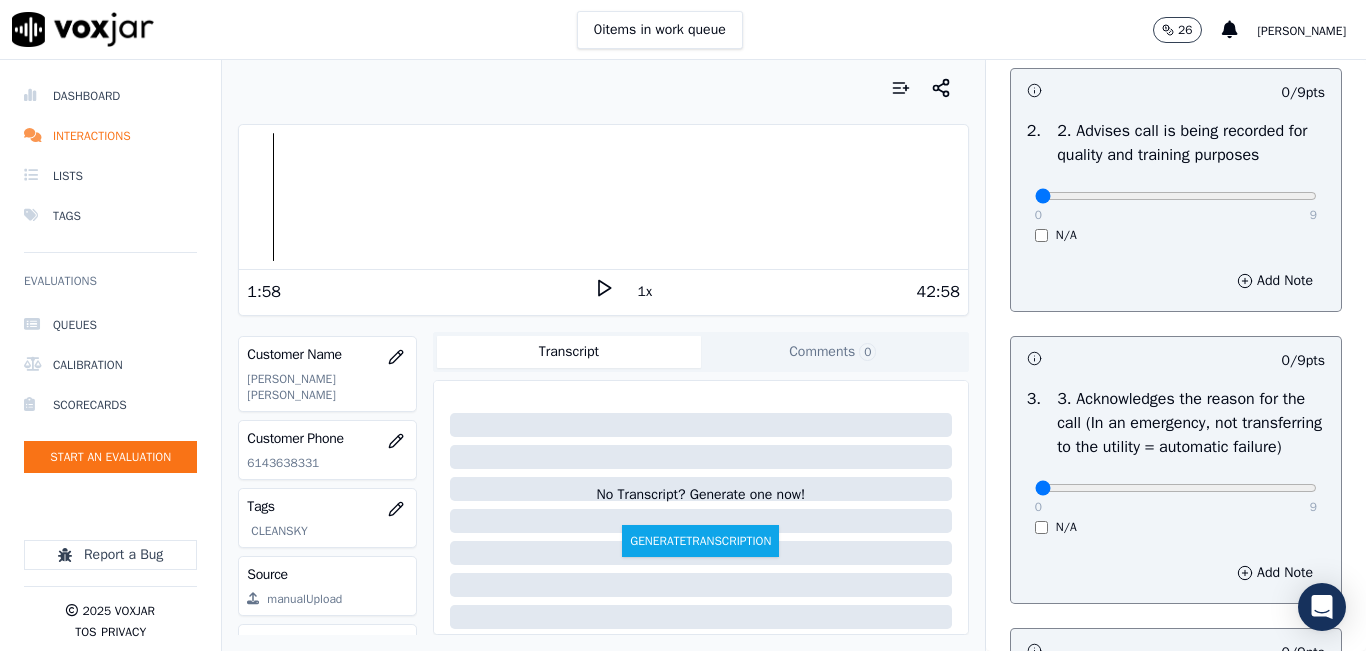 scroll, scrollTop: 500, scrollLeft: 0, axis: vertical 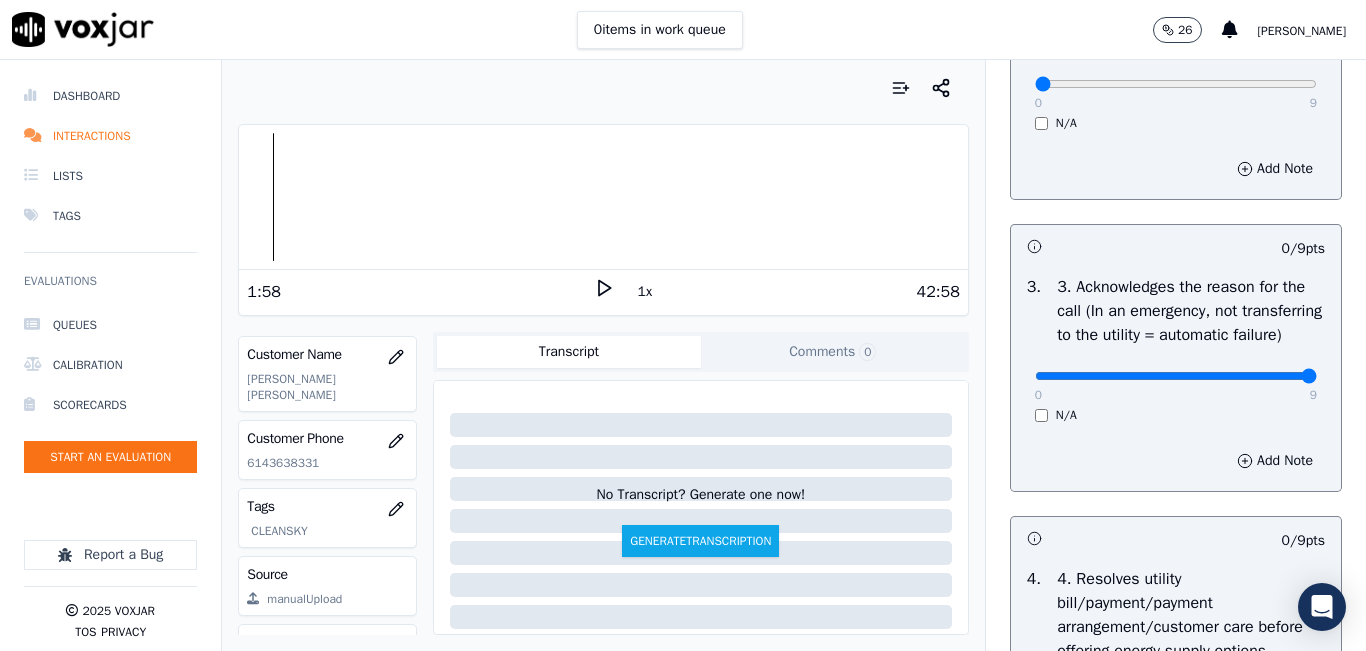 drag, startPoint x: 1252, startPoint y: 424, endPoint x: 1269, endPoint y: 387, distance: 40.718548 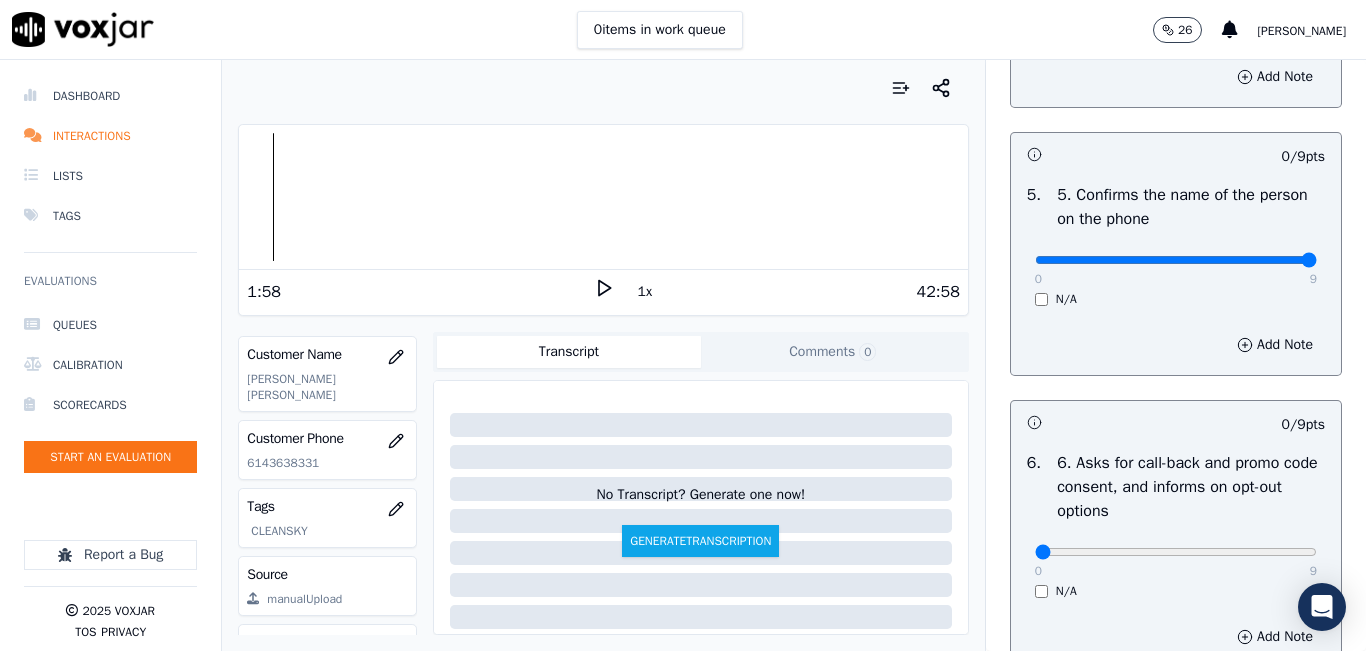 drag, startPoint x: 1251, startPoint y: 331, endPoint x: 1268, endPoint y: 328, distance: 17.262676 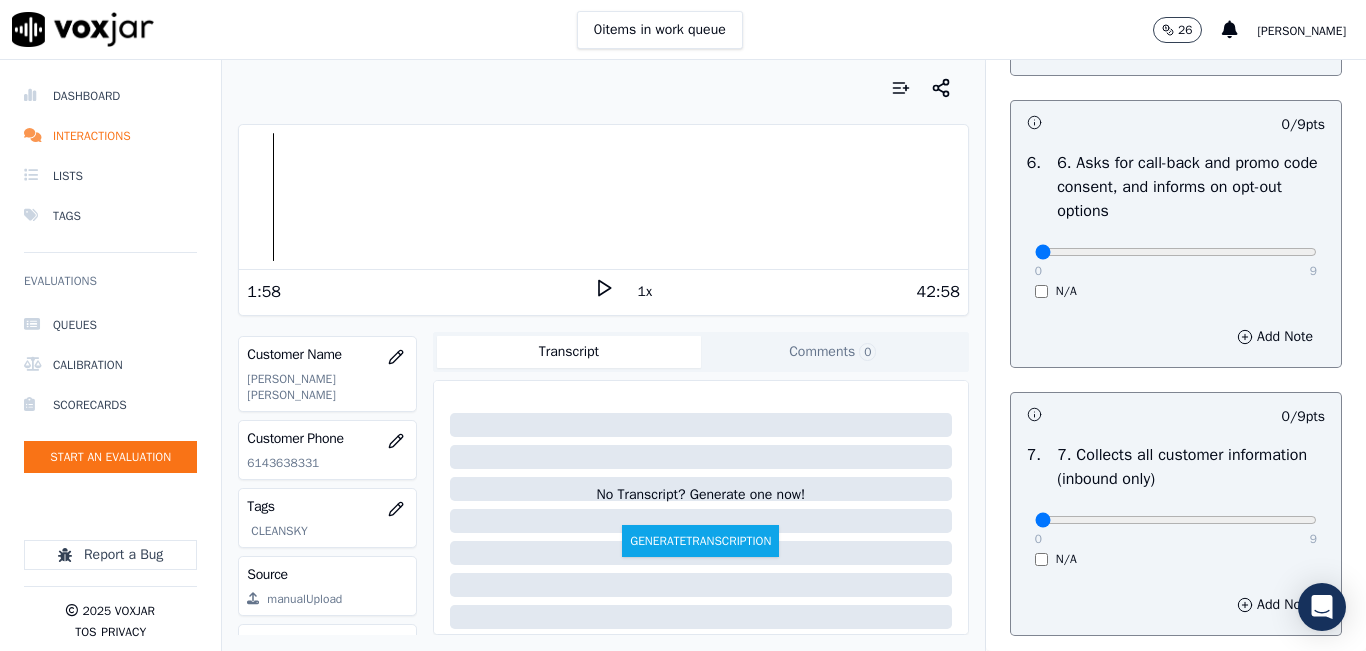 scroll, scrollTop: 1700, scrollLeft: 0, axis: vertical 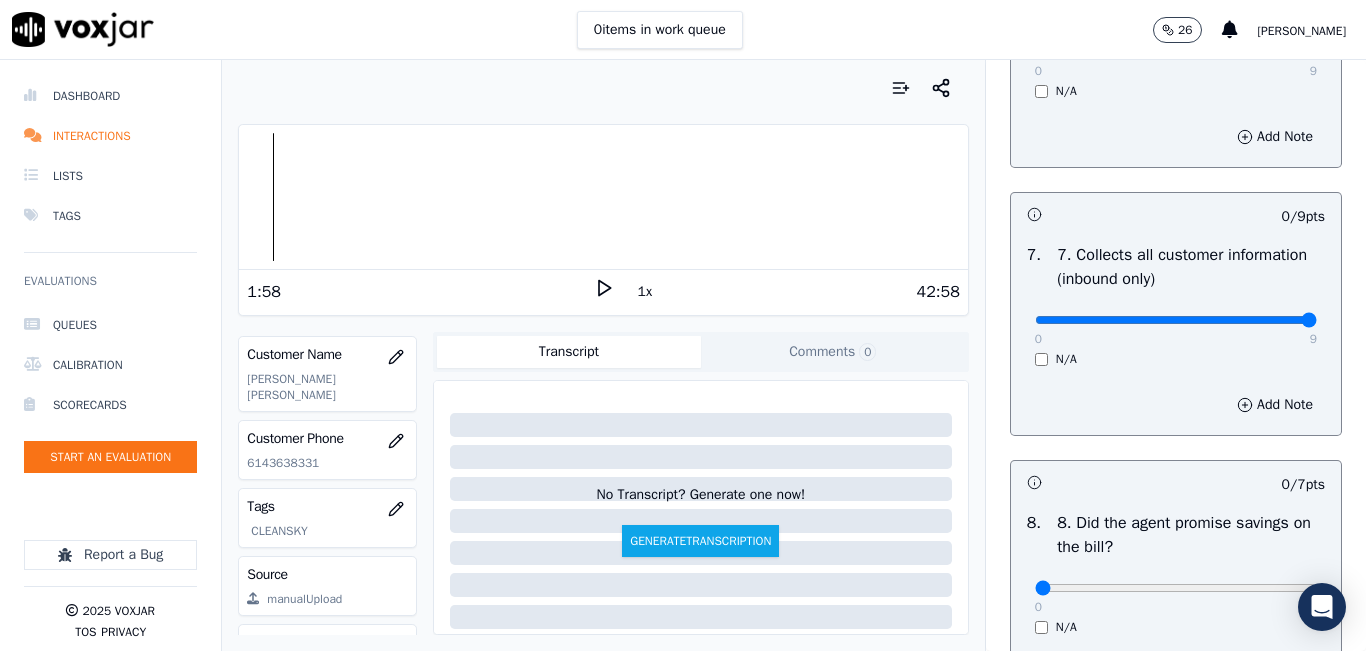 type on "9" 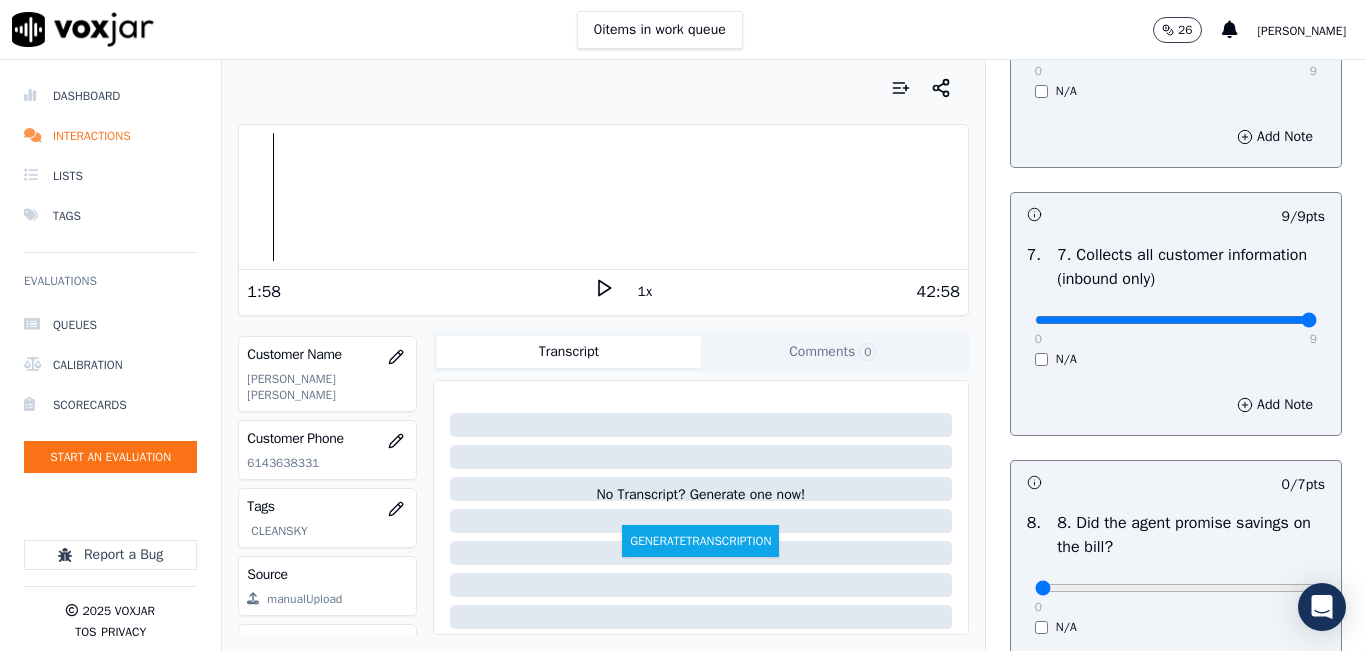 click on "1x" at bounding box center [645, 292] 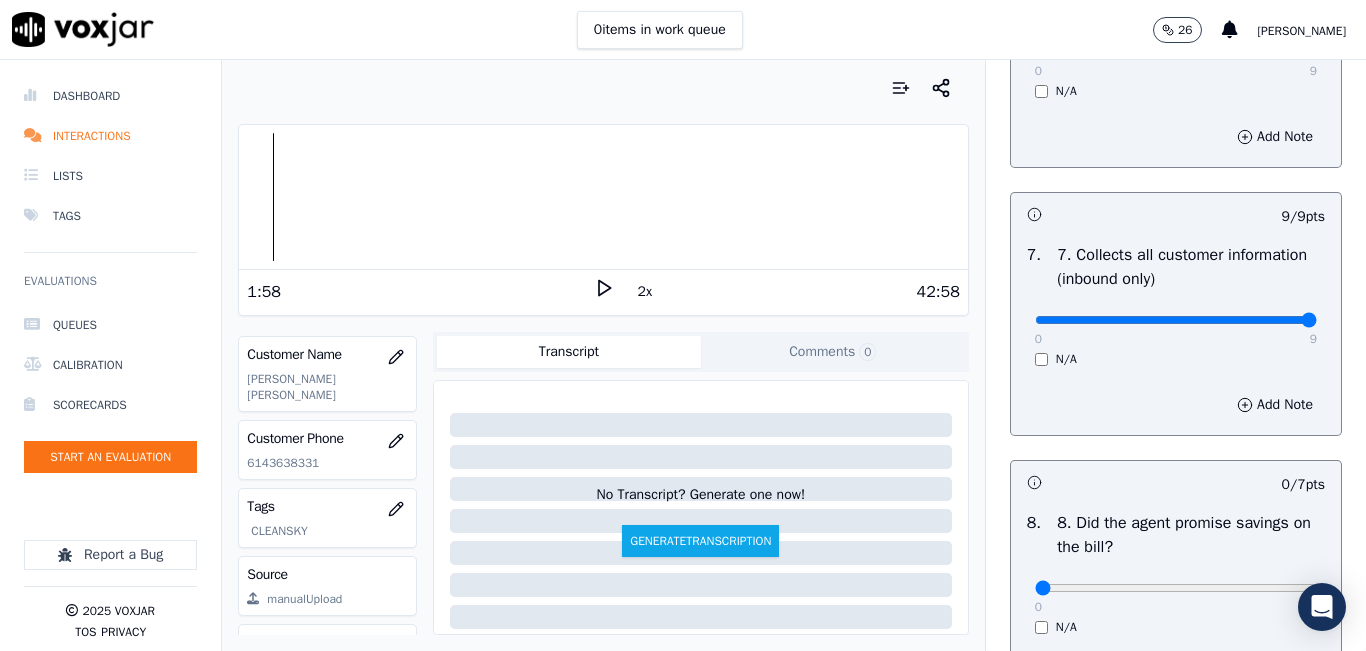 click 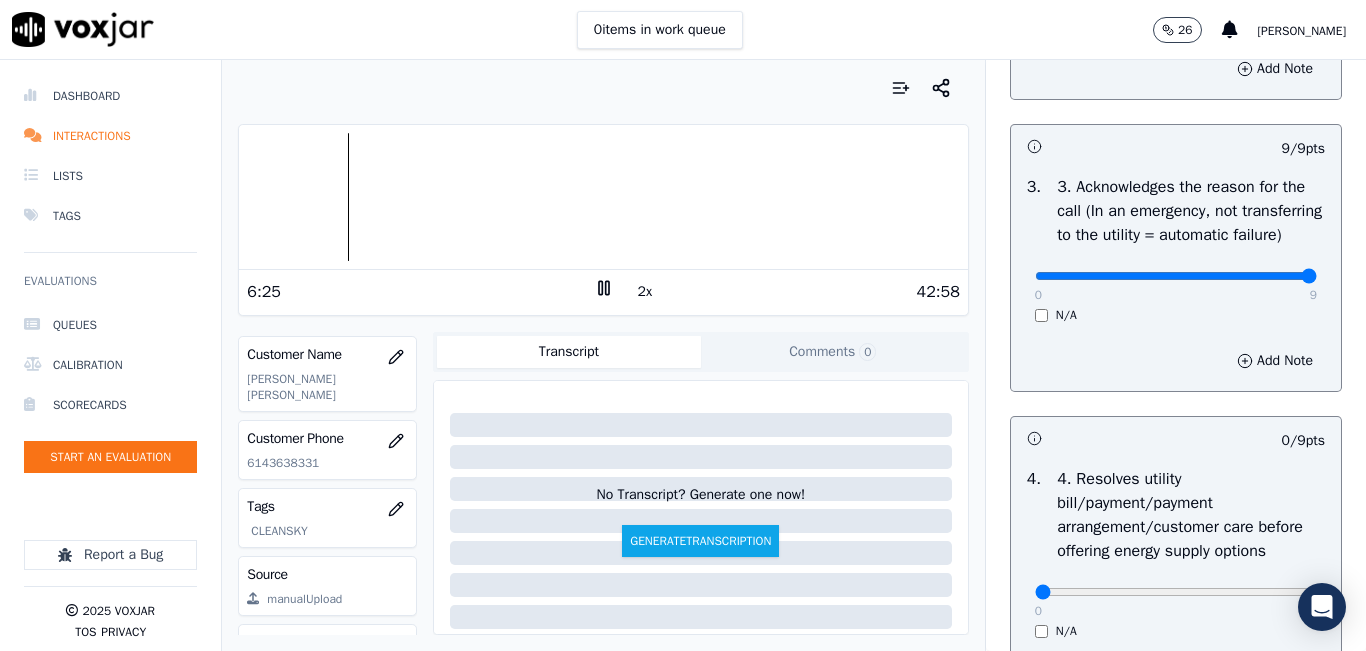 scroll, scrollTop: 900, scrollLeft: 0, axis: vertical 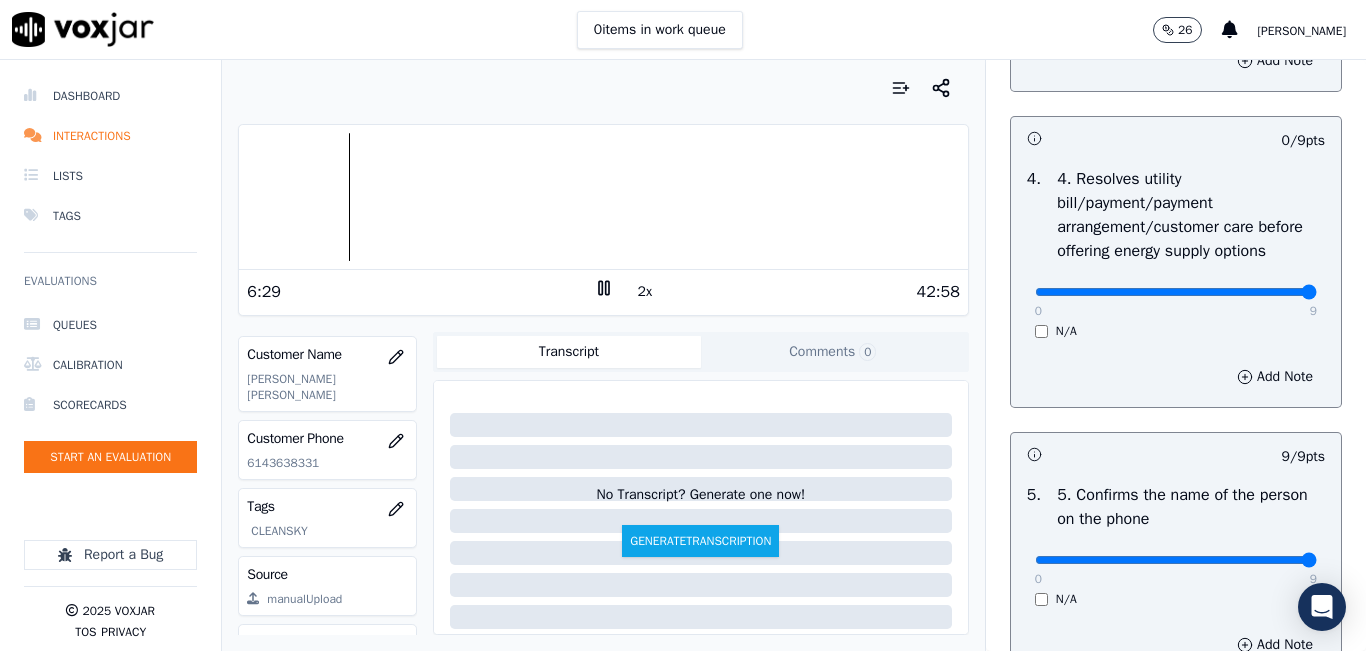 type on "9" 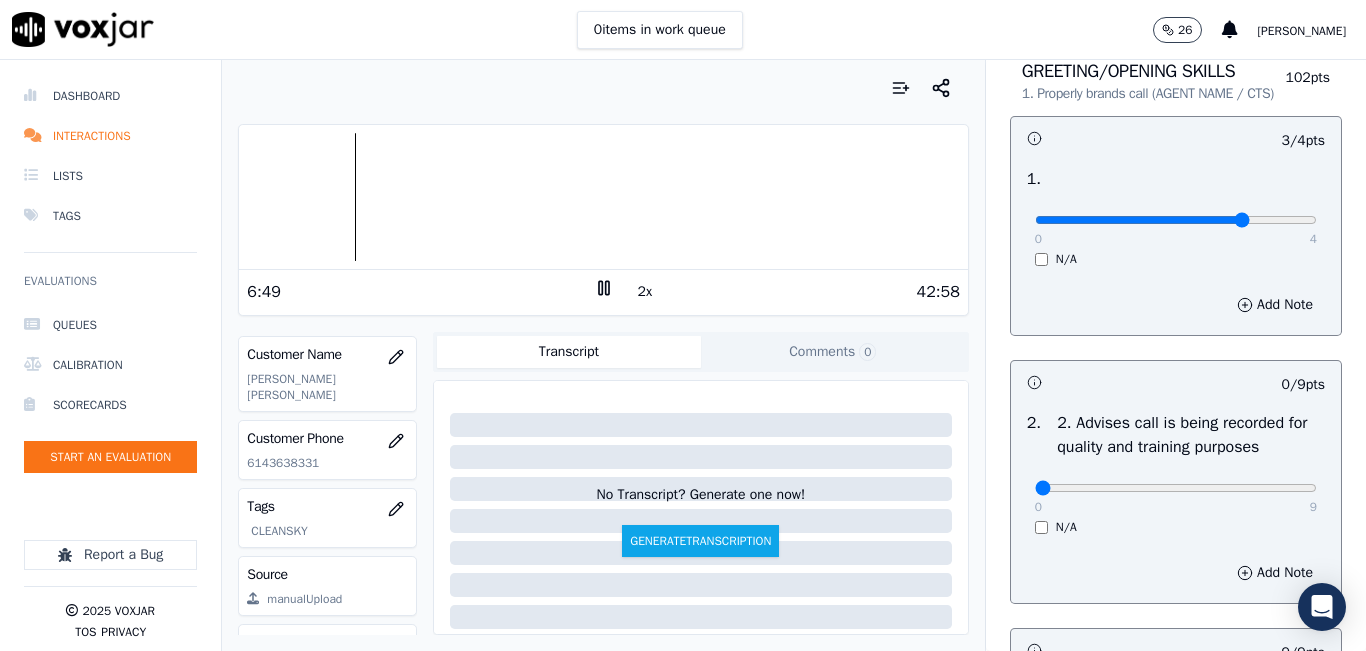 scroll, scrollTop: 0, scrollLeft: 0, axis: both 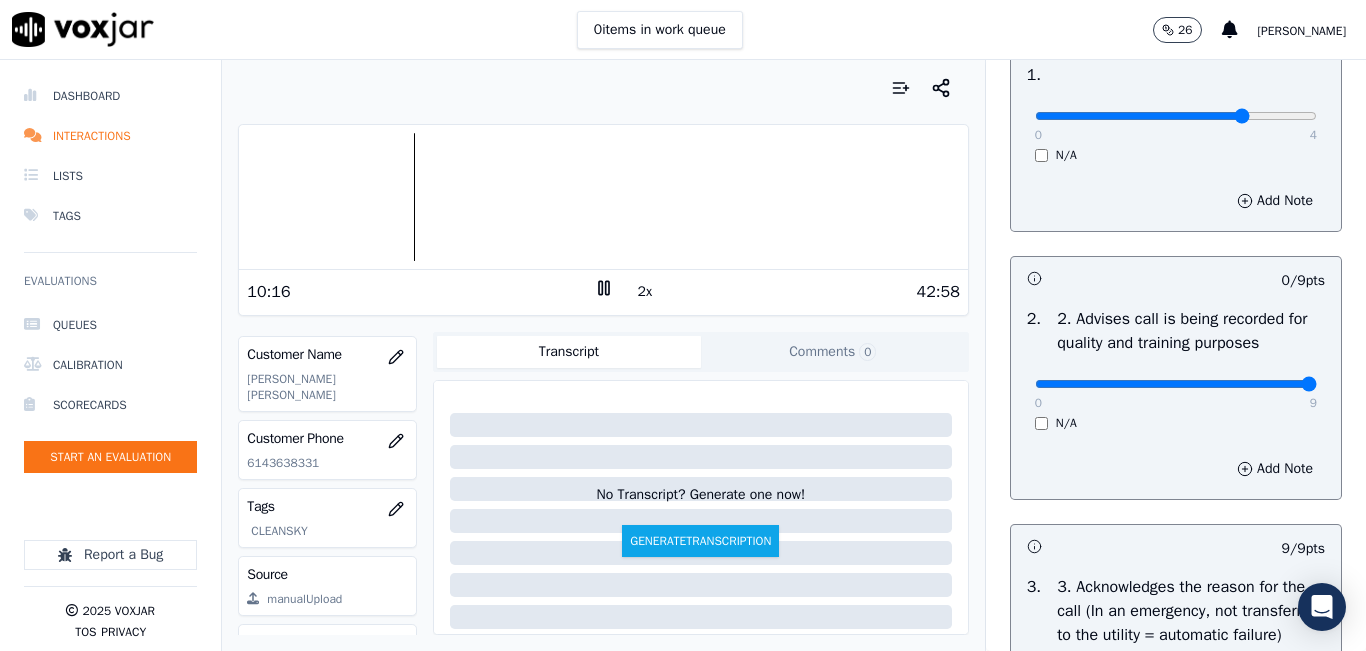 drag, startPoint x: 1259, startPoint y: 400, endPoint x: 1286, endPoint y: 394, distance: 27.658634 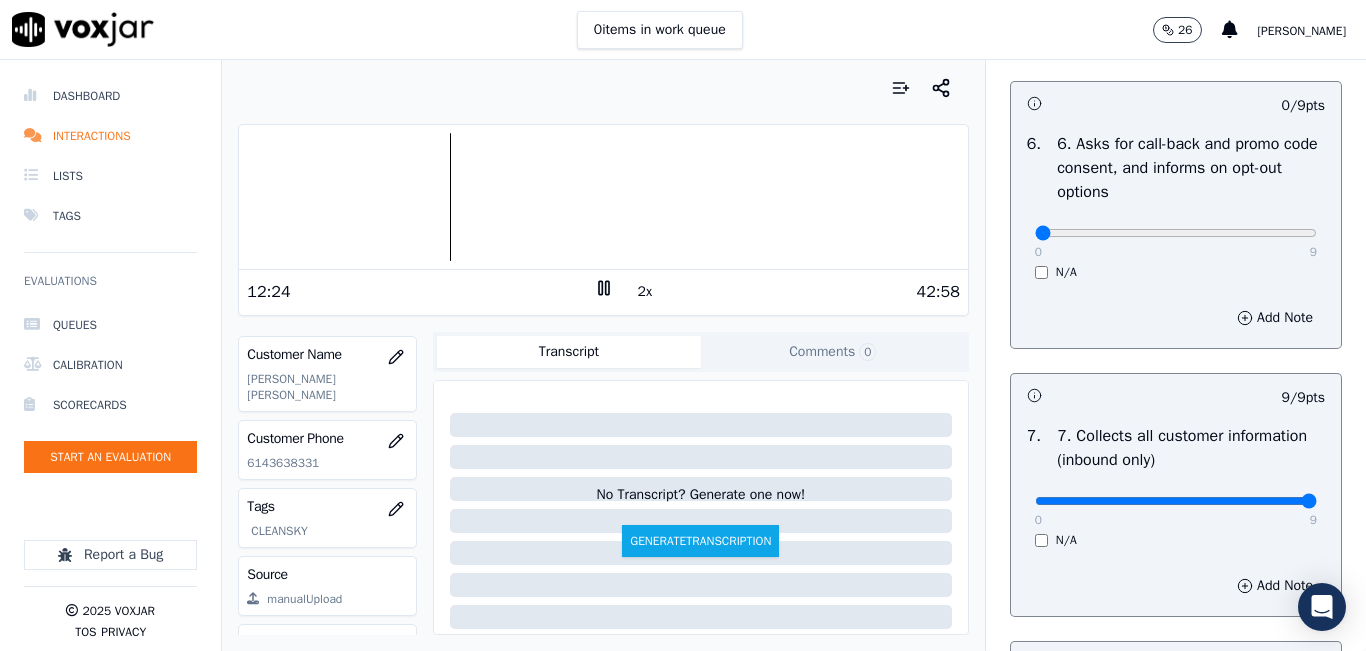 scroll, scrollTop: 1600, scrollLeft: 0, axis: vertical 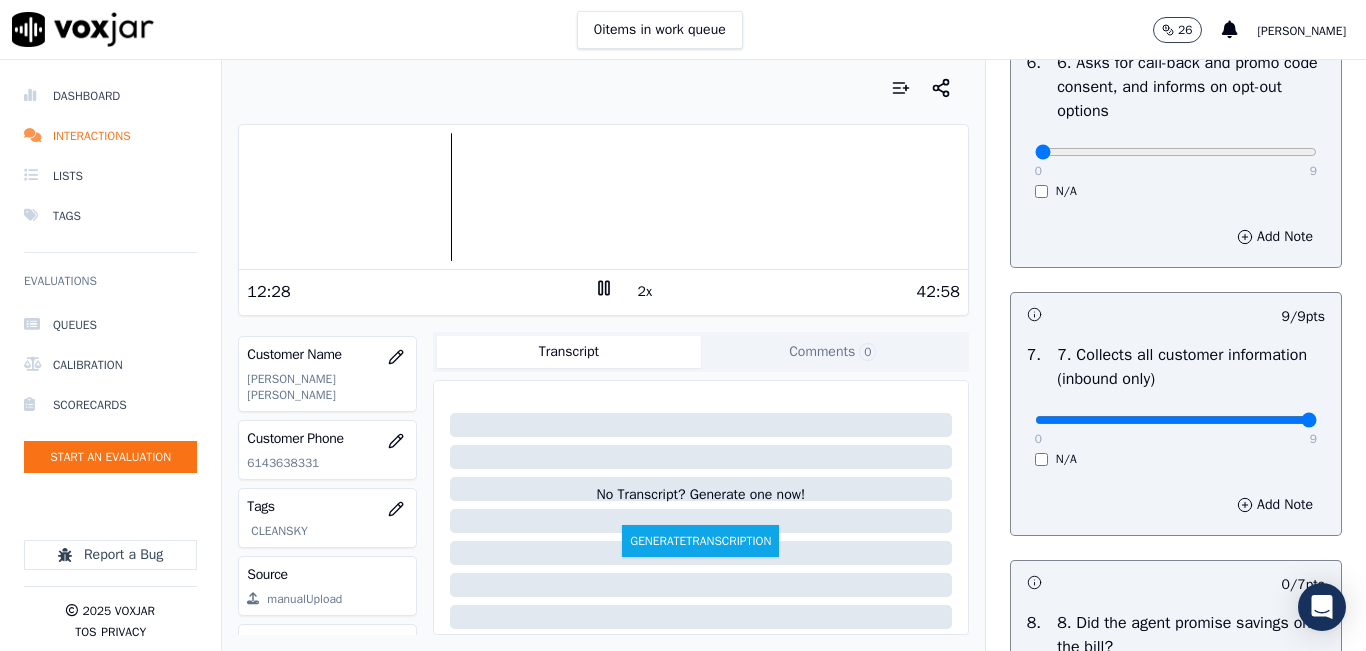 click at bounding box center [603, 197] 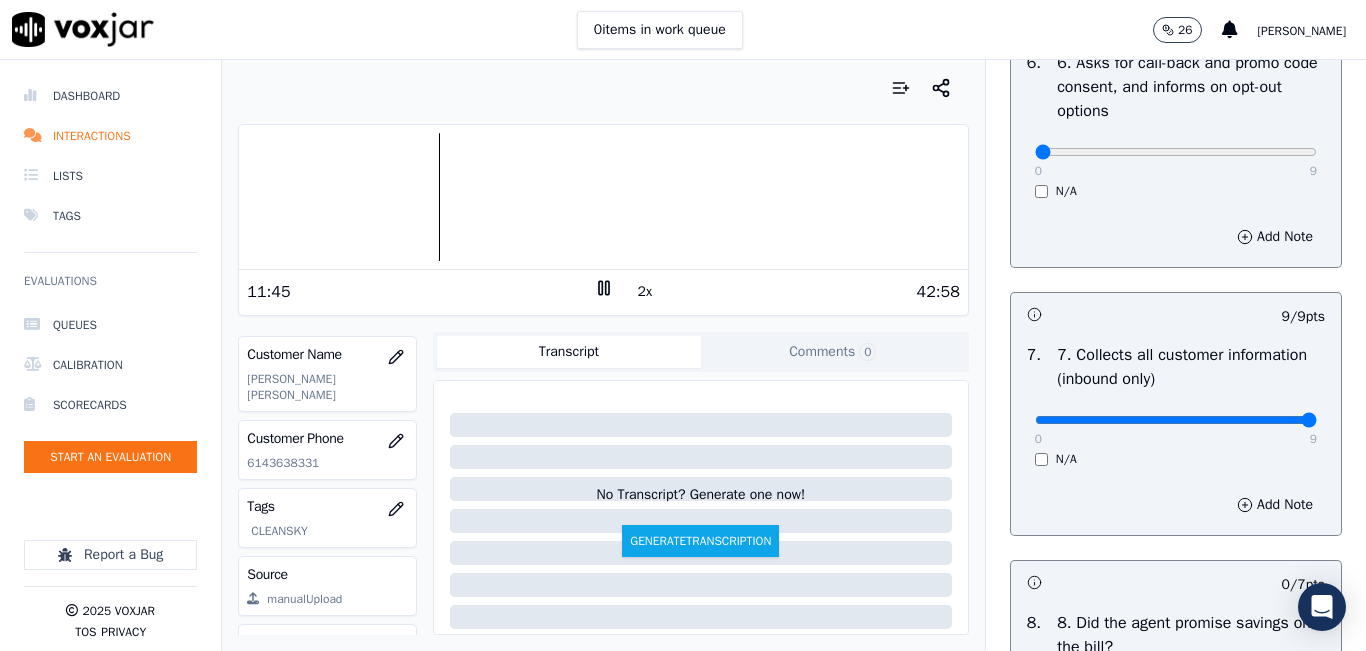 click at bounding box center [603, 197] 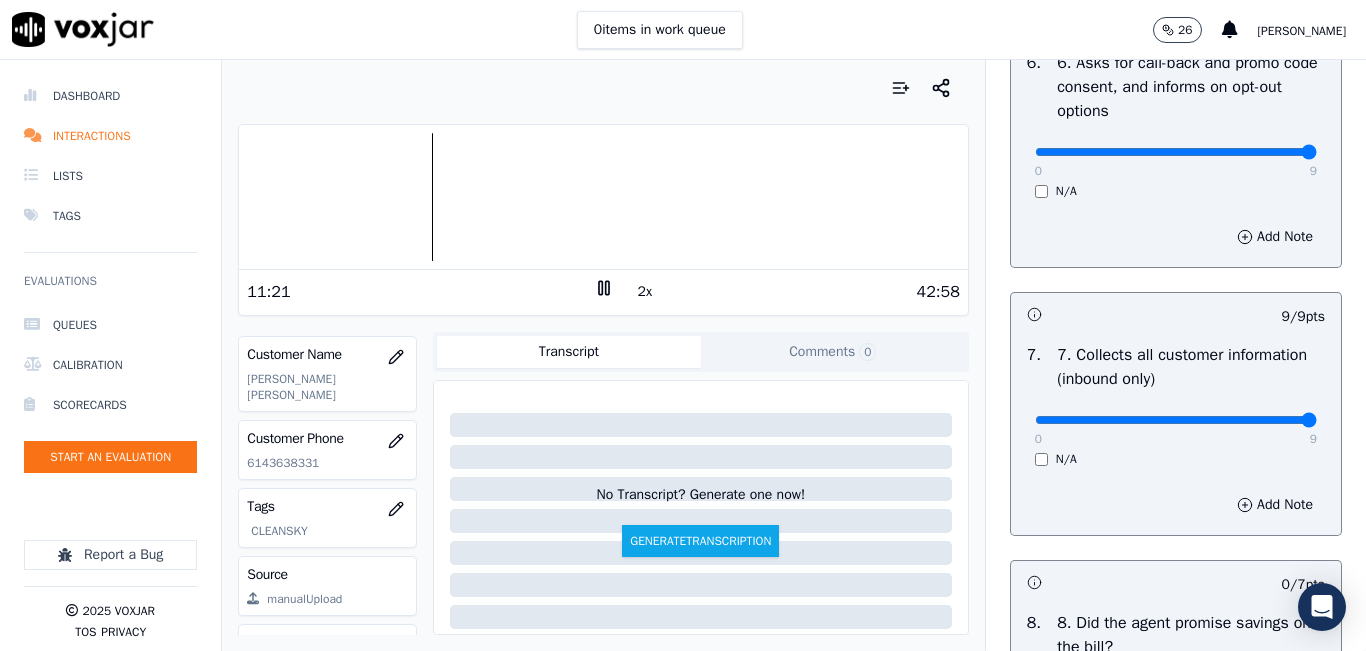 type on "9" 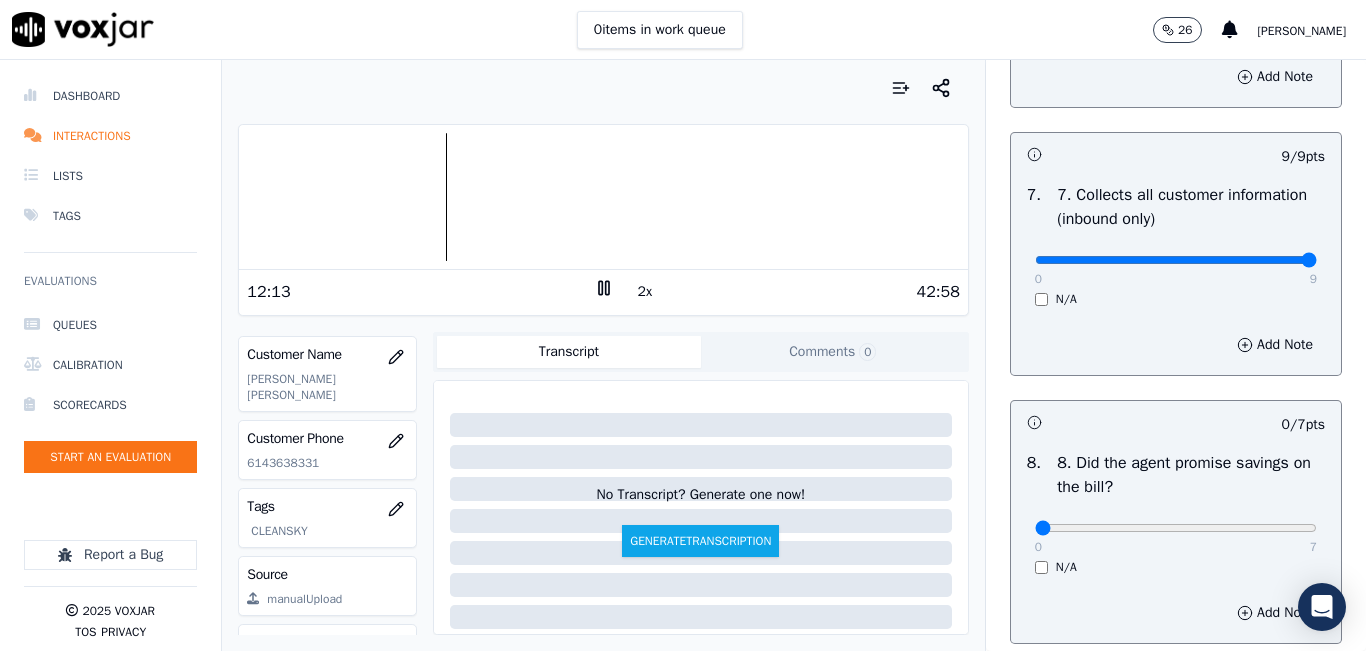 scroll, scrollTop: 1800, scrollLeft: 0, axis: vertical 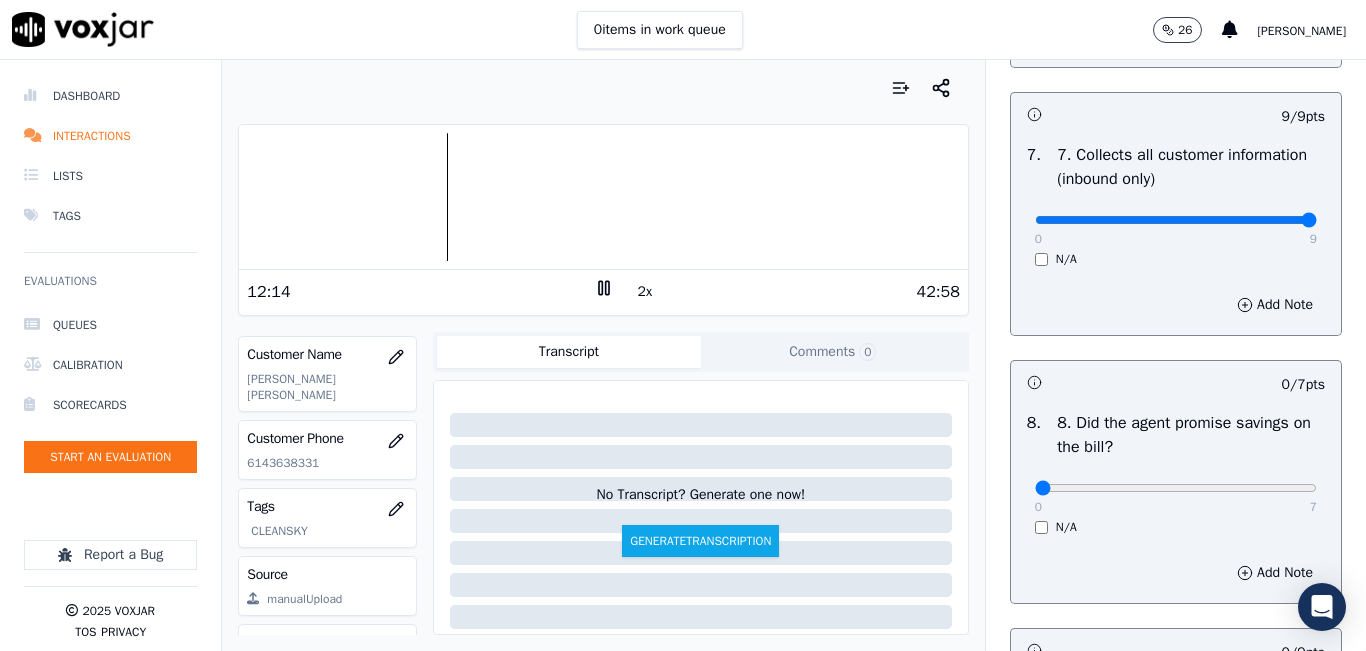 click on "2x" at bounding box center [645, 292] 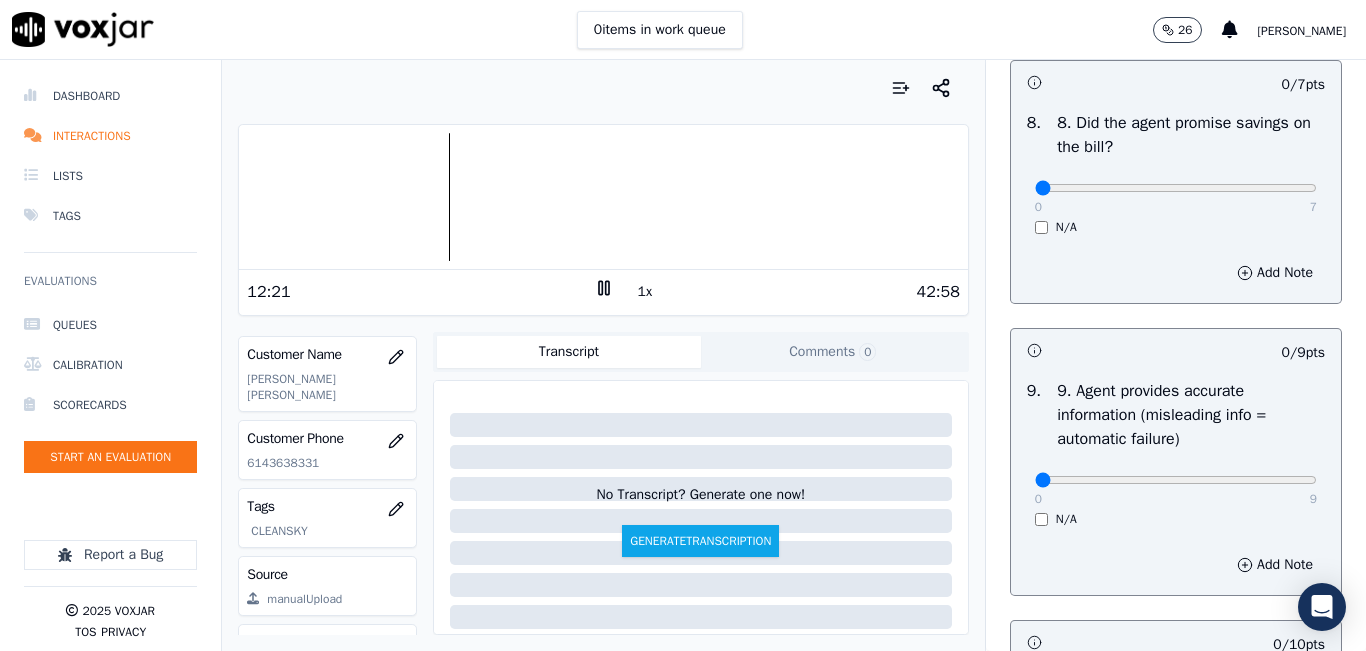 scroll, scrollTop: 2000, scrollLeft: 0, axis: vertical 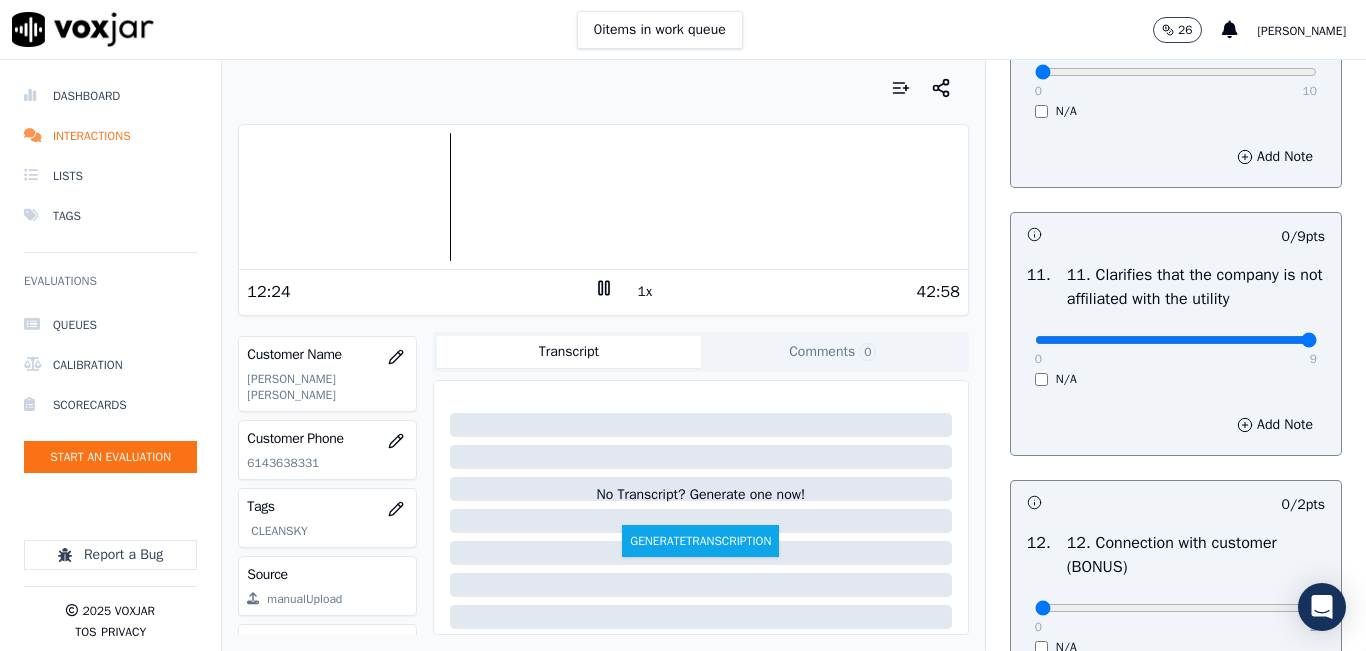 drag, startPoint x: 1253, startPoint y: 407, endPoint x: 1267, endPoint y: 407, distance: 14 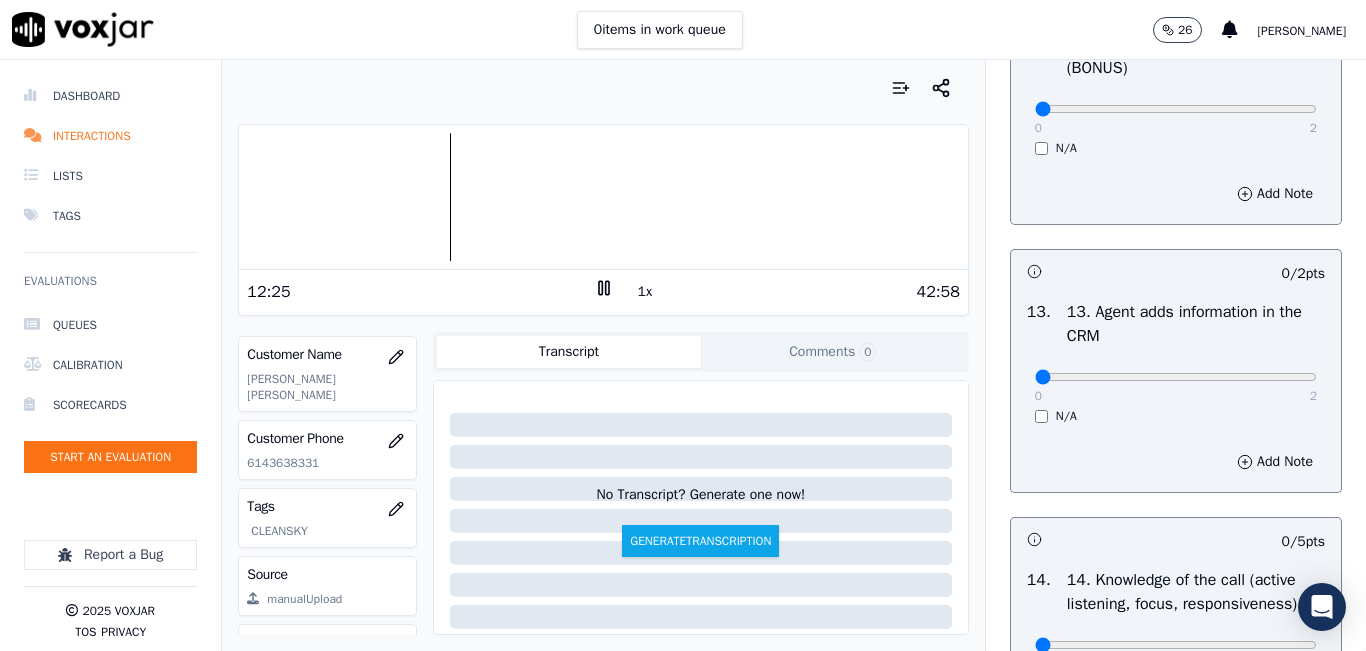 scroll, scrollTop: 3300, scrollLeft: 0, axis: vertical 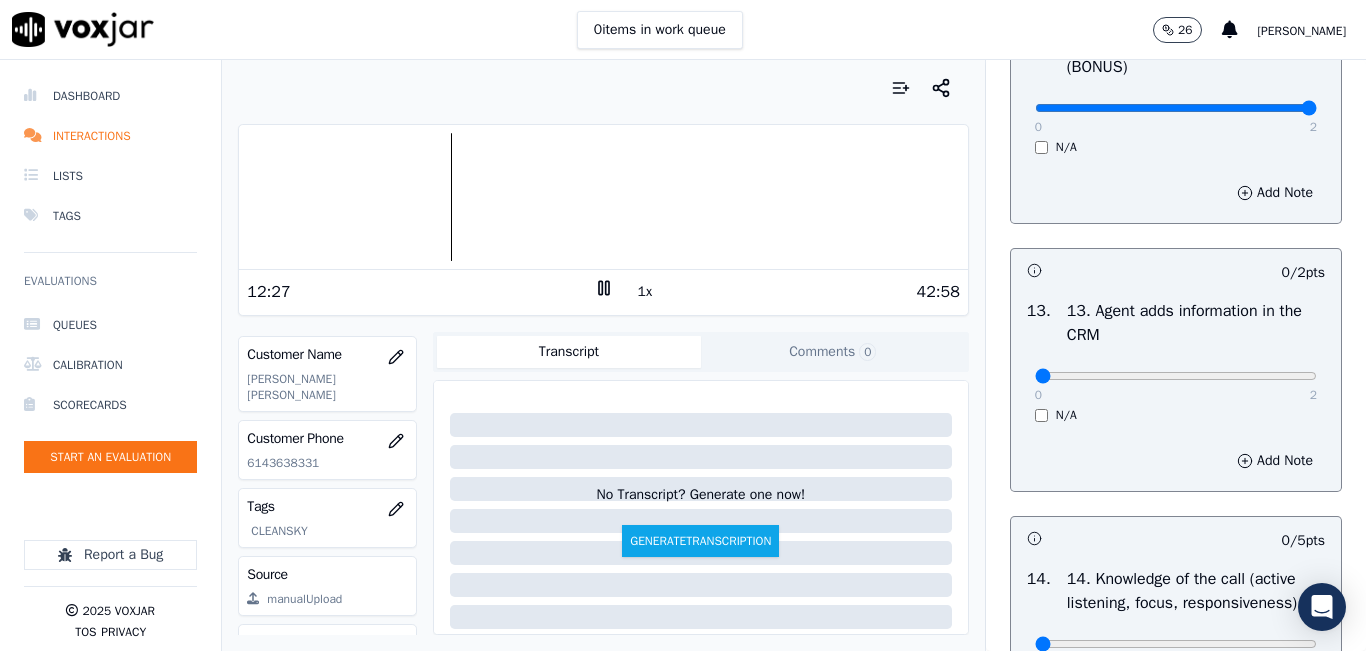 type on "2" 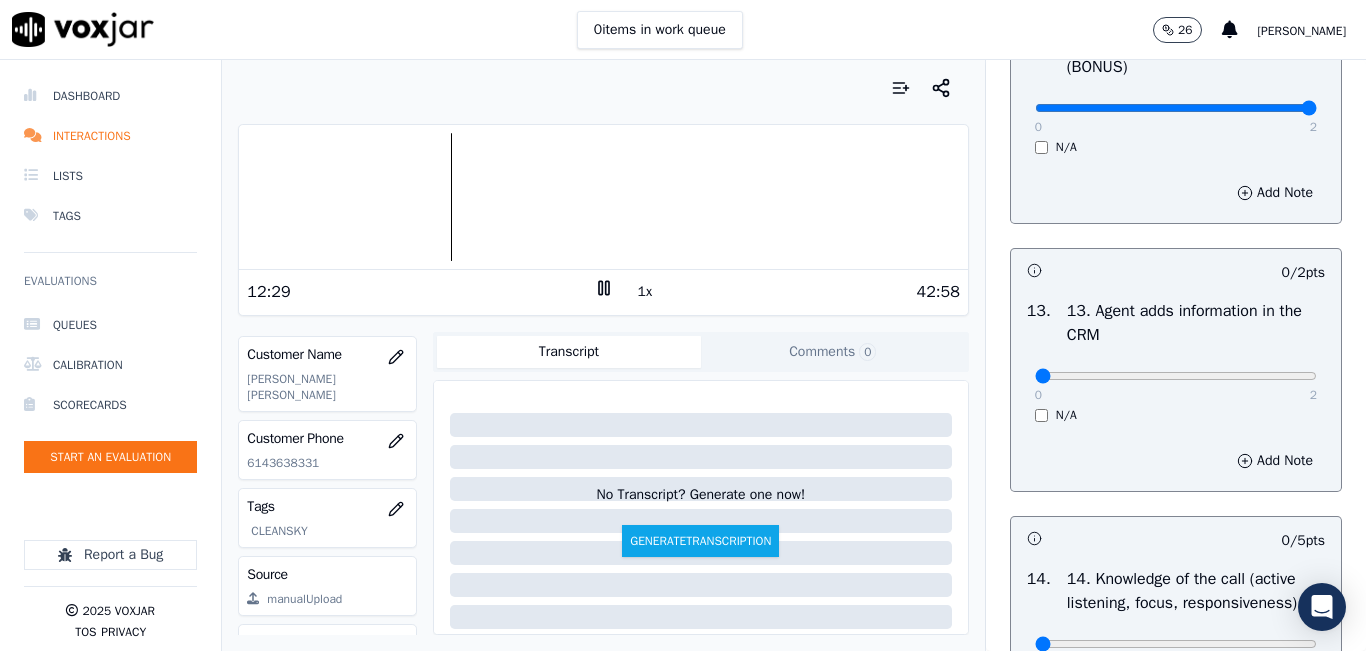 click at bounding box center (603, 197) 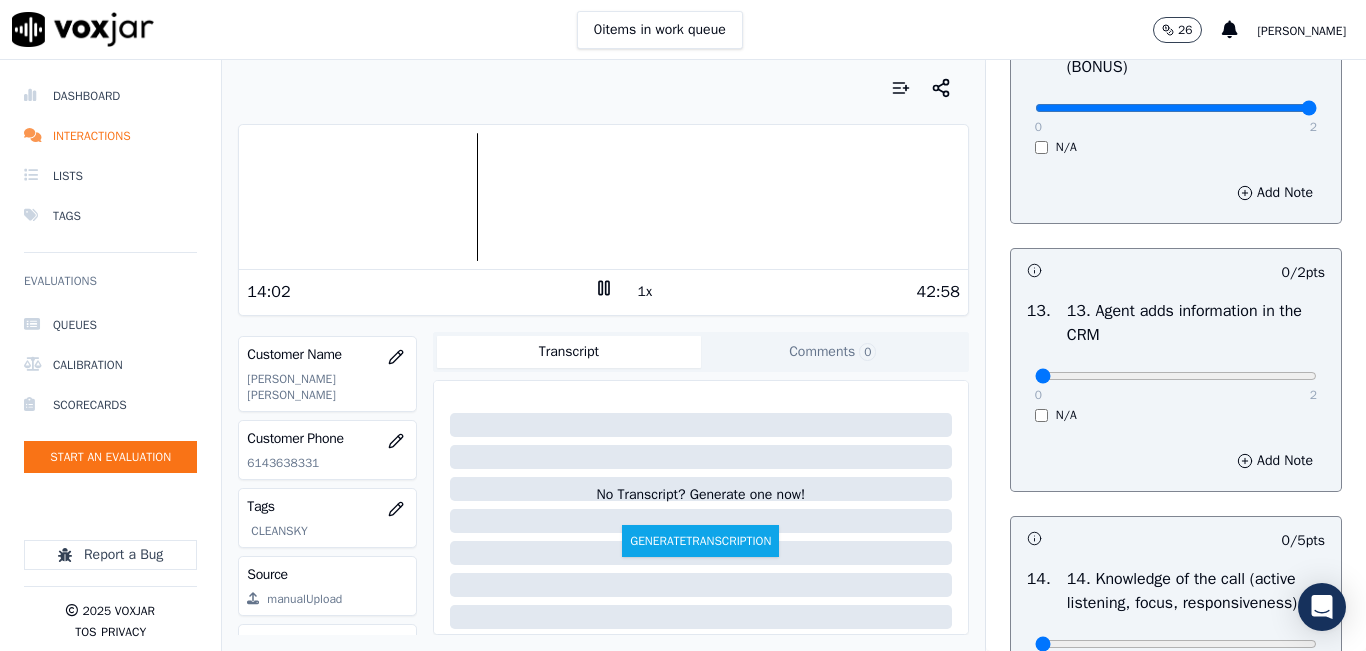 click at bounding box center [603, 197] 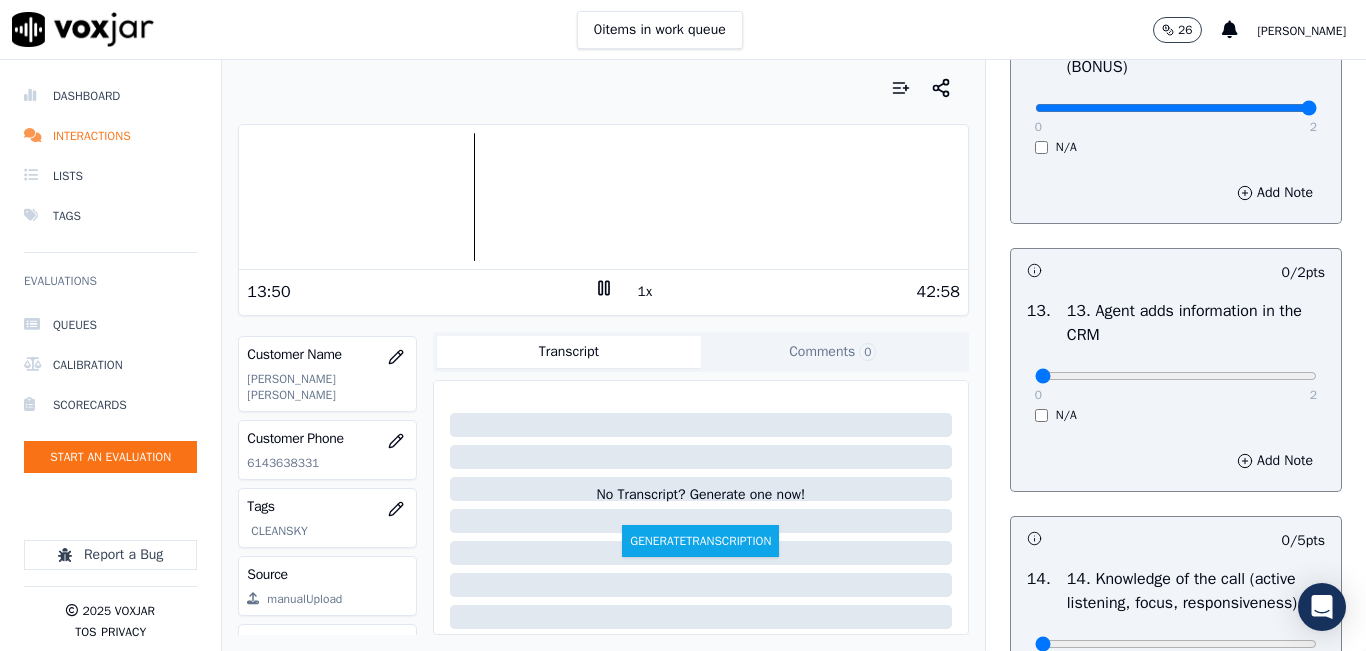click at bounding box center (603, 197) 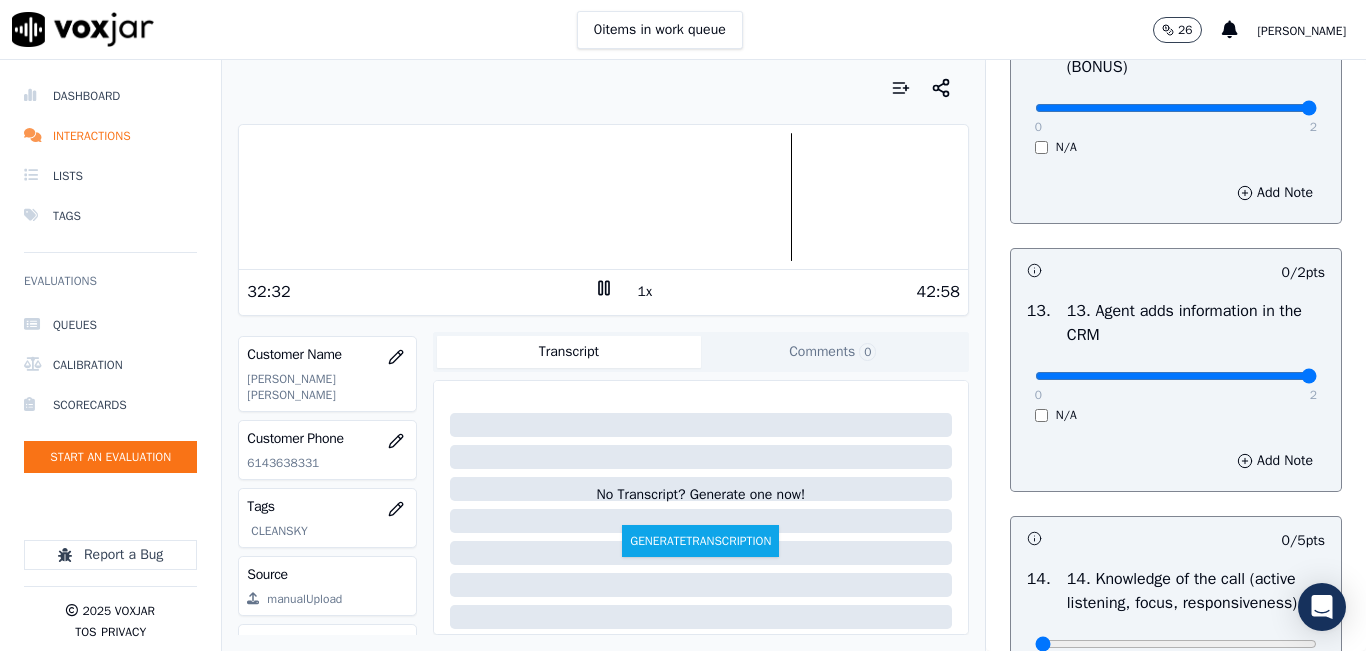 drag, startPoint x: 1258, startPoint y: 443, endPoint x: 1253, endPoint y: 365, distance: 78.160095 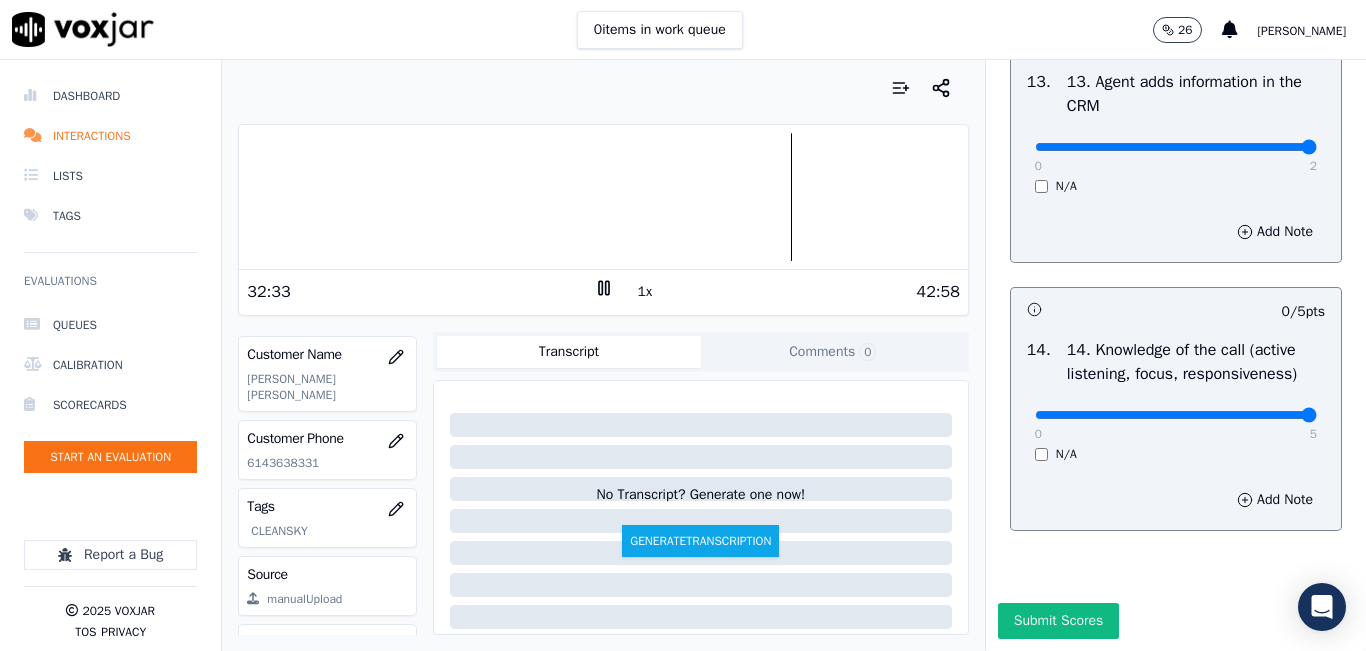 drag, startPoint x: 1251, startPoint y: 372, endPoint x: 1278, endPoint y: 363, distance: 28.460499 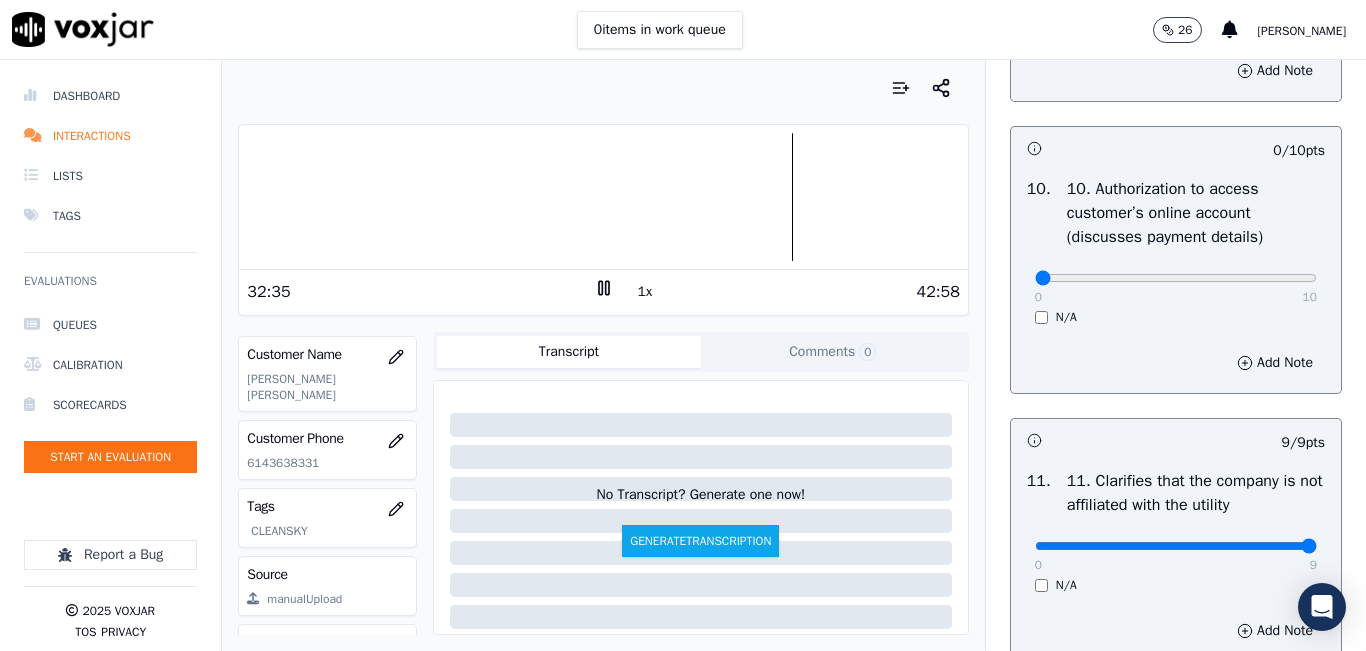 scroll, scrollTop: 2542, scrollLeft: 0, axis: vertical 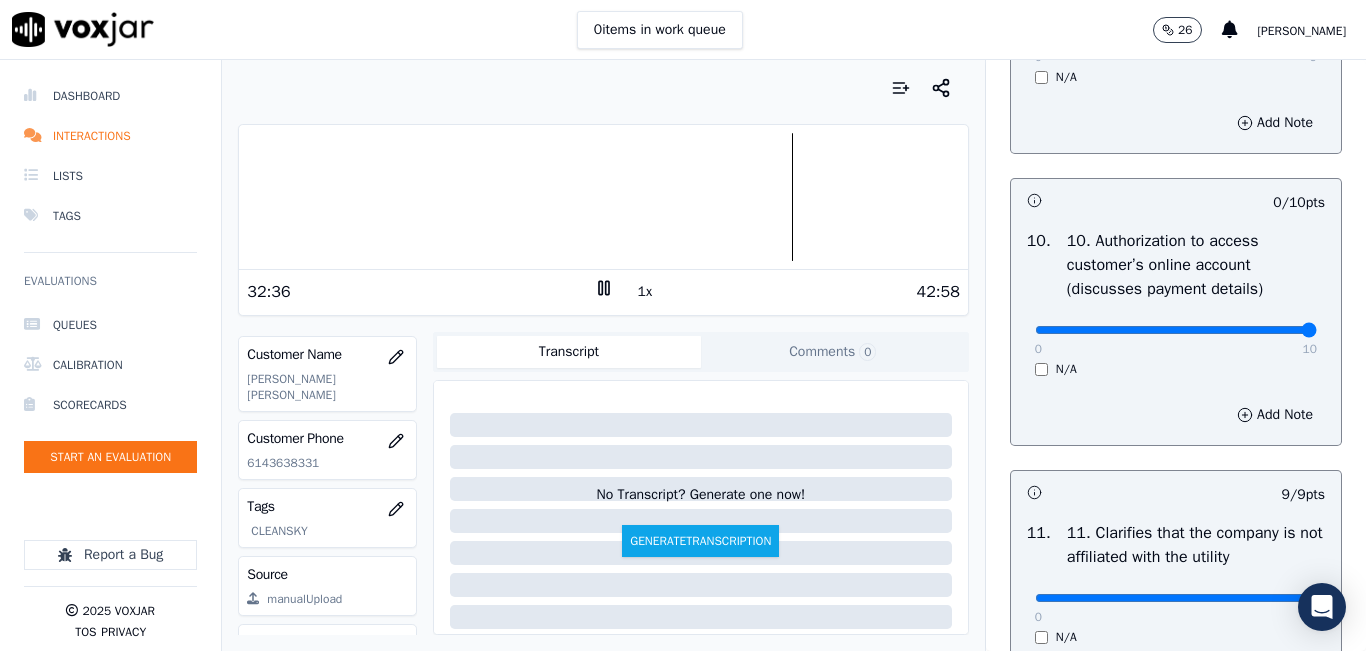 drag, startPoint x: 1253, startPoint y: 388, endPoint x: 1265, endPoint y: 386, distance: 12.165525 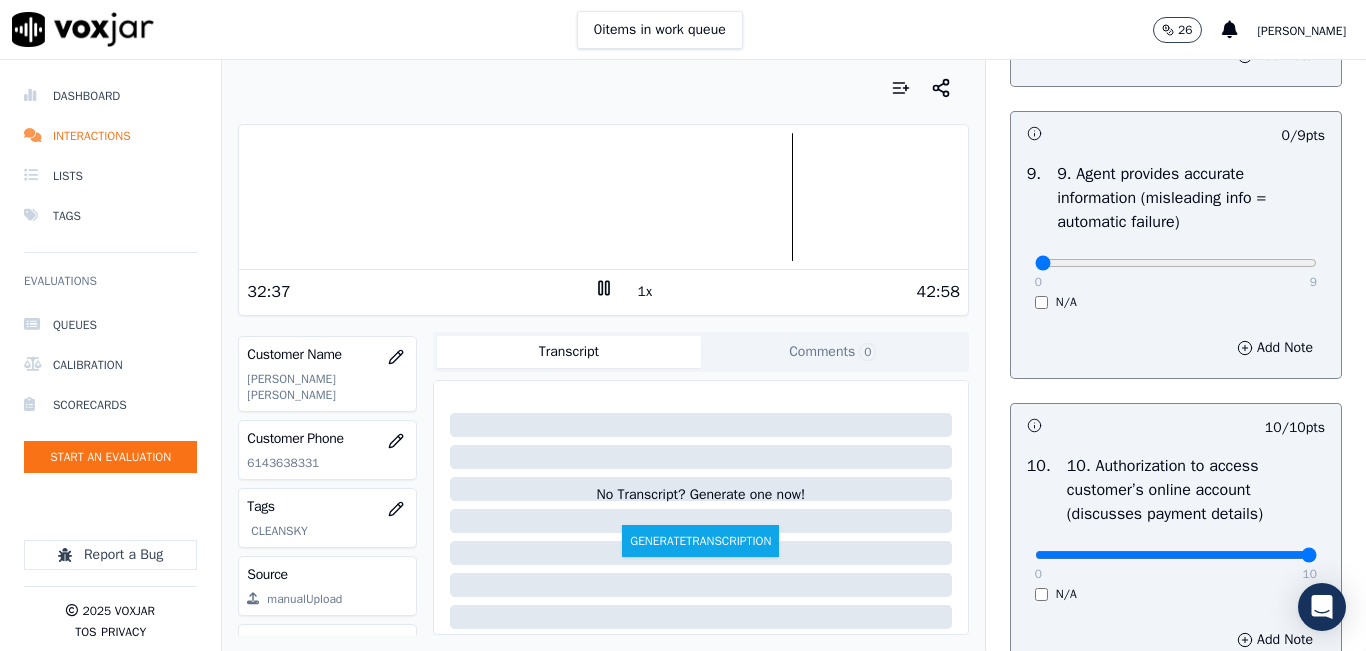 scroll, scrollTop: 2242, scrollLeft: 0, axis: vertical 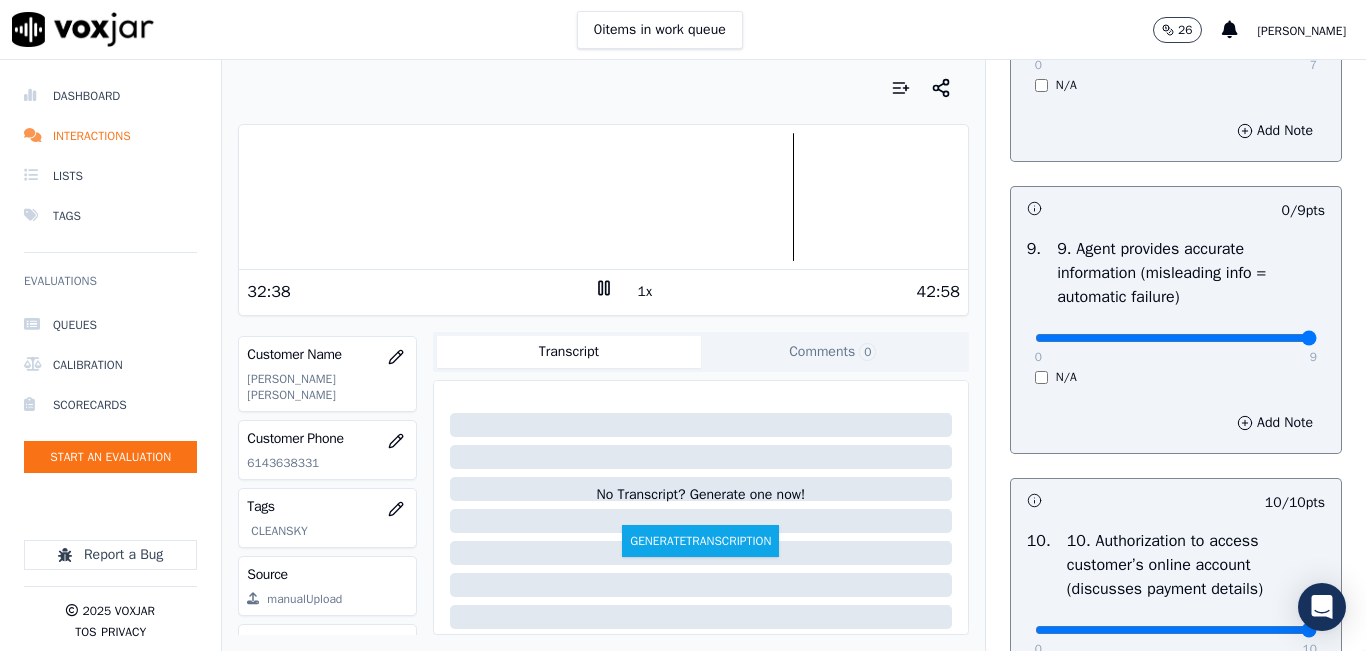 drag, startPoint x: 1244, startPoint y: 408, endPoint x: 1271, endPoint y: 401, distance: 27.89265 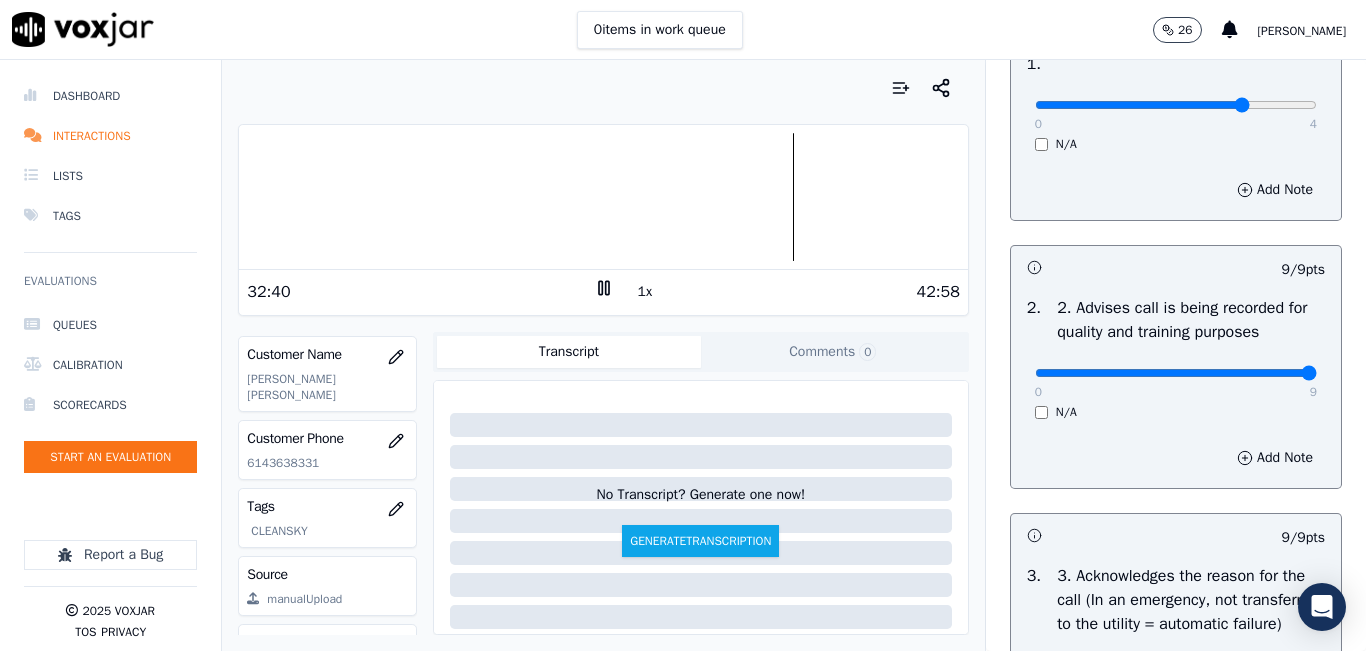 scroll, scrollTop: 142, scrollLeft: 0, axis: vertical 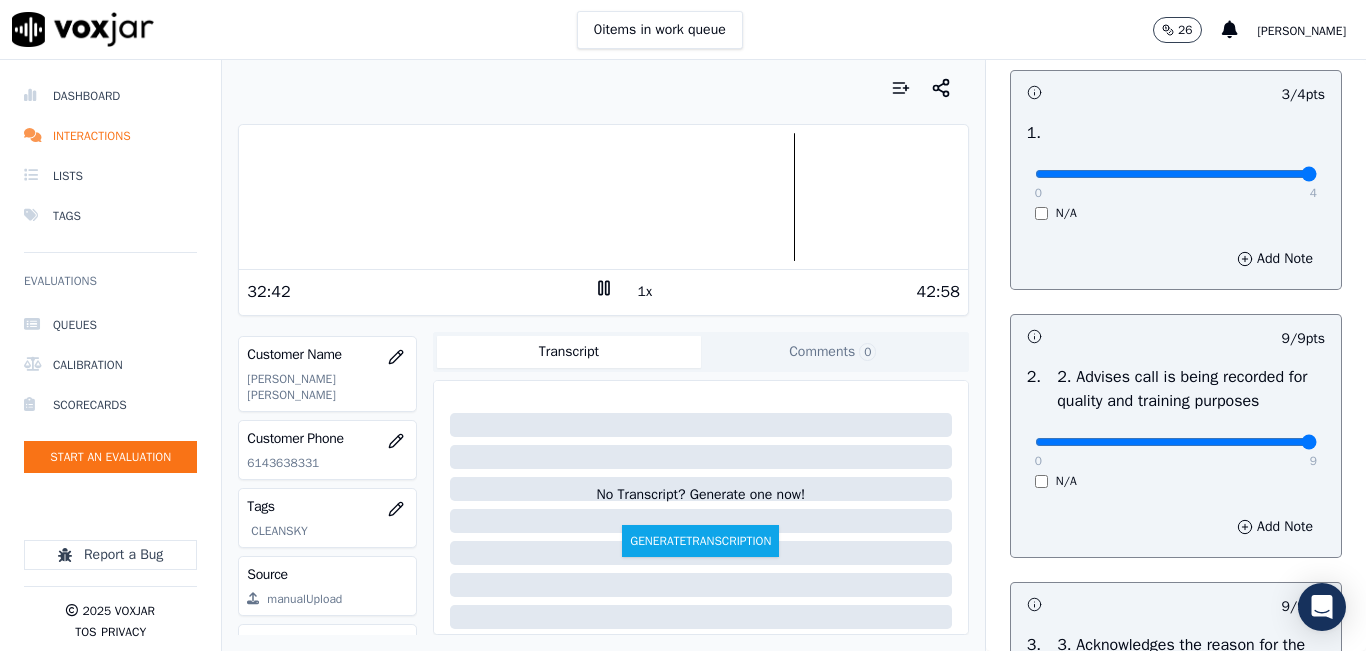 type on "4" 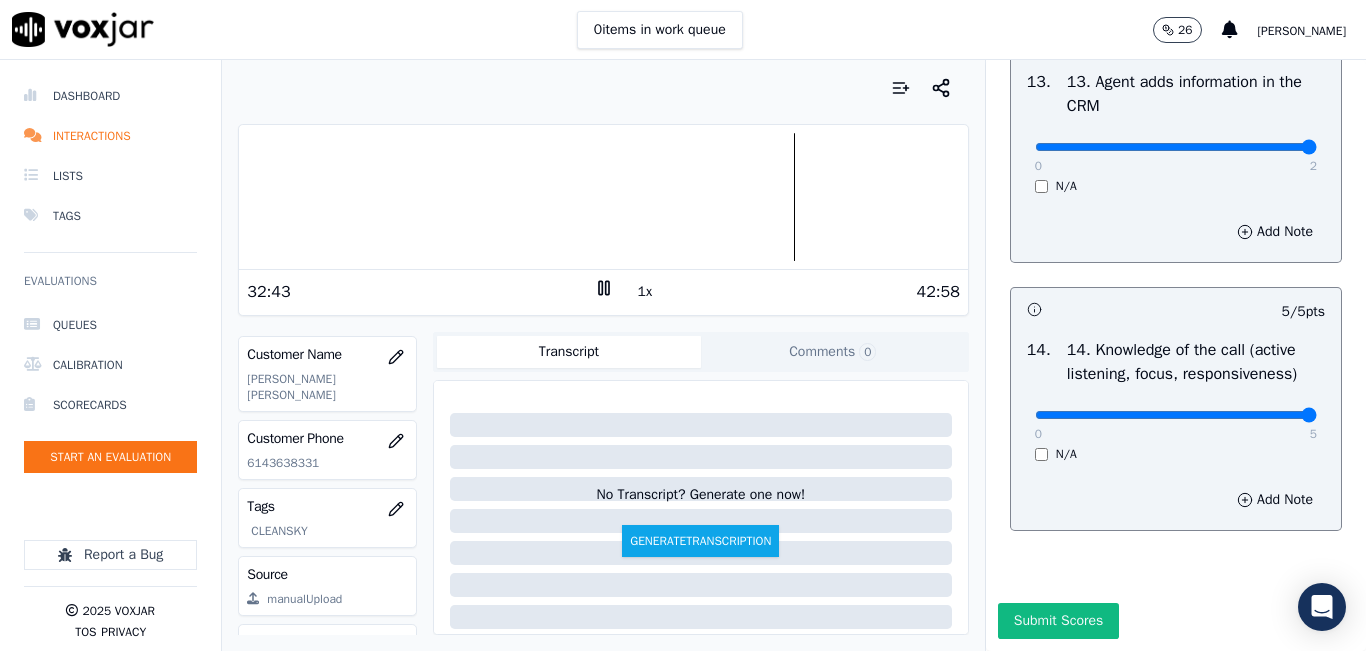 scroll, scrollTop: 3642, scrollLeft: 0, axis: vertical 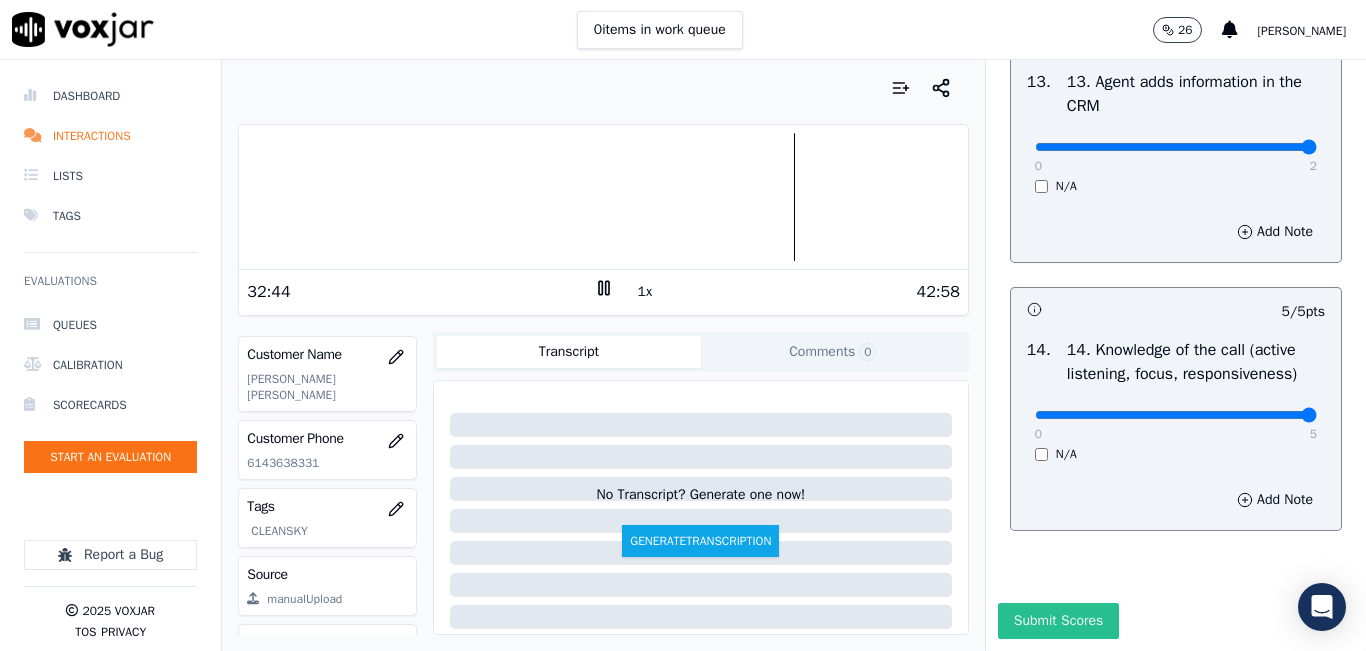 click on "Submit Scores" at bounding box center [1058, 621] 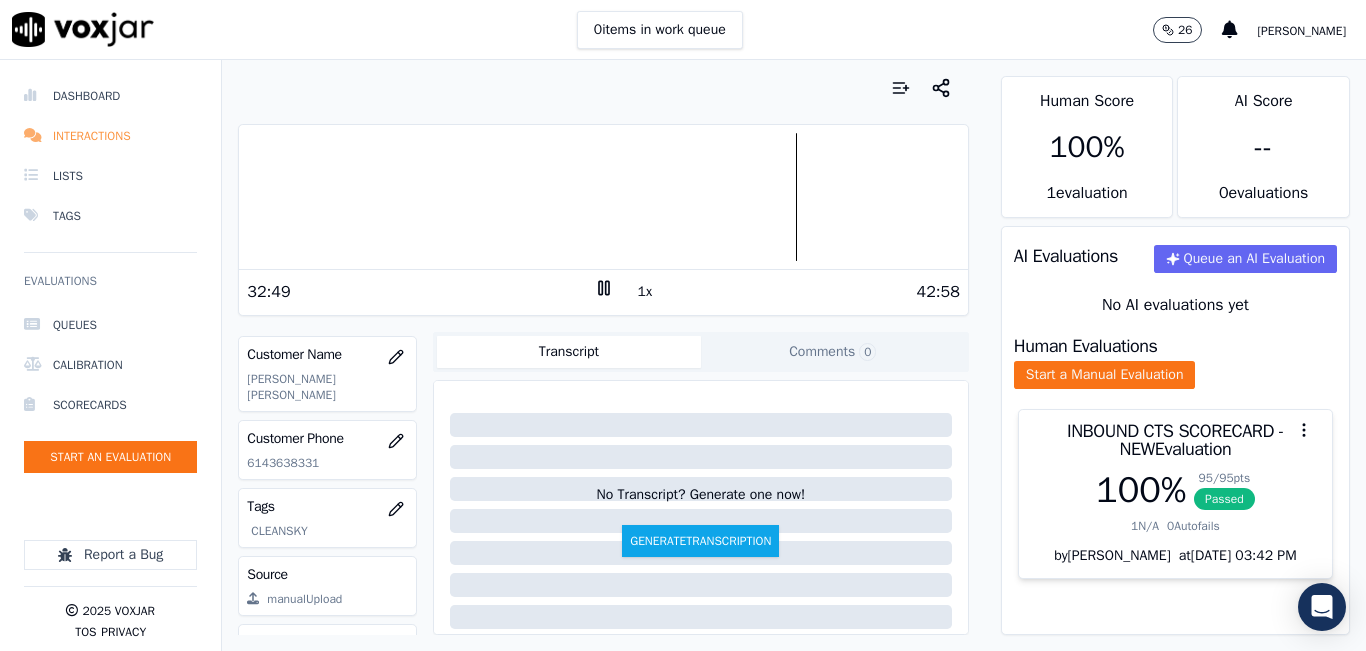click on "Interactions" at bounding box center [110, 136] 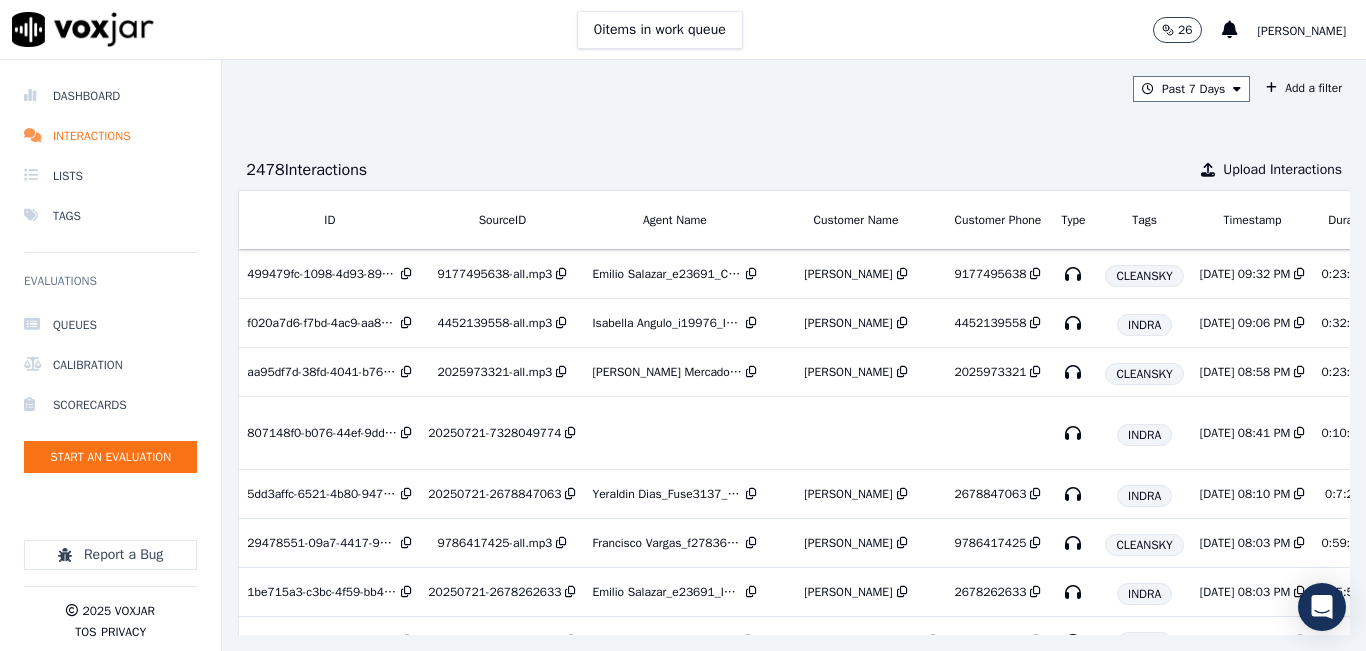 scroll, scrollTop: 0, scrollLeft: 333, axis: horizontal 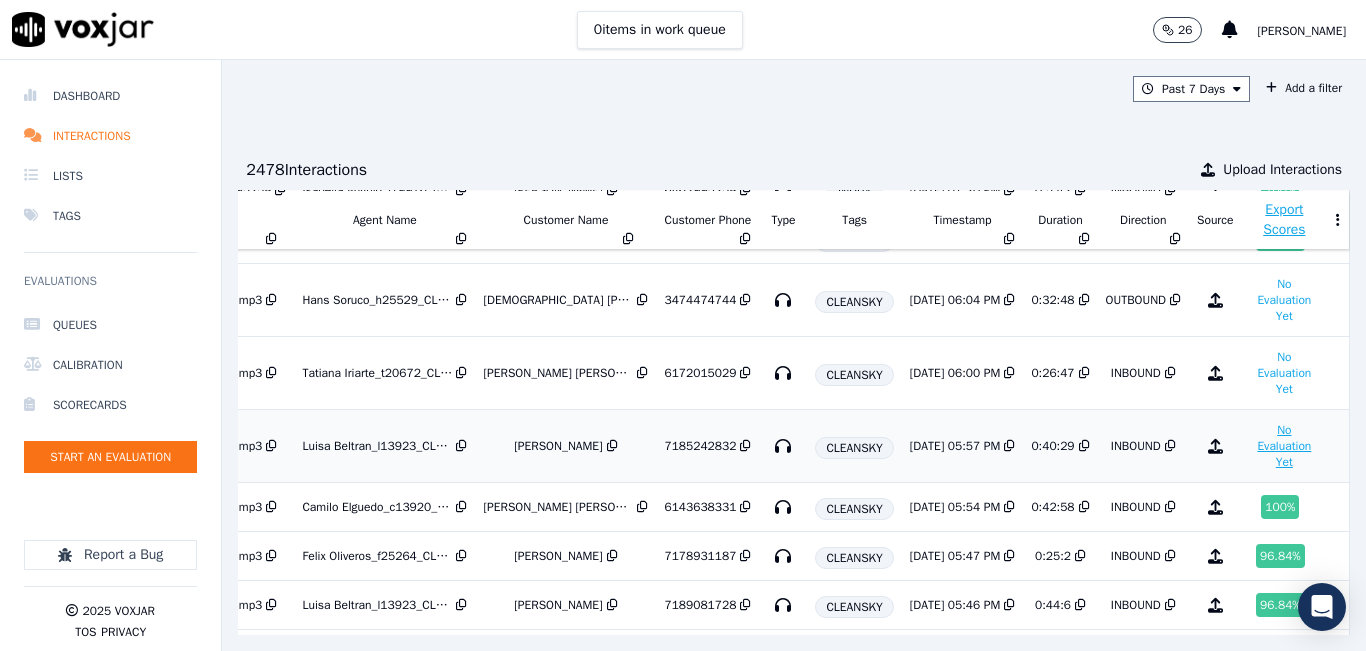 click on "No Evaluation Yet" at bounding box center (1284, 446) 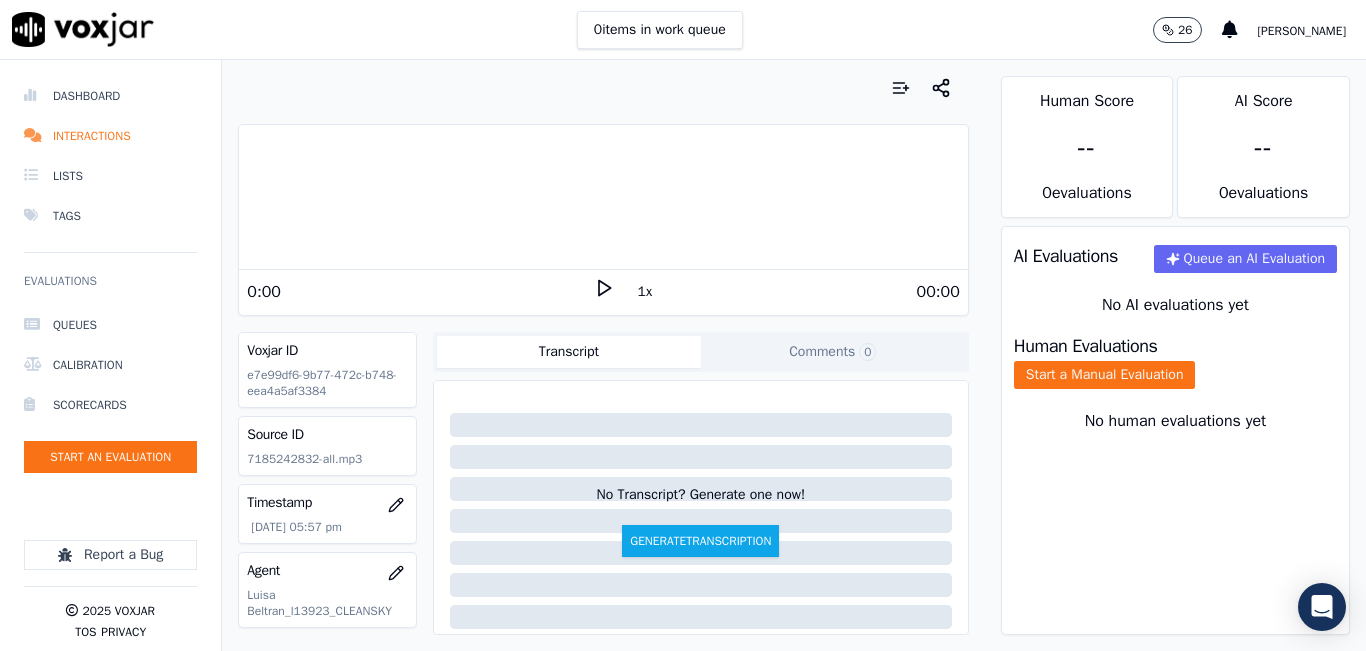 click on "00:00" at bounding box center (787, 292) 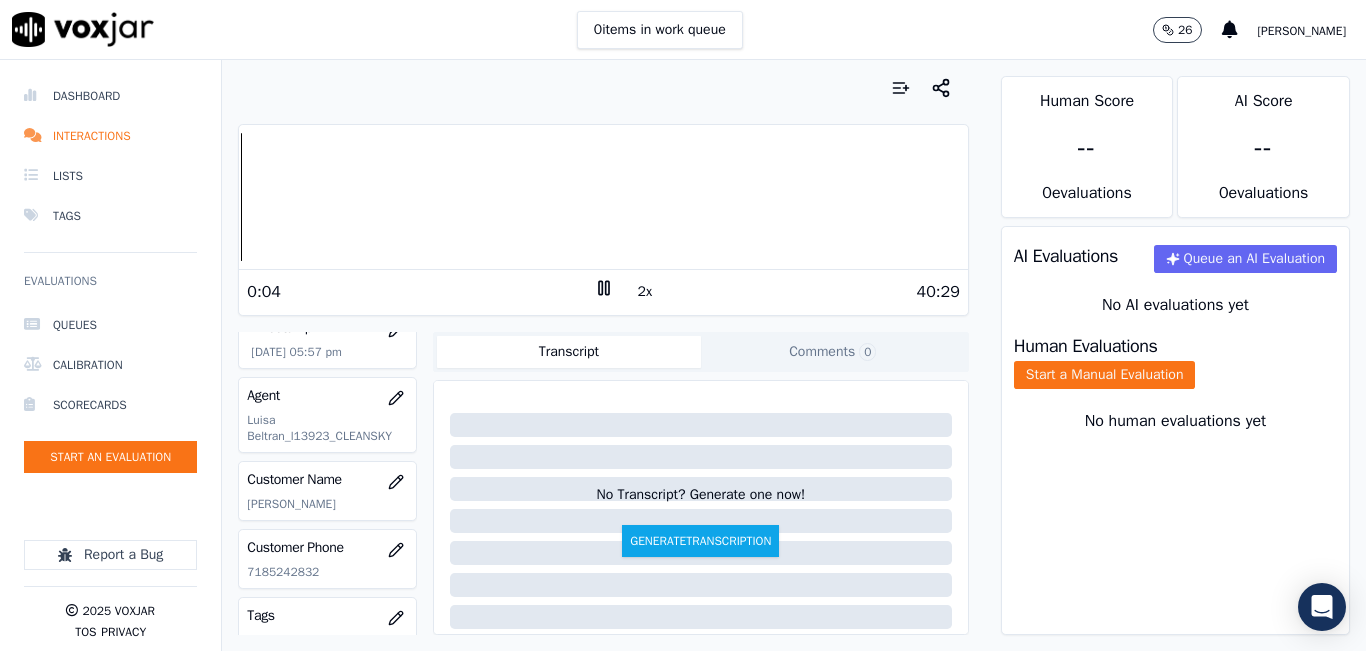 scroll, scrollTop: 200, scrollLeft: 0, axis: vertical 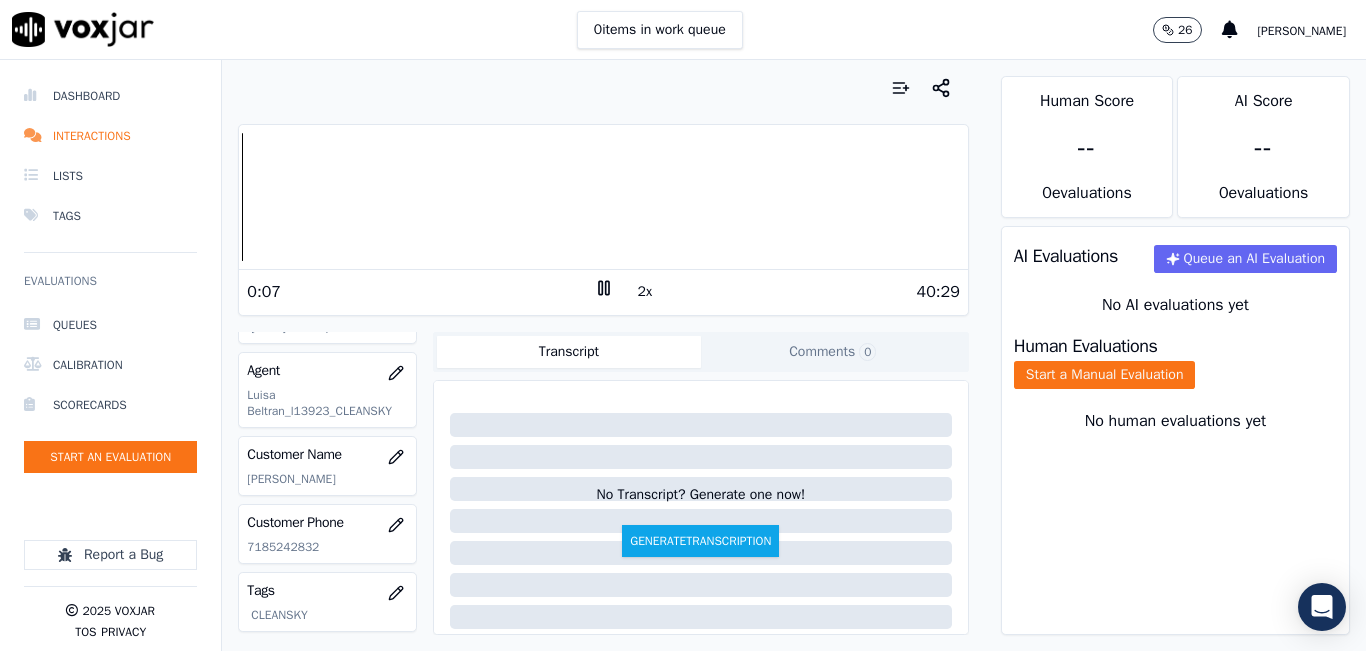 click on "7185242832" 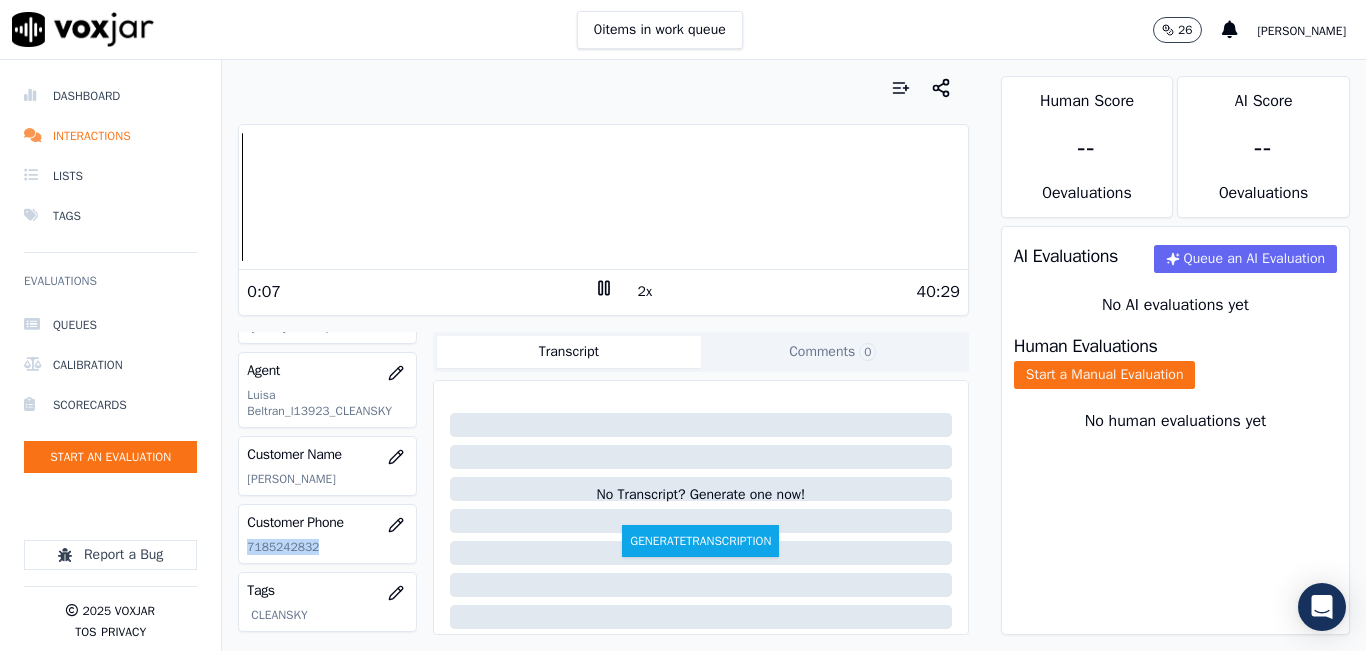 click on "7185242832" 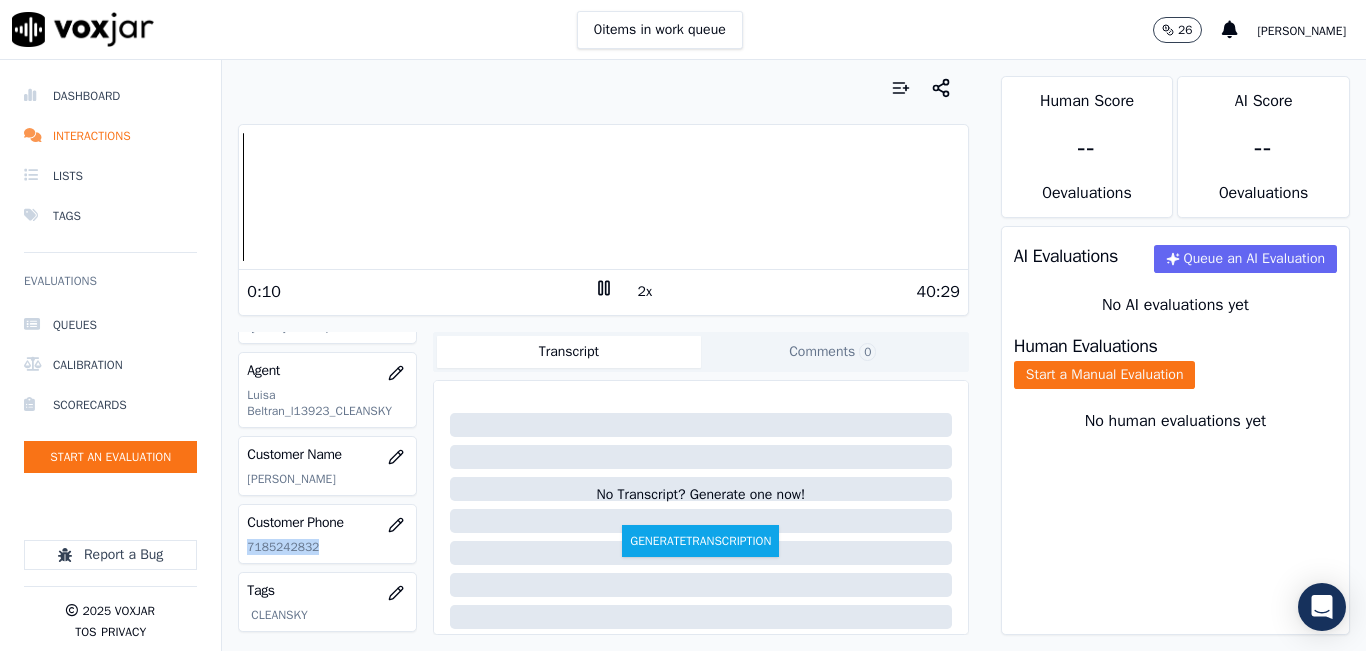 copy on "7185242832" 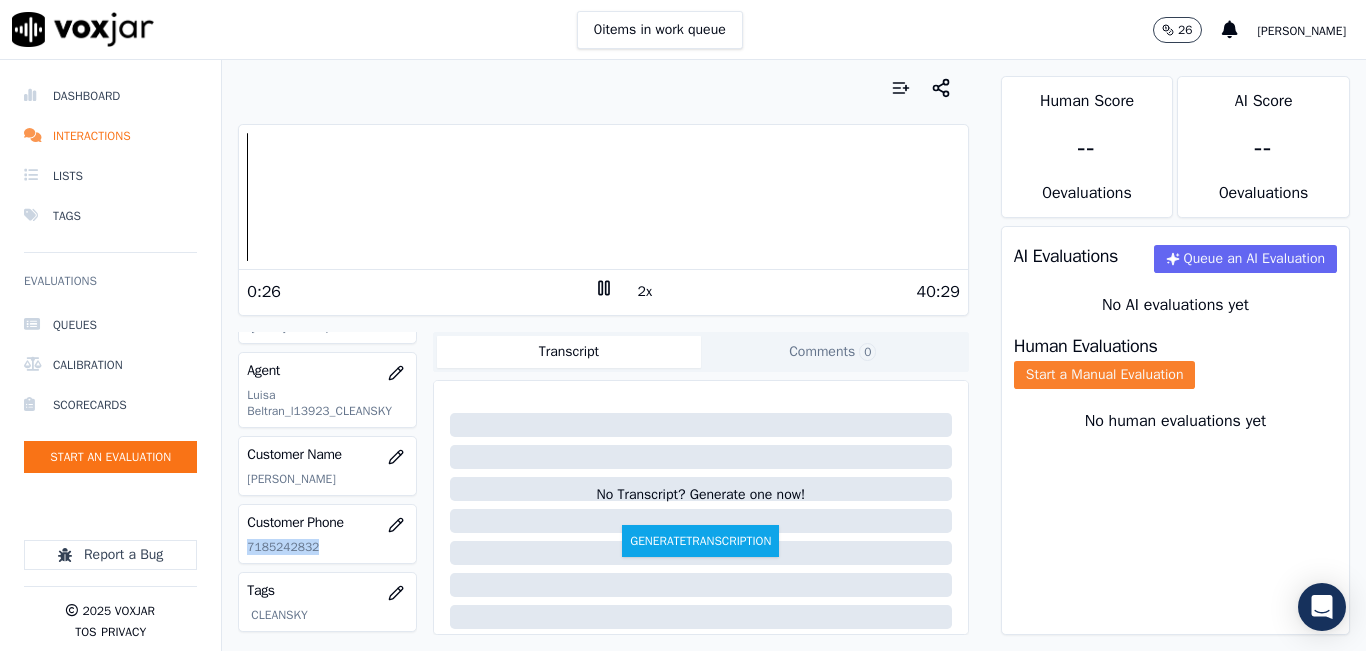 click on "Start a Manual Evaluation" 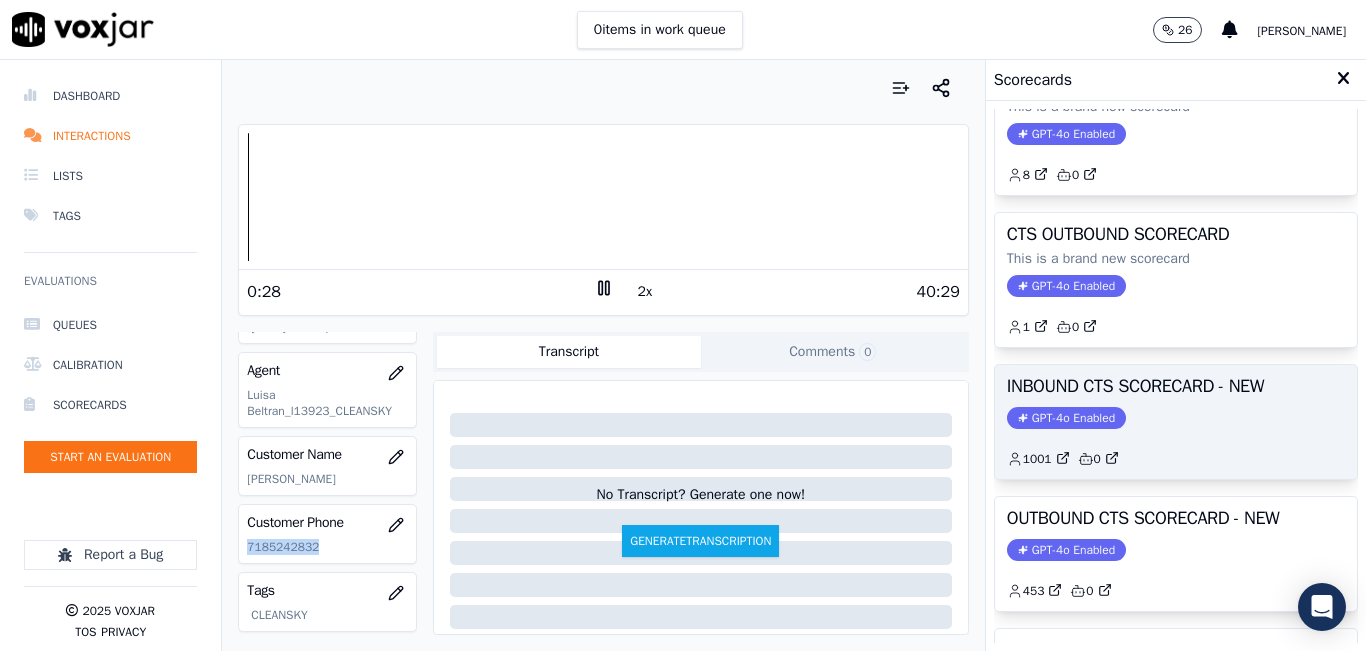 scroll, scrollTop: 100, scrollLeft: 0, axis: vertical 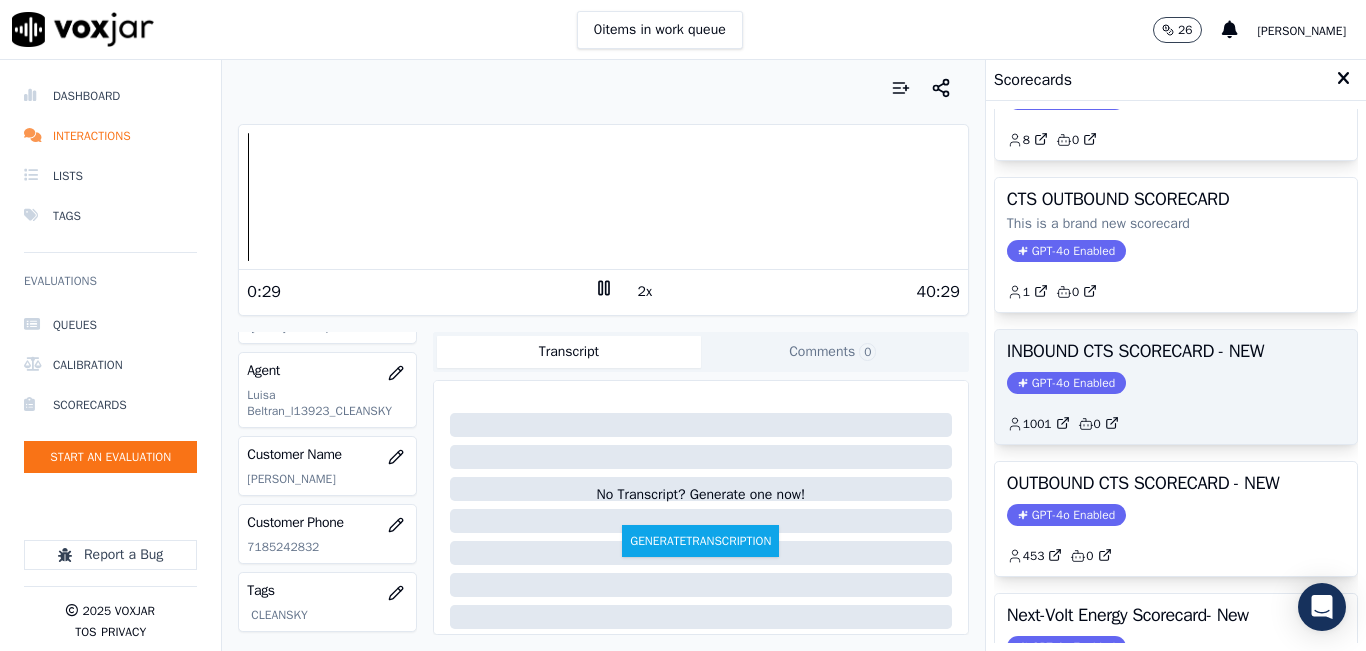 click on "GPT-4o Enabled" 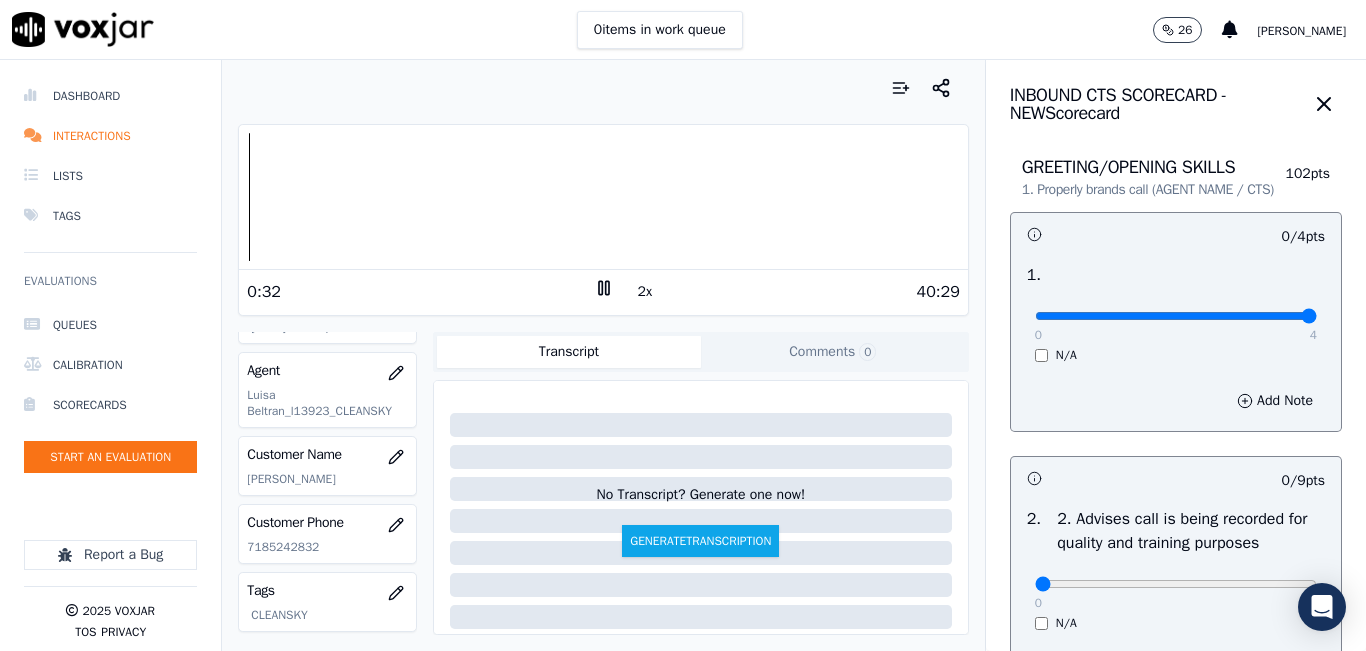 drag, startPoint x: 1157, startPoint y: 343, endPoint x: 1277, endPoint y: 343, distance: 120 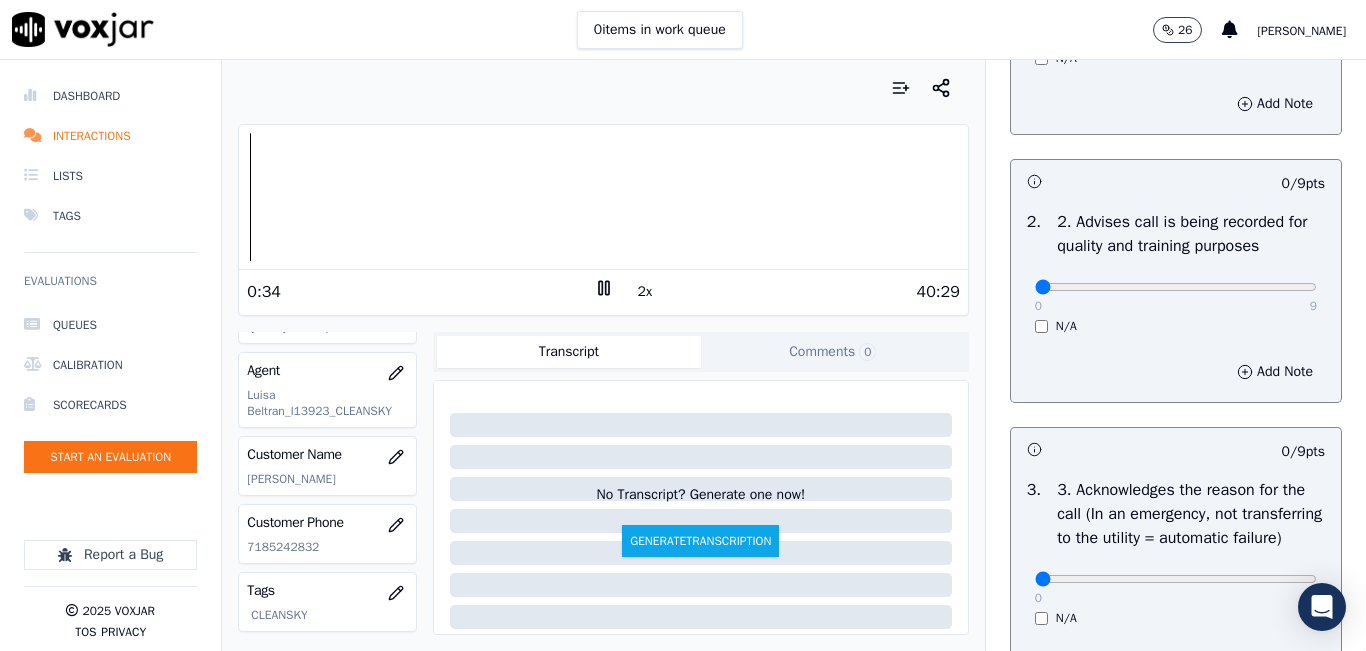 scroll, scrollTop: 300, scrollLeft: 0, axis: vertical 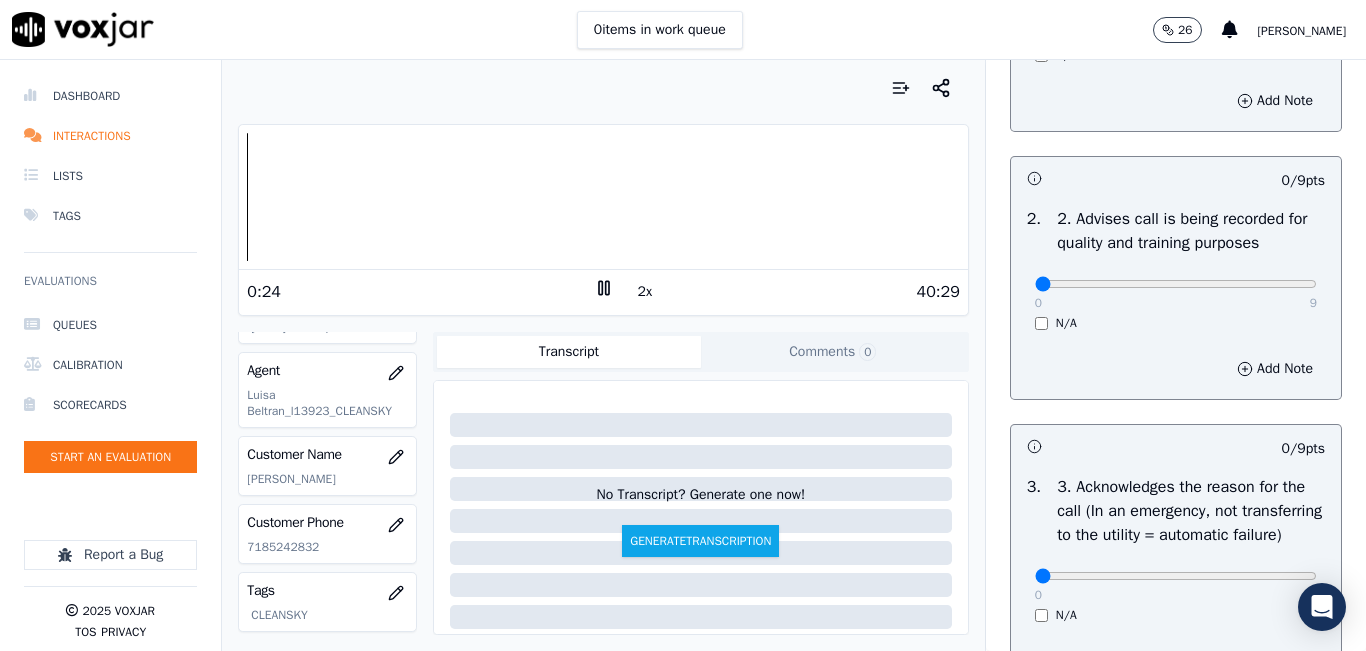 click on "Dashboard   Interactions   Lists   Tags       Evaluations     Queues   Calibration   Scorecards   Start an Evaluation
Report a Bug       2025   Voxjar   TOS   Privacy             Your browser does not support the audio element.   0:24     2x   40:29   Voxjar ID   e7e99df6-9b77-472c-b748-eea4a5af3384   Source ID   7185242832-all.mp3   Timestamp
07/25/2025 05:57 pm     Agent
Luisa Beltran_l13923_CLEANSKY     Customer Name     MARCO ATAN     Customer Phone     7185242832     Tags
CLEANSKY     Source     manualUpload   Type     AUDIO       Transcript   Comments  0   No Transcript? Generate one now!   Generate  Transcription         Add Comment   Scores   Transcript   Metadata   Comments         Human Score   --   0  evaluation s   AI Score   --   0  evaluation s     AI Evaluations
Queue an AI Evaluation   No AI evaluations yet   Human Evaluations   Start a Manual Evaluation   No human evaluations yet       INBOUND CTS SCORECARD - NEW   Scorecard" at bounding box center (683, 355) 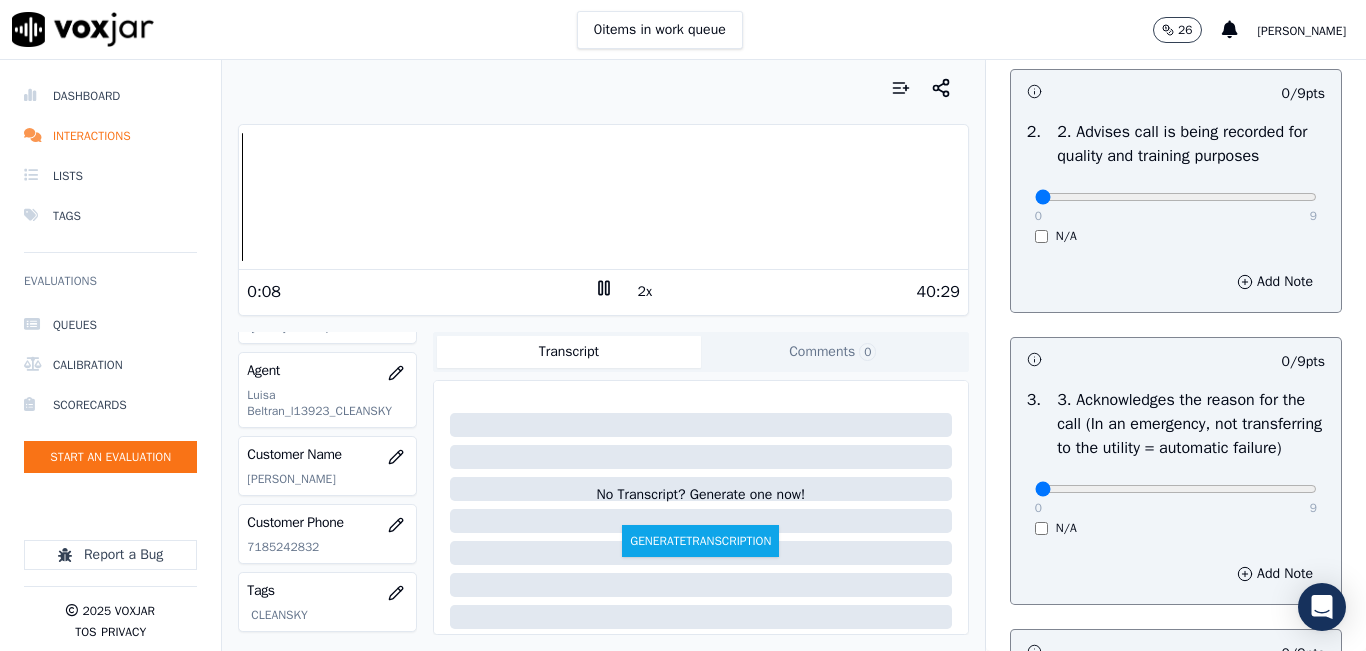 scroll, scrollTop: 400, scrollLeft: 0, axis: vertical 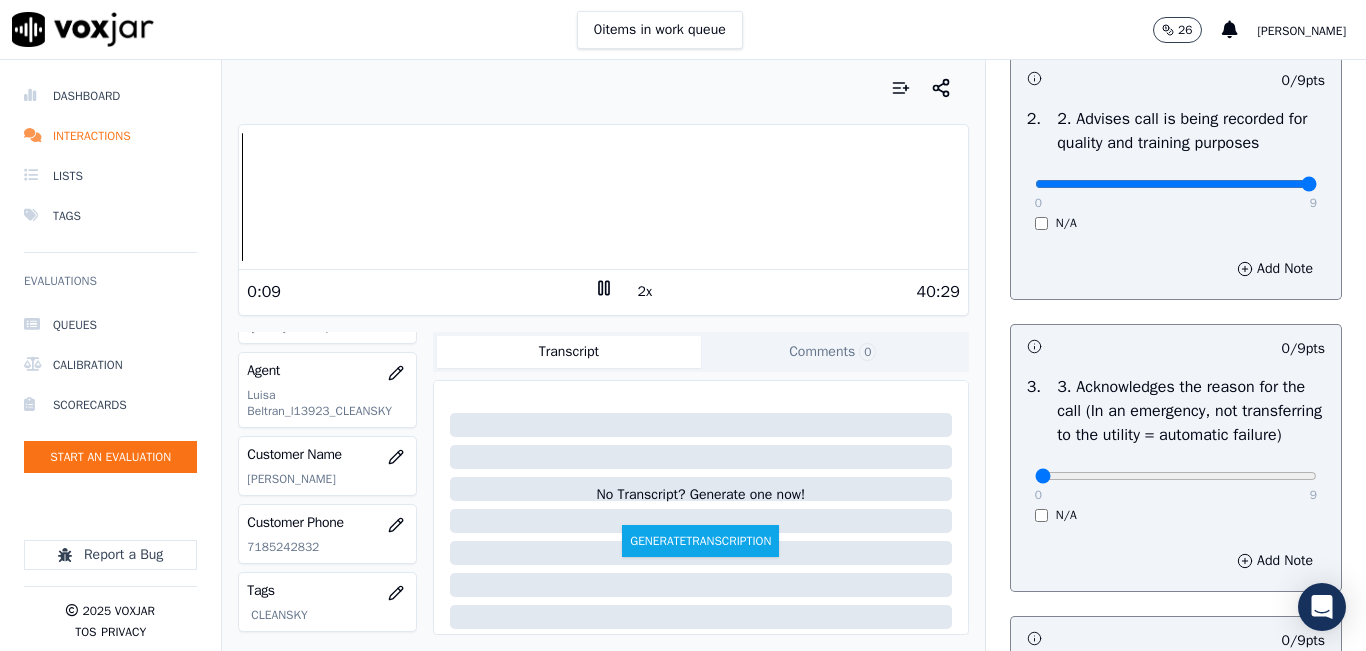 type on "9" 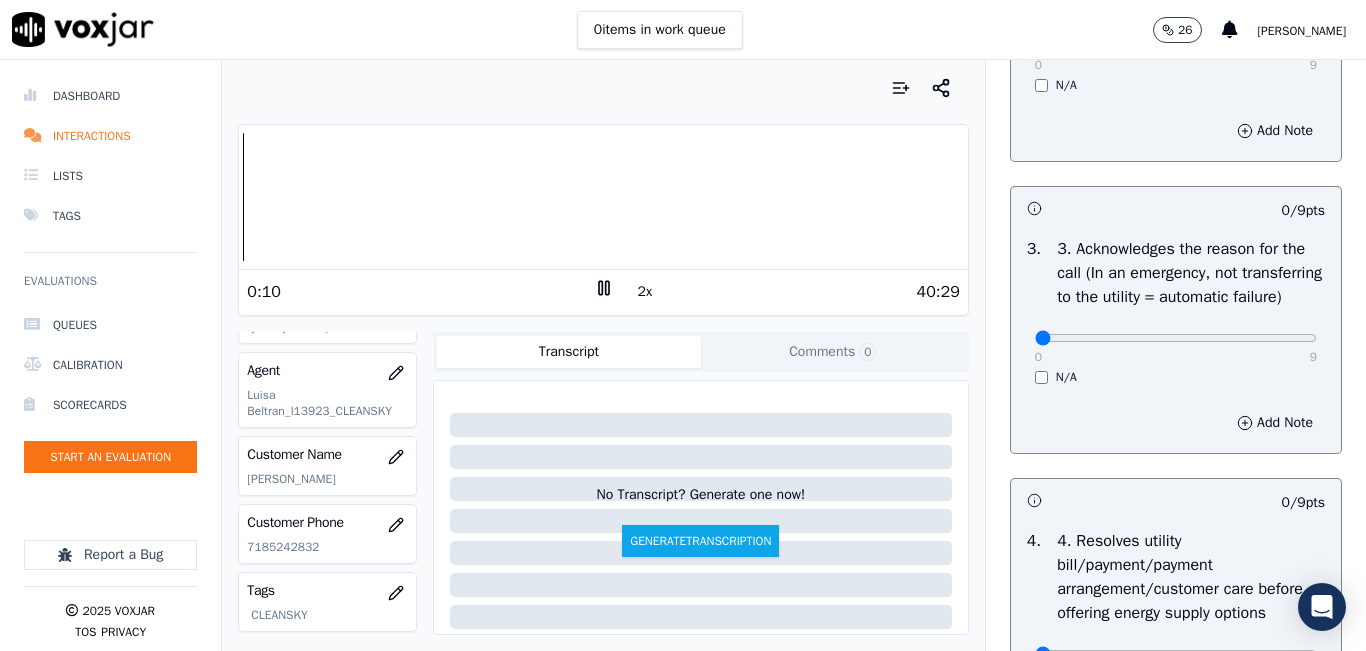 scroll, scrollTop: 700, scrollLeft: 0, axis: vertical 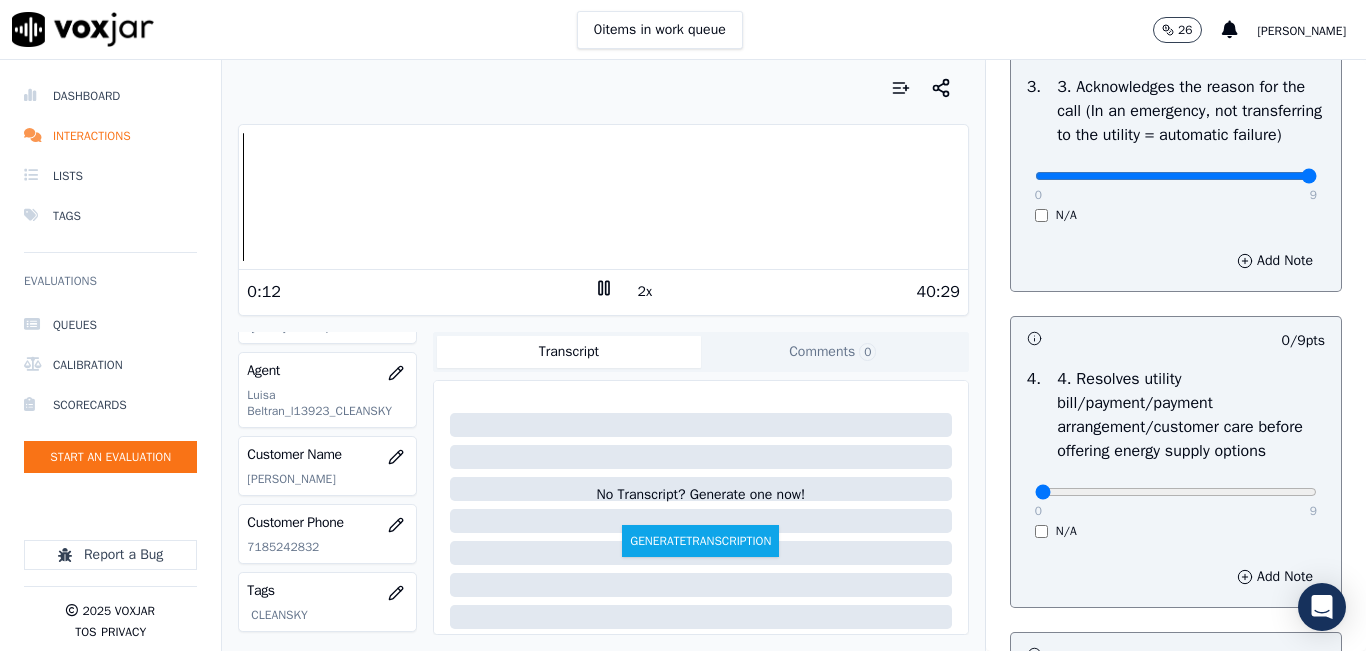 drag, startPoint x: 1277, startPoint y: 219, endPoint x: 1309, endPoint y: 217, distance: 32.06244 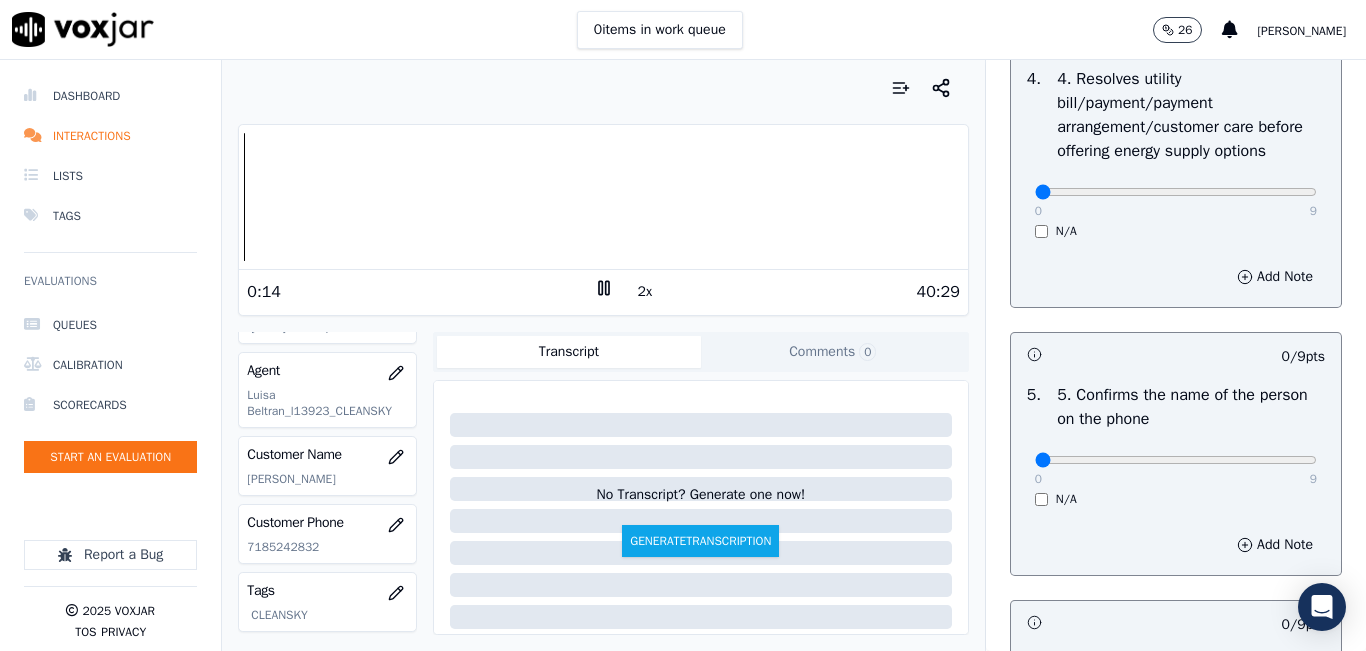 scroll, scrollTop: 1100, scrollLeft: 0, axis: vertical 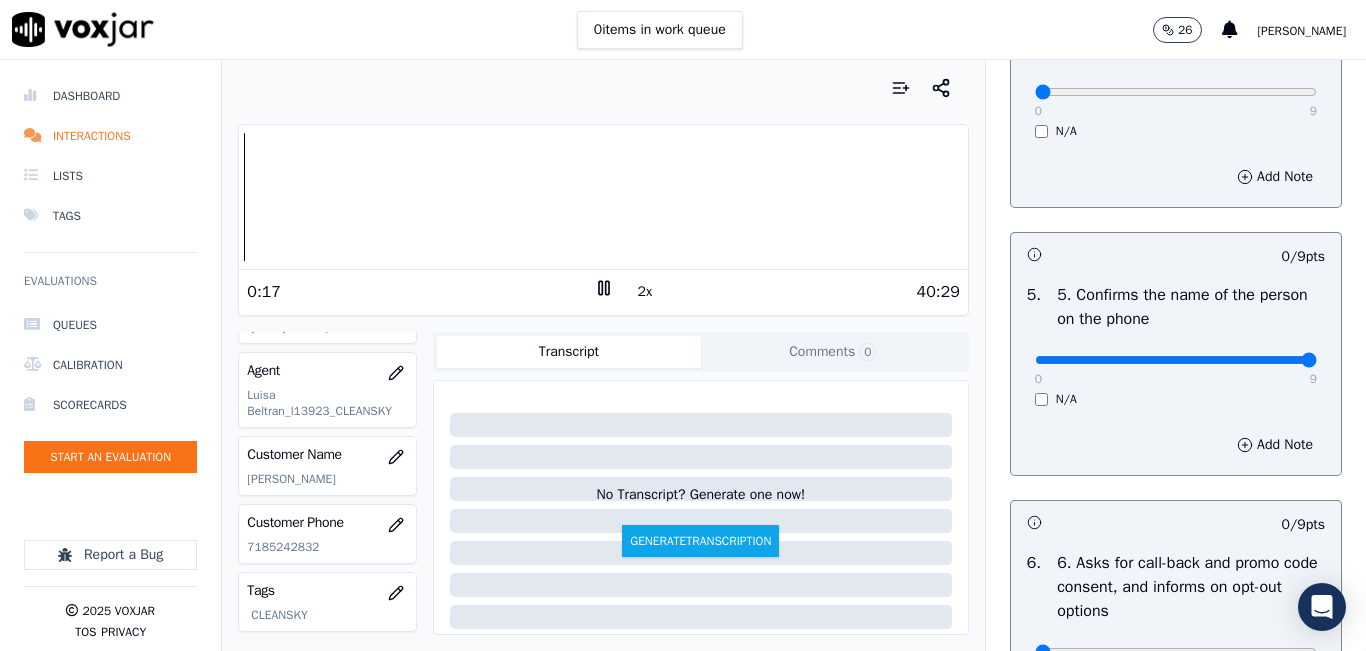 drag, startPoint x: 1238, startPoint y: 425, endPoint x: 1276, endPoint y: 420, distance: 38.327538 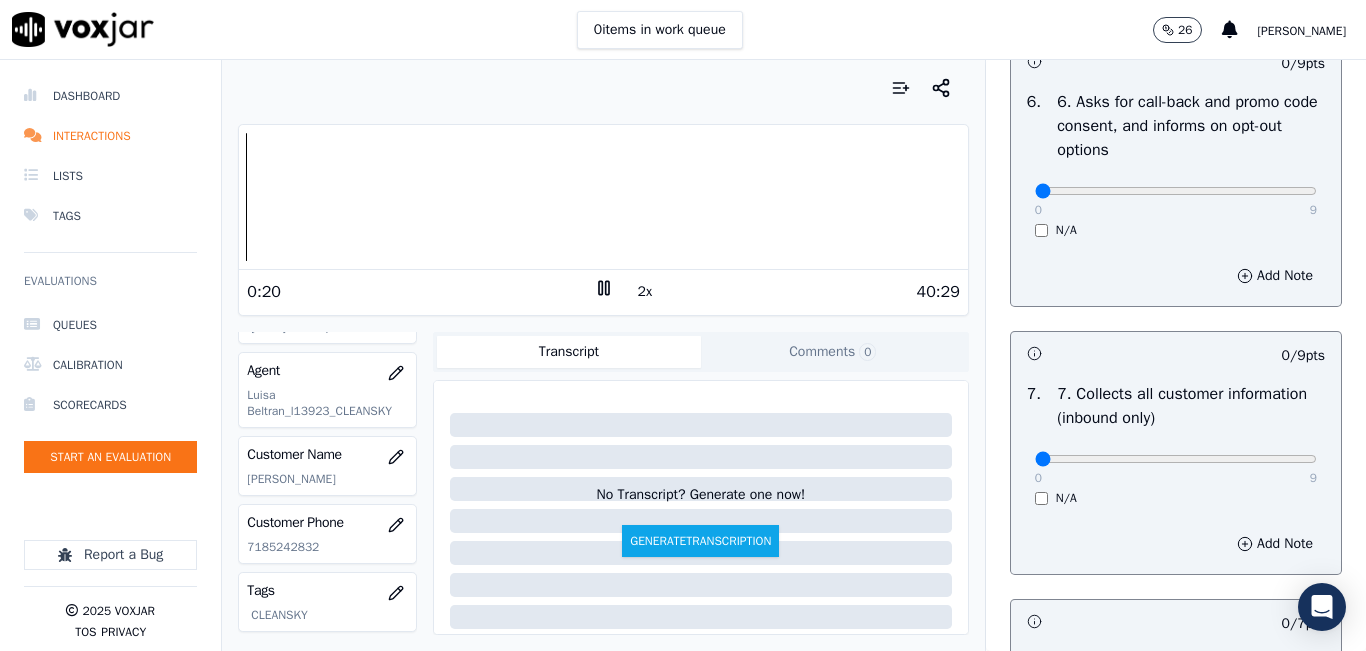 scroll, scrollTop: 1700, scrollLeft: 0, axis: vertical 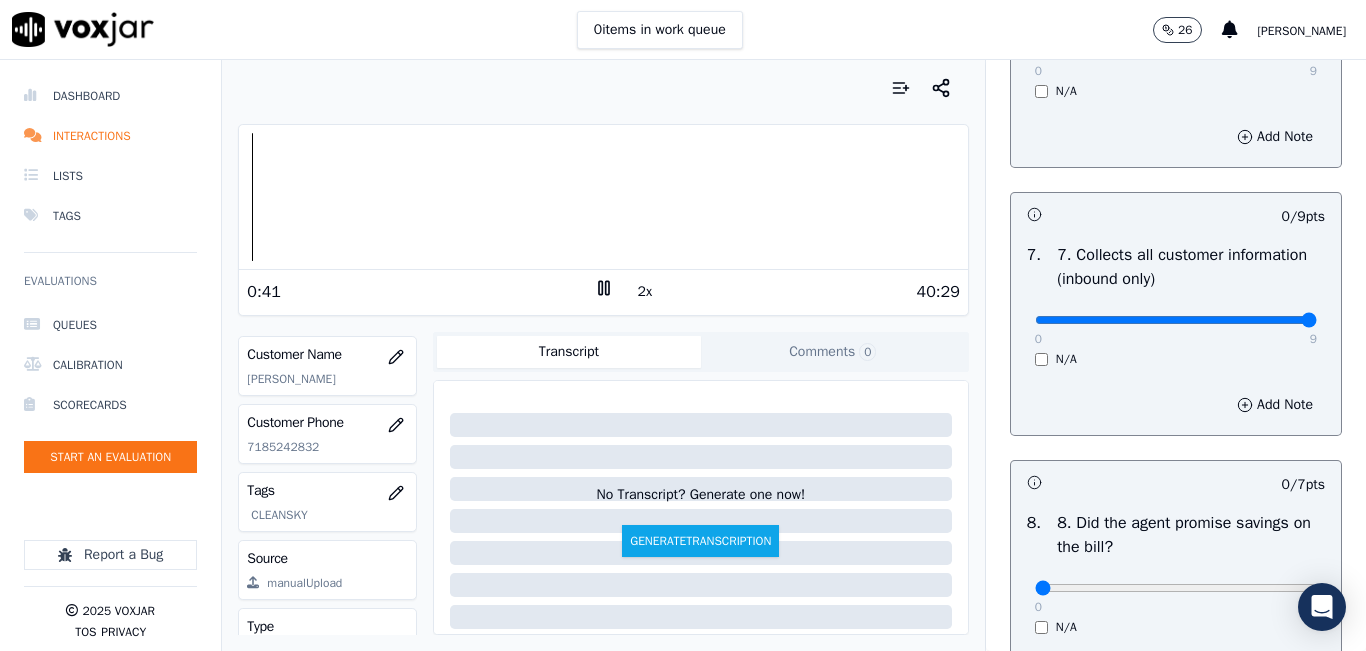 type on "9" 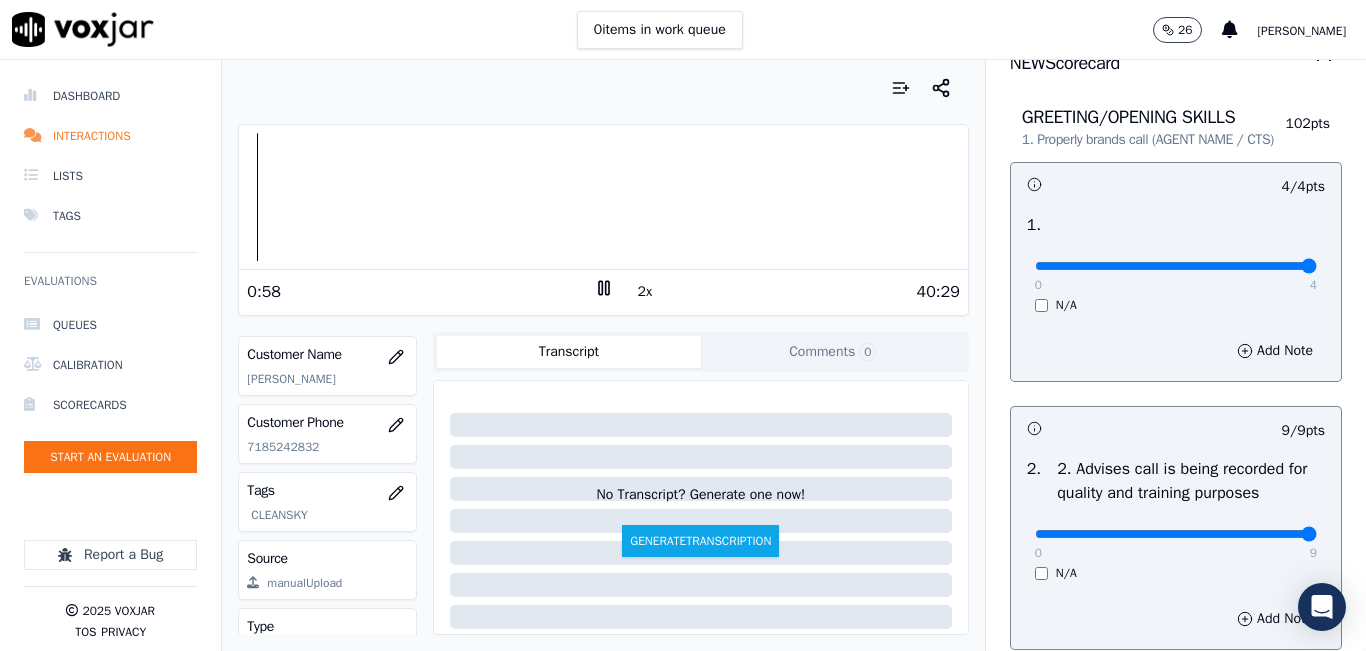 scroll, scrollTop: 0, scrollLeft: 0, axis: both 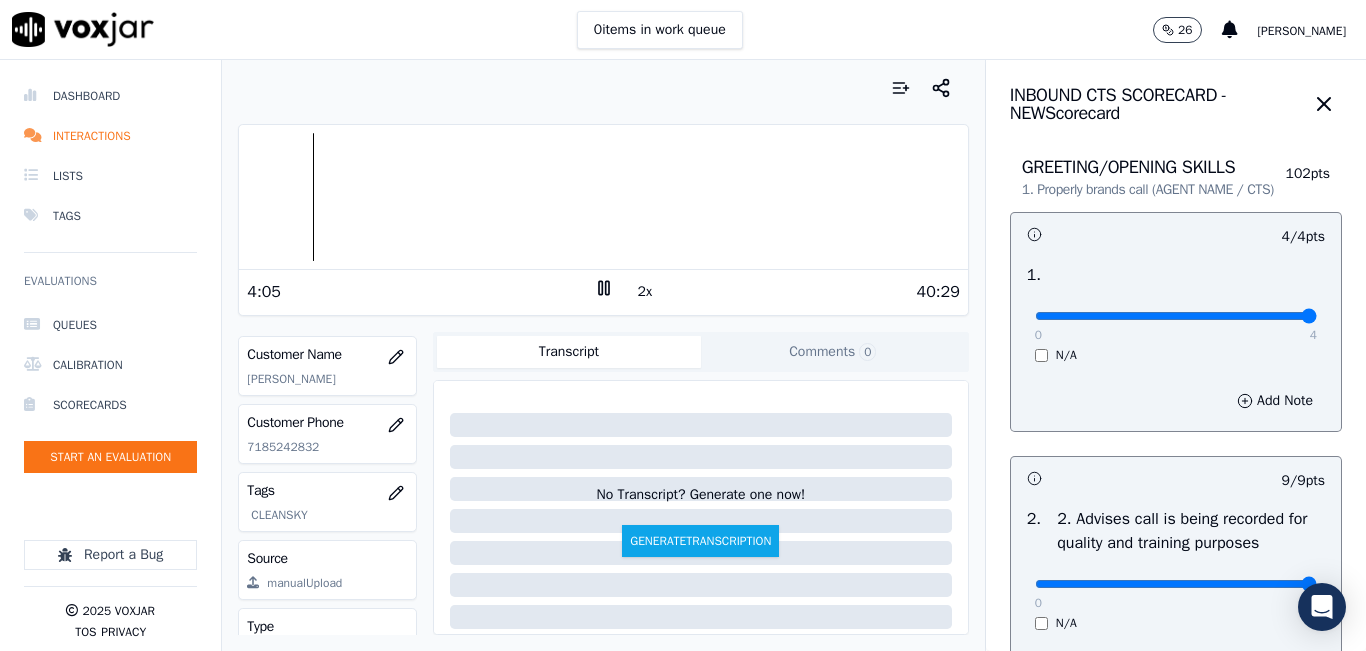 click at bounding box center [603, 88] 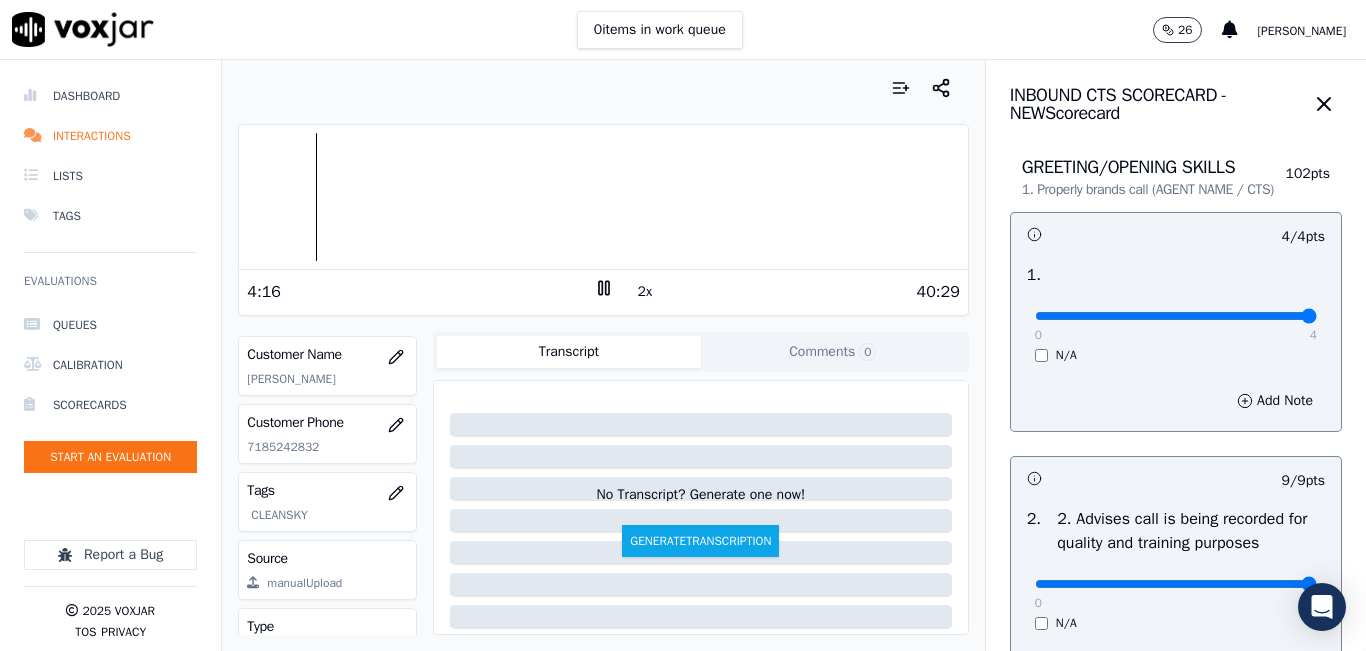 click 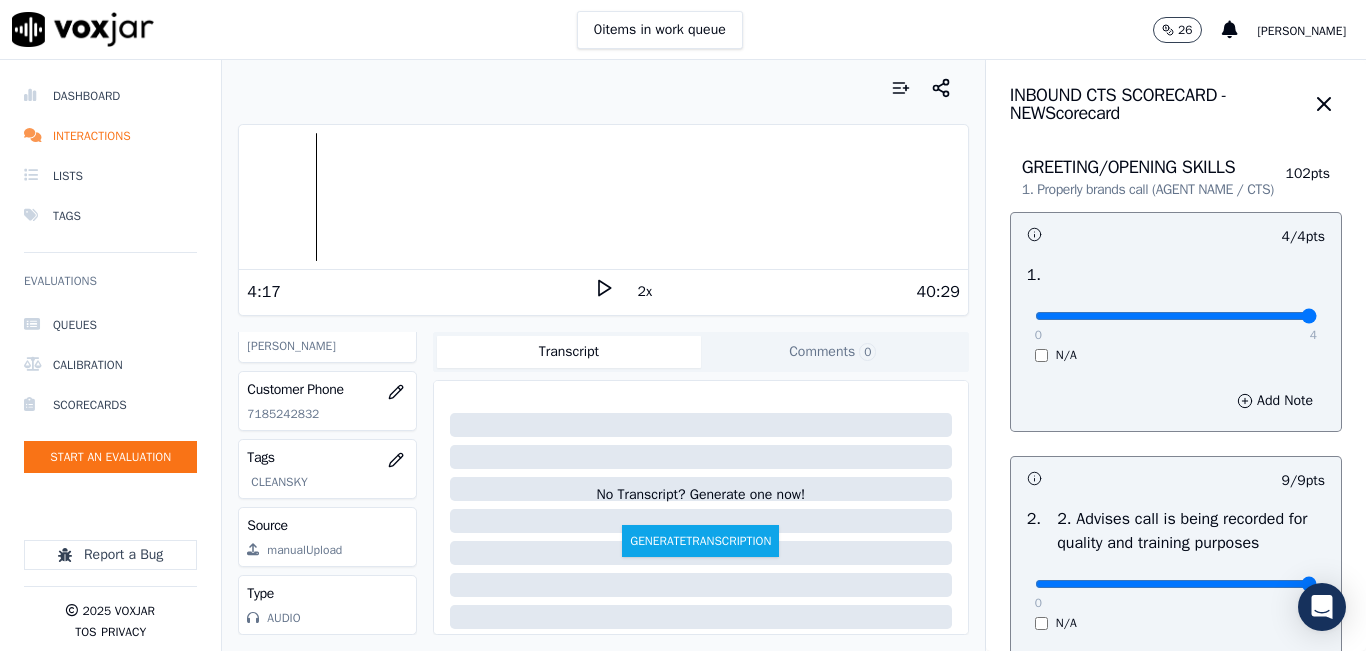 scroll, scrollTop: 278, scrollLeft: 0, axis: vertical 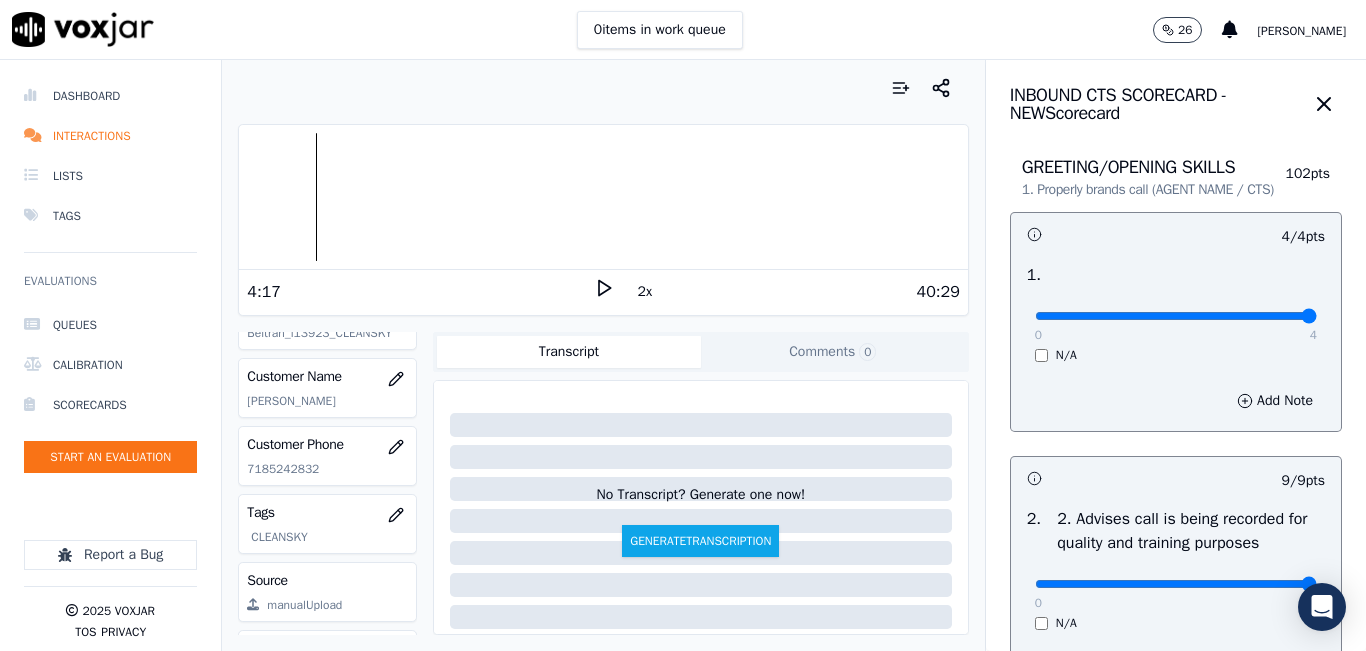 click 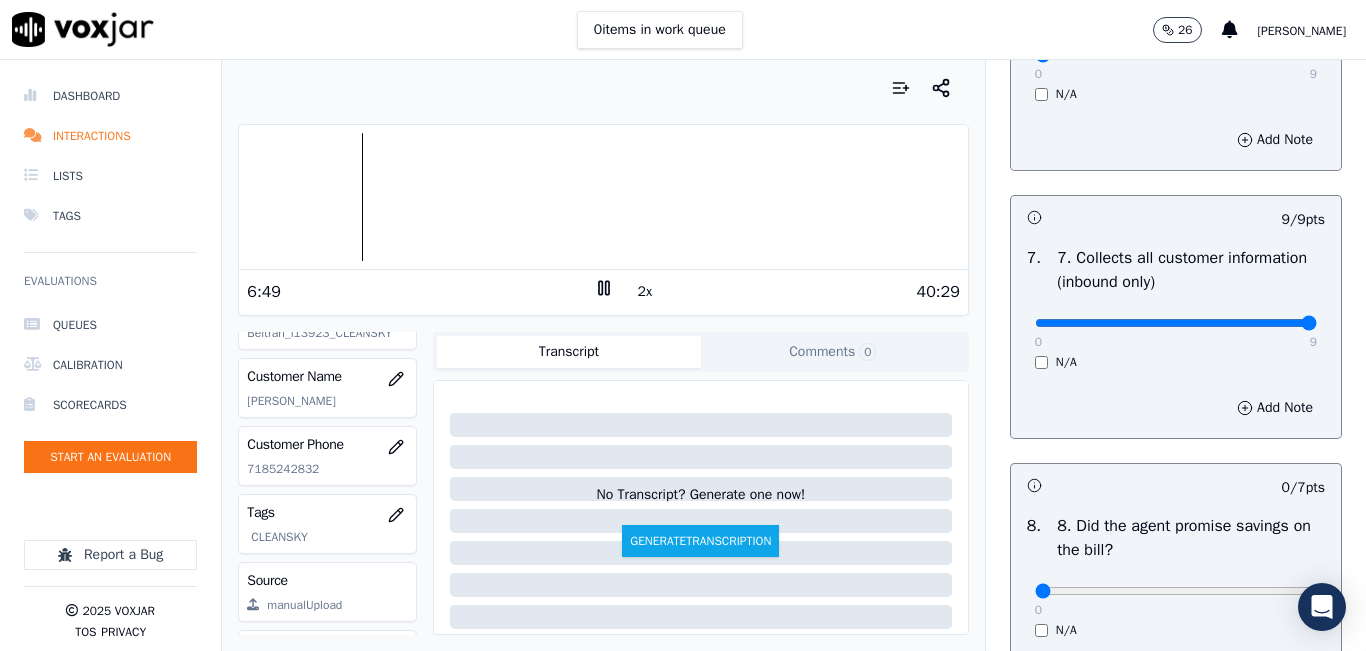 scroll, scrollTop: 1700, scrollLeft: 0, axis: vertical 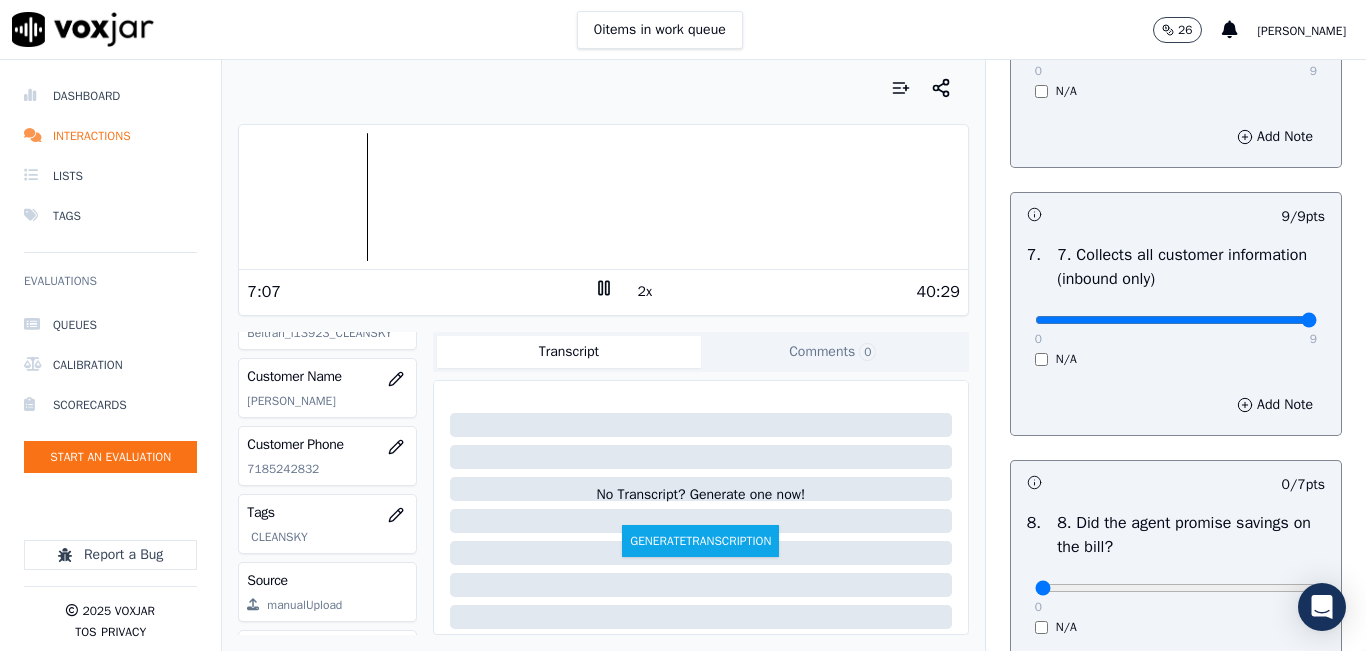 click on "Voxjar ID   e7e99df6-9b77-472c-b748-eea4a5af3384   Source ID   7185242832-all.mp3   Timestamp
07/25/2025 05:57 pm     Agent
Luisa Beltran_l13923_CLEANSKY     Customer Name     MARCO ATAN     Customer Phone     7185242832     Tags
CLEANSKY     Source     manualUpload   Type     AUDIO       Transcript   Comments  0   No Transcript? Generate one now!   Generate  Transcription         Add Comment" at bounding box center (603, 483) 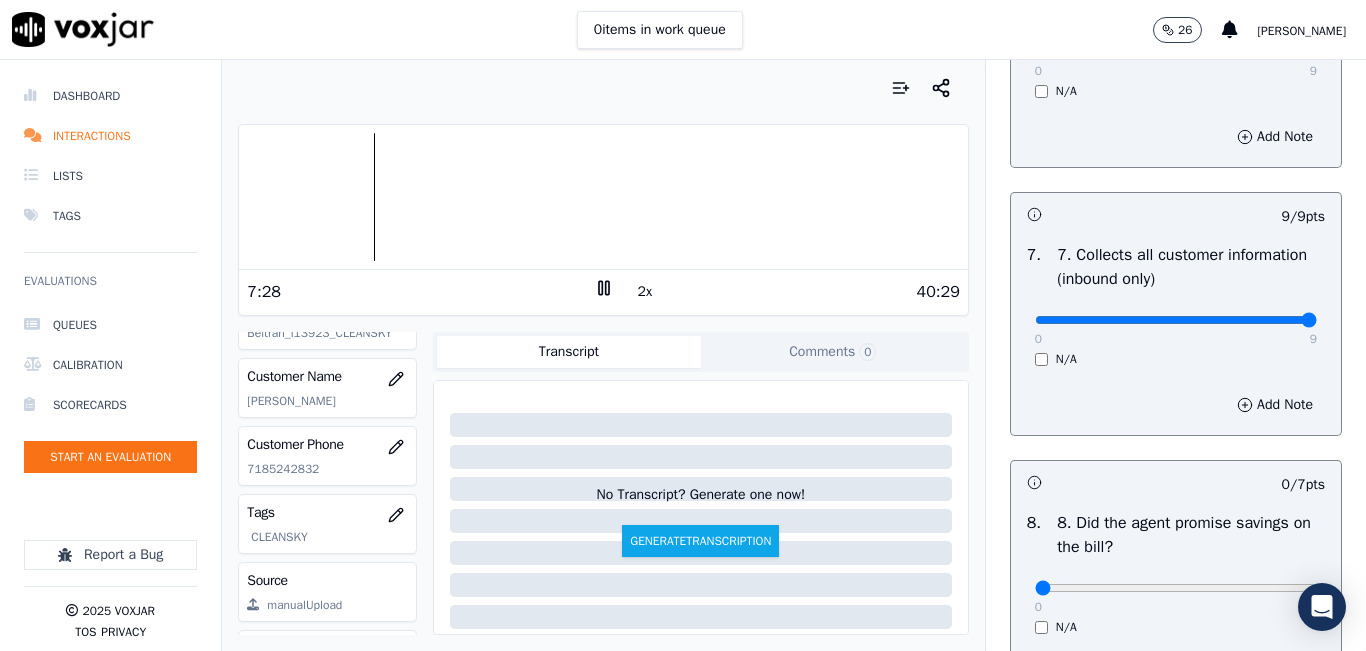 click at bounding box center (603, 88) 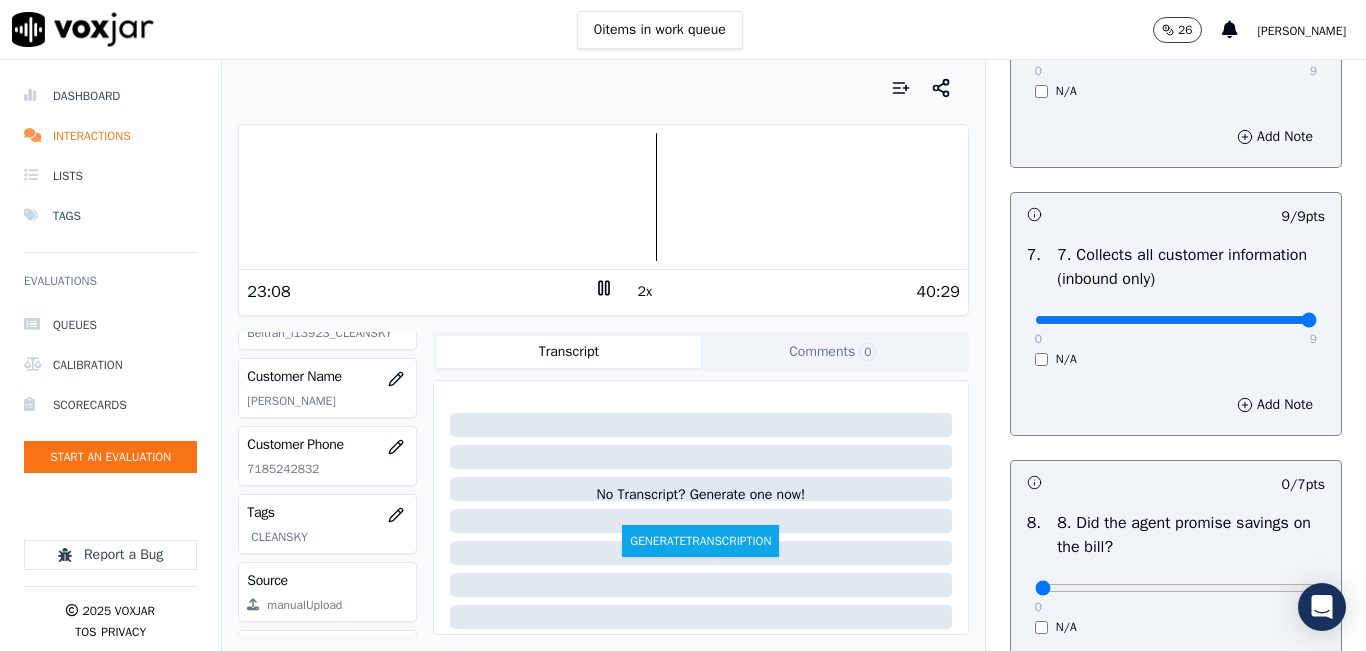 click on "Your browser does not support the audio element.   23:08     2x   40:29   Voxjar ID   e7e99df6-9b77-472c-b748-eea4a5af3384   Source ID   7185242832-all.mp3   Timestamp
07/25/2025 05:57 pm     Agent
Luisa Beltran_l13923_CLEANSKY     Customer Name     MARCO ATAN     Customer Phone     7185242832     Tags
CLEANSKY     Source     manualUpload   Type     AUDIO       Transcript   Comments  0   No Transcript? Generate one now!   Generate  Transcription         Add Comment" at bounding box center (603, 355) 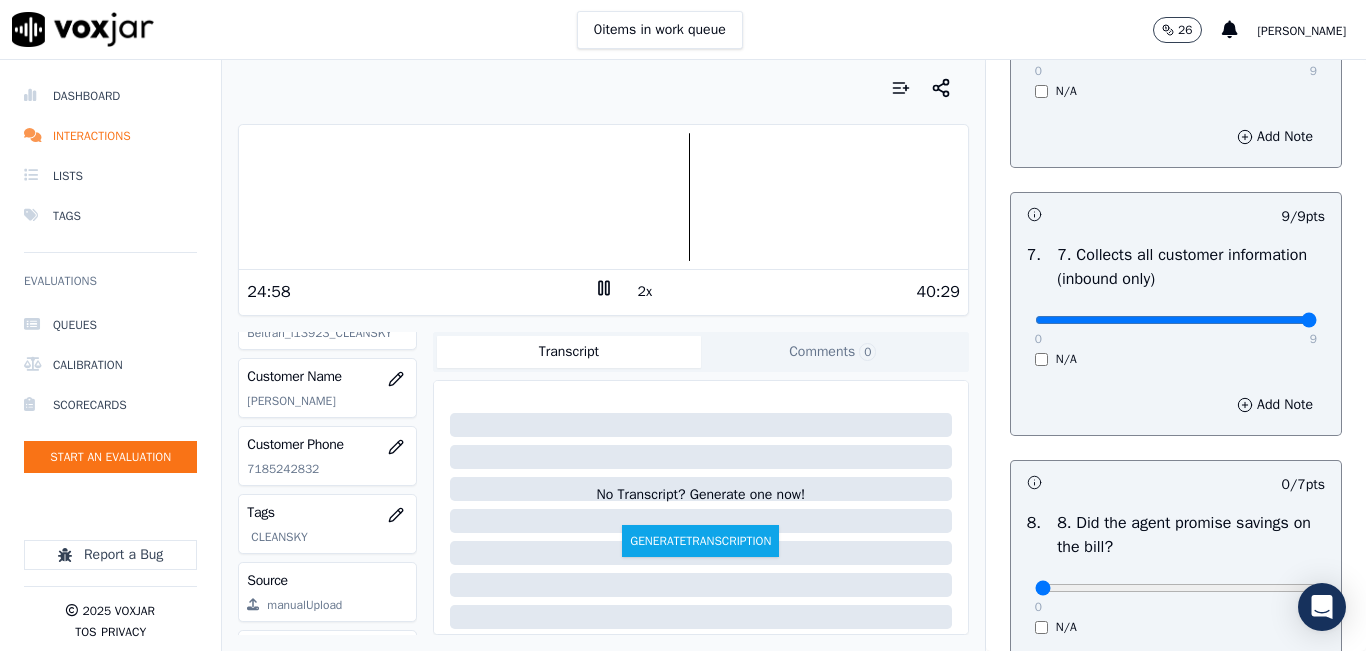 click at bounding box center (603, 88) 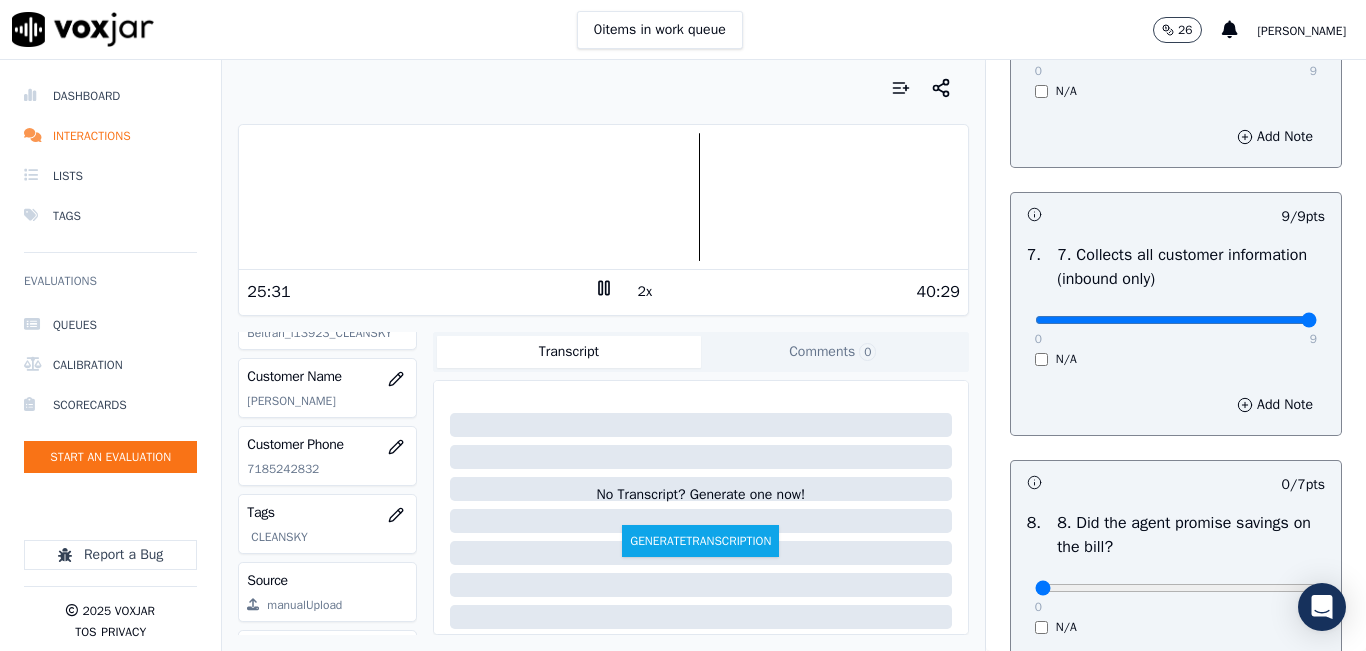 scroll, scrollTop: 1600, scrollLeft: 0, axis: vertical 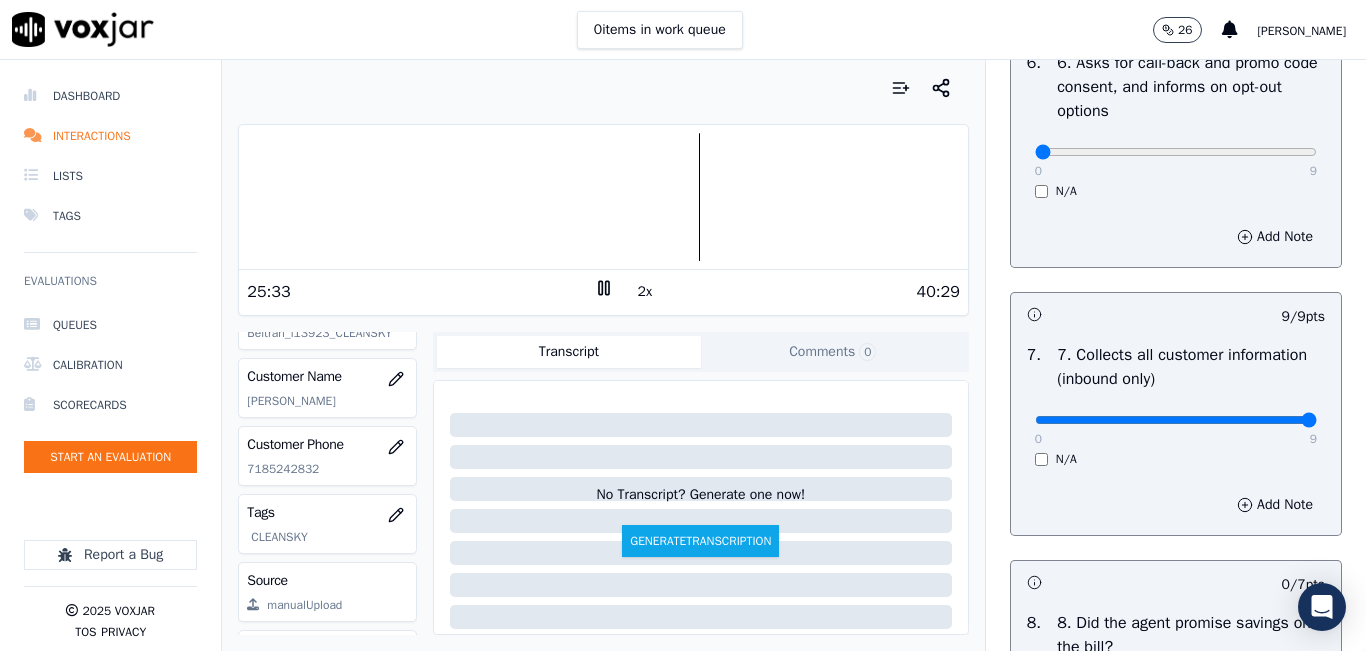 click on "0   9     N/A" at bounding box center (1176, 161) 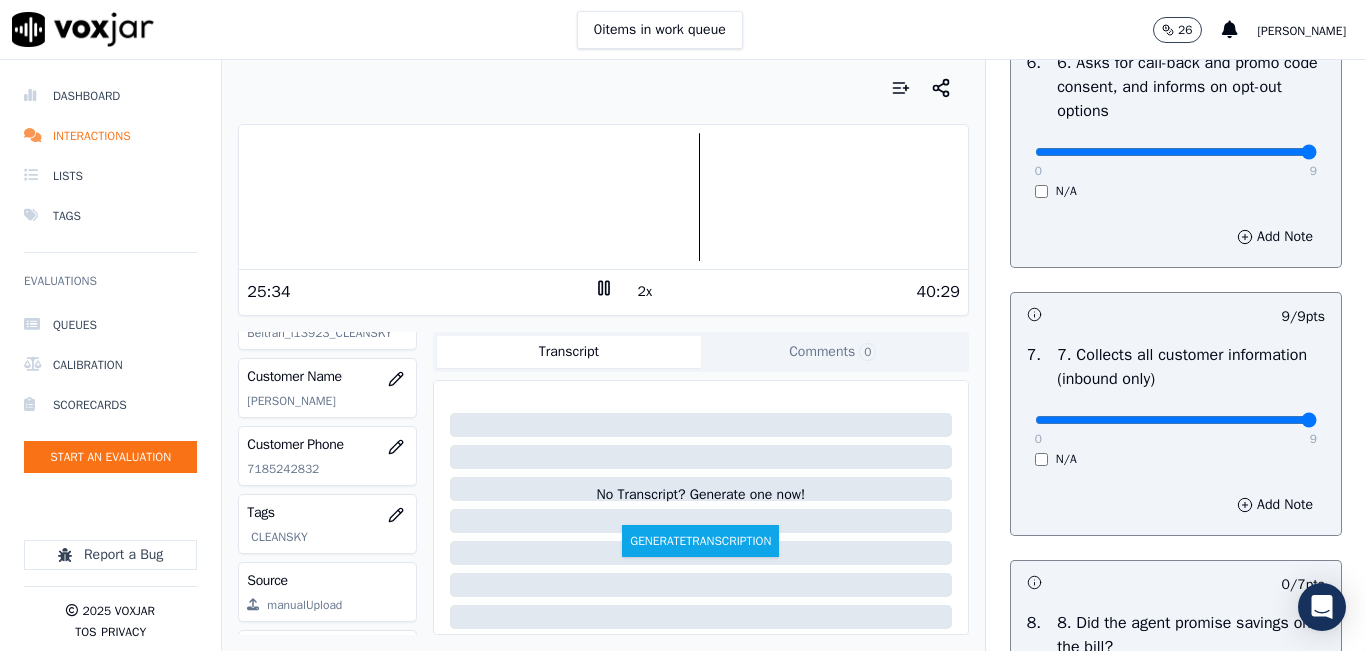 type on "9" 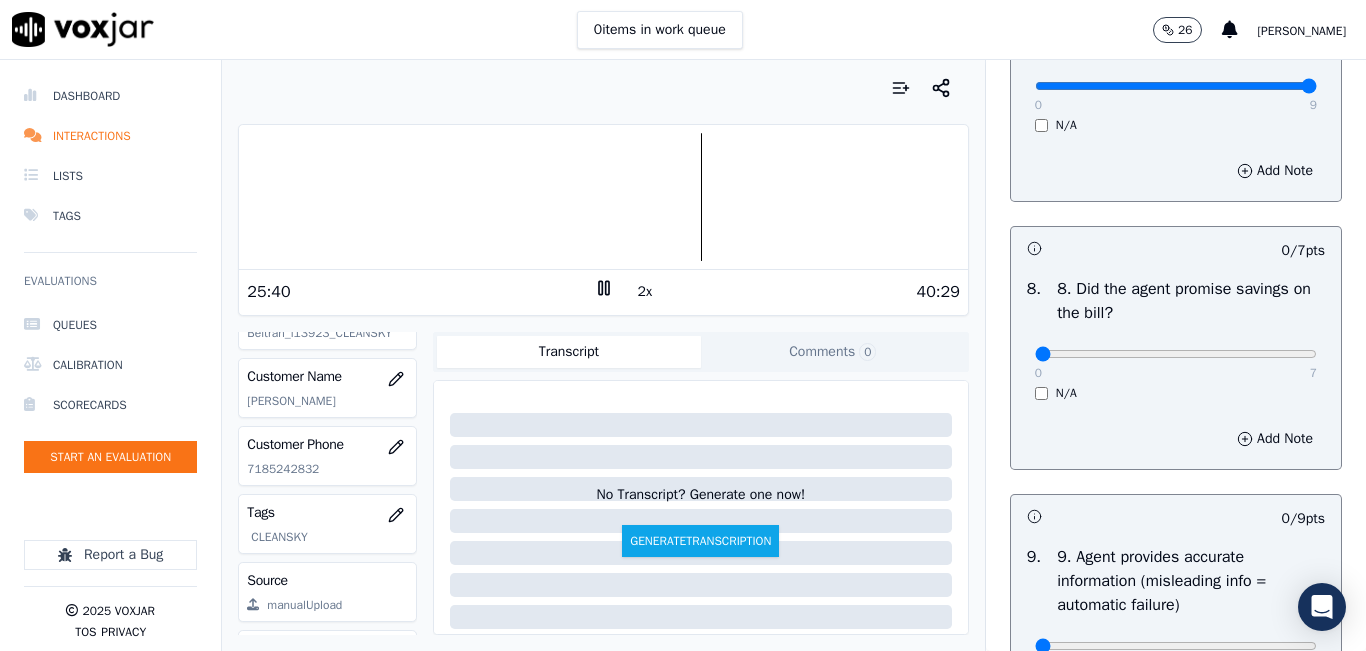scroll, scrollTop: 2100, scrollLeft: 0, axis: vertical 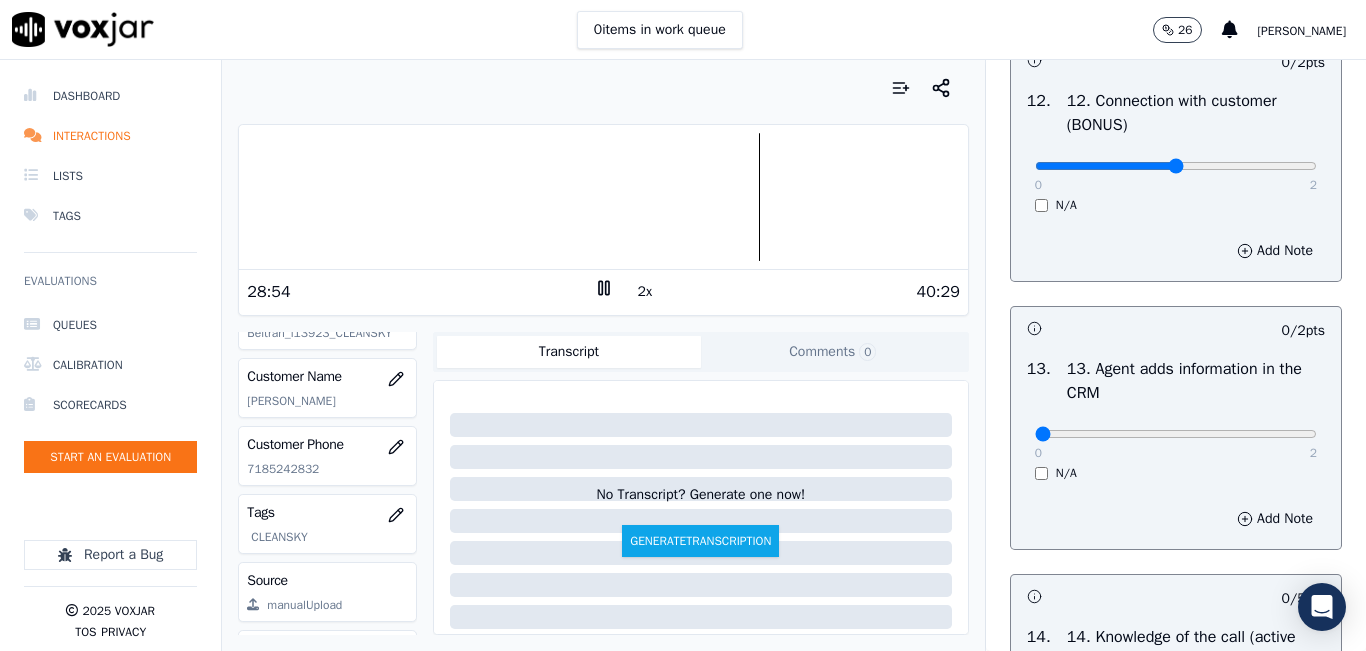 type on "1" 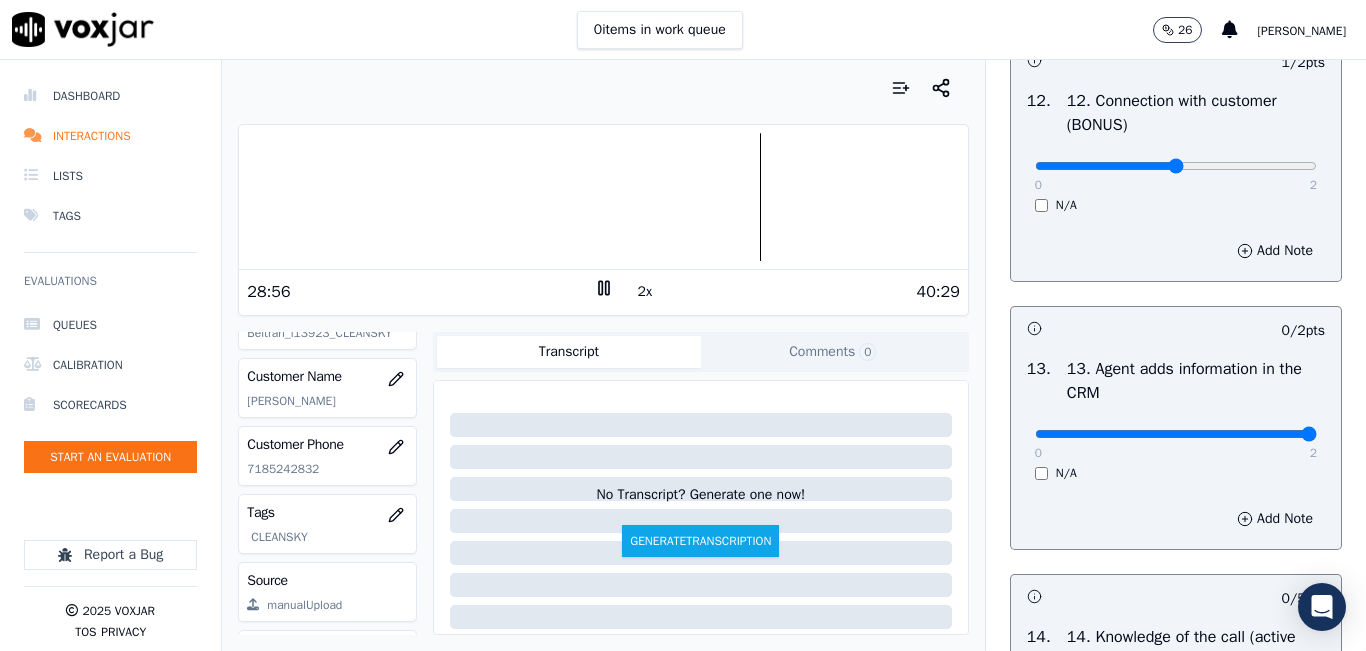 type on "2" 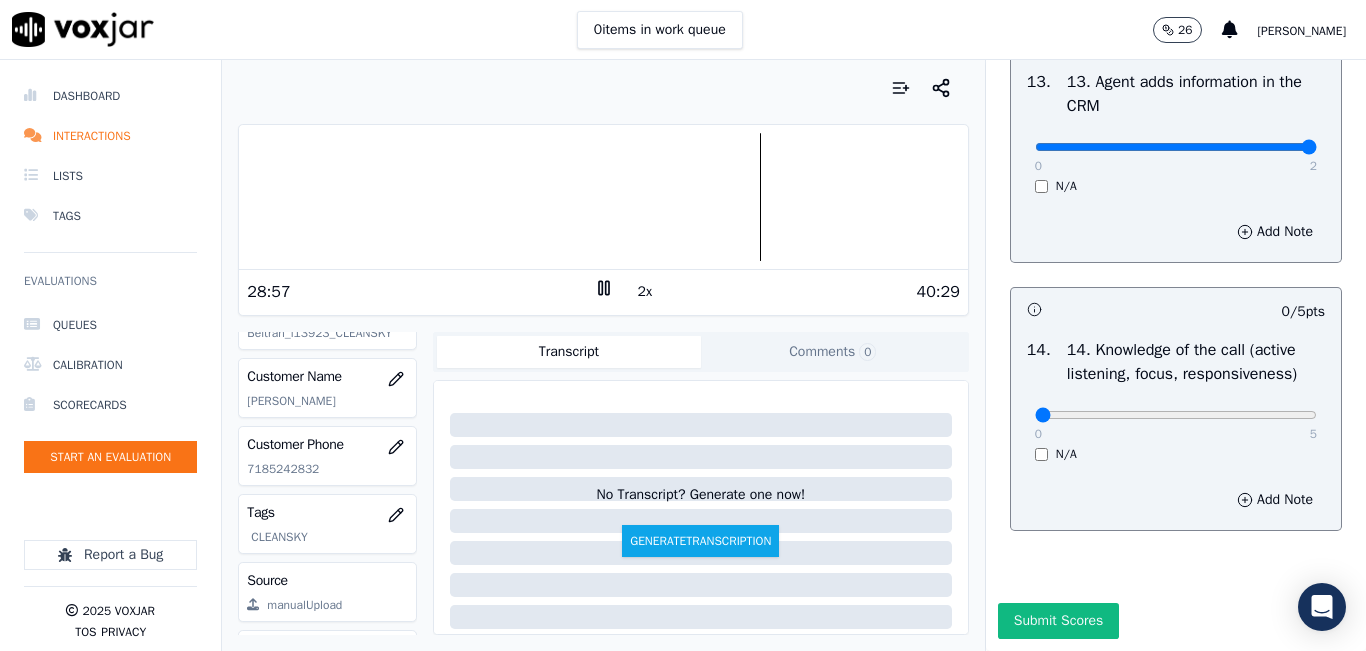scroll, scrollTop: 3642, scrollLeft: 0, axis: vertical 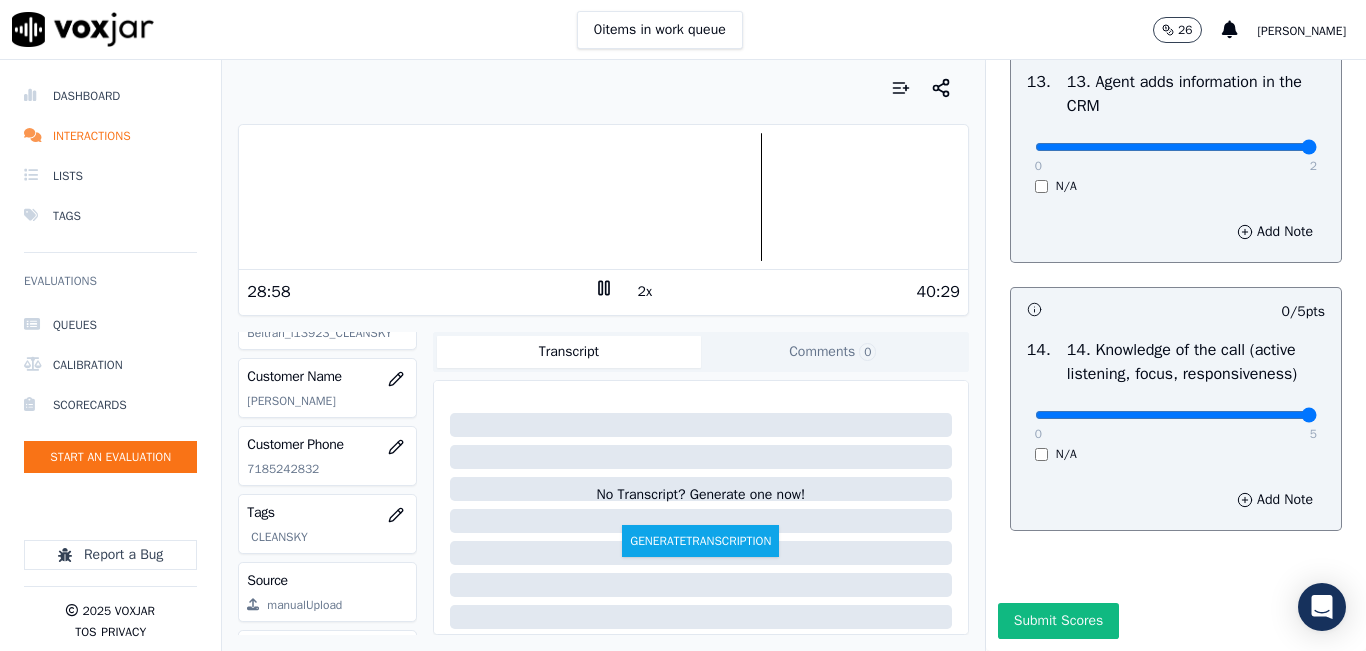 type on "5" 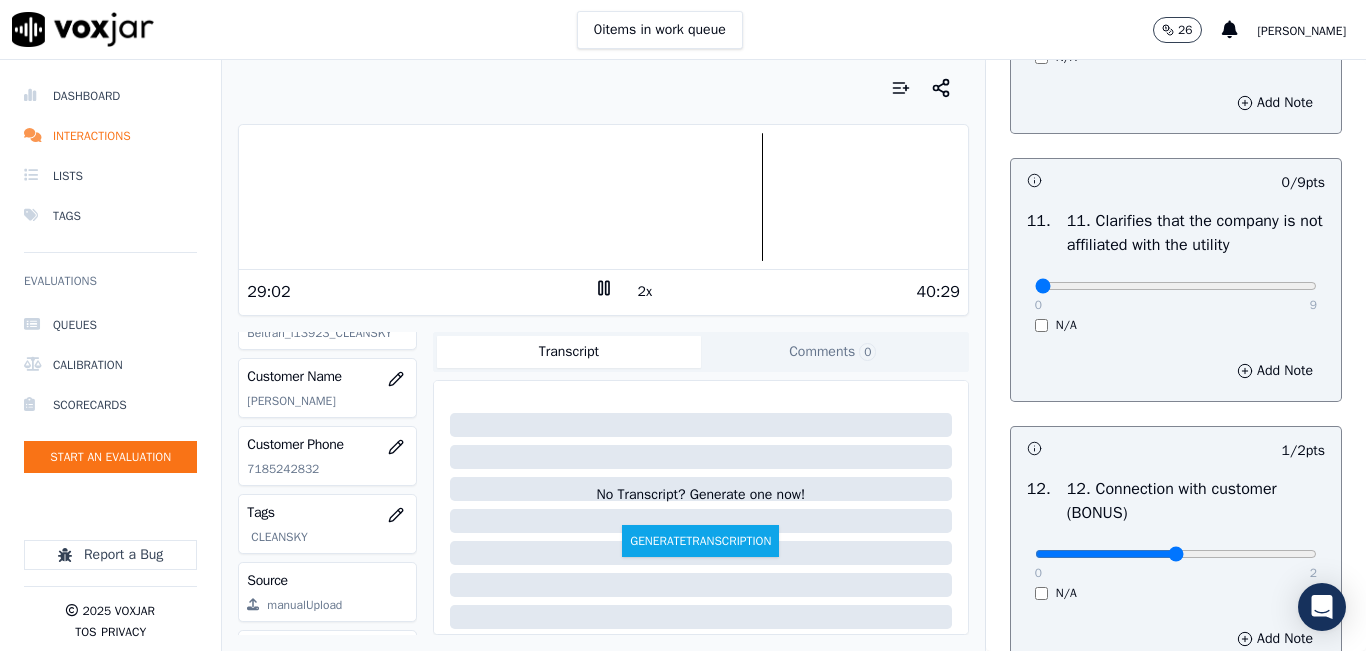 scroll, scrollTop: 2842, scrollLeft: 0, axis: vertical 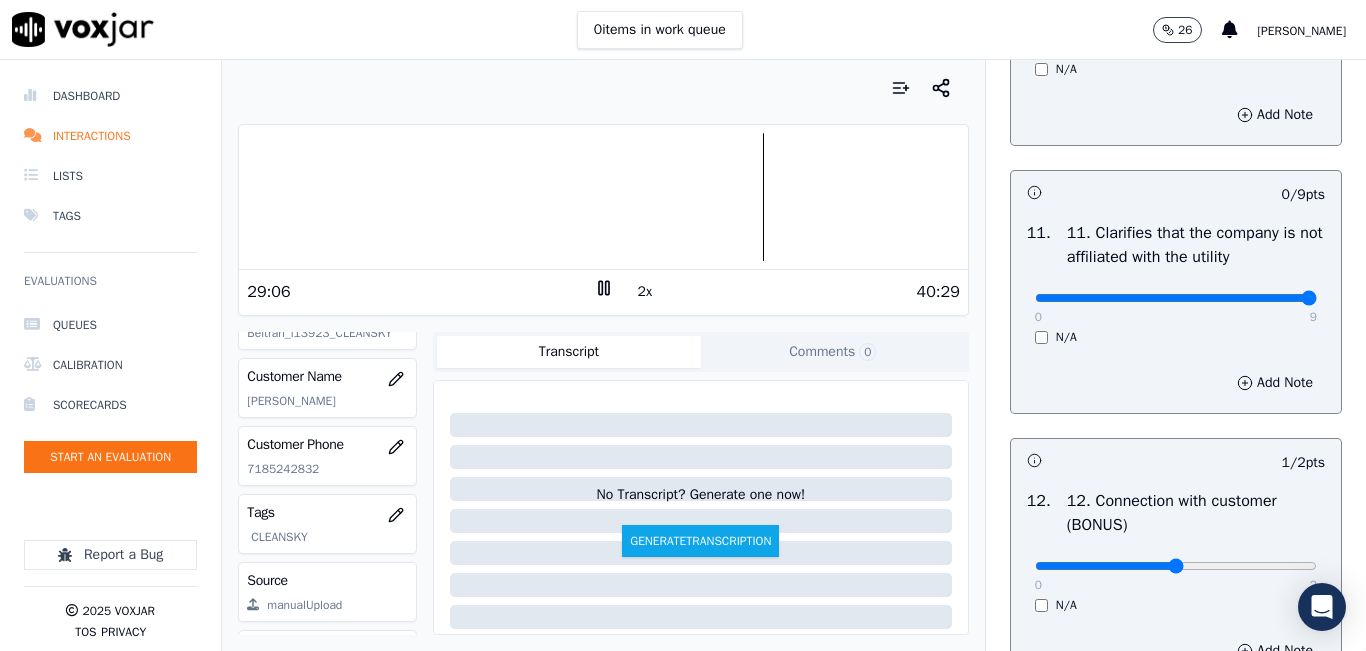 click at bounding box center (1176, -2526) 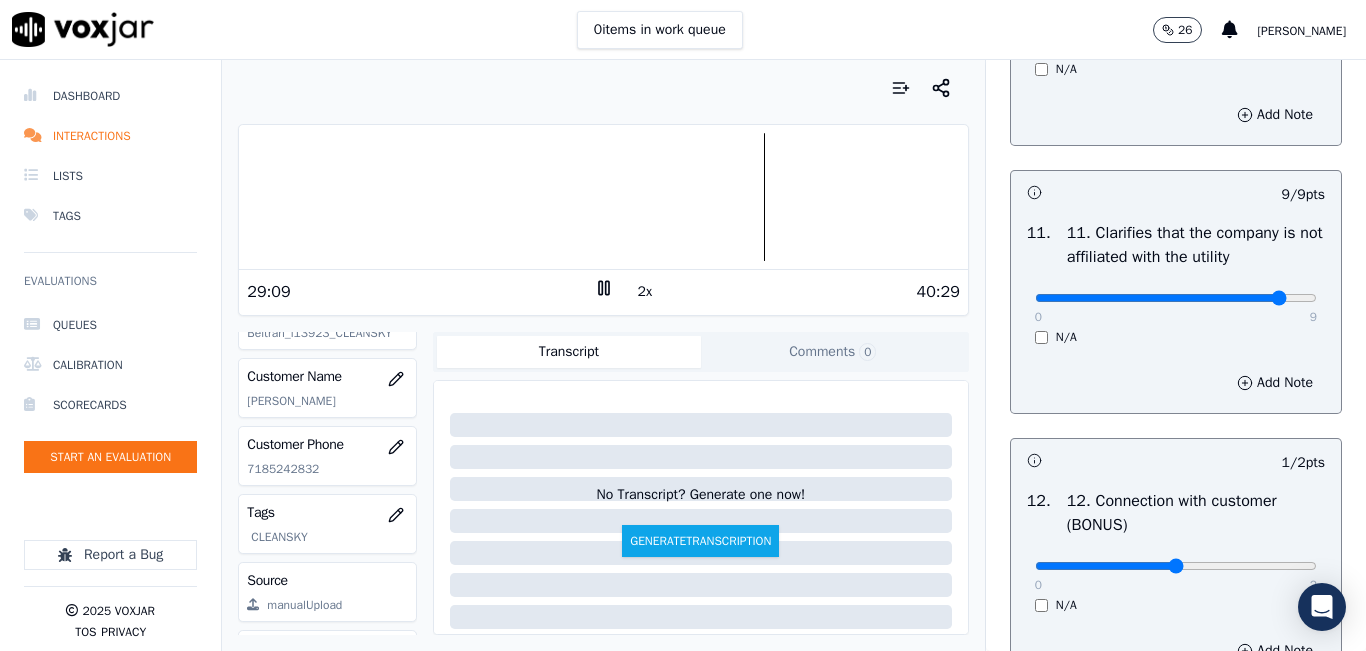 click at bounding box center (1176, -2526) 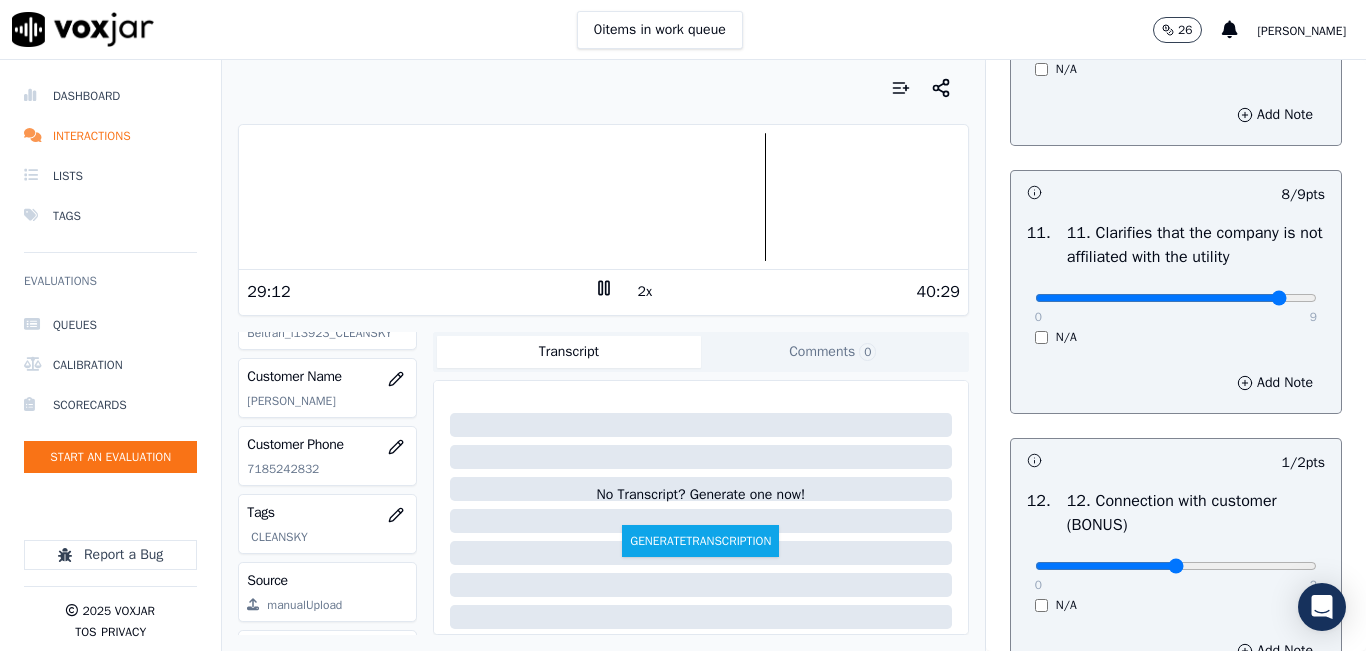 click on "0   9     N/A" at bounding box center (1176, 307) 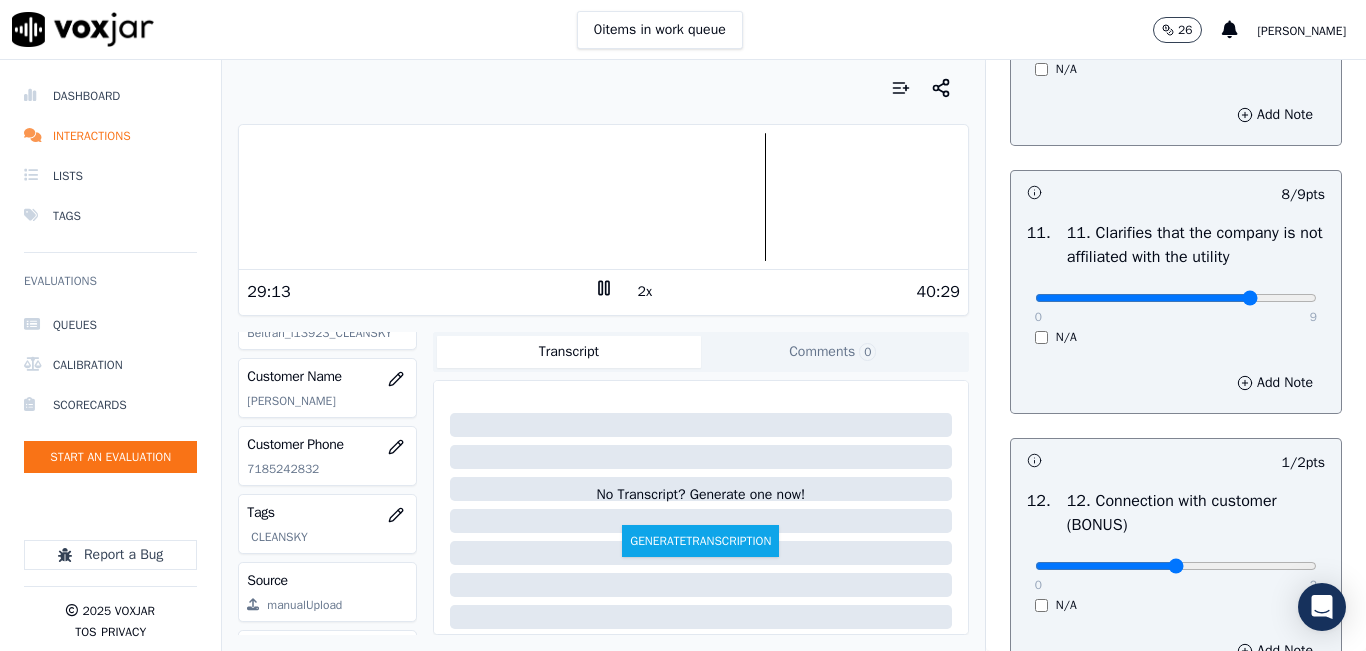 click at bounding box center (1176, -2526) 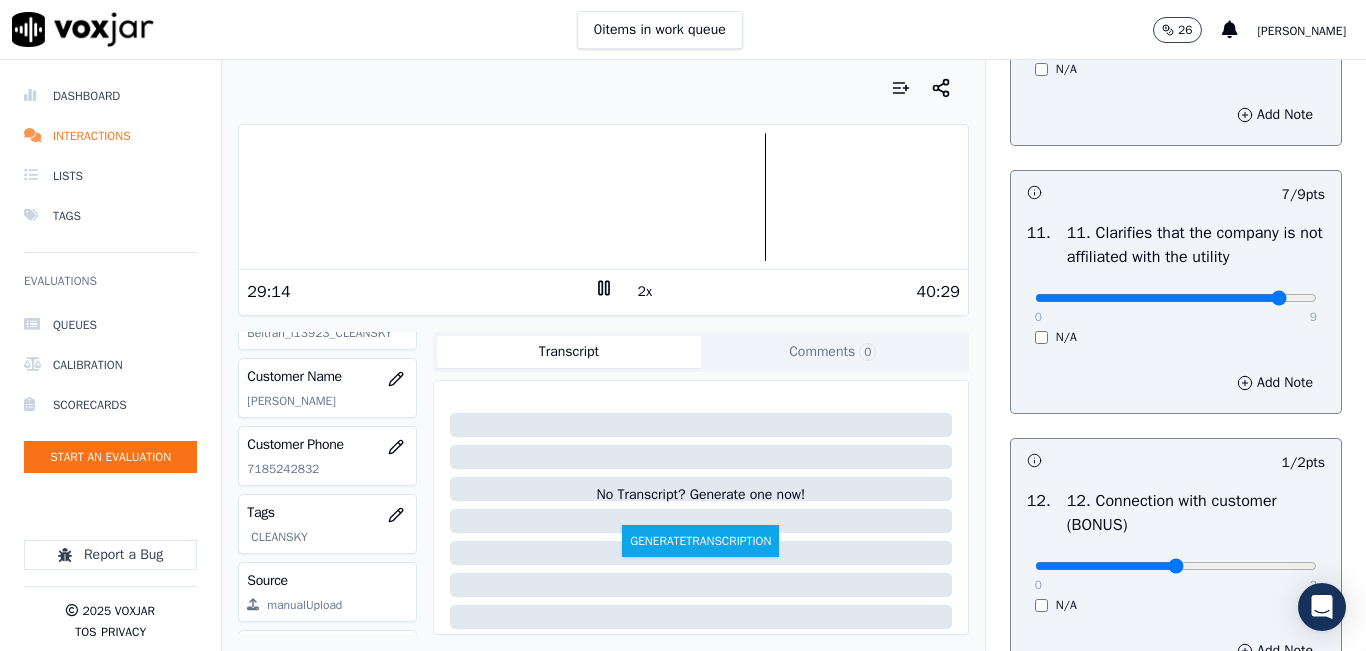 type on "8" 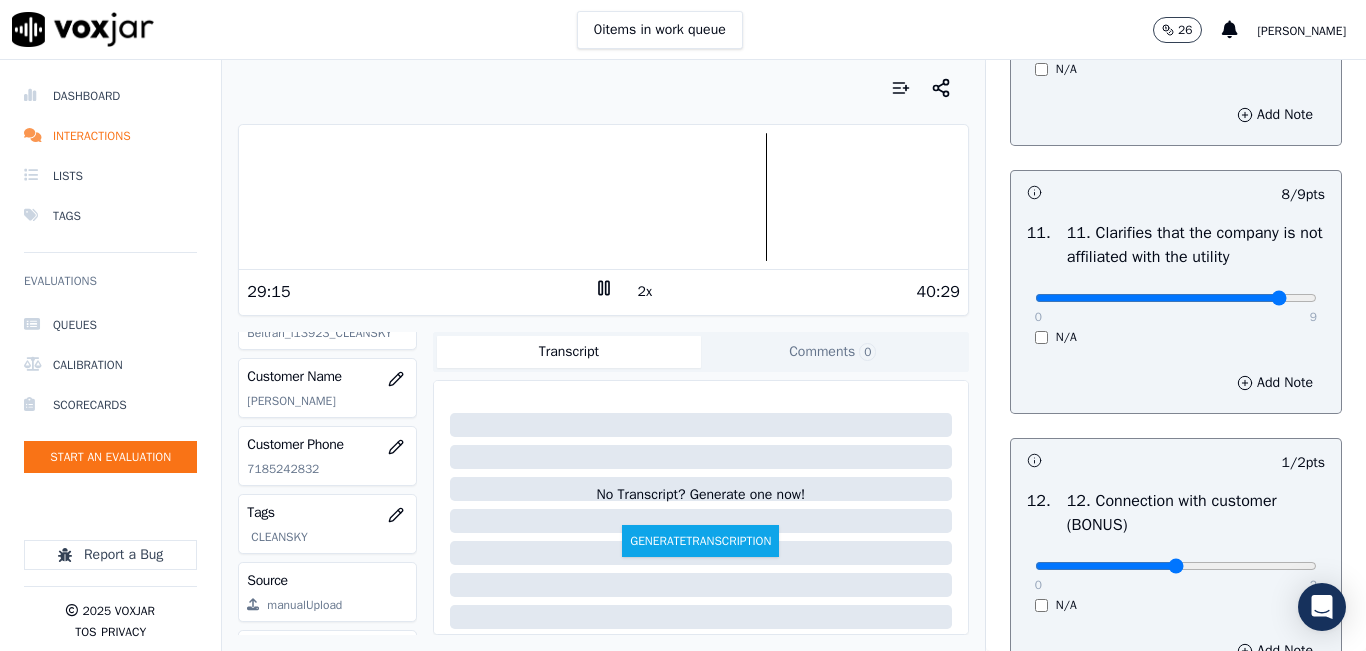 scroll, scrollTop: 2542, scrollLeft: 0, axis: vertical 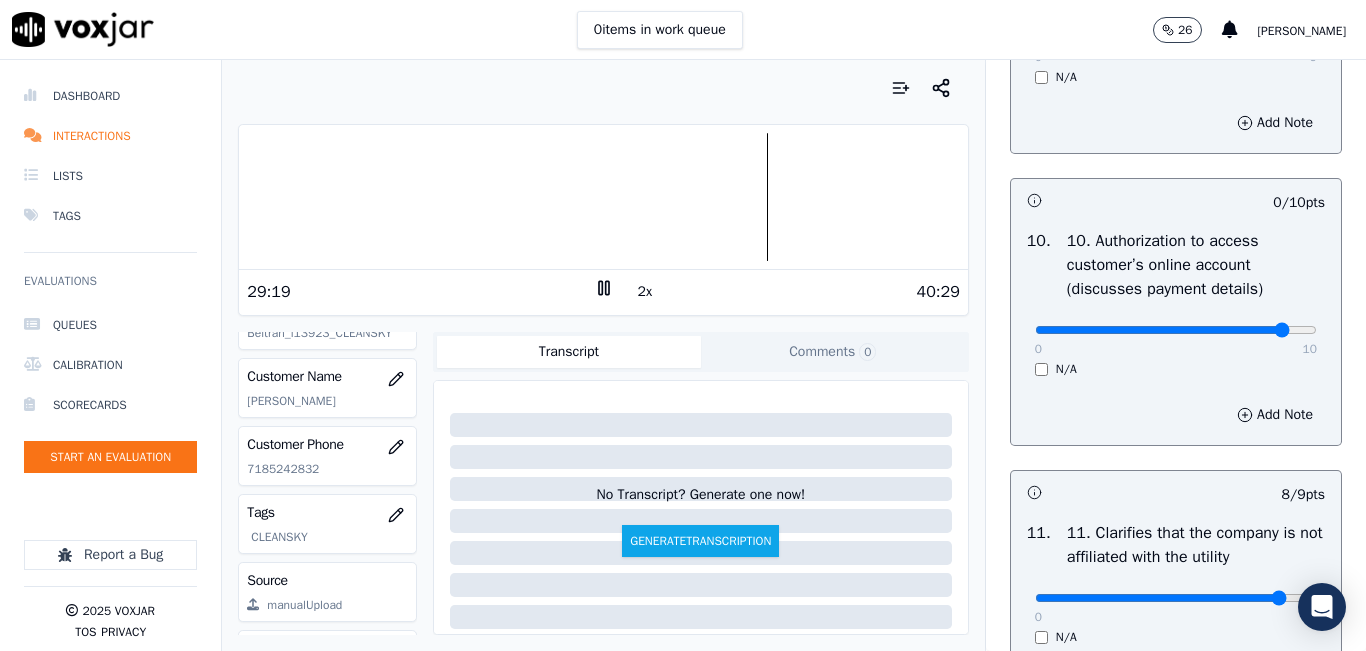 type on "9" 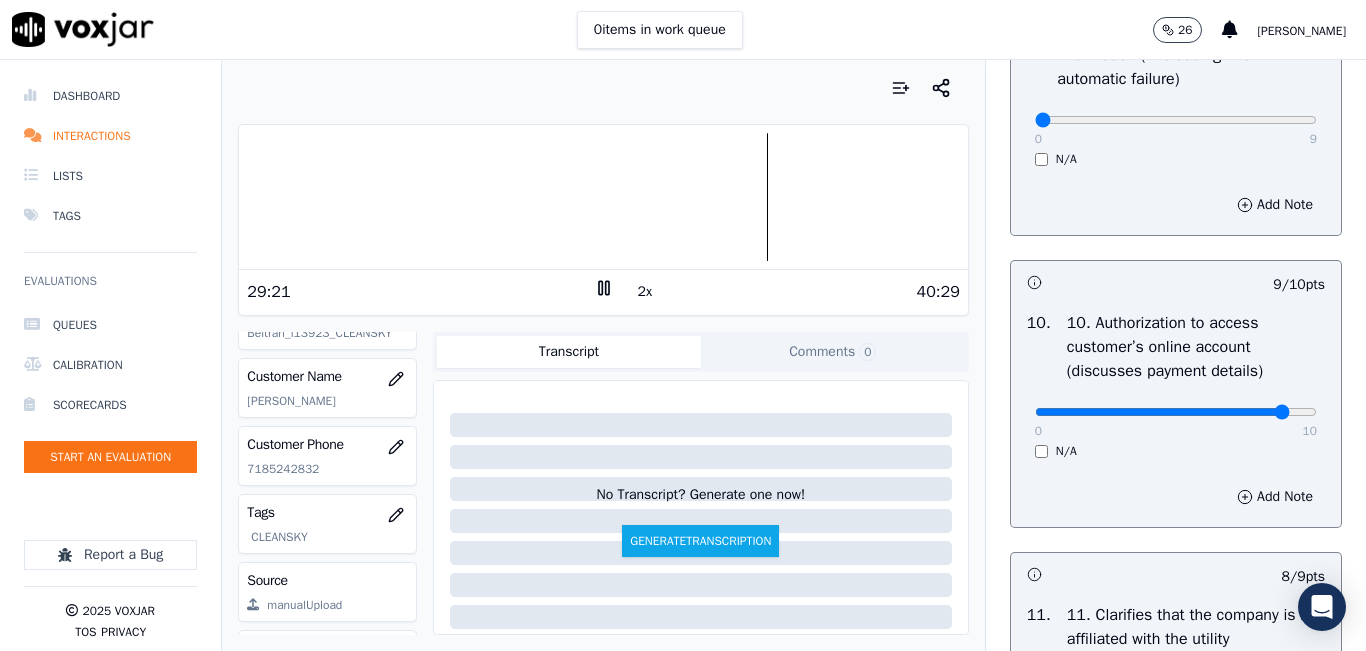 scroll, scrollTop: 2342, scrollLeft: 0, axis: vertical 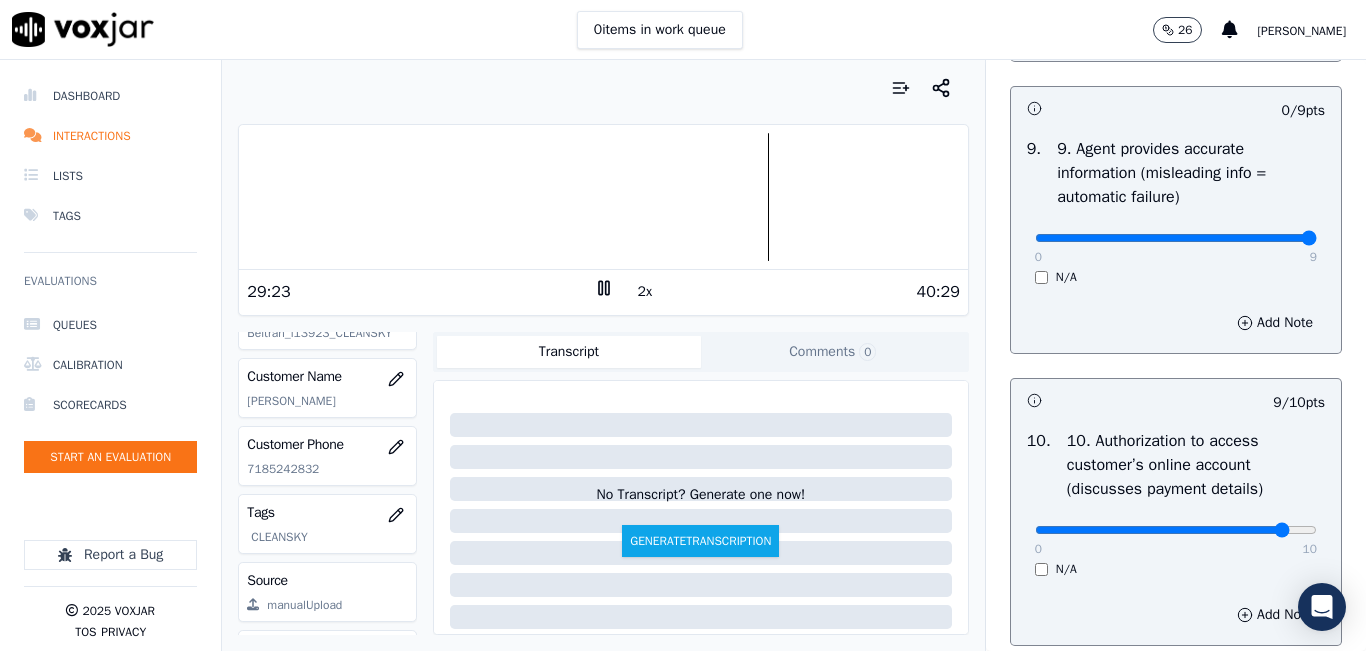 drag, startPoint x: 1234, startPoint y: 307, endPoint x: 1289, endPoint y: 316, distance: 55.7315 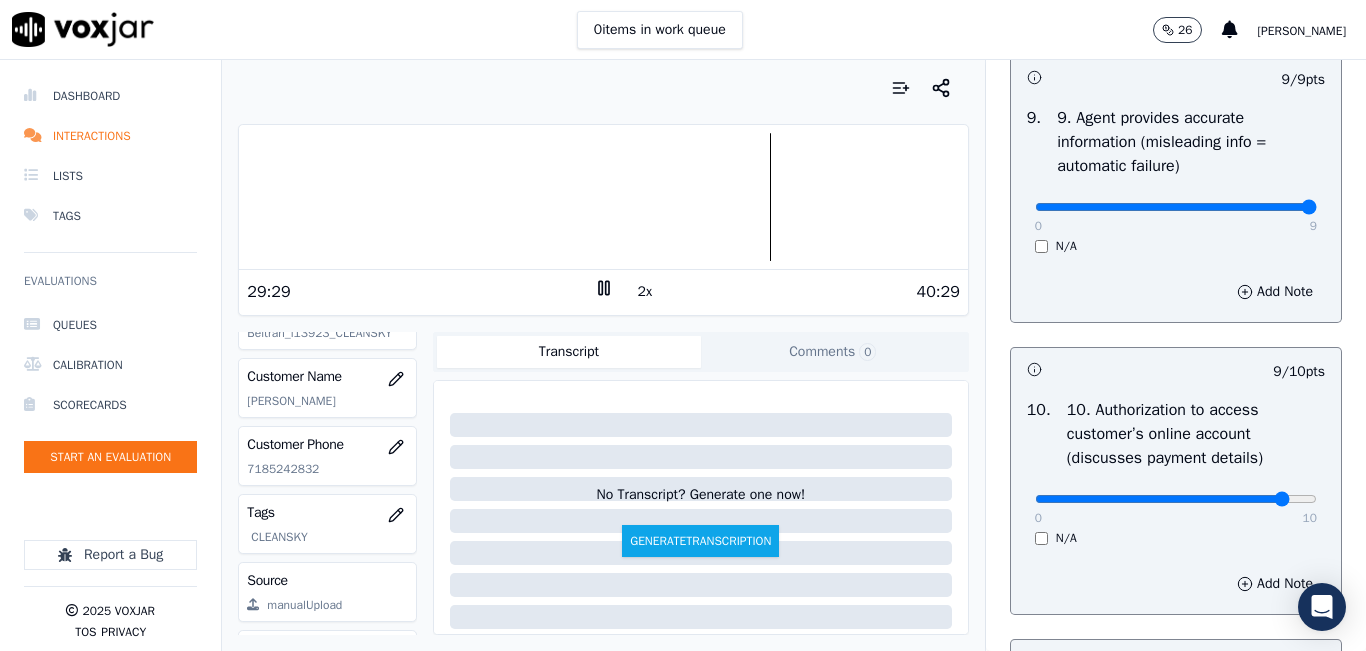 scroll, scrollTop: 2542, scrollLeft: 0, axis: vertical 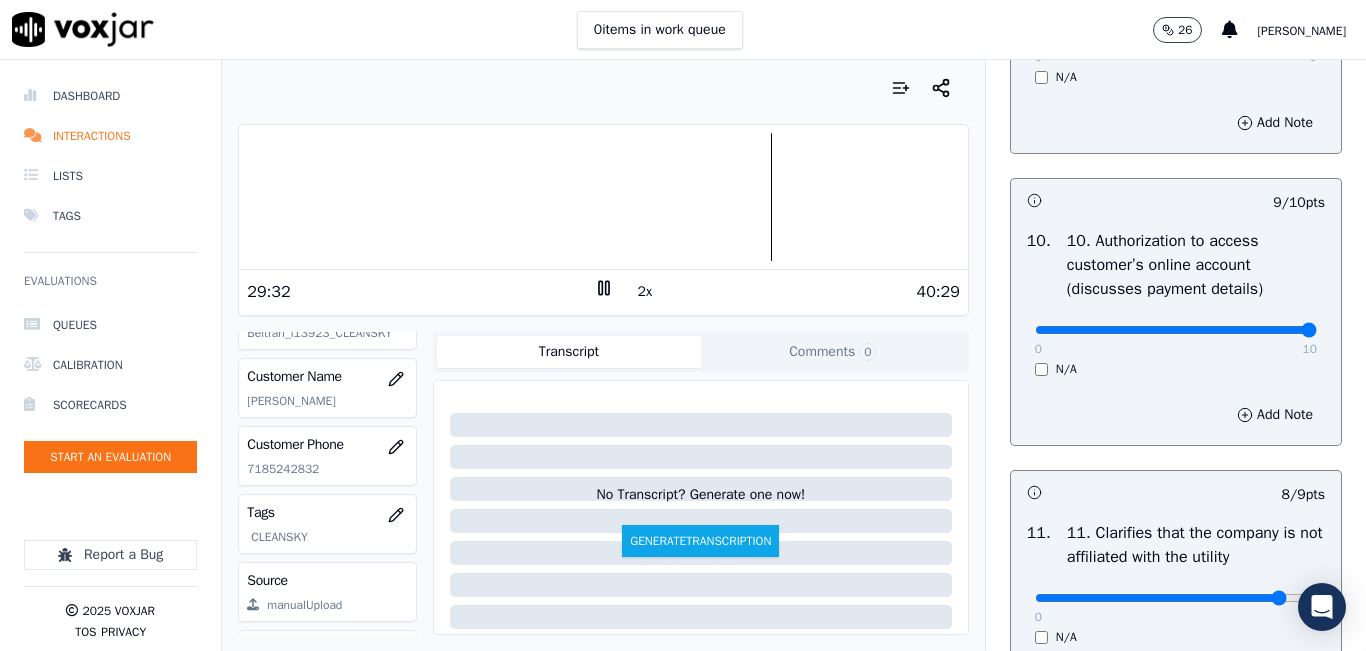drag, startPoint x: 1257, startPoint y: 401, endPoint x: 1289, endPoint y: 404, distance: 32.140316 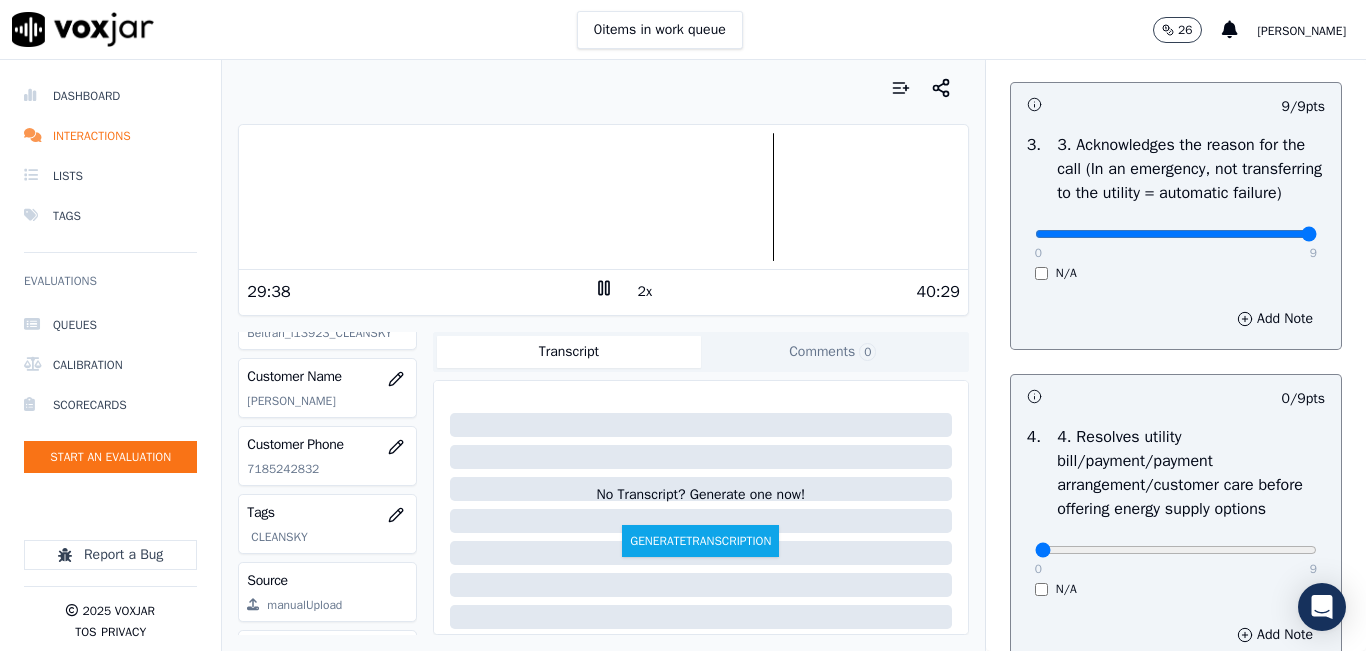 scroll, scrollTop: 942, scrollLeft: 0, axis: vertical 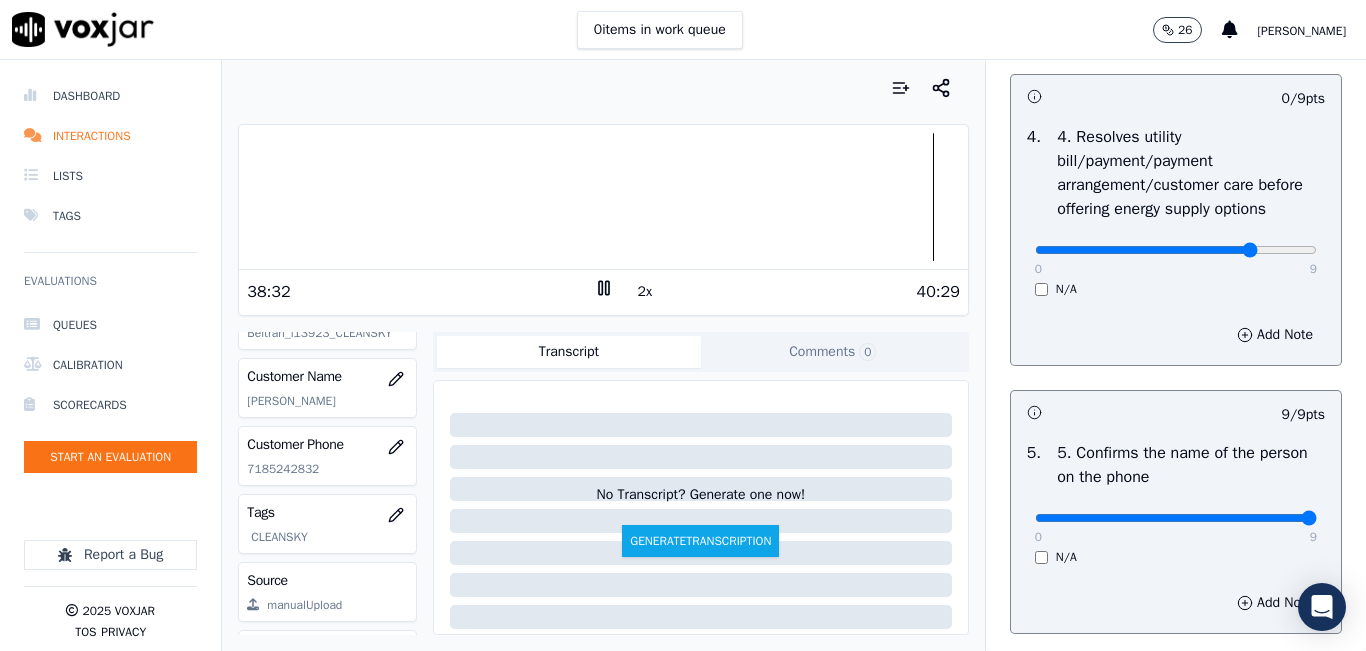 type on "7" 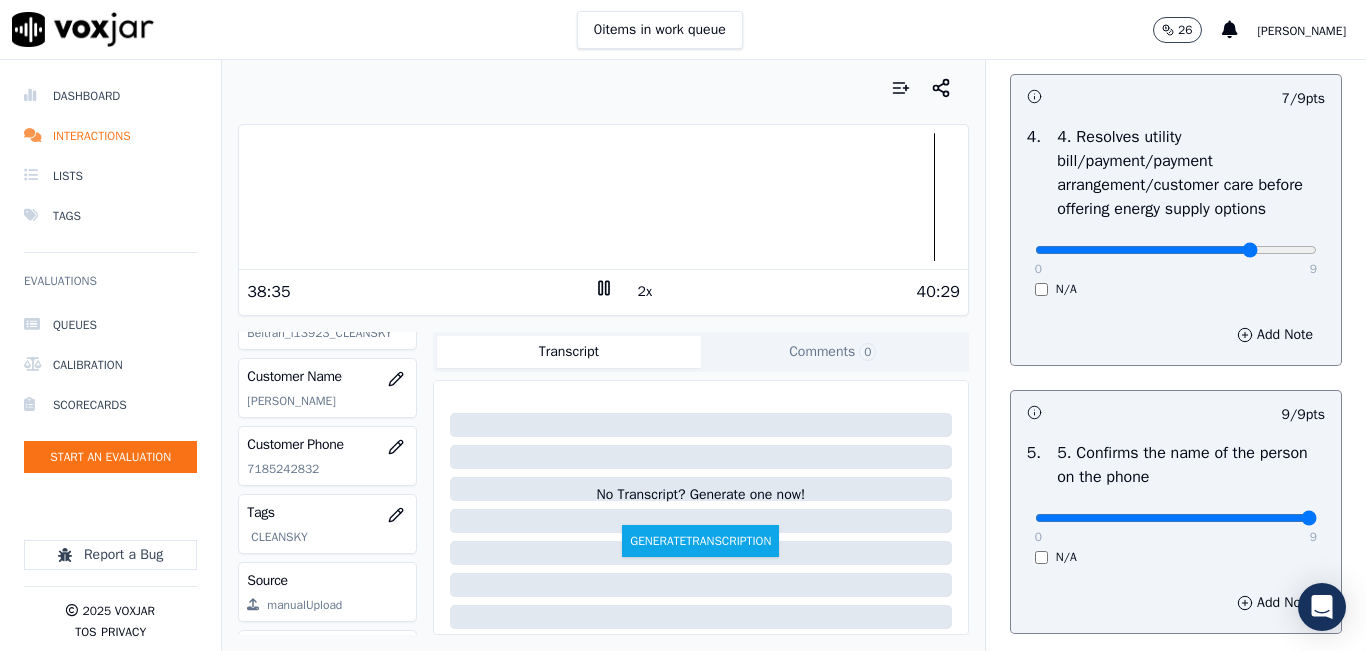 click at bounding box center (1176, -626) 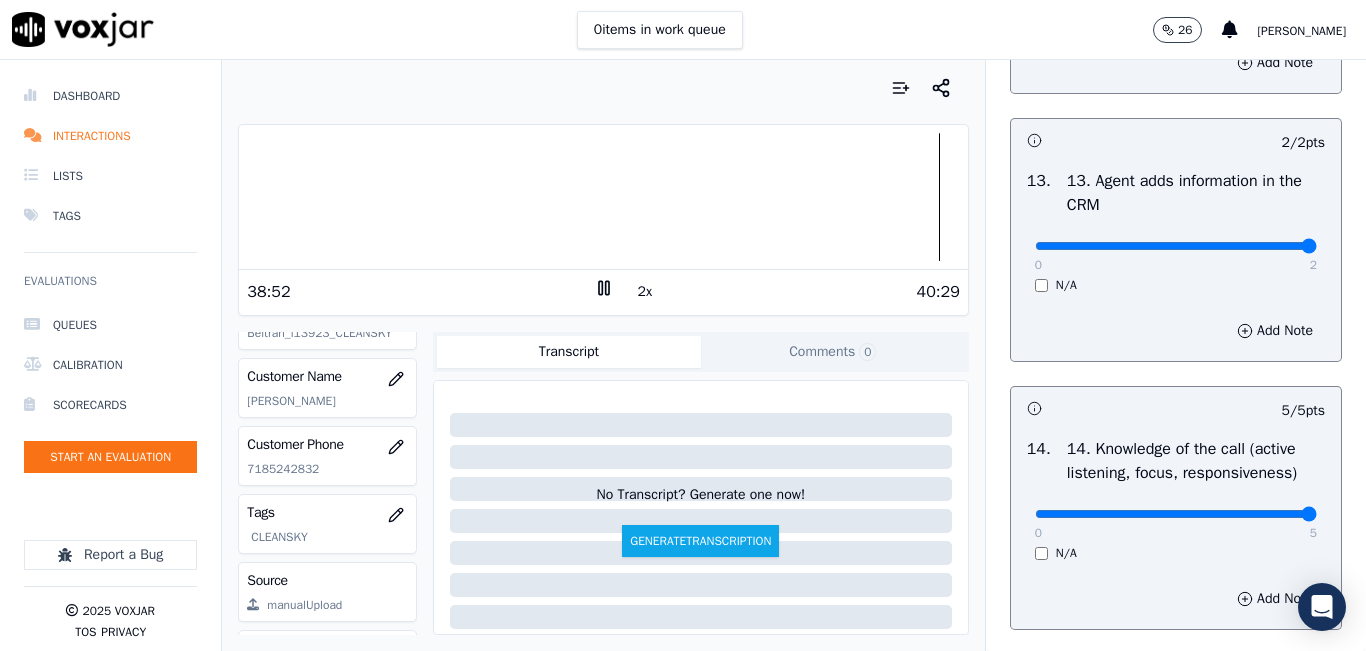 scroll, scrollTop: 3642, scrollLeft: 0, axis: vertical 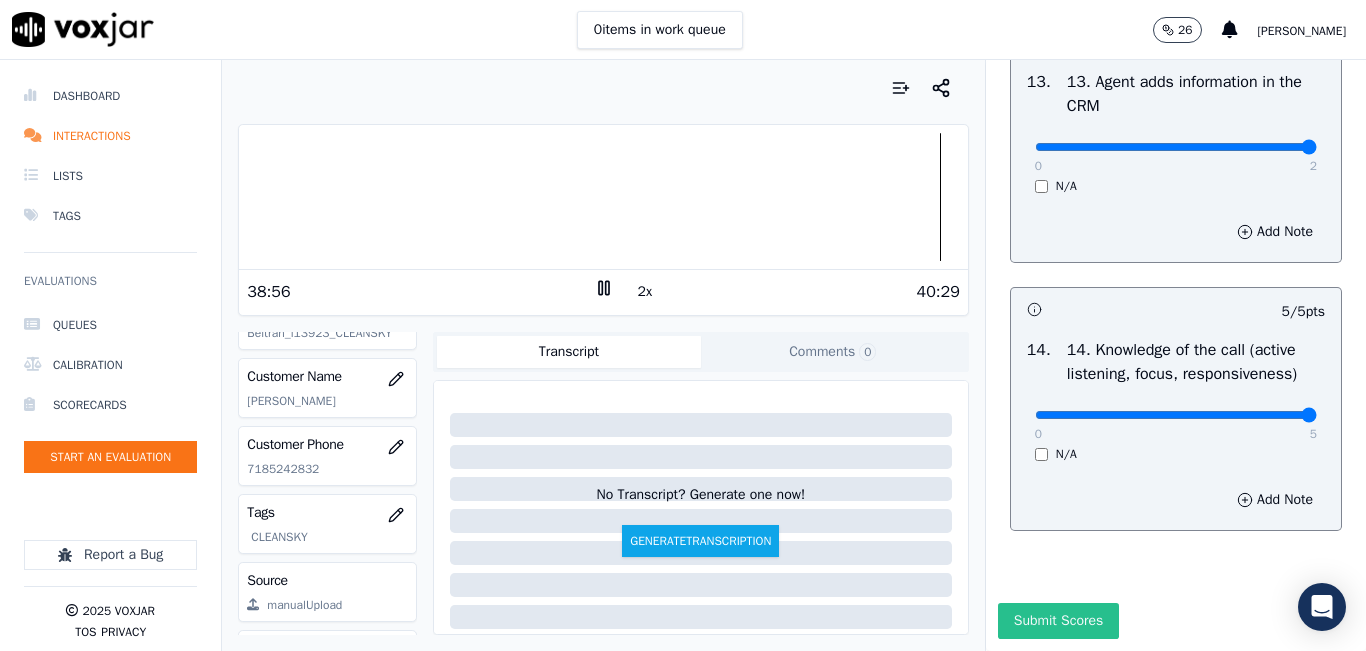 click on "Submit Scores" at bounding box center (1058, 621) 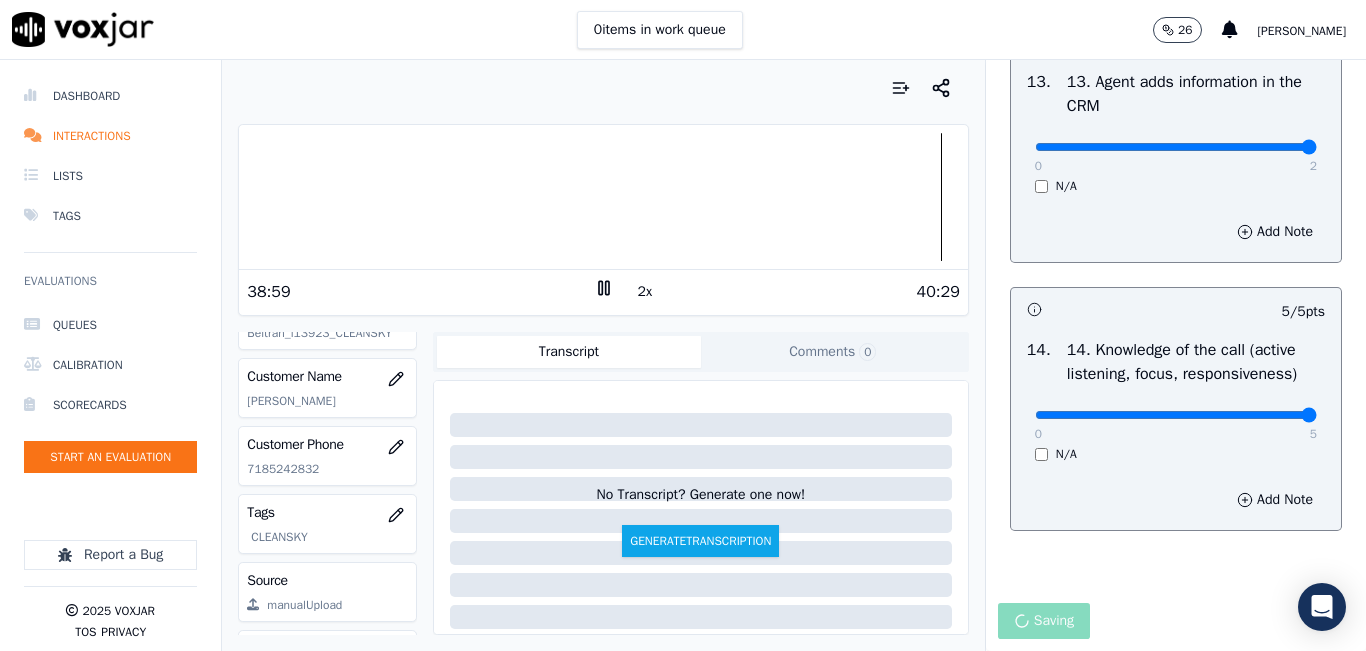 click 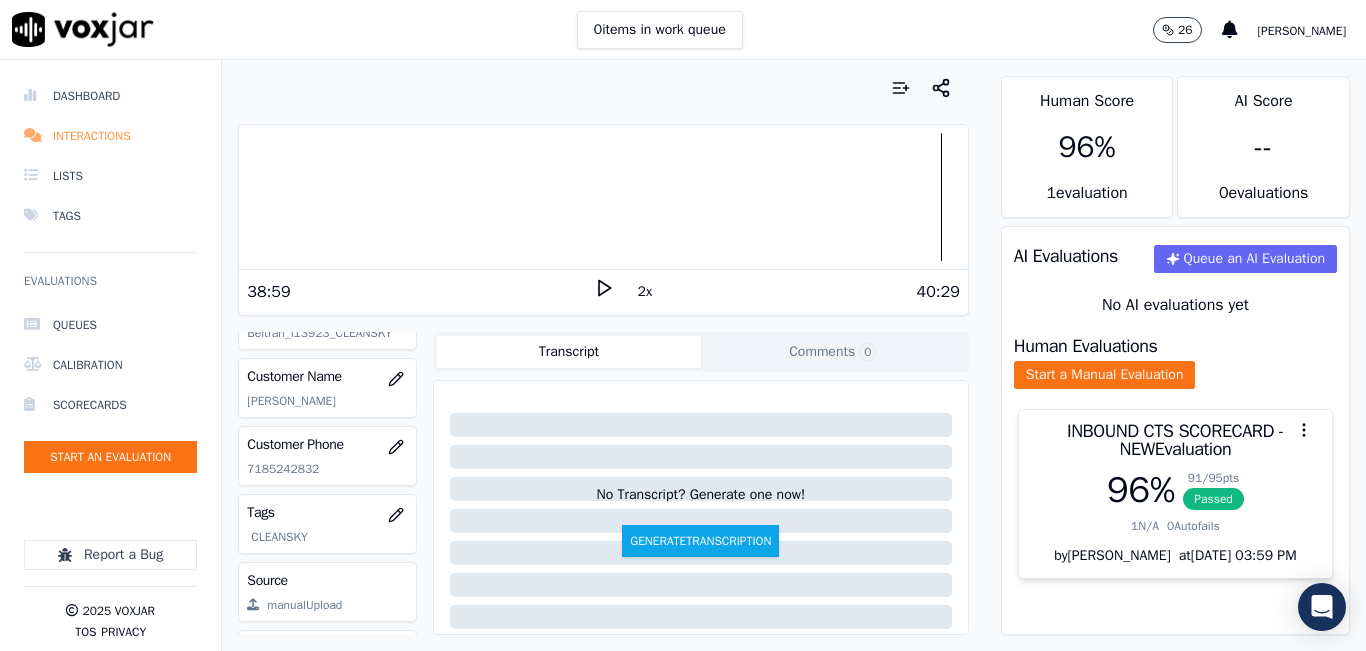 click on "Interactions" at bounding box center [110, 136] 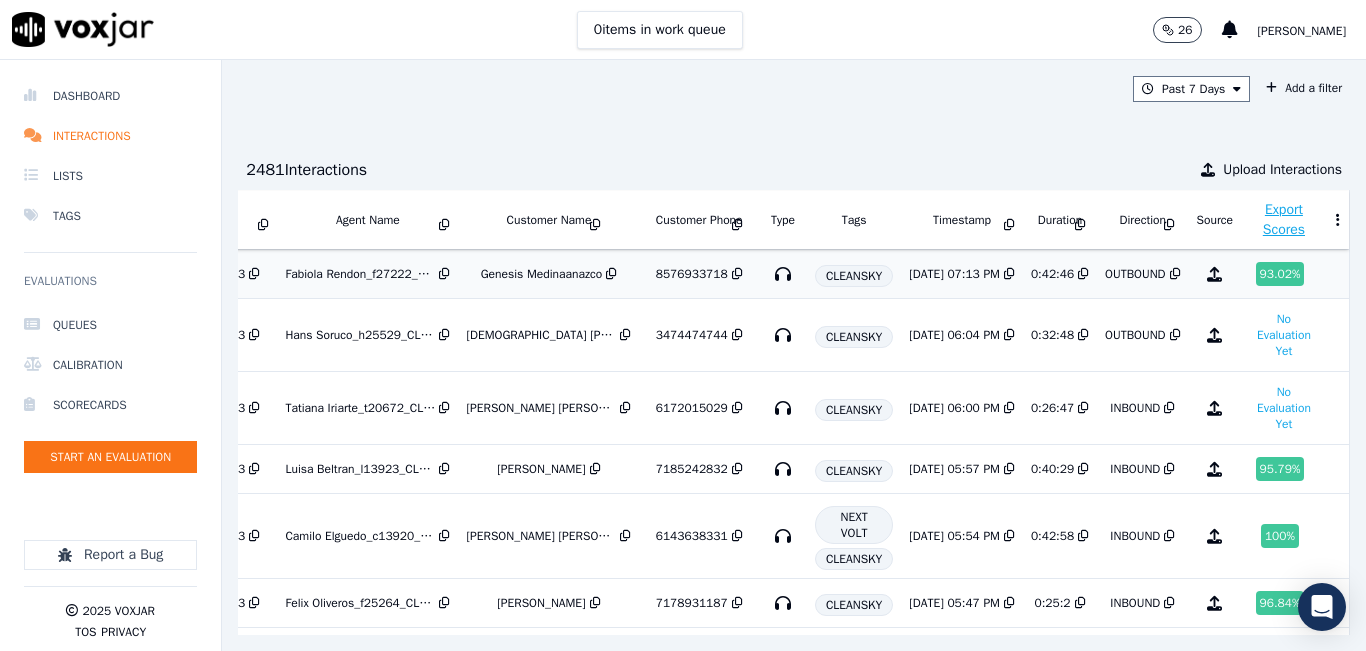 scroll, scrollTop: 700, scrollLeft: 333, axis: both 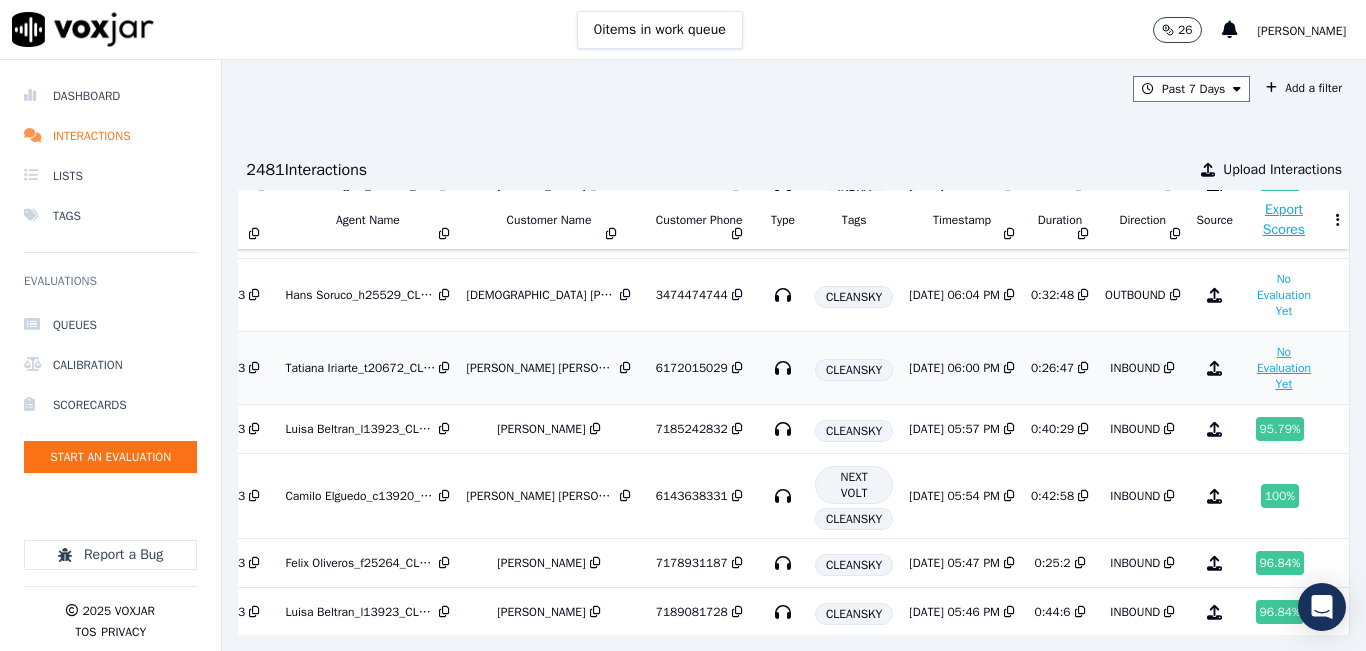 click on "No Evaluation Yet" at bounding box center [1284, 368] 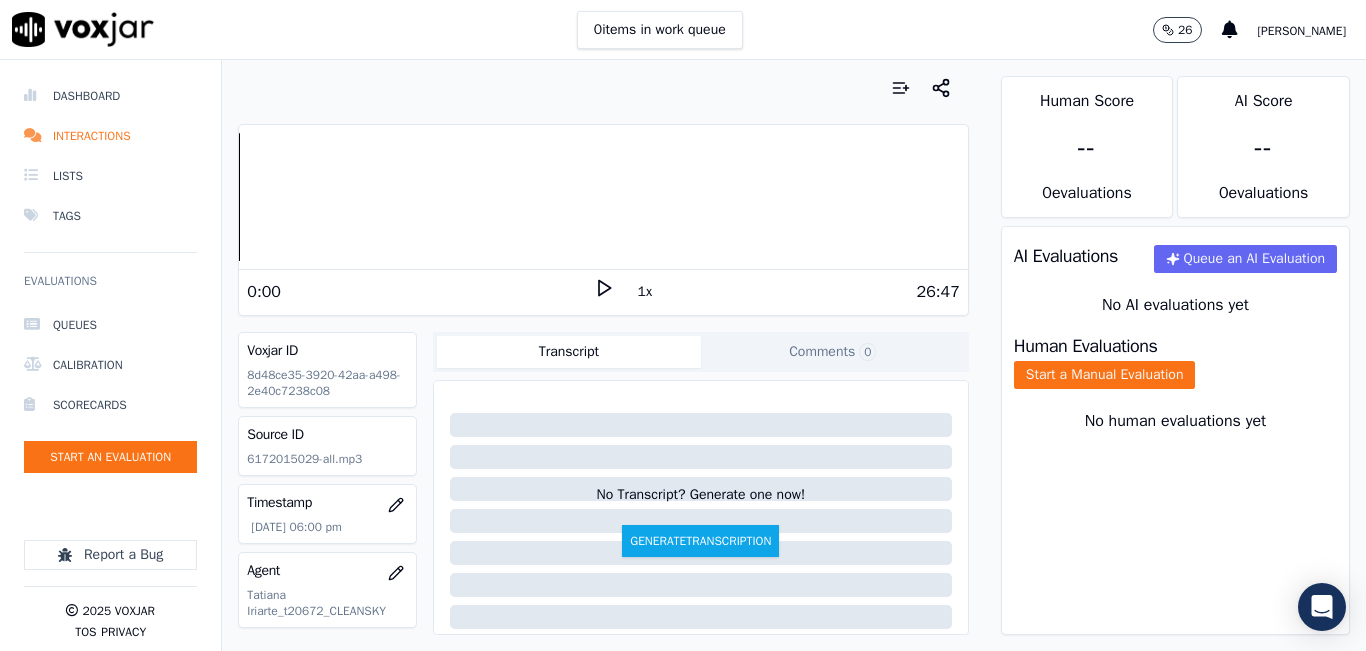 click at bounding box center [603, 88] 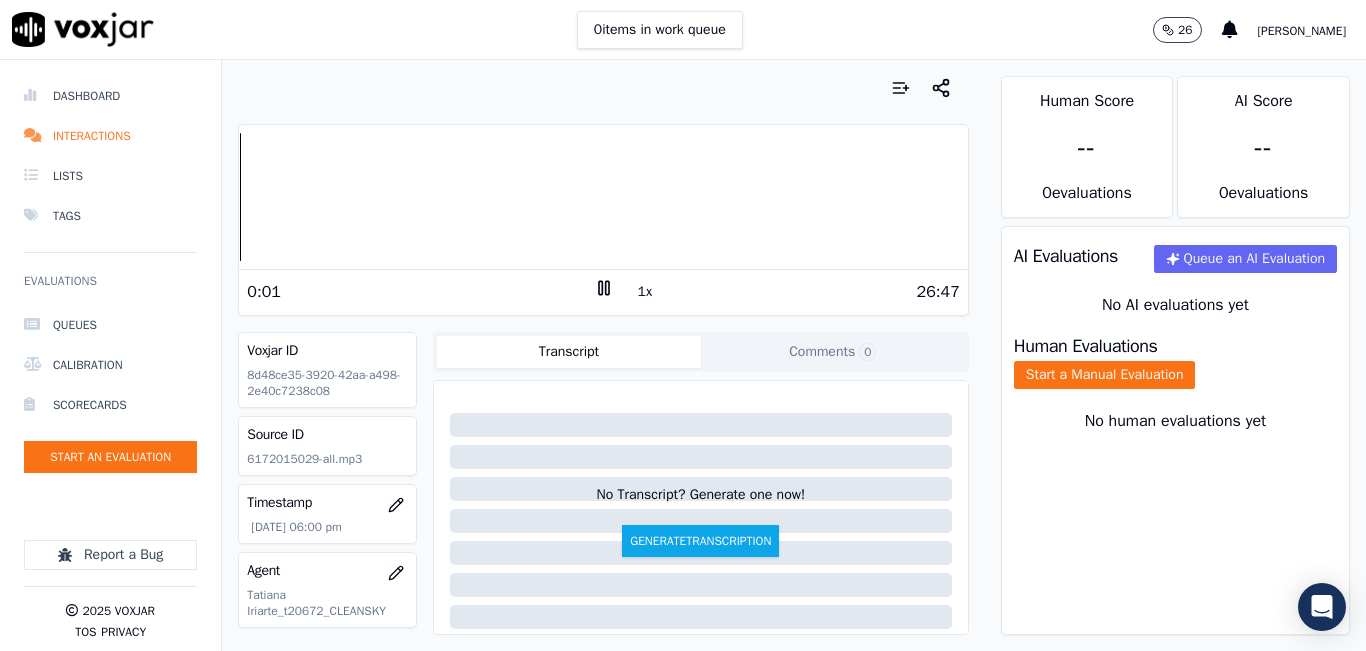 click on "1x" at bounding box center (645, 292) 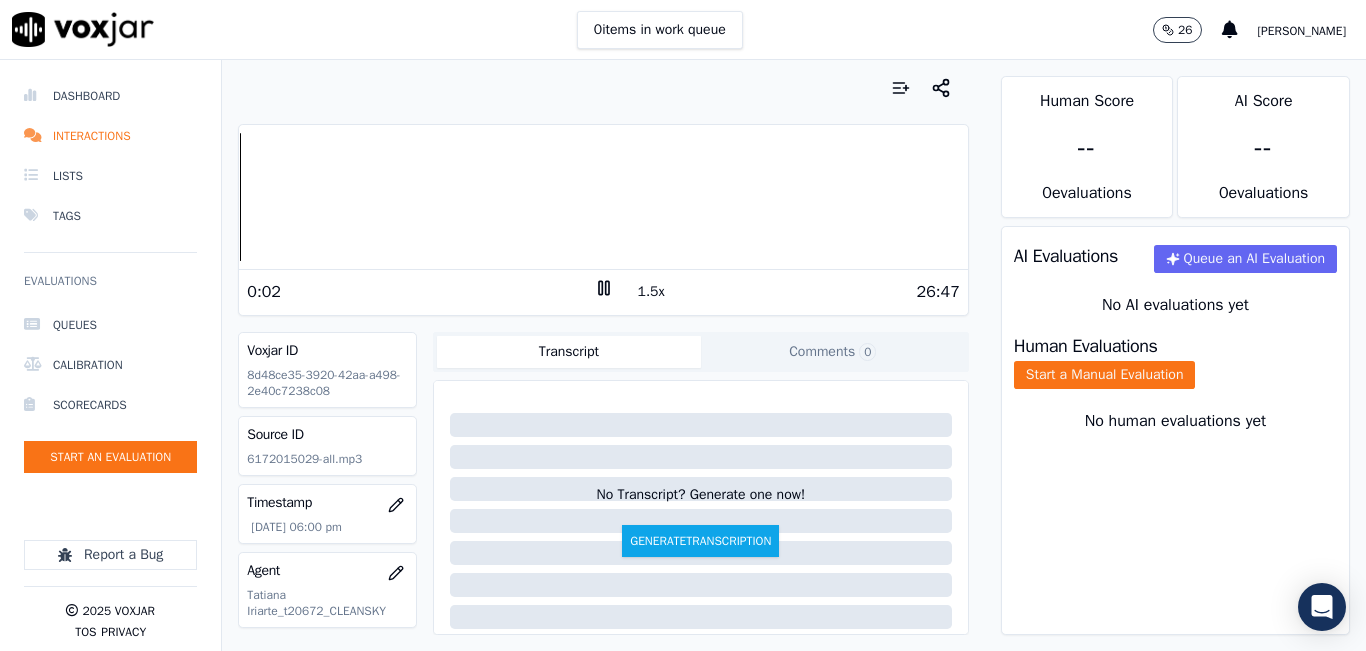click on "1.5x" at bounding box center (651, 292) 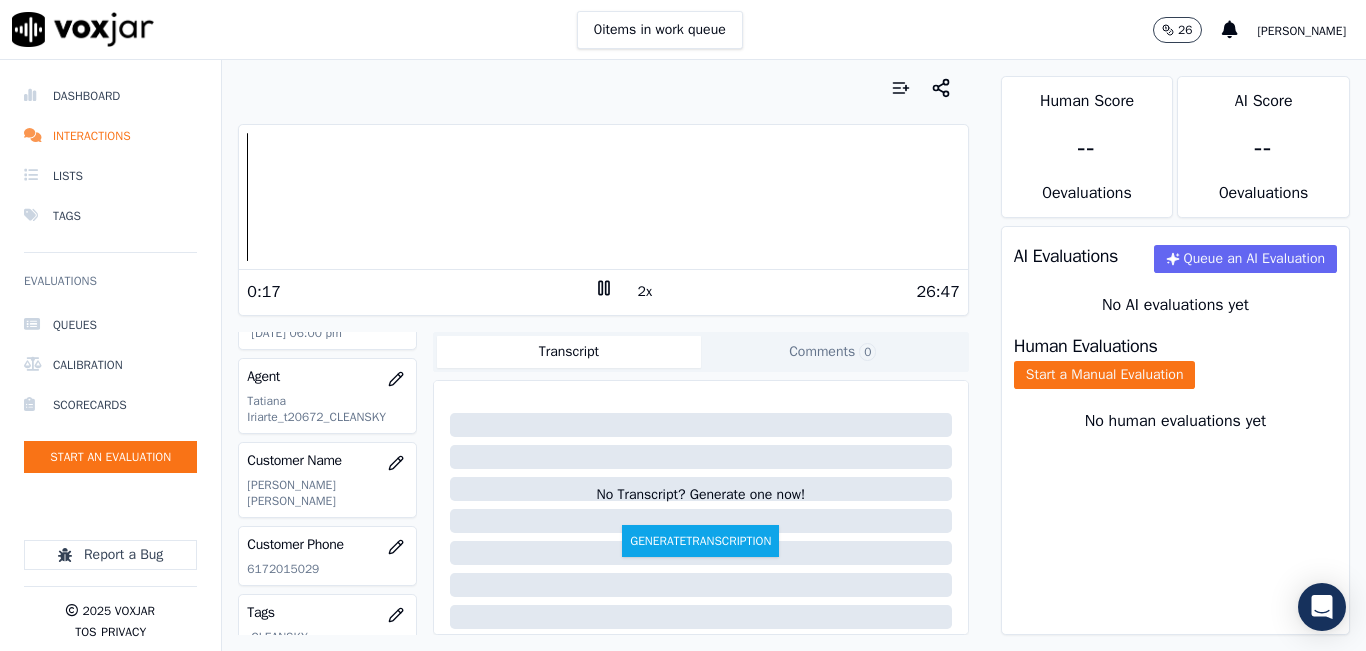 scroll, scrollTop: 200, scrollLeft: 0, axis: vertical 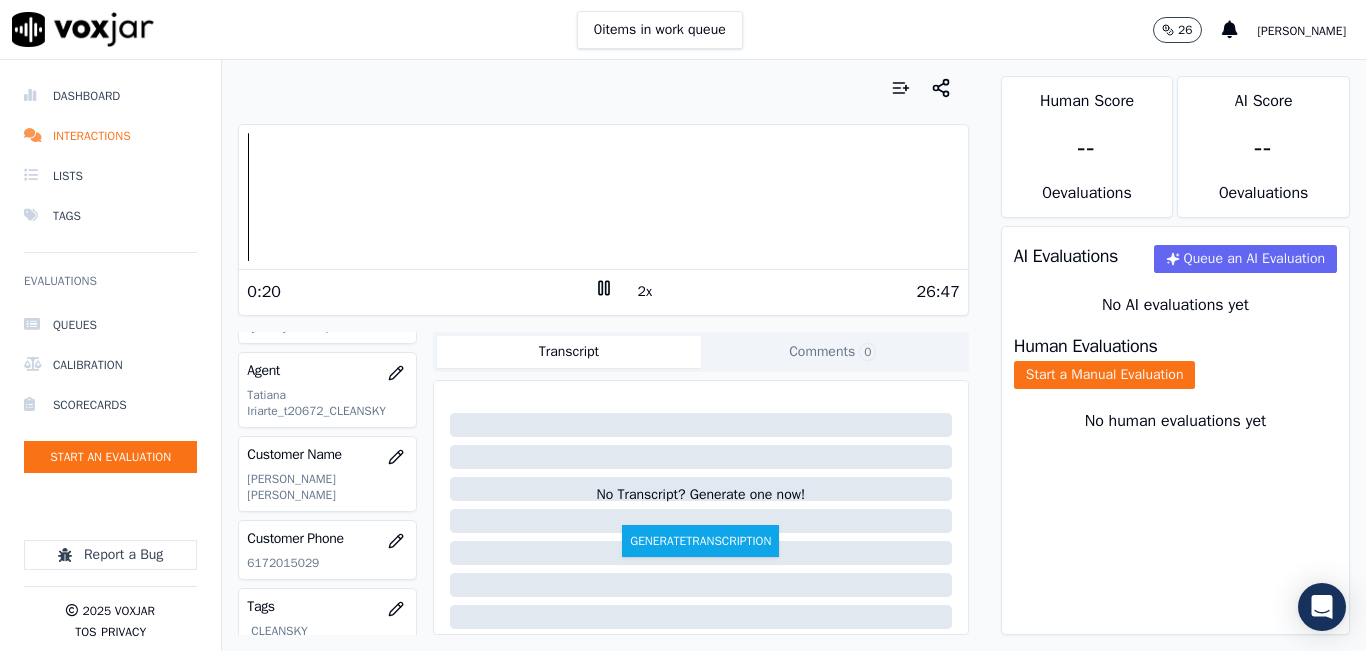 click on "6172015029" 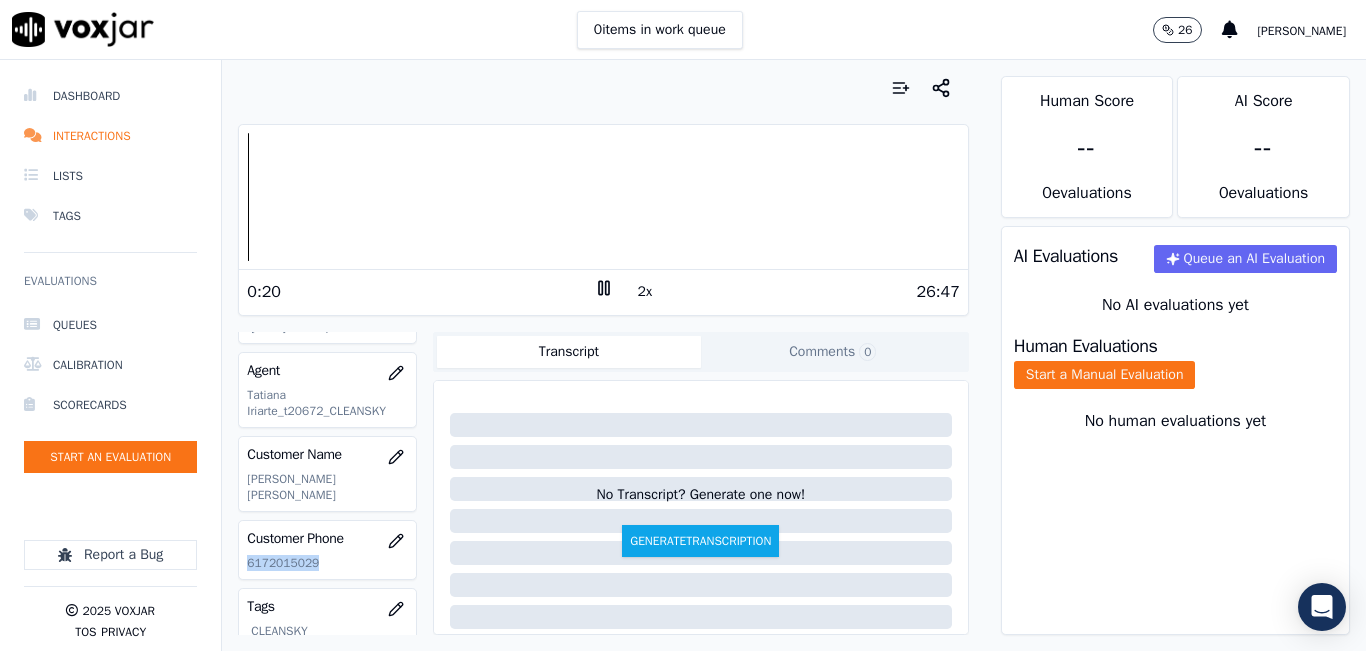click on "6172015029" 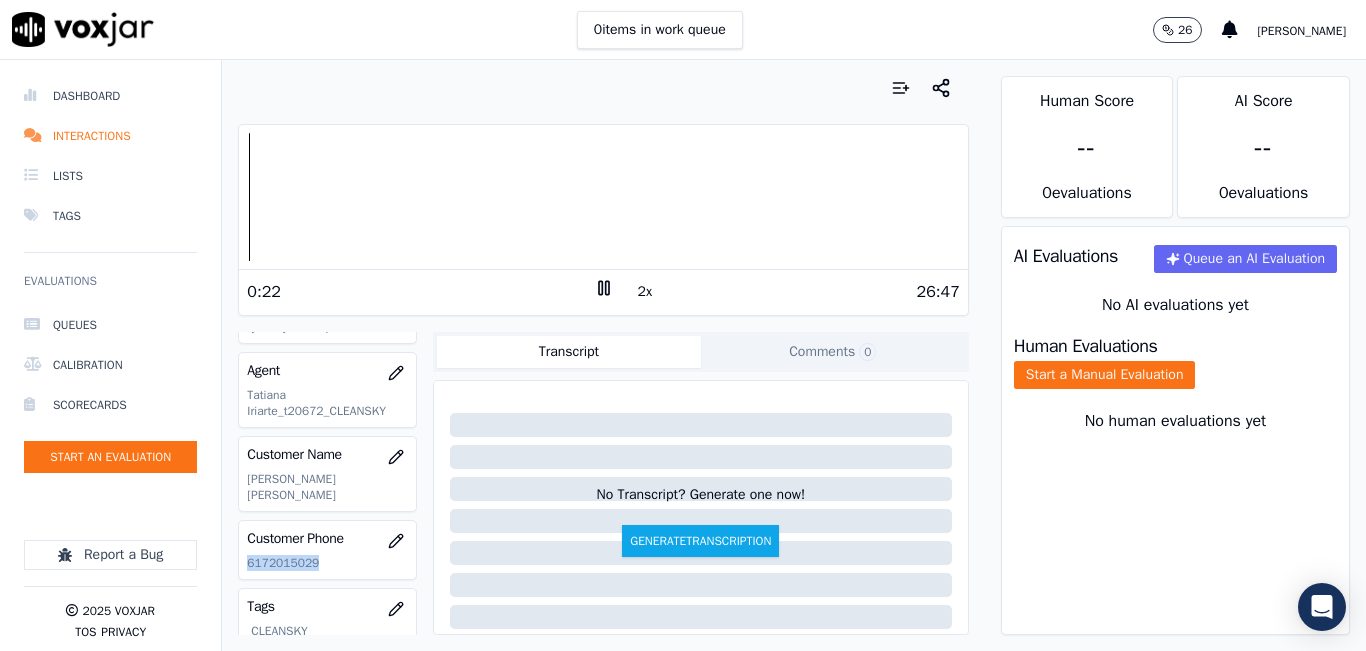 copy on "6172015029" 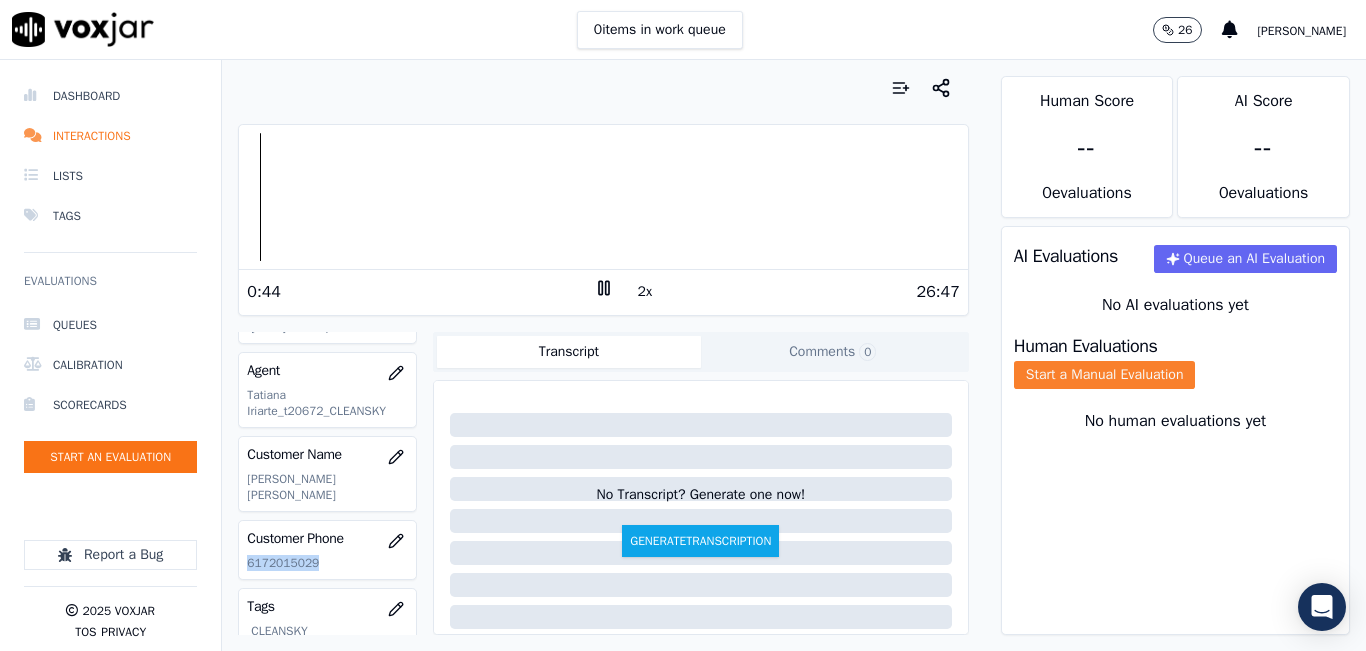 click on "Start a Manual Evaluation" 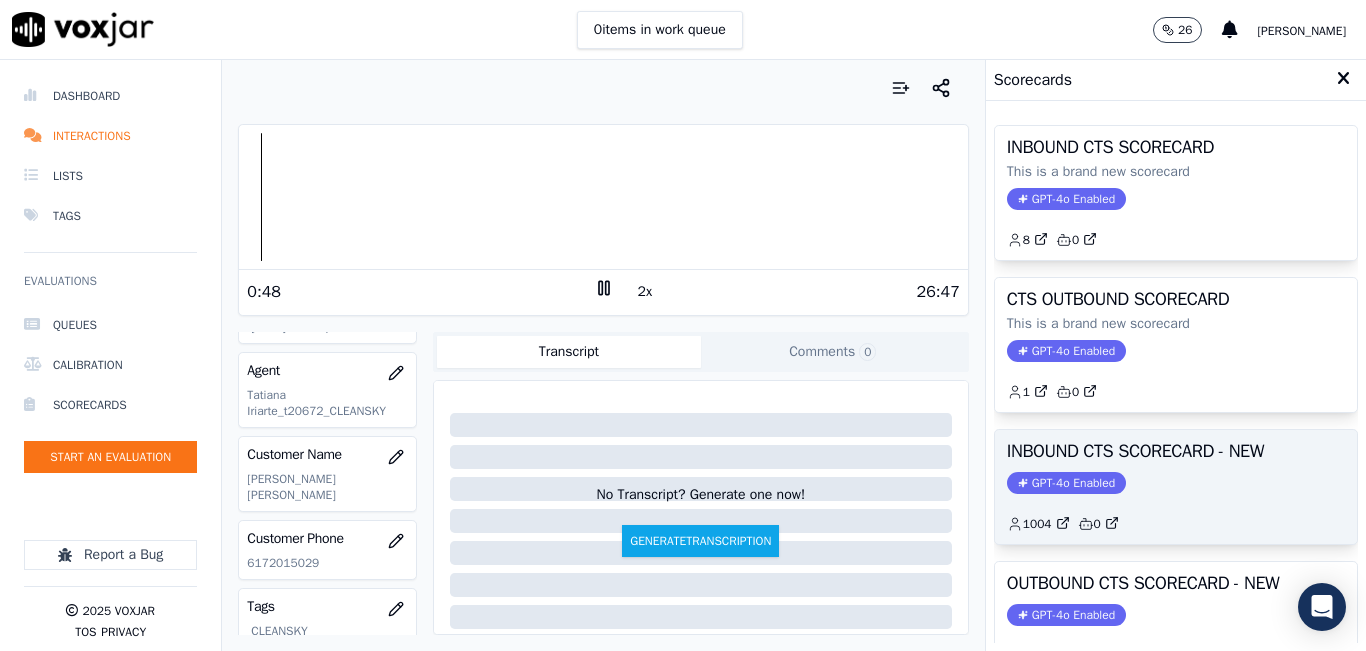 click on "INBOUND CTS SCORECARD - NEW" at bounding box center (1176, 451) 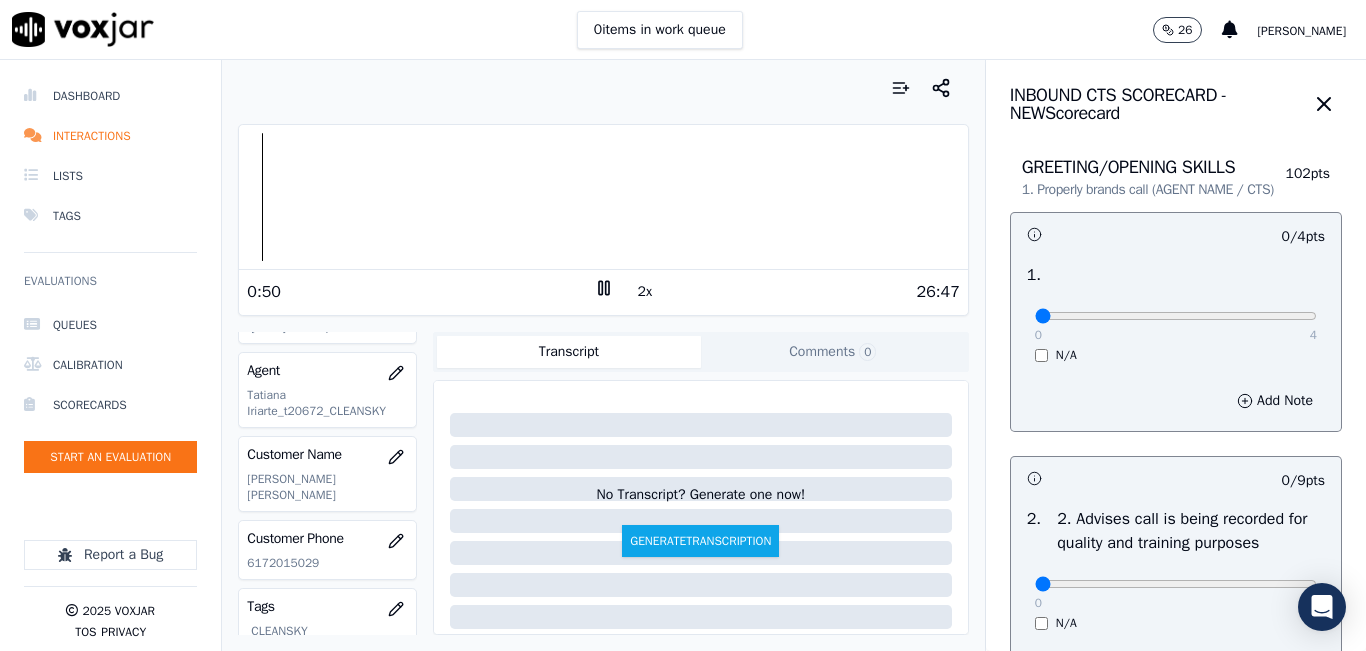 click on "Dashboard   Interactions   Lists   Tags       Evaluations     Queues   Calibration   Scorecards   Start an Evaluation
Report a Bug       2025   Voxjar   TOS   Privacy             Your browser does not support the audio element.   0:50     2x   26:47   Voxjar ID   8d48ce35-3920-42aa-a498-2e40c7238c08   Source ID   6172015029-all.mp3   Timestamp
07/25/2025 06:00 pm     Agent
Tatiana Iriarte_t20672_CLEANSKY     Customer Name     LUIS MIGUEL MEDINA VILLEGAS     Customer Phone     6172015029     Tags
CLEANSKY     Source     manualUpload   Type     AUDIO       Transcript   Comments  0   No Transcript? Generate one now!   Generate  Transcription         Add Comment   Scores   Transcript   Metadata   Comments         Human Score   --   0  evaluation s   AI Score   --   0  evaluation s     AI Evaluations
Queue an AI Evaluation   No AI evaluations yet   Human Evaluations   Start a Manual Evaluation   No human evaluations yet       INBOUND CTS SCORECARD - NEW" at bounding box center [683, 355] 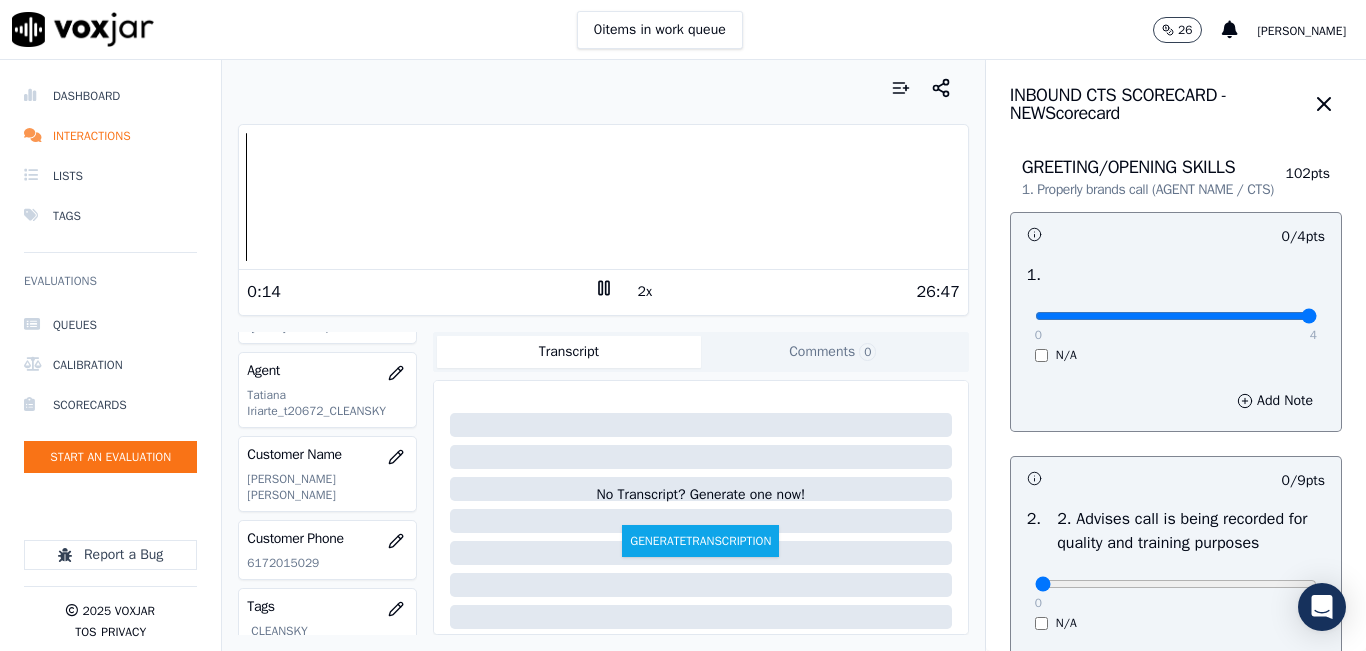 click at bounding box center [1176, 316] 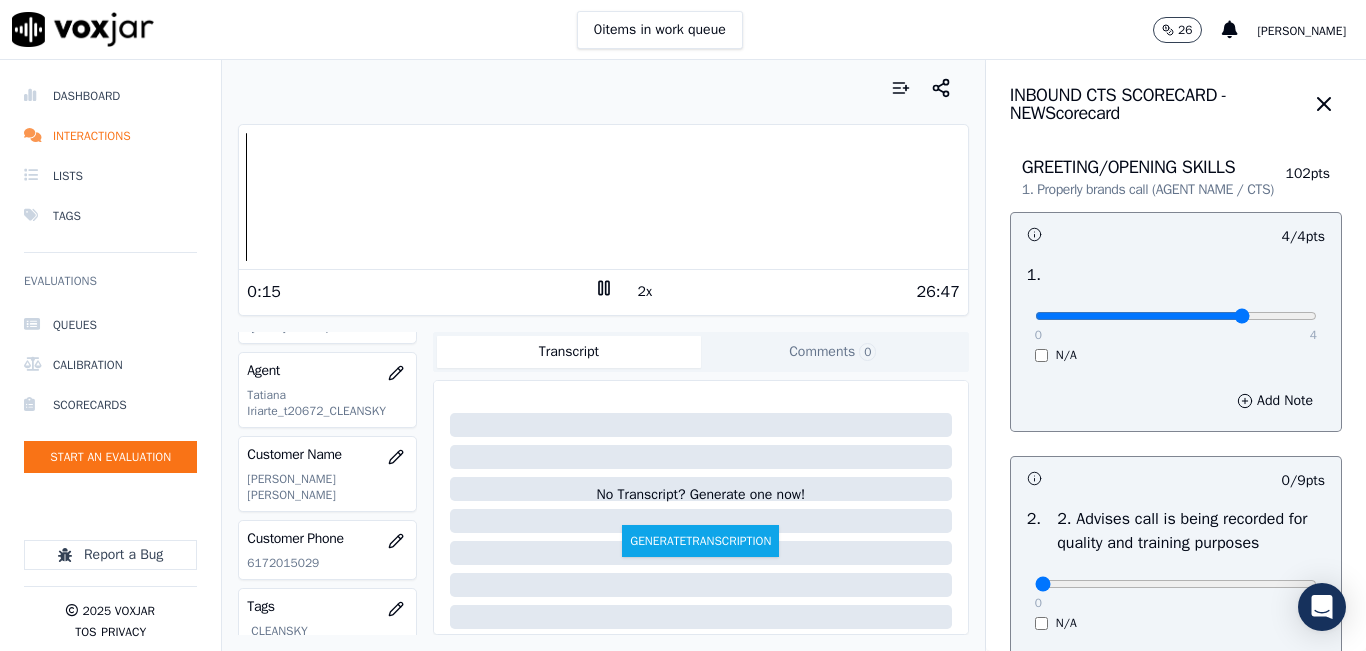 type on "3" 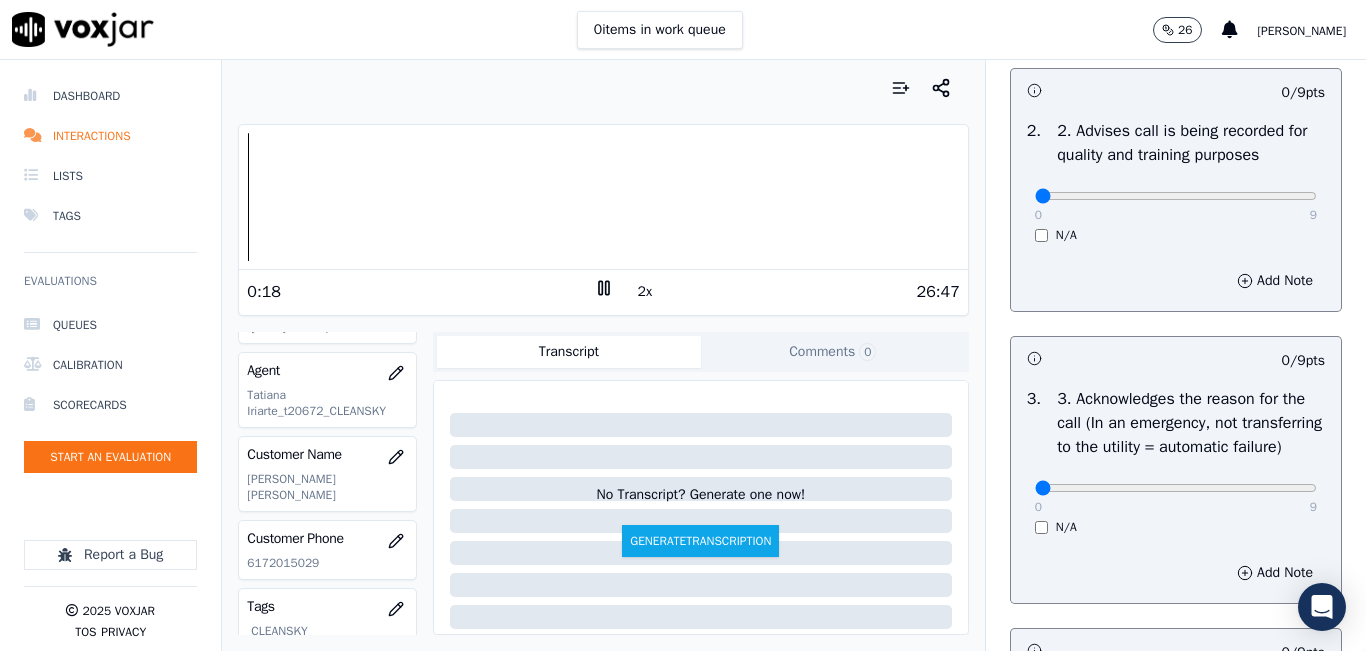 scroll, scrollTop: 500, scrollLeft: 0, axis: vertical 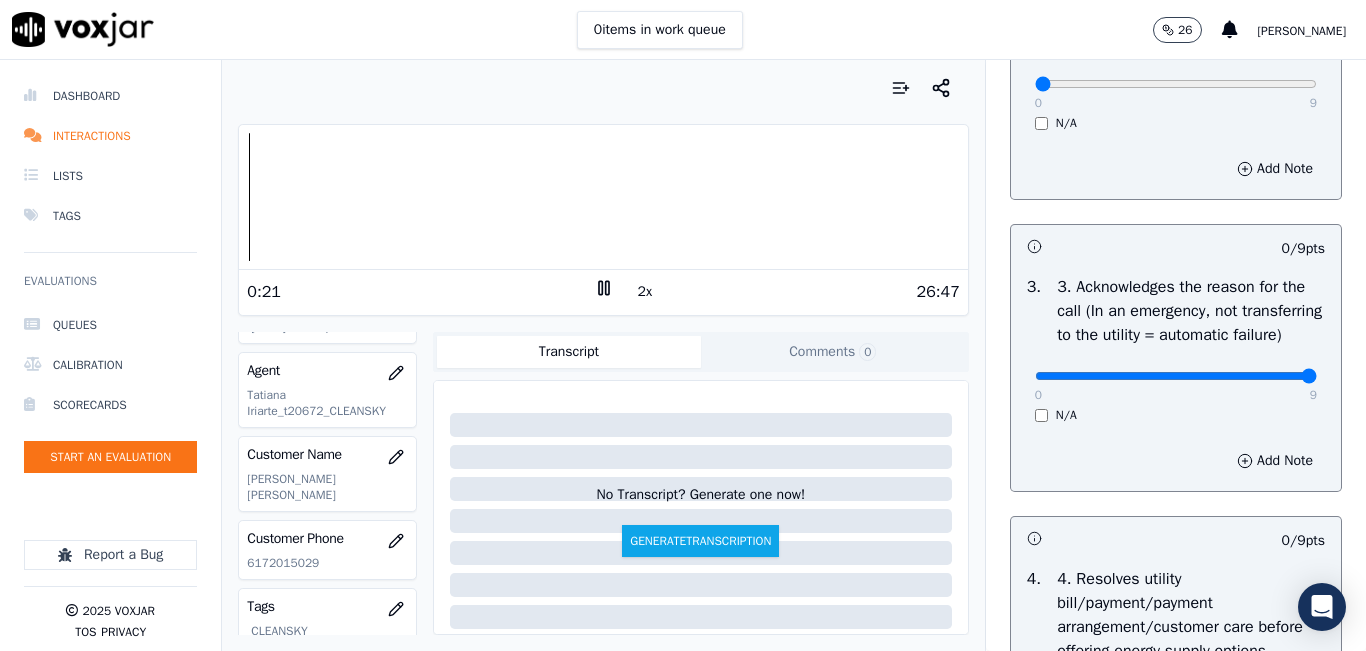 type on "9" 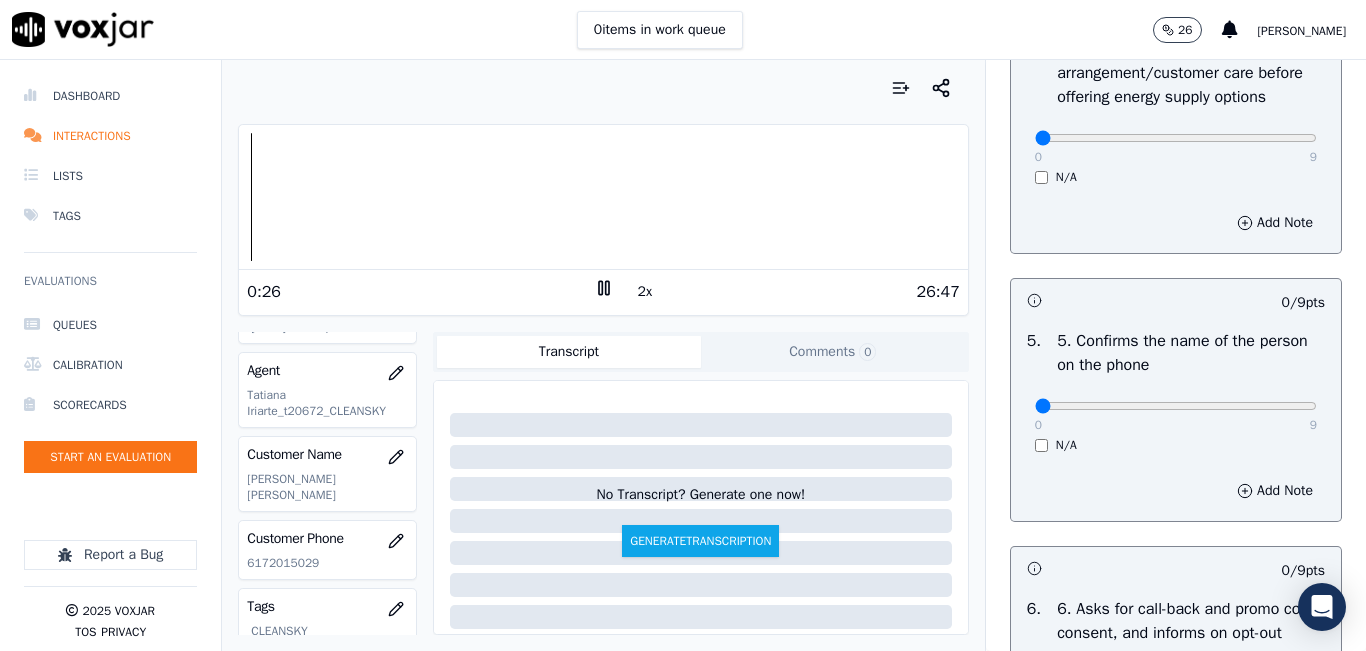 scroll, scrollTop: 1100, scrollLeft: 0, axis: vertical 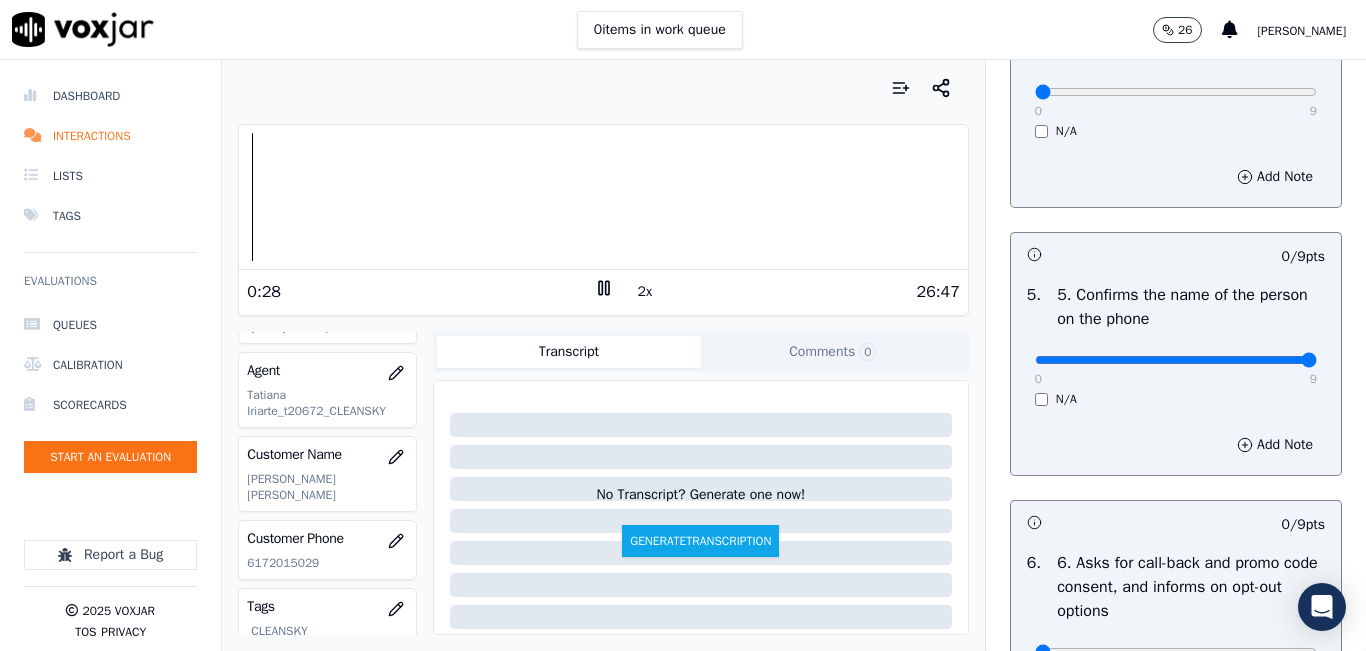 type on "9" 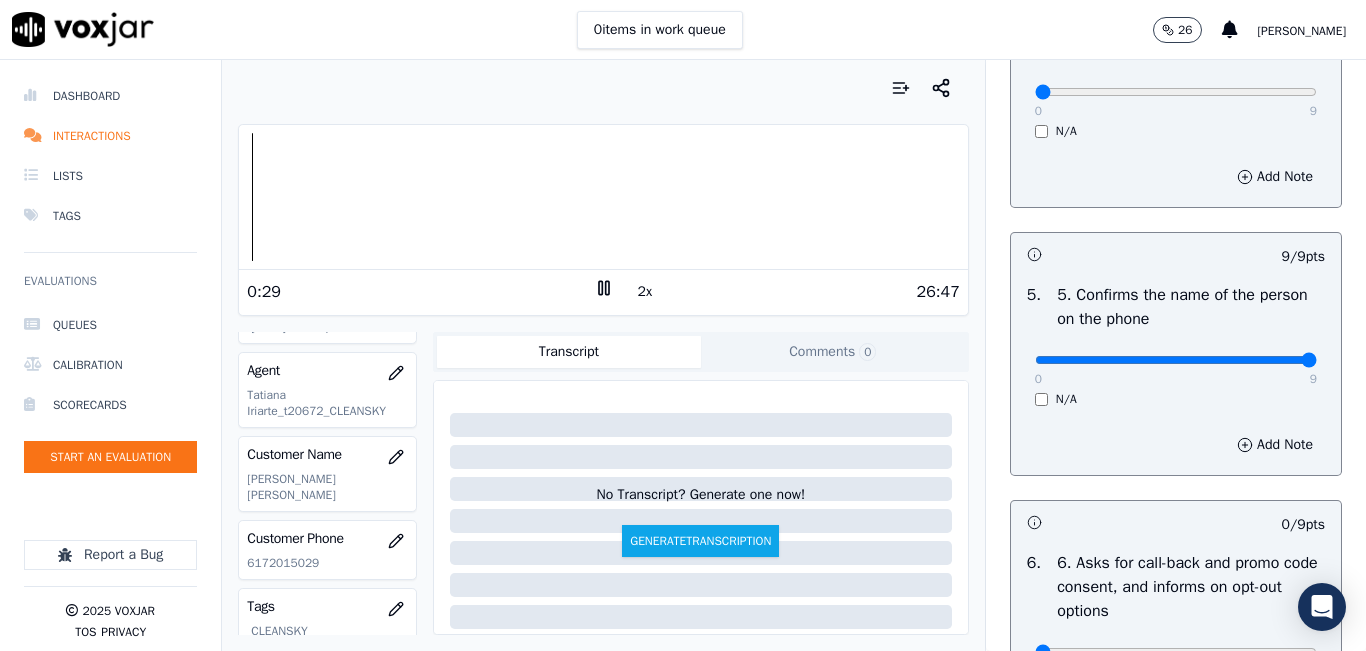 scroll, scrollTop: 1600, scrollLeft: 0, axis: vertical 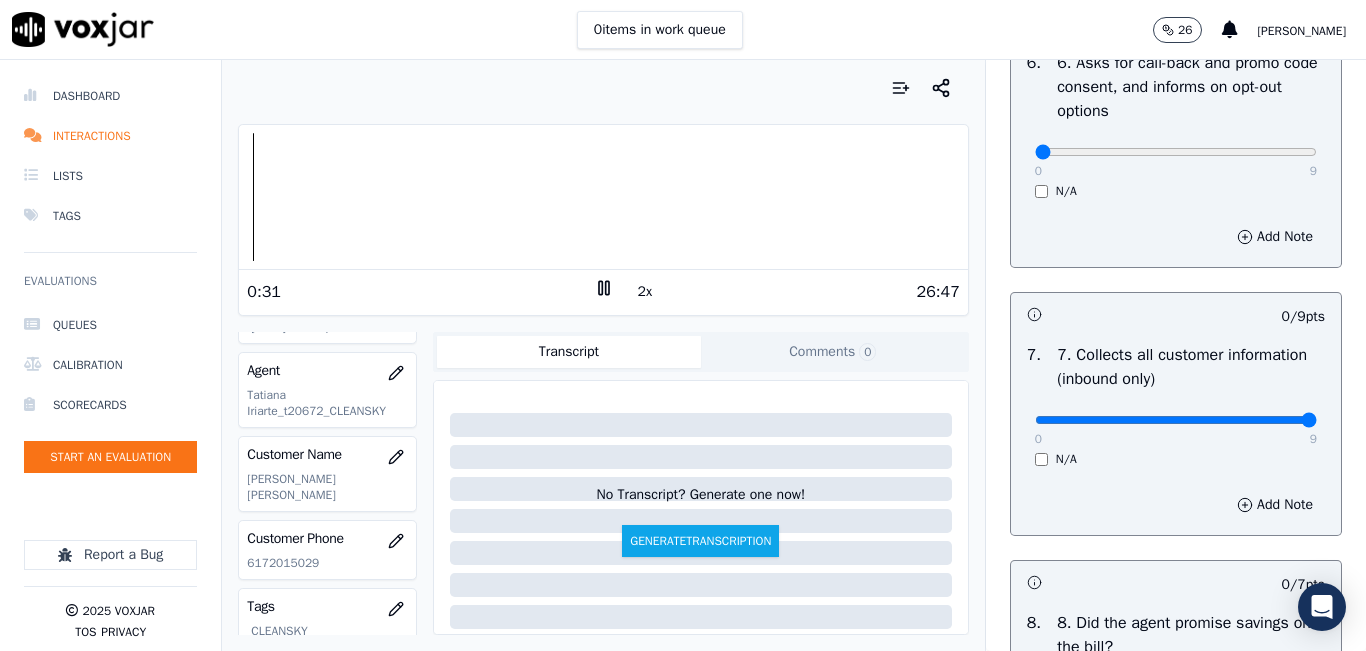 type on "9" 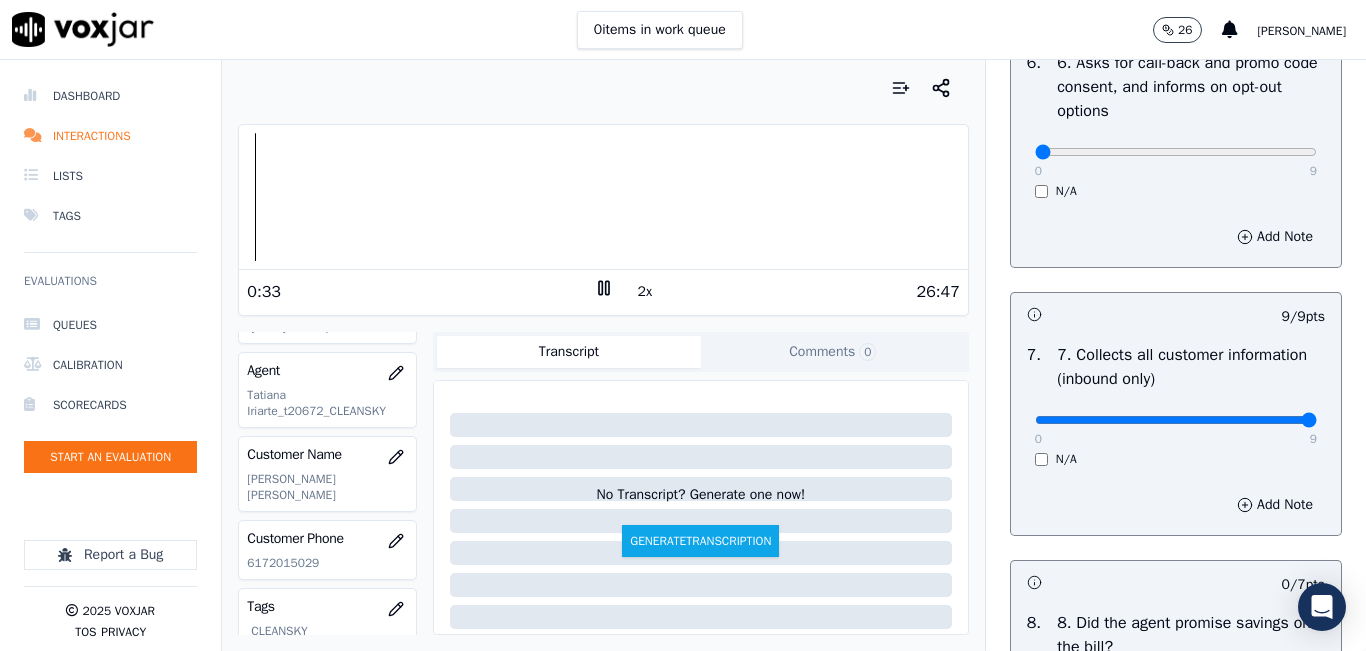 scroll, scrollTop: 1400, scrollLeft: 0, axis: vertical 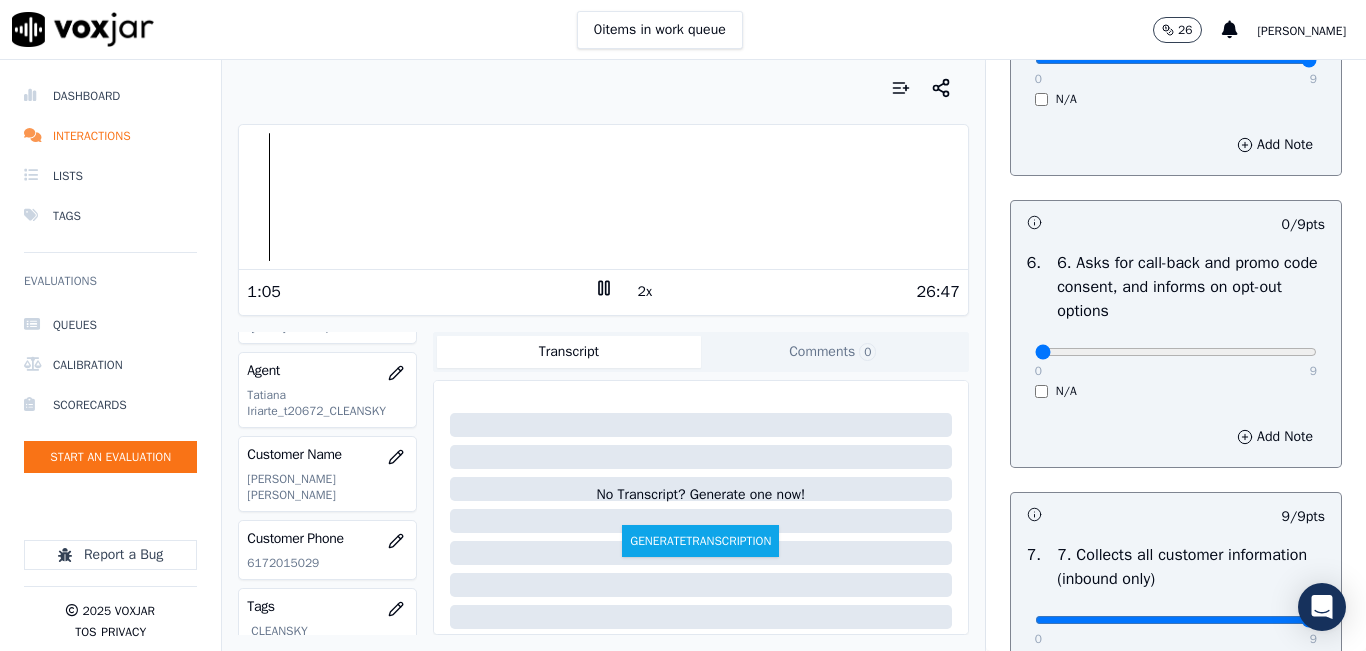 click at bounding box center (603, 197) 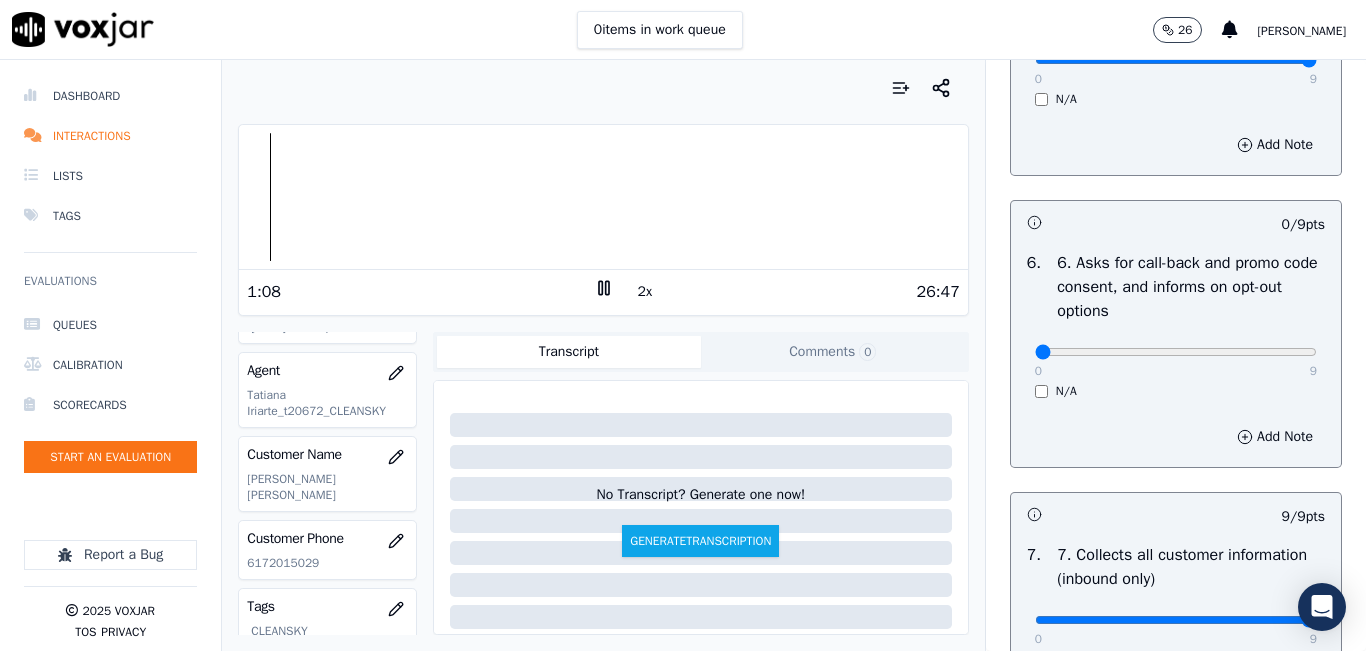 click at bounding box center (603, 197) 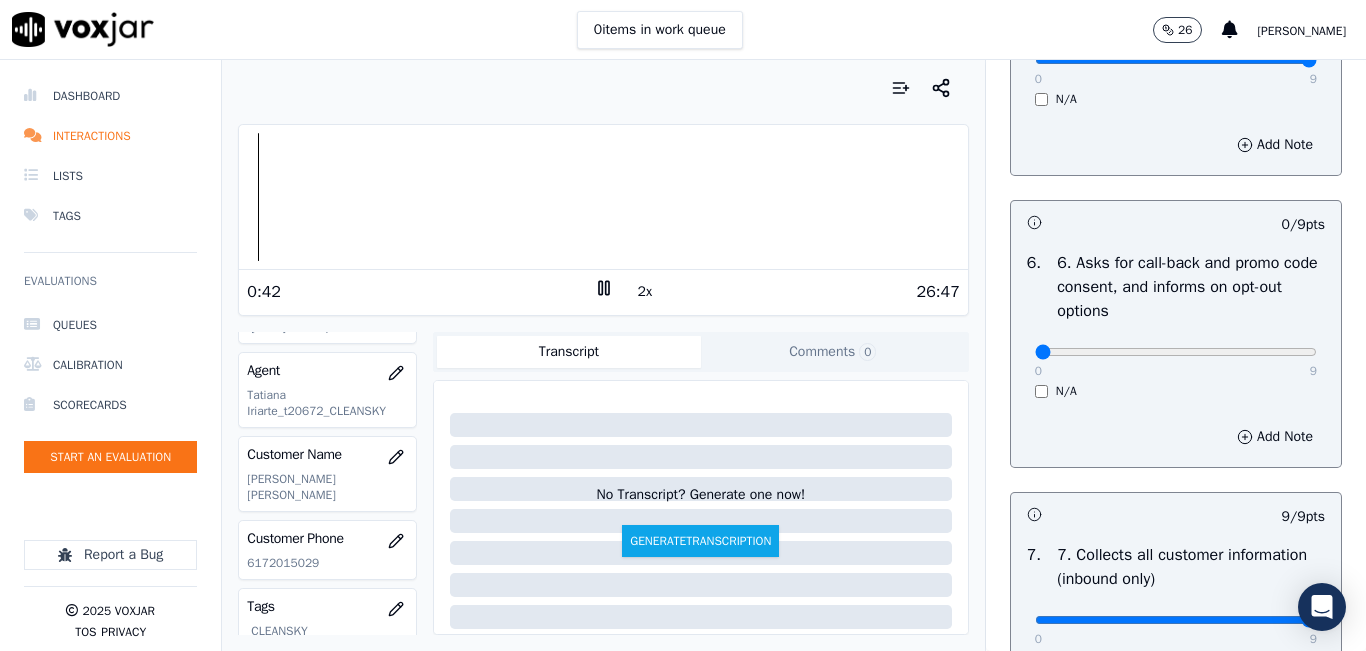 click at bounding box center (603, 88) 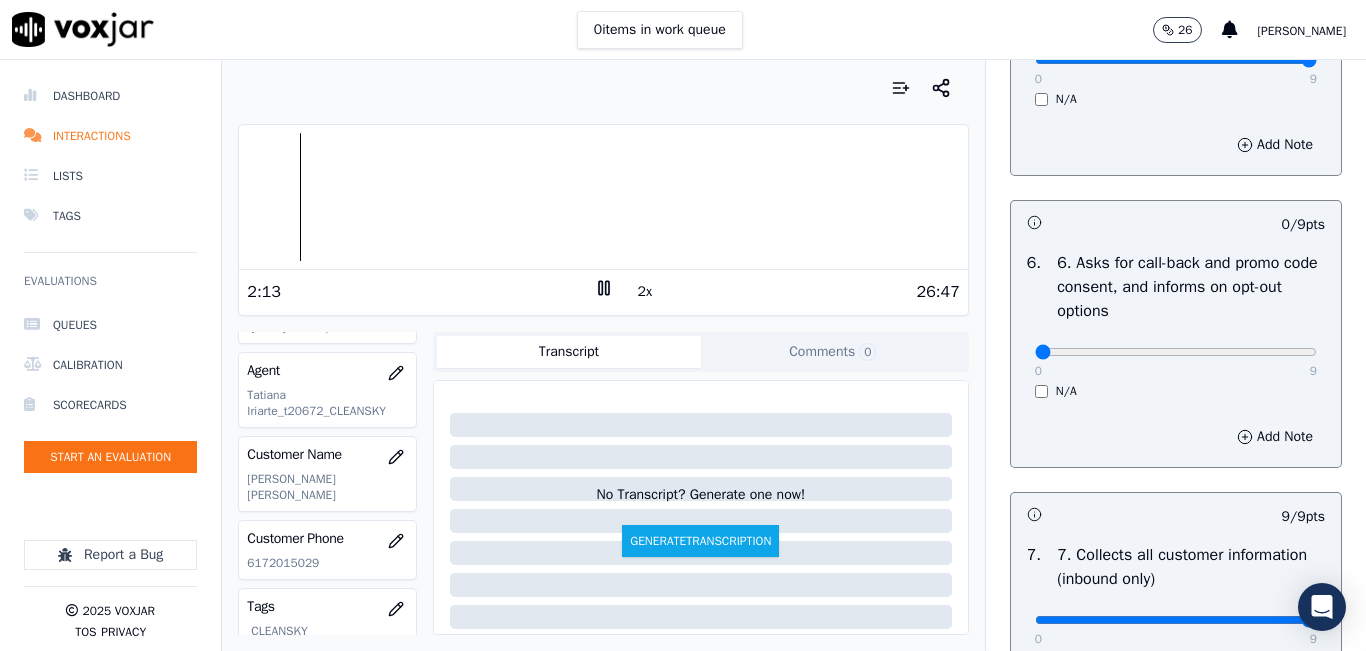 click at bounding box center [603, 197] 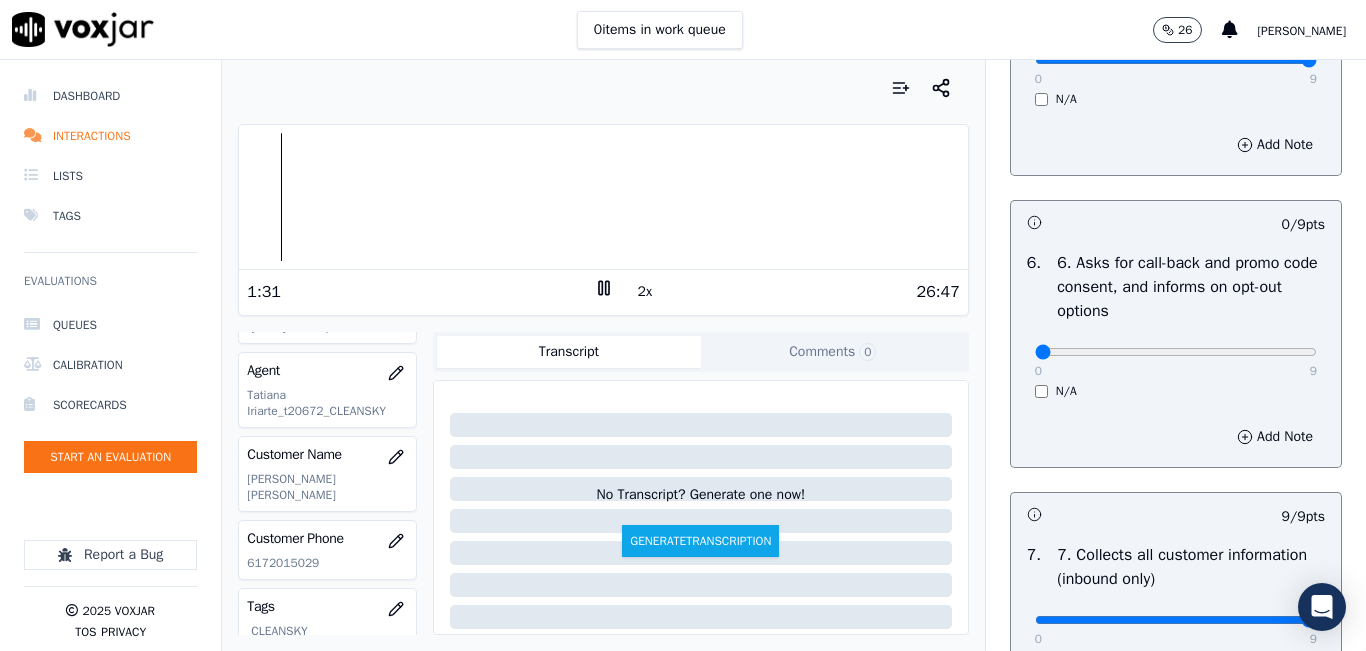 click at bounding box center [603, 197] 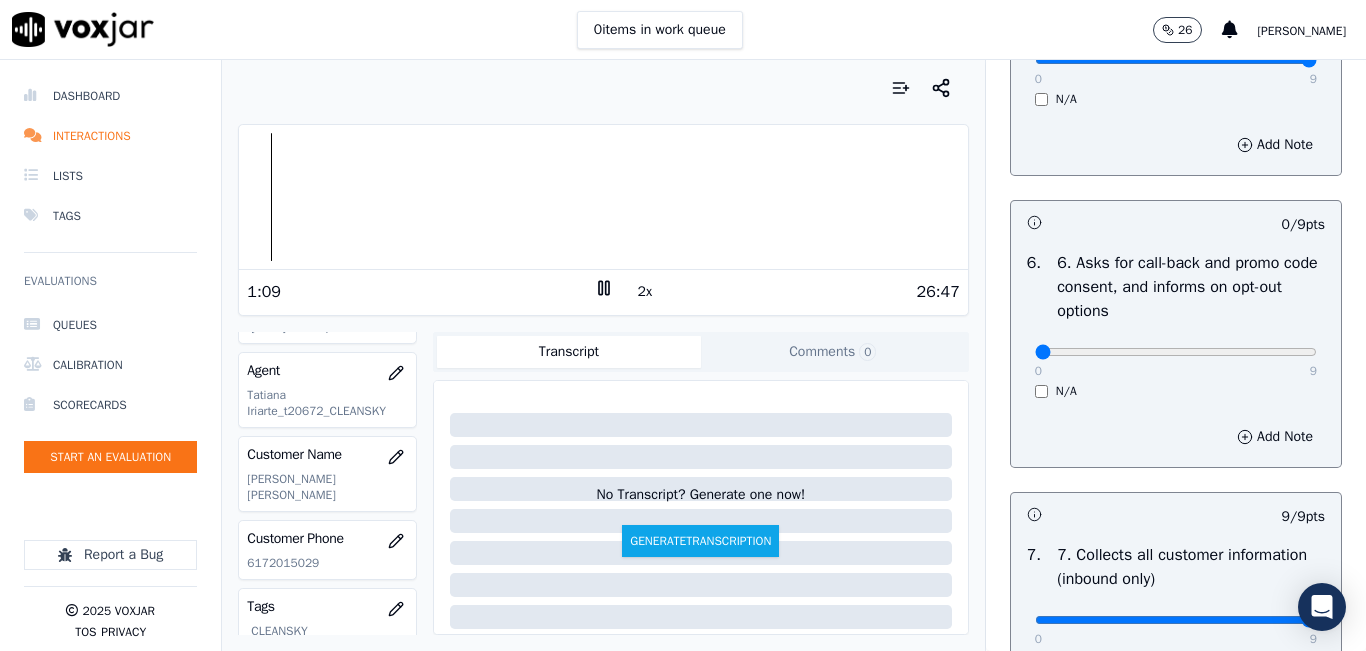 click at bounding box center (603, 88) 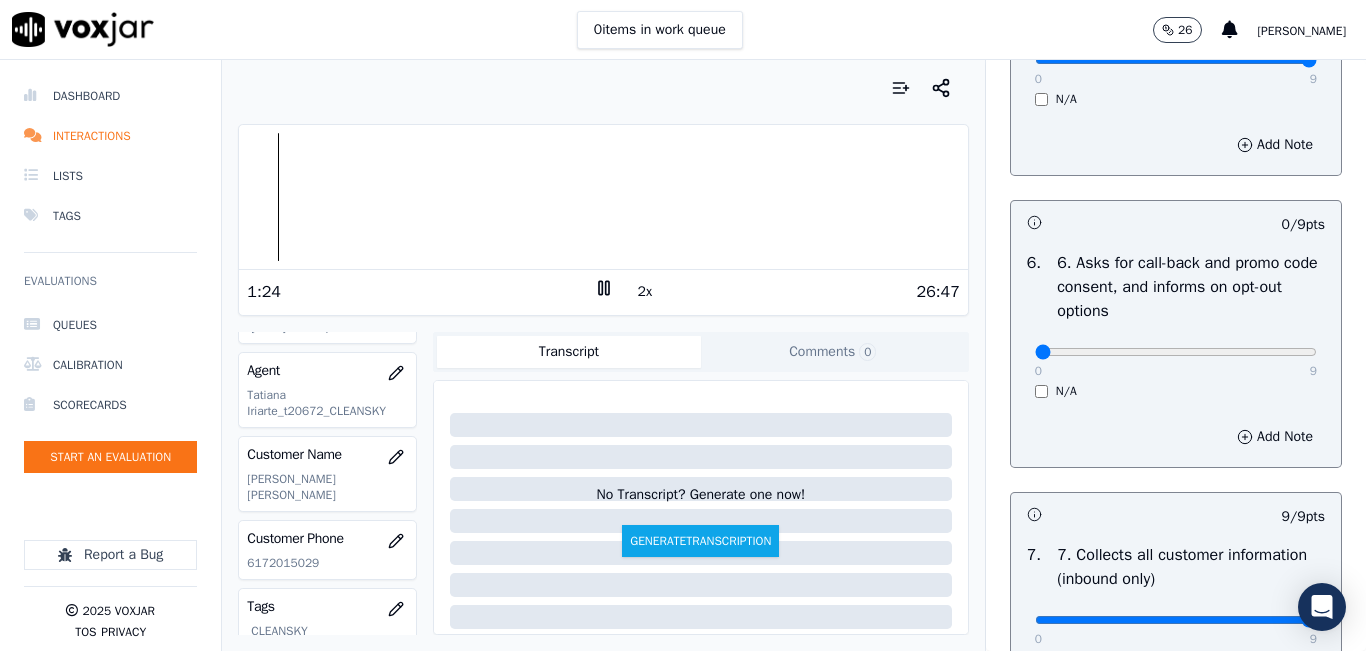 click at bounding box center (603, 88) 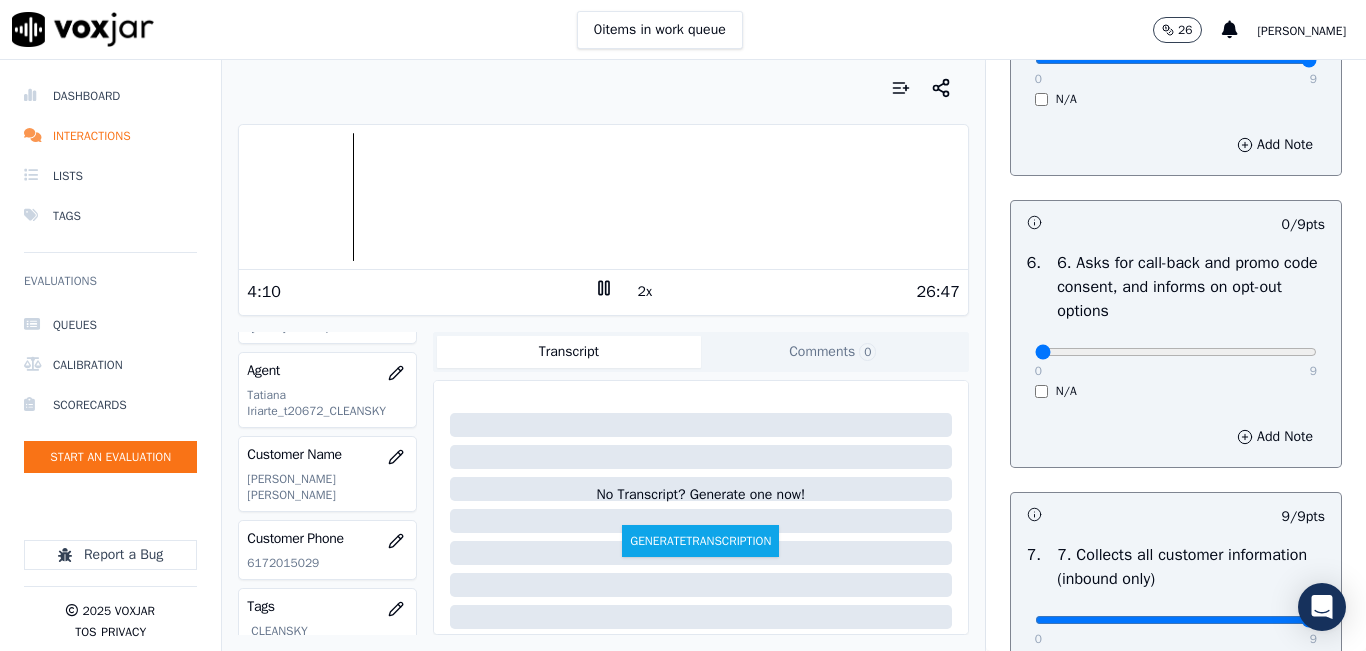 click at bounding box center (603, 197) 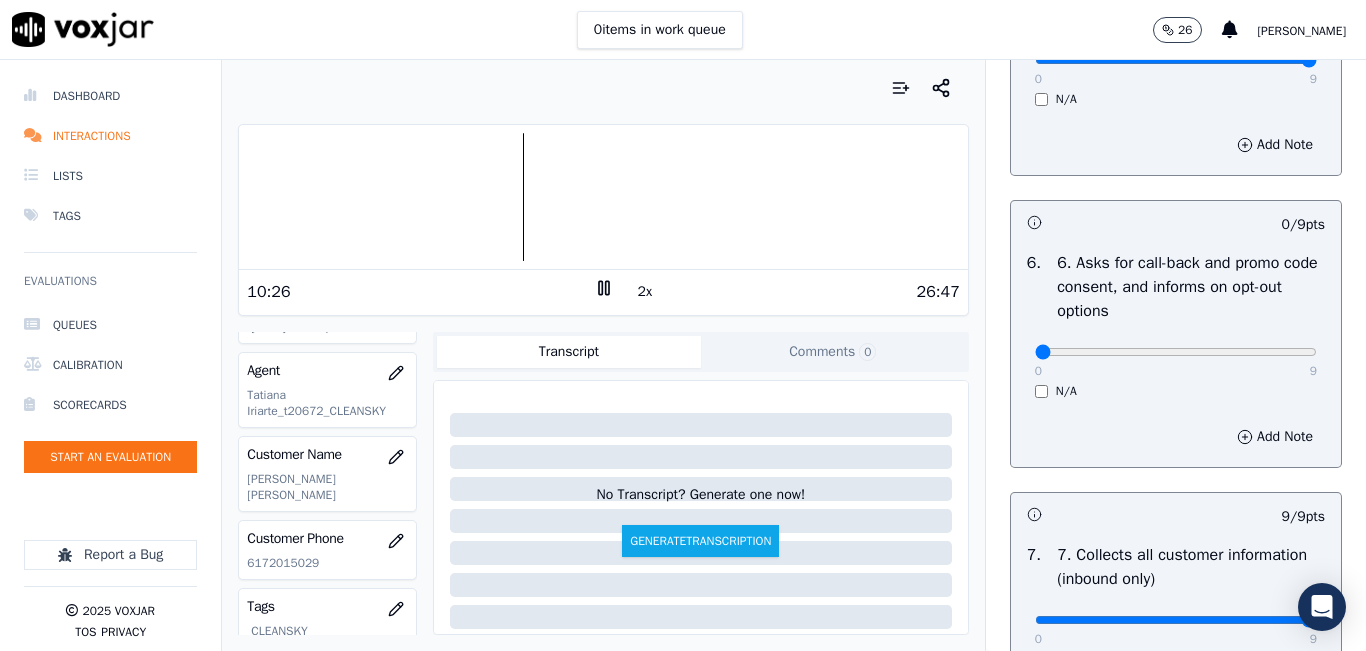 drag, startPoint x: 1243, startPoint y: 434, endPoint x: 1275, endPoint y: 422, distance: 34.176014 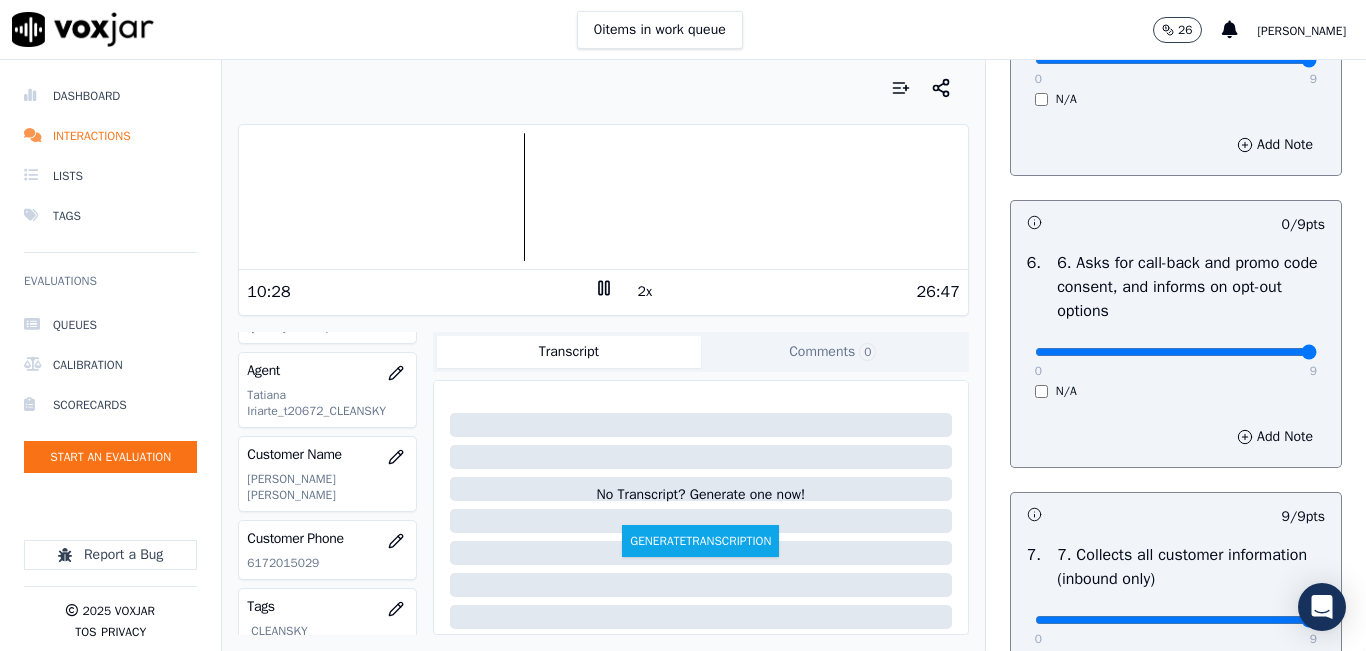 type on "9" 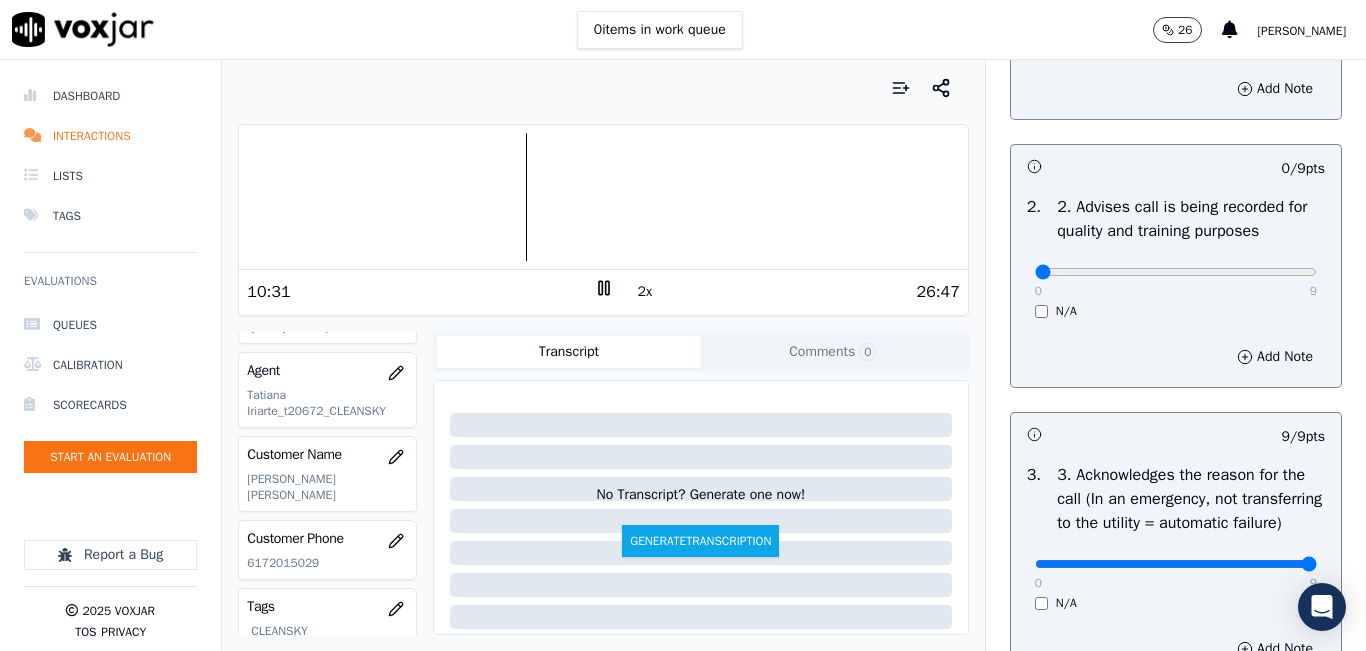 scroll, scrollTop: 300, scrollLeft: 0, axis: vertical 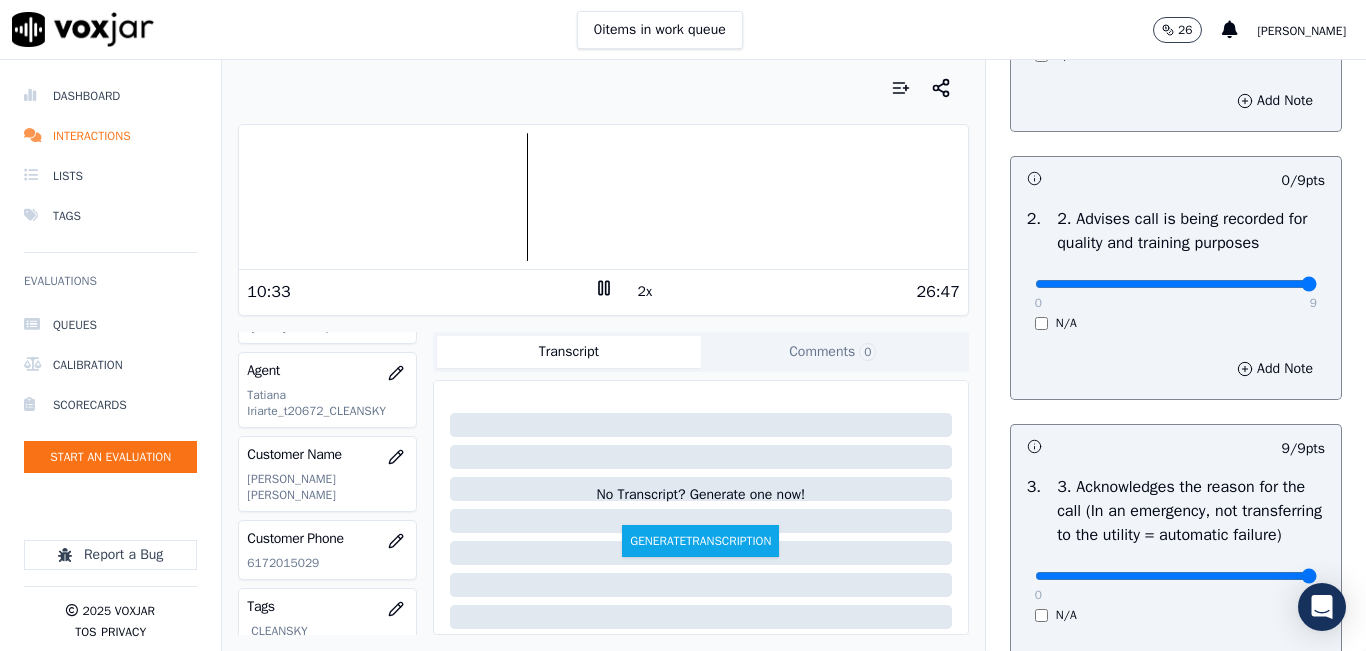 type on "9" 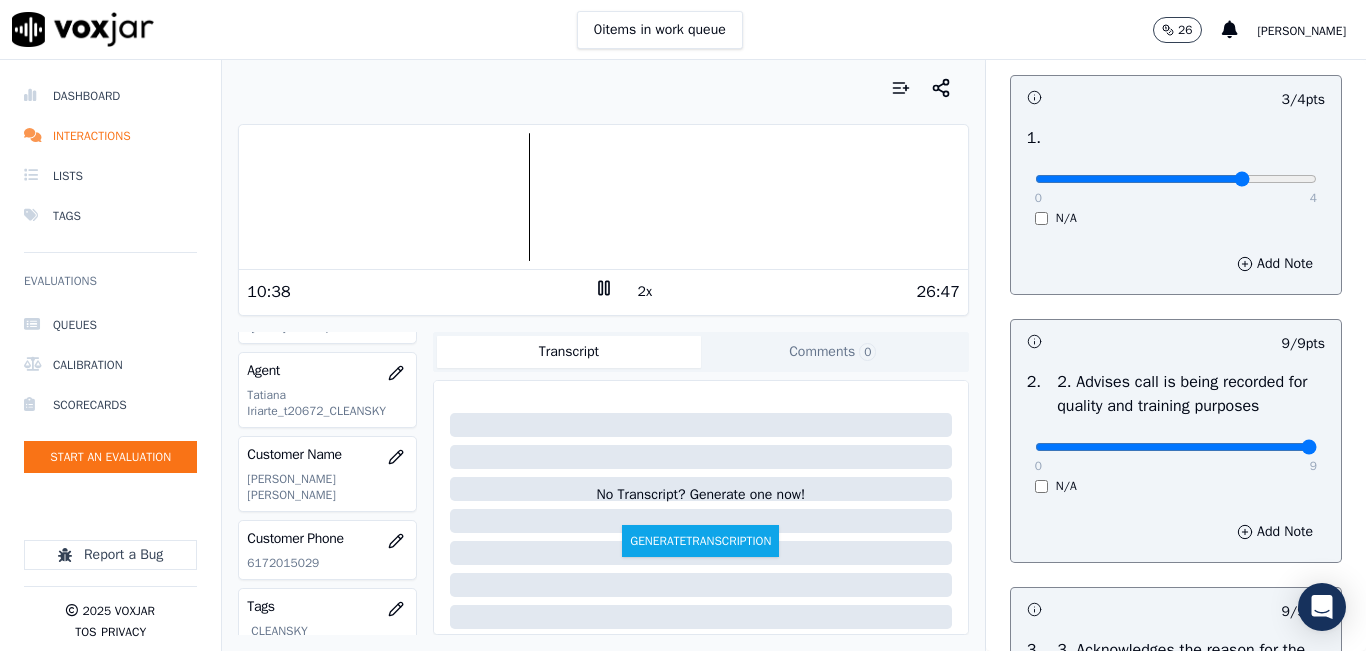 scroll, scrollTop: 100, scrollLeft: 0, axis: vertical 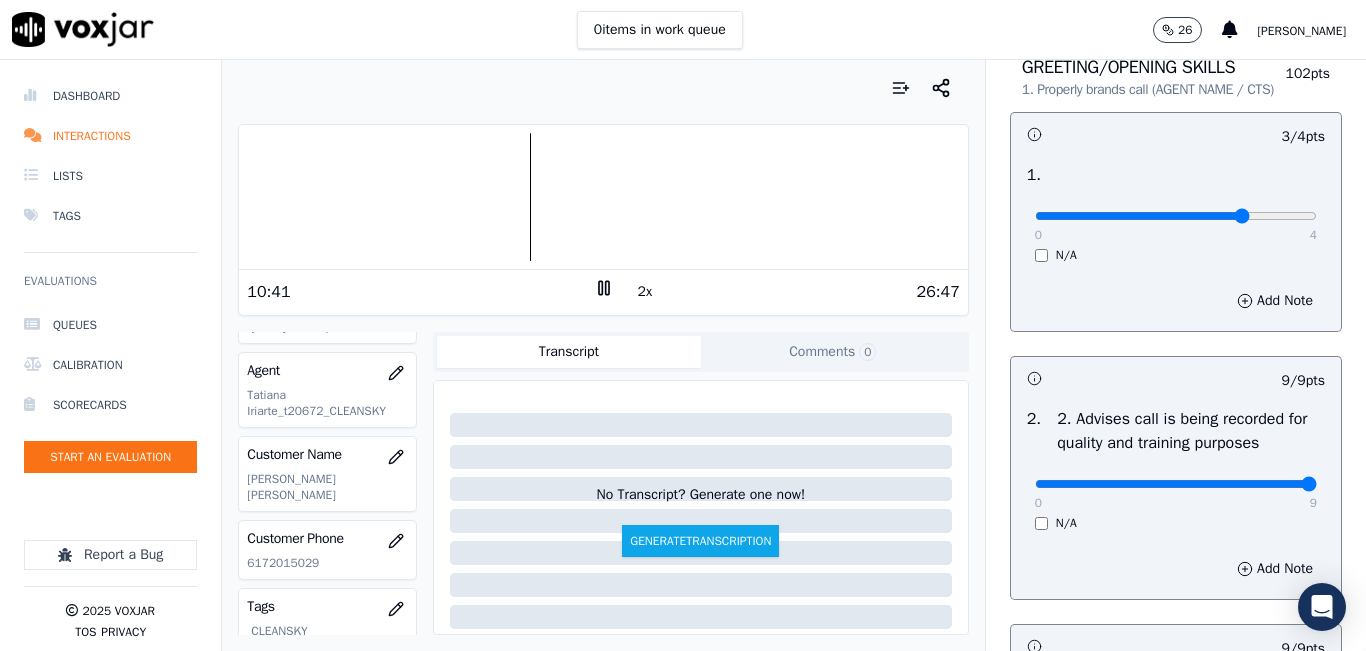 click 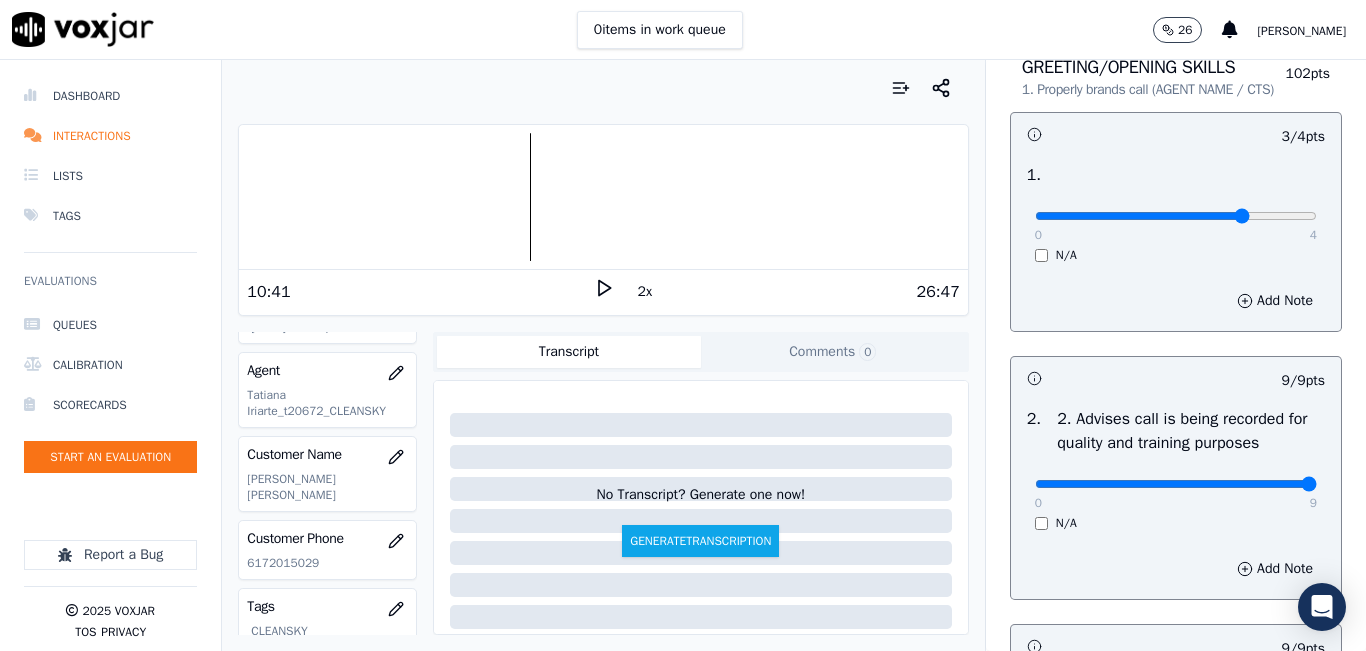 click on "Your browser does not support the audio element.   10:41     2x   26:47   Voxjar ID   8d48ce35-3920-42aa-a498-2e40c7238c08   Source ID   6172015029-all.mp3   Timestamp
07/25/2025 06:00 pm     Agent
Tatiana Iriarte_t20672_CLEANSKY     Customer Name     LUIS MIGUEL MEDINA VILLEGAS     Customer Phone     6172015029     Tags
CLEANSKY     Source     manualUpload   Type     AUDIO       Transcript   Comments  0   No Transcript? Generate one now!   Generate  Transcription         Add Comment" at bounding box center [603, 355] 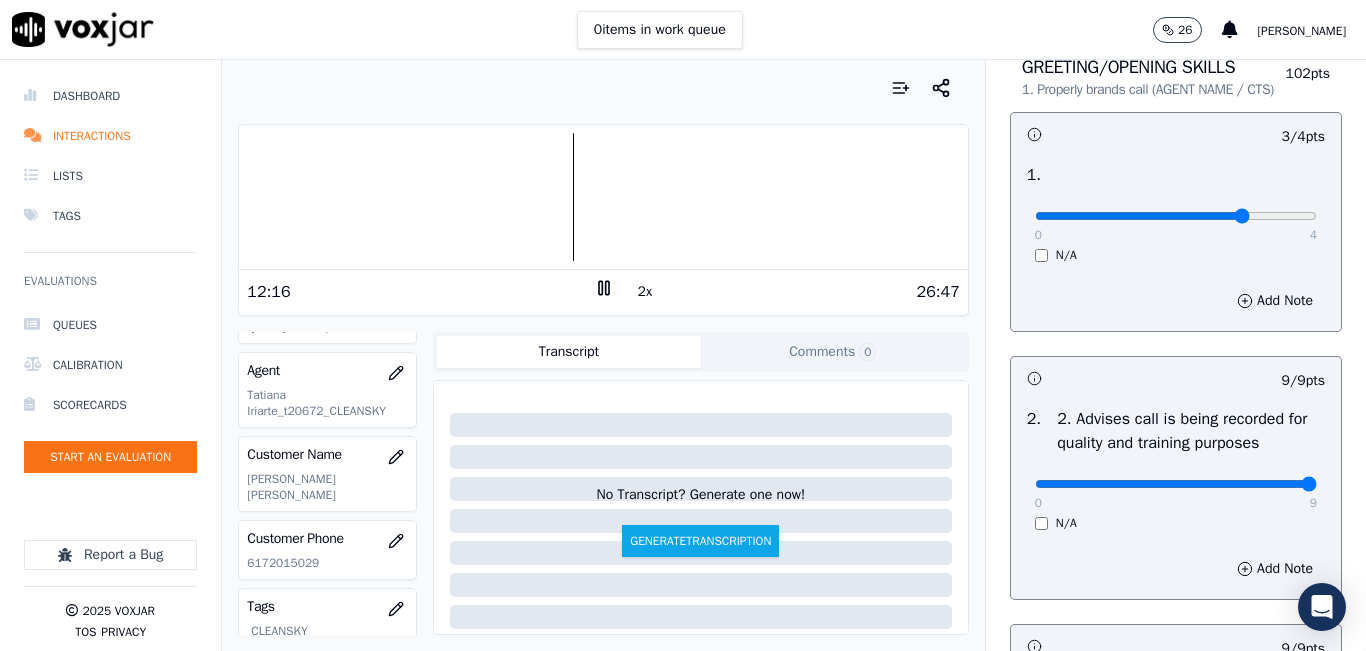 click on "GREETING/OPENING SKILLS   1. Properly brands call (AGENT NAME / CTS)   102  pts                 3 / 4  pts     1 .       0   4     N/A      Add Note                           9 / 9  pts     2 .   2. Advises call is being recorded for quality and training purposes     0   9     N/A      Add Note                           9 / 9  pts     3 .   3. Acknowledges the reason for the call (In an emergency, not transferring to the utility = automatic failure)     0   9     N/A      Add Note                           0 / 9  pts     4 .   4. Resolves utility bill/payment/payment arrangement/customer care before offering energy supply options     0   9     N/A      Add Note                           9 / 9  pts     5 .   5. Confirms the name of the person on the phone     0   9     N/A      Add Note                           9 / 9  pts     6 .   6. Asks for call-back and promo code consent, and informs on opt-out options     0   9     N/A      Add Note                           9 / 9  pts     7 .       0   9     N/A" at bounding box center (1176, 2015) 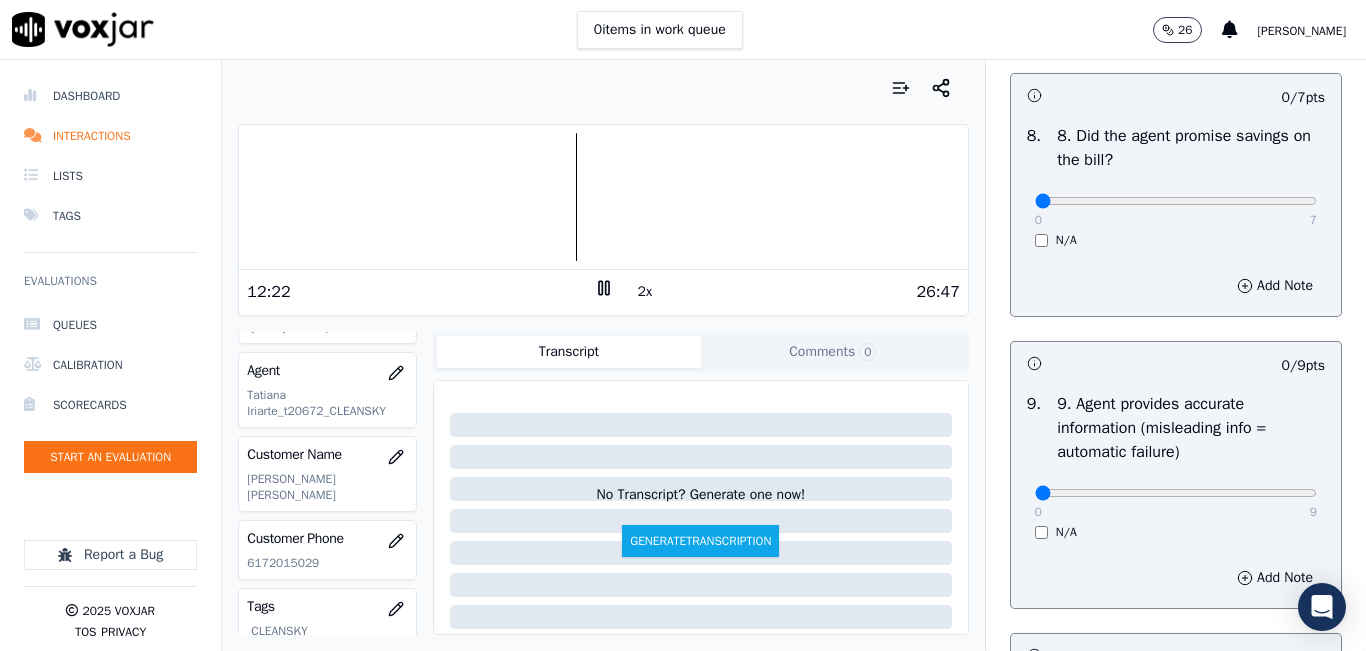 scroll, scrollTop: 2100, scrollLeft: 0, axis: vertical 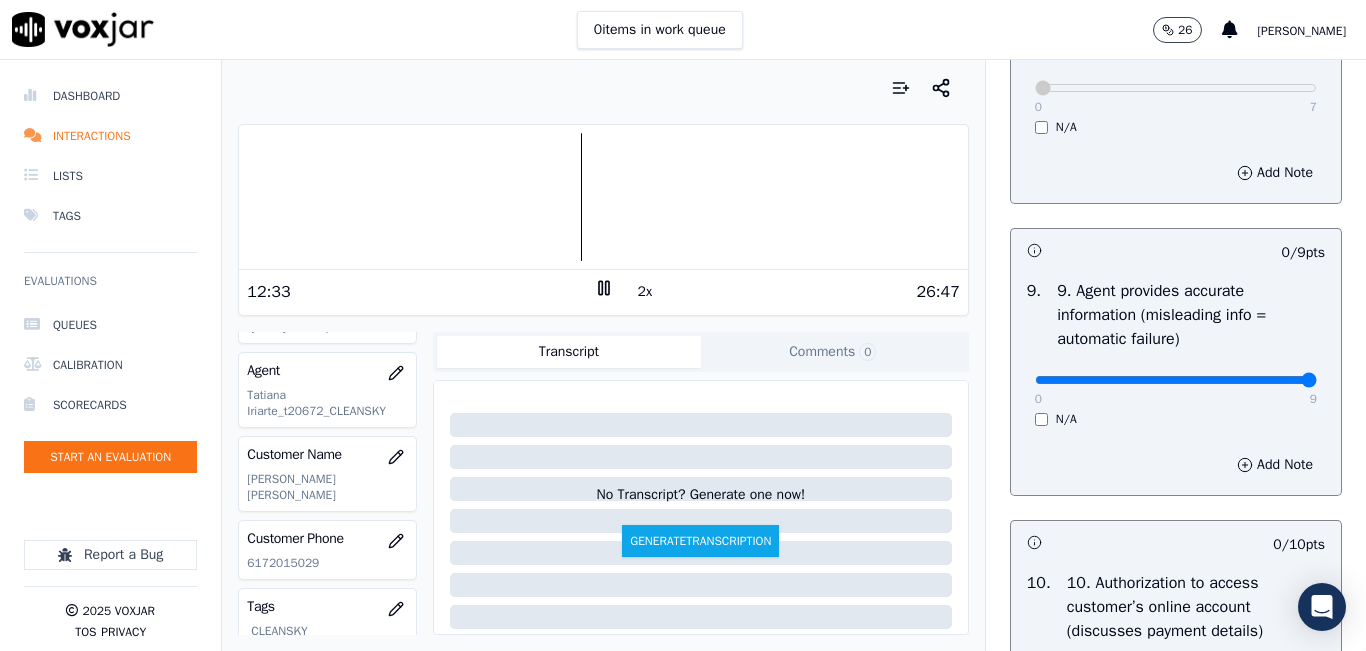 type on "9" 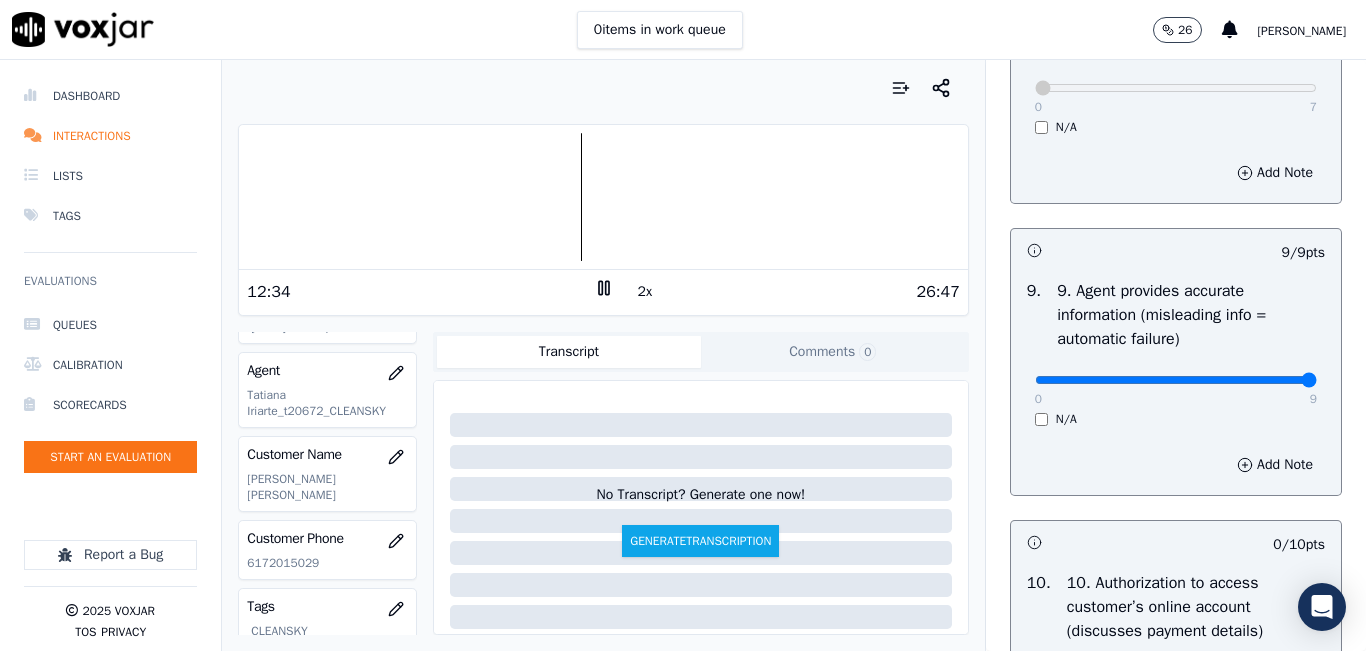 scroll, scrollTop: 2600, scrollLeft: 0, axis: vertical 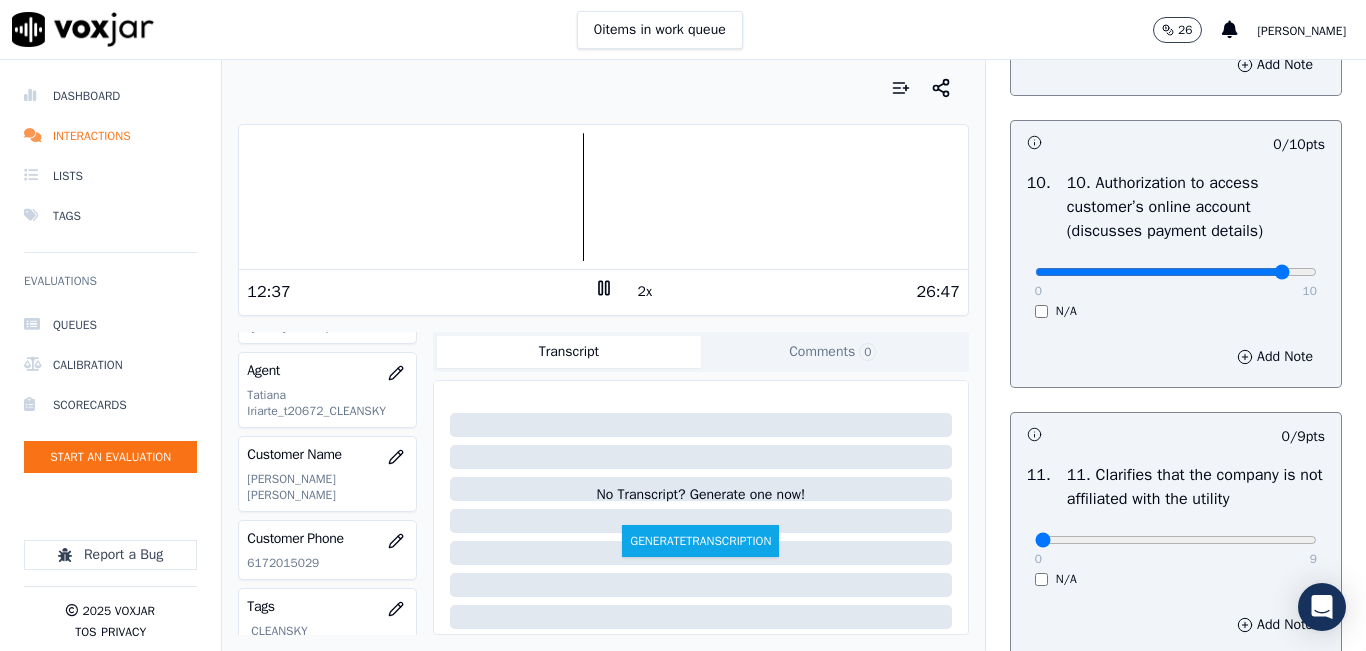 drag, startPoint x: 1244, startPoint y: 339, endPoint x: 1270, endPoint y: 343, distance: 26.305893 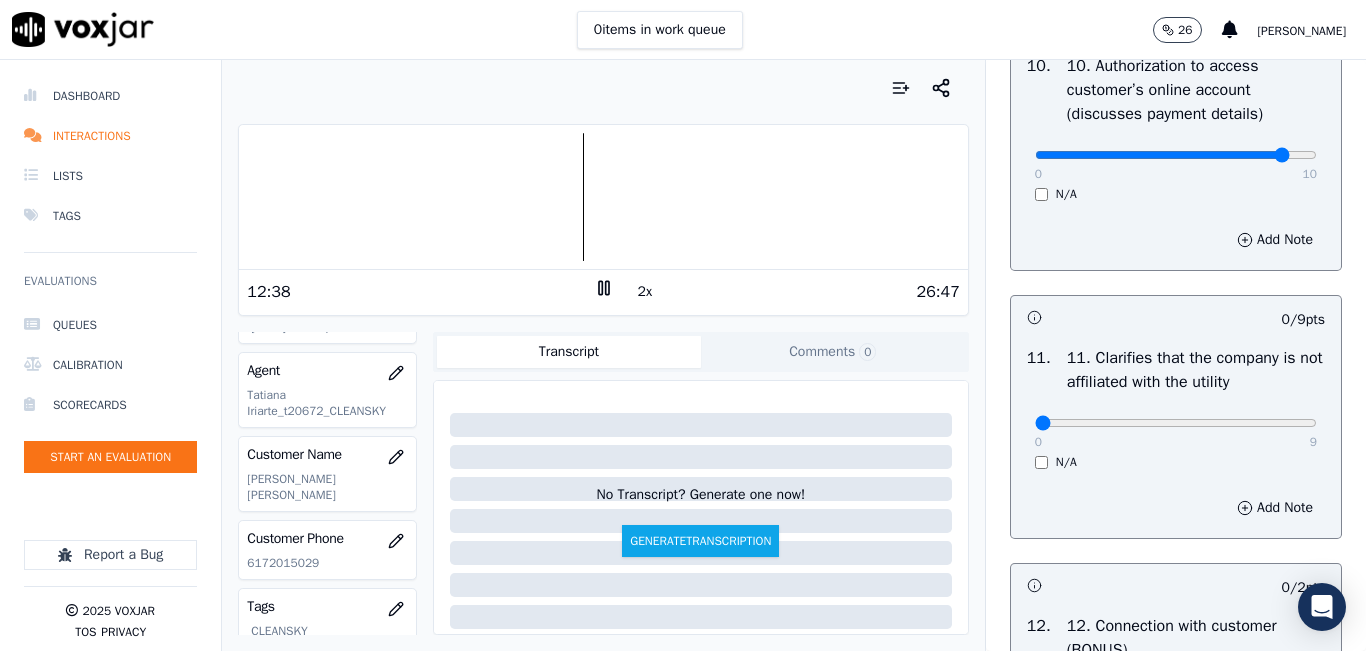 scroll, scrollTop: 2600, scrollLeft: 0, axis: vertical 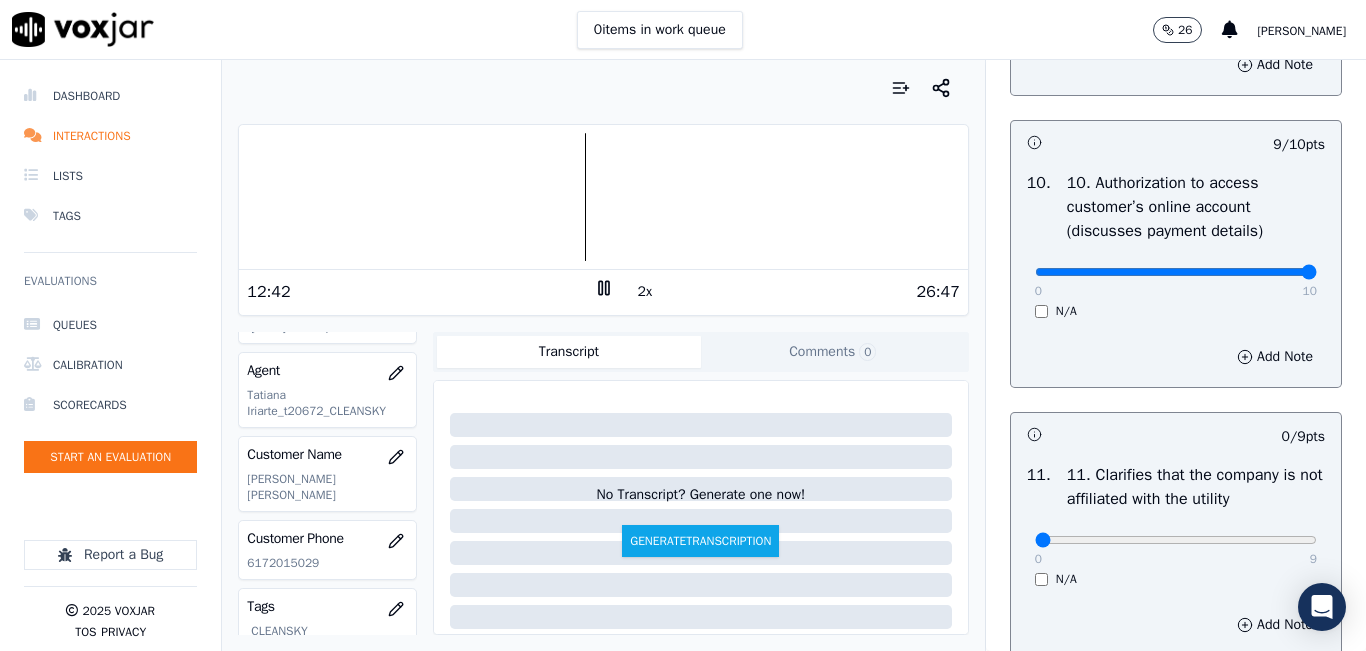 type on "10" 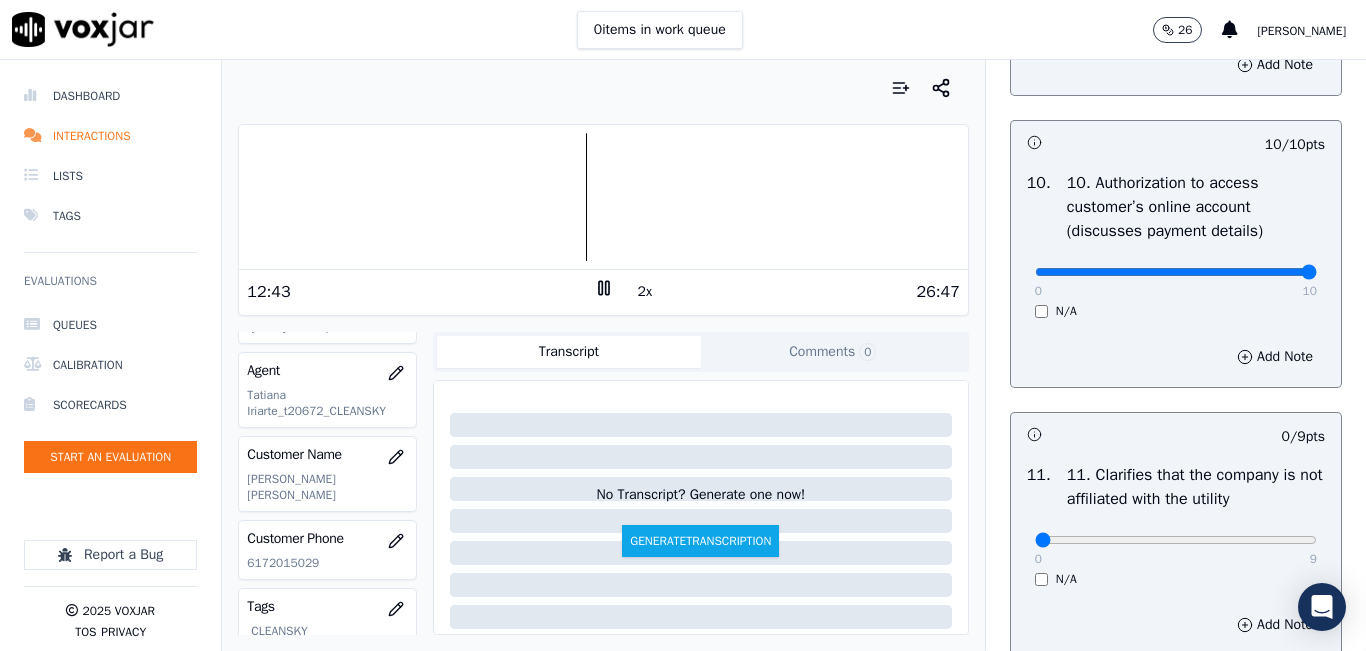 scroll, scrollTop: 2800, scrollLeft: 0, axis: vertical 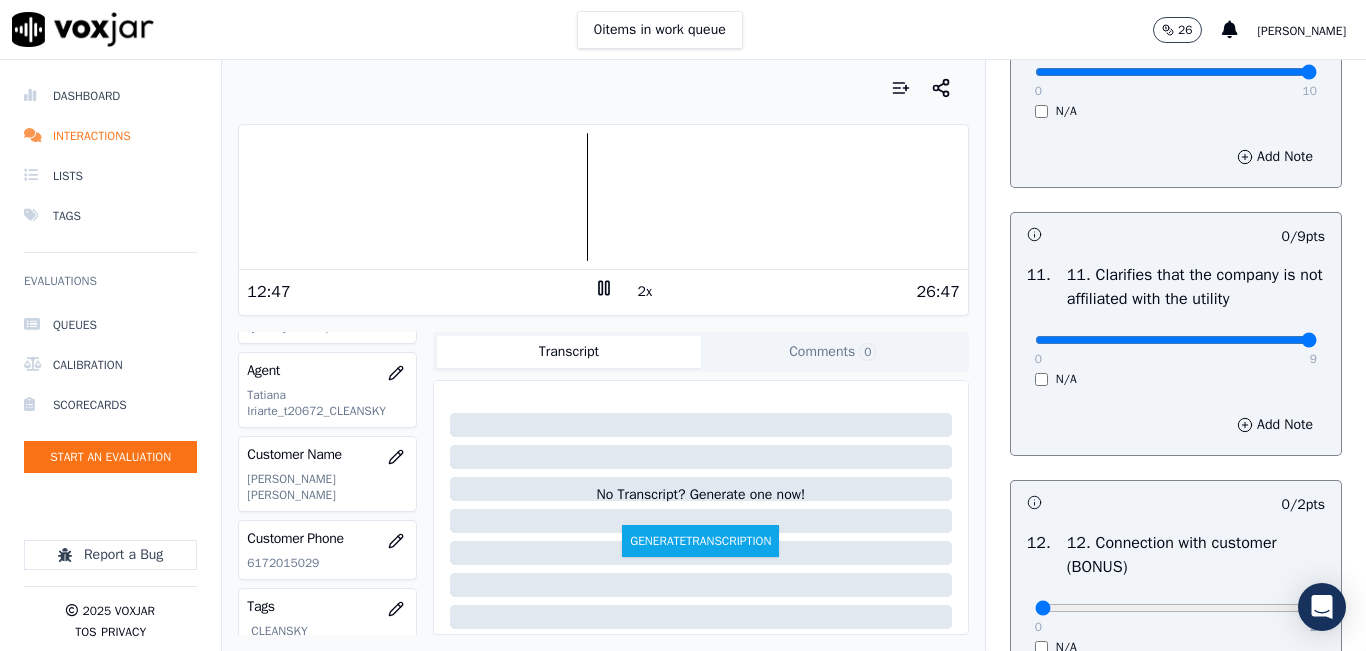 drag, startPoint x: 1232, startPoint y: 406, endPoint x: 1294, endPoint y: 408, distance: 62.03225 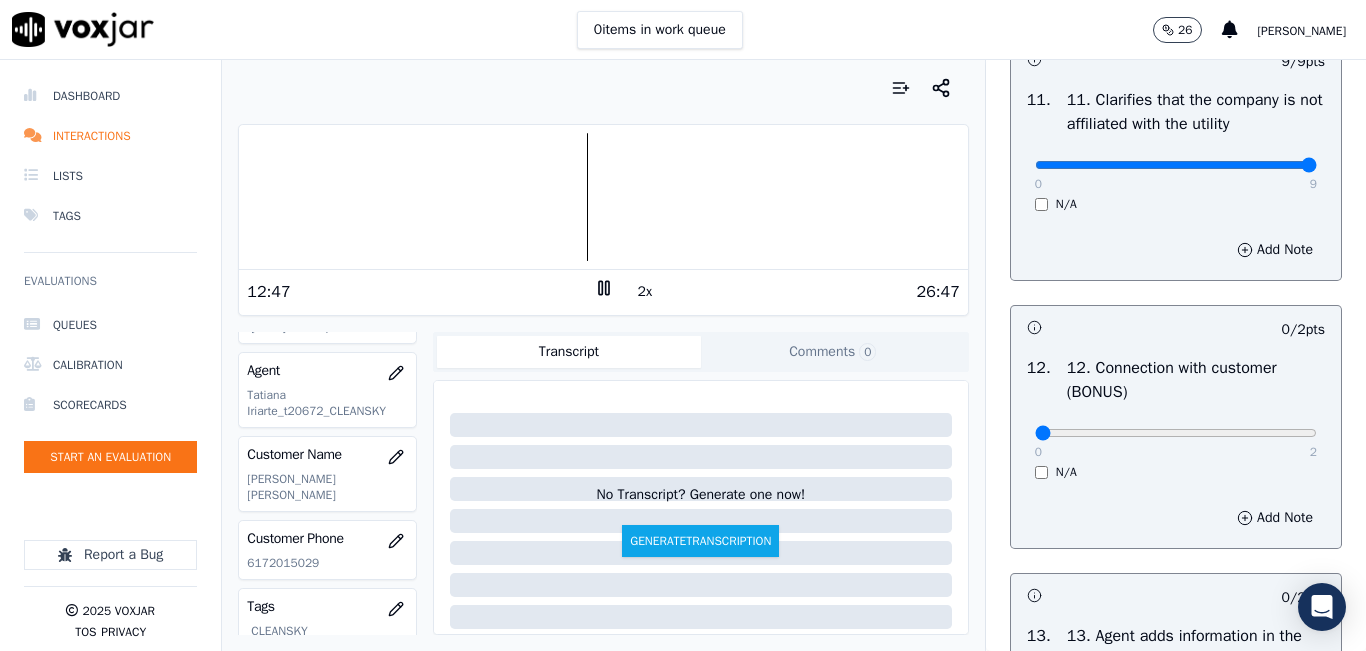 scroll, scrollTop: 3100, scrollLeft: 0, axis: vertical 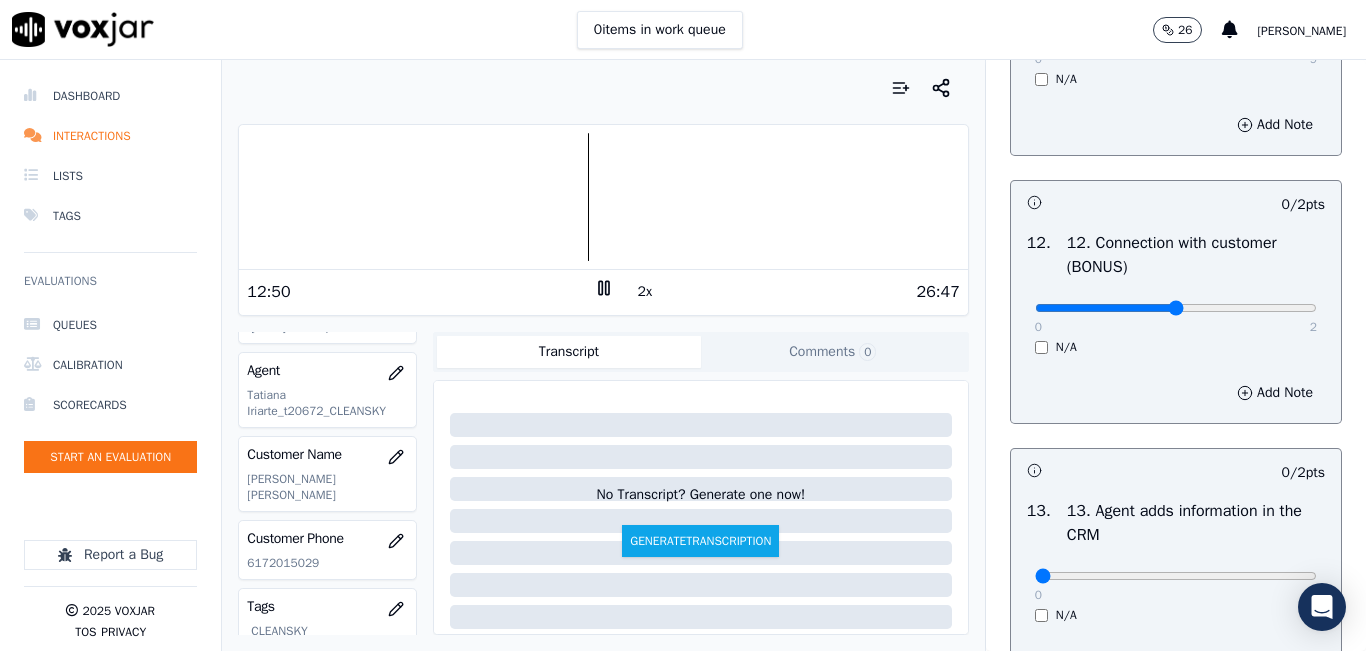 type on "1" 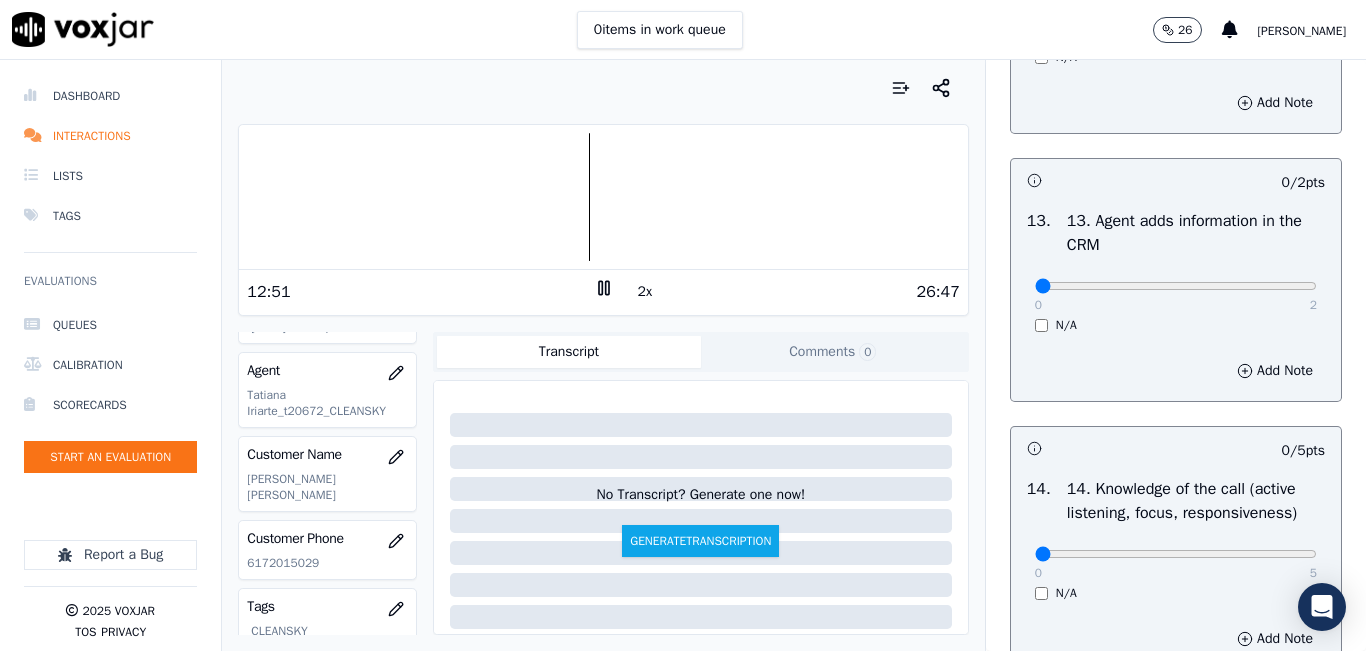 scroll, scrollTop: 3400, scrollLeft: 0, axis: vertical 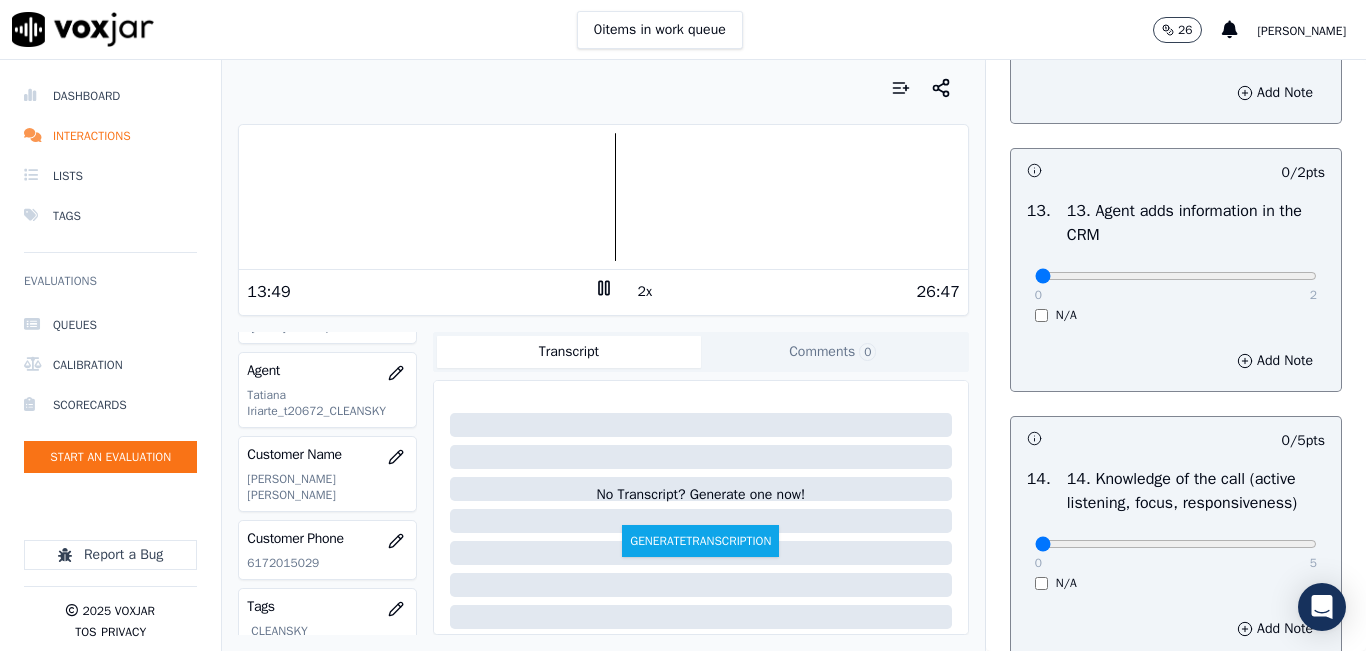 click at bounding box center (603, 197) 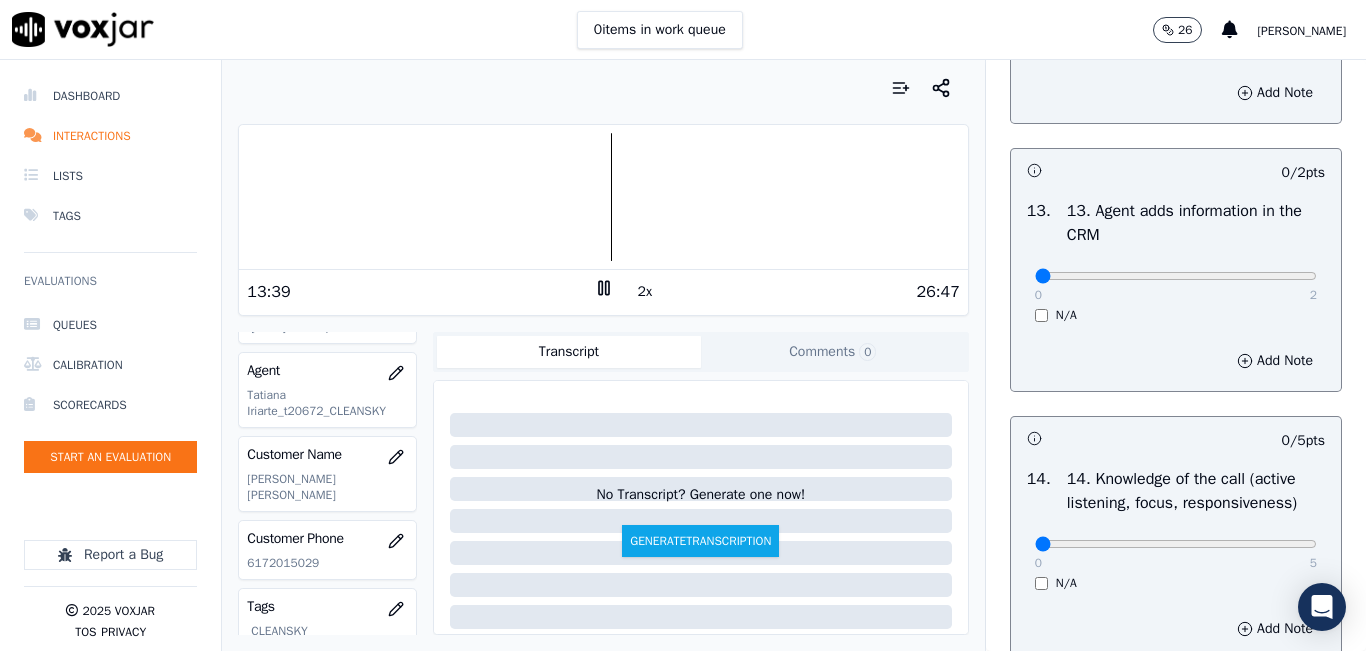 click on "2x" at bounding box center (645, 292) 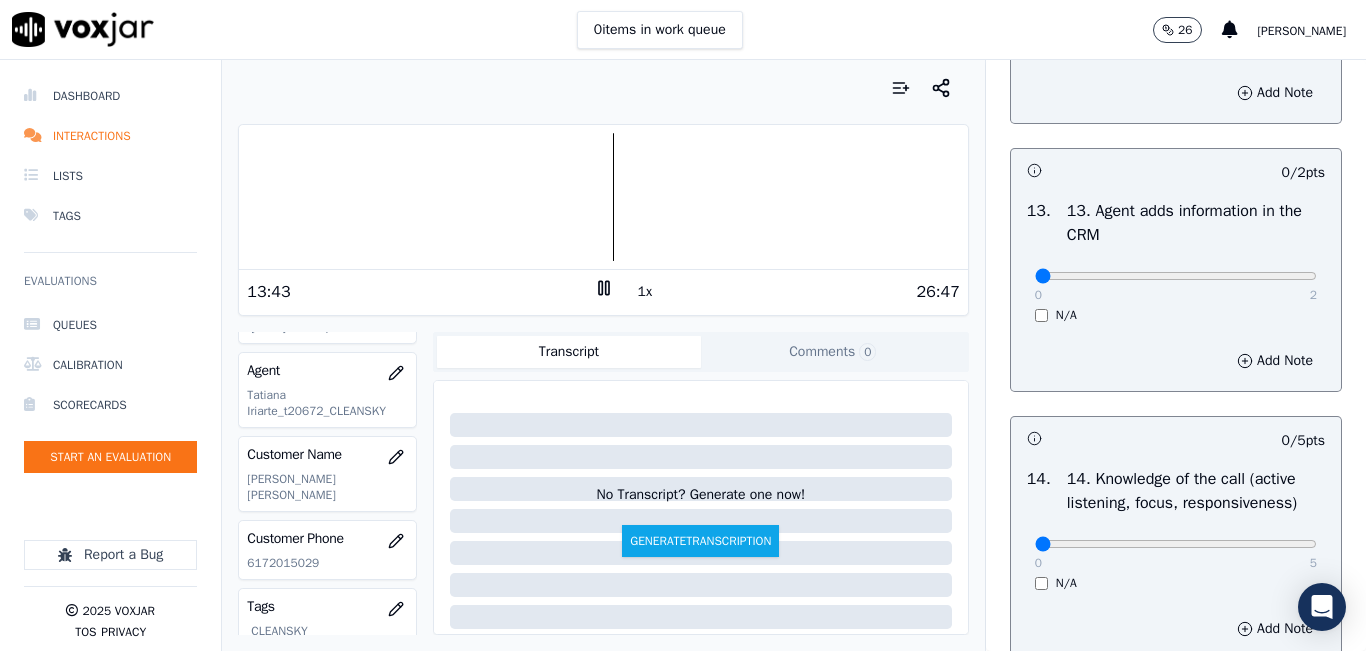 click at bounding box center (603, 88) 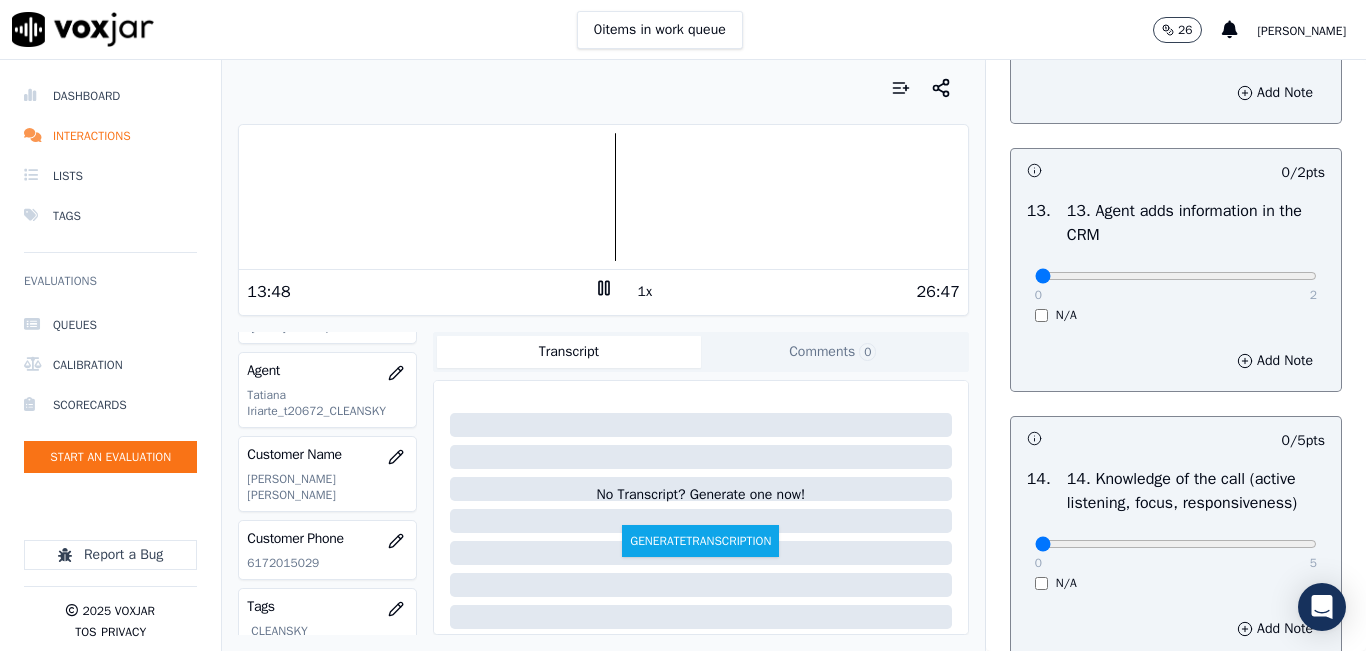drag, startPoint x: 591, startPoint y: 292, endPoint x: 527, endPoint y: 261, distance: 71.11259 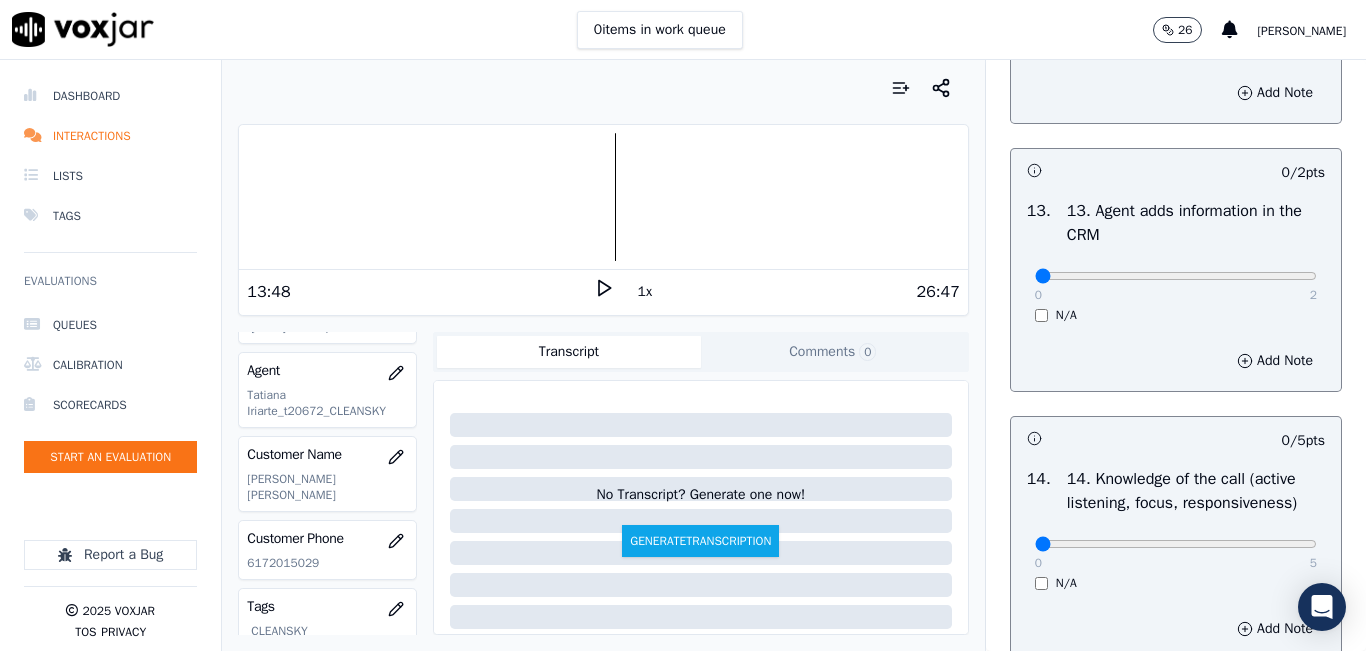 click at bounding box center [603, 197] 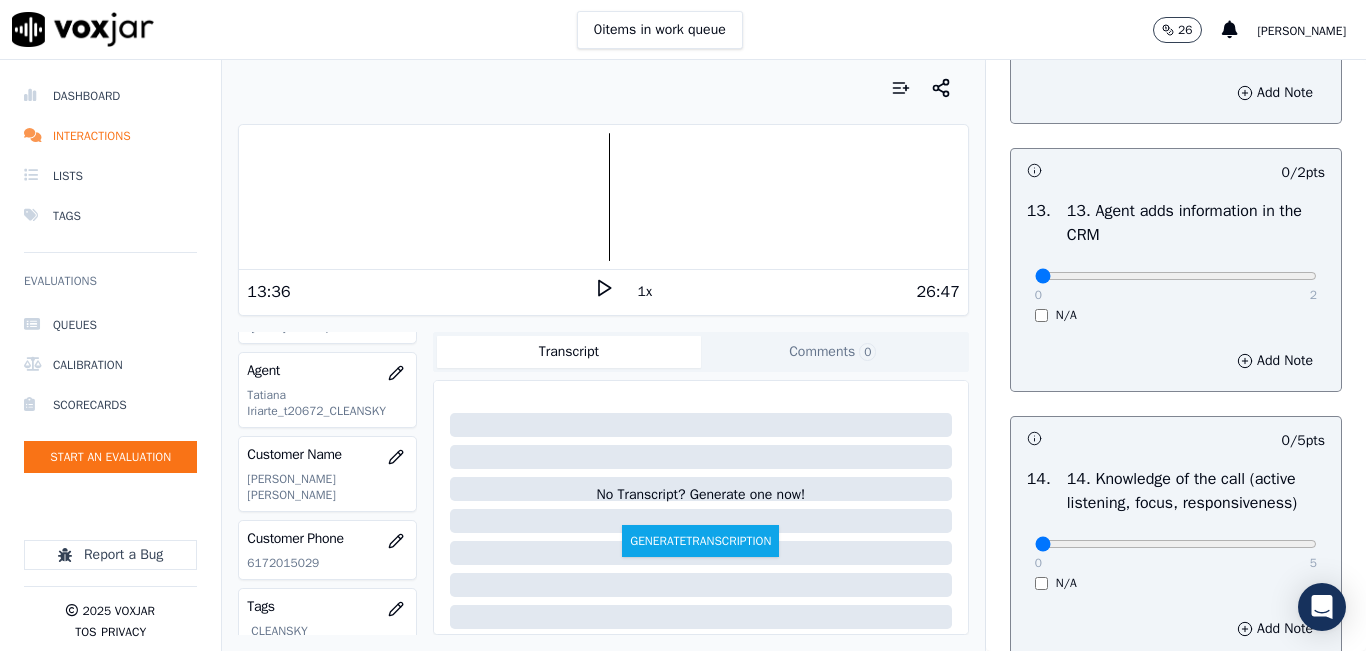 click 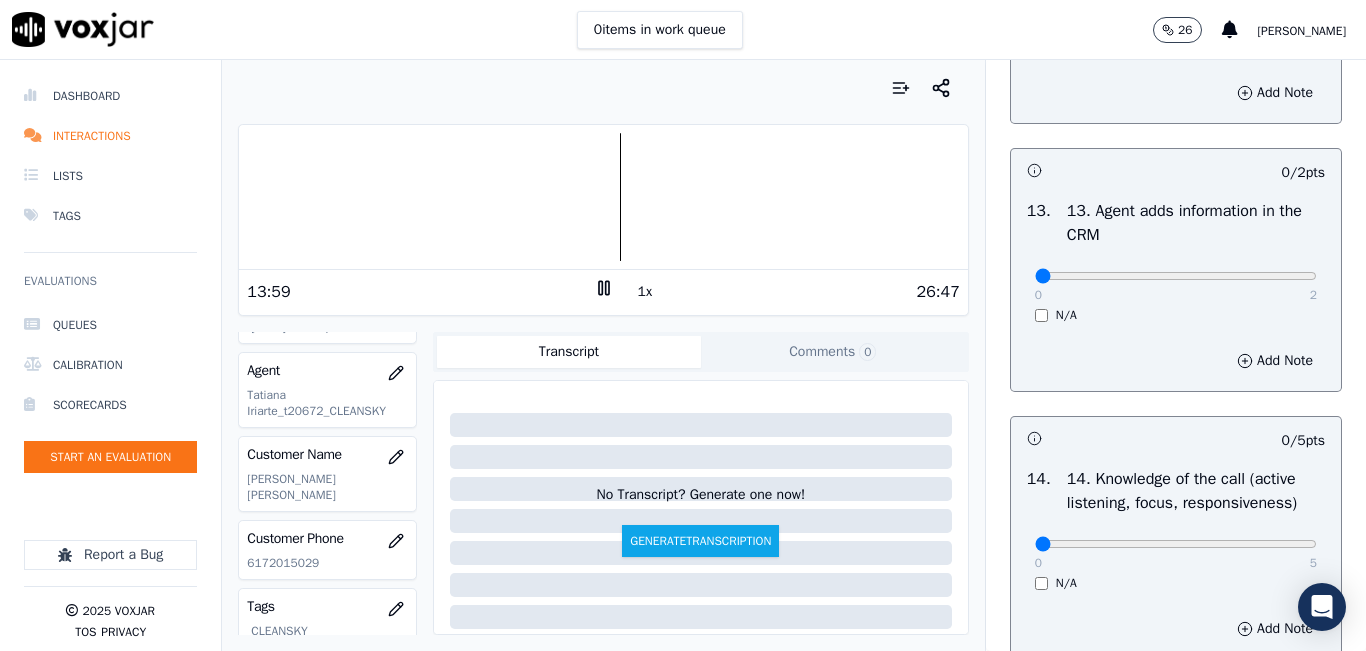 click on "1x" at bounding box center (645, 292) 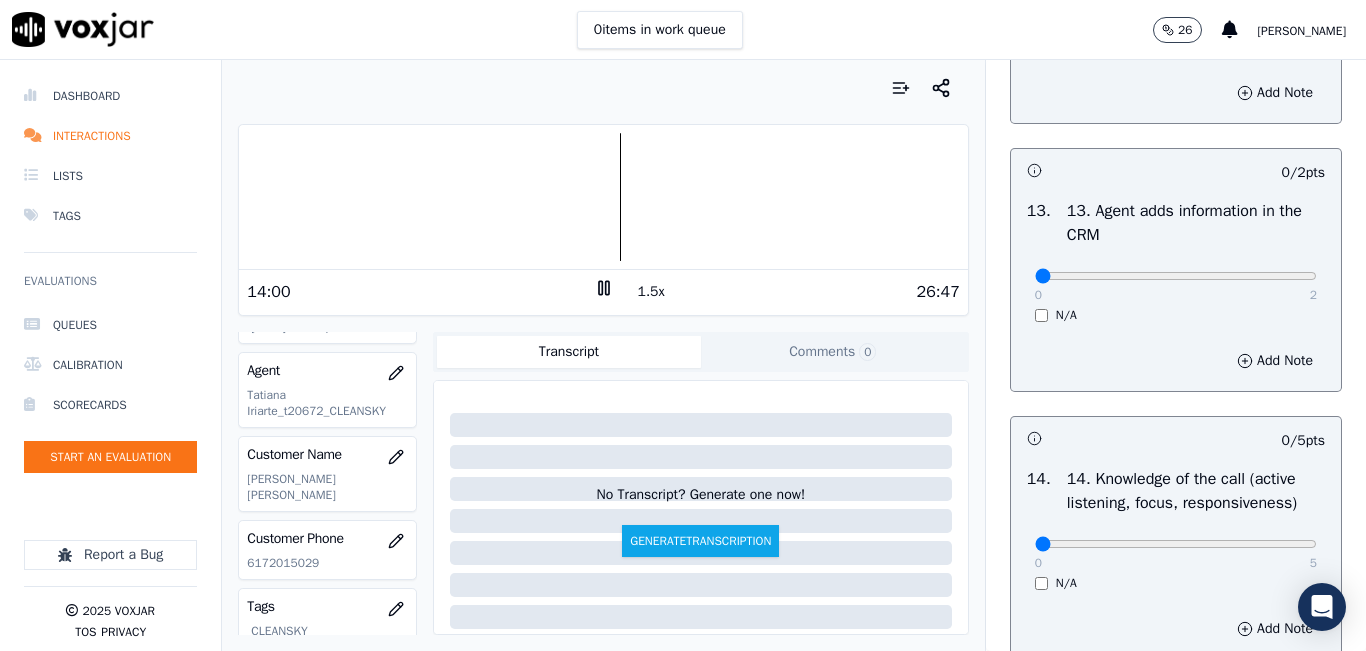 click on "1.5x" at bounding box center (651, 292) 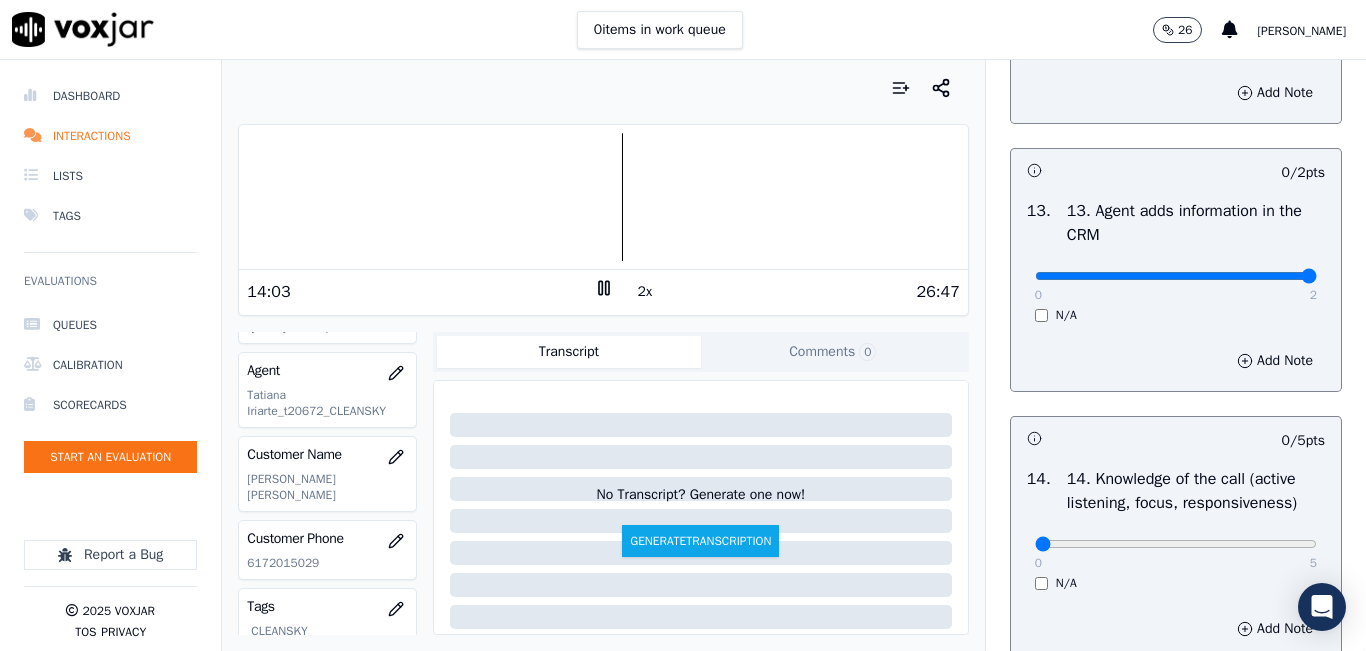 type on "2" 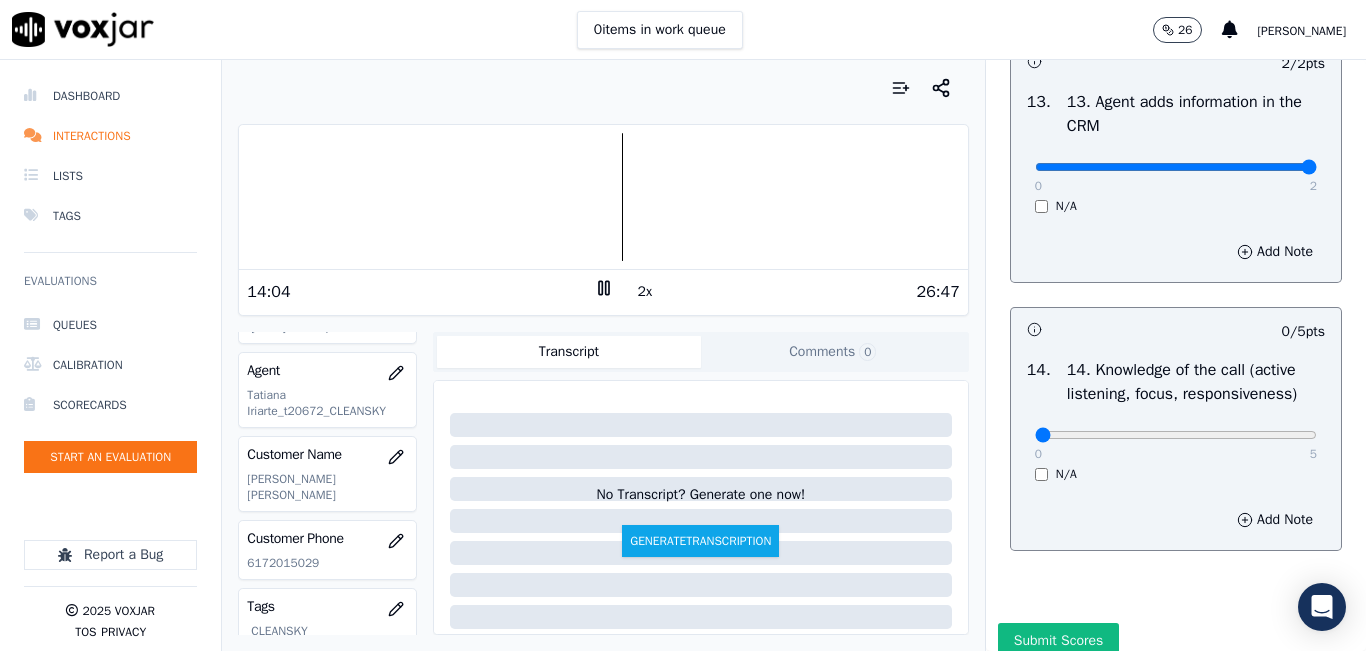 scroll, scrollTop: 3642, scrollLeft: 0, axis: vertical 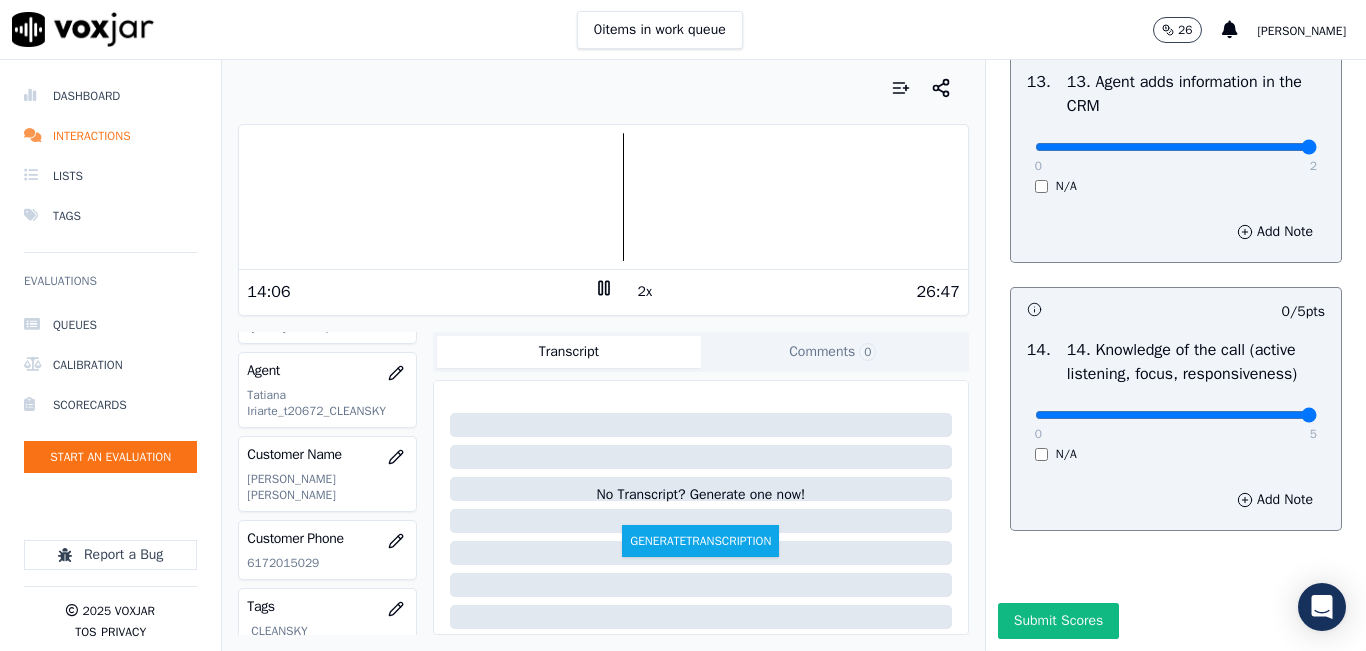 type on "5" 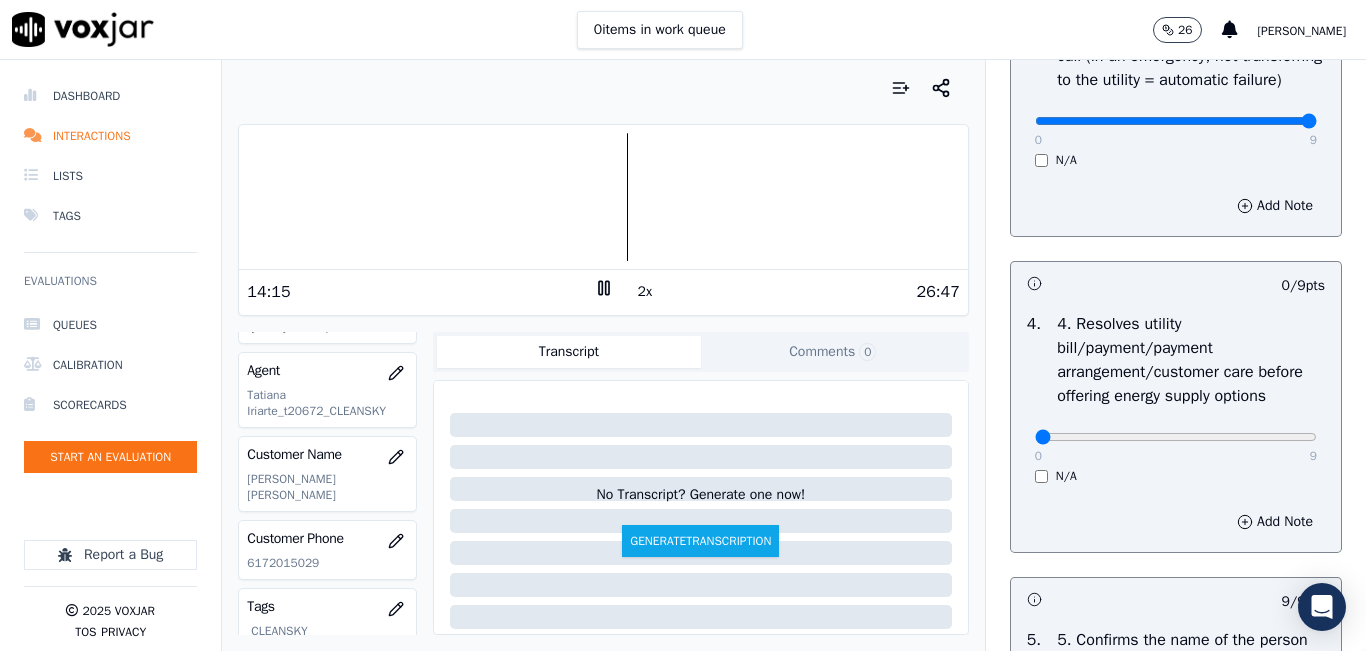 scroll, scrollTop: 742, scrollLeft: 0, axis: vertical 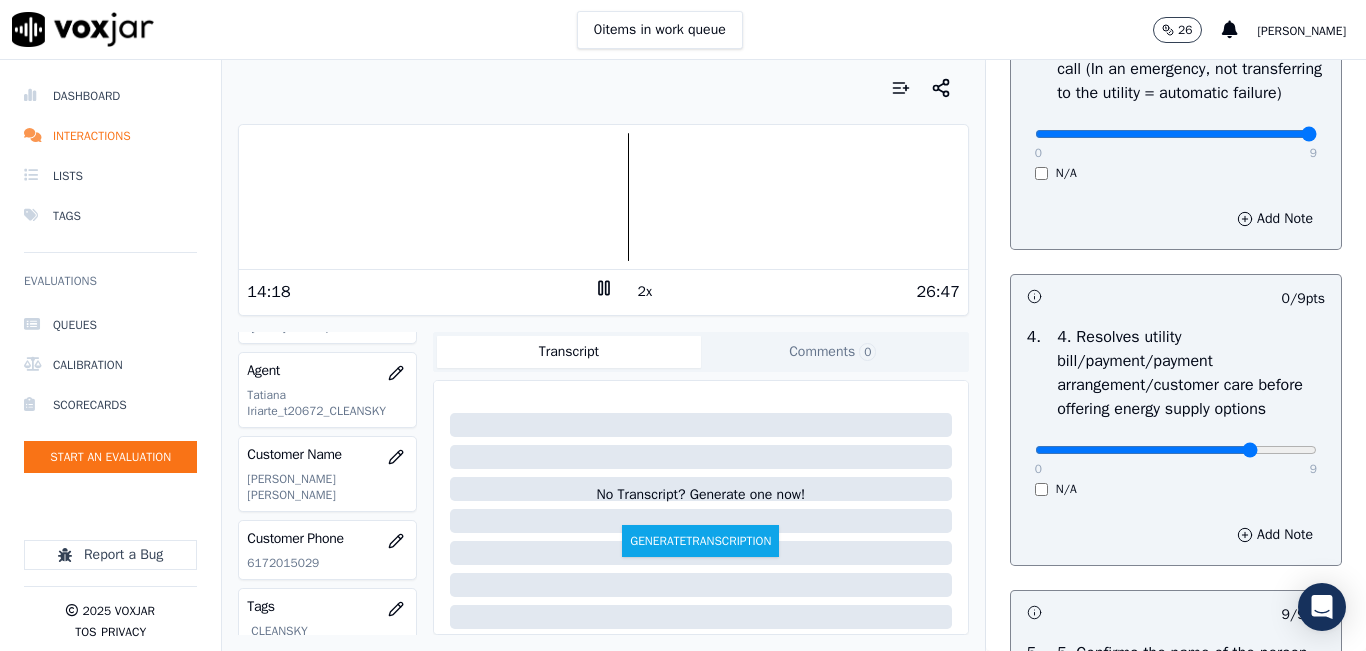 click at bounding box center [1176, -426] 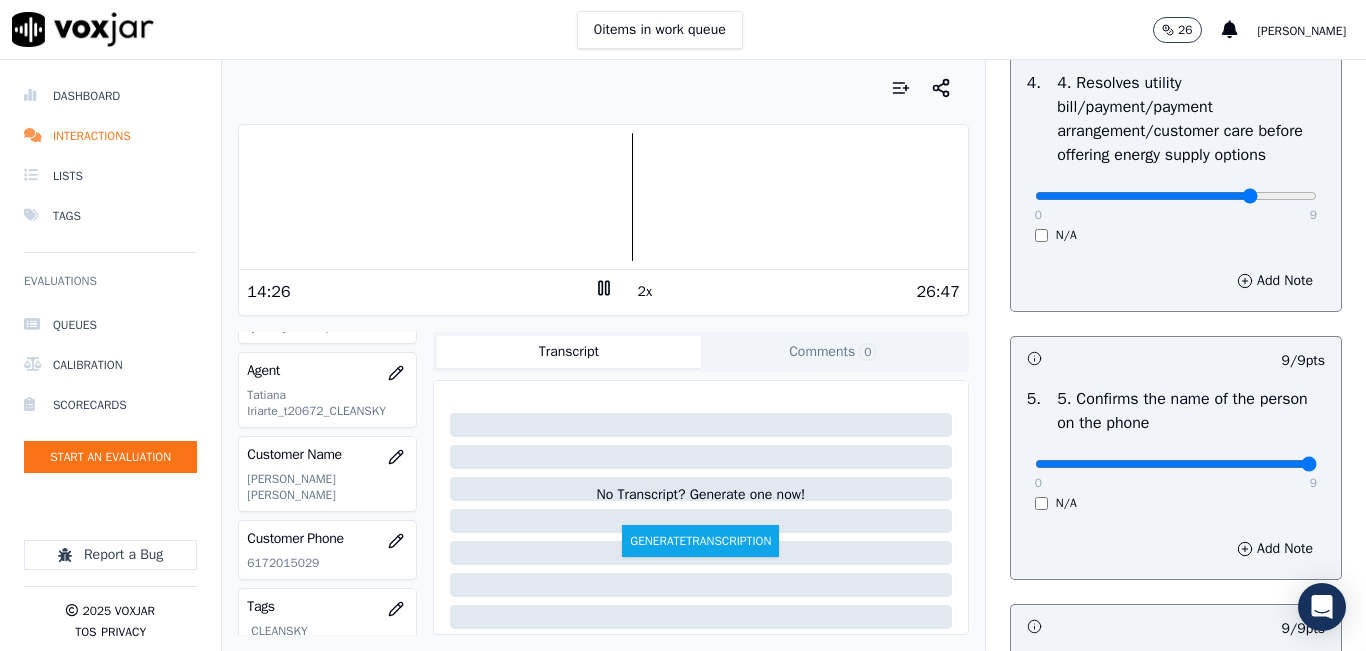 scroll, scrollTop: 1000, scrollLeft: 0, axis: vertical 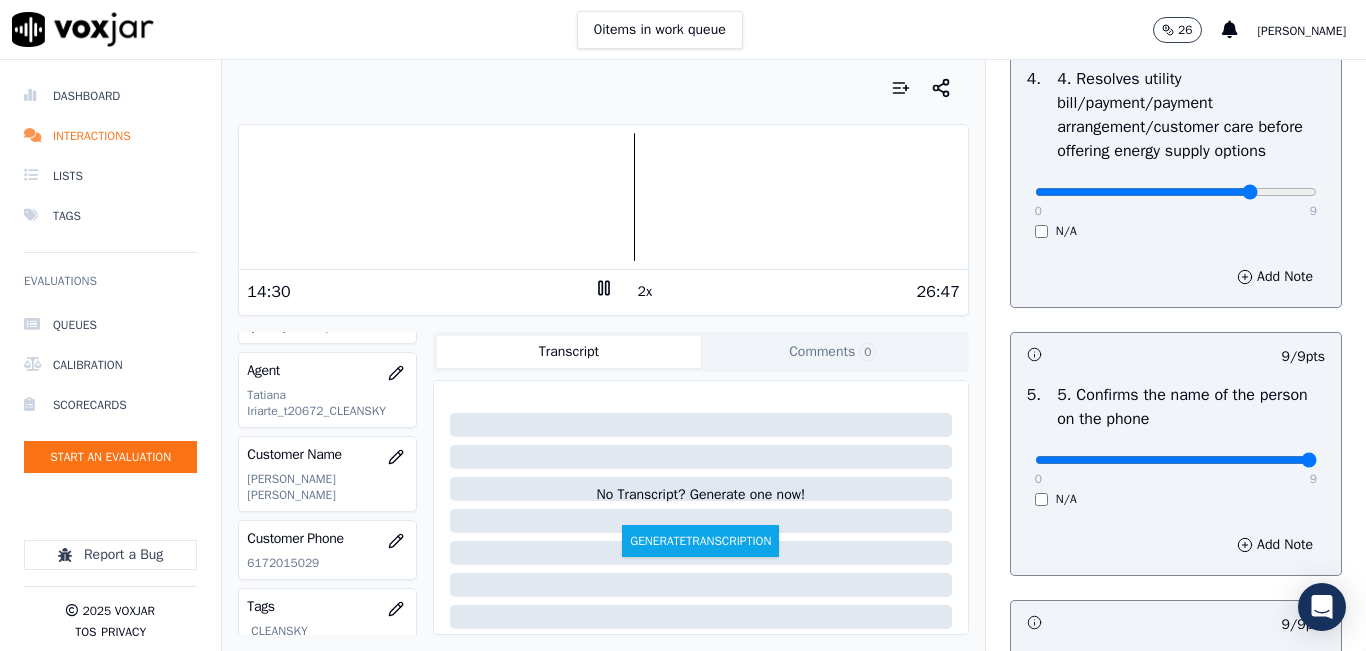 click at bounding box center (603, 197) 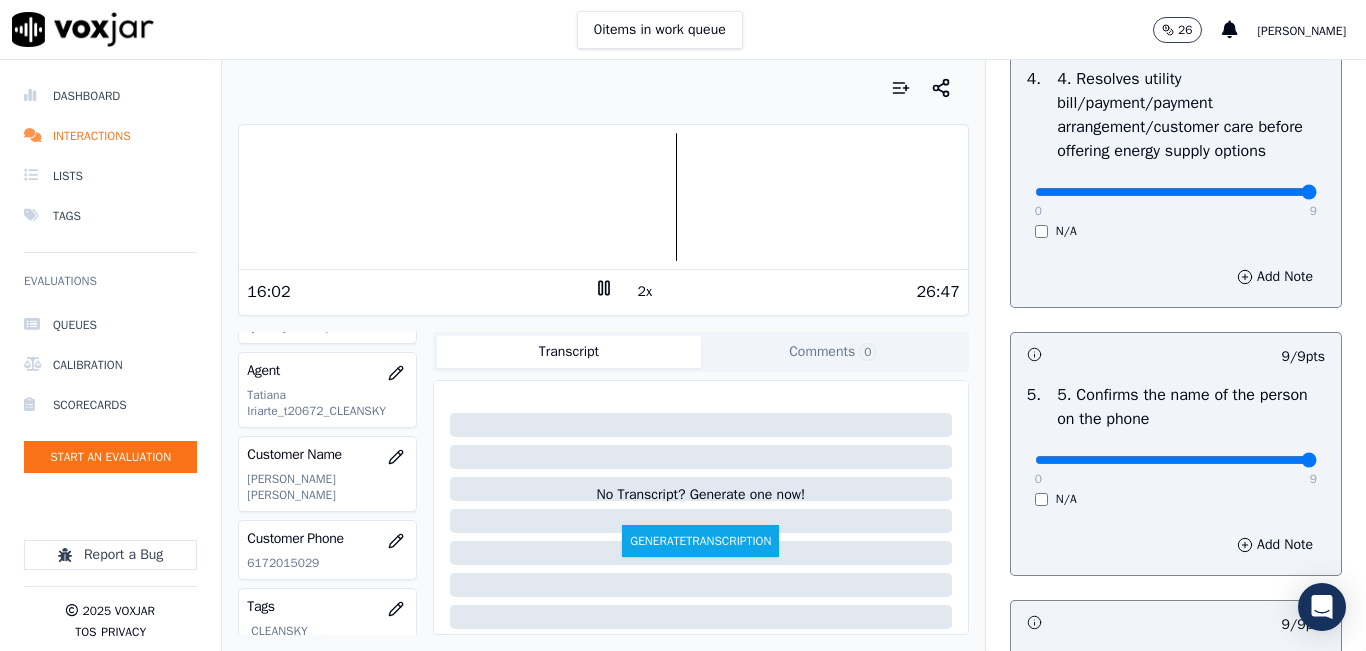 drag, startPoint x: 1252, startPoint y: 259, endPoint x: 1291, endPoint y: 258, distance: 39.012817 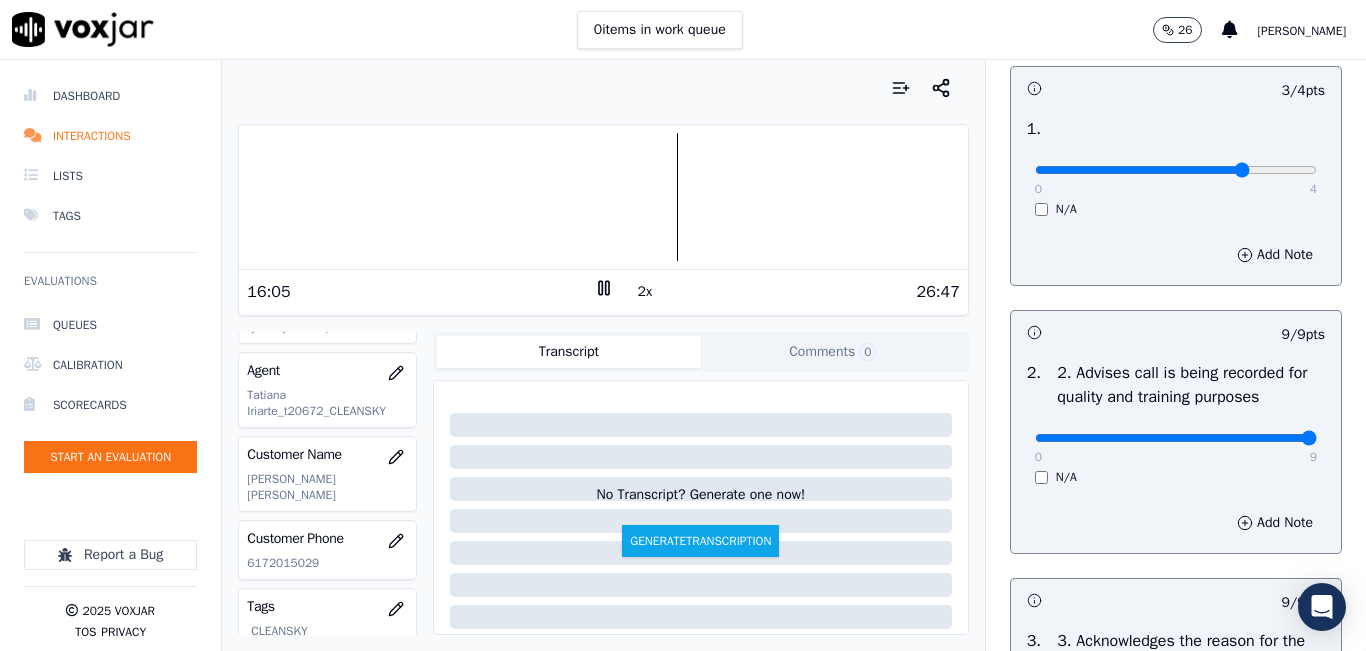 scroll, scrollTop: 0, scrollLeft: 0, axis: both 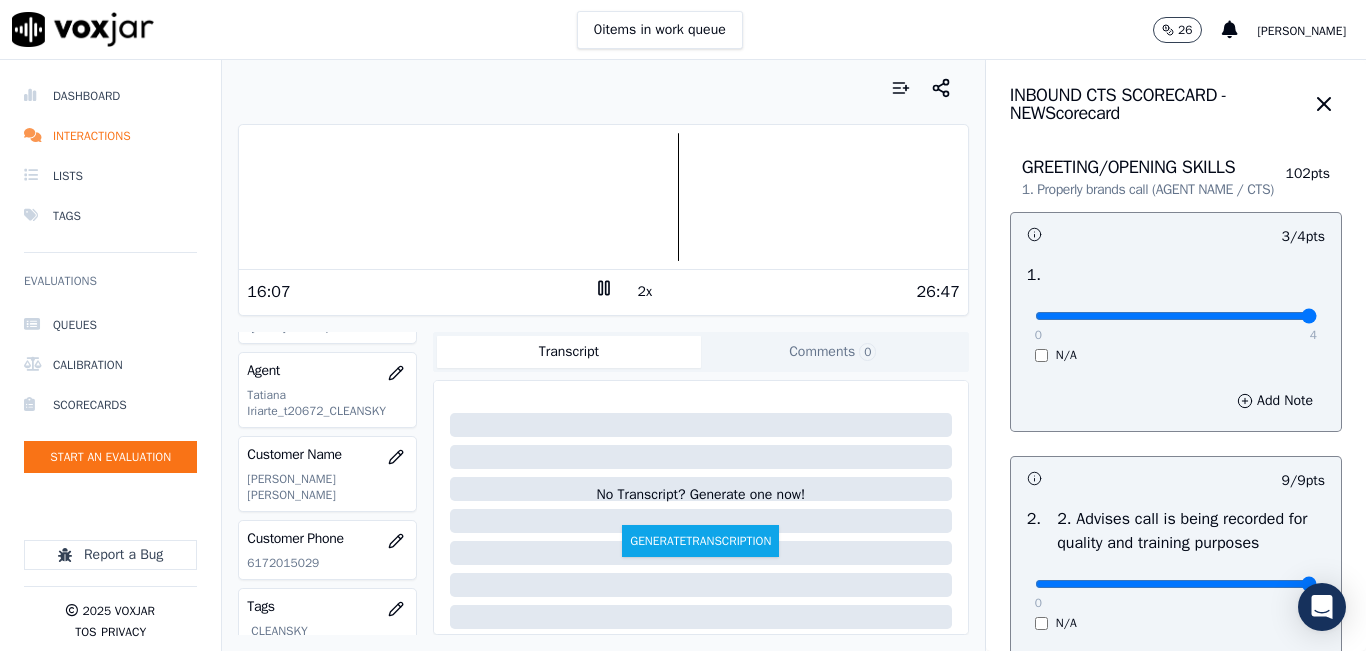 type on "4" 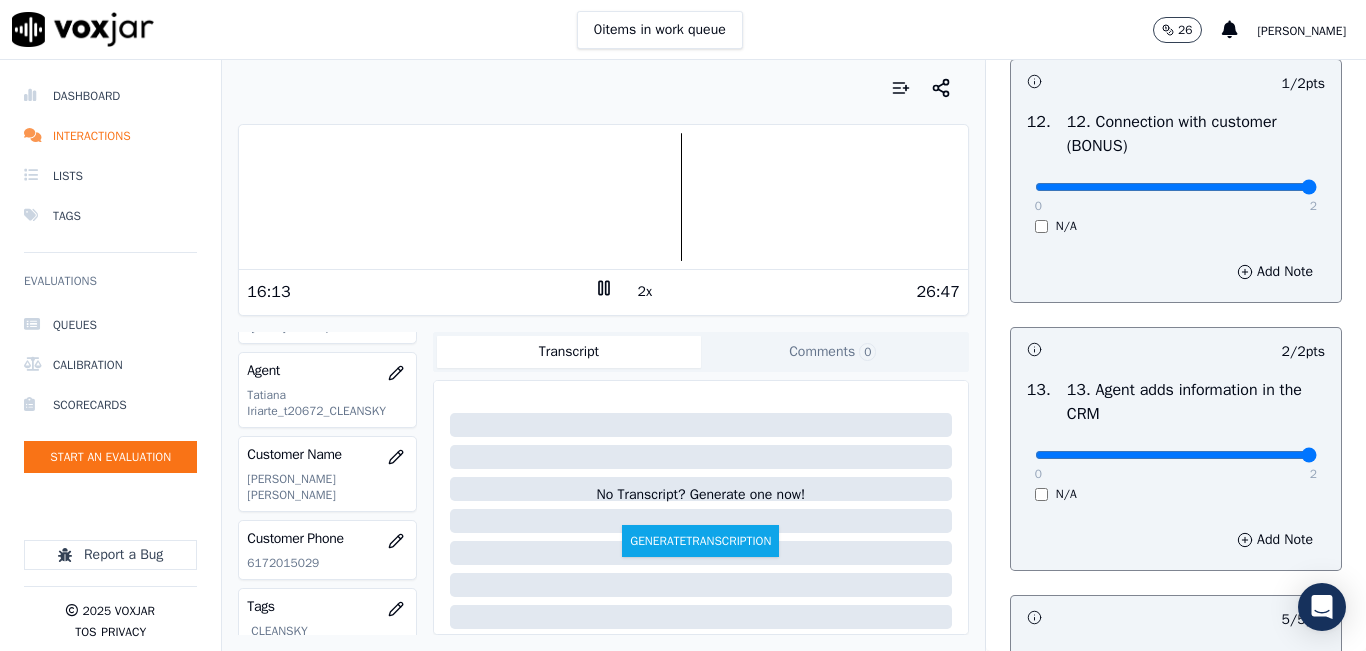 type on "2" 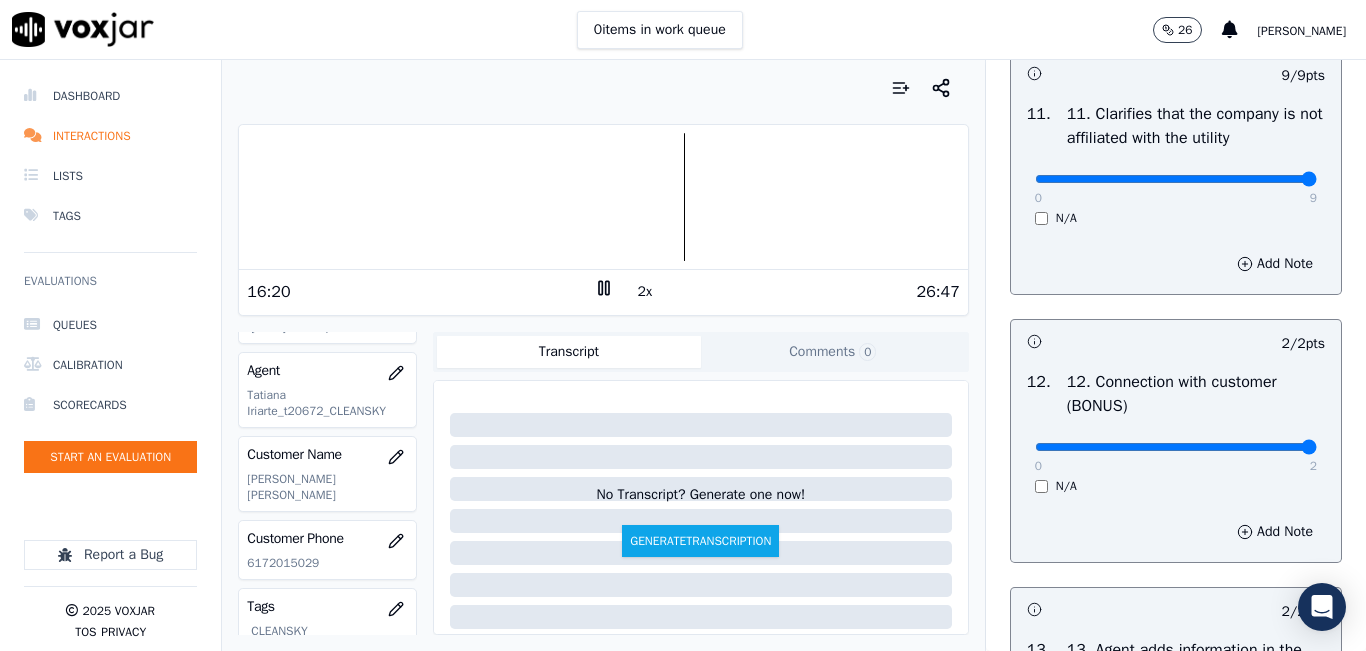 scroll, scrollTop: 3642, scrollLeft: 0, axis: vertical 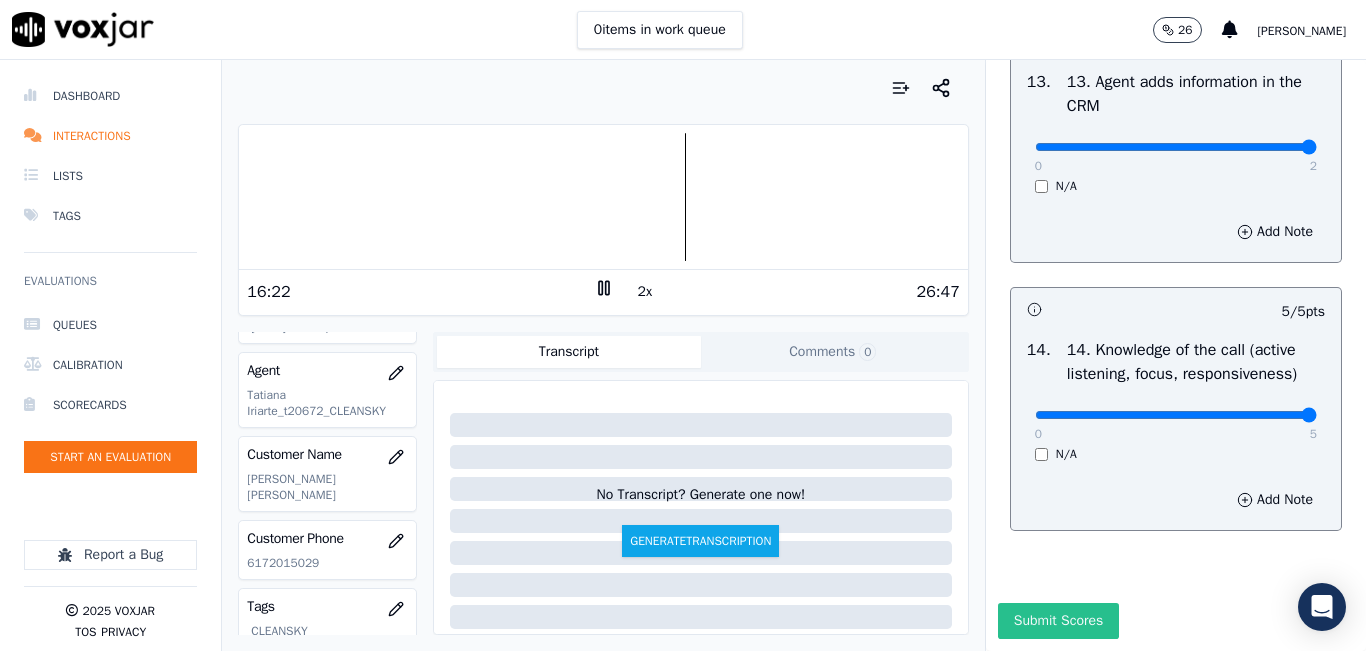 click on "Submit Scores" at bounding box center [1058, 621] 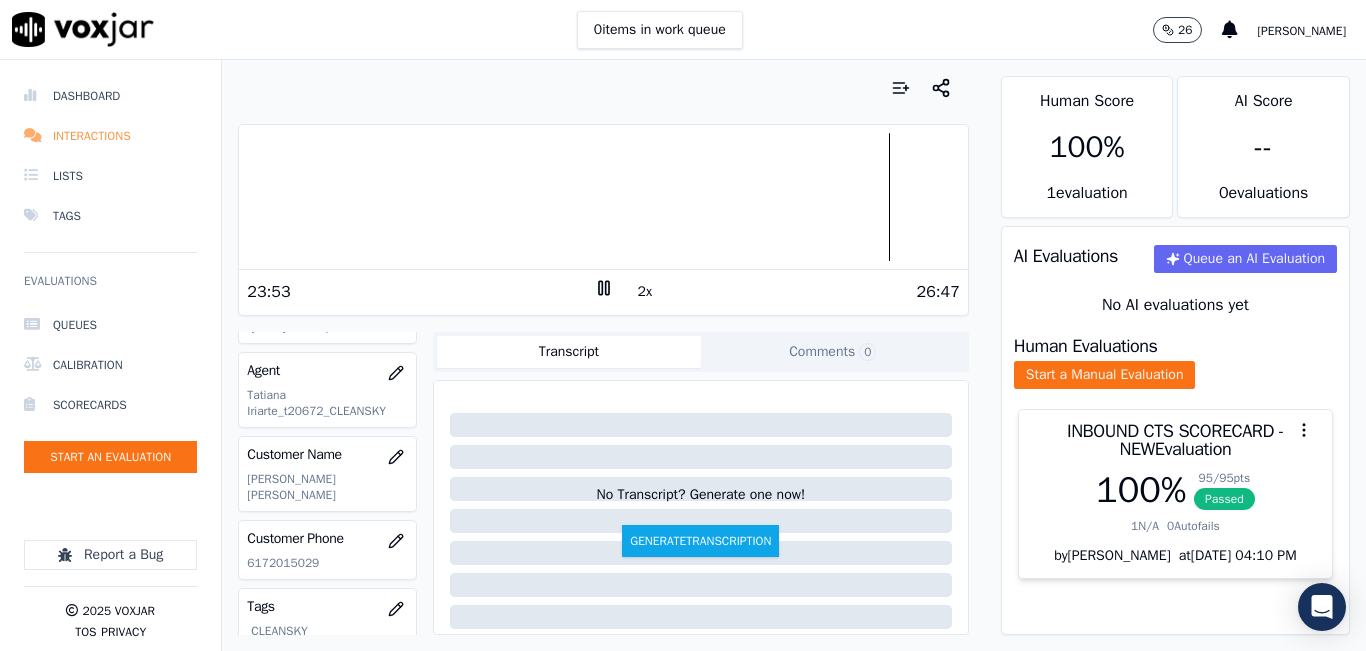 drag, startPoint x: 121, startPoint y: 125, endPoint x: 100, endPoint y: 127, distance: 21.095022 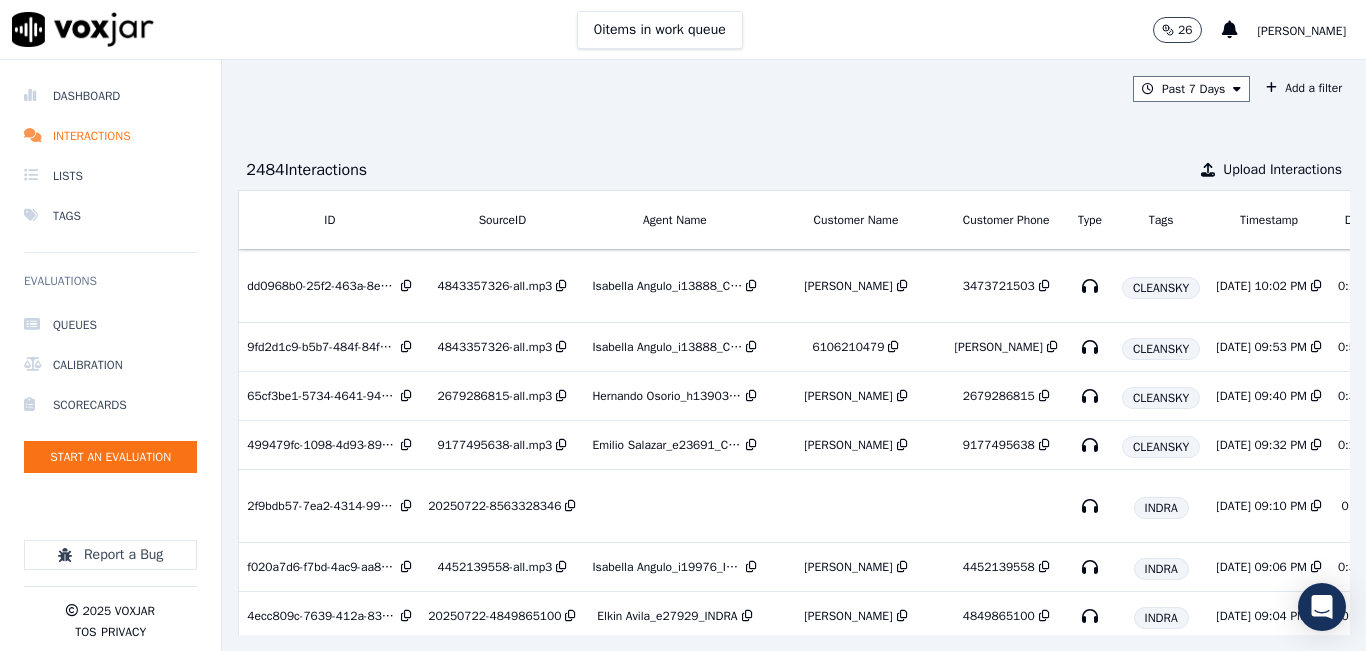 click on "Past 7 Days
Add a filter
2484  Interaction s       Upload Interactions     ID   SourceID   Agent Name   Customer Name   Customer Phone   Type   Tags   Timestamp   Duration   Direction   Source     Export Scores         dd0968b0-25f2-463a-8ea4-9c77b5c87b16     4843357326-all.mp3     Isabella Angulo_i13888_CLEANSKY     Jessica Benavidez     3473721503       CLEANSKY 7/25/25 10:02 PM     0:19:32     OUTBOUND         No Evaluation Yet     9fd2d1c9-b5b7-484f-84f1-6d47bb8a42c4     4843357326-all.mp3     Isabella Angulo_i13888_CLEANSKY     6106210479     Emely Perez       CLEANSKY 7/25/25 09:53 PM     0:59:21     OUTBOUND           93.02 %
65cf3be1-5734-4641-94a5-01f2749ae631     2679286815-all.mp3     Hernando Osorio_h13903_CLEANSKY     YOLANDA ABREU     2679286815       CLEANSKY 7/25/25 09:40 PM     0:32:31     OUTBOUND           91.84 %
499479fc-1098-4d93-89d5-86e0a84c0d2d     9177495638-all.mp3     Emilio Salazar_e23691_CLEANSKY     Victor Lidiapoma" at bounding box center [794, 355] 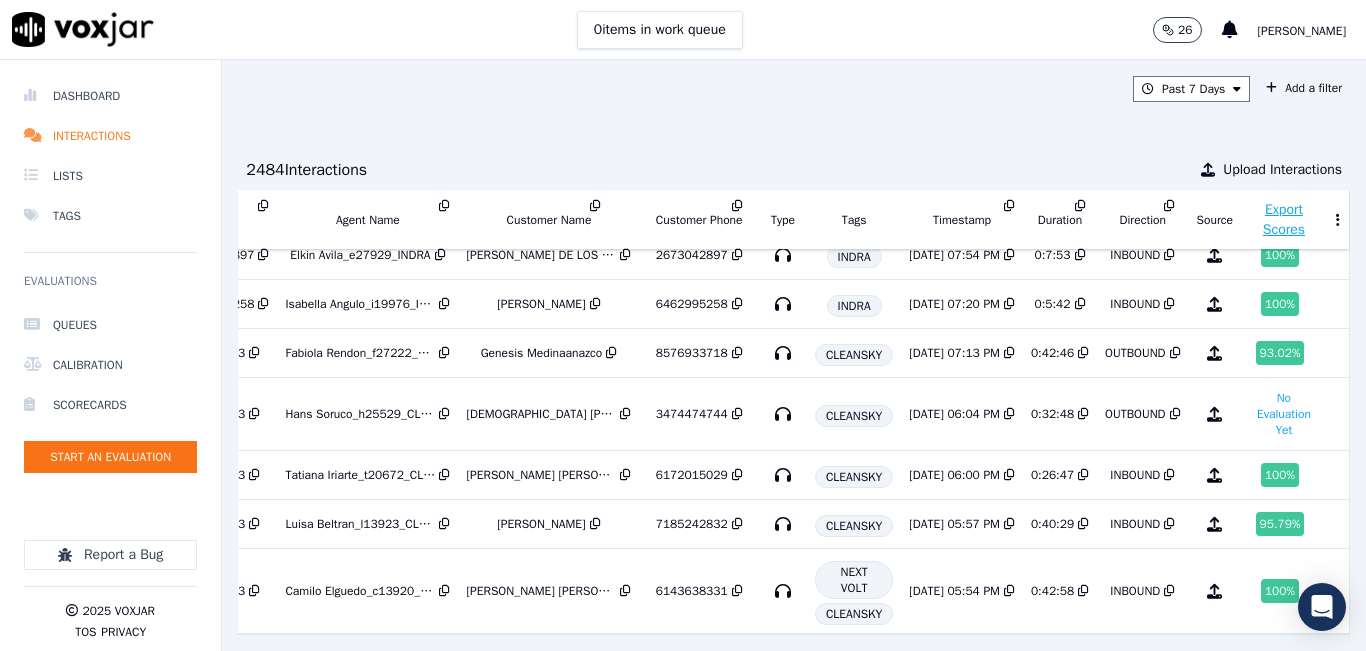 scroll, scrollTop: 673, scrollLeft: 333, axis: both 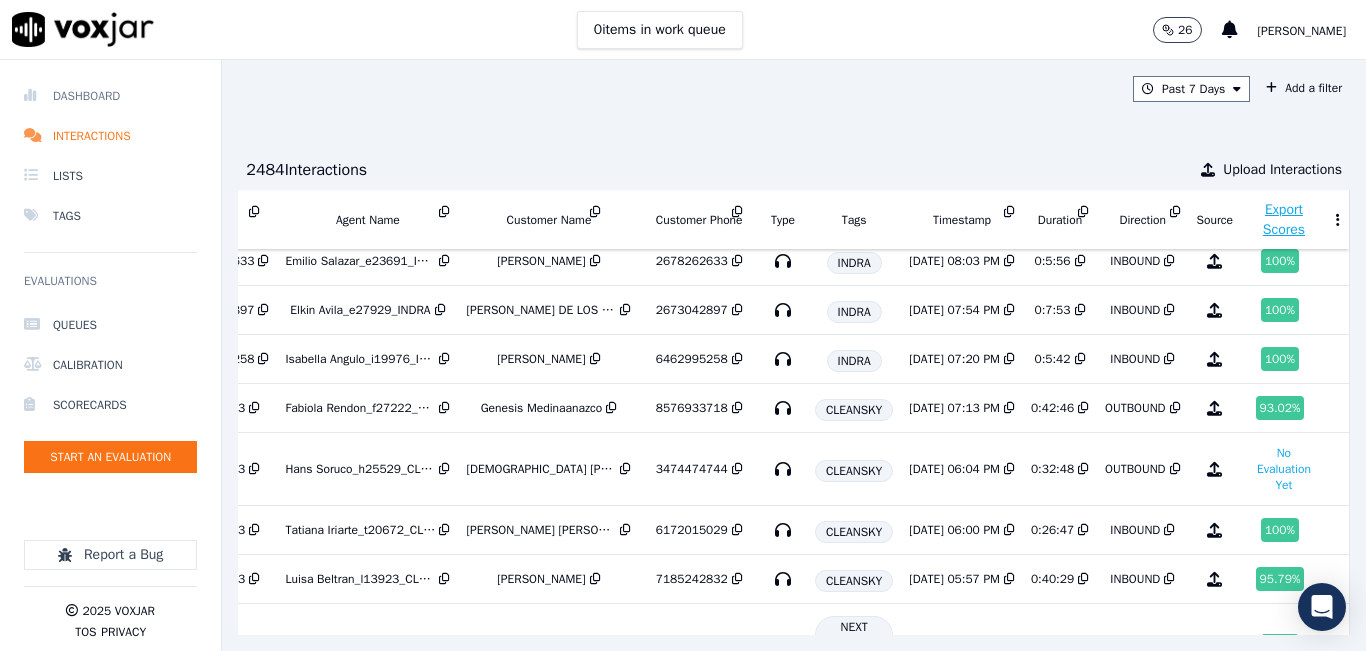 click on "Dashboard" at bounding box center (110, 96) 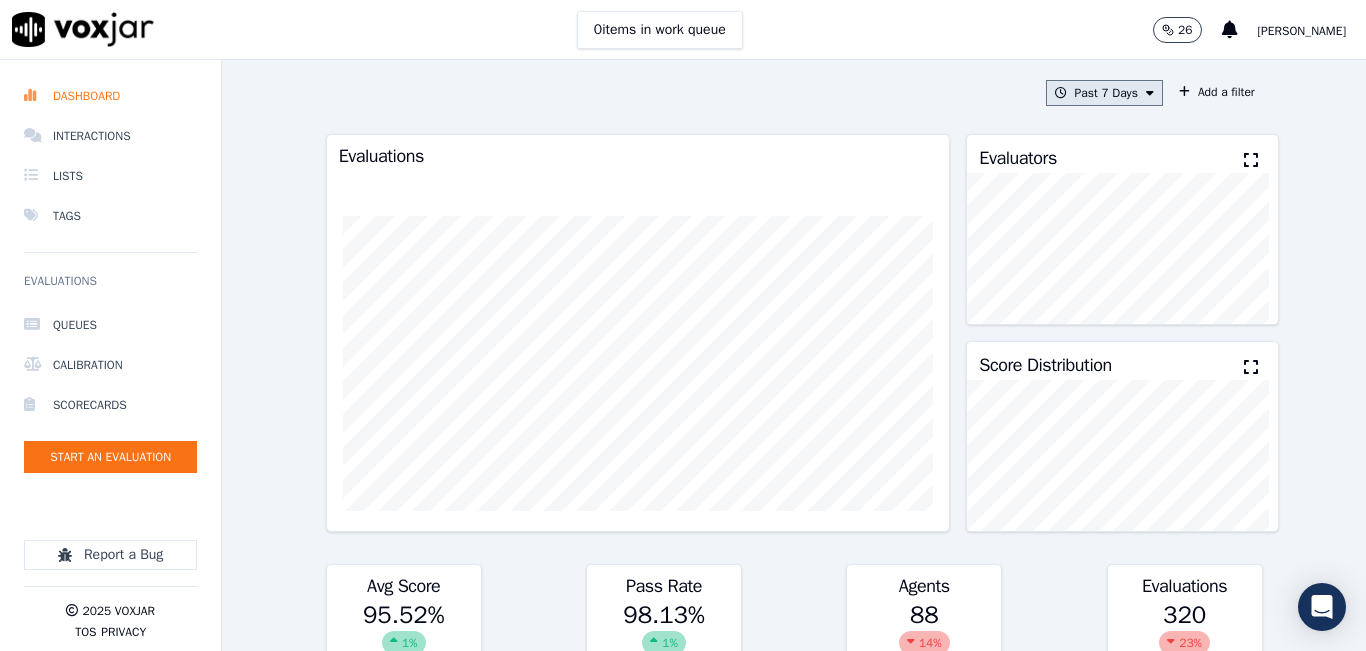 click on "Past 7 Days" at bounding box center (1104, 93) 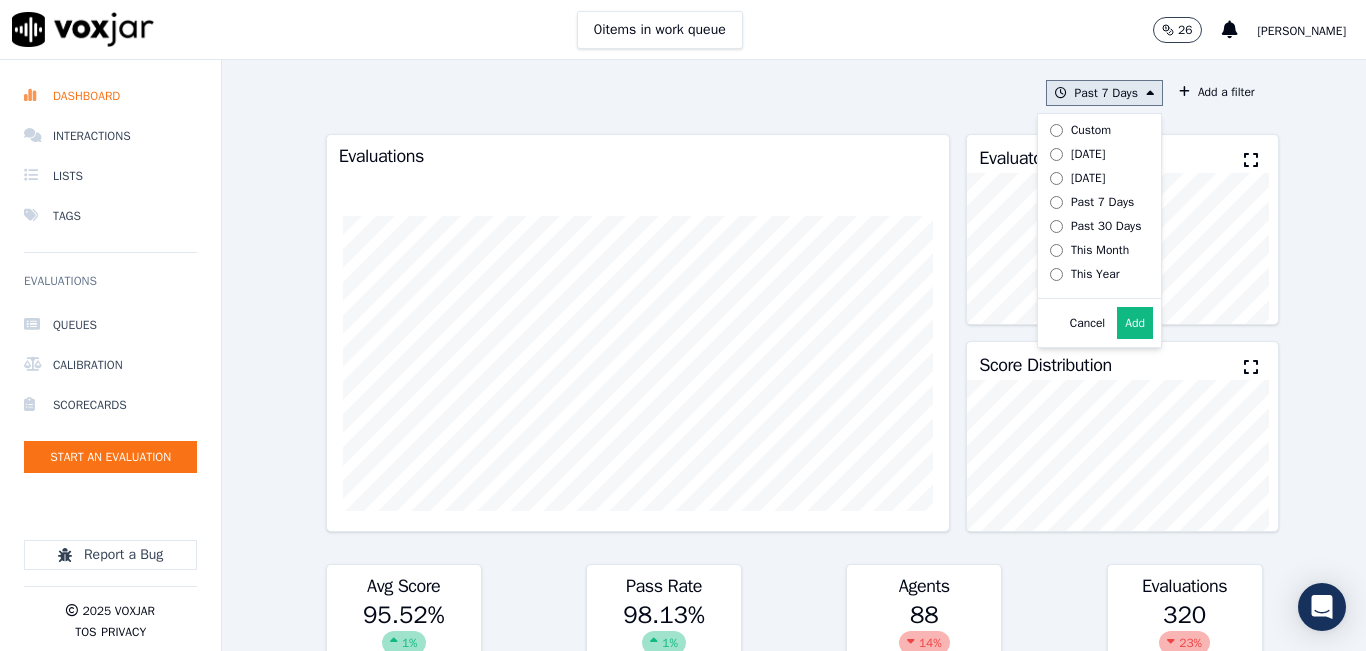 click on "Today" at bounding box center (1092, 154) 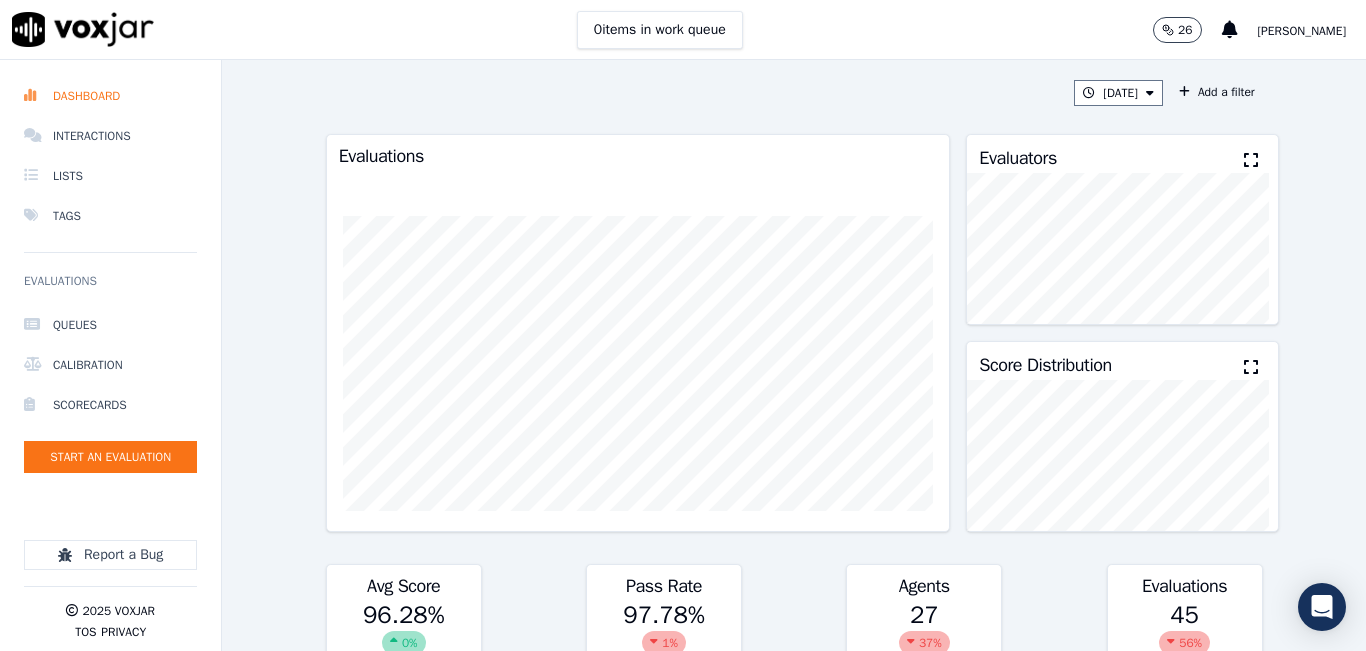 click at bounding box center [1251, 160] 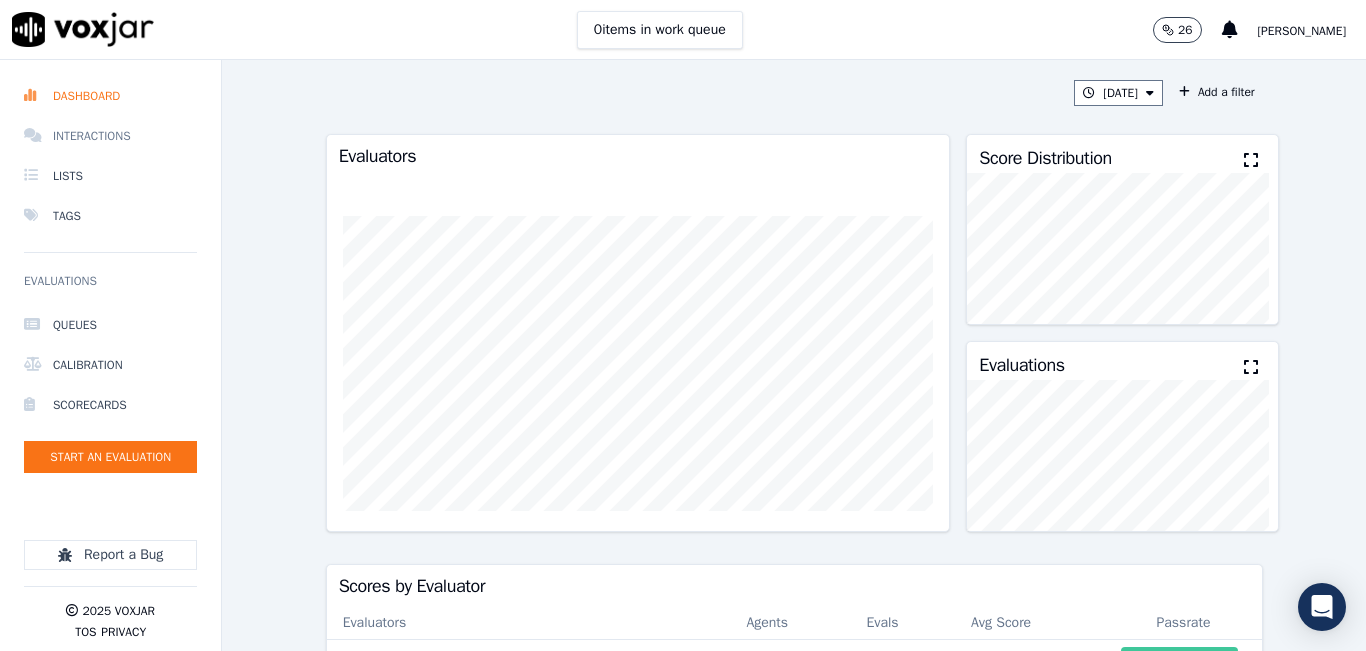 click on "Interactions" at bounding box center (110, 136) 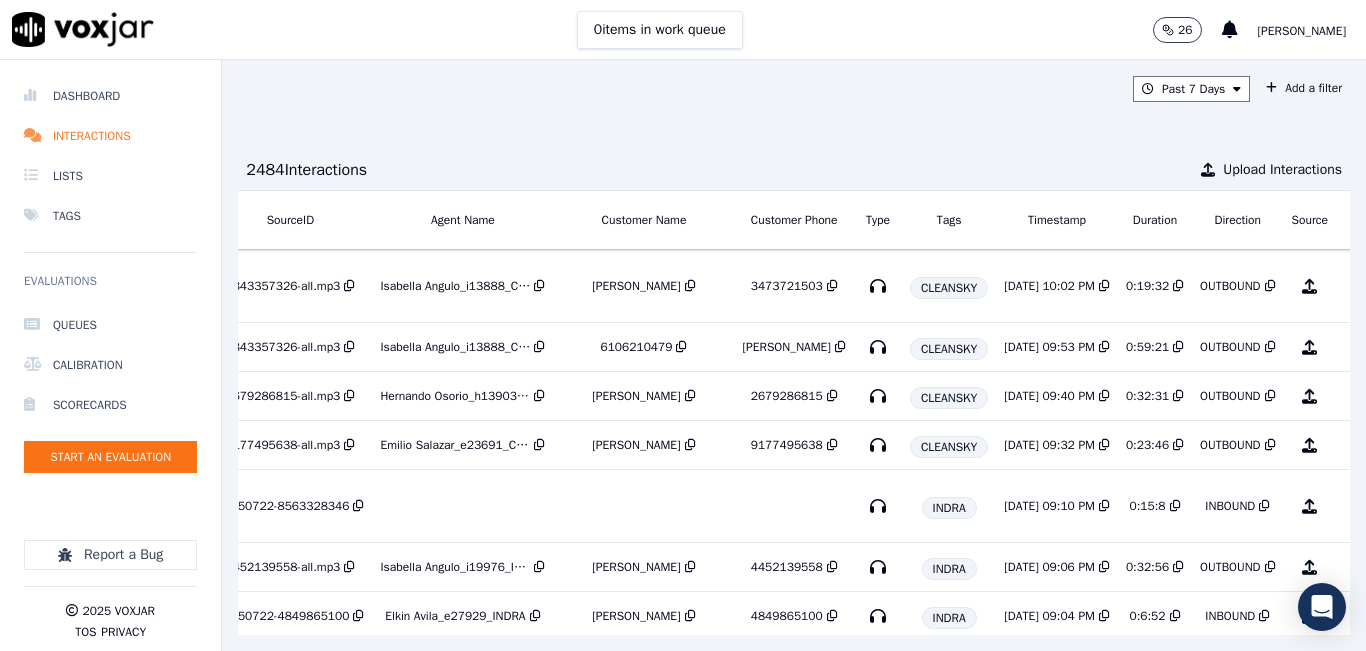 scroll, scrollTop: 0, scrollLeft: 333, axis: horizontal 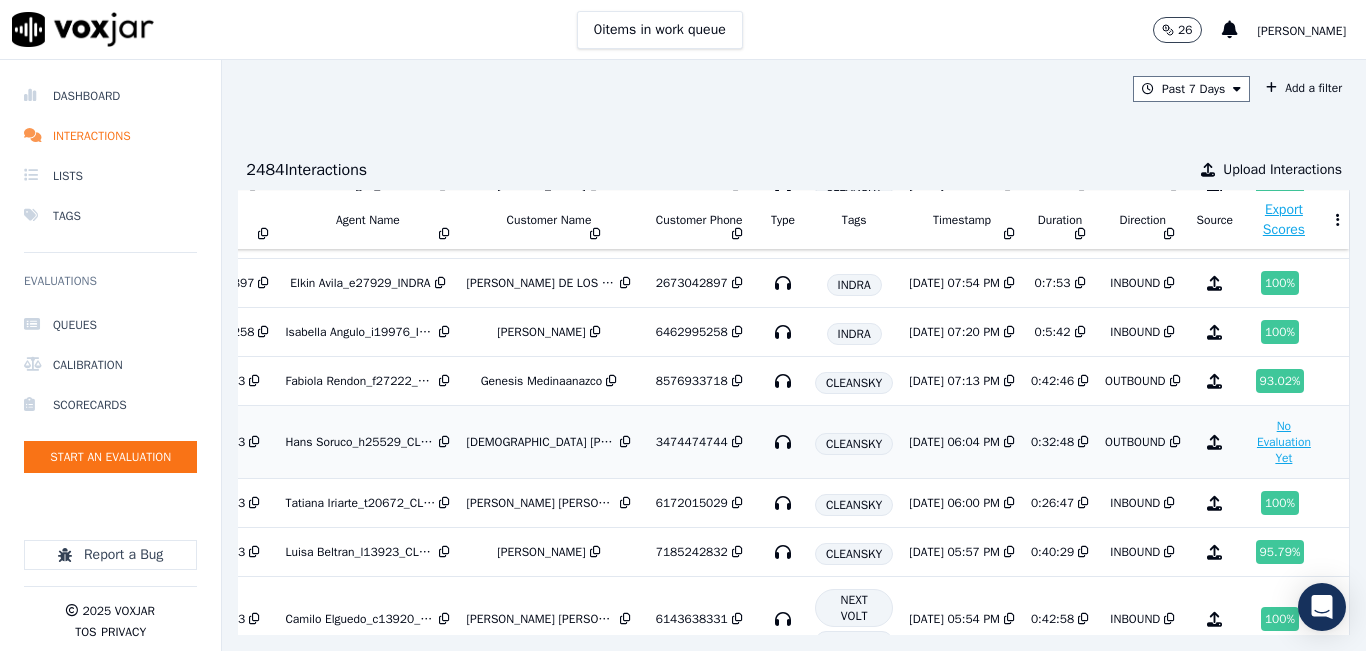 click on "No Evaluation Yet" at bounding box center (1284, 442) 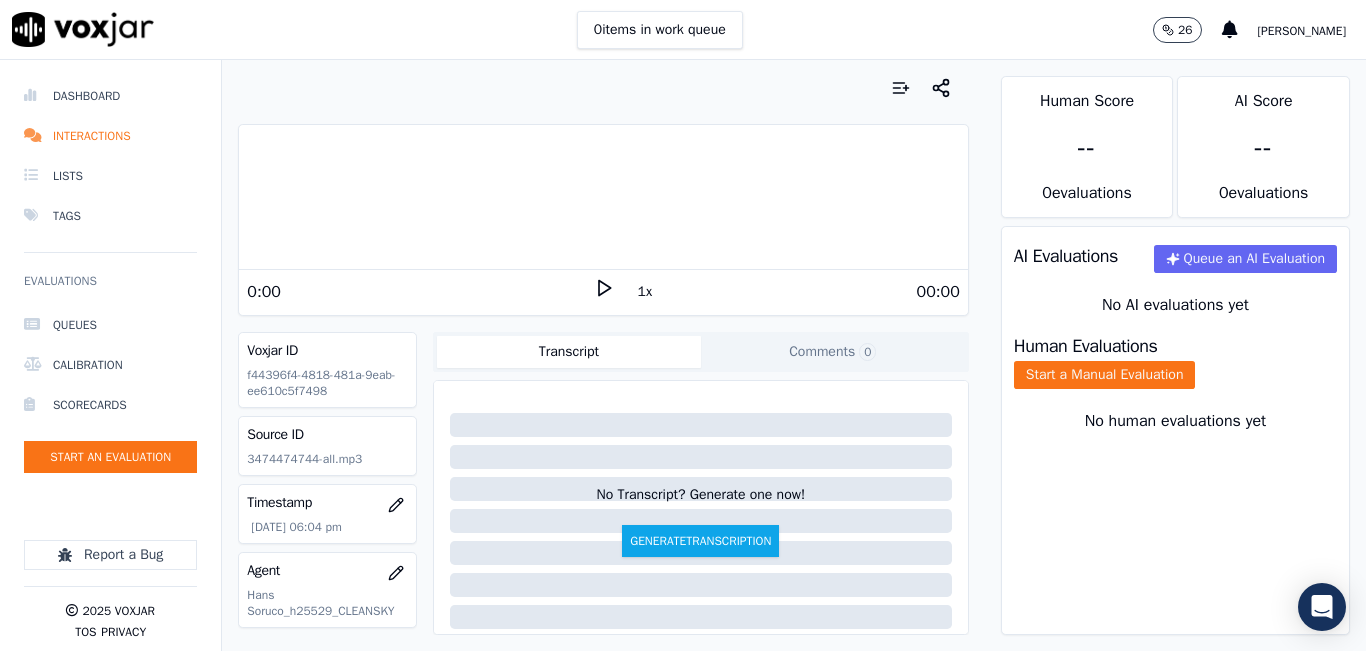 click at bounding box center [603, 88] 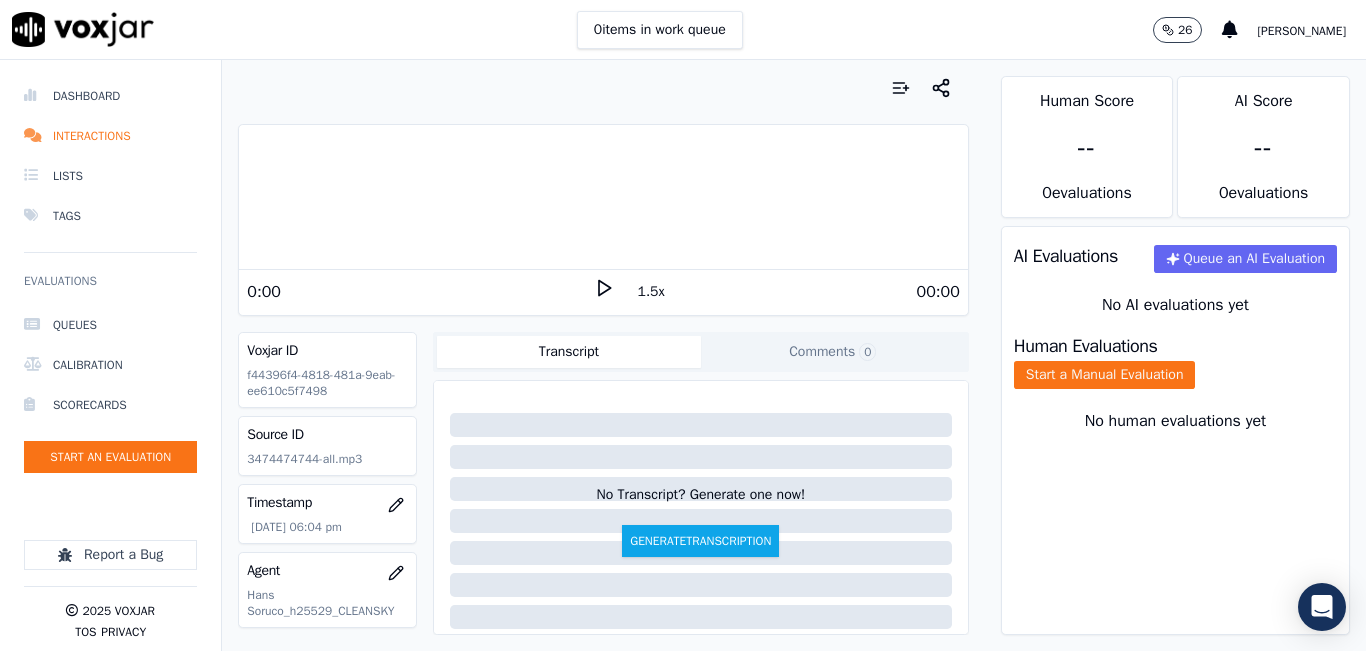 click on "1.5x" at bounding box center (651, 292) 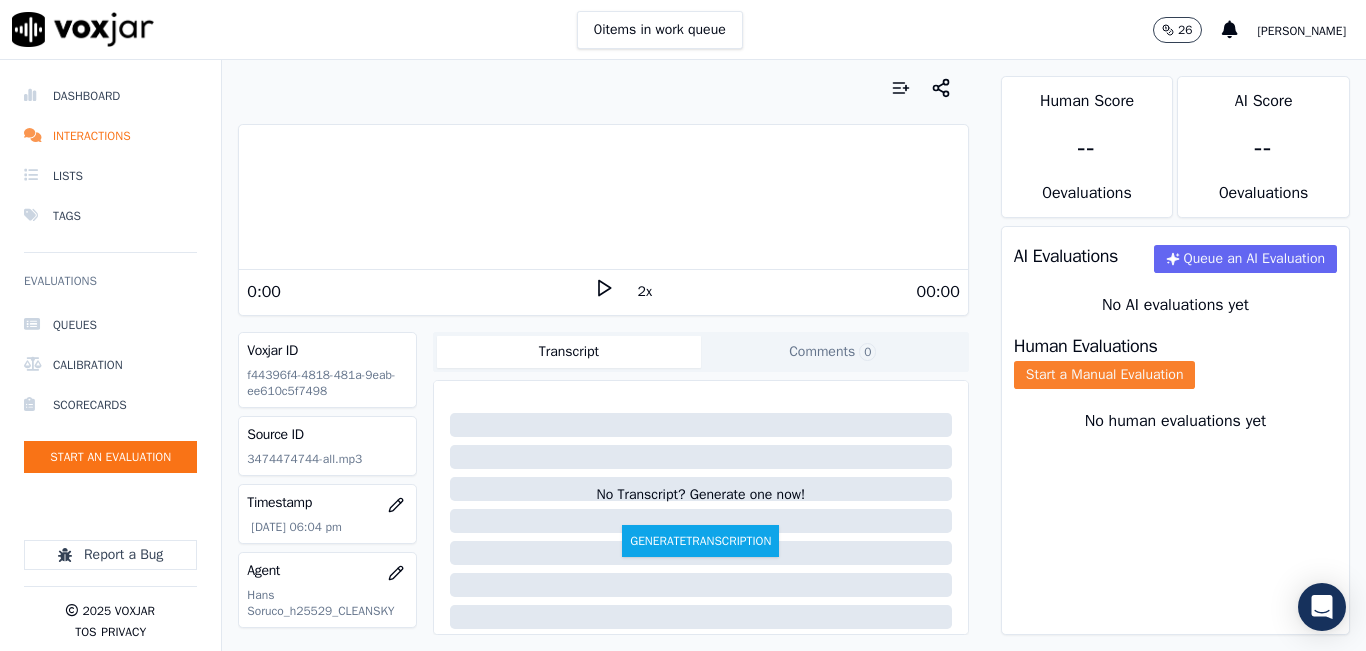 click on "Start a Manual Evaluation" 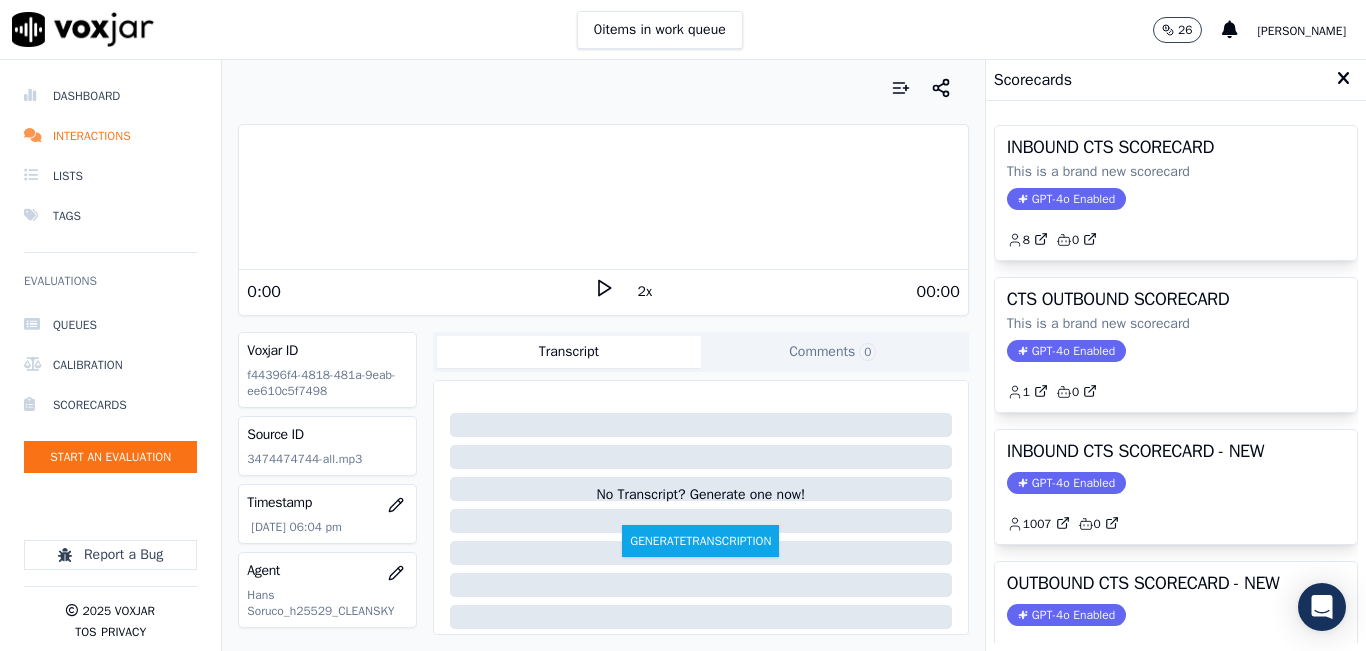 drag, startPoint x: 577, startPoint y: 285, endPoint x: 595, endPoint y: 281, distance: 18.439089 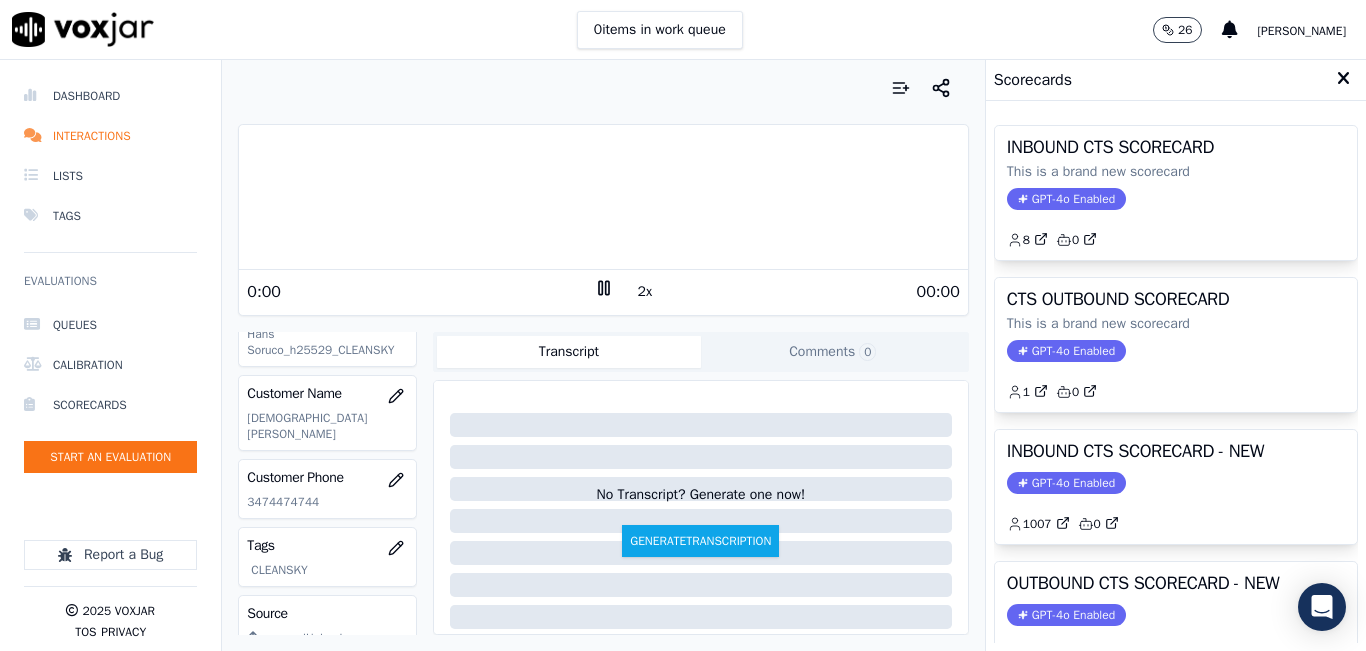 scroll, scrollTop: 300, scrollLeft: 0, axis: vertical 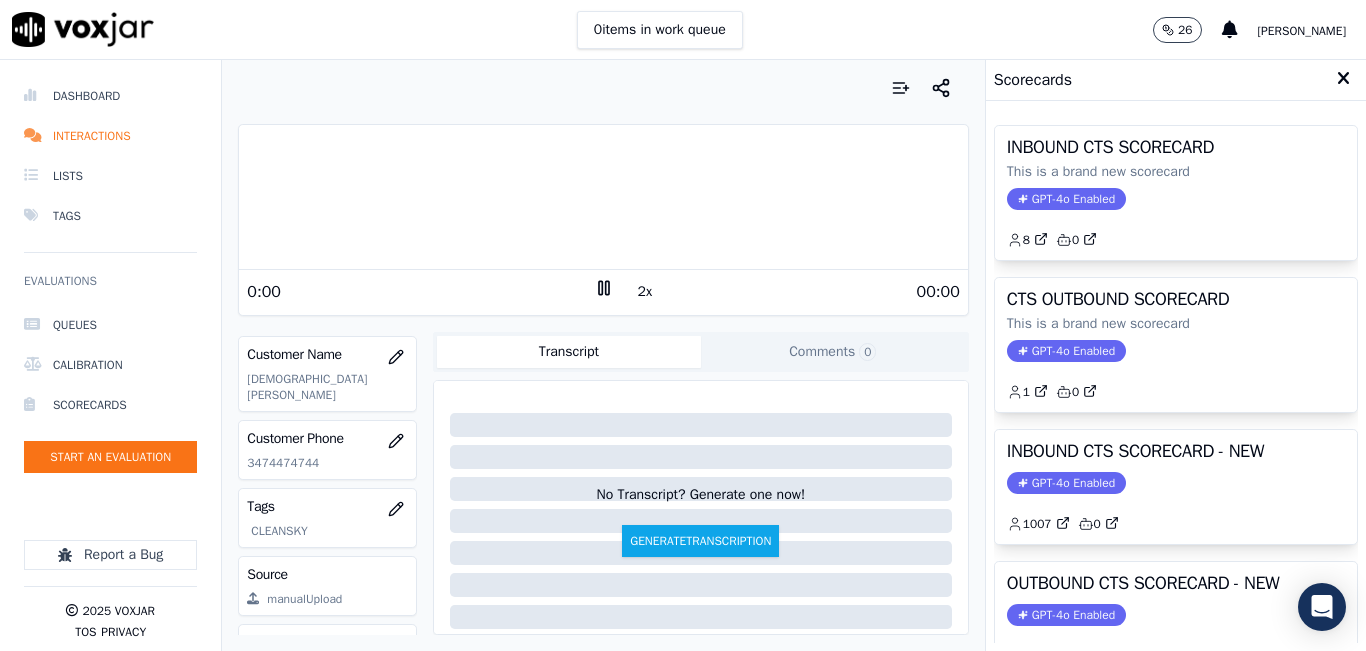 click on "3474474744" 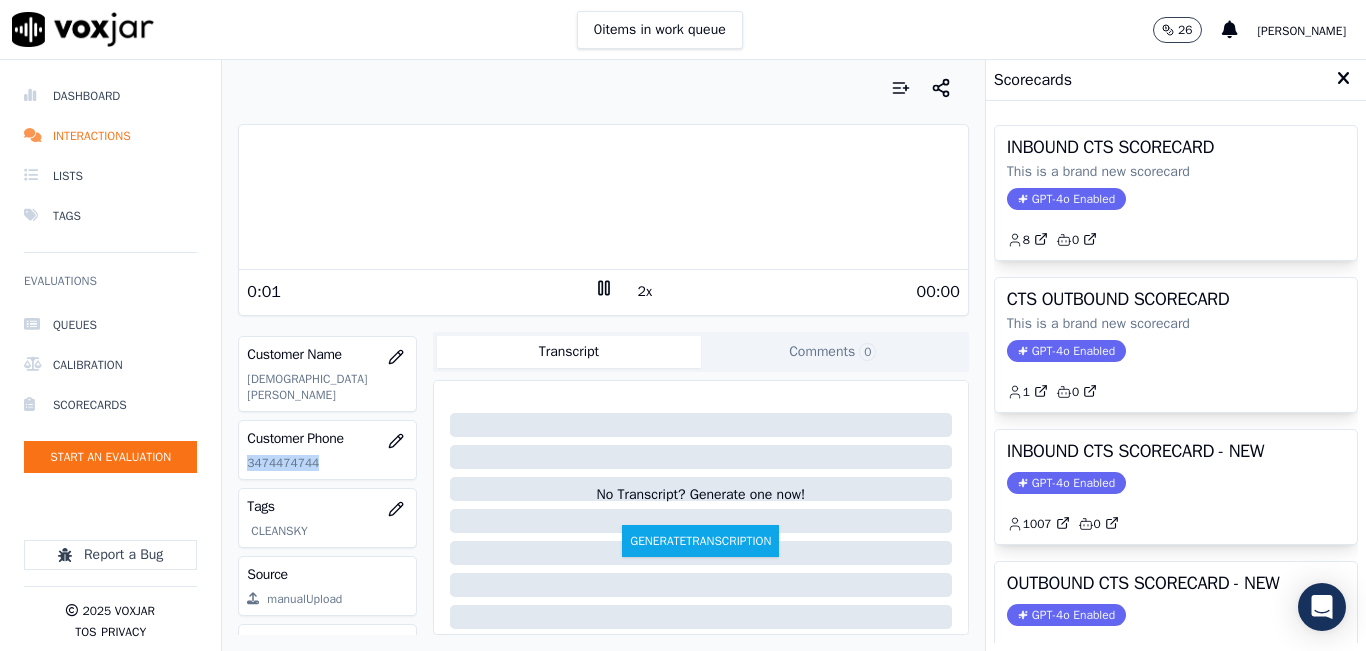 click on "3474474744" 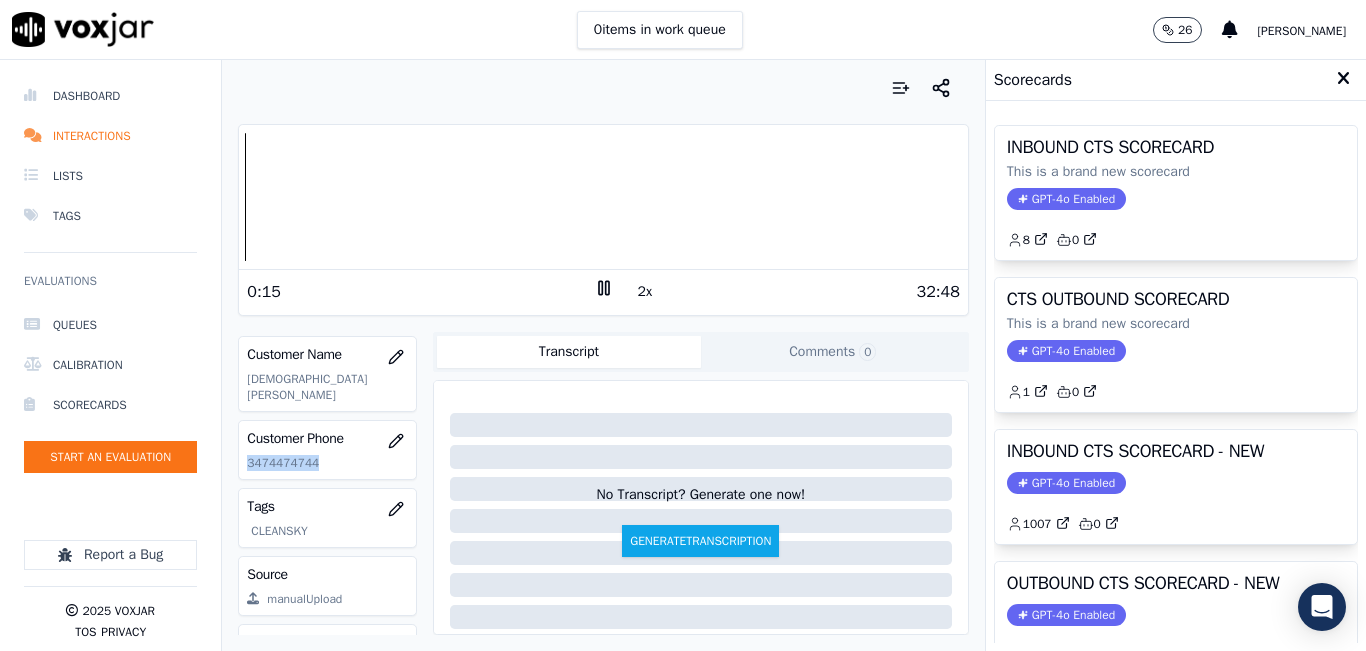 click 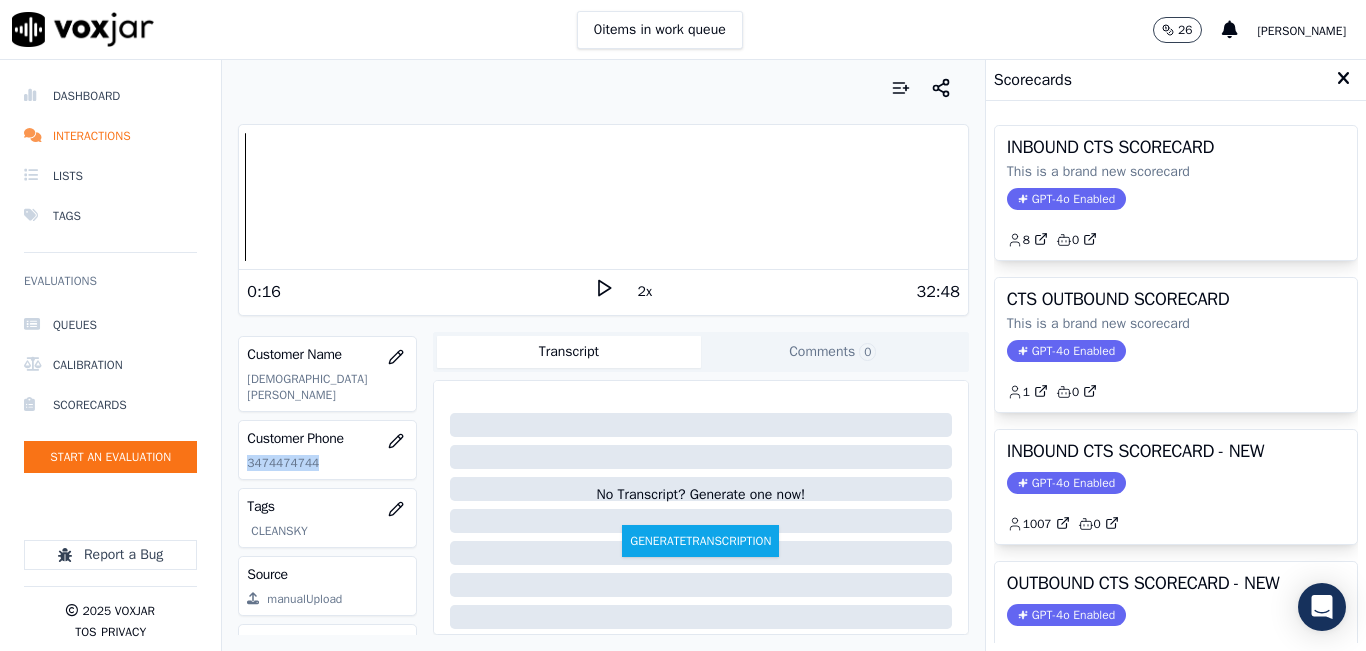 click 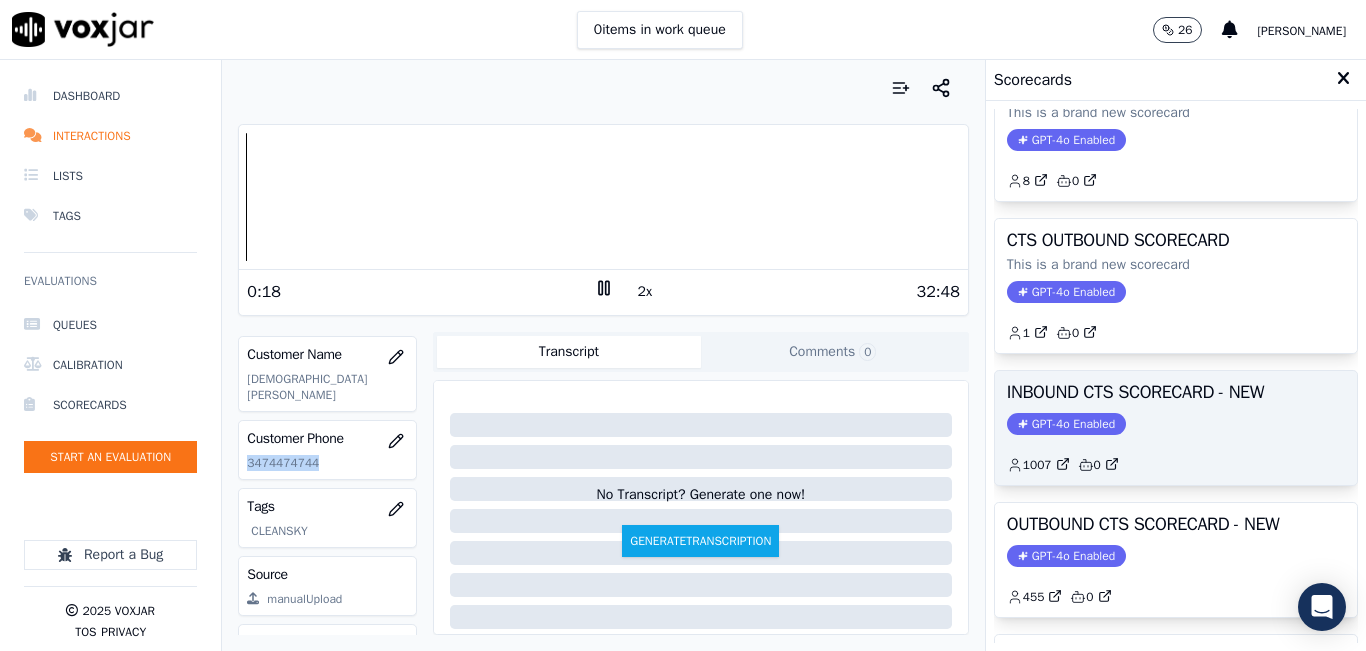 scroll, scrollTop: 100, scrollLeft: 0, axis: vertical 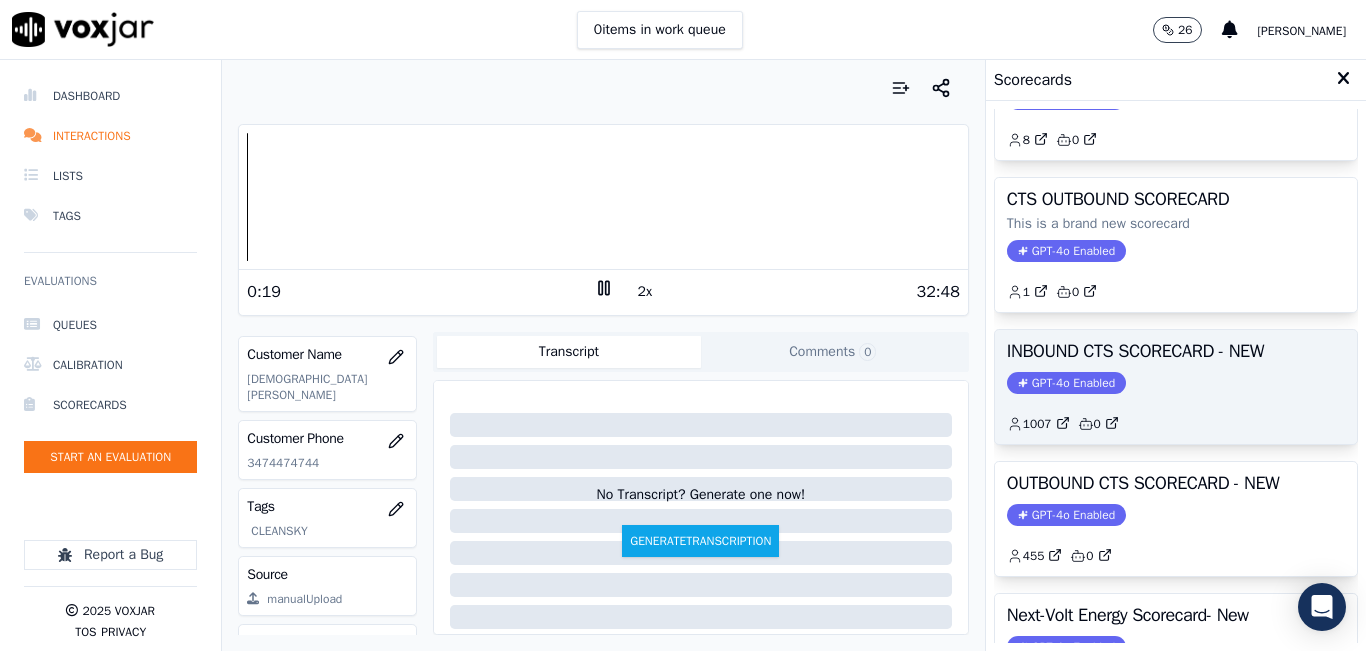 click on "OUTBOUND CTS SCORECARD - NEW        GPT-4o Enabled       455         0" at bounding box center (1176, 519) 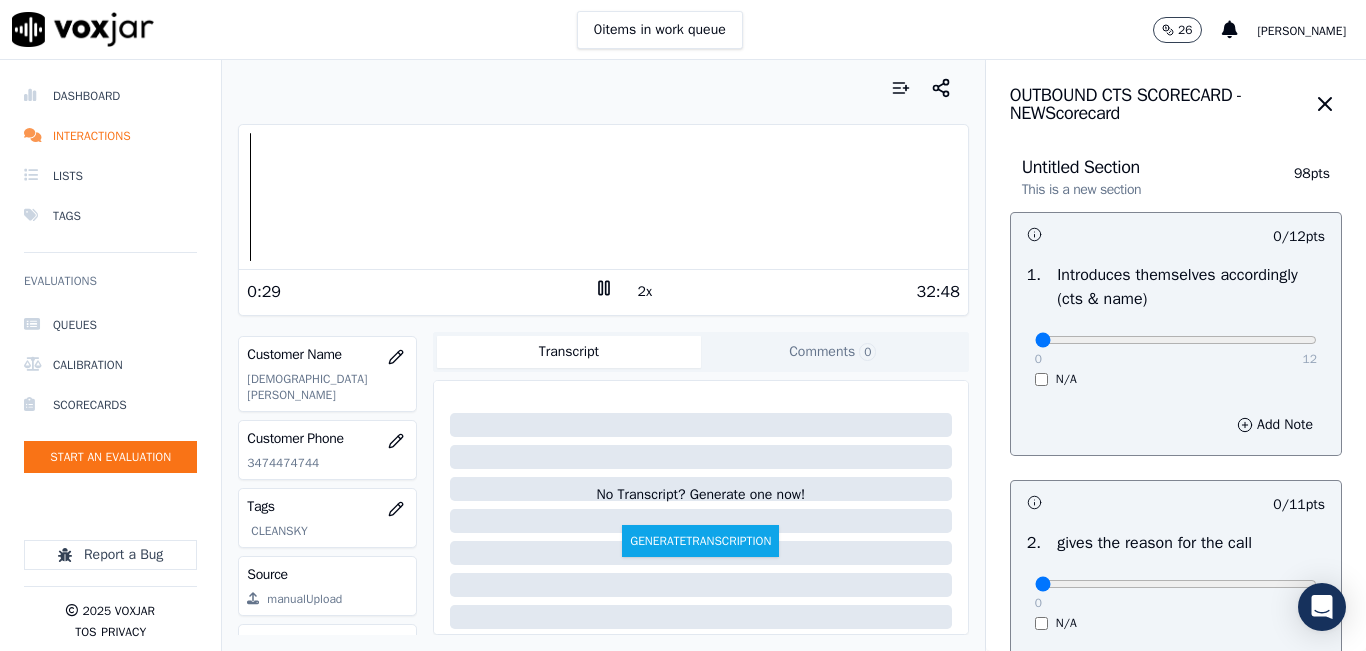click on "0   12     N/A" at bounding box center [1176, 349] 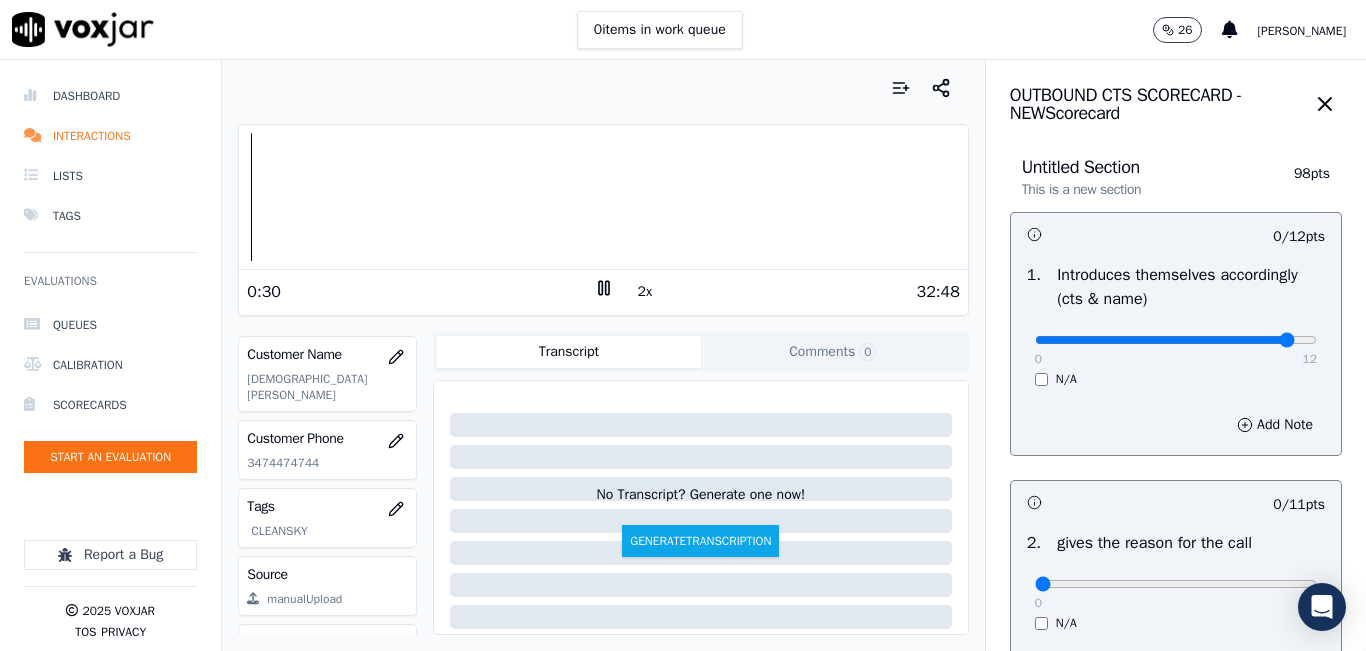 click at bounding box center (1176, 340) 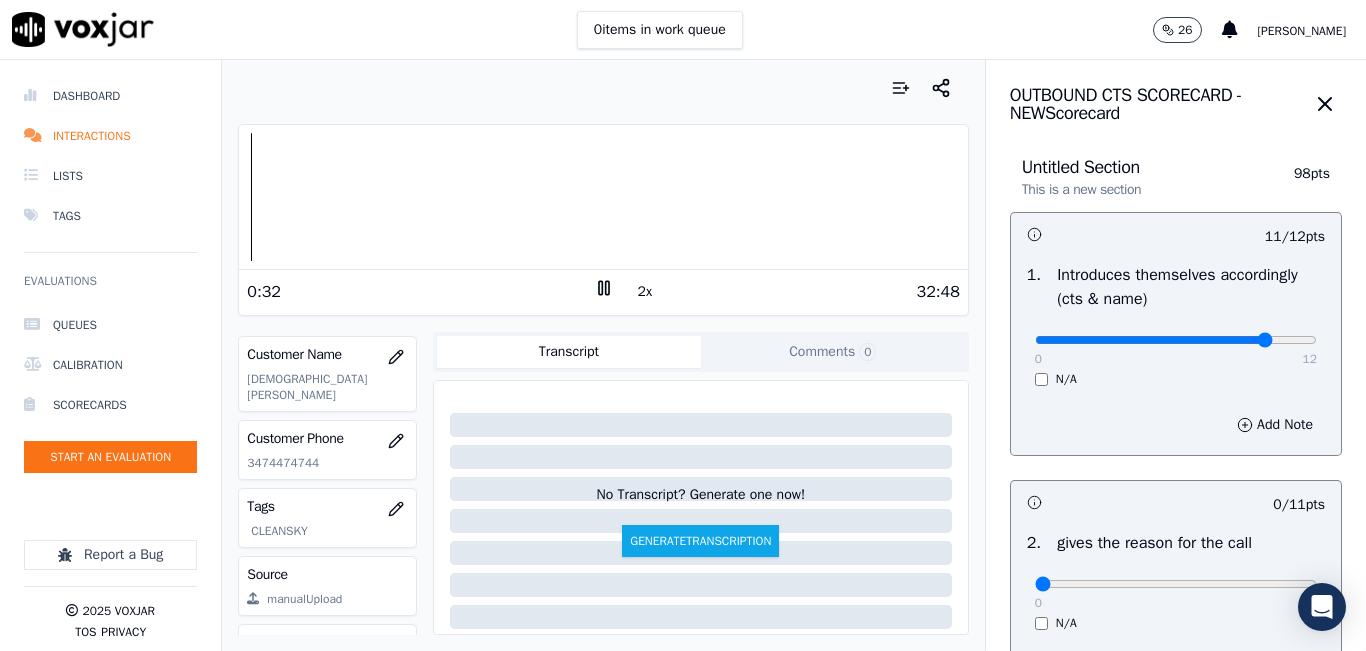 click at bounding box center [1176, 340] 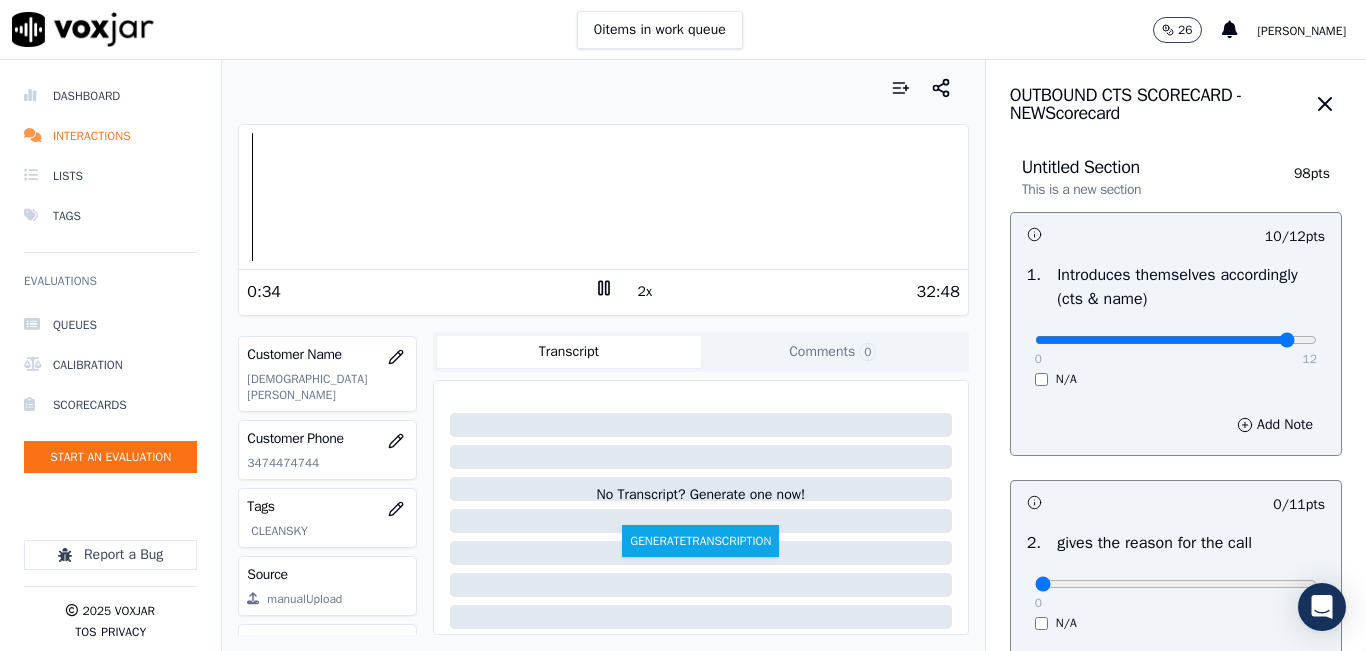 type on "11" 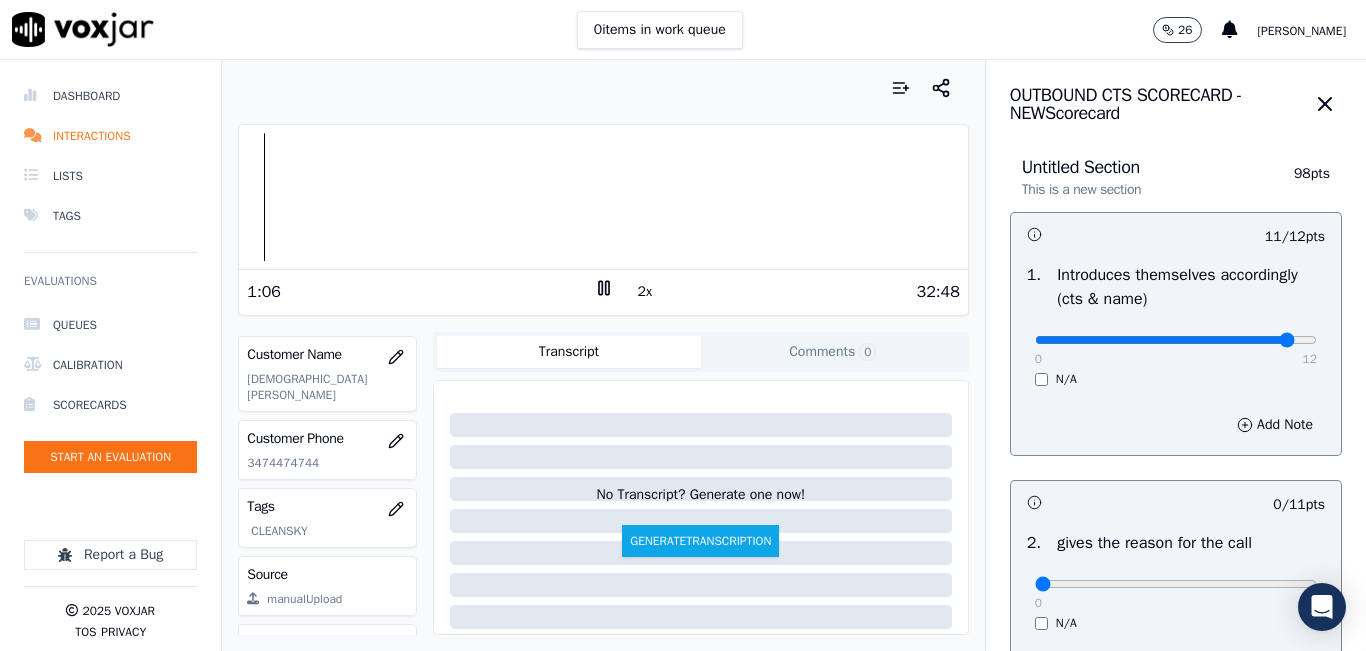 click at bounding box center (603, 88) 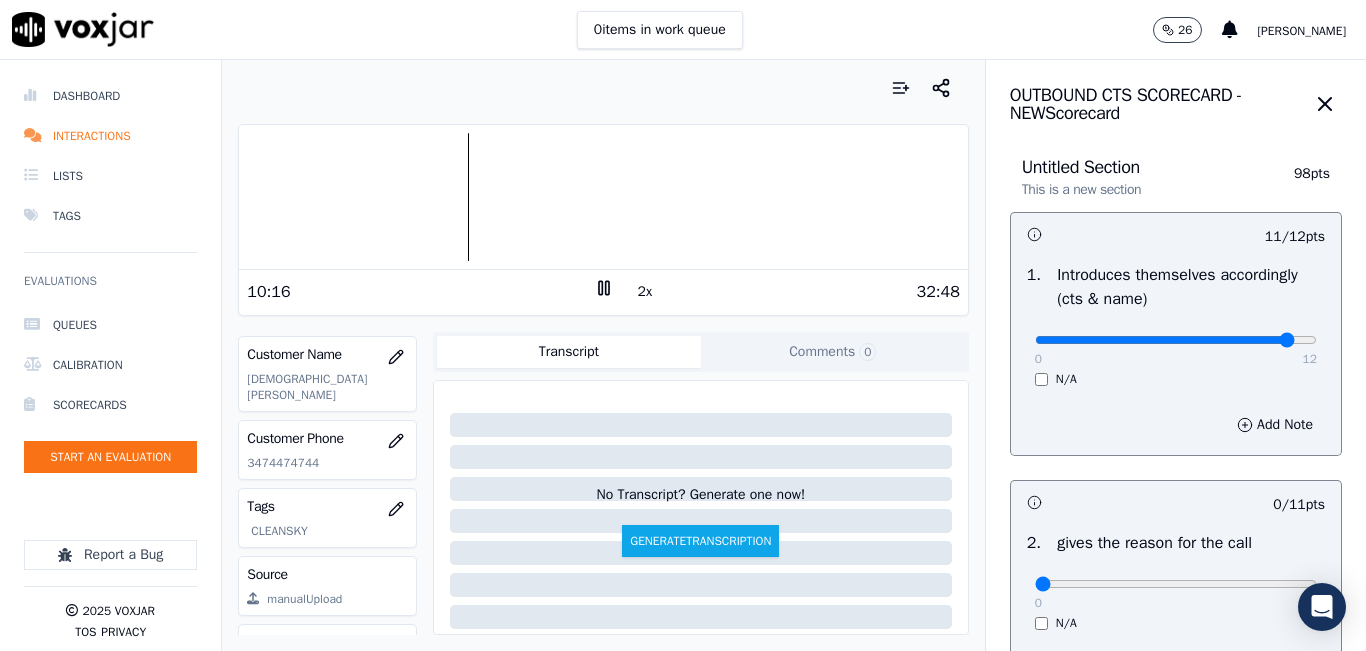 click at bounding box center (603, 88) 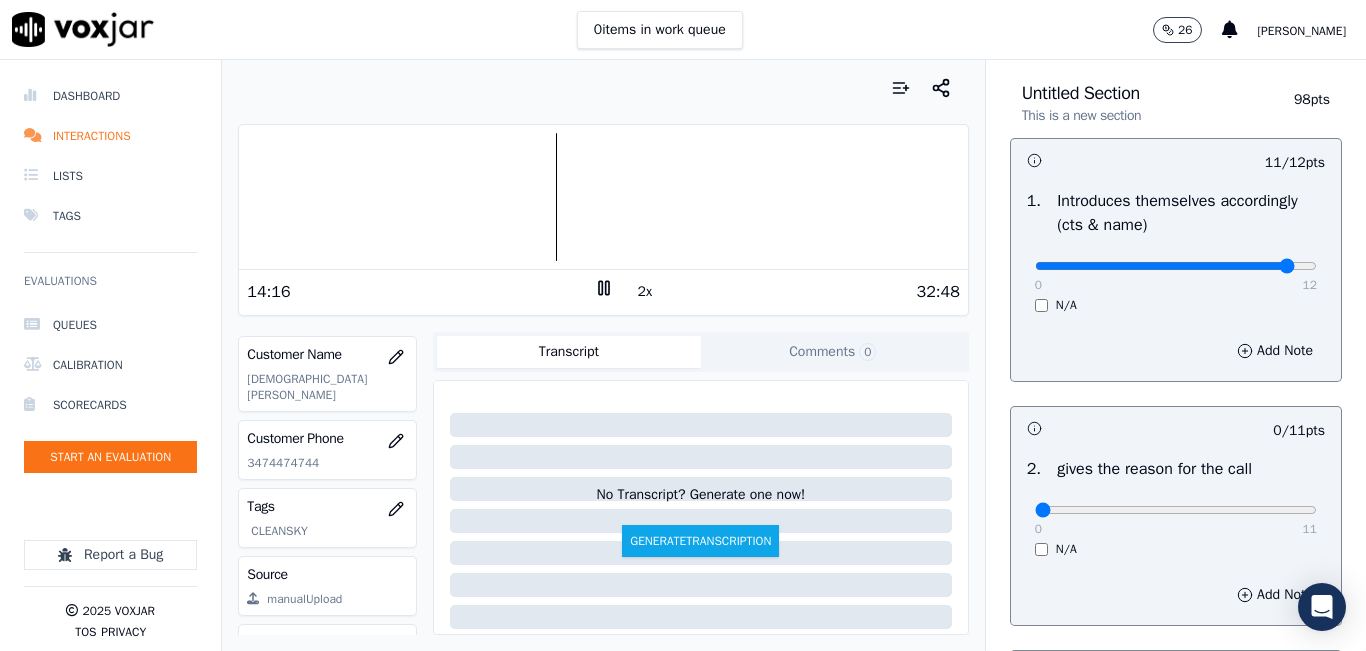 scroll, scrollTop: 200, scrollLeft: 0, axis: vertical 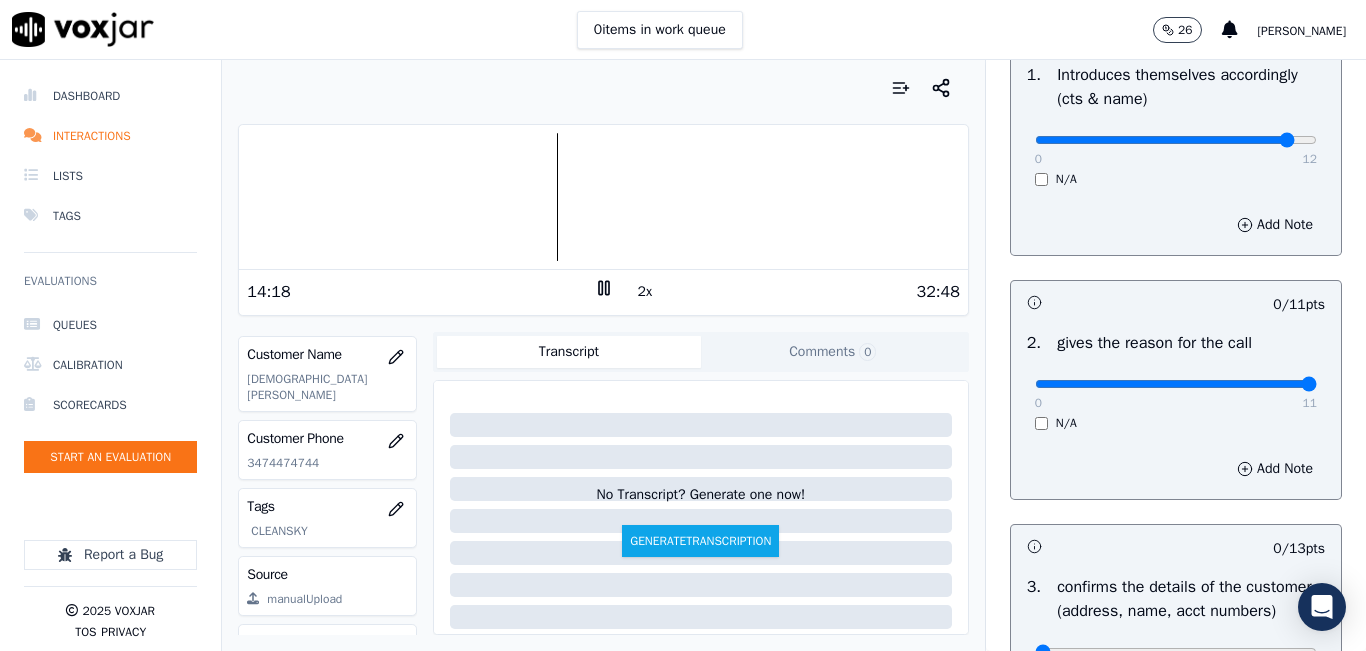 type on "11" 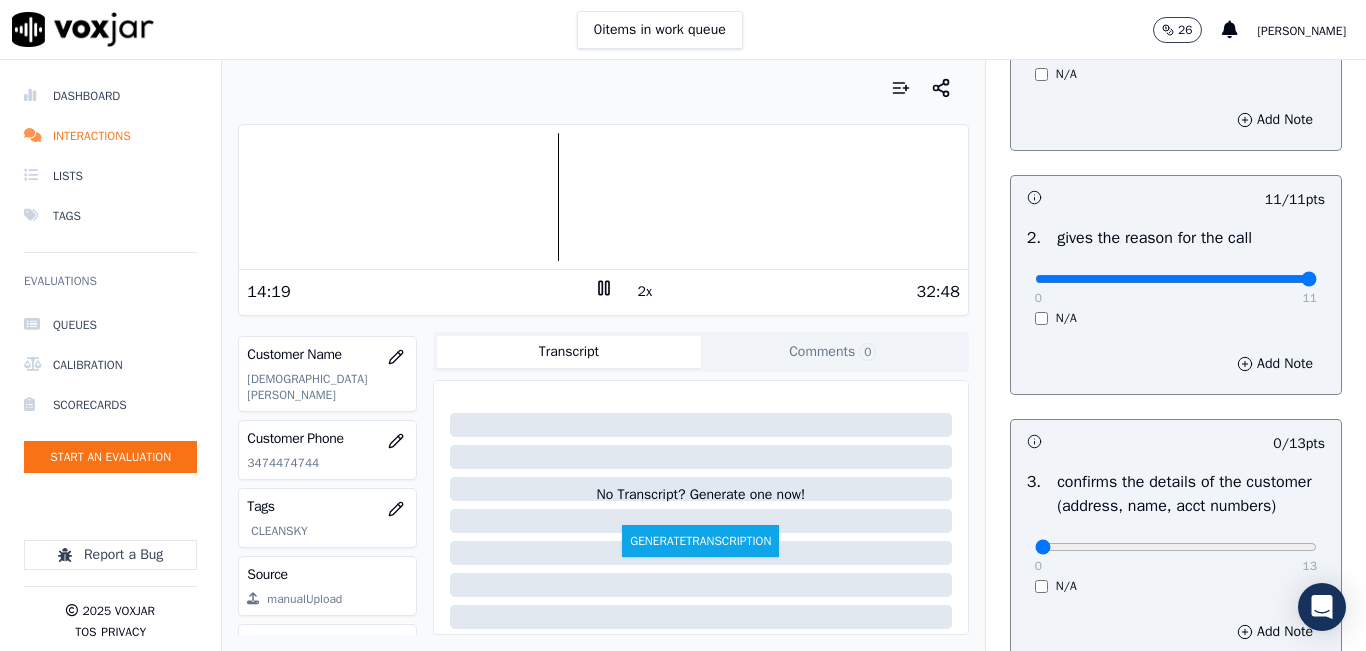 scroll, scrollTop: 500, scrollLeft: 0, axis: vertical 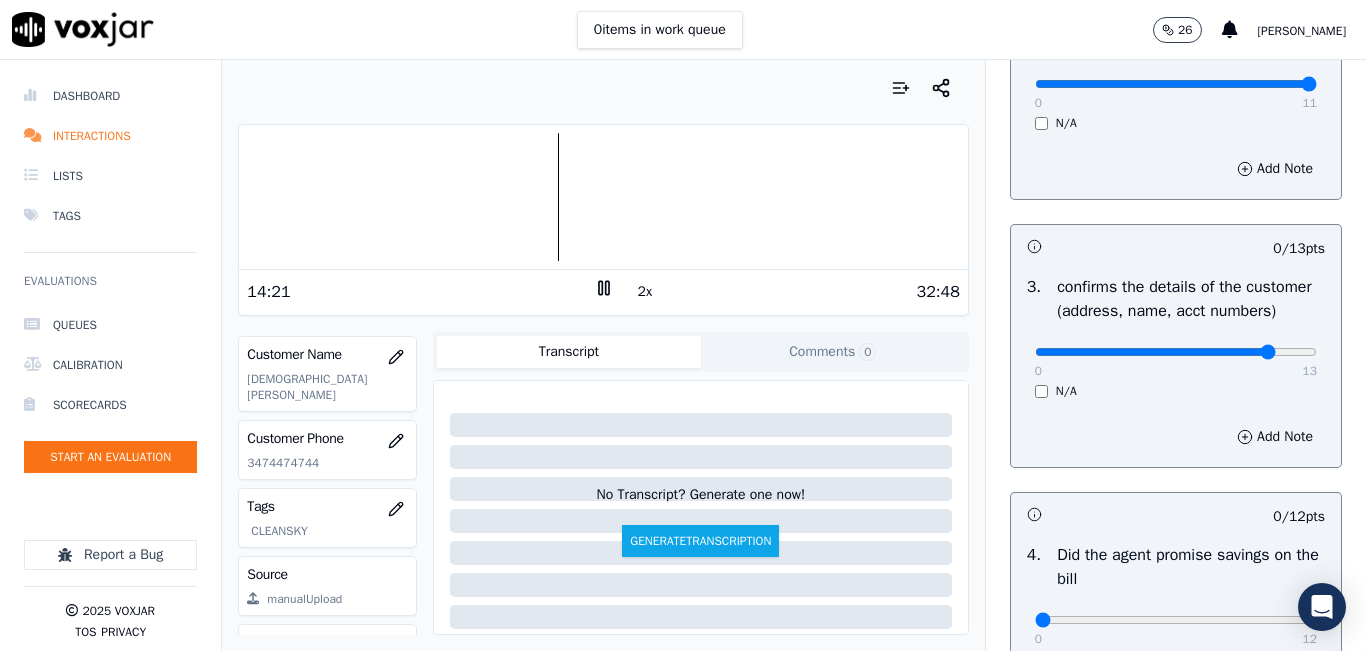 type on "11" 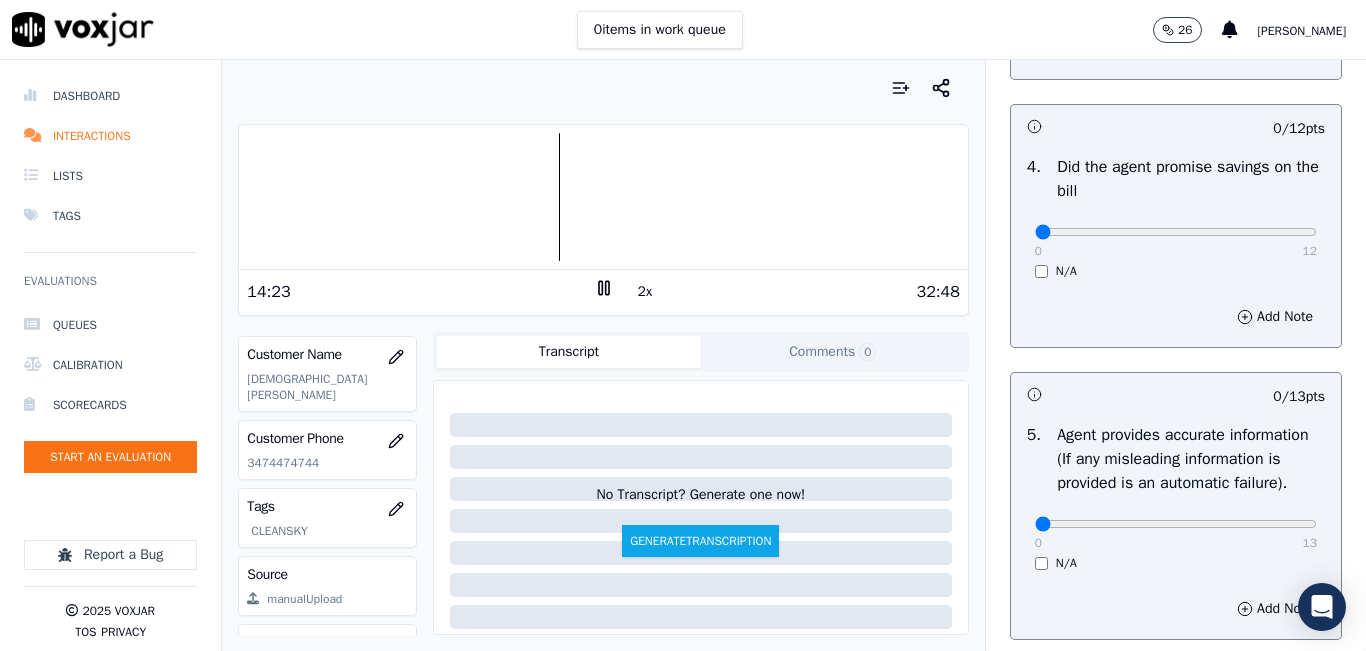 scroll, scrollTop: 900, scrollLeft: 0, axis: vertical 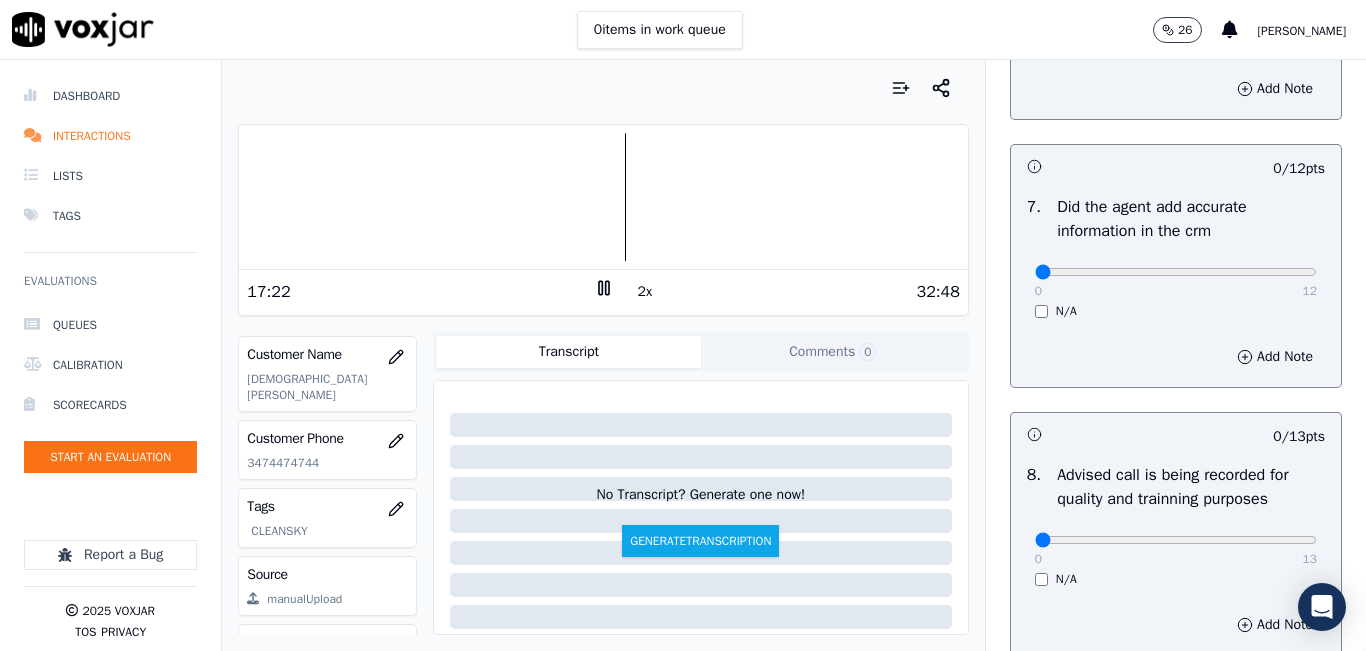 click on "0  items in work queue     26         carlos barrios" at bounding box center [683, 30] 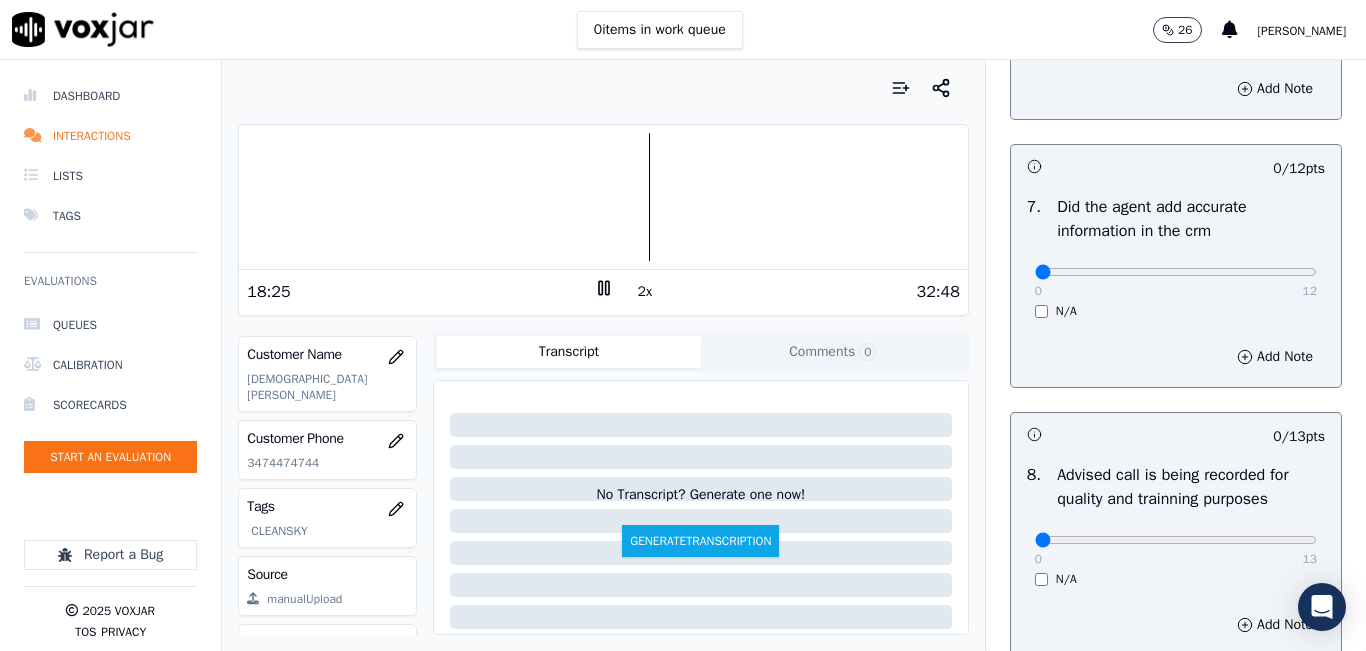 click at bounding box center [603, 88] 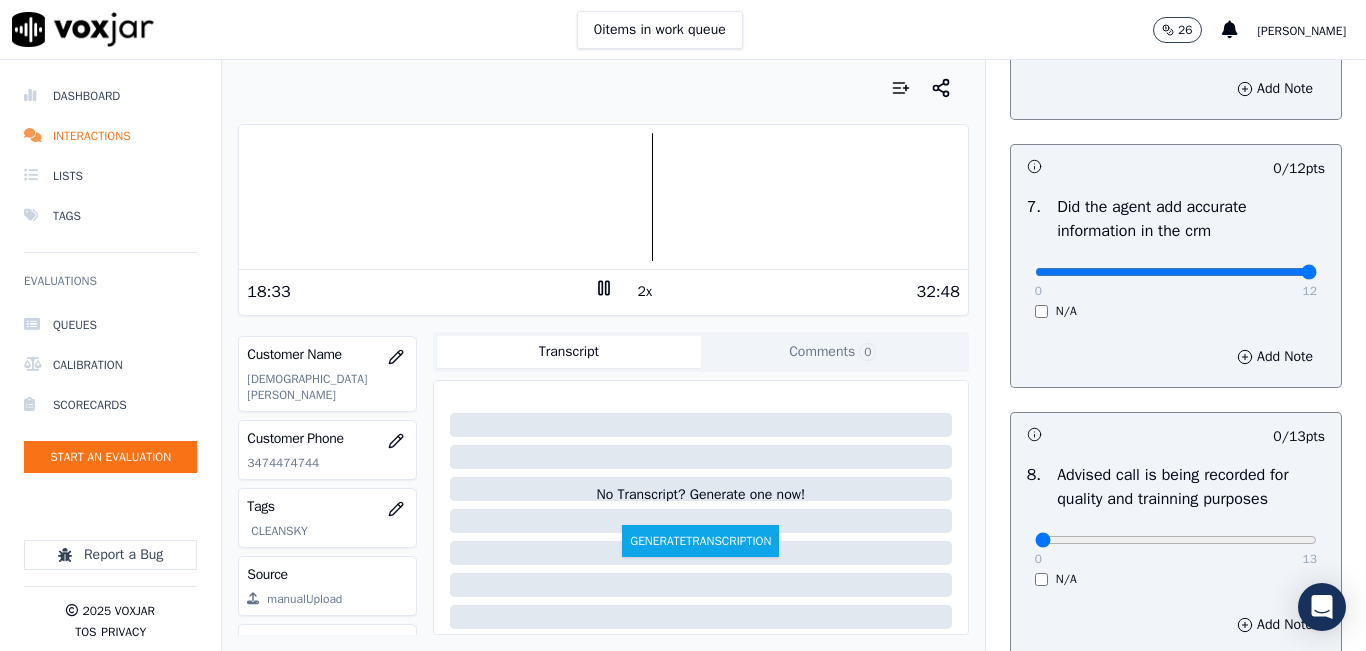 drag, startPoint x: 1254, startPoint y: 321, endPoint x: 1333, endPoint y: 334, distance: 80.06248 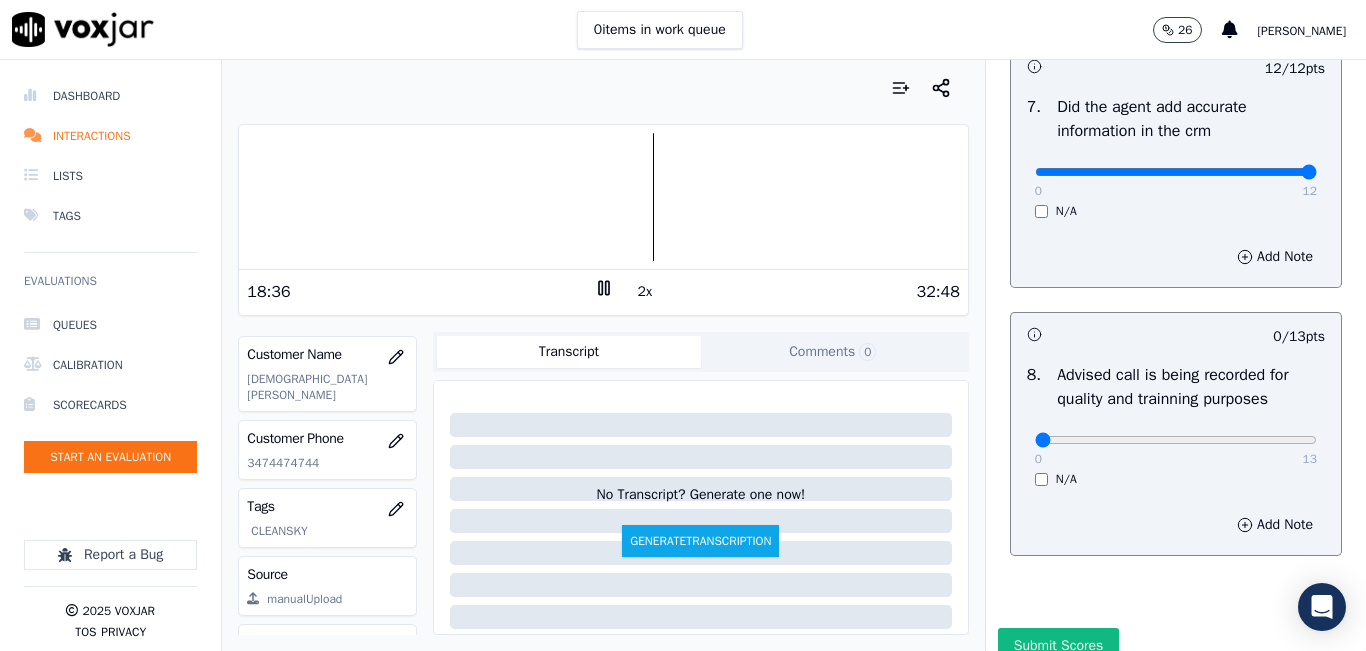 scroll, scrollTop: 1900, scrollLeft: 0, axis: vertical 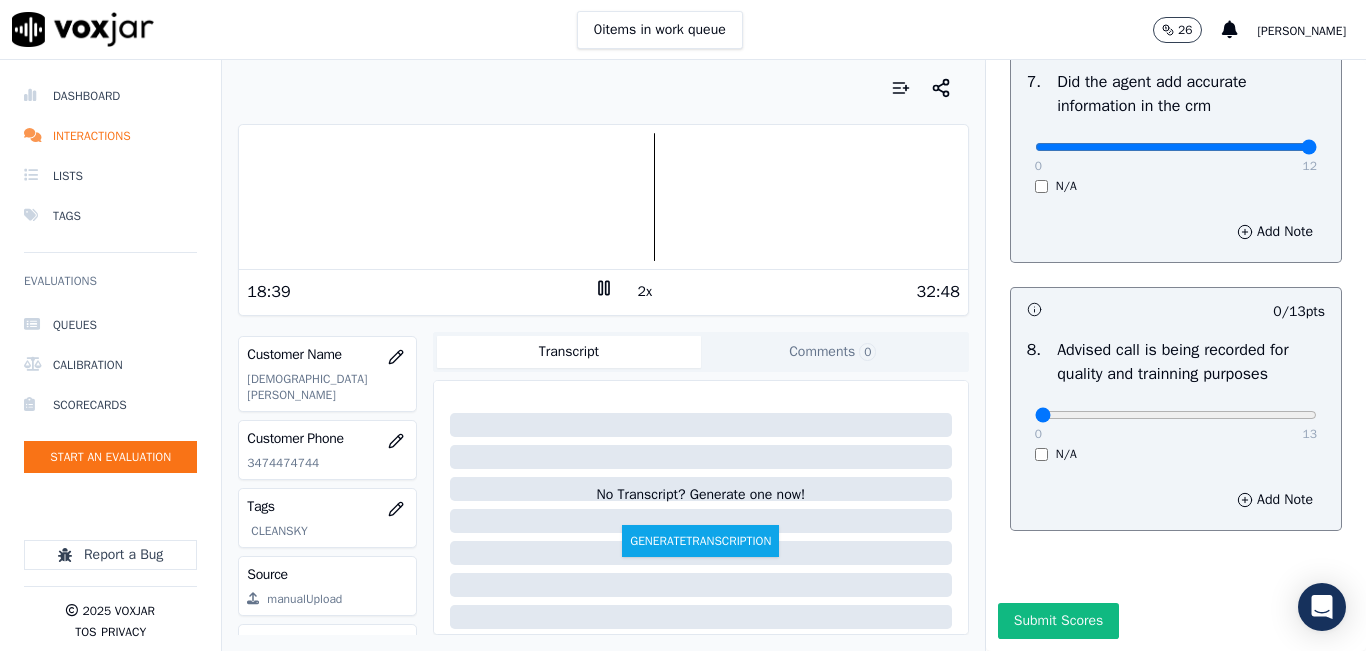 click at bounding box center [603, 197] 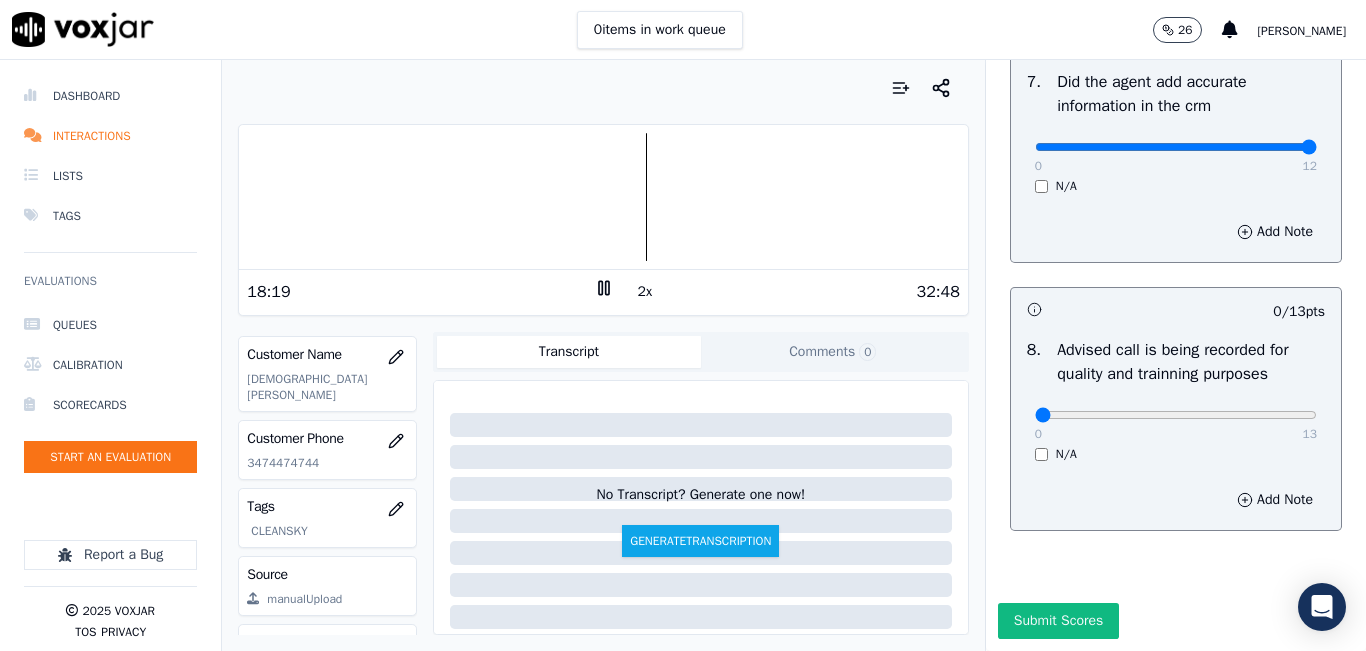 click at bounding box center (603, 197) 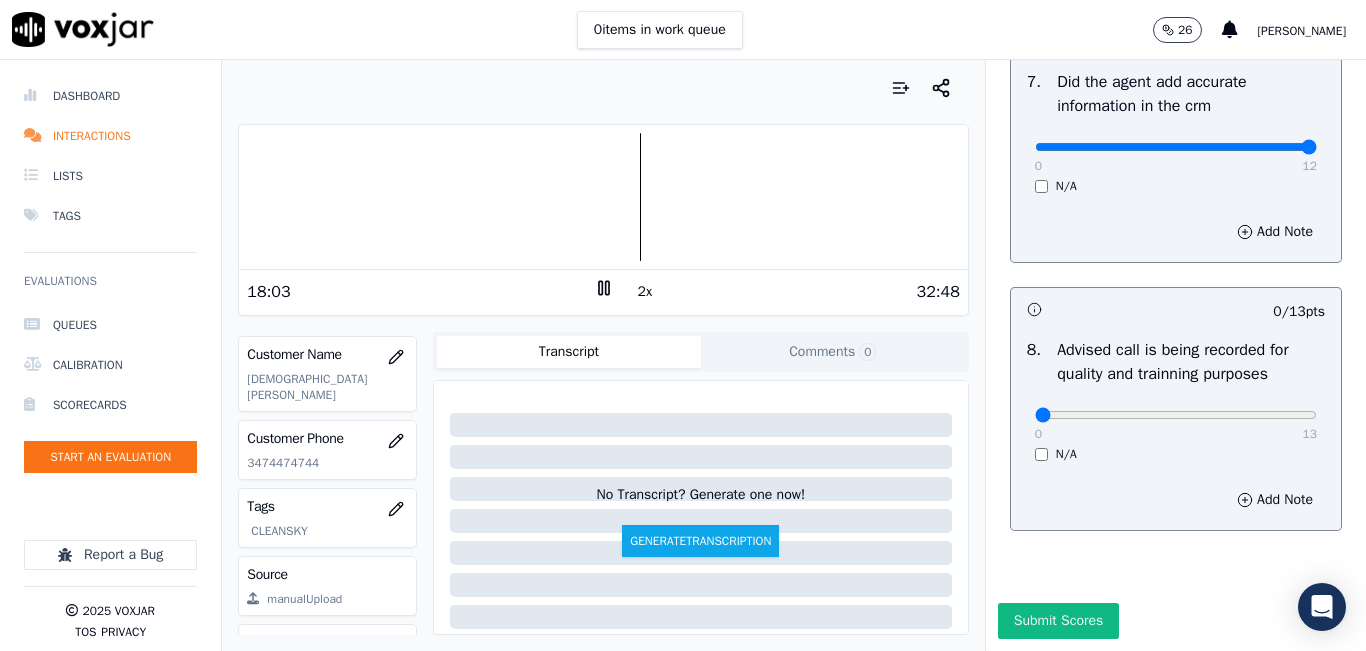 click at bounding box center [603, 197] 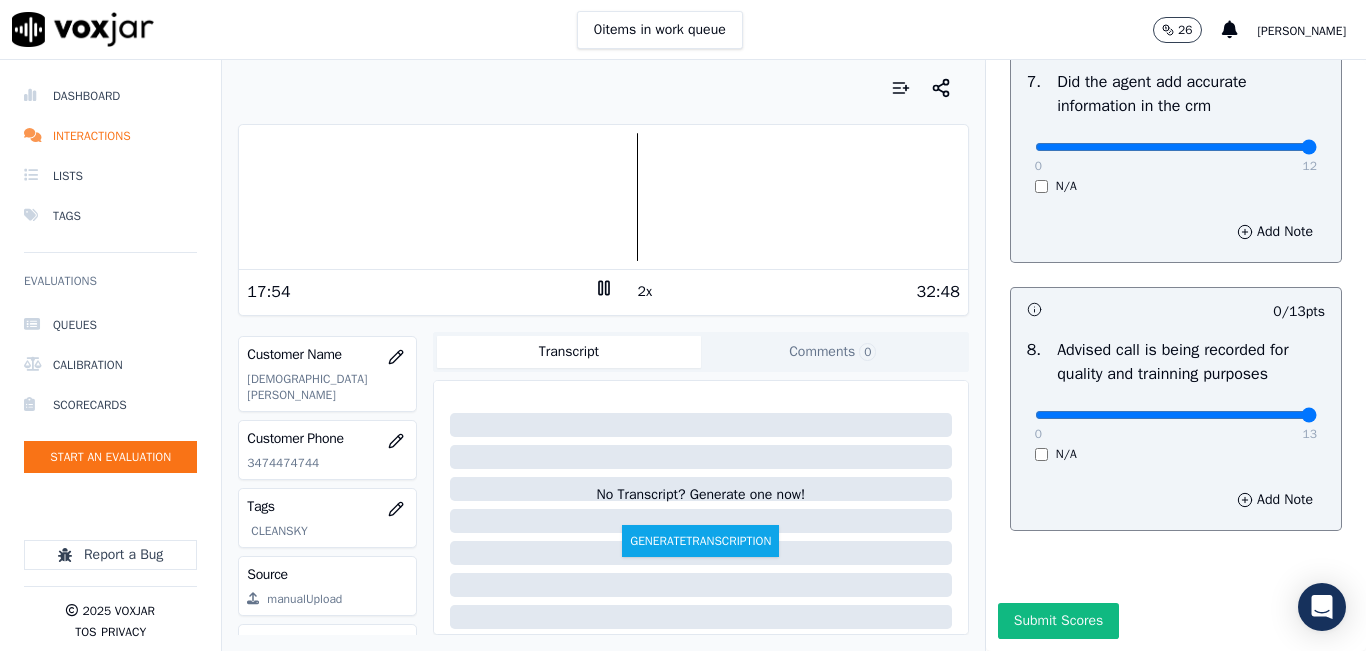 type on "13" 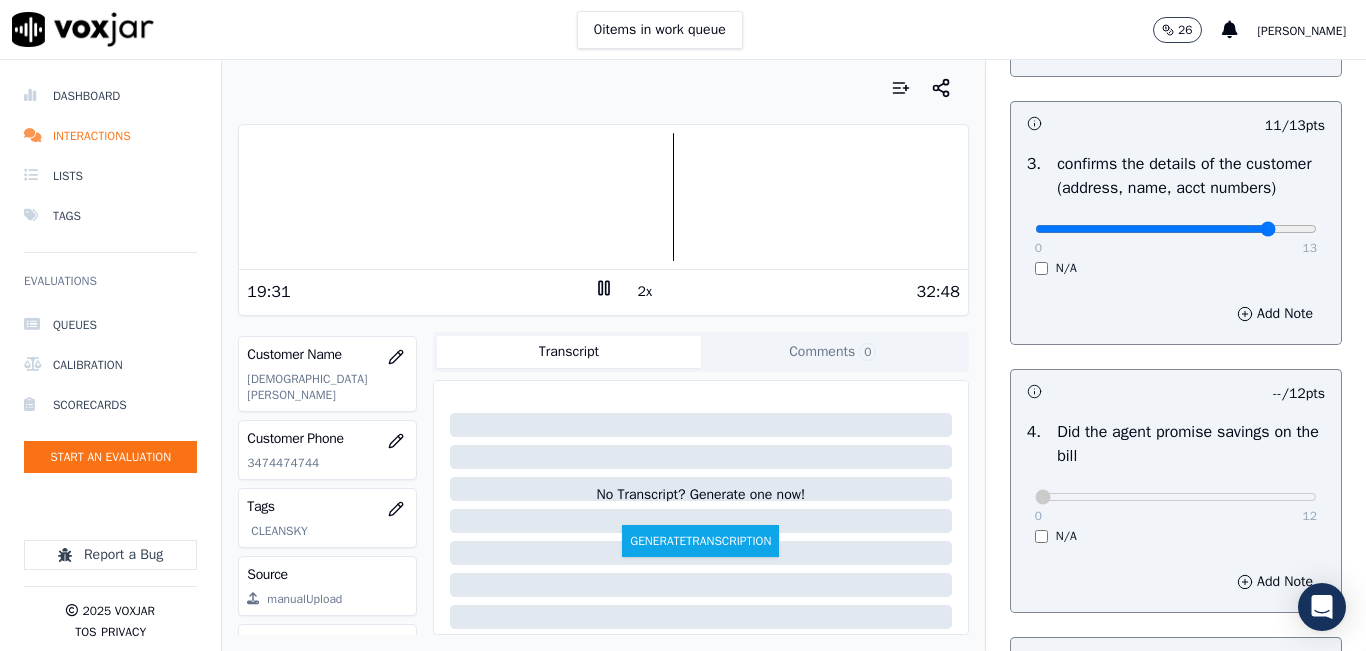 scroll, scrollTop: 600, scrollLeft: 0, axis: vertical 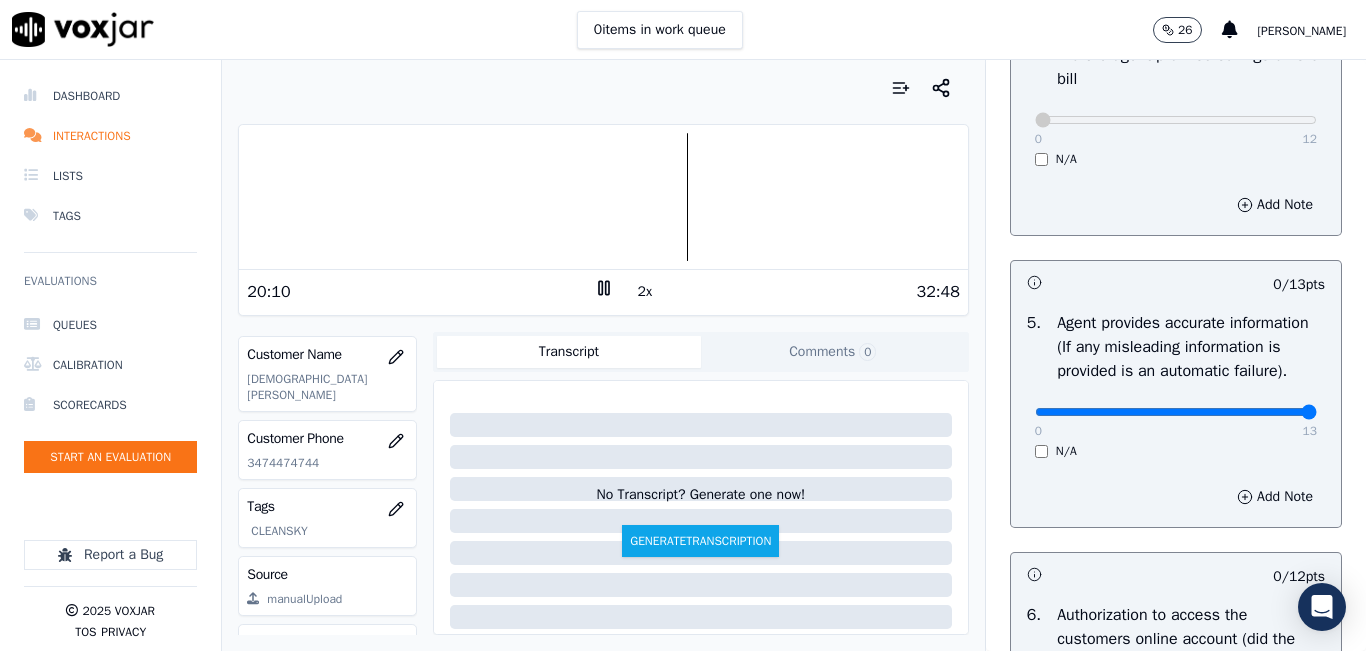 type on "13" 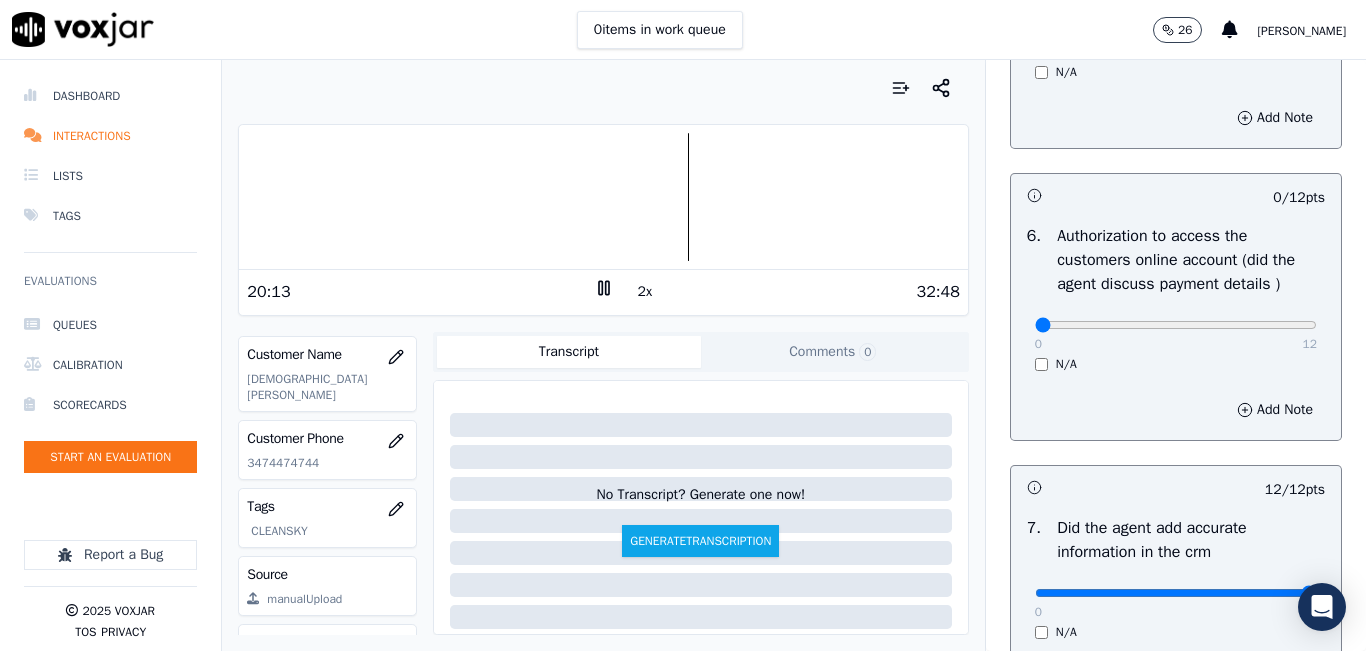scroll, scrollTop: 1400, scrollLeft: 0, axis: vertical 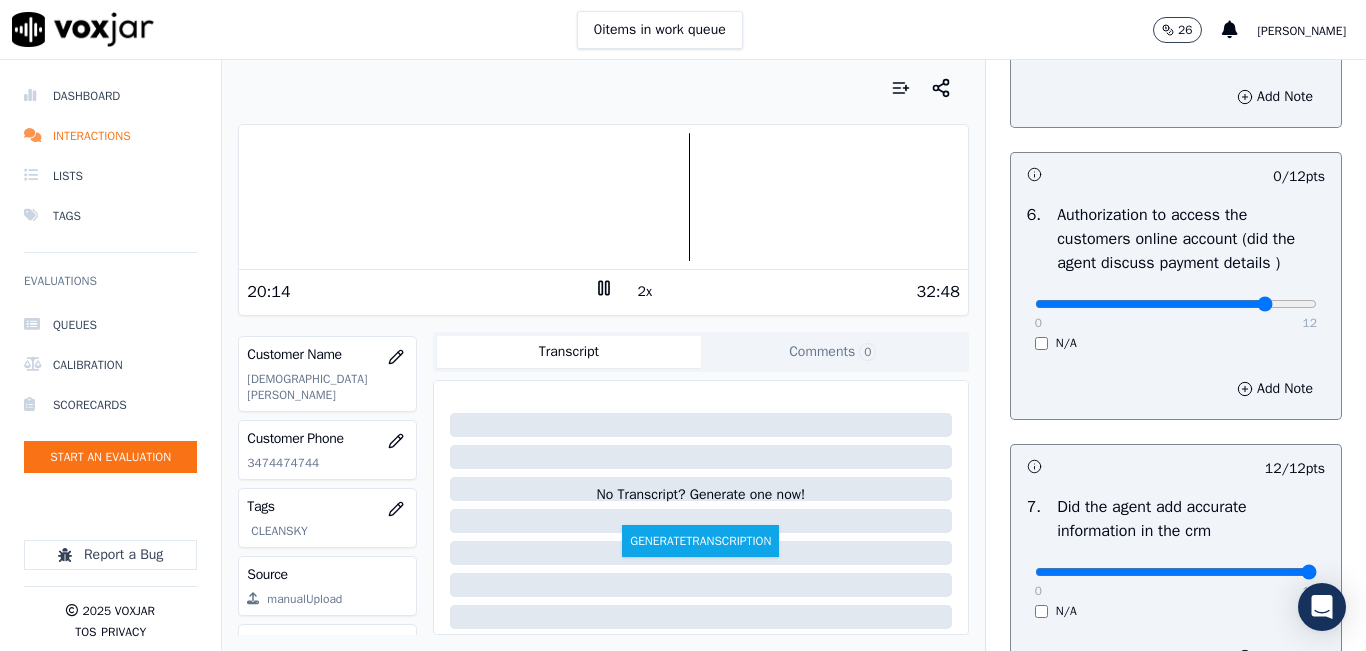 type on "10" 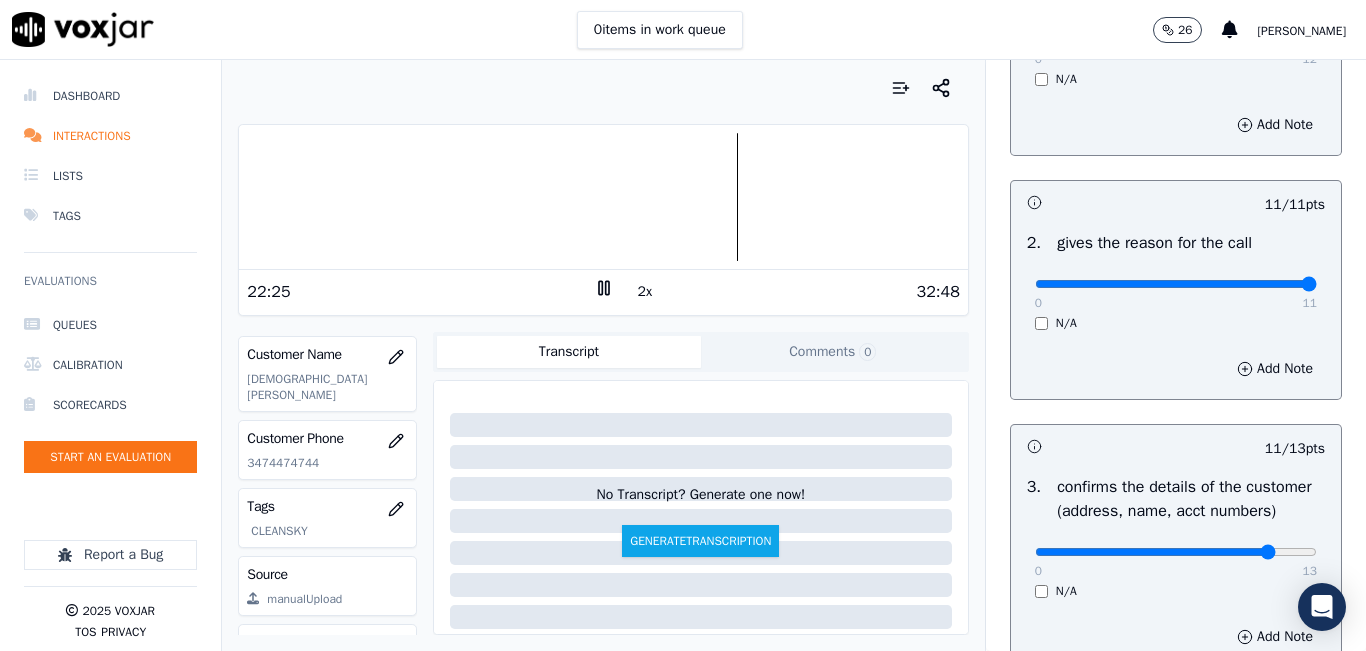 scroll, scrollTop: 400, scrollLeft: 0, axis: vertical 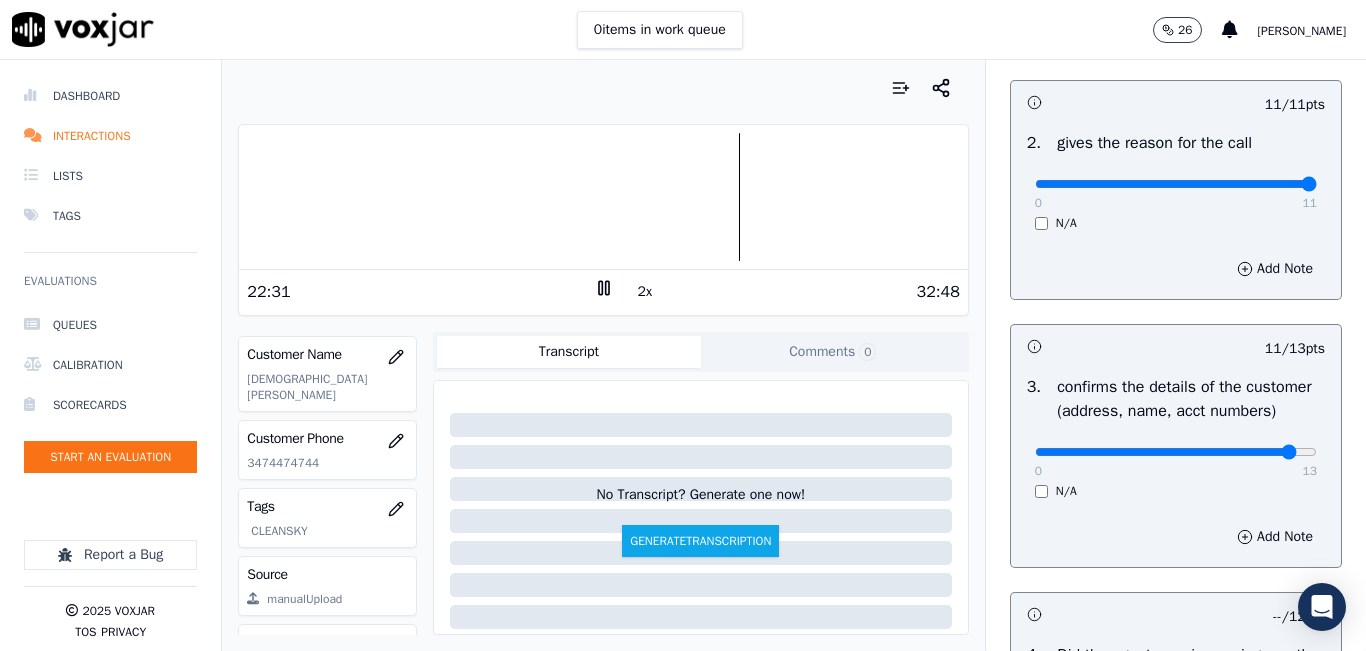 click at bounding box center (1176, -60) 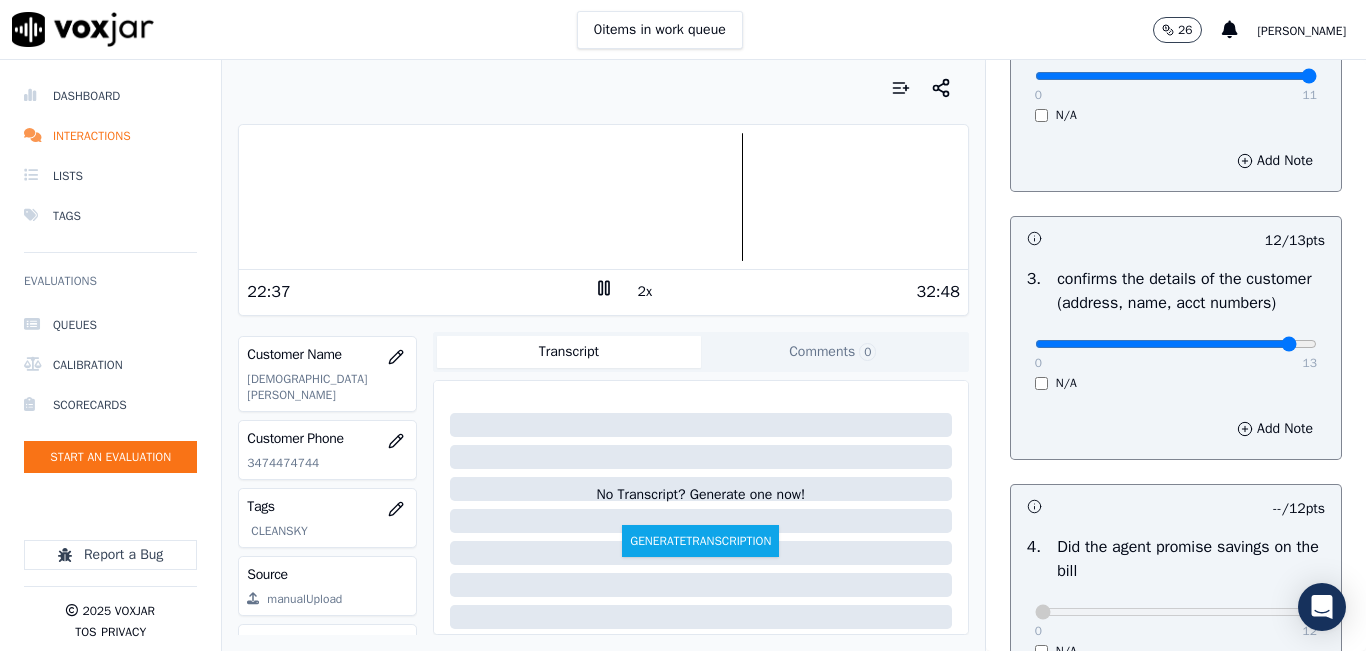 scroll, scrollTop: 500, scrollLeft: 0, axis: vertical 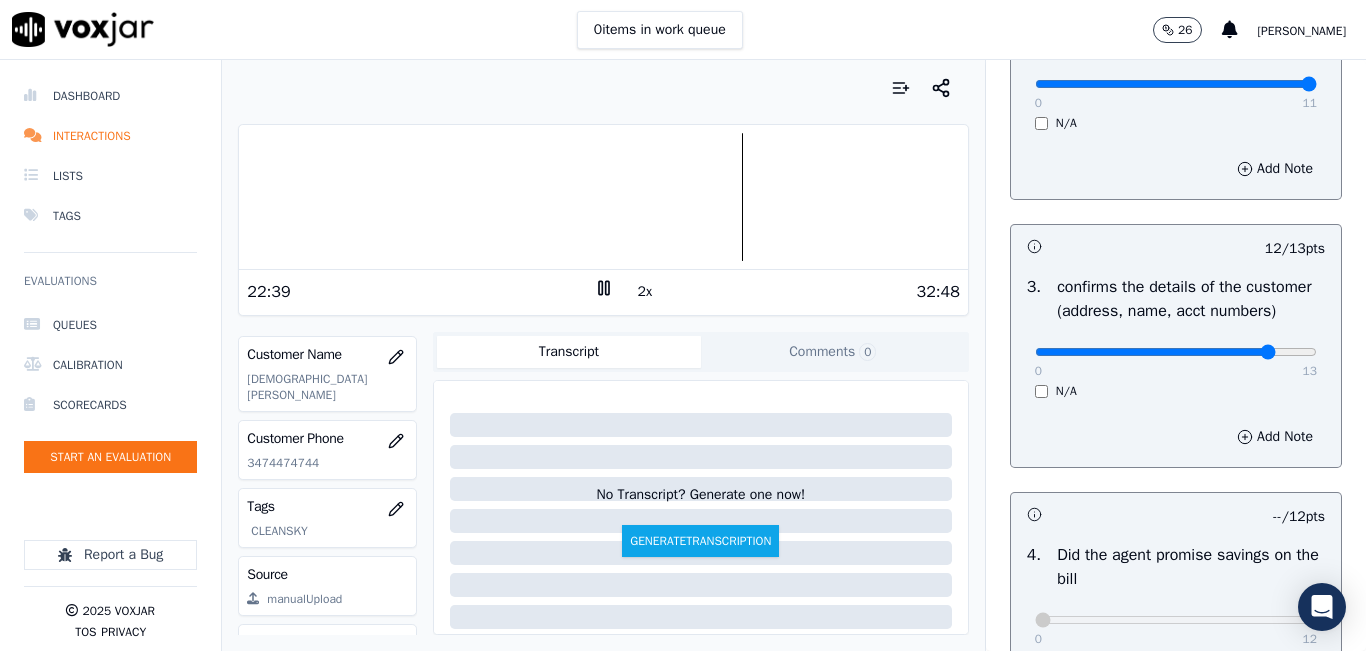 type on "11" 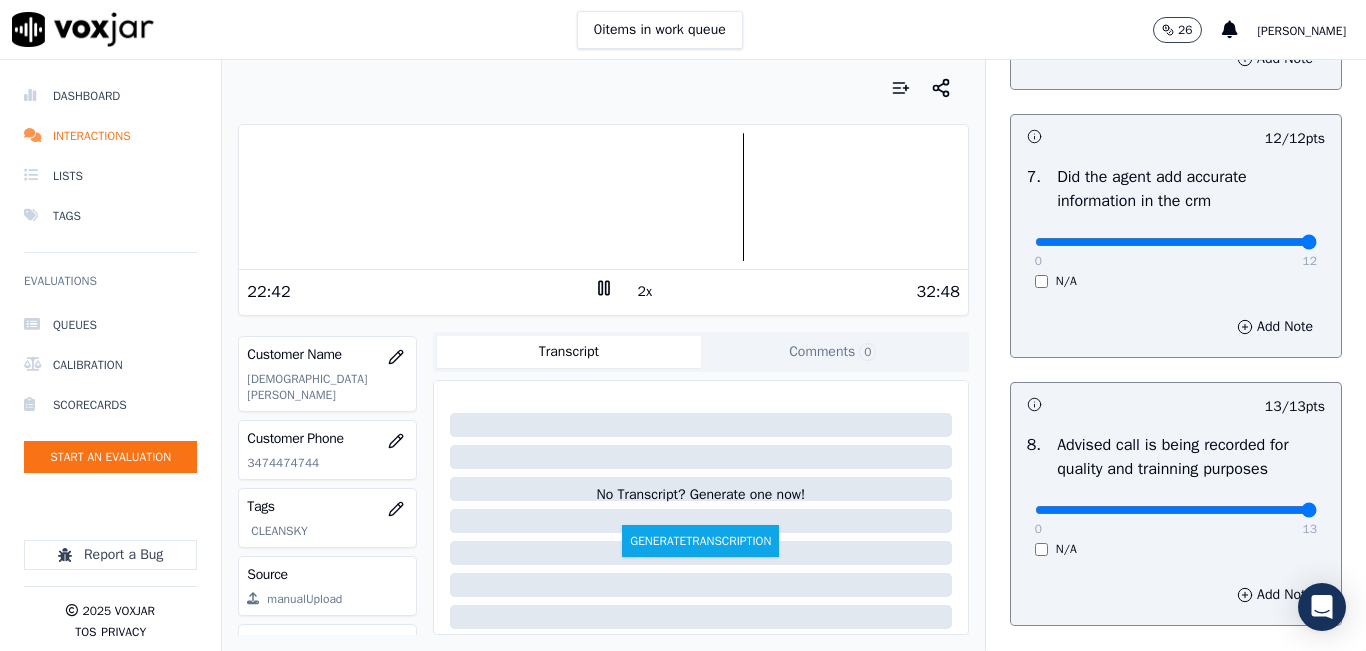 scroll, scrollTop: 1918, scrollLeft: 0, axis: vertical 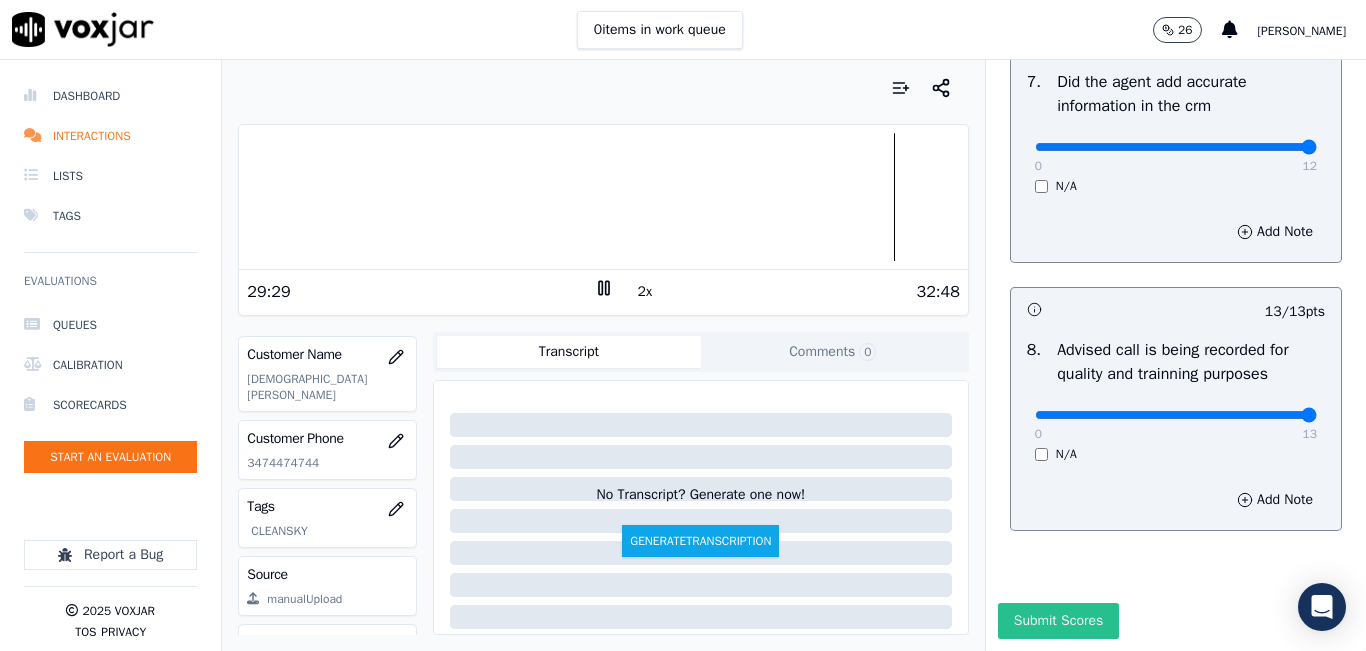 click on "Submit Scores" at bounding box center (1058, 621) 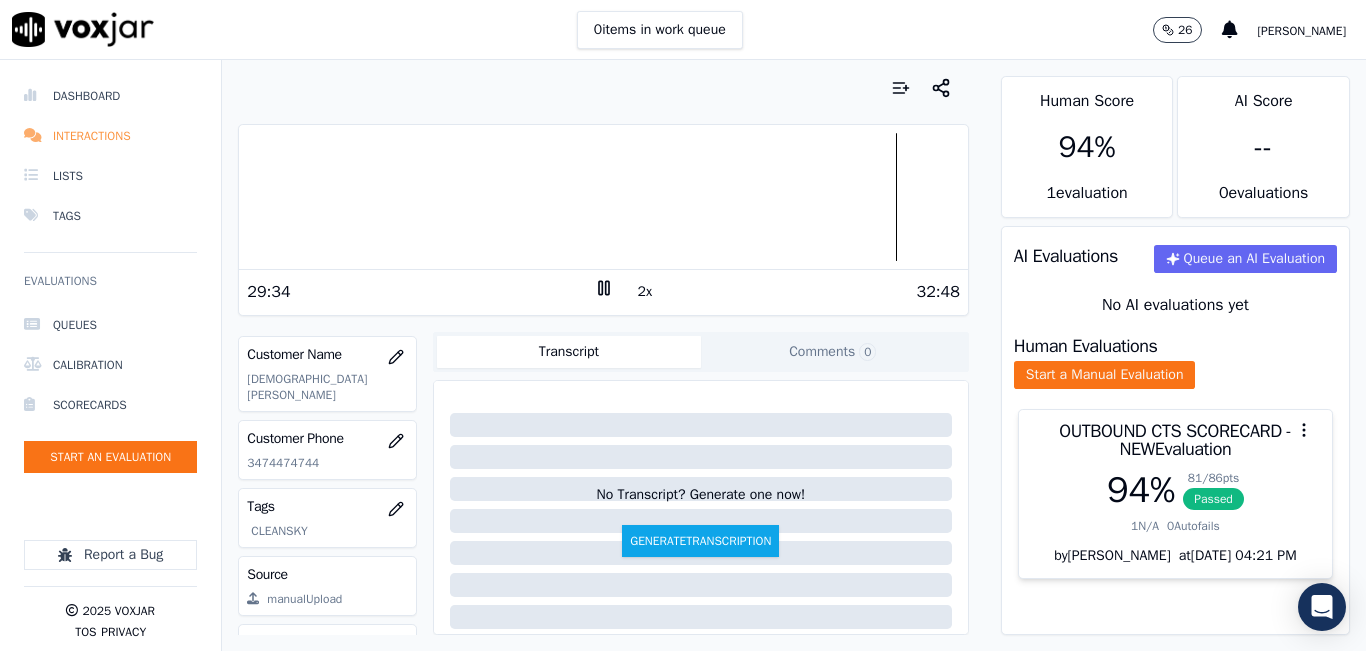 click on "Interactions" at bounding box center (110, 136) 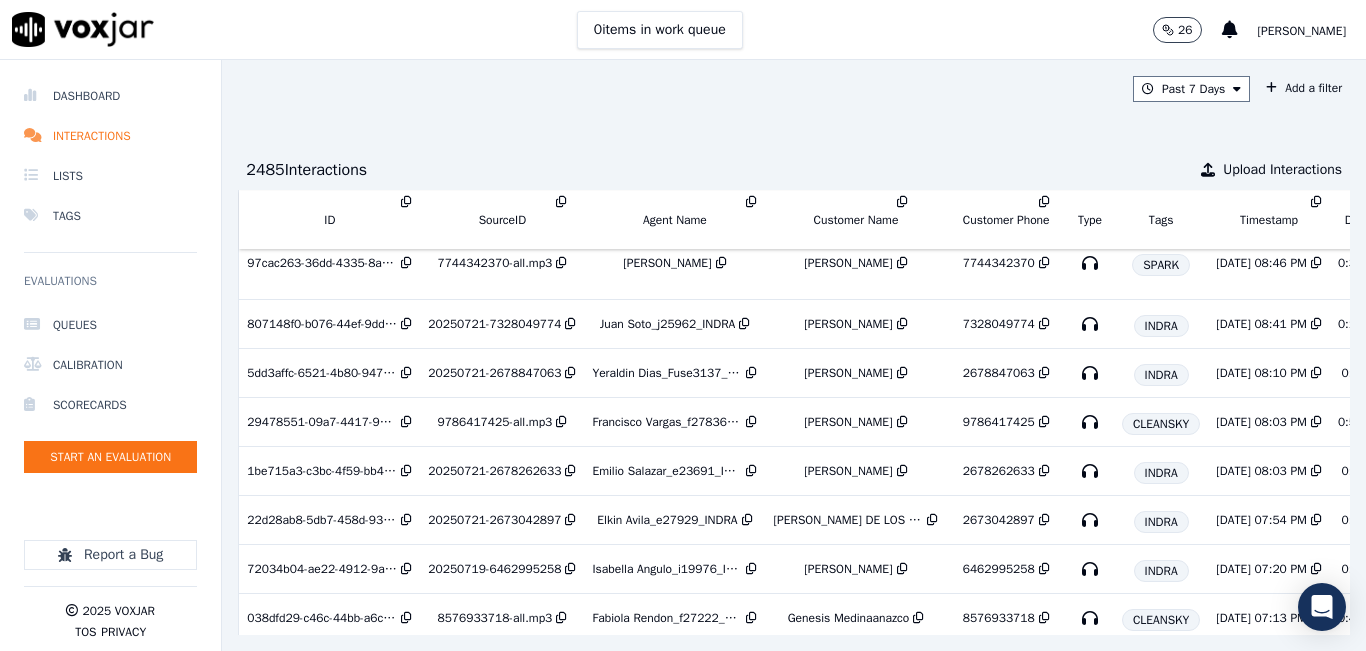 scroll, scrollTop: 500, scrollLeft: 0, axis: vertical 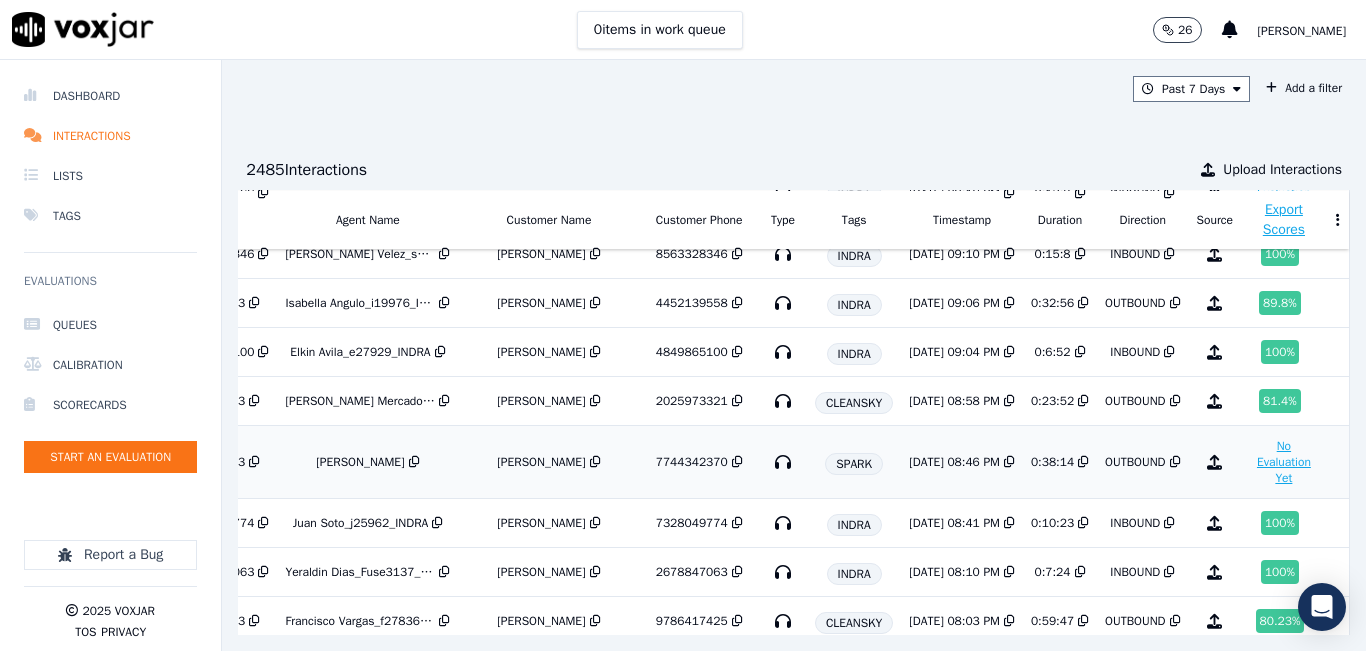 click on "No Evaluation Yet" at bounding box center (1284, 462) 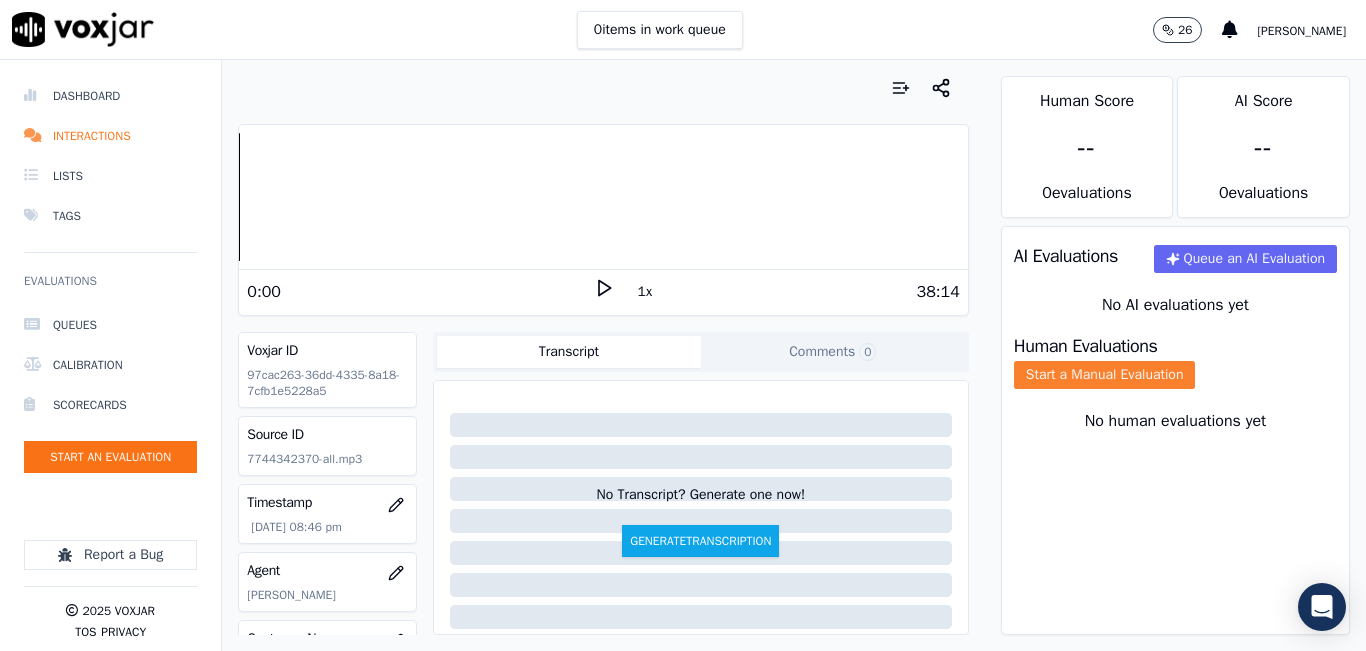 click on "Start a Manual Evaluation" 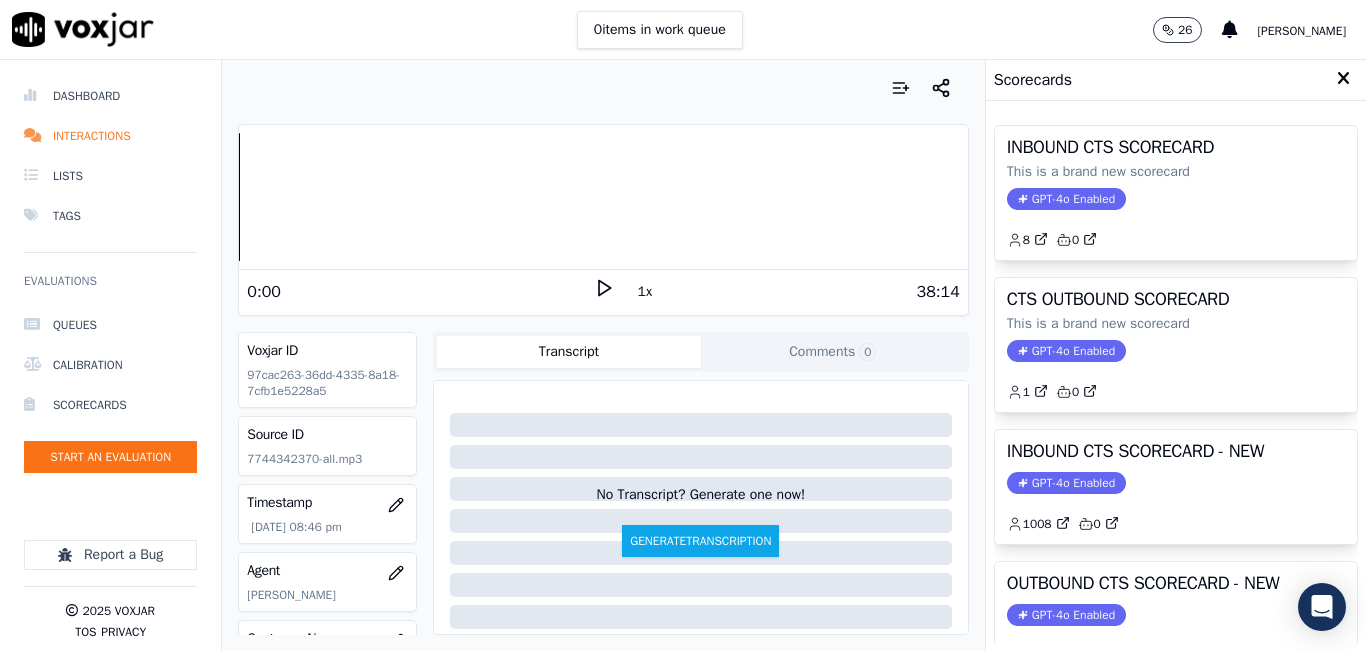 click 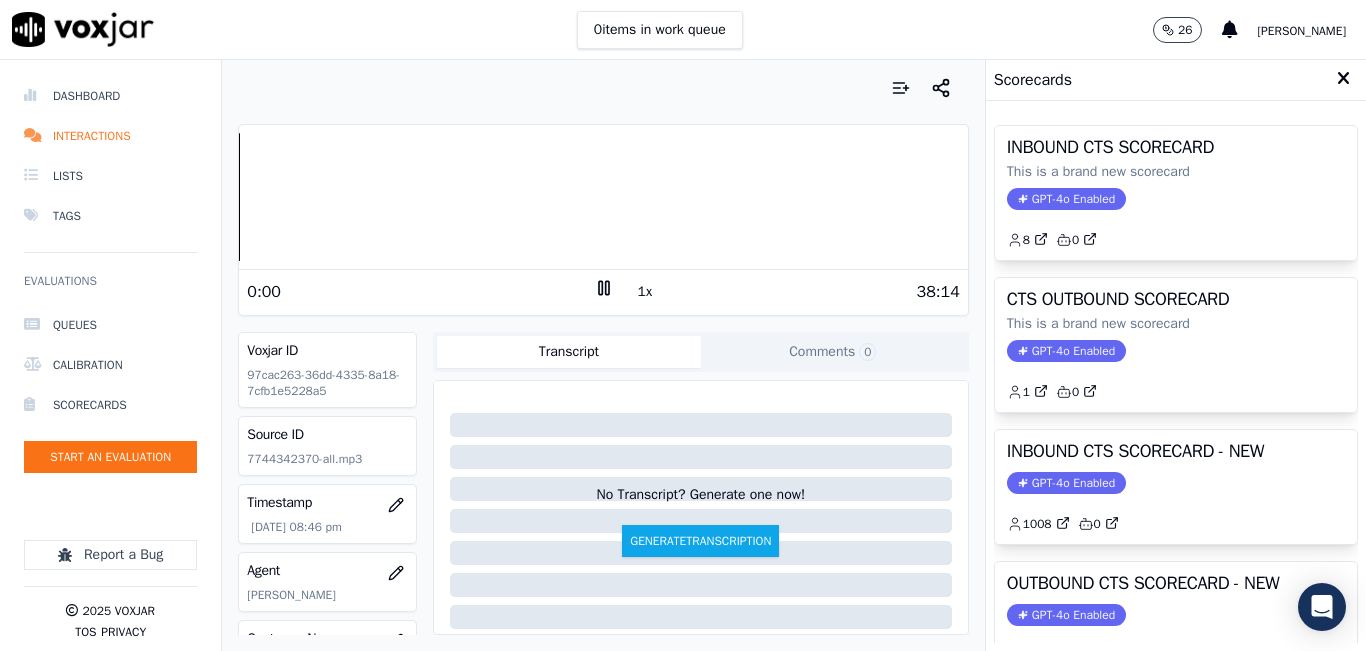 click on "1x" at bounding box center (645, 292) 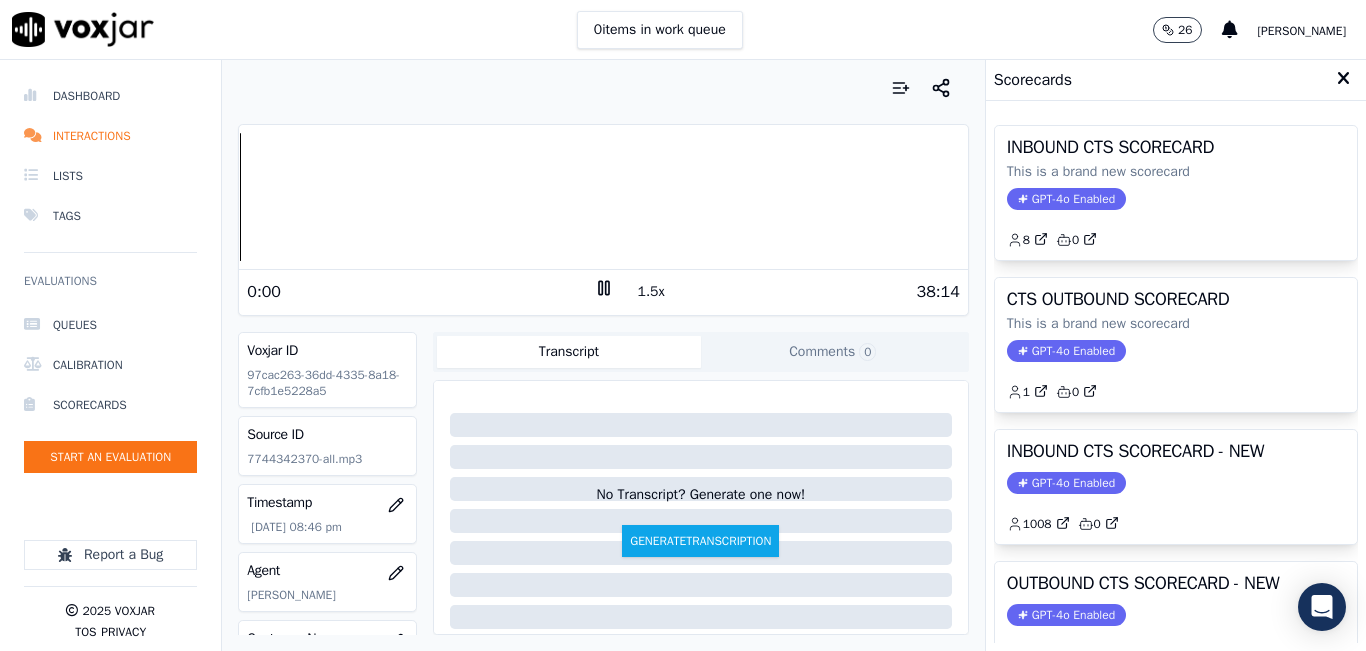 click on "1.5x" at bounding box center [651, 292] 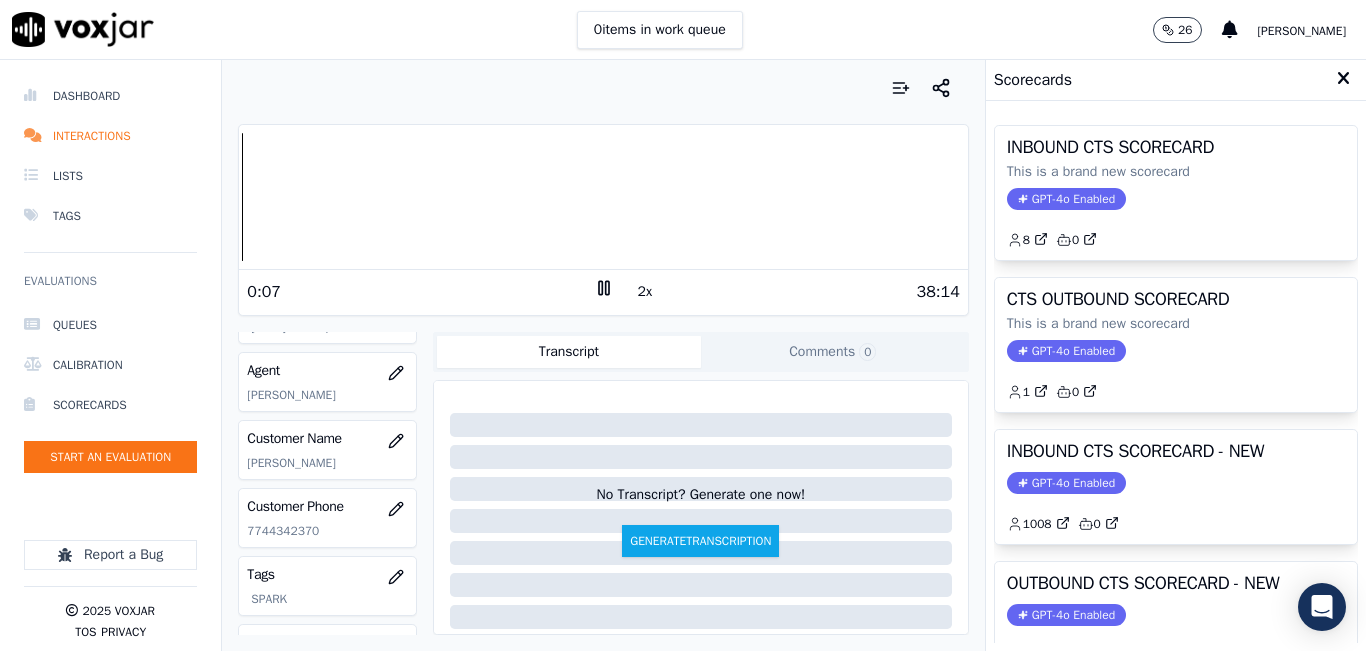 scroll, scrollTop: 300, scrollLeft: 0, axis: vertical 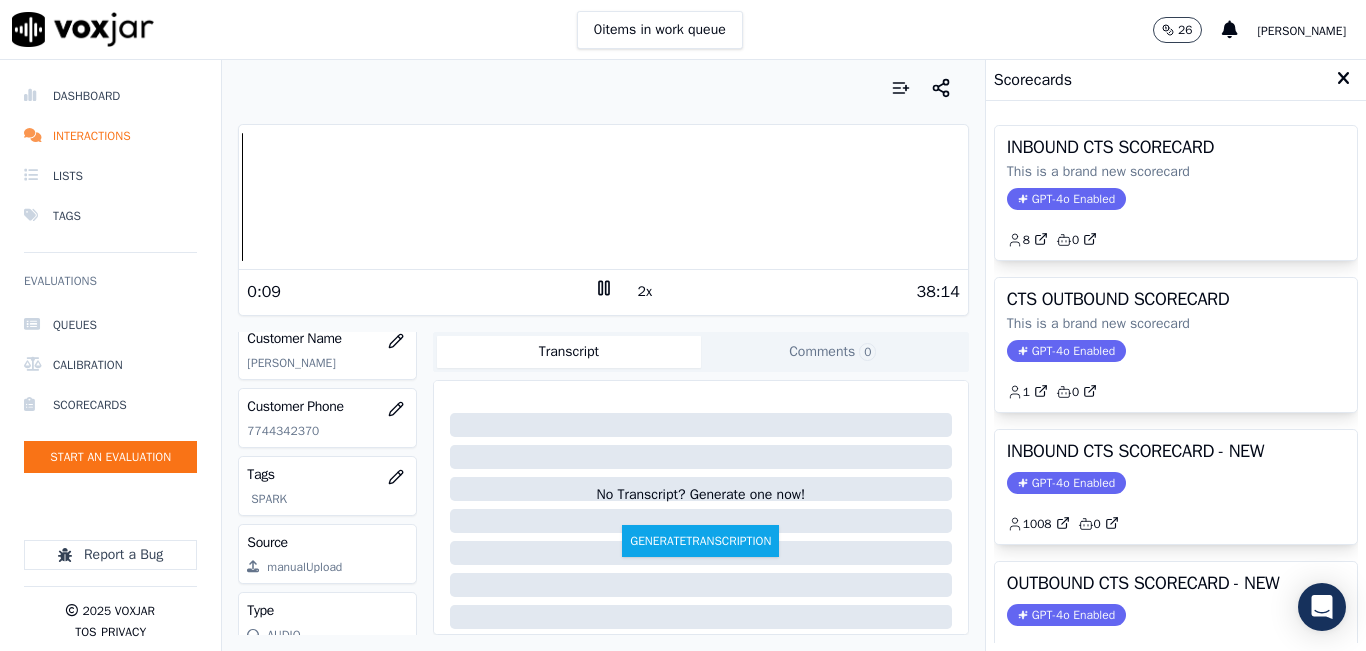 click on "7744342370" 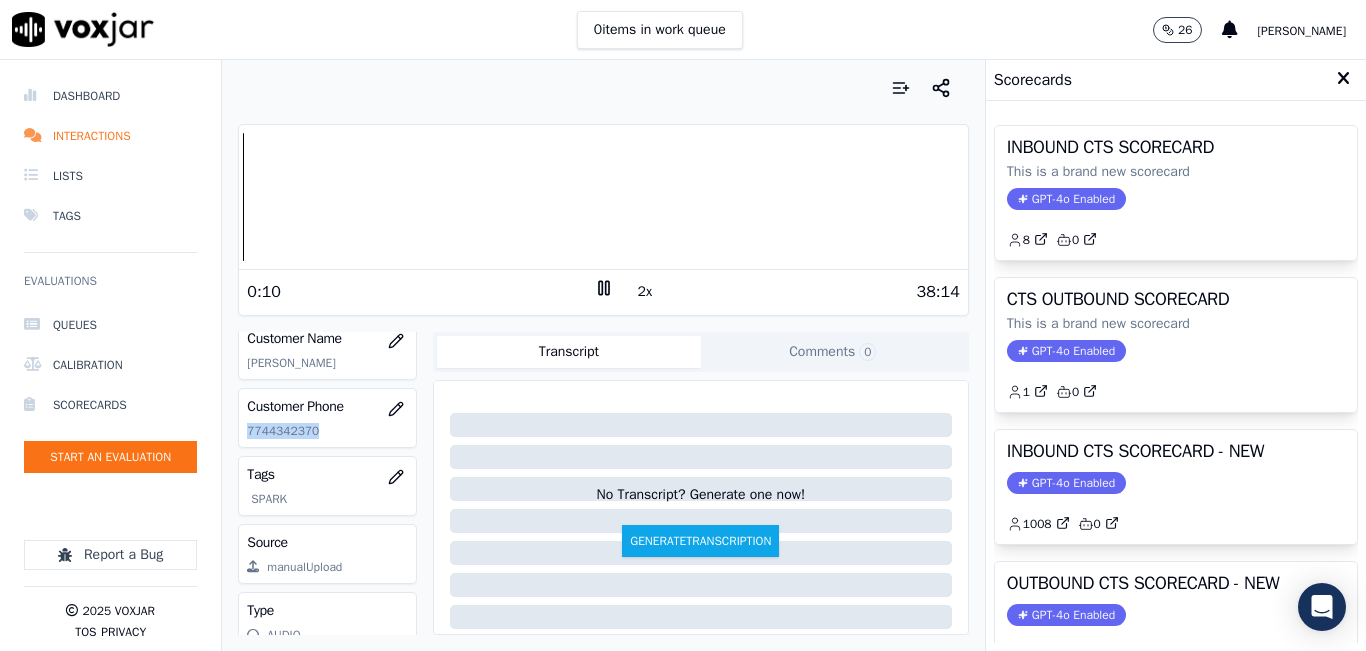 click on "7744342370" 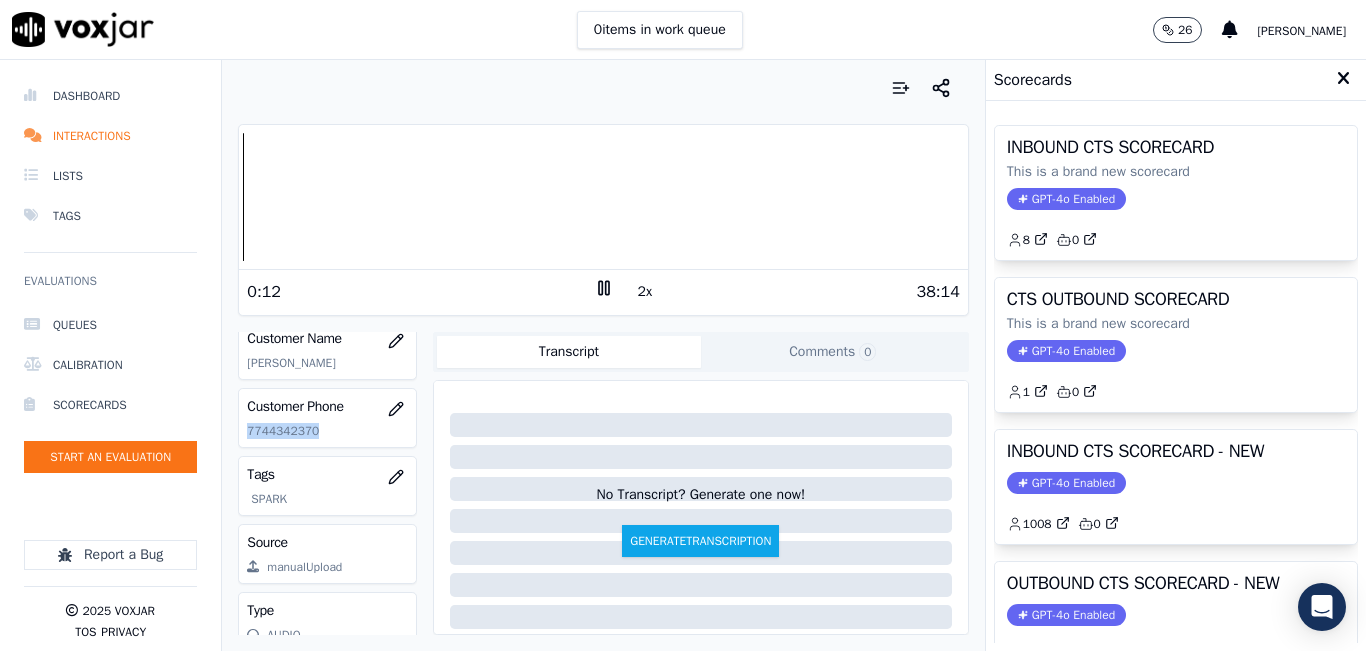 copy on "7744342370" 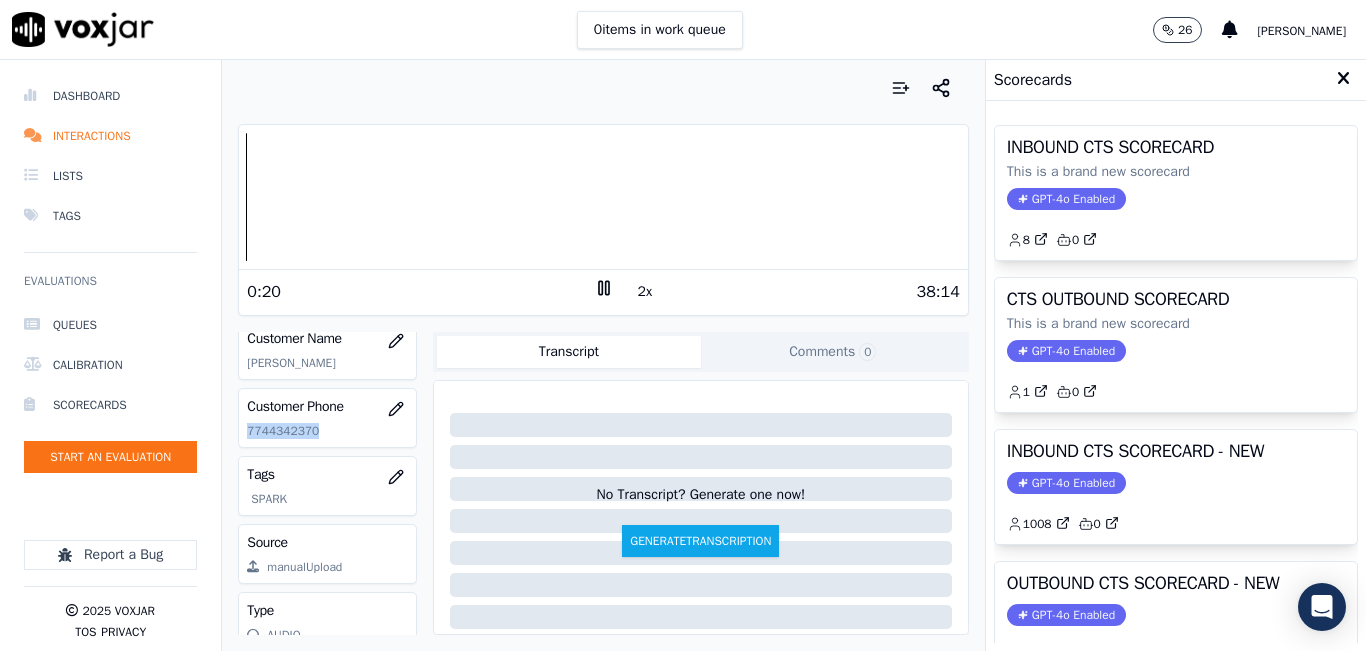 click 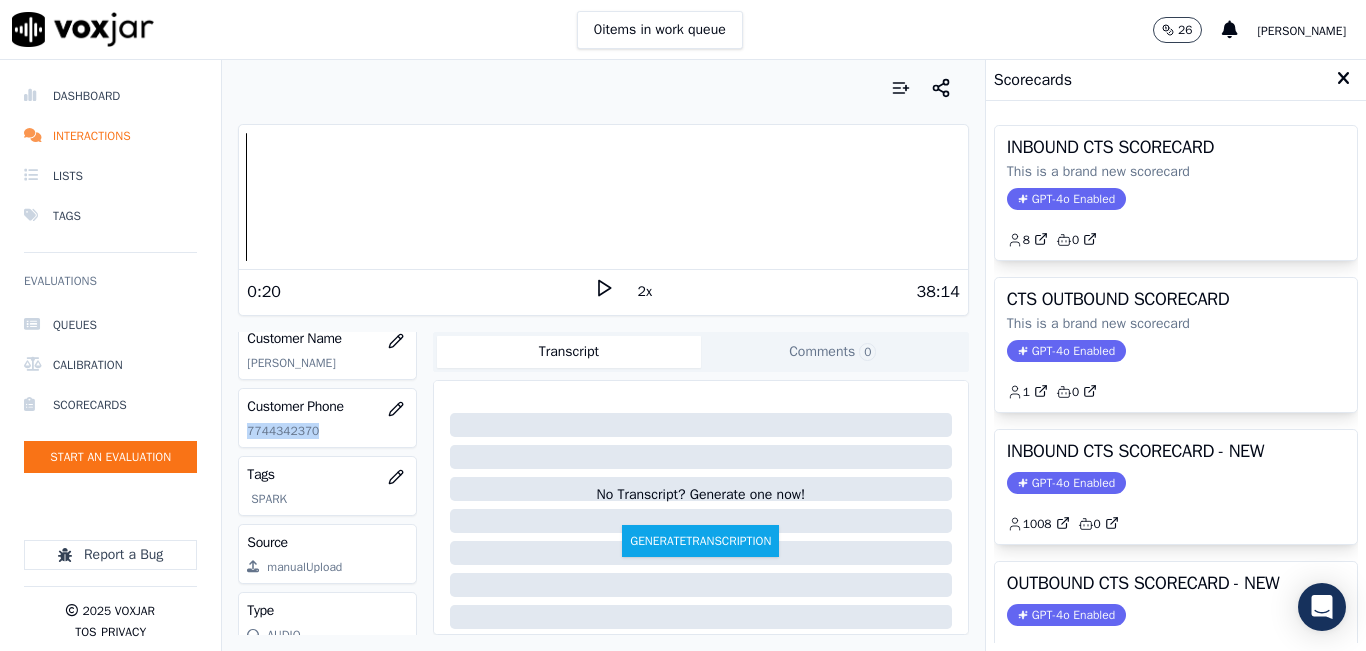 click on "7744342370" 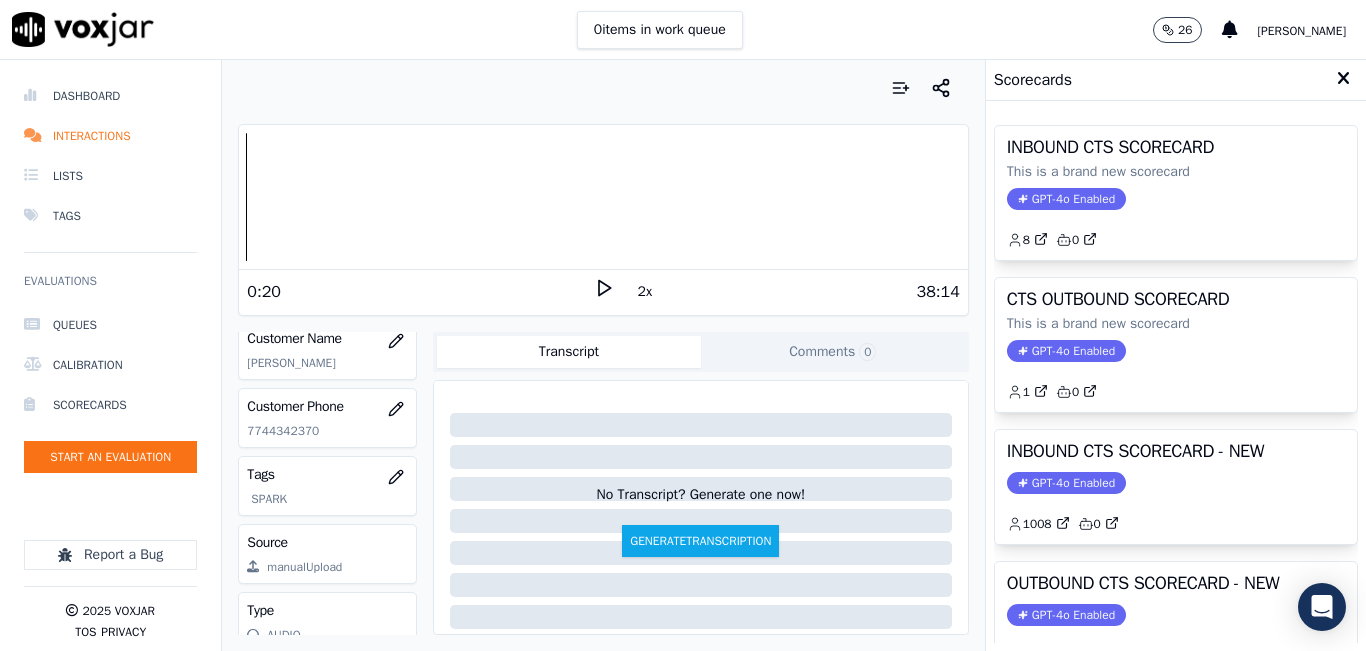 click 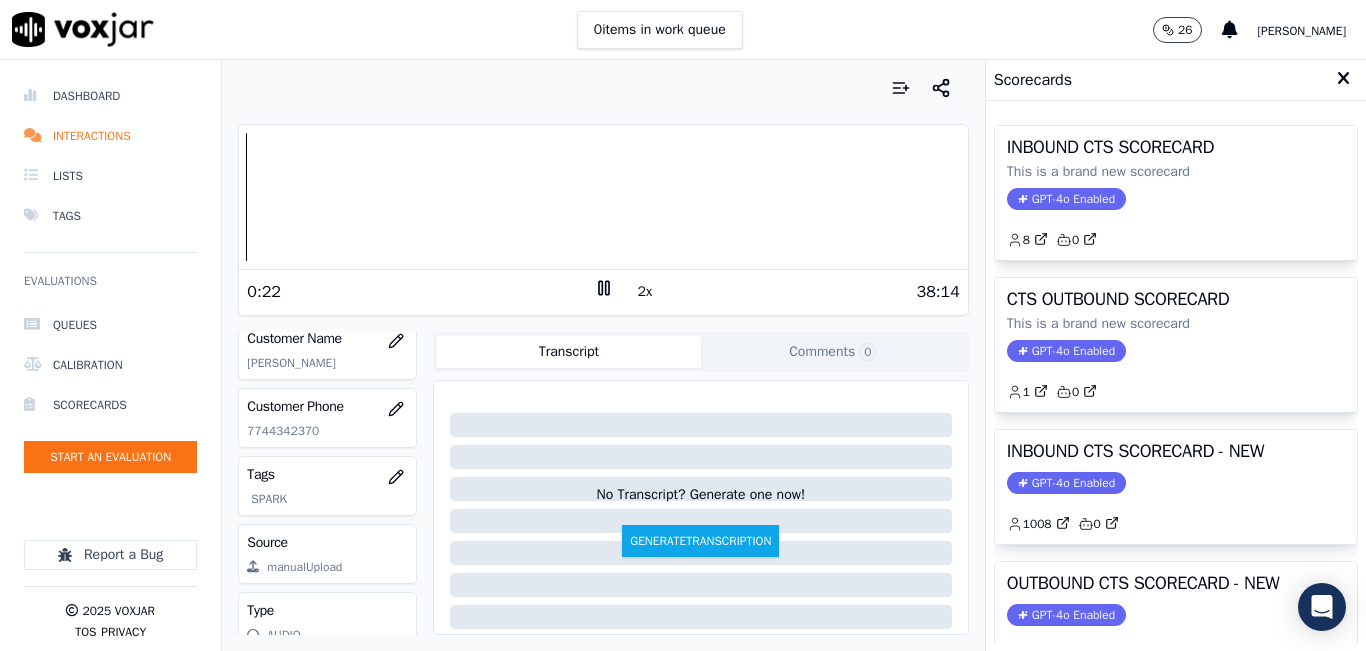 click 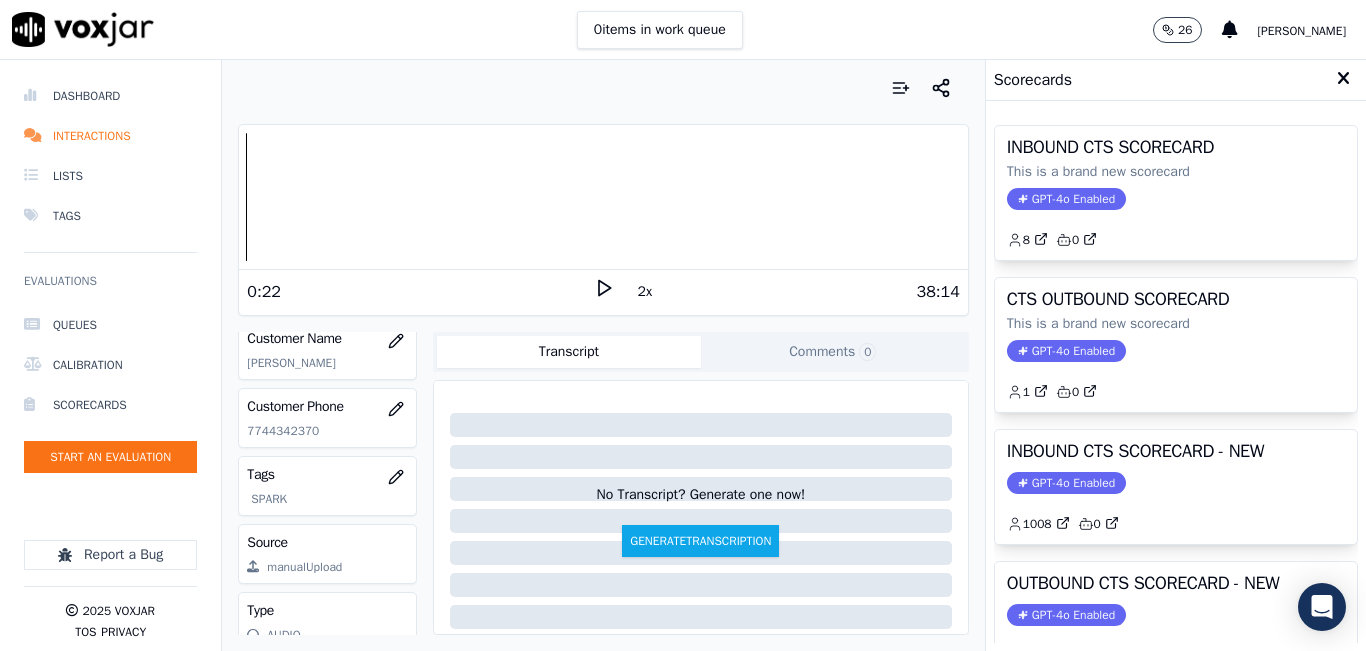 click 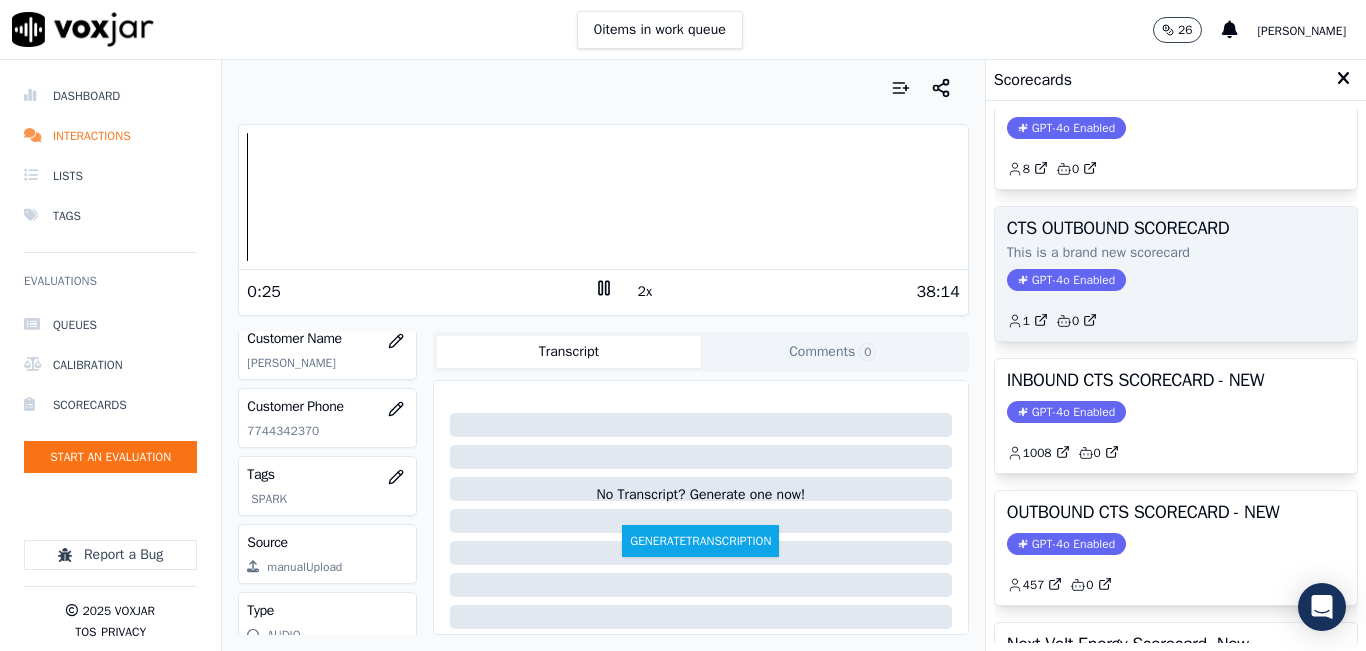 scroll, scrollTop: 100, scrollLeft: 0, axis: vertical 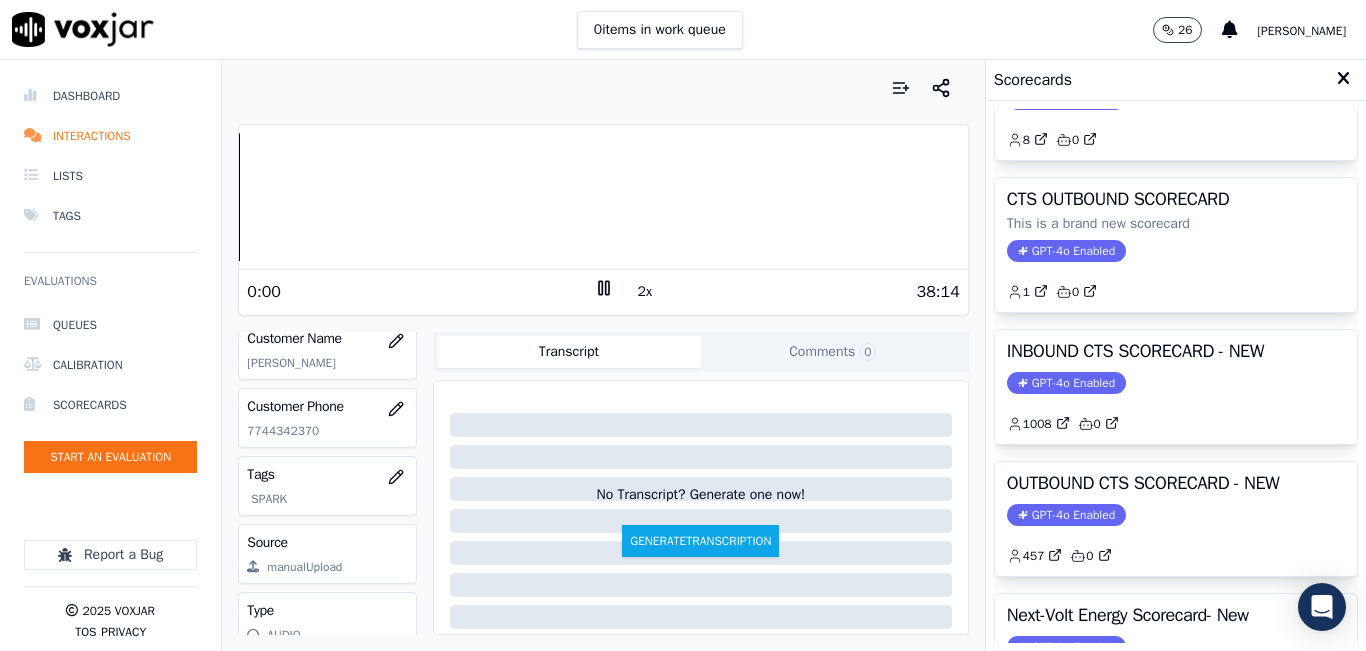 click on "Dashboard   Interactions   Lists   Tags       Evaluations     Queues   Calibration   Scorecards   Start an Evaluation
Report a Bug       2025   Voxjar   TOS   Privacy             Your browser does not support the audio element.   0:00     2x   38:14   Voxjar ID   97cac263-36dd-4335-8a18-7cfb1e5228a5   Source ID   7744342370-all.mp3   Timestamp
07/25/2025 08:46 pm     Agent
Luisa Beltran_LBeltranNWFG     Customer Name     MARIA DACRUZ     Customer Phone     7744342370     Tags
SPARK     Source     manualUpload   Type     AUDIO       Transcript   Comments  0   No Transcript? Generate one now!   Generate  Transcription         Add Comment   Scores   Transcript   Metadata   Comments         Human Score   --   0  evaluation s   AI Score   --   0  evaluation s     AI Evaluations
Queue an AI Evaluation   No AI evaluations yet   Human Evaluations   Start a Manual Evaluation   No human evaluations yet         Scorecards
INBOUND CTS SCORECARD" at bounding box center (683, 355) 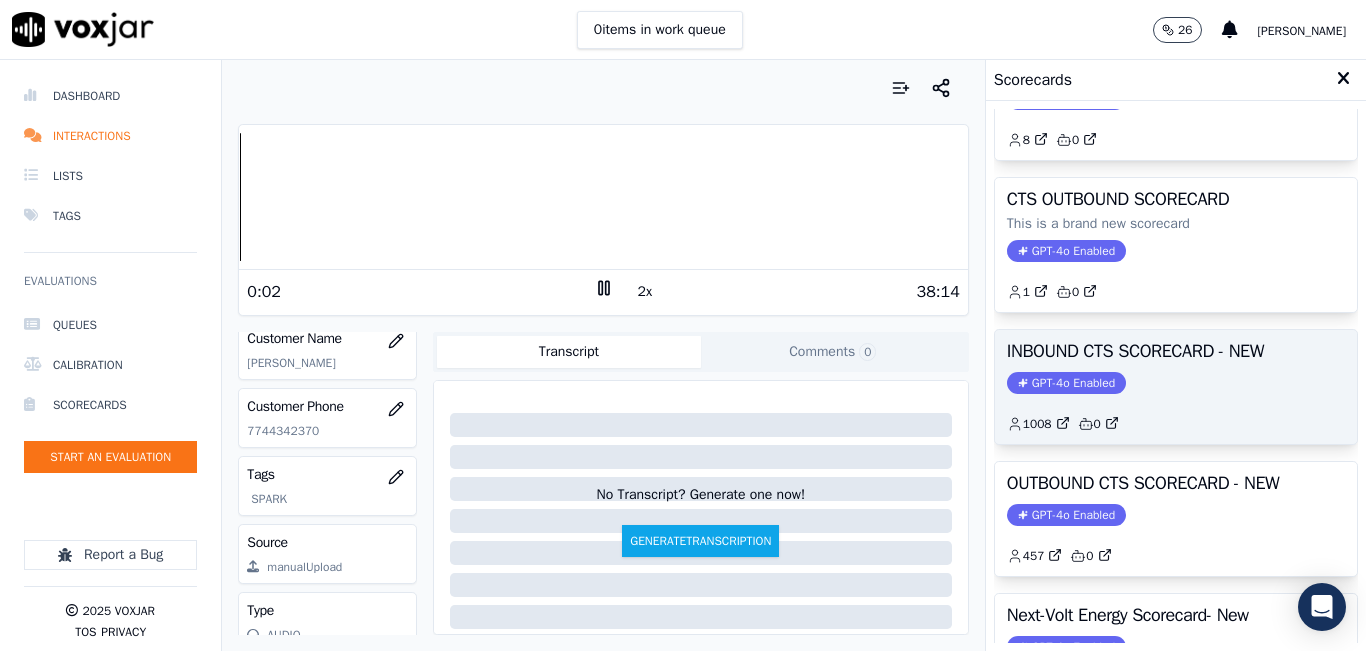 scroll, scrollTop: 200, scrollLeft: 0, axis: vertical 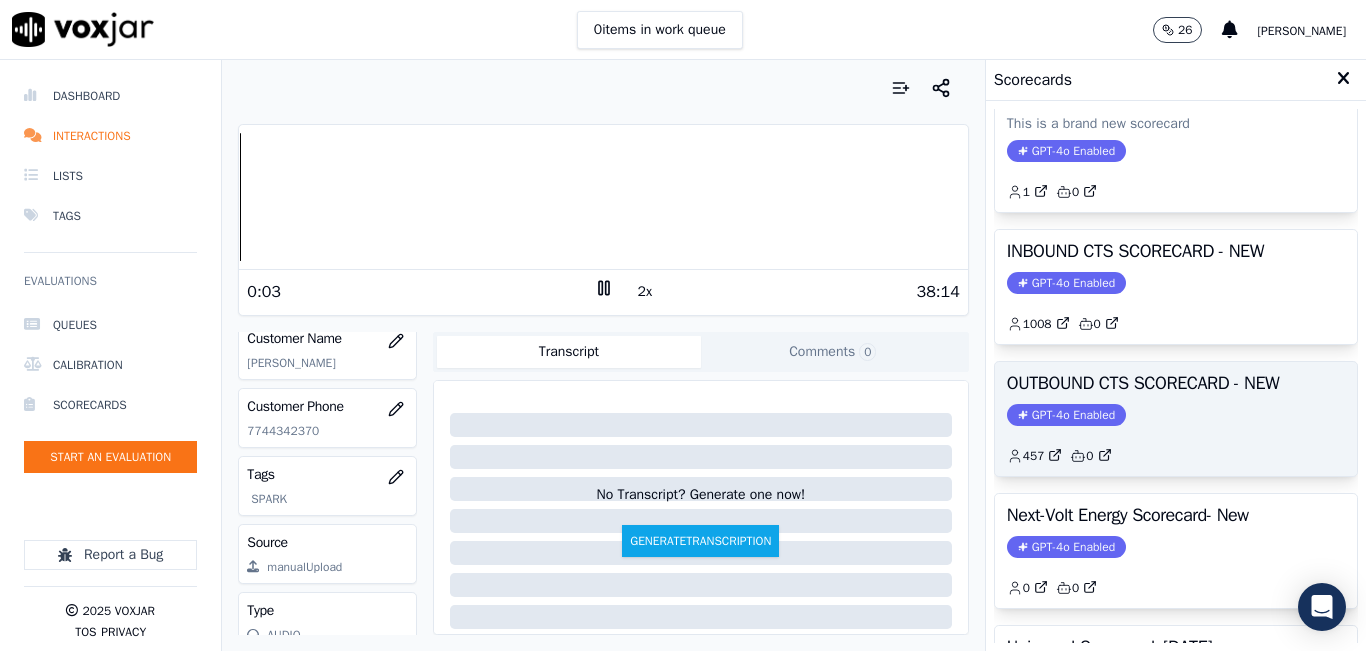 click on "OUTBOUND CTS SCORECARD - NEW        GPT-4o Enabled       457         0" at bounding box center (1176, 419) 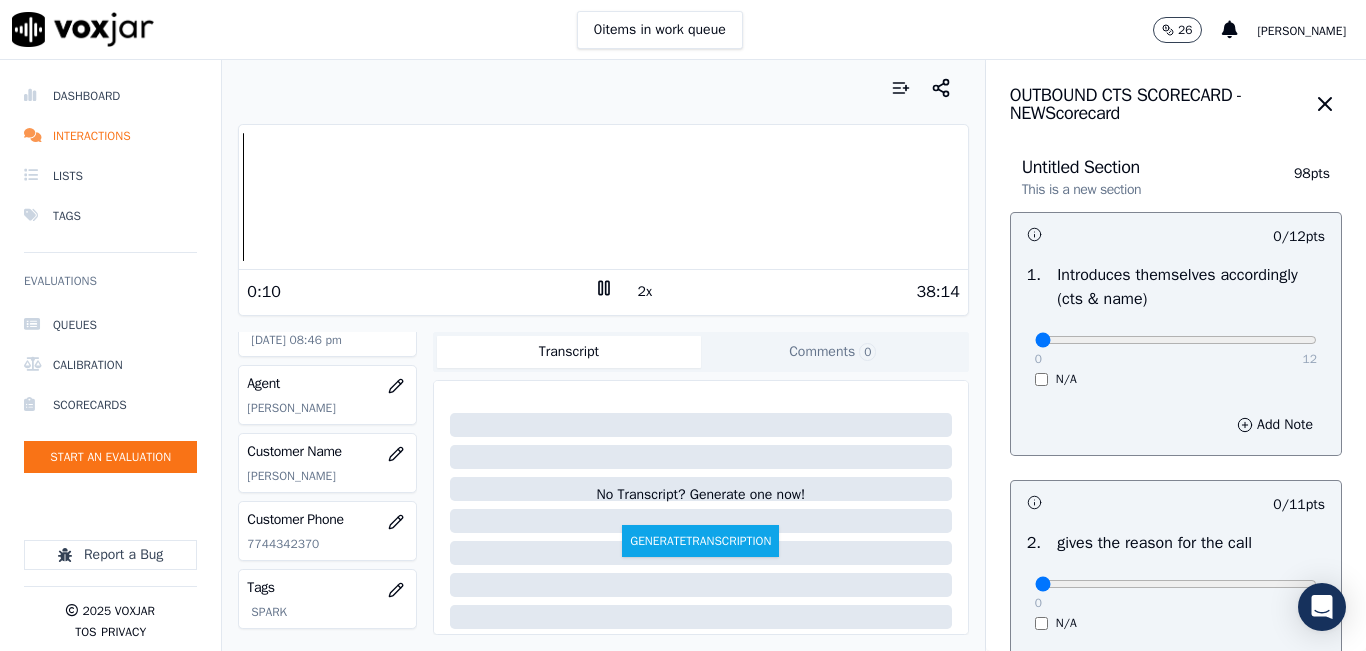scroll, scrollTop: 178, scrollLeft: 0, axis: vertical 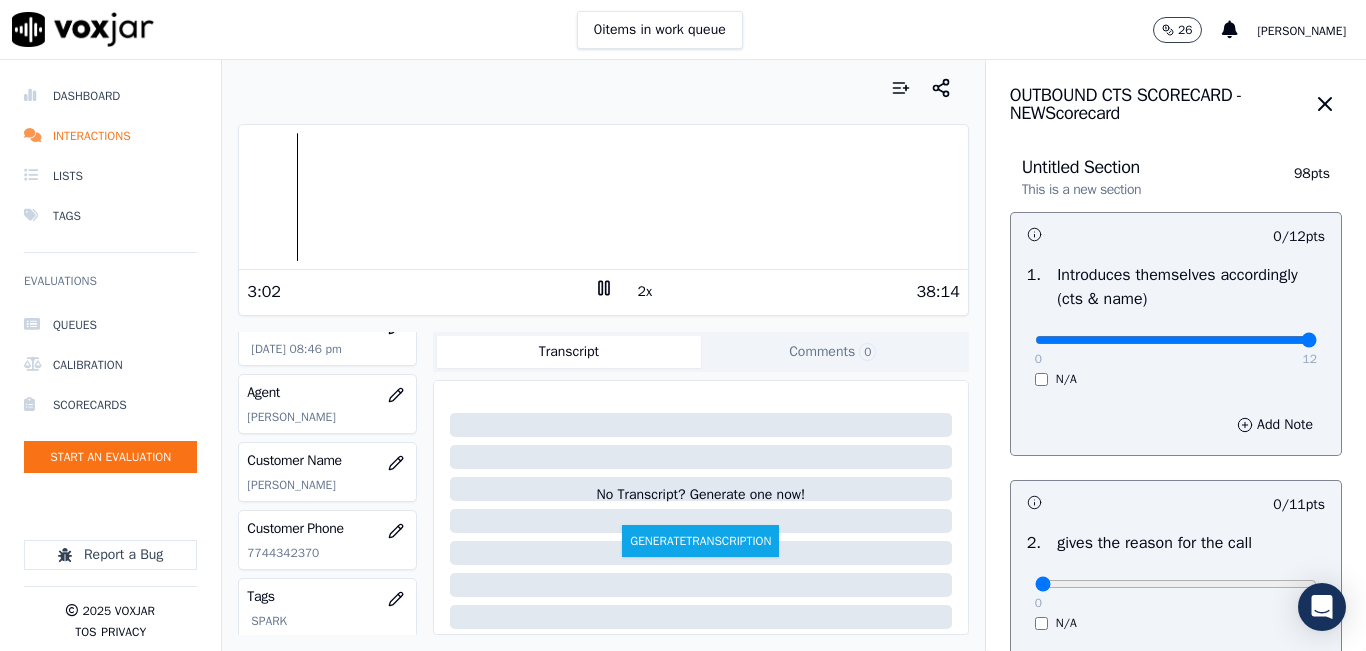 drag, startPoint x: 1237, startPoint y: 348, endPoint x: 1262, endPoint y: 337, distance: 27.313 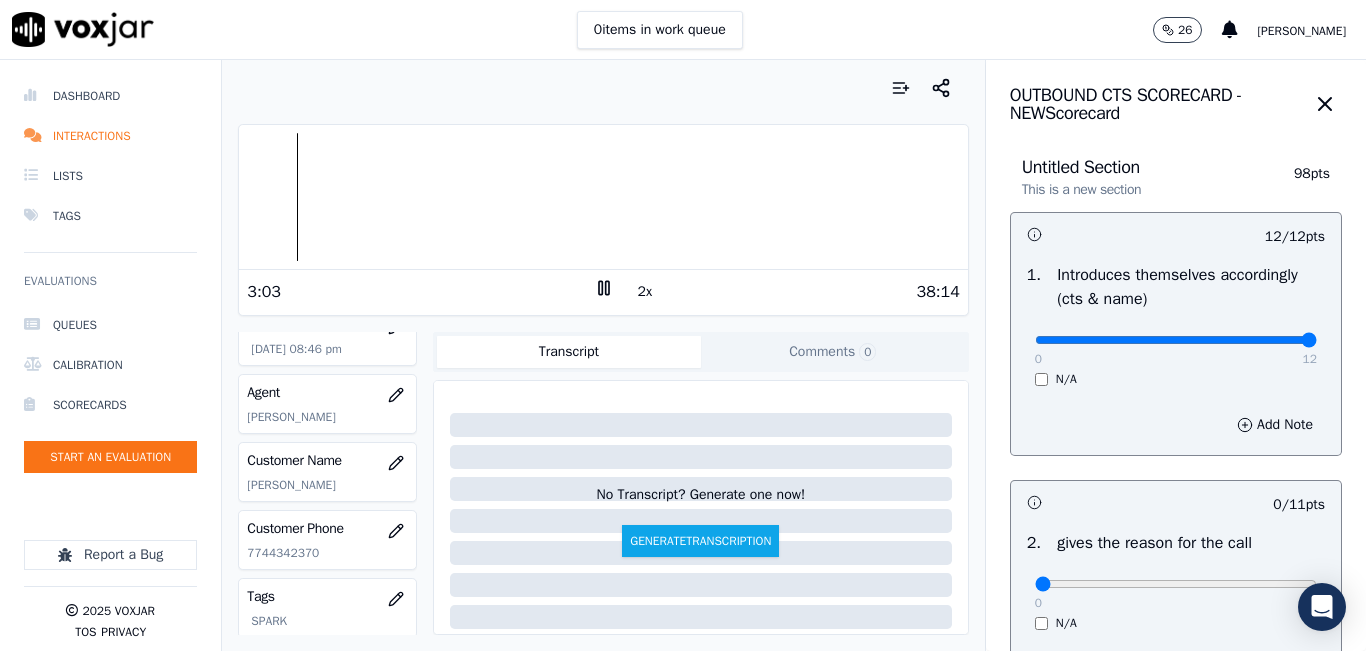 click at bounding box center [1176, 340] 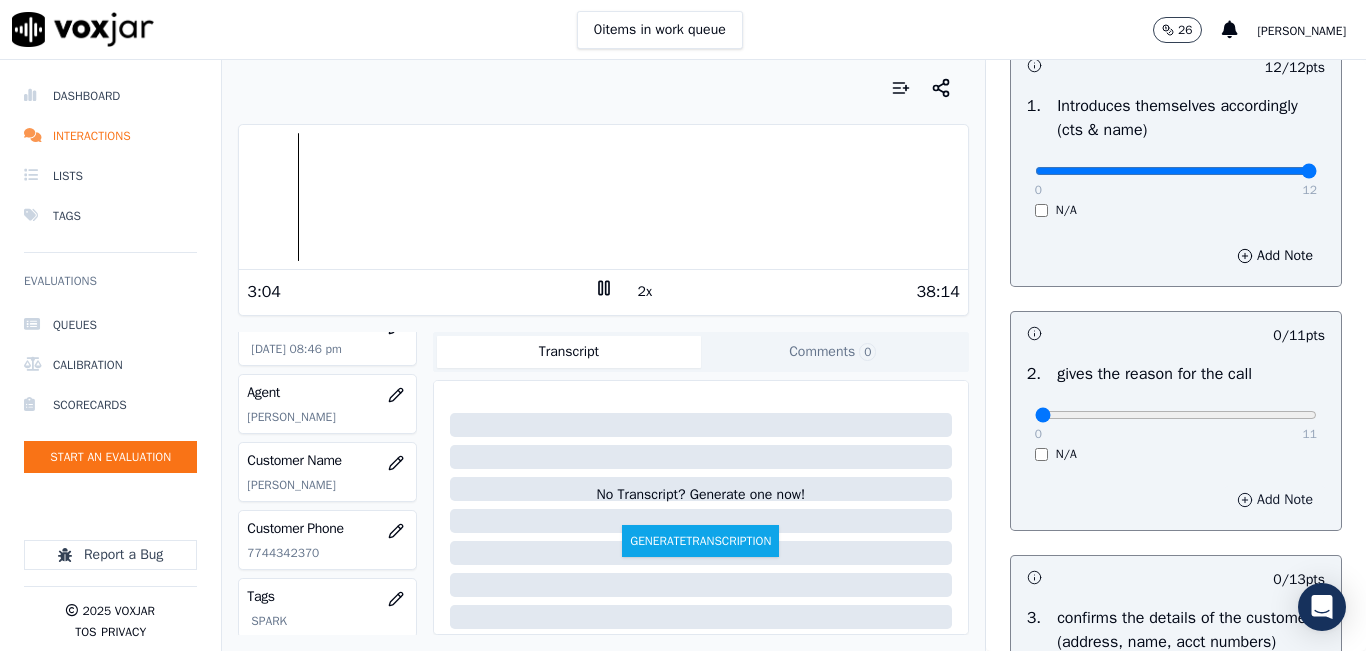 scroll, scrollTop: 300, scrollLeft: 0, axis: vertical 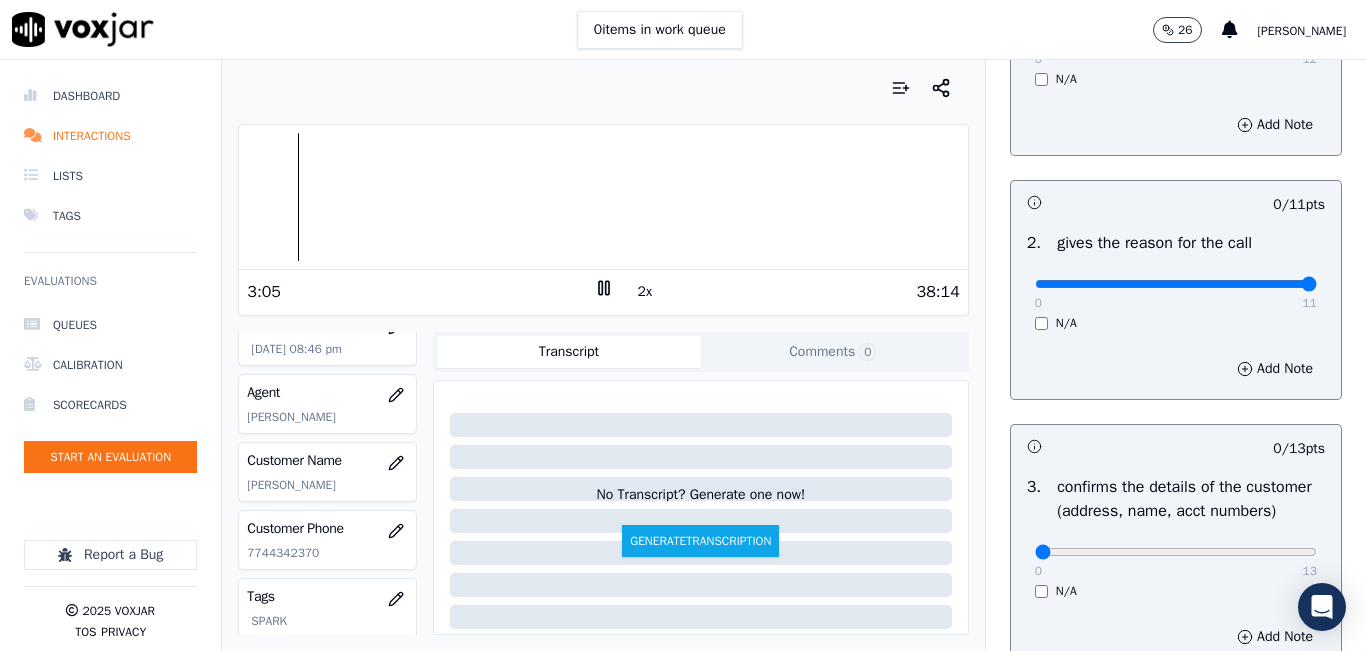 type on "11" 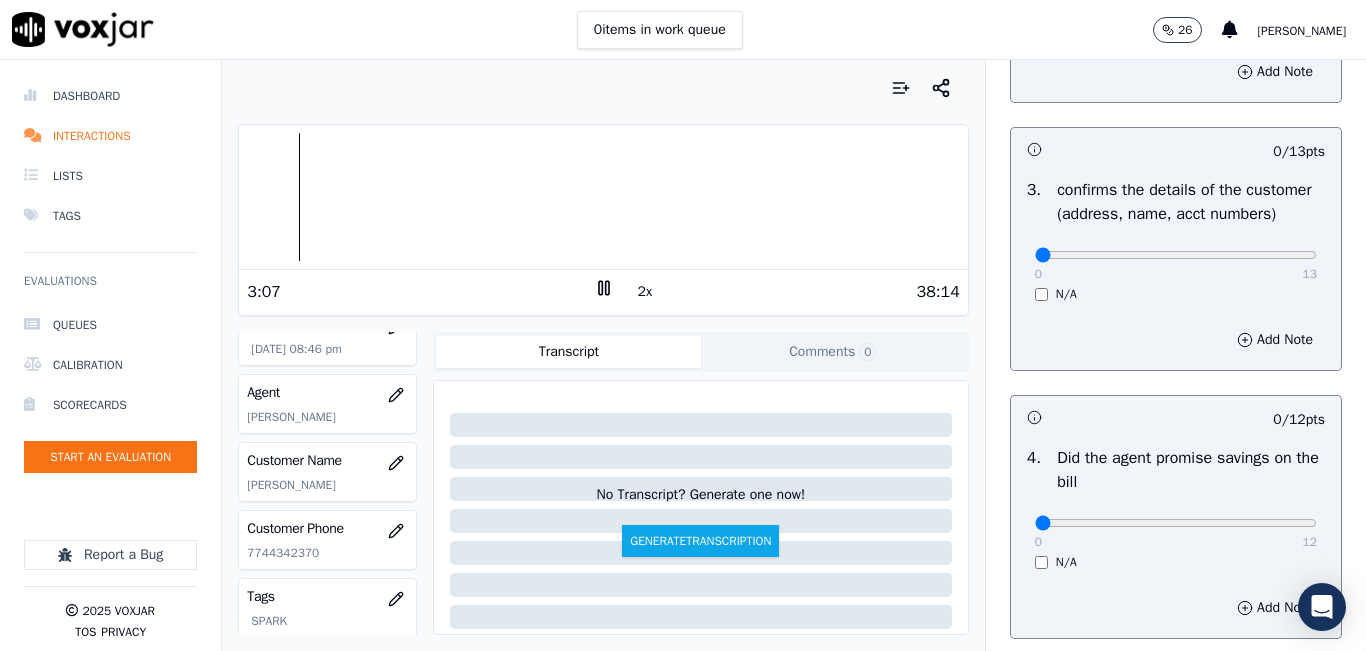 scroll, scrollTop: 600, scrollLeft: 0, axis: vertical 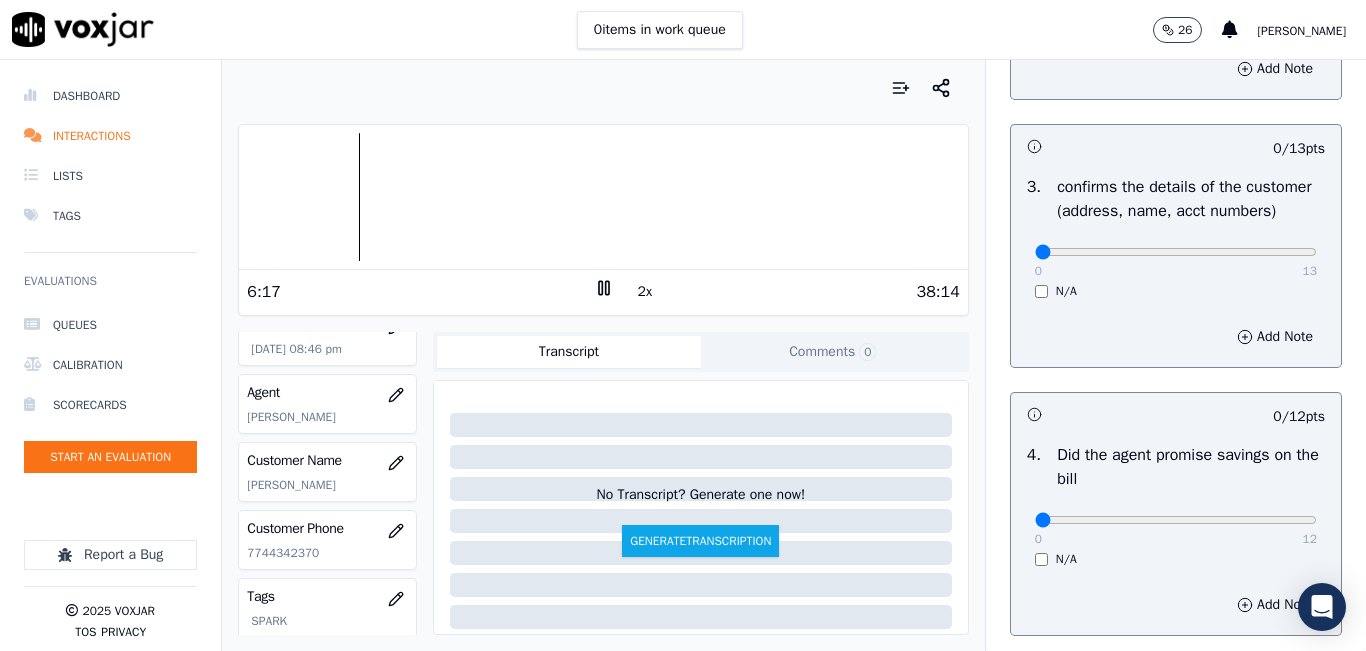drag, startPoint x: 491, startPoint y: 51, endPoint x: 485, endPoint y: 86, distance: 35.510563 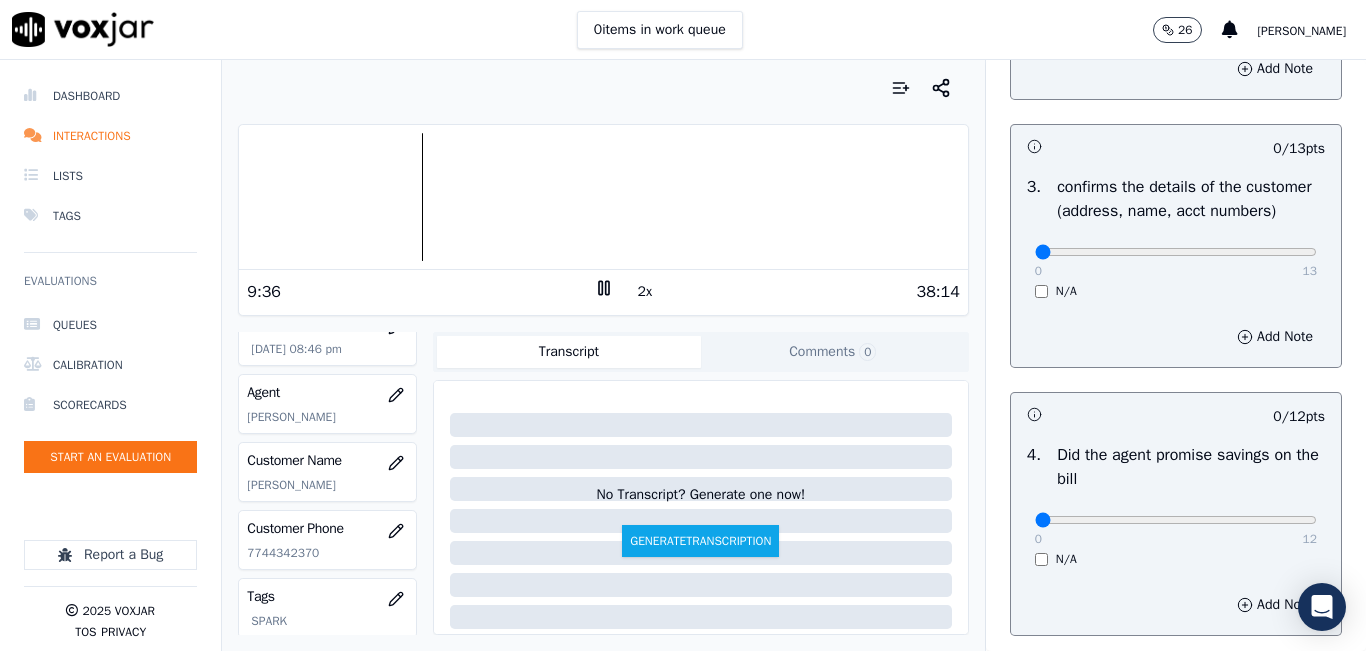 click at bounding box center (603, 88) 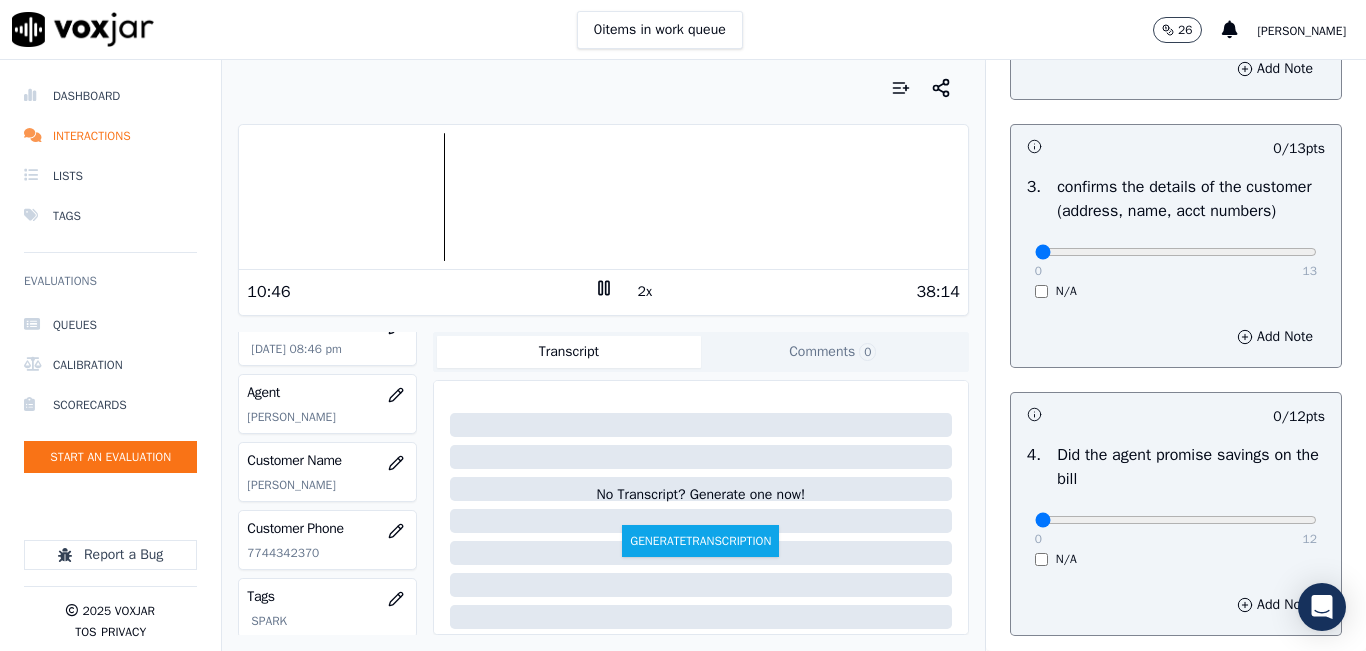 click 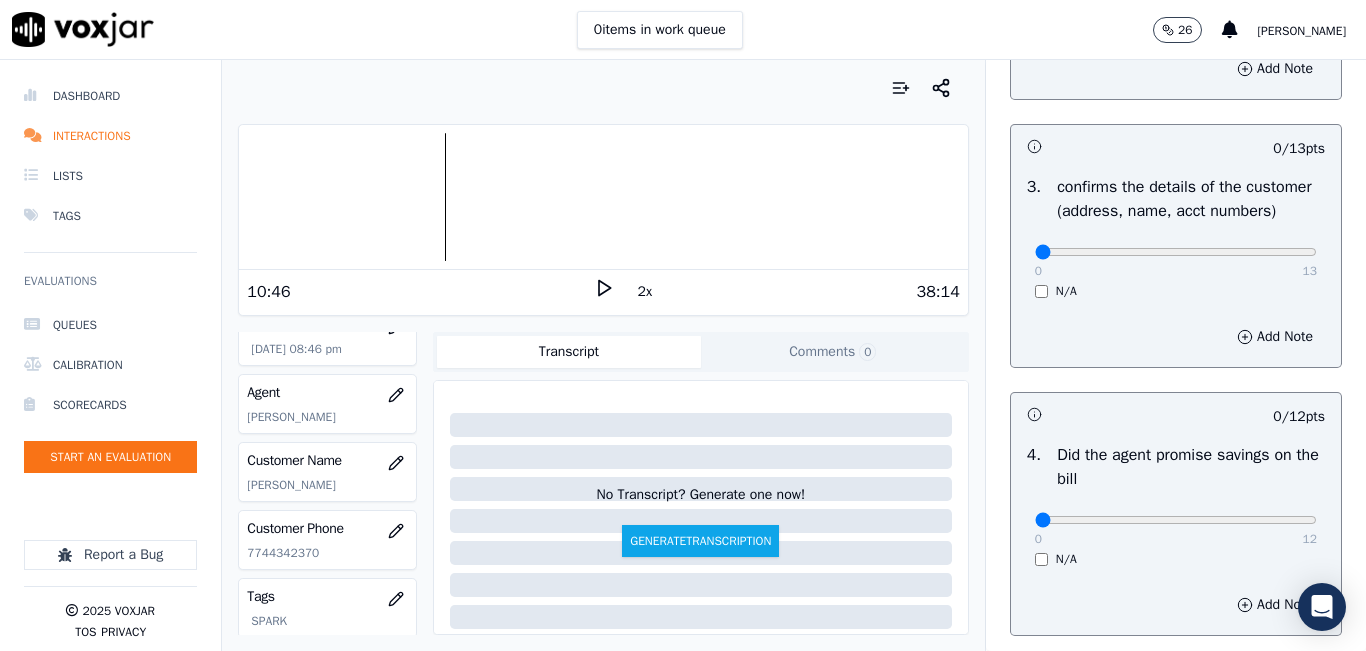 click 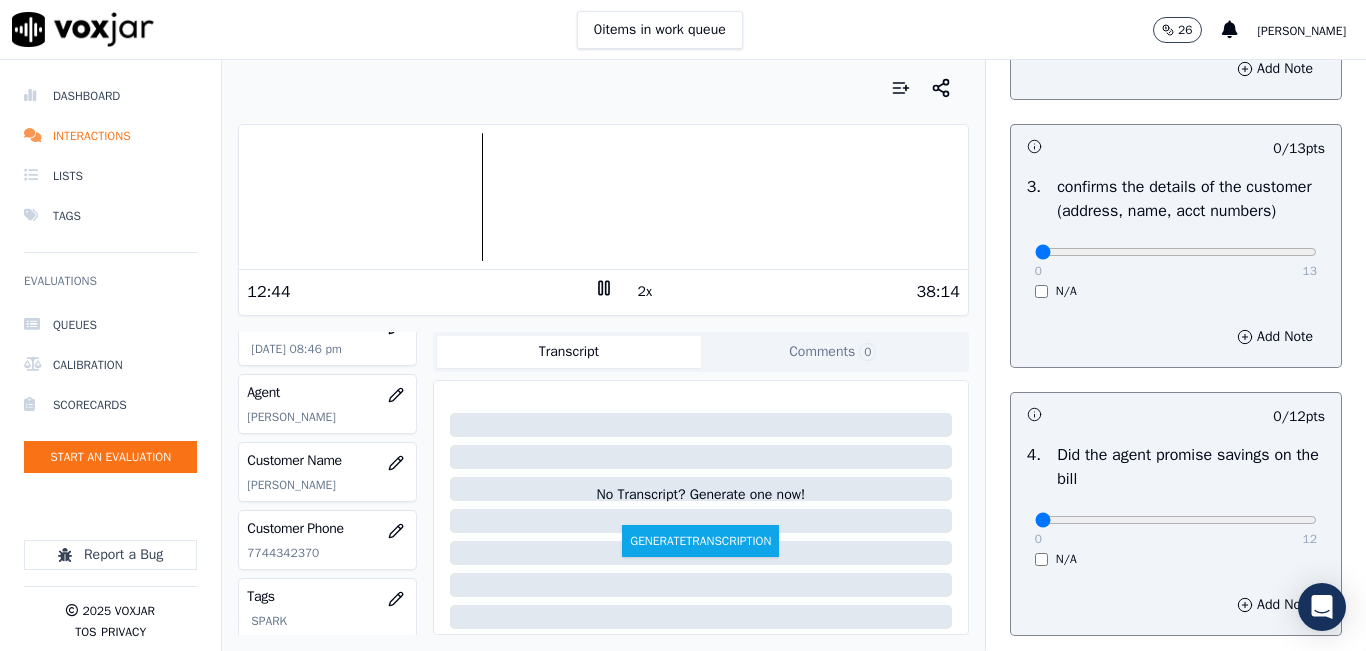 click at bounding box center [603, 88] 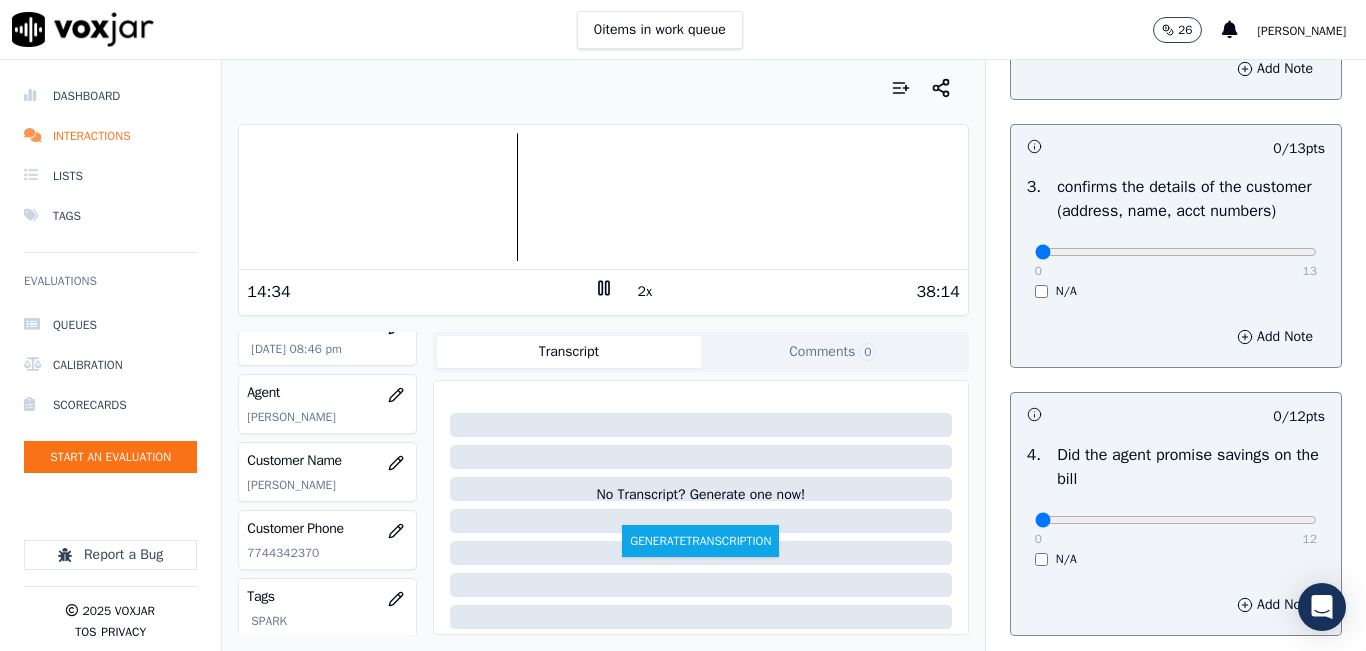 click on "0  items in work queue     26         carlos barrios" at bounding box center (683, 30) 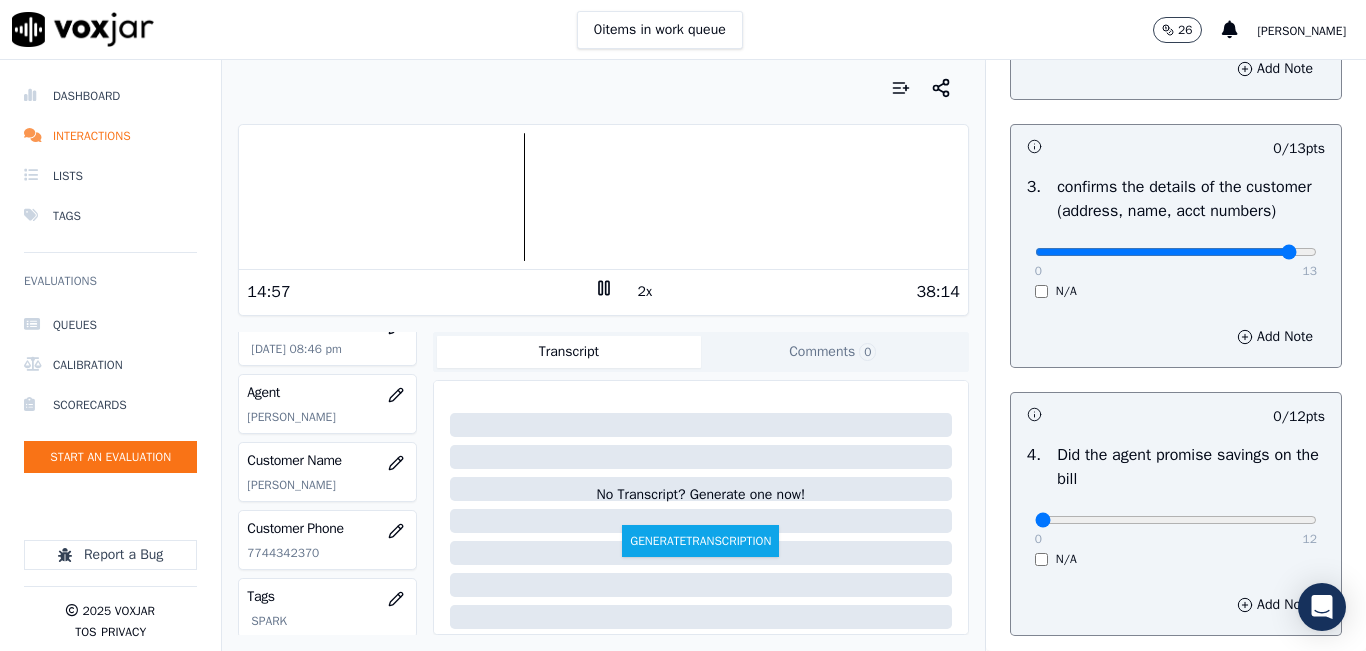 click at bounding box center [1176, -260] 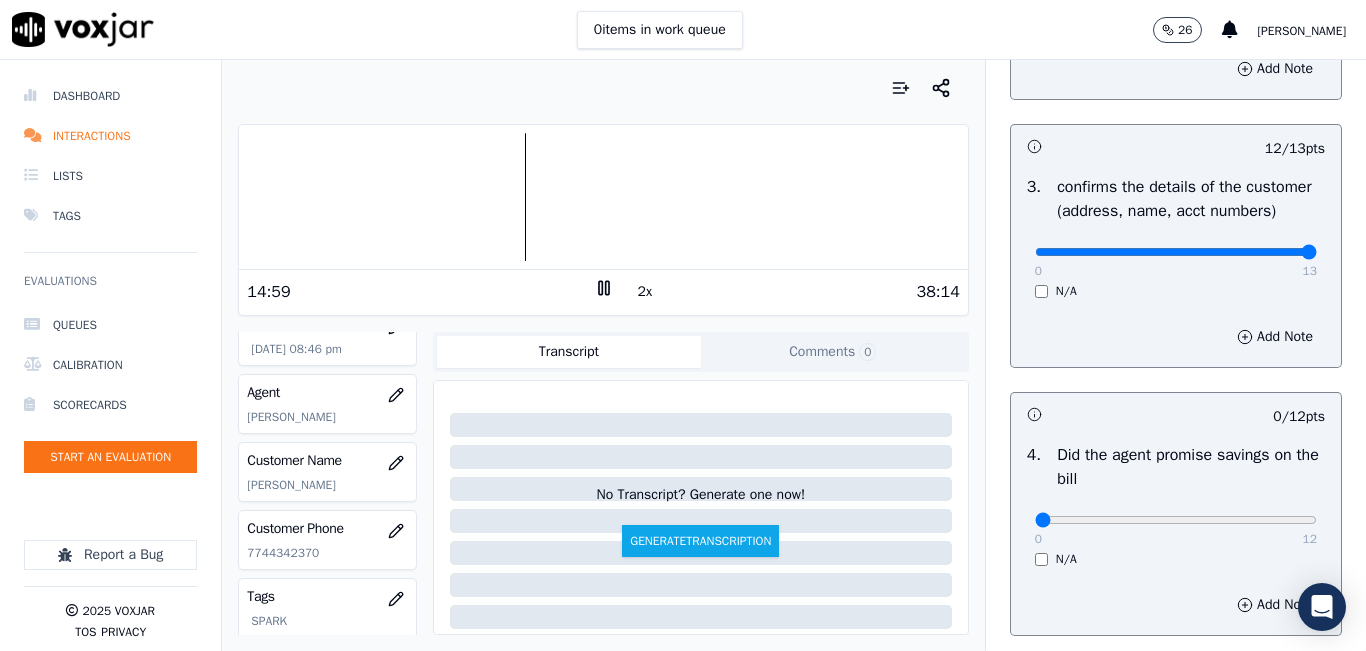 type on "13" 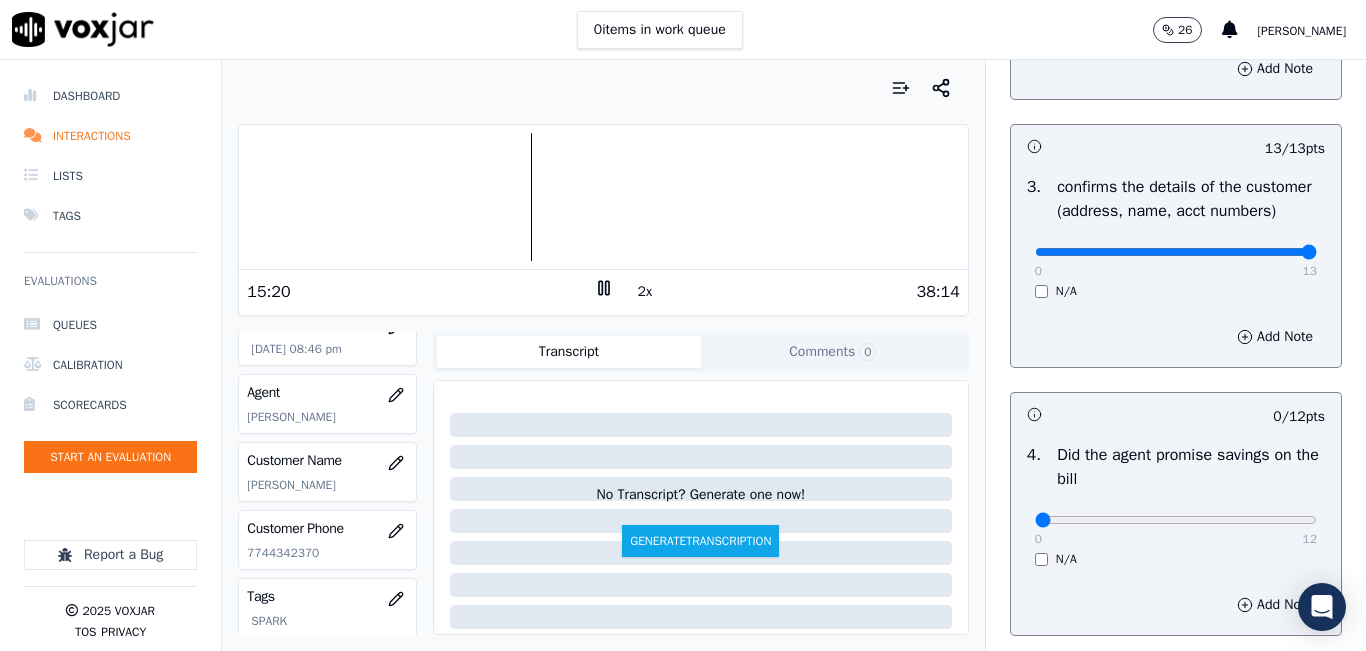 click 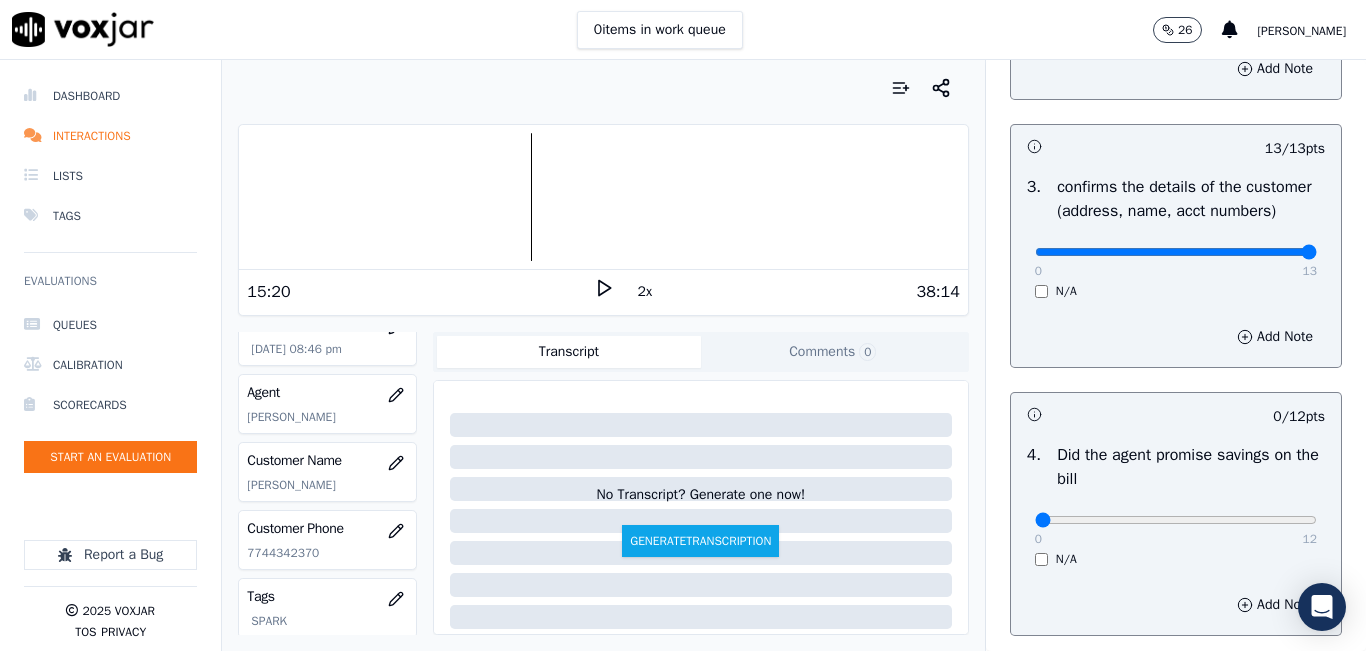 click 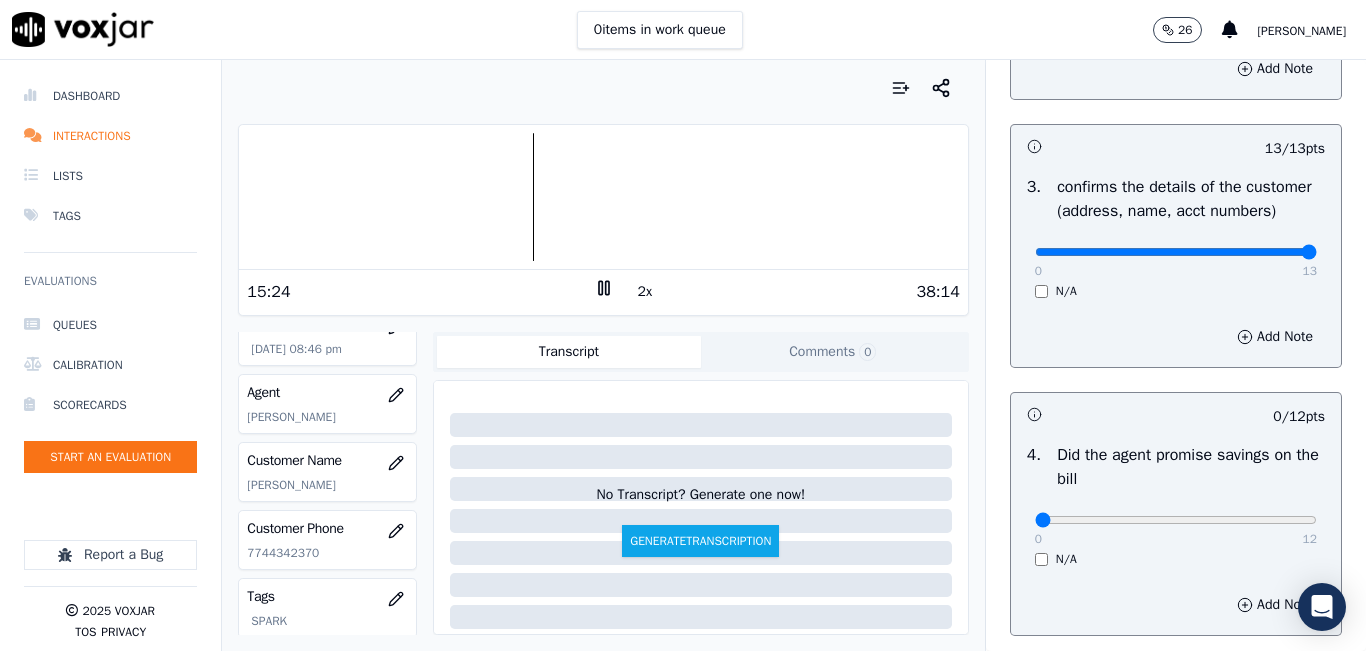 click on "2x" at bounding box center (645, 292) 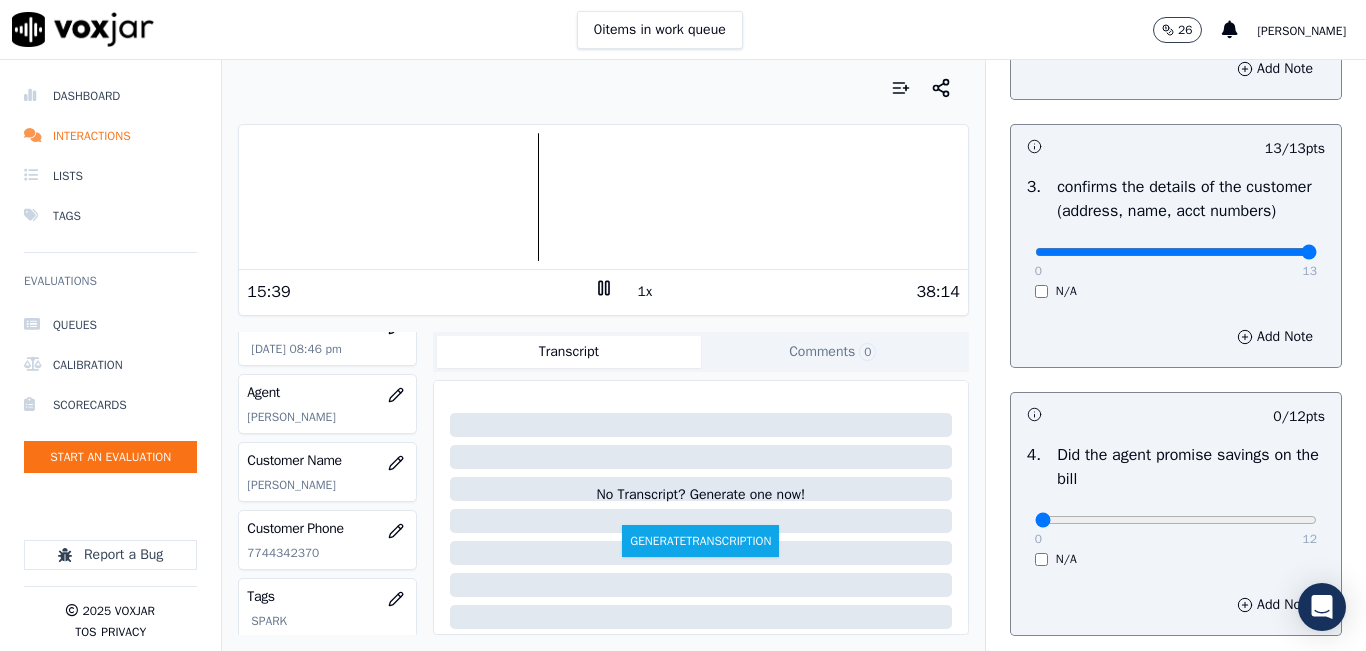 click 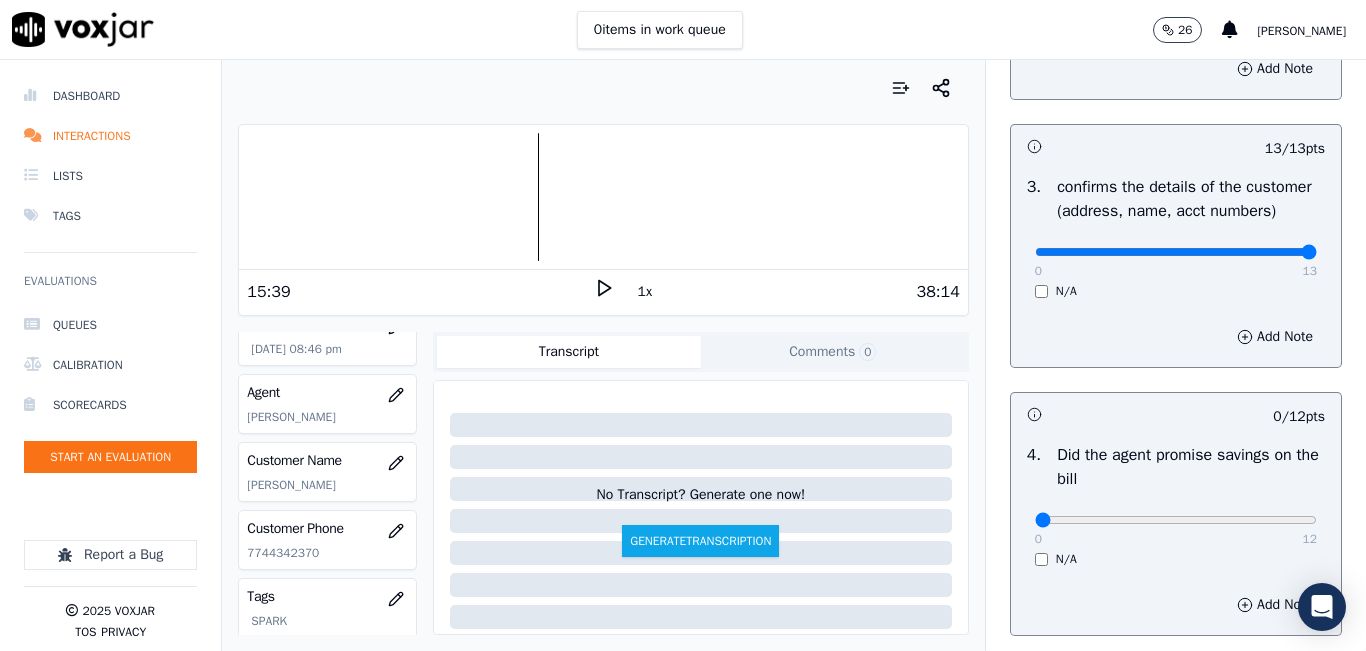 click 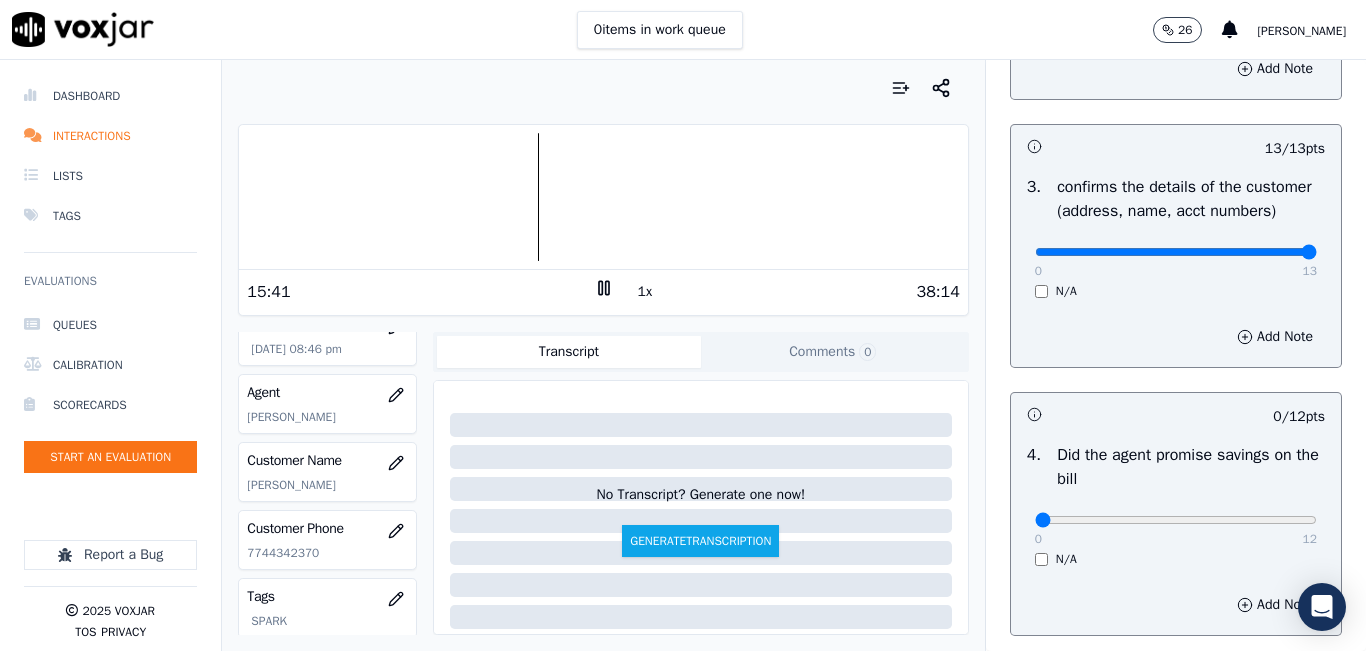 click at bounding box center [603, 197] 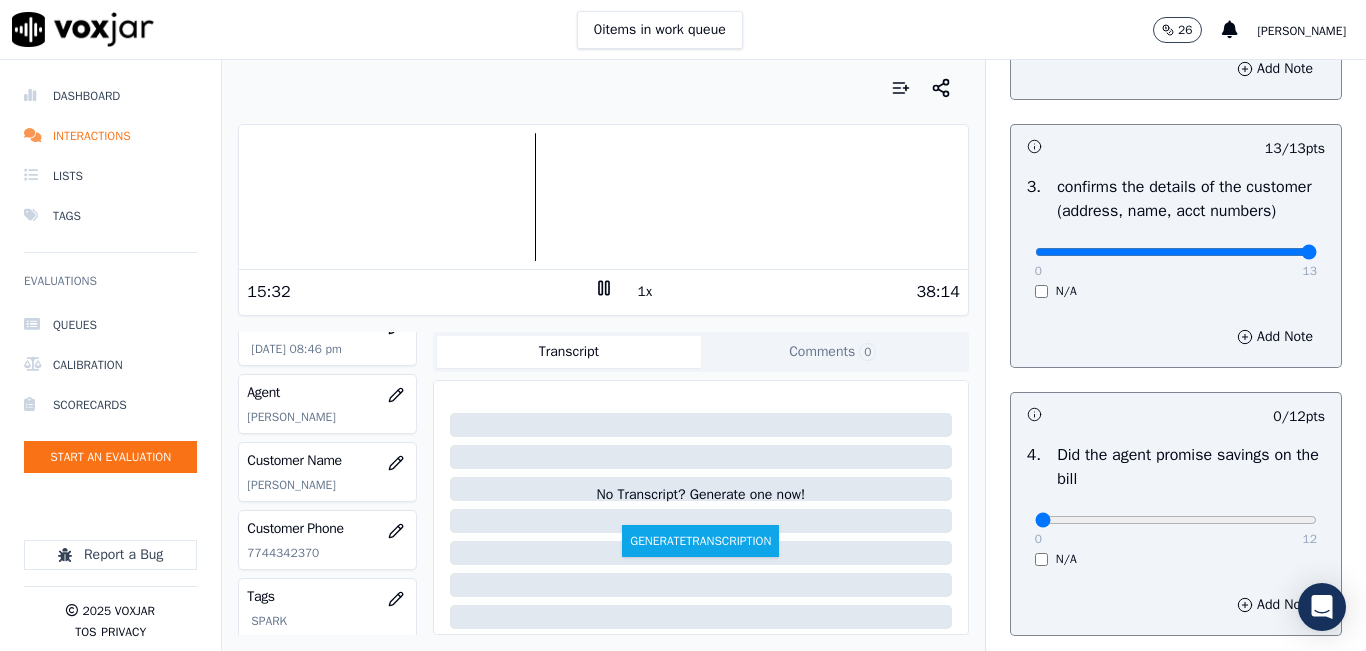 click 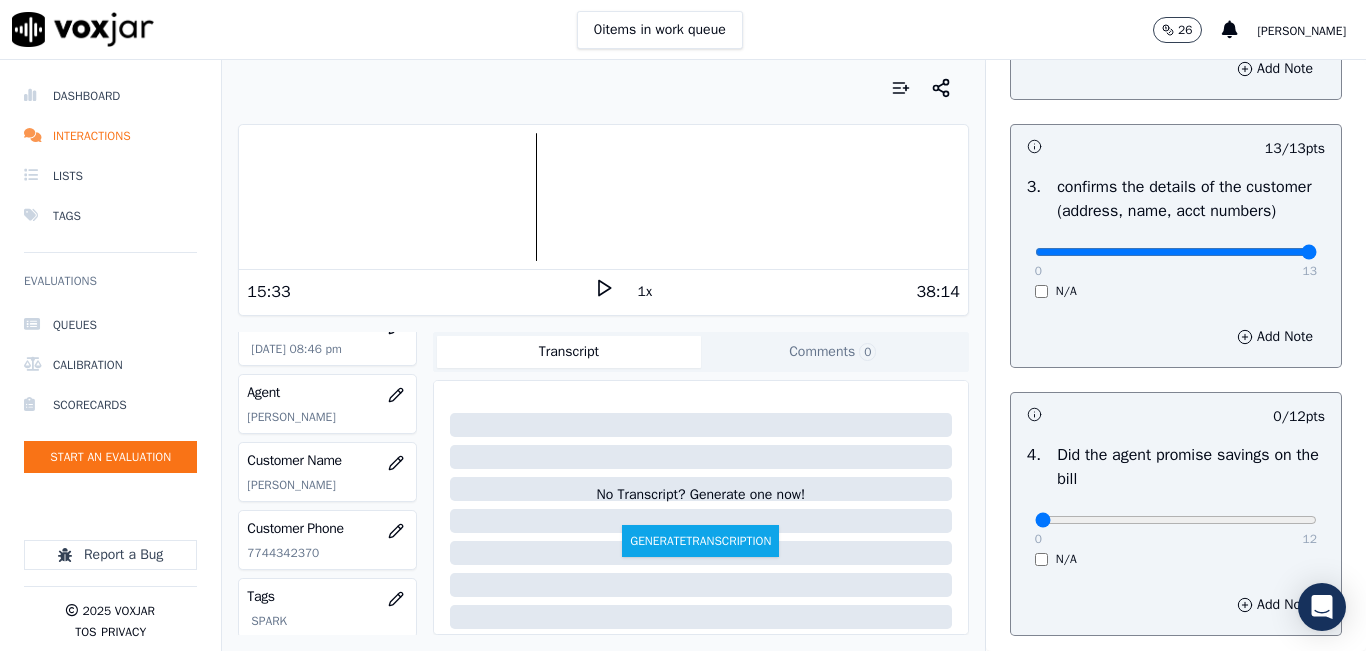 click 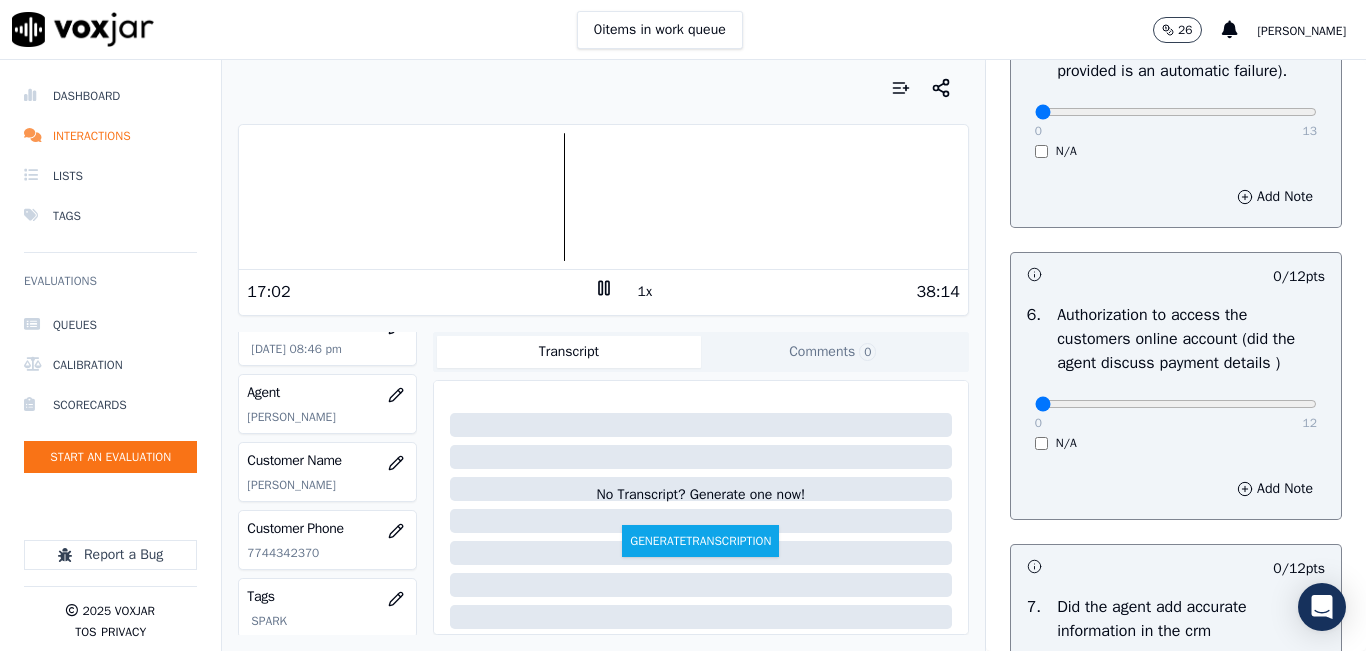 scroll, scrollTop: 1918, scrollLeft: 0, axis: vertical 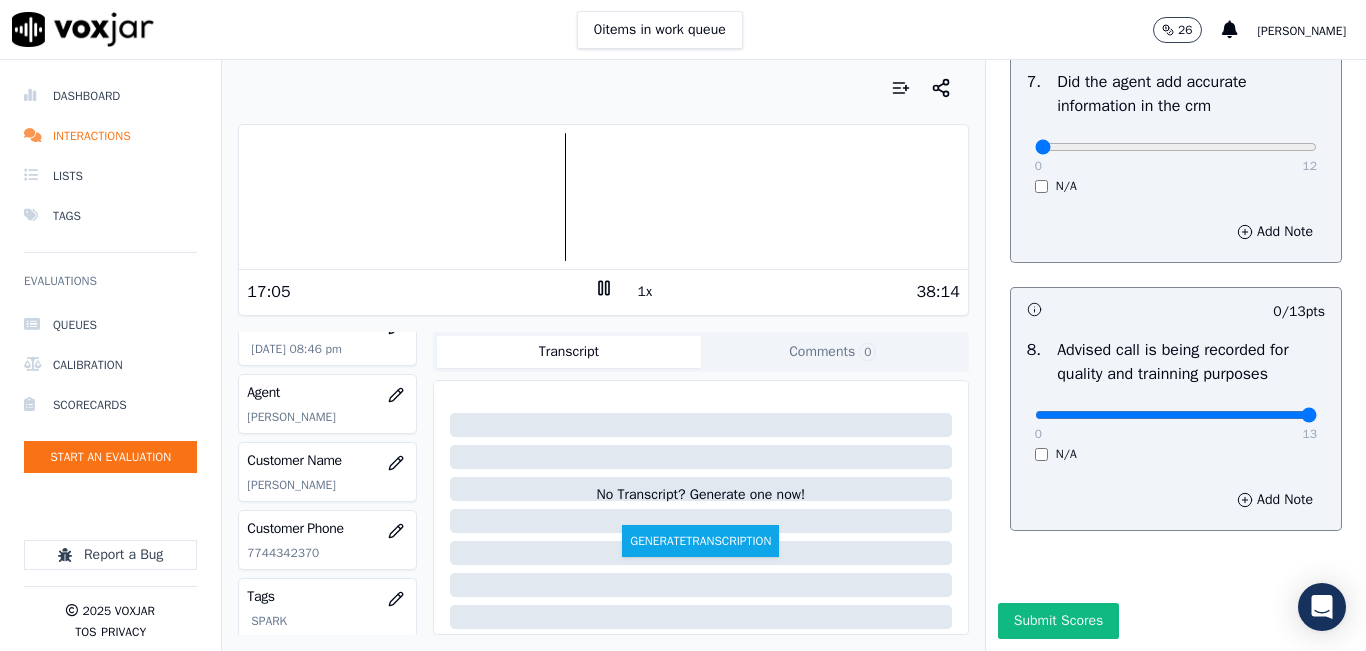 type on "13" 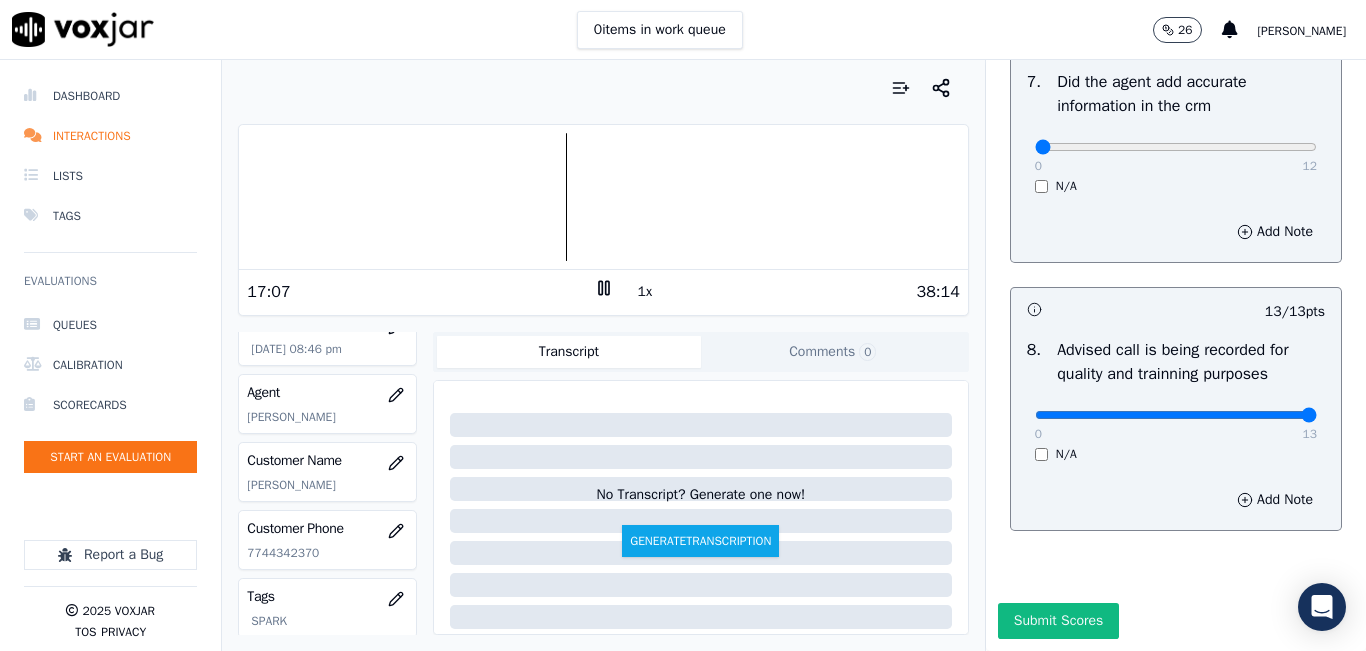 click at bounding box center [603, 197] 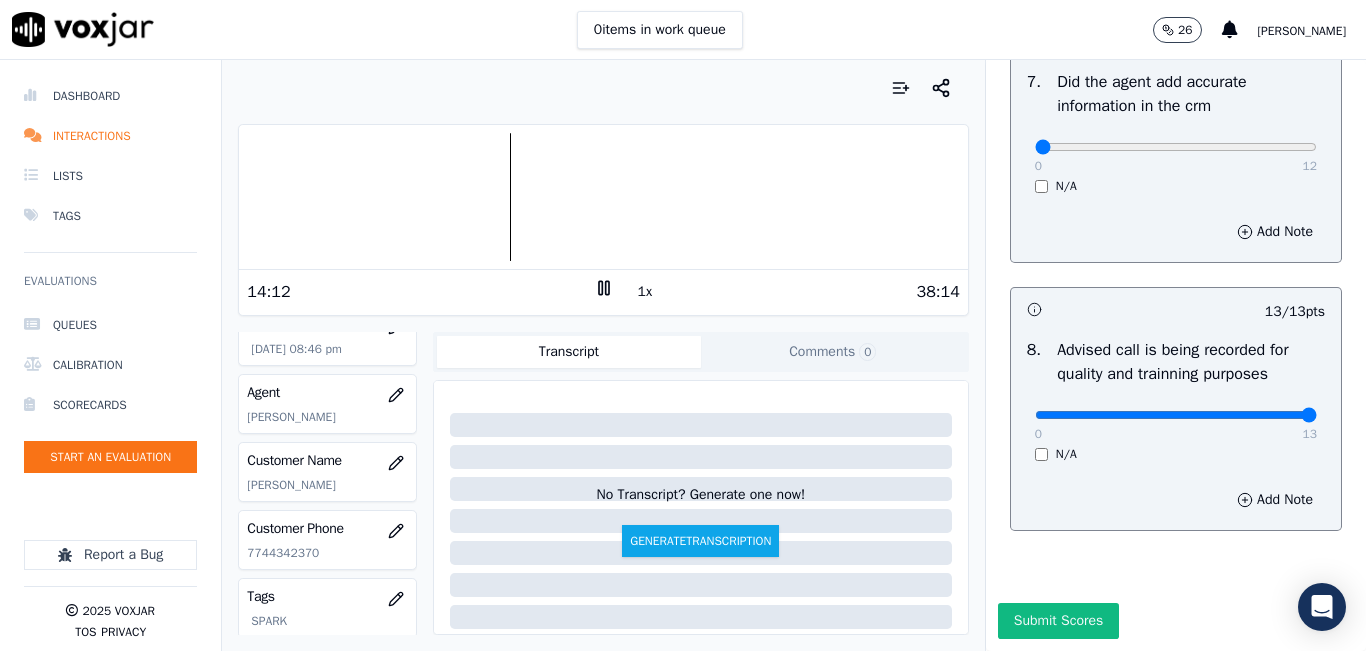 click at bounding box center (603, 197) 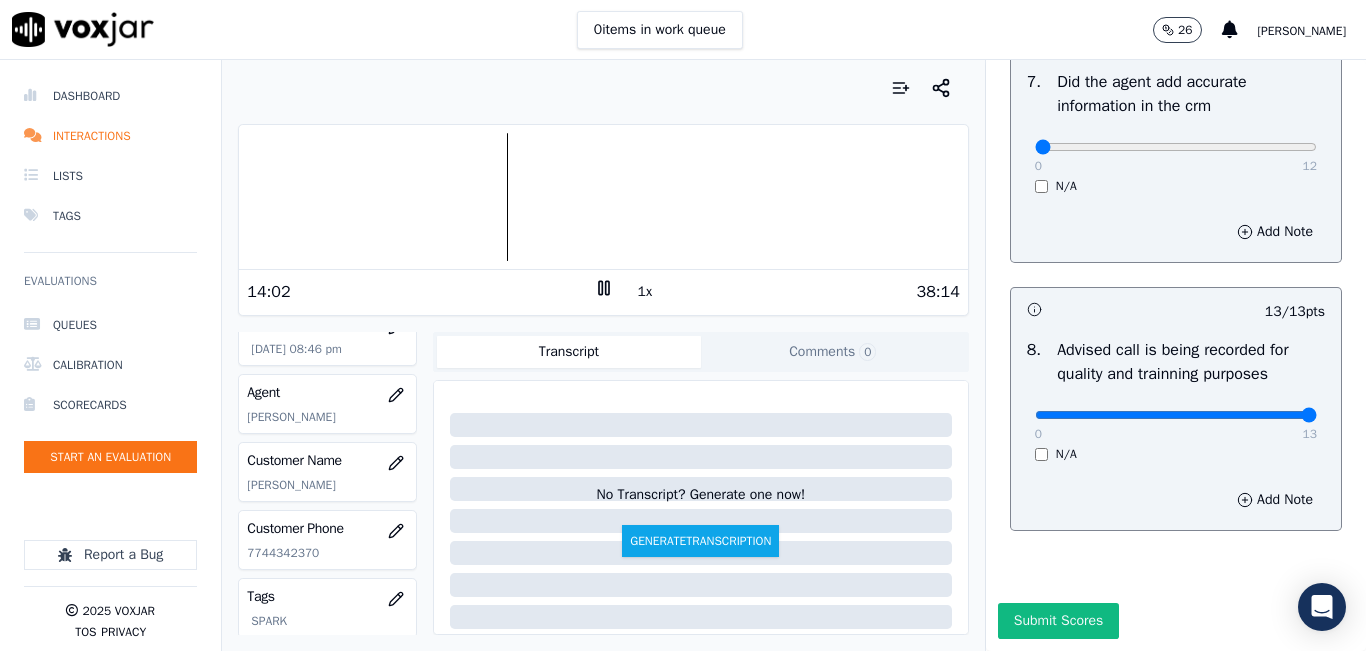 click at bounding box center (603, 197) 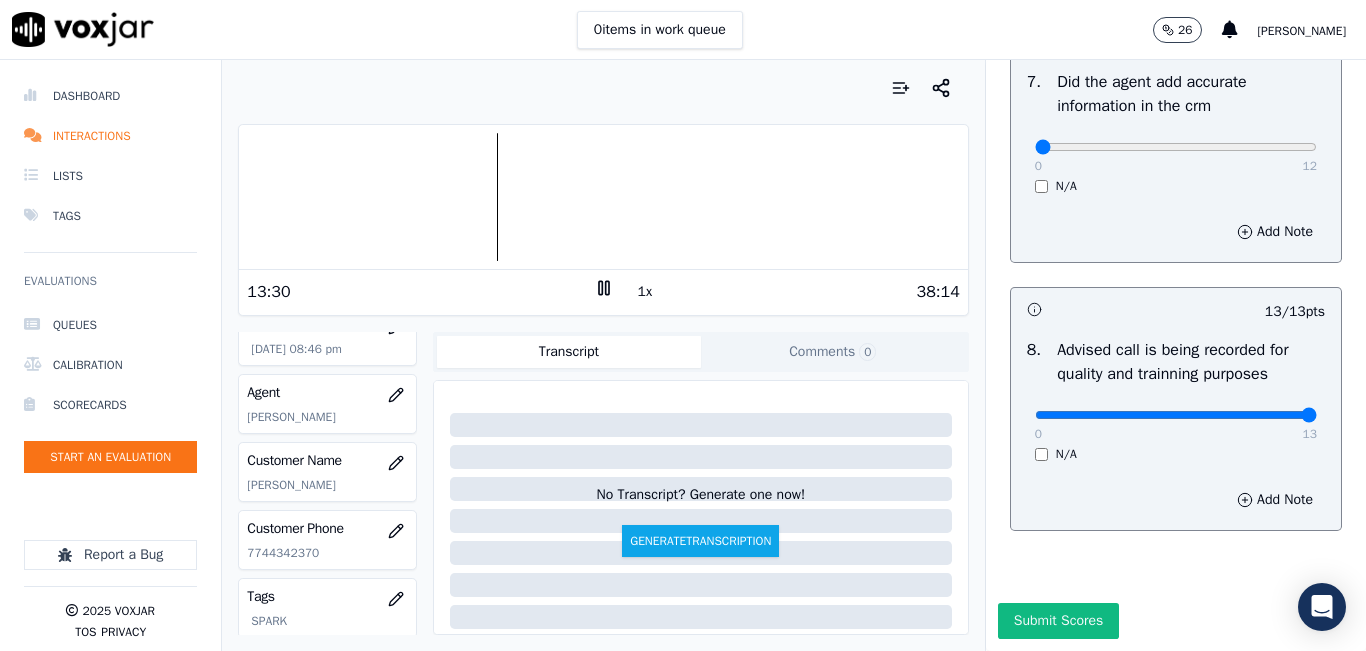 click at bounding box center [603, 197] 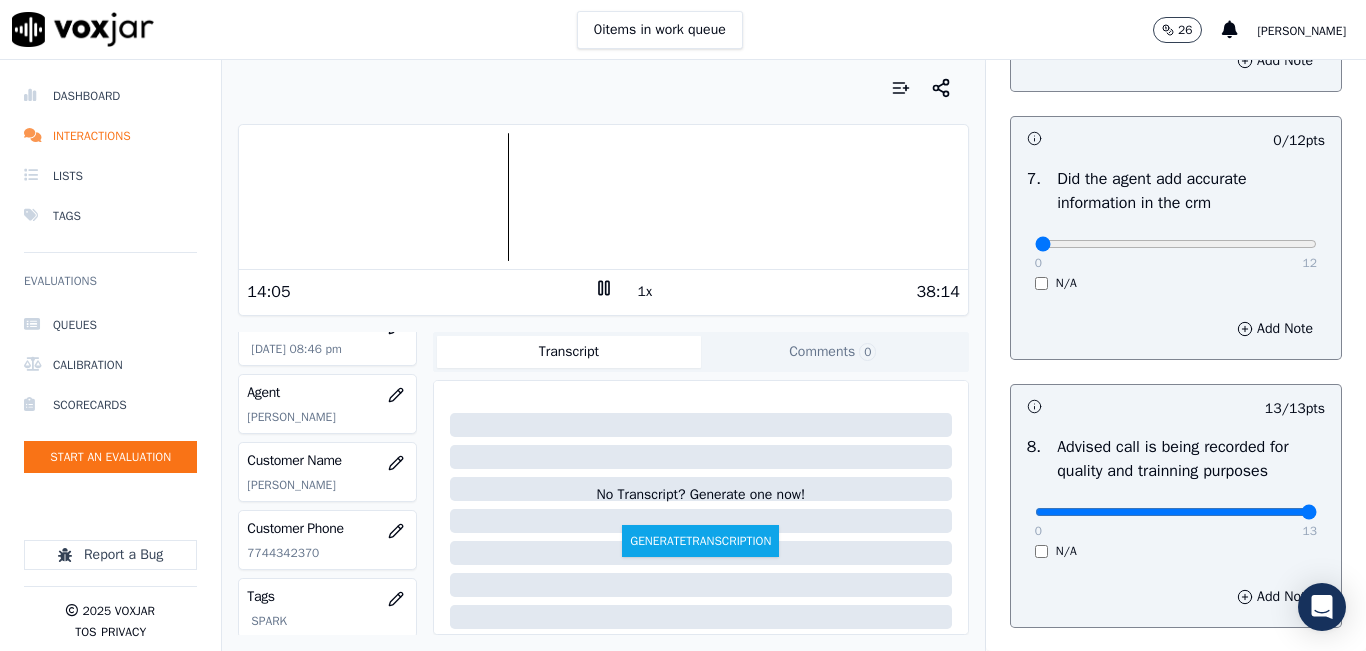 scroll, scrollTop: 1718, scrollLeft: 0, axis: vertical 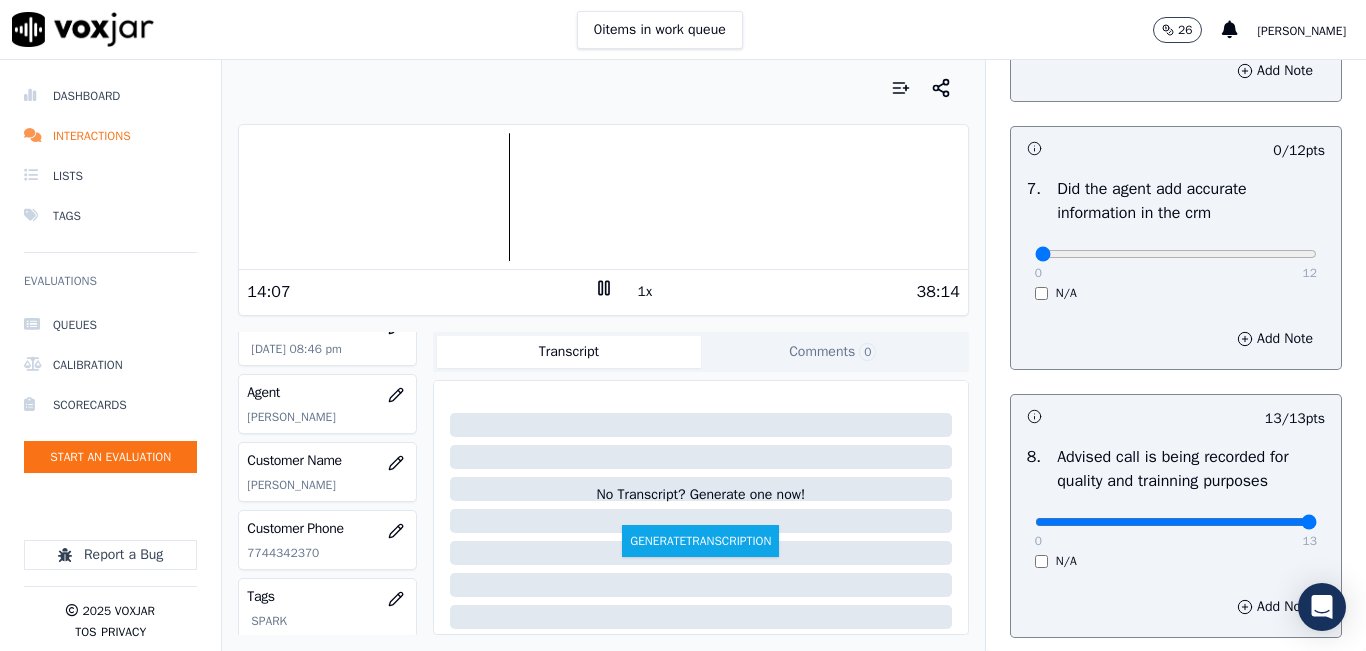 click on "1x" at bounding box center [645, 292] 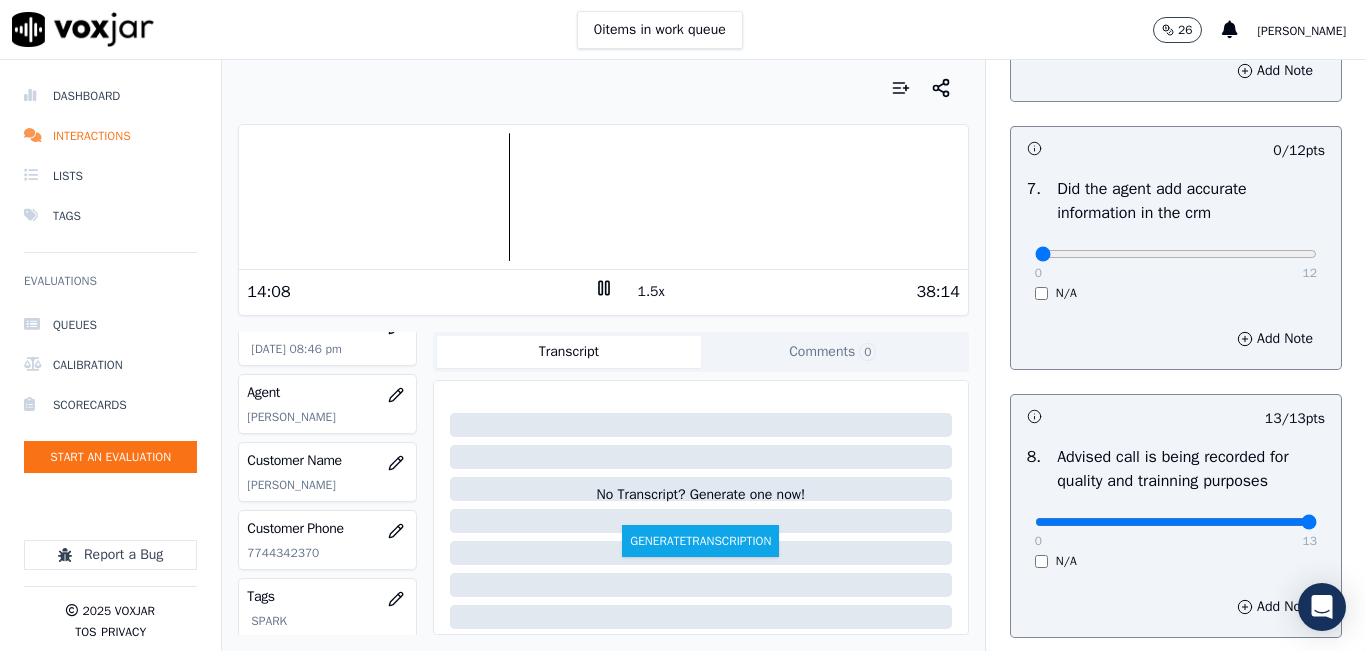 click on "1.5x" at bounding box center [651, 292] 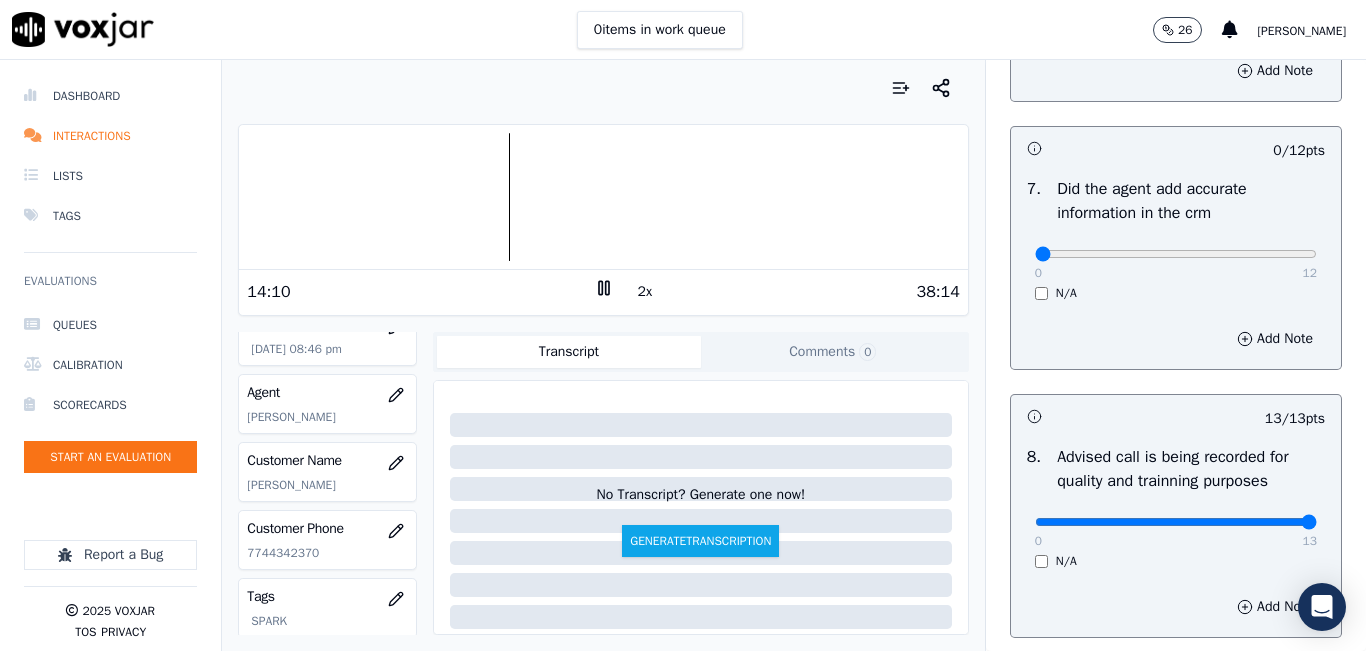 click on "2x" at bounding box center [645, 292] 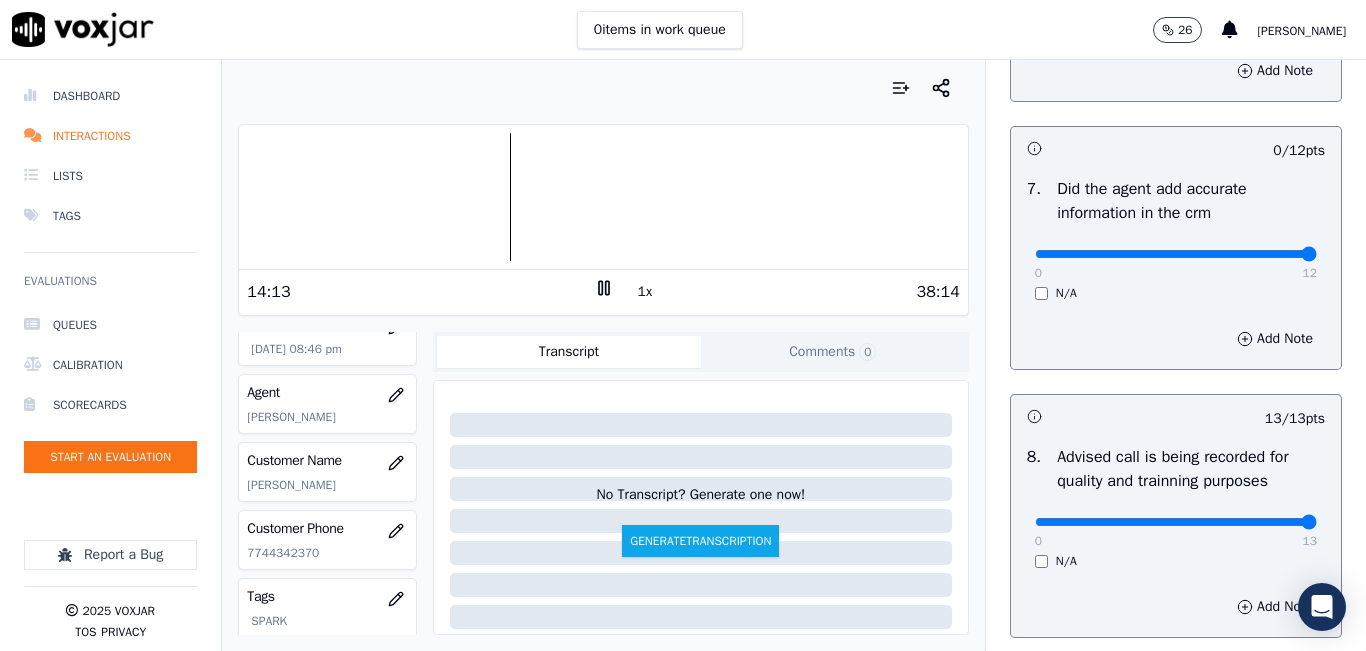 type on "12" 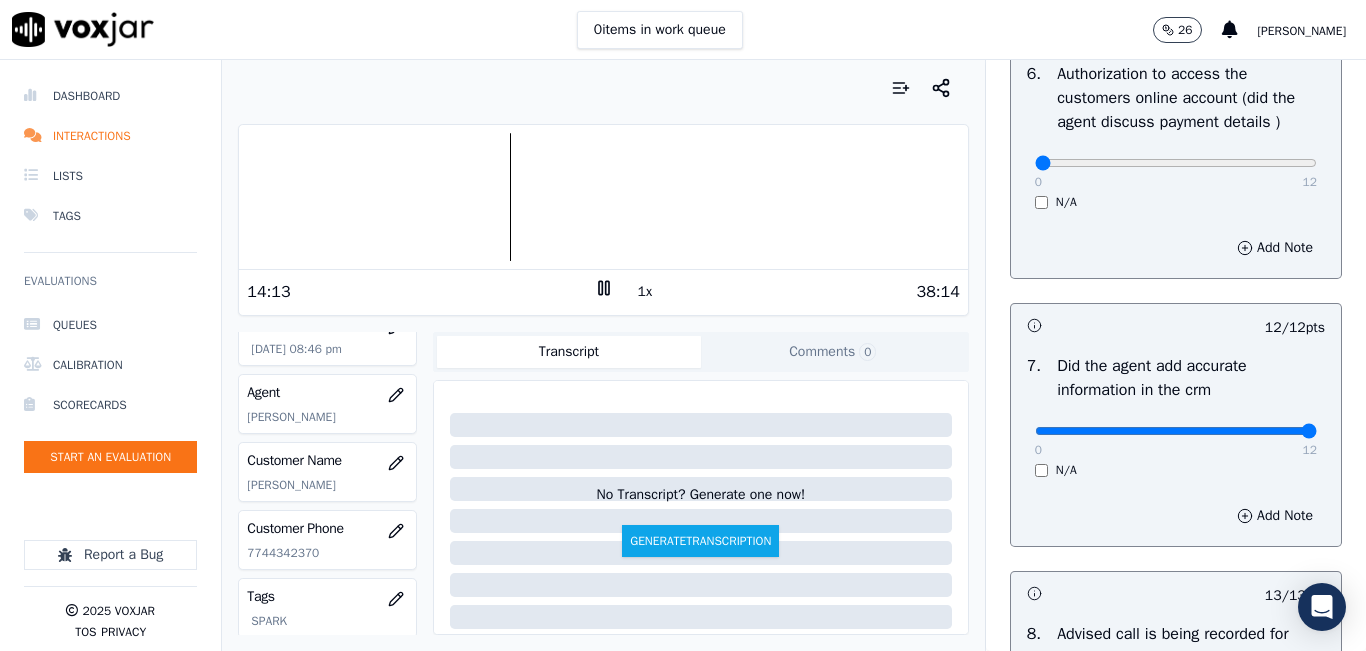 scroll, scrollTop: 1518, scrollLeft: 0, axis: vertical 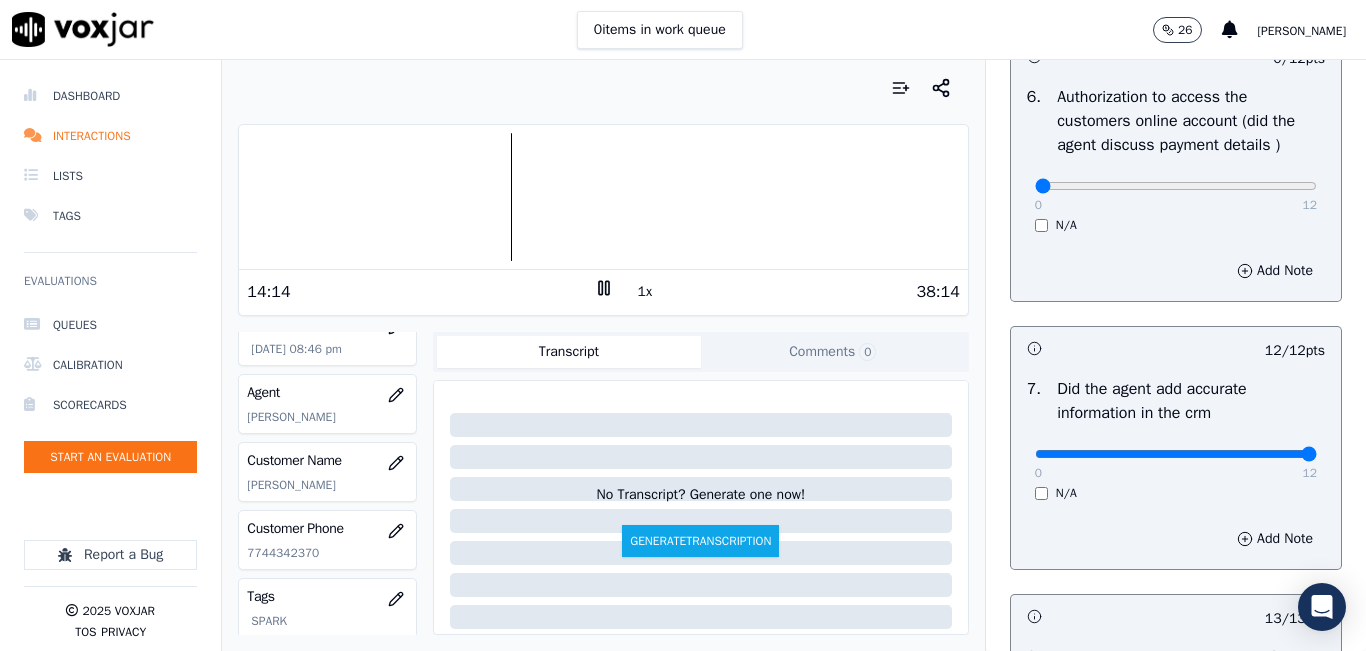 click on "1x" at bounding box center [645, 292] 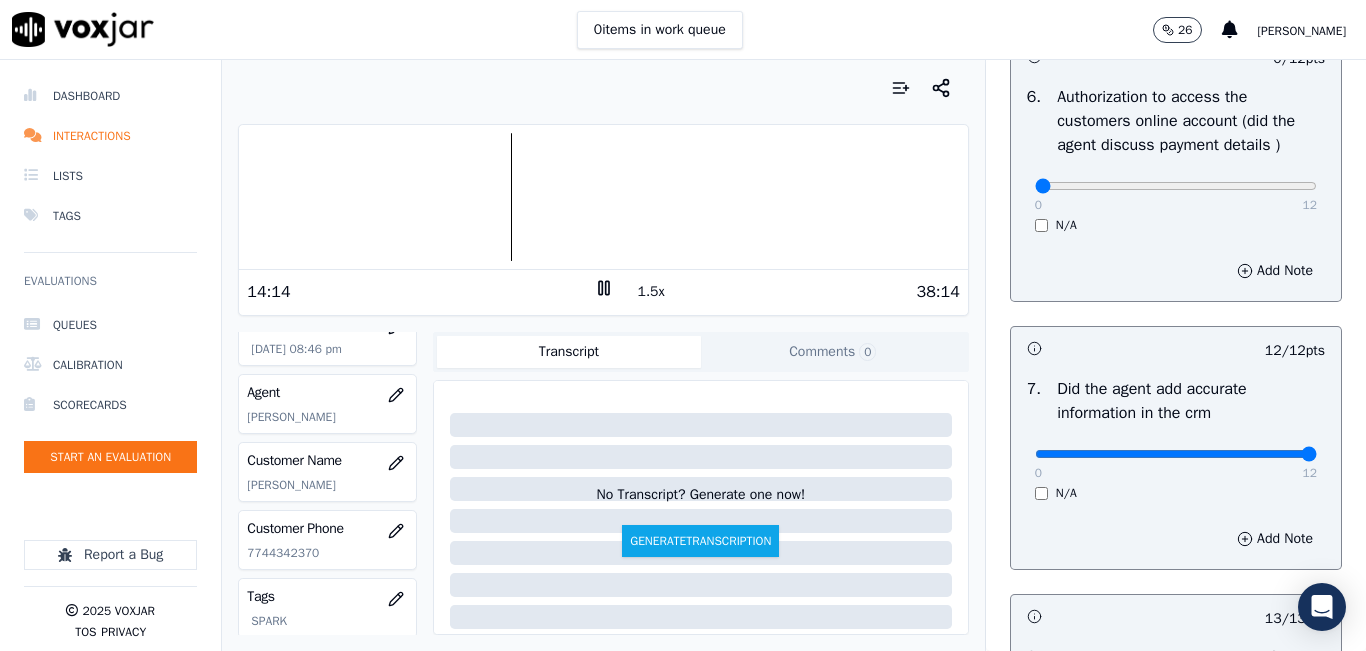 click on "1.5x" at bounding box center (651, 292) 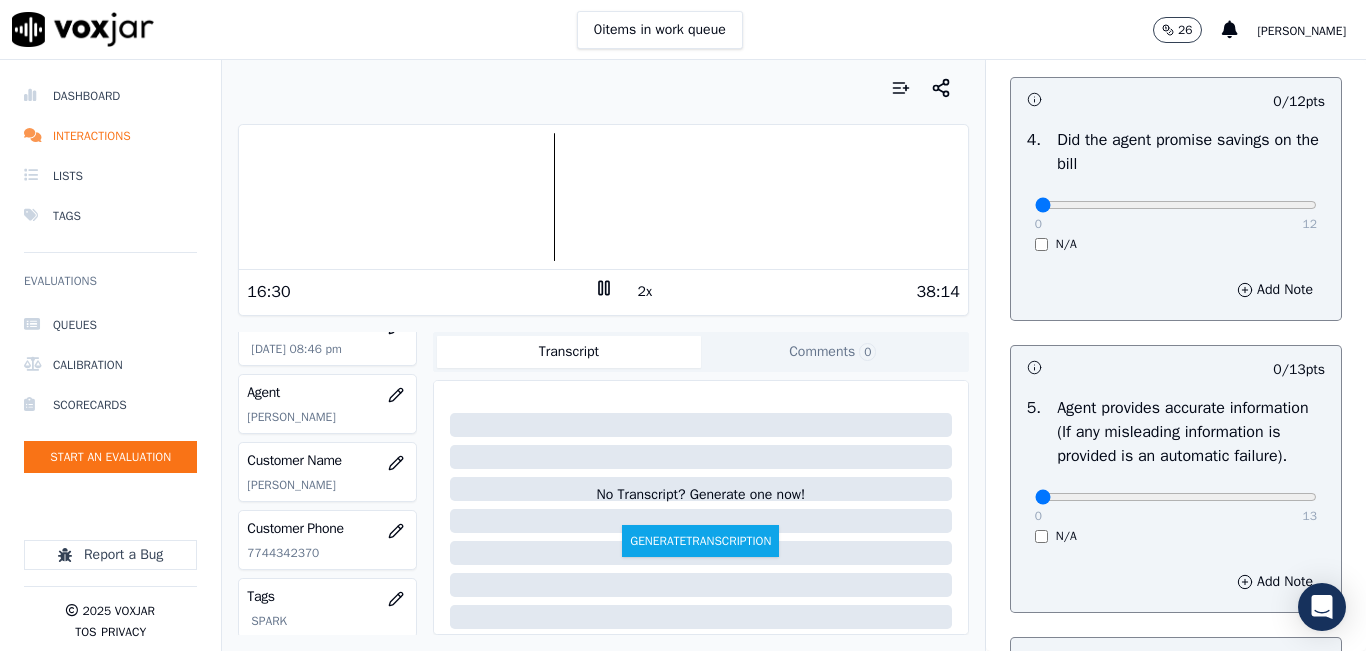 scroll, scrollTop: 918, scrollLeft: 0, axis: vertical 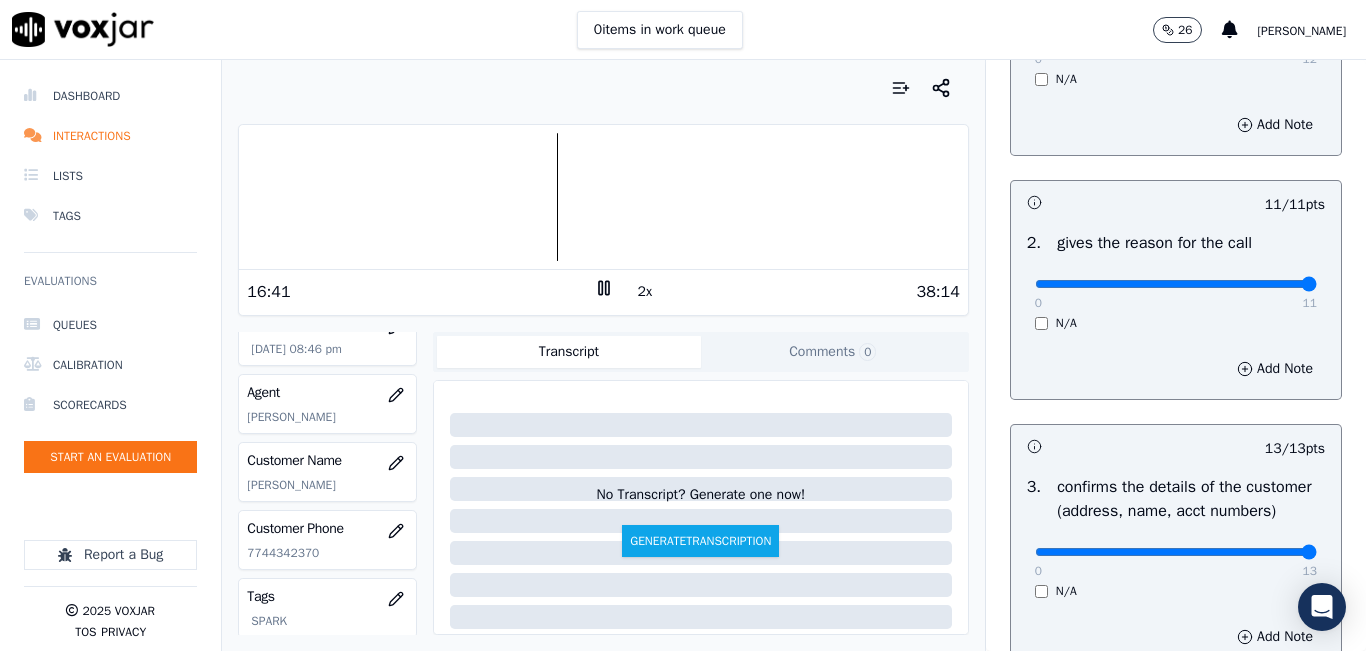 click at bounding box center (603, 197) 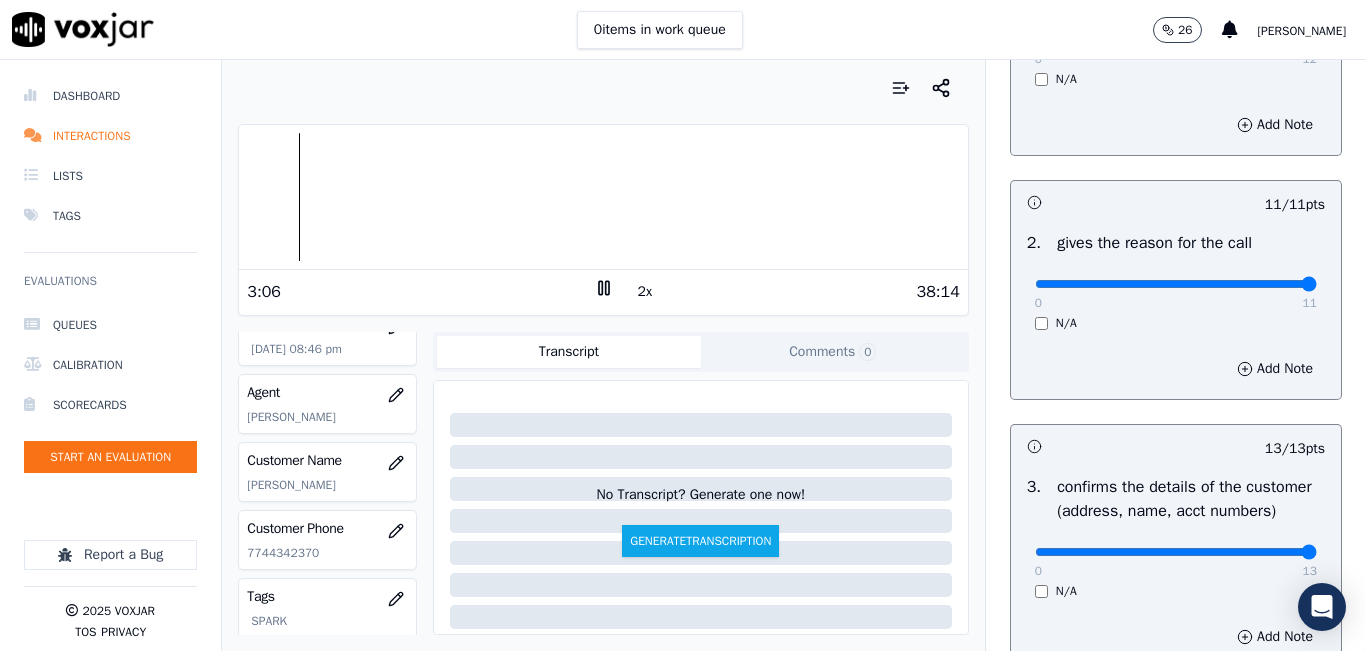 click at bounding box center (603, 197) 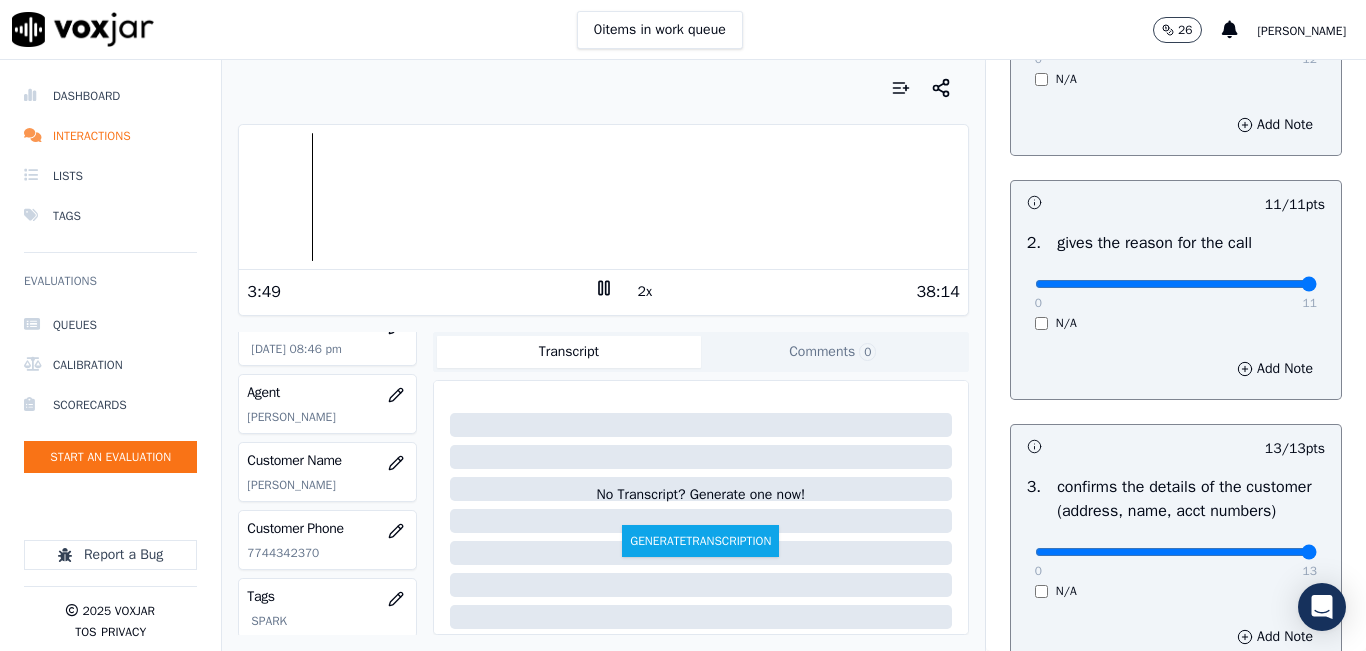 click at bounding box center (603, 197) 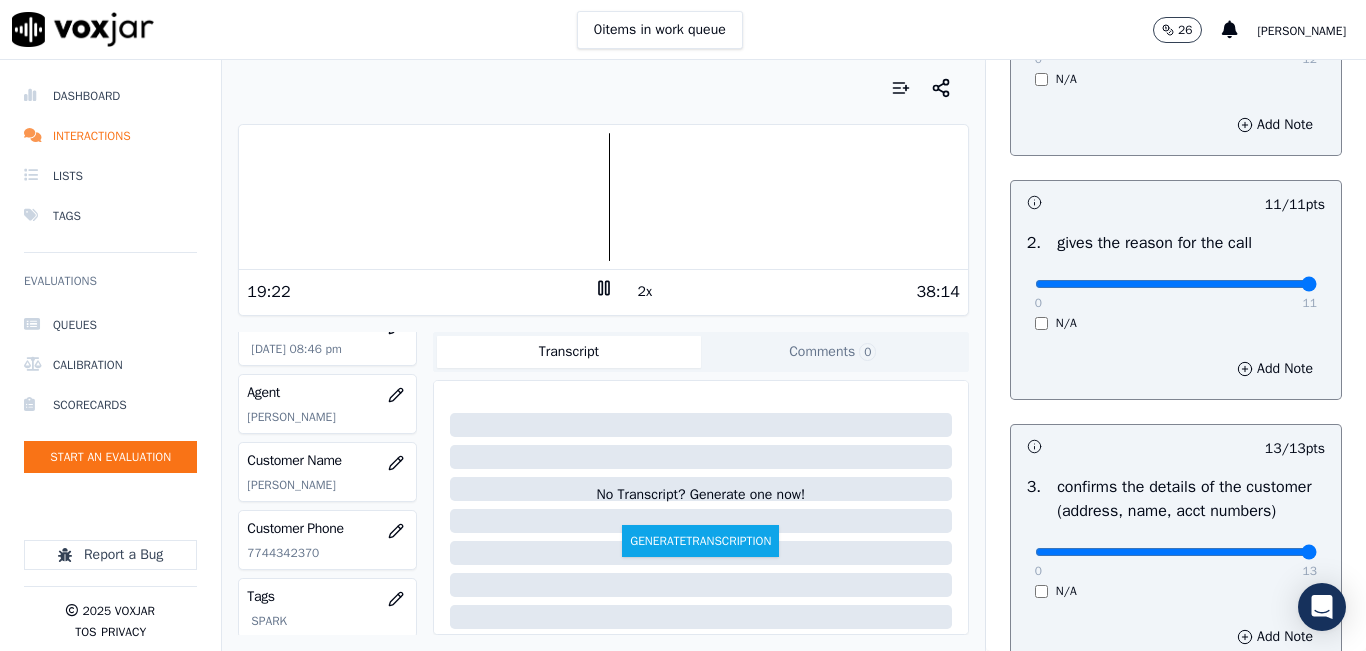 click at bounding box center [603, 197] 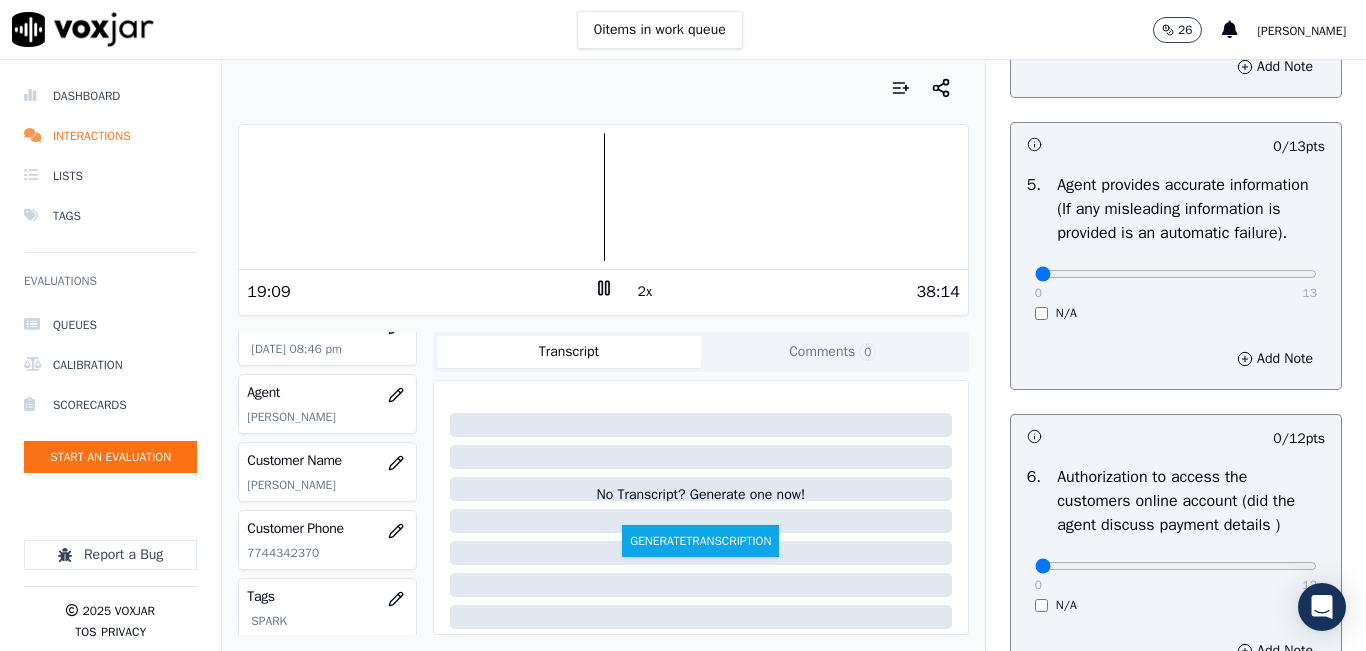 scroll, scrollTop: 1400, scrollLeft: 0, axis: vertical 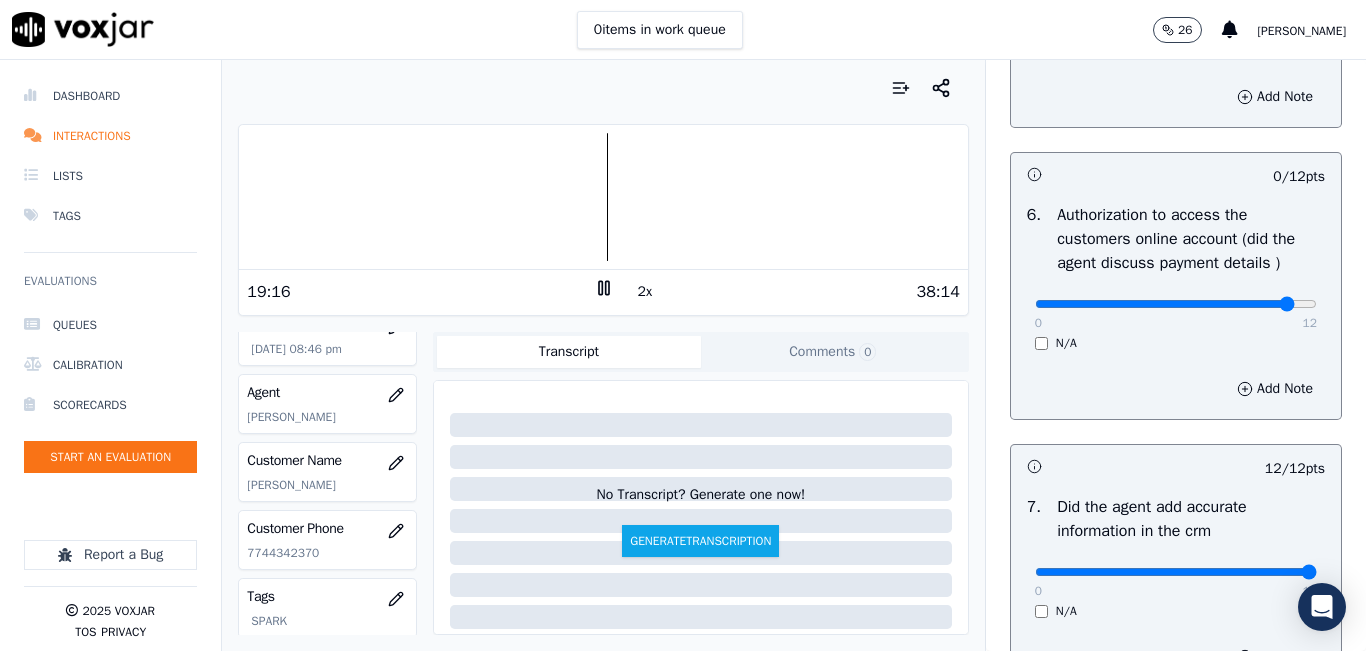 click at bounding box center [1176, -1060] 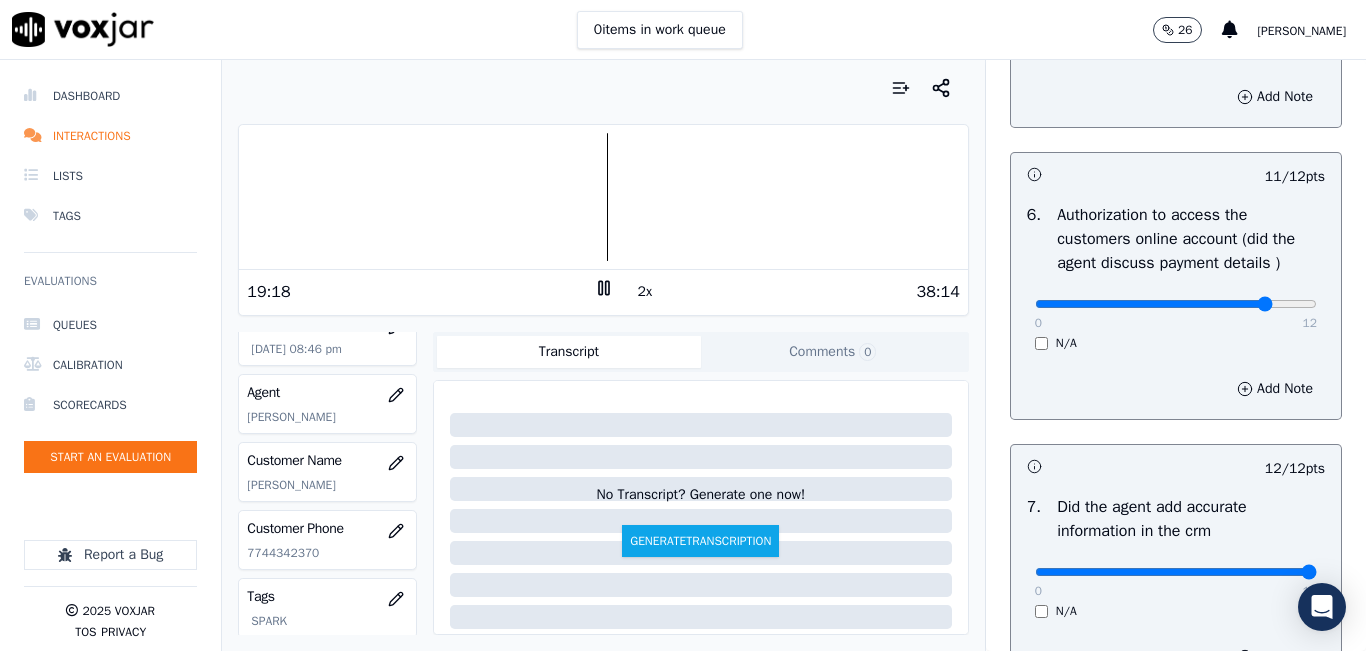 type on "10" 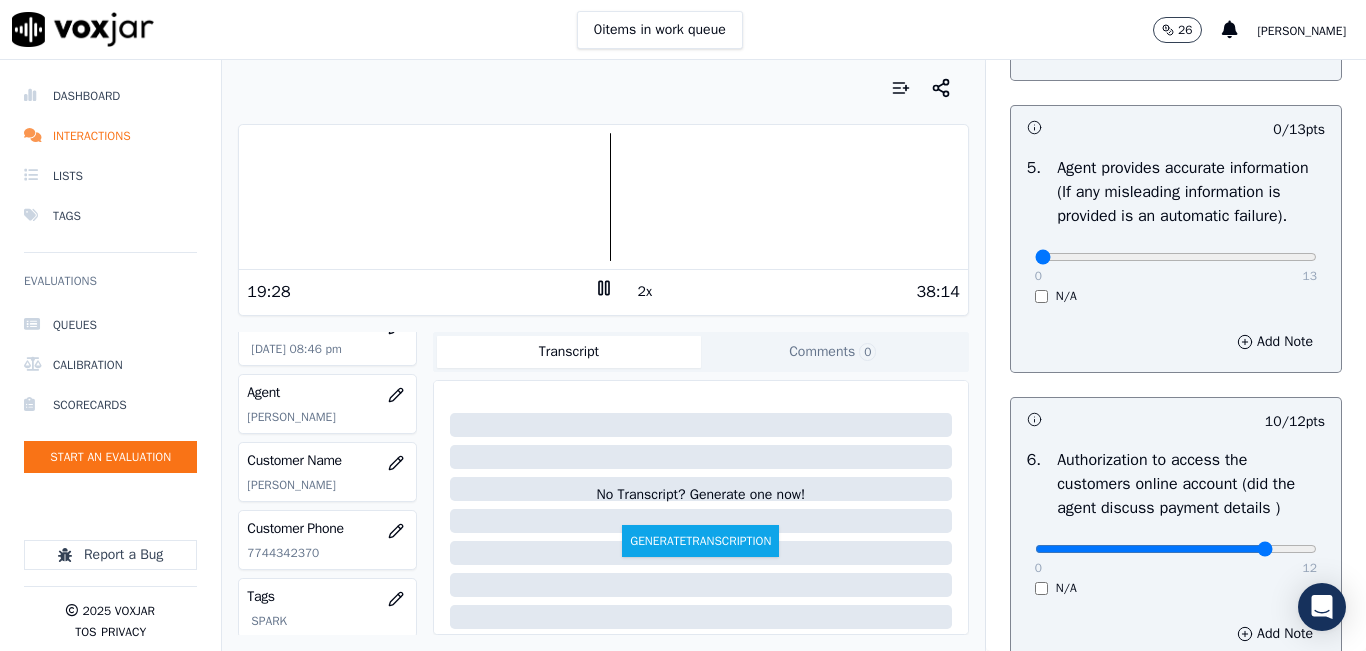 scroll, scrollTop: 1118, scrollLeft: 0, axis: vertical 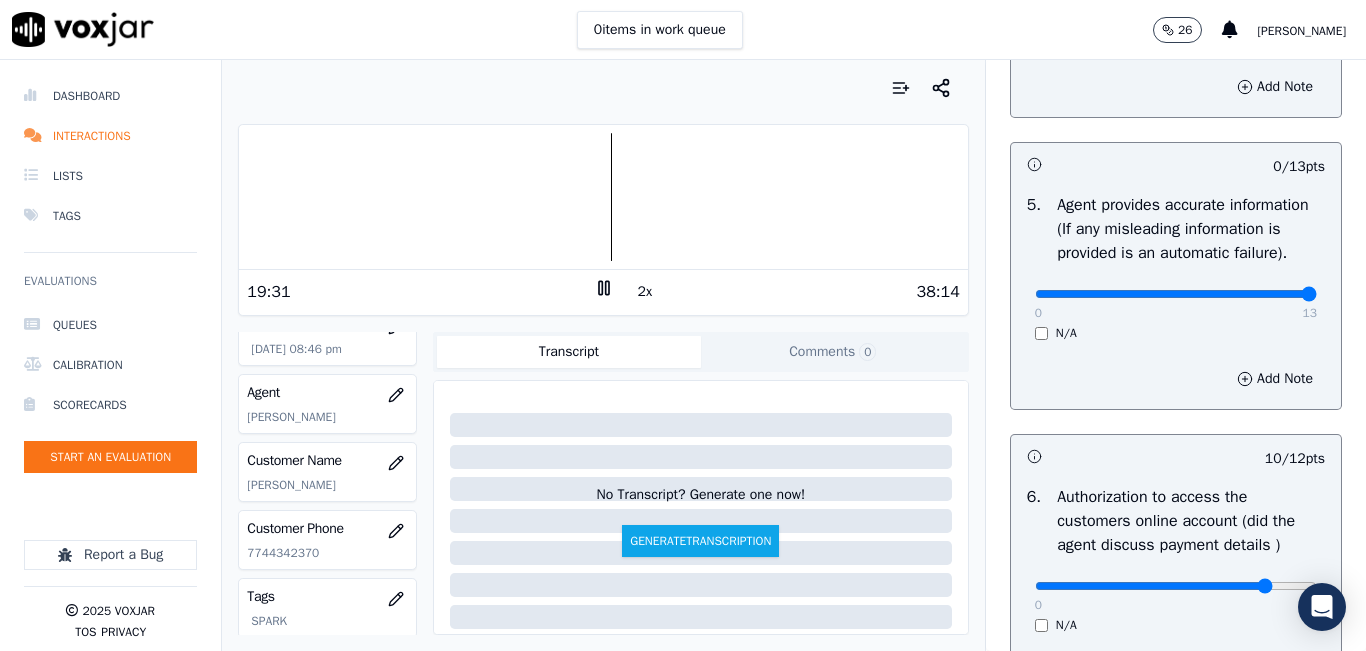 drag, startPoint x: 1248, startPoint y: 337, endPoint x: 1274, endPoint y: 346, distance: 27.513634 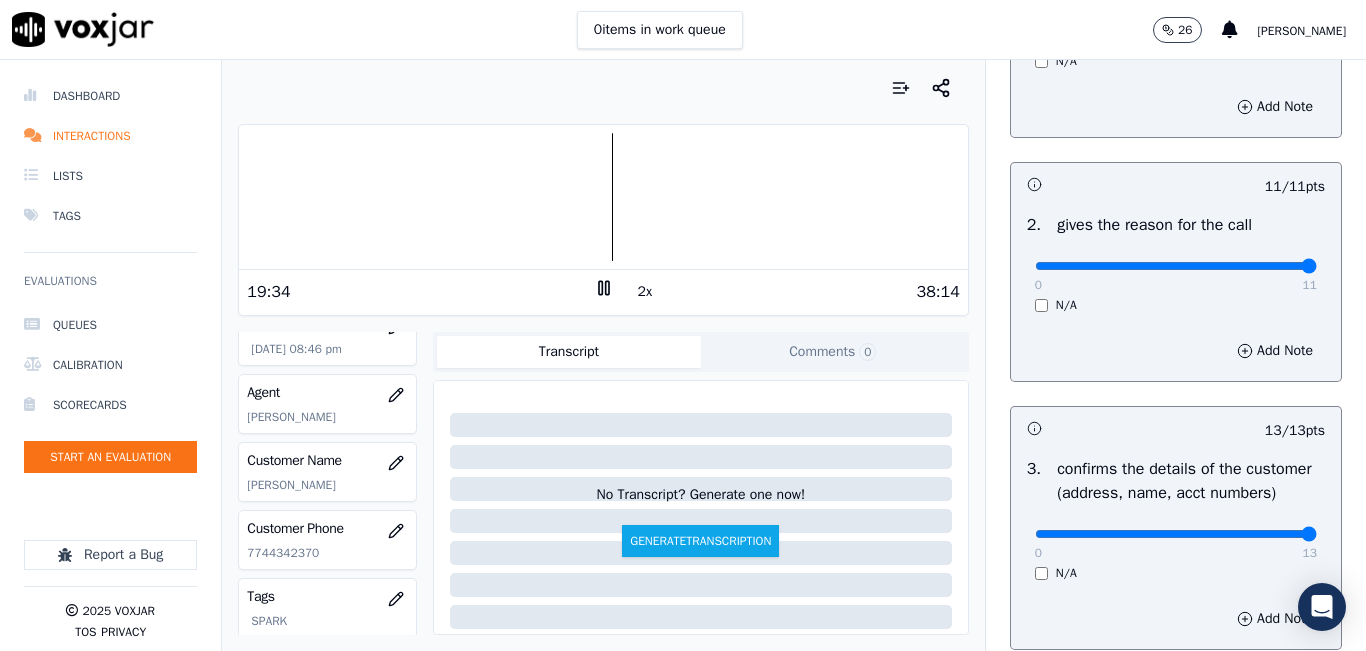 scroll, scrollTop: 118, scrollLeft: 0, axis: vertical 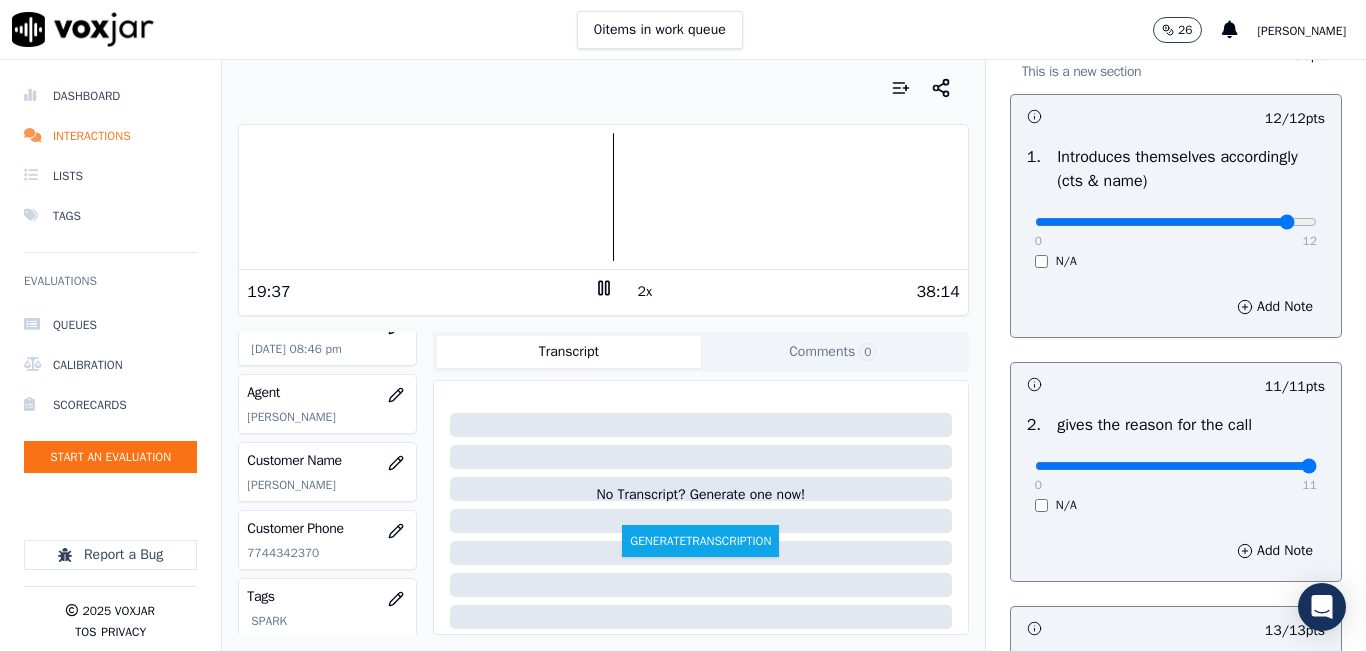 click at bounding box center (1176, 222) 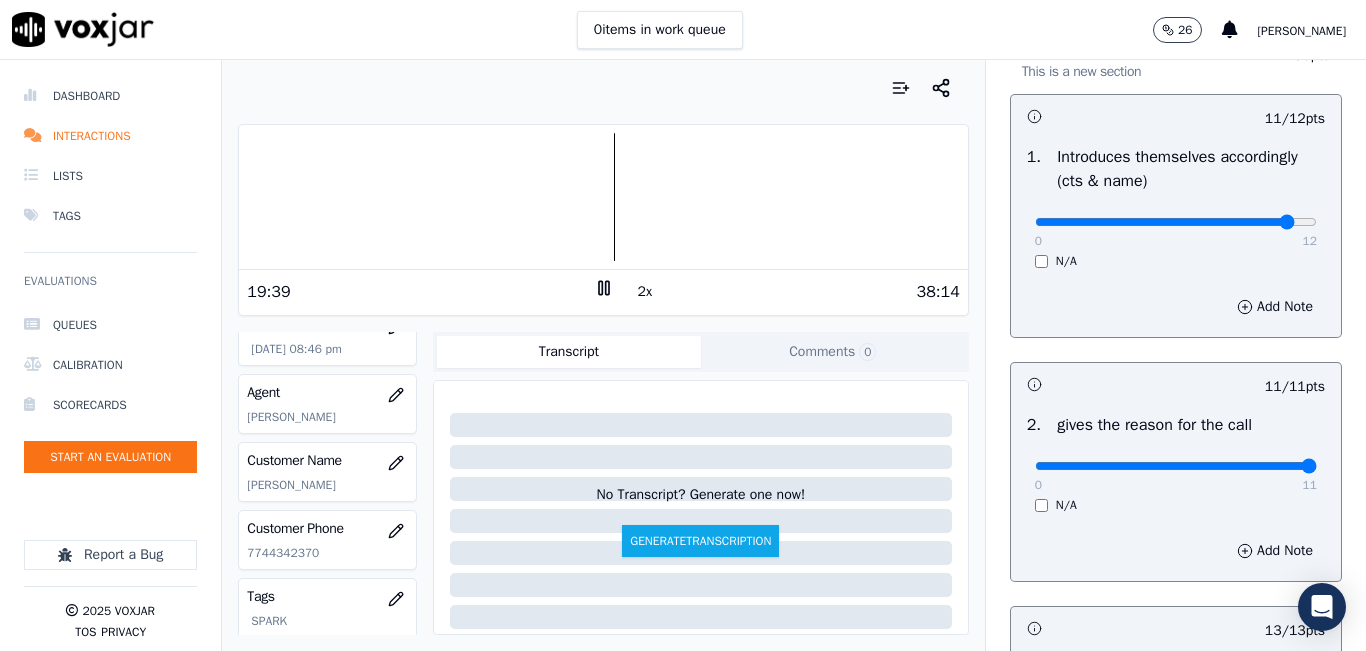 click at bounding box center [1176, 222] 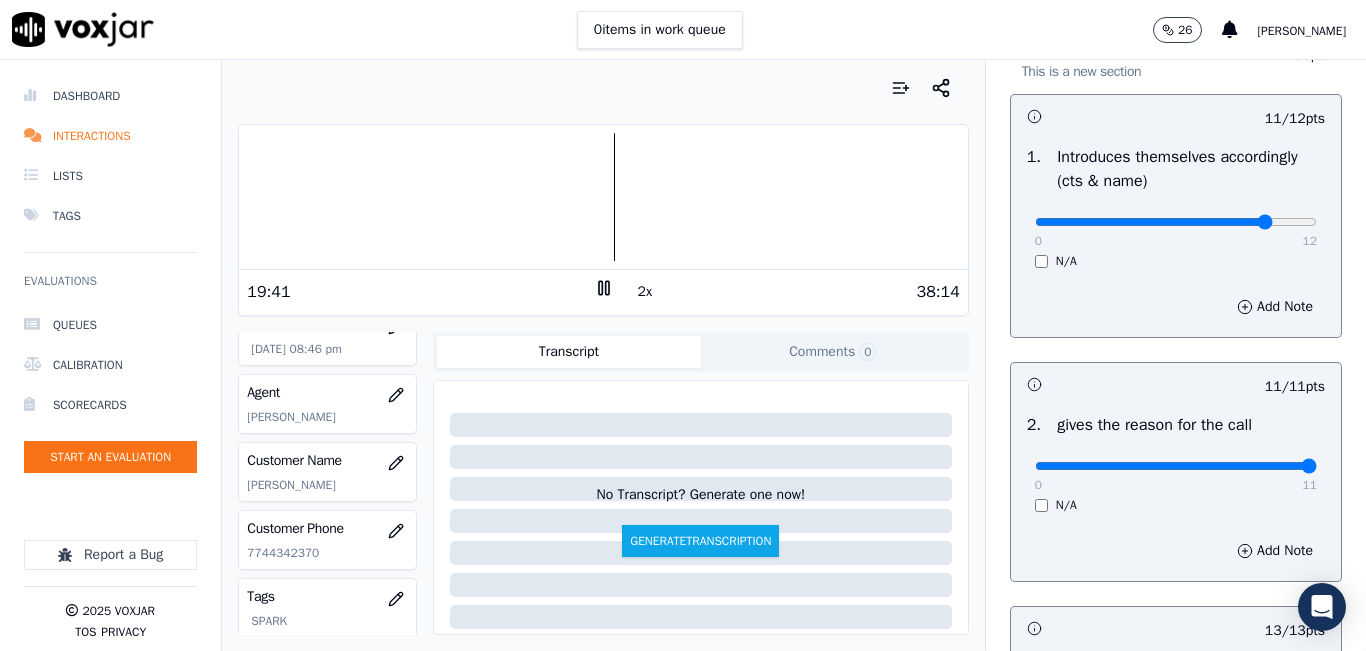 type on "10" 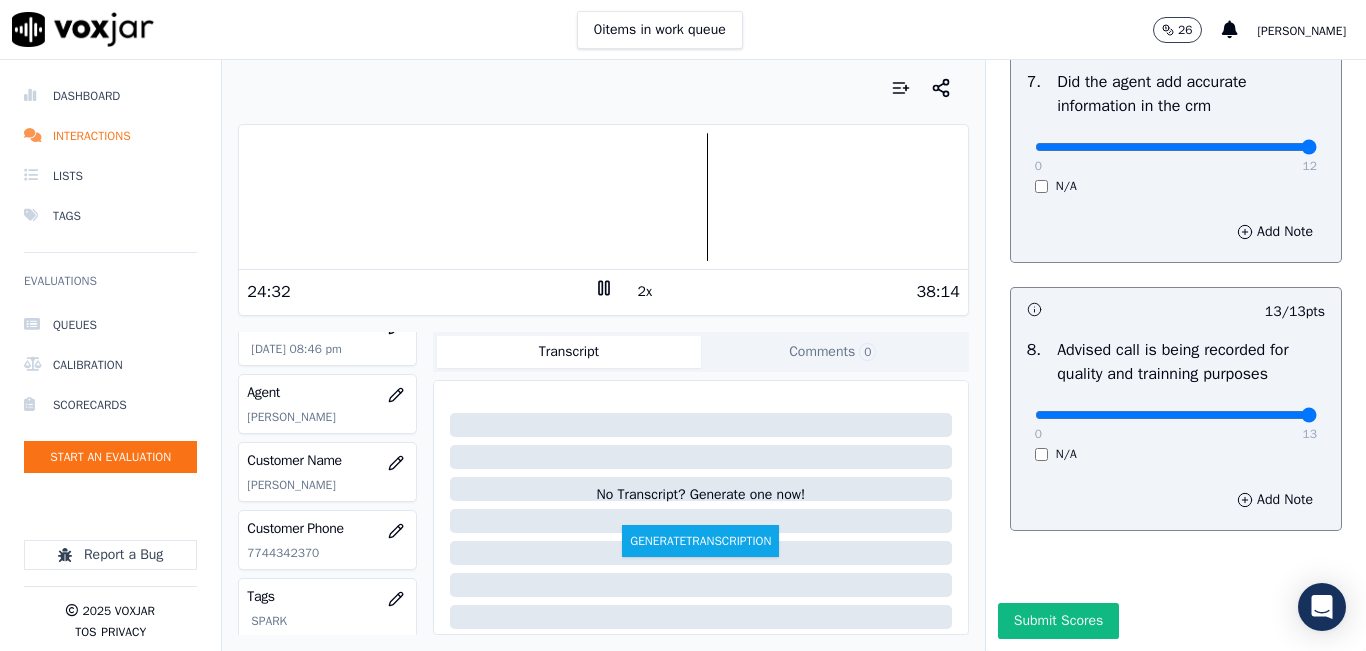 scroll, scrollTop: 1918, scrollLeft: 0, axis: vertical 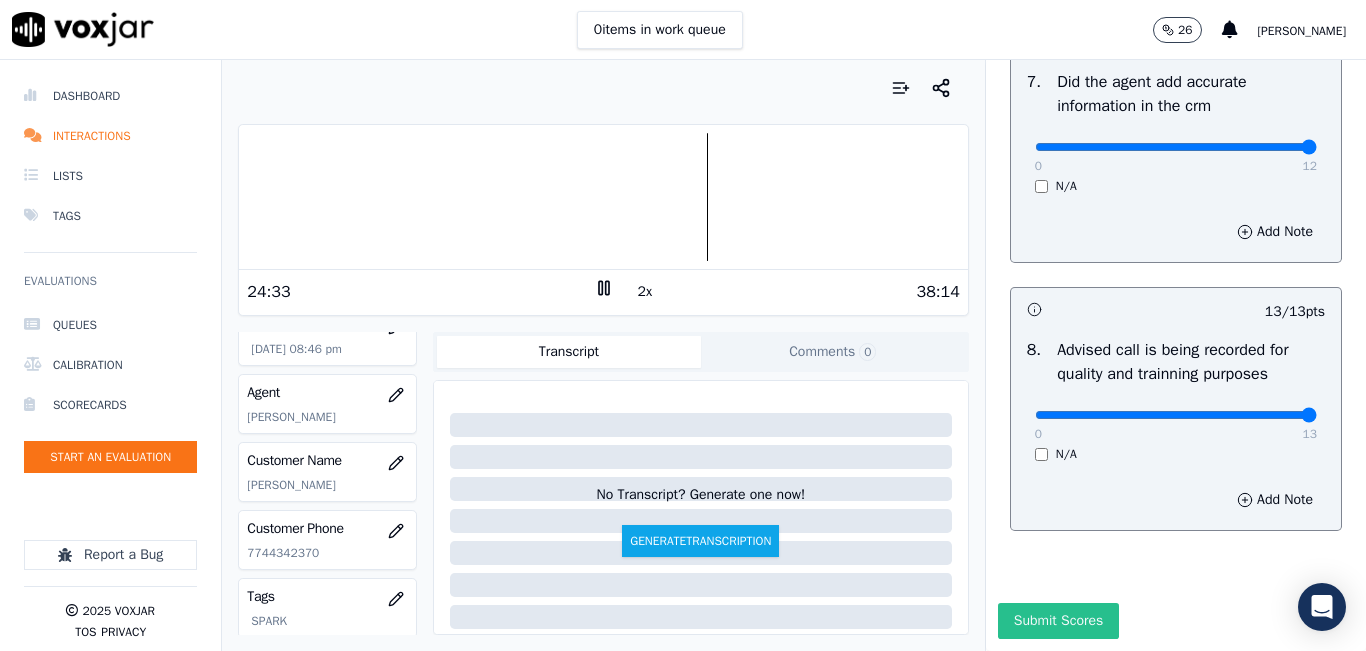 click on "Submit Scores" at bounding box center [1058, 621] 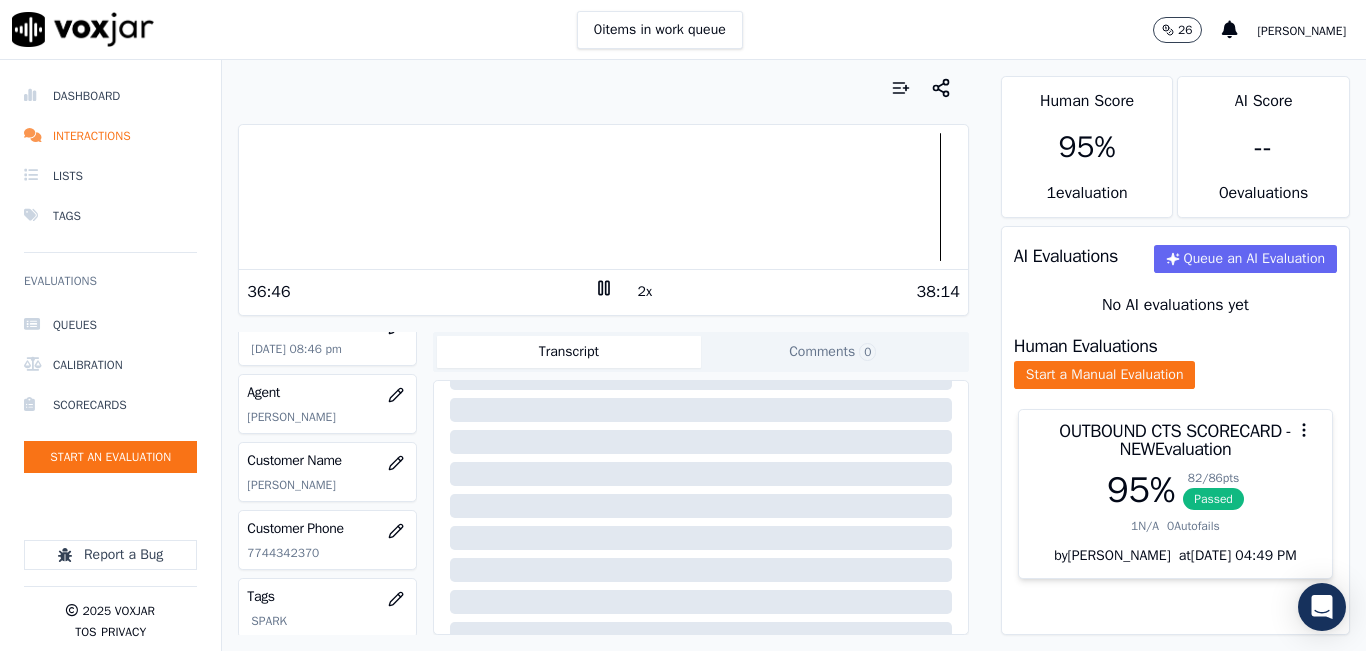 scroll, scrollTop: 392, scrollLeft: 0, axis: vertical 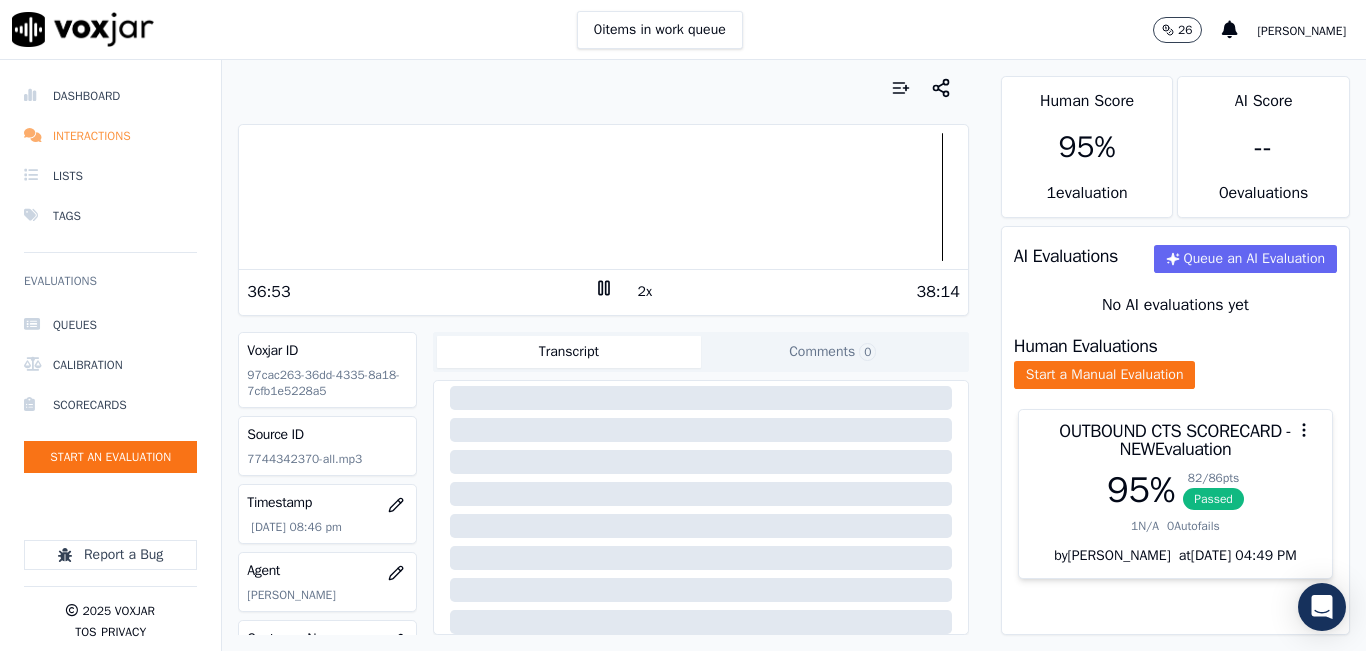click on "Interactions" at bounding box center [110, 136] 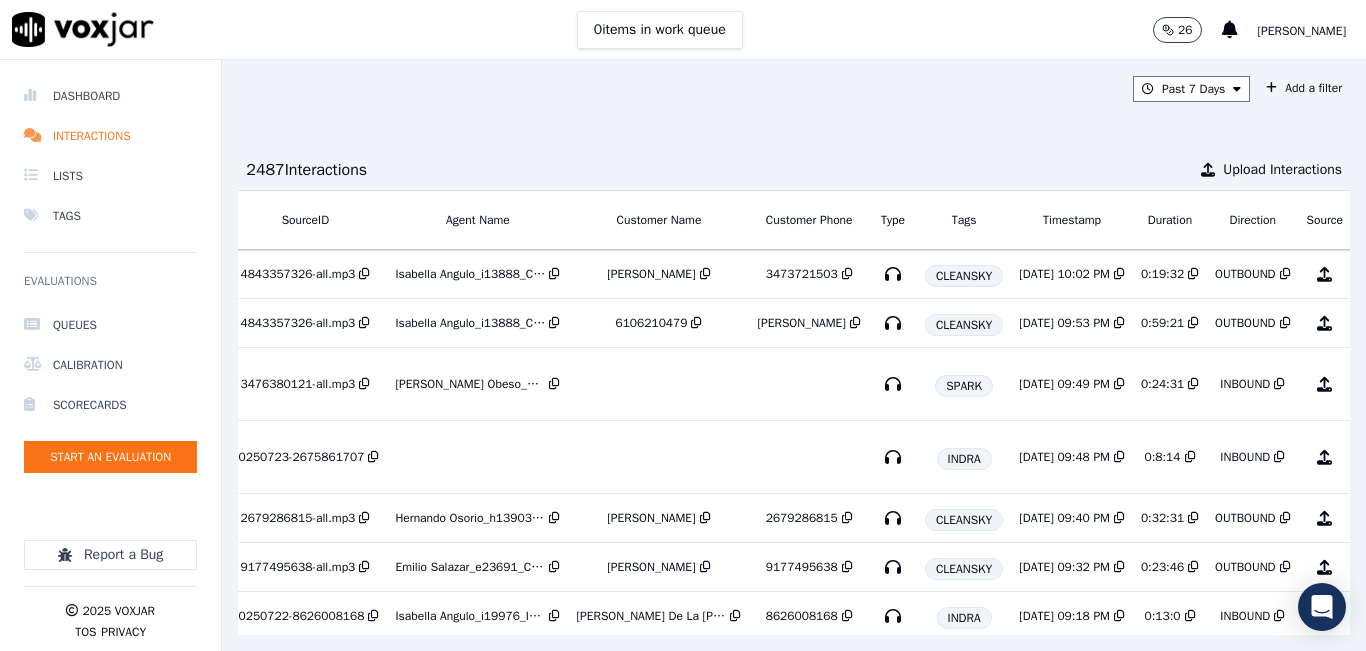 scroll, scrollTop: 0, scrollLeft: 327, axis: horizontal 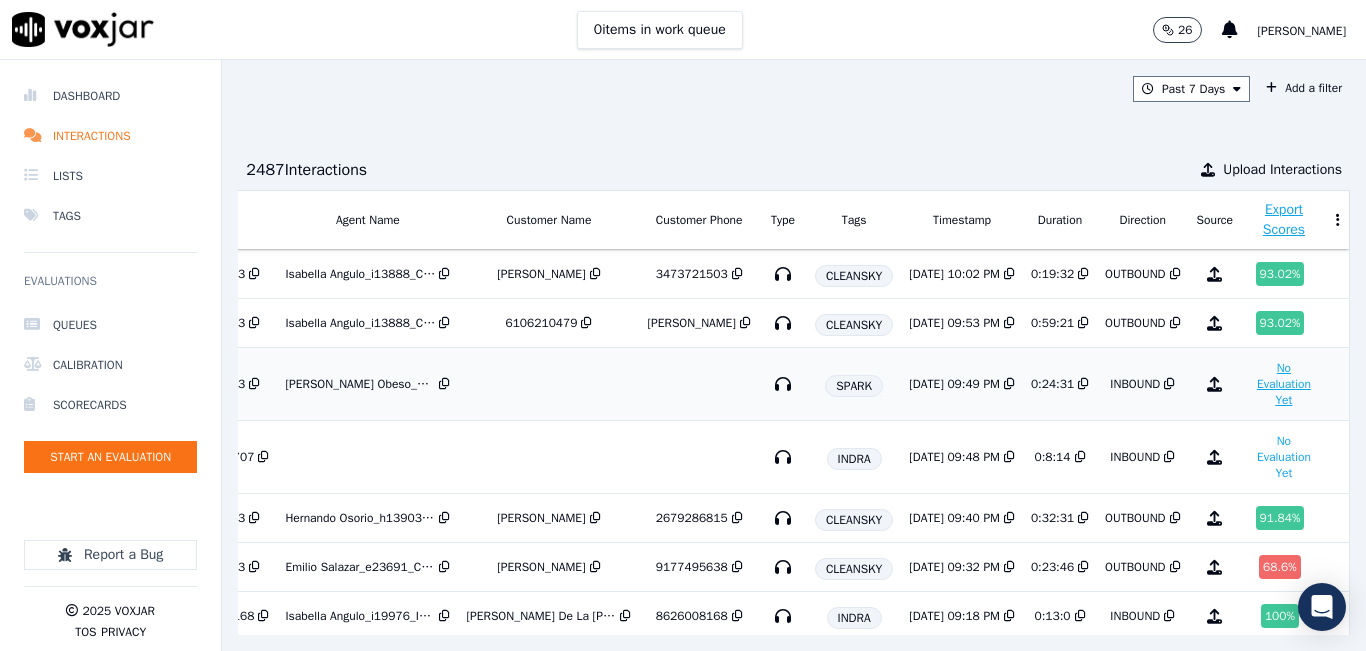 click on "No Evaluation Yet" at bounding box center (1284, 384) 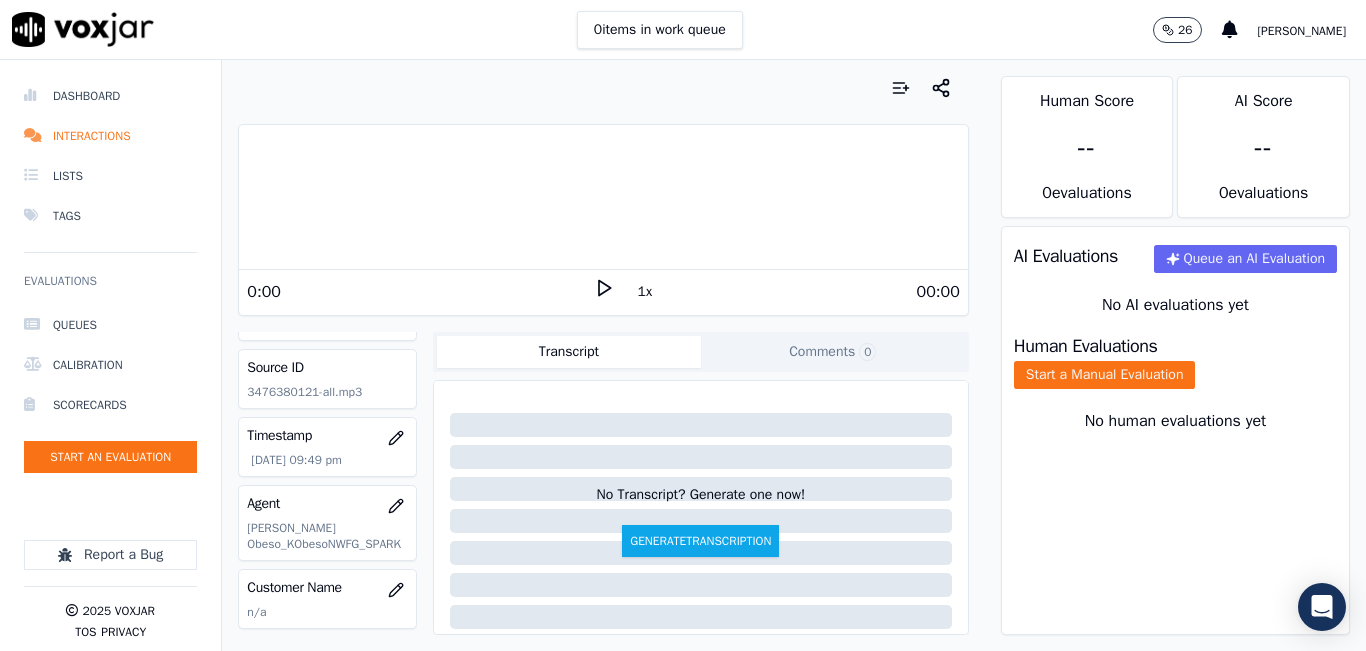 scroll, scrollTop: 200, scrollLeft: 0, axis: vertical 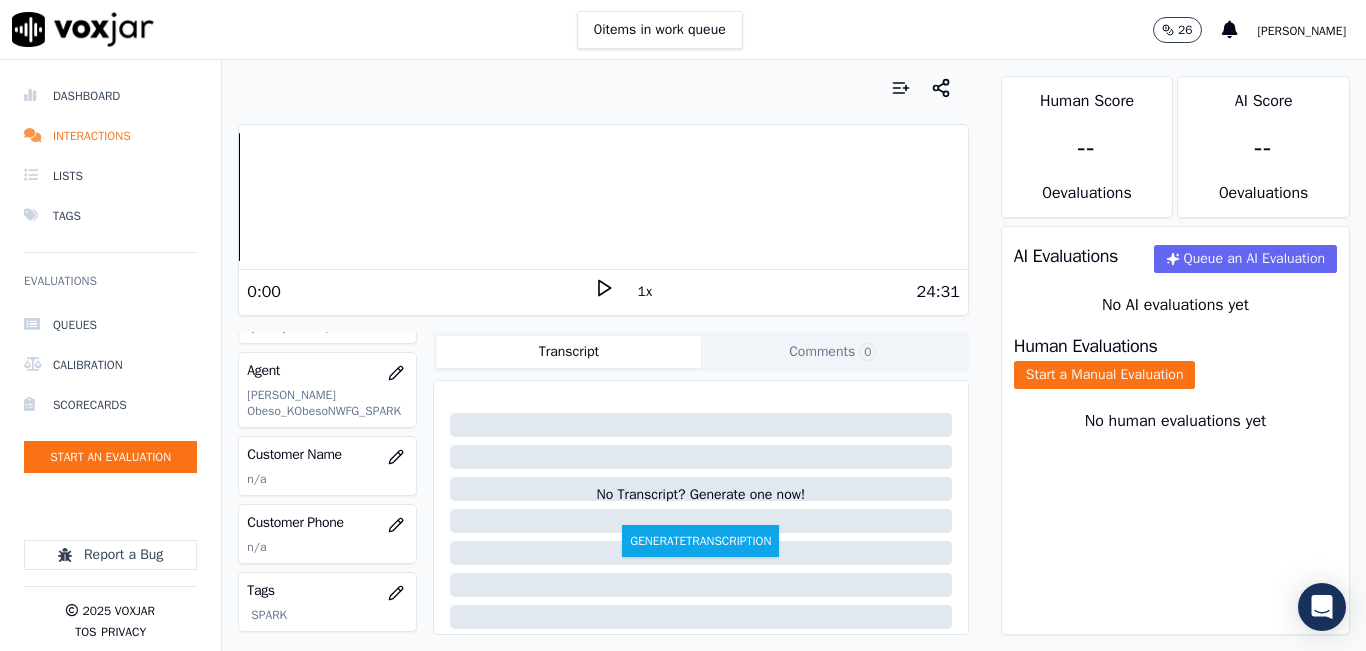 click on "1x" at bounding box center (645, 292) 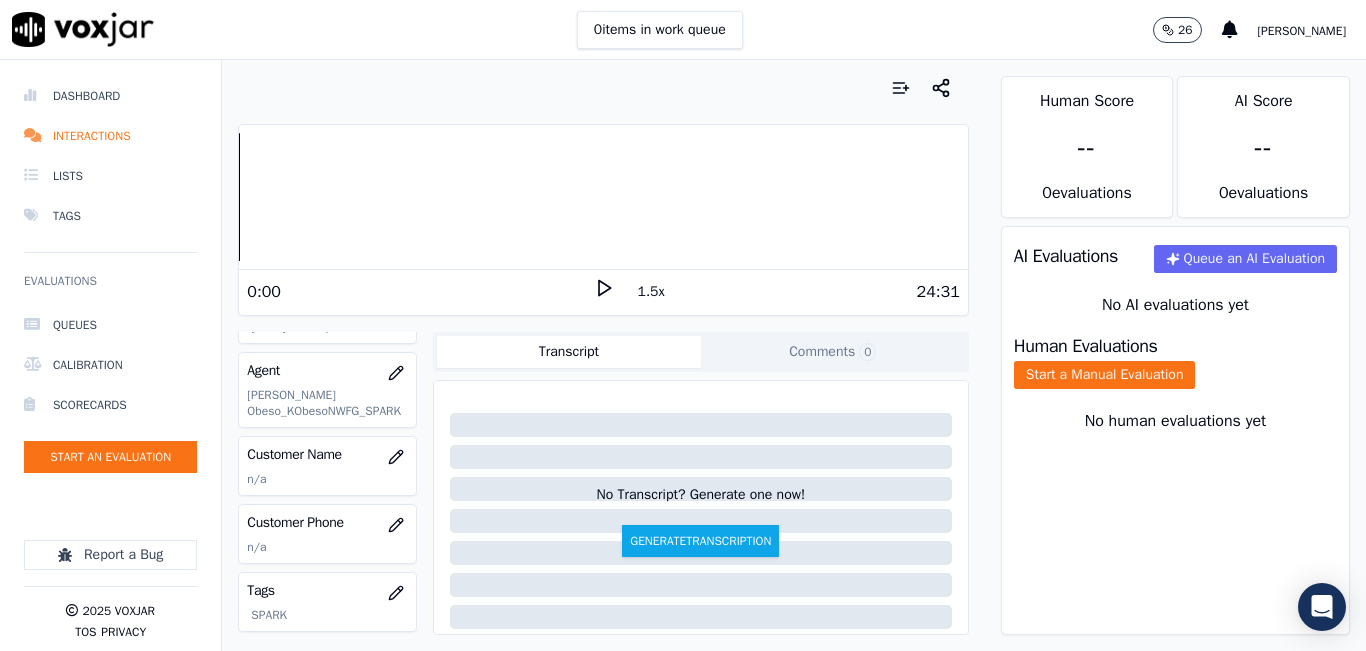 click on "1.5x" at bounding box center [651, 292] 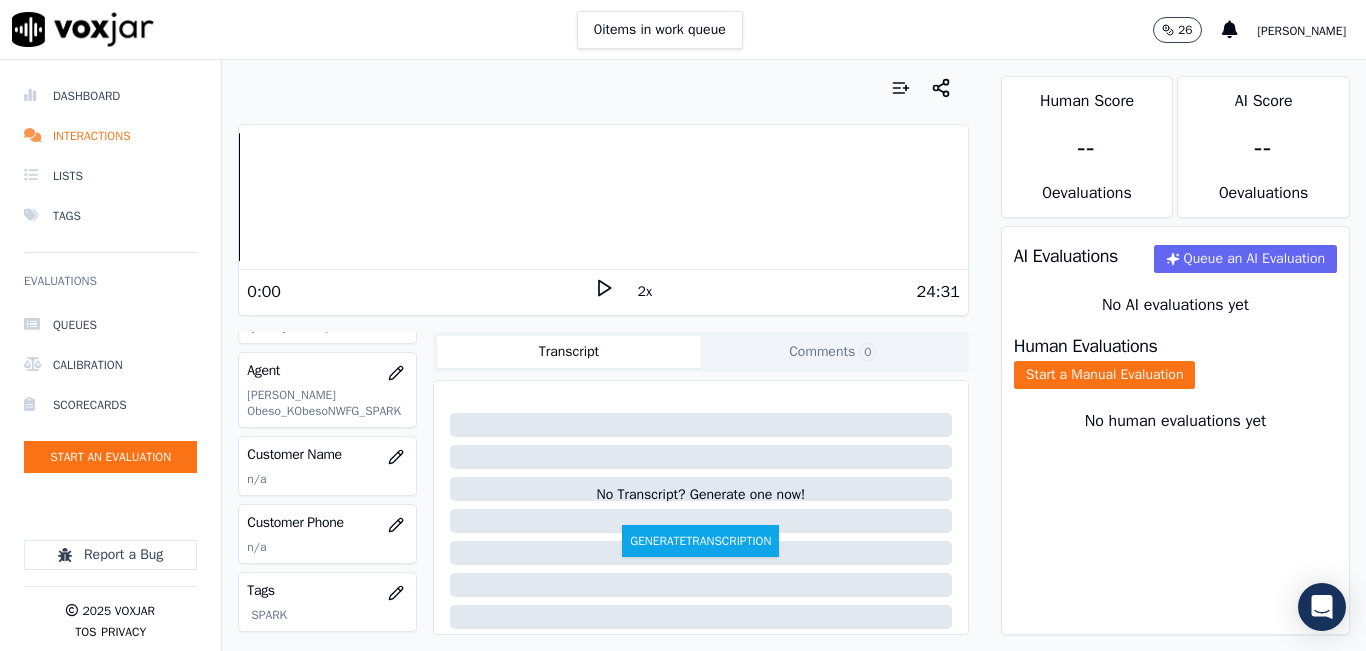 click 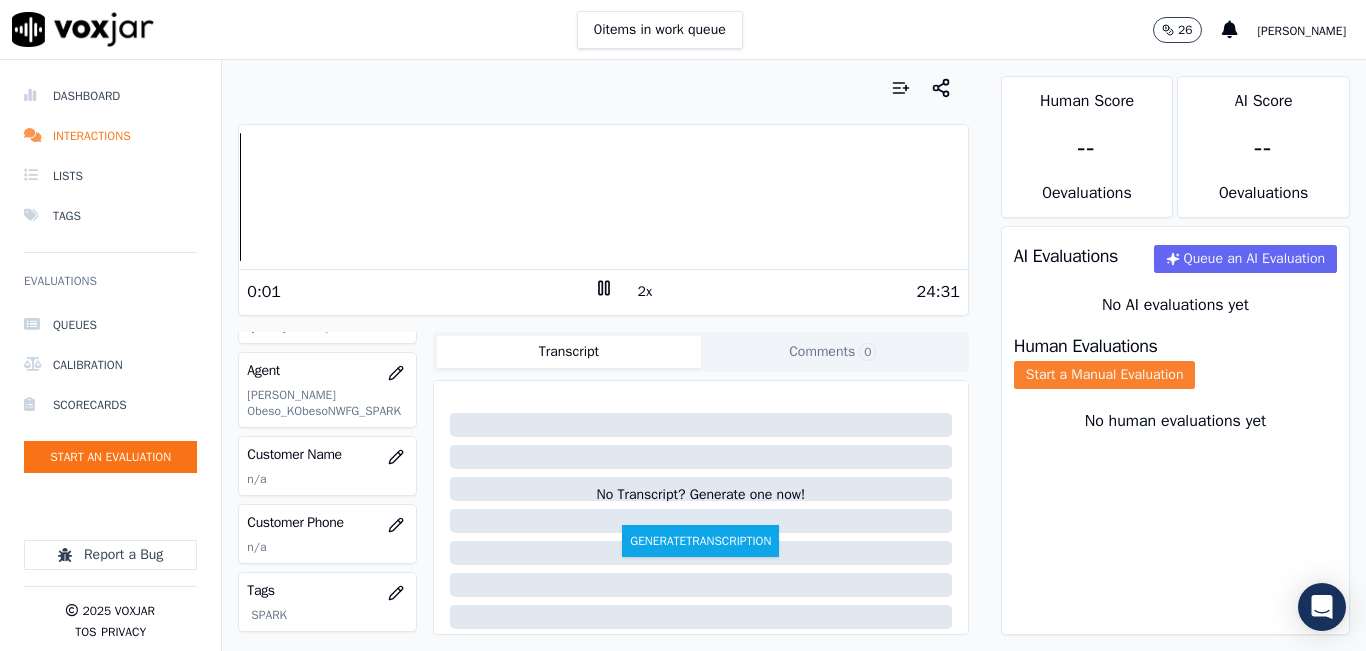 click on "Start a Manual Evaluation" 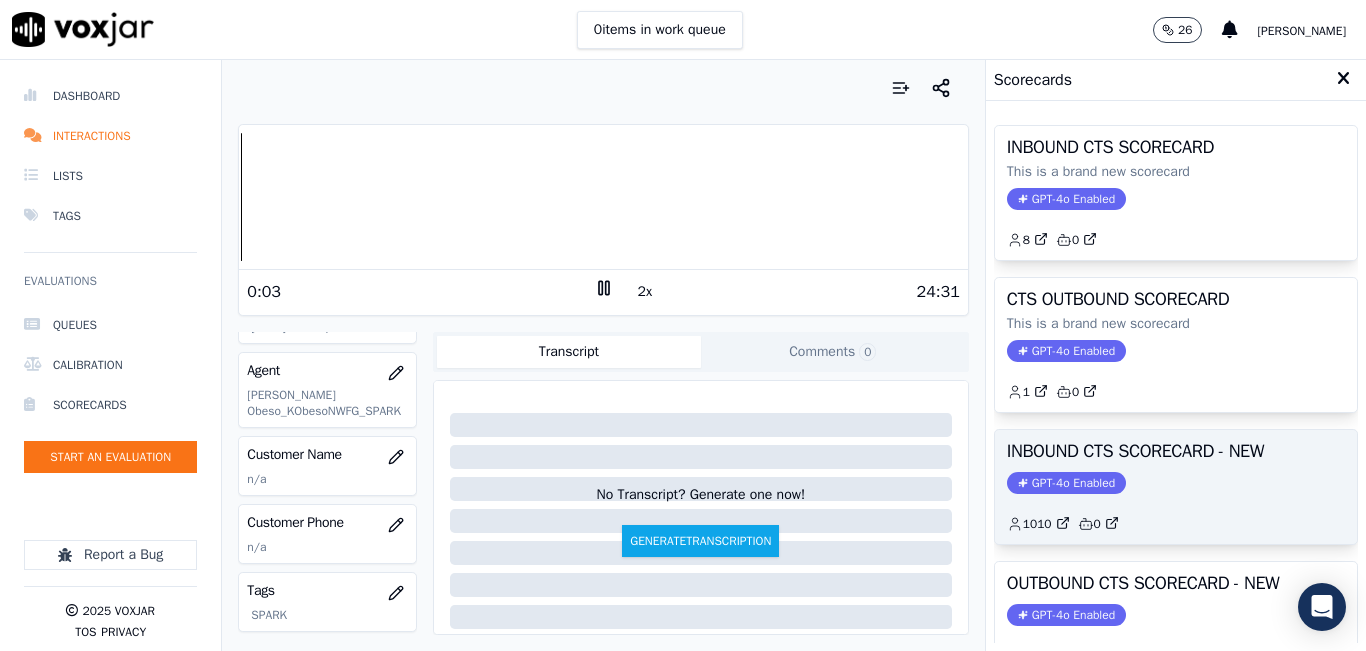 click on "GPT-4o Enabled" 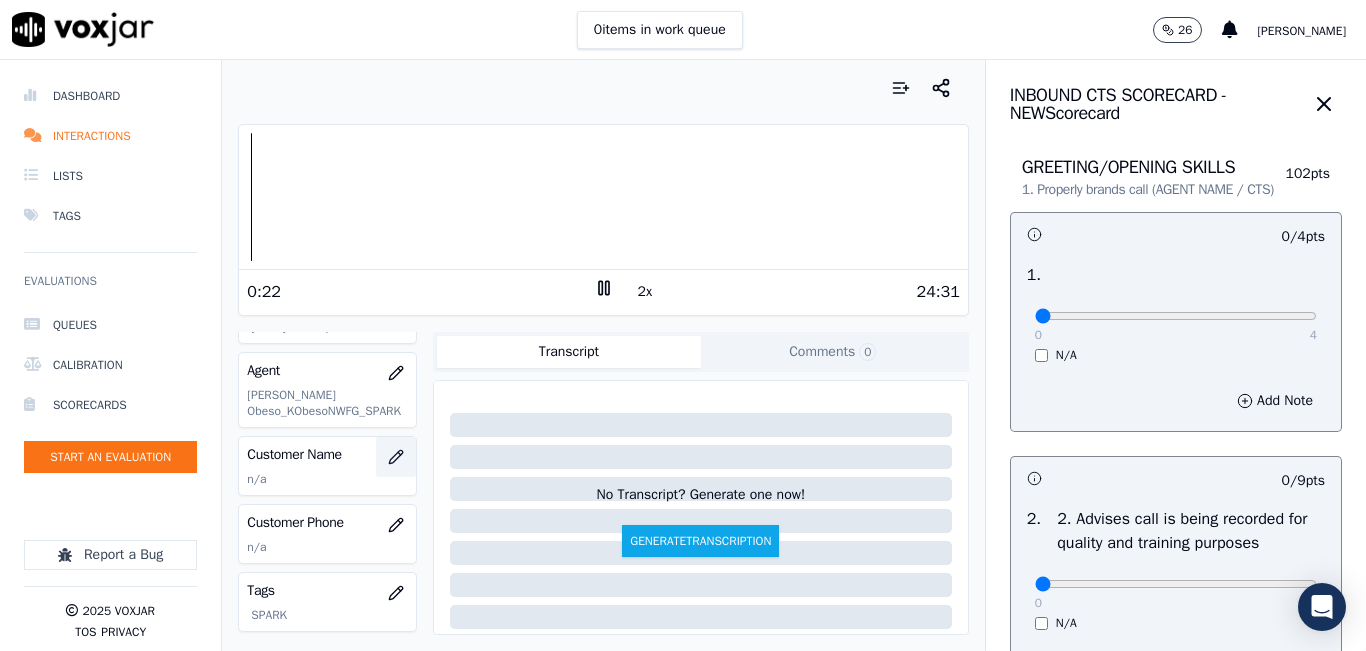 click at bounding box center (396, 457) 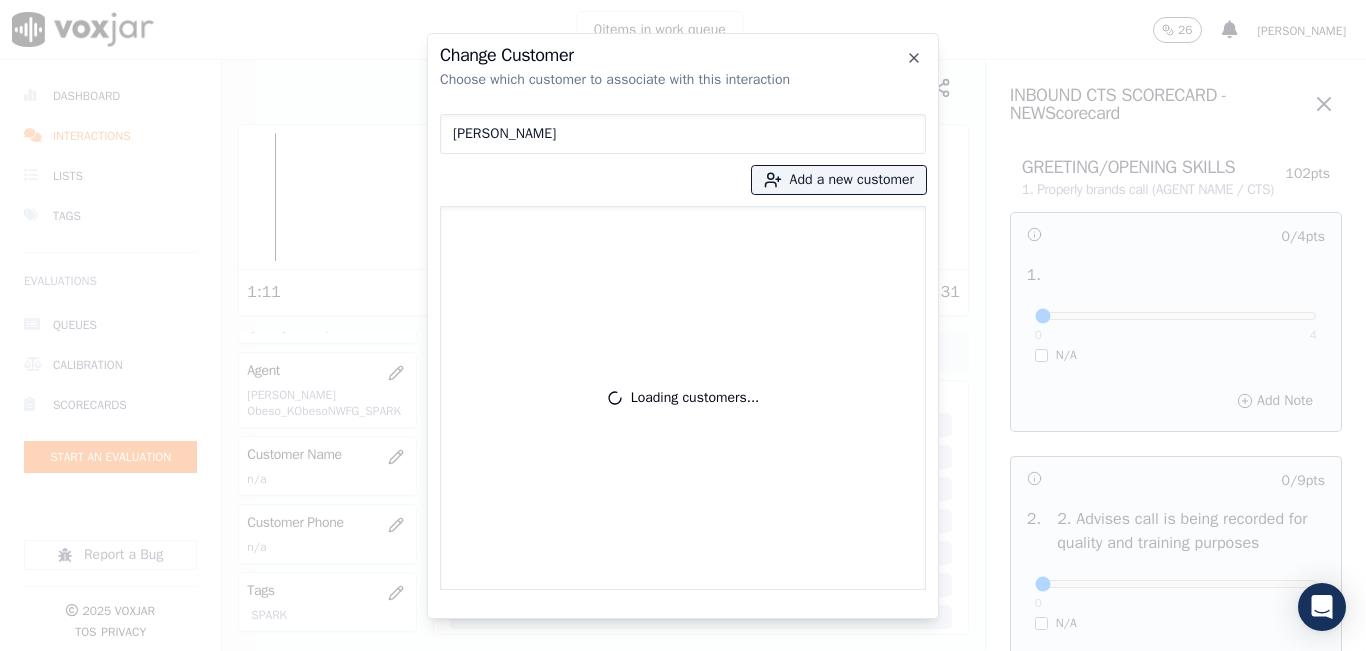 type on "WILMER PATRICIO CRIOLLO PACA" 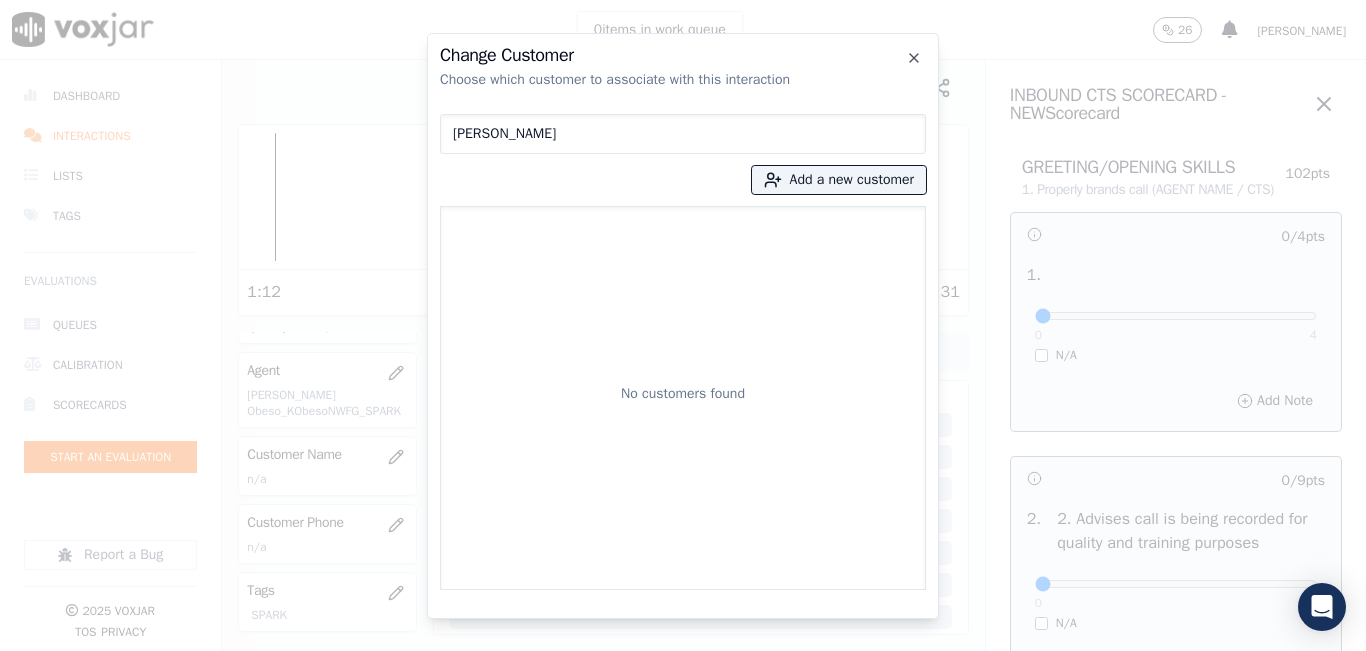 type 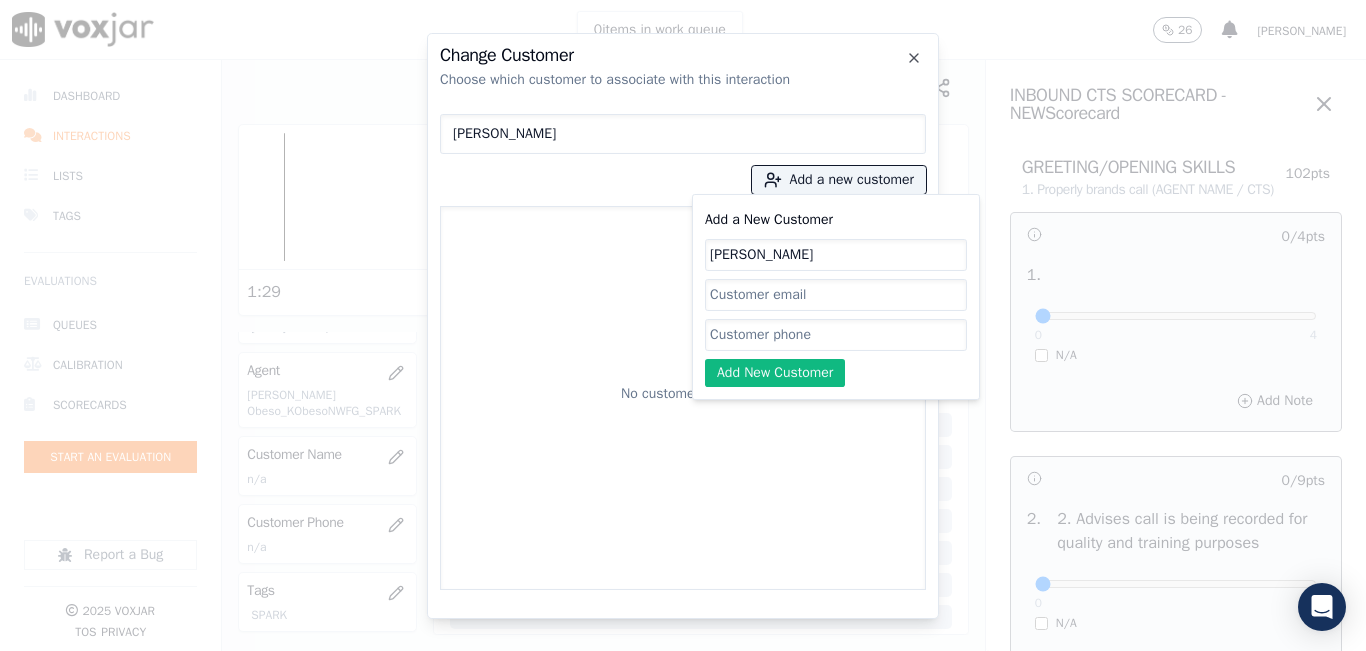 type on "WILMER PATRICIO CRIOLLO PACA" 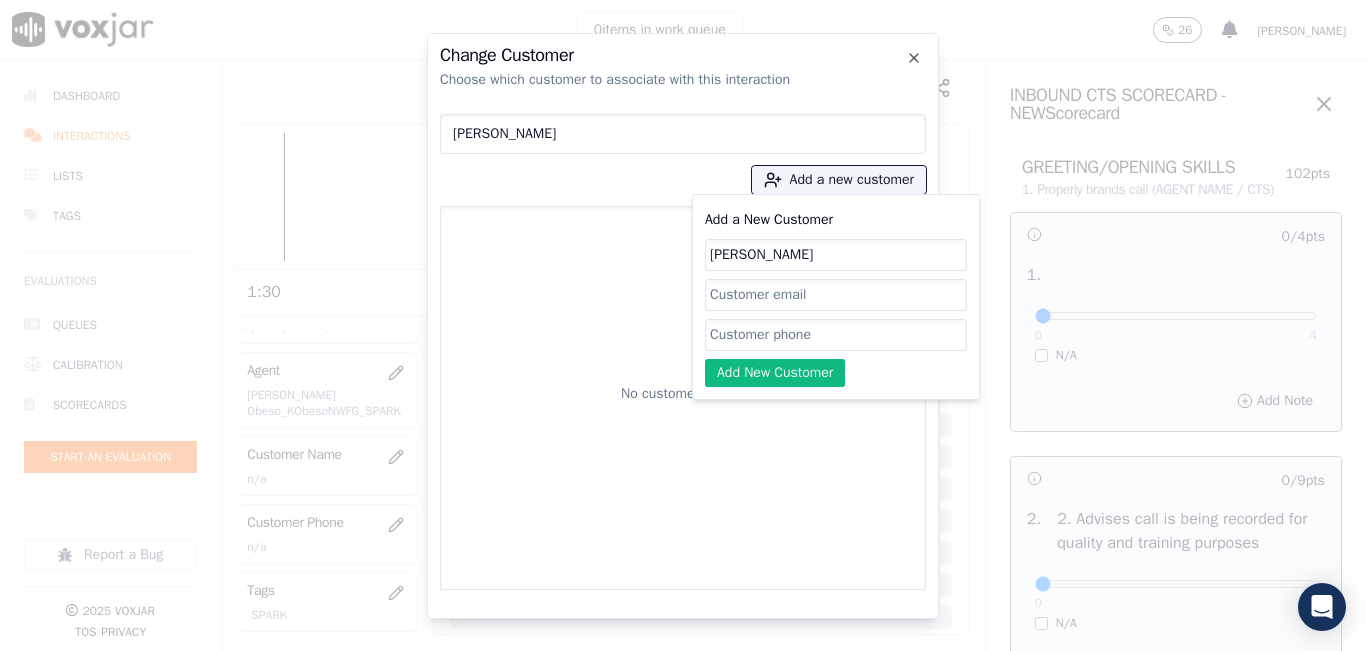paste on "3476380121" 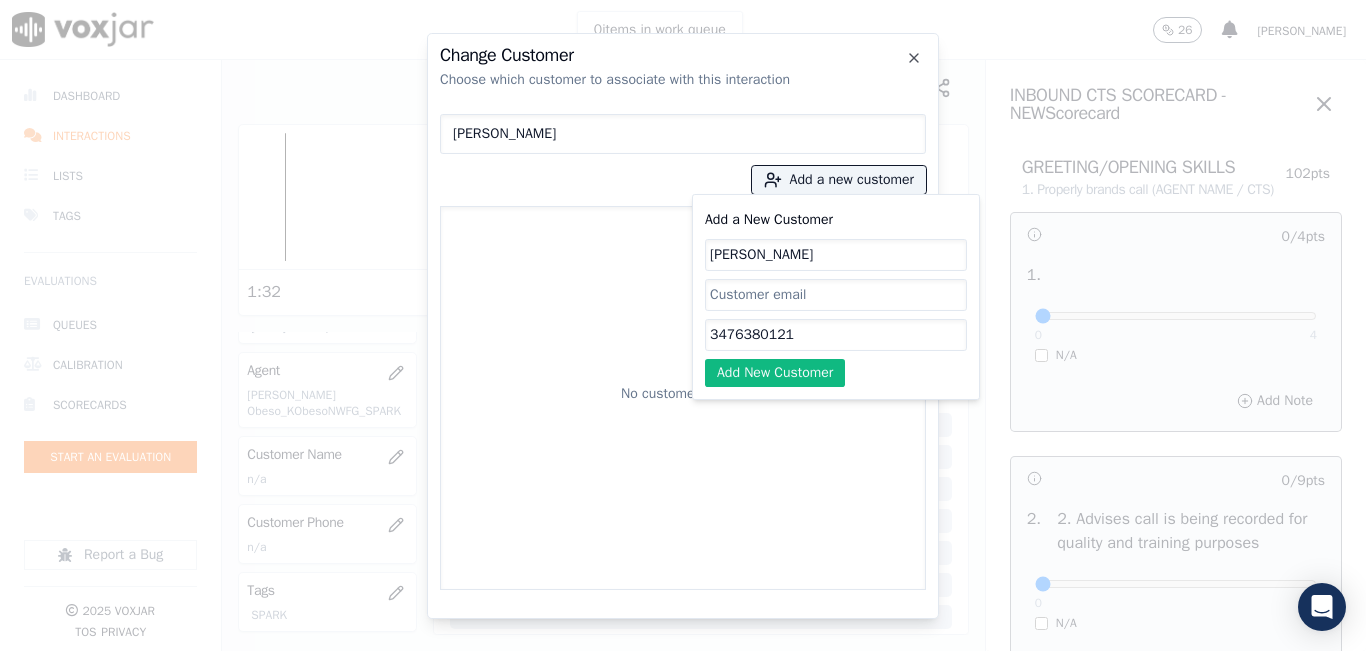type on "3476380121" 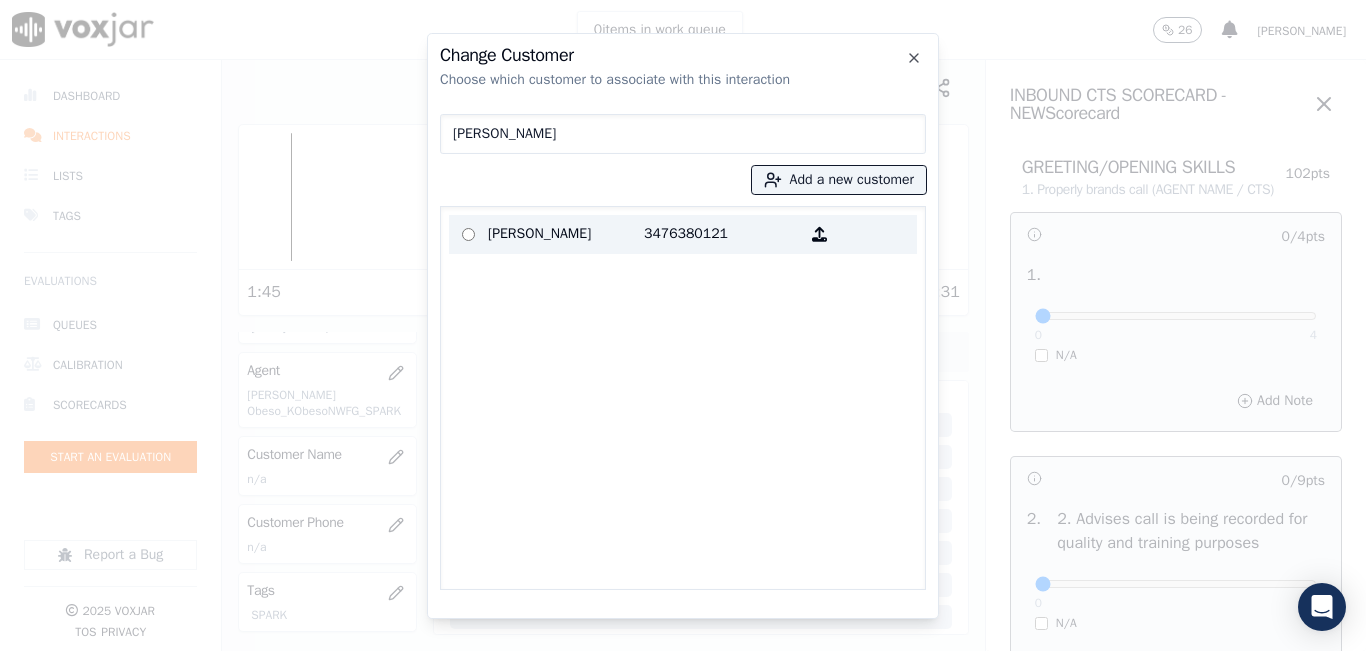 click on "3476380121" at bounding box center (722, 234) 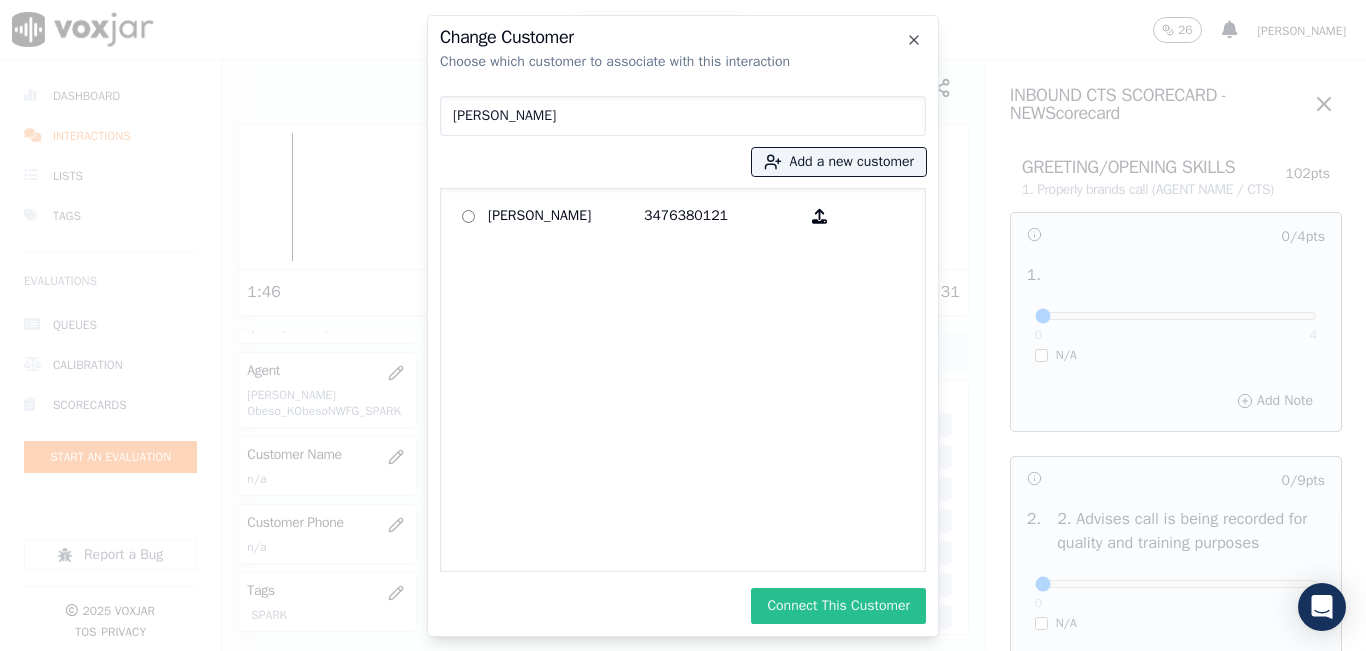 click on "Connect This Customer" at bounding box center [838, 606] 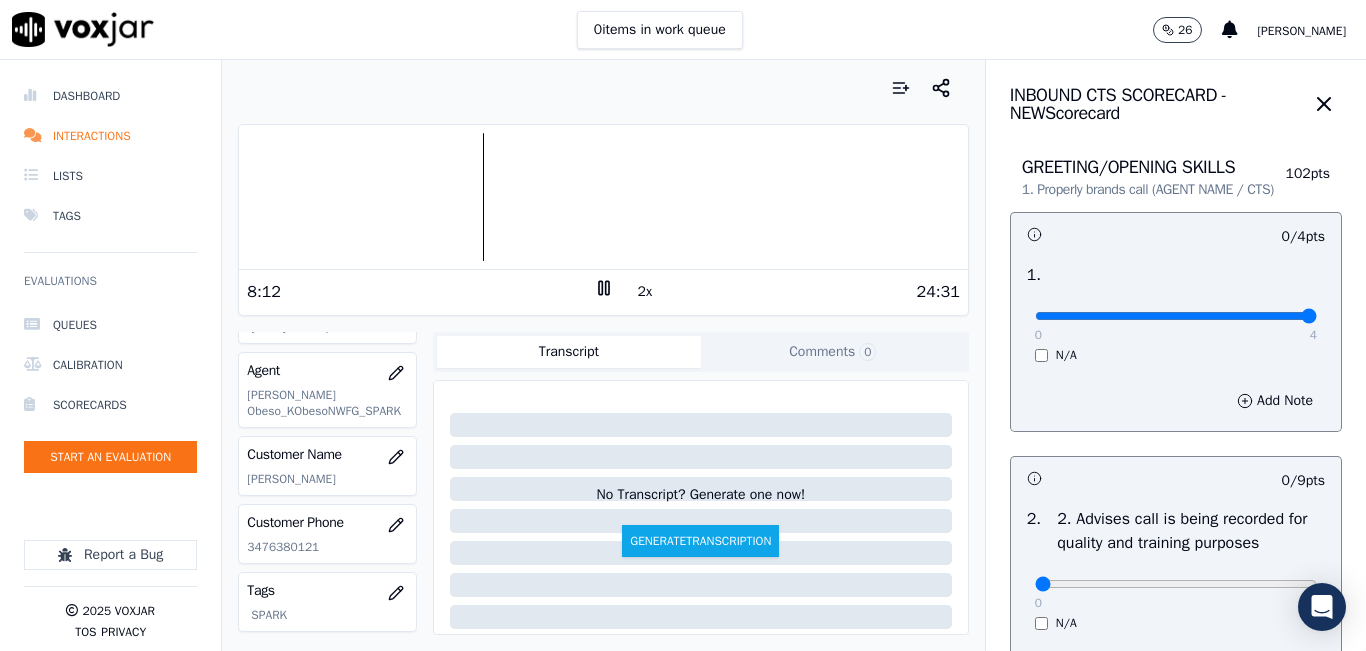 drag, startPoint x: 1251, startPoint y: 340, endPoint x: 1261, endPoint y: 338, distance: 10.198039 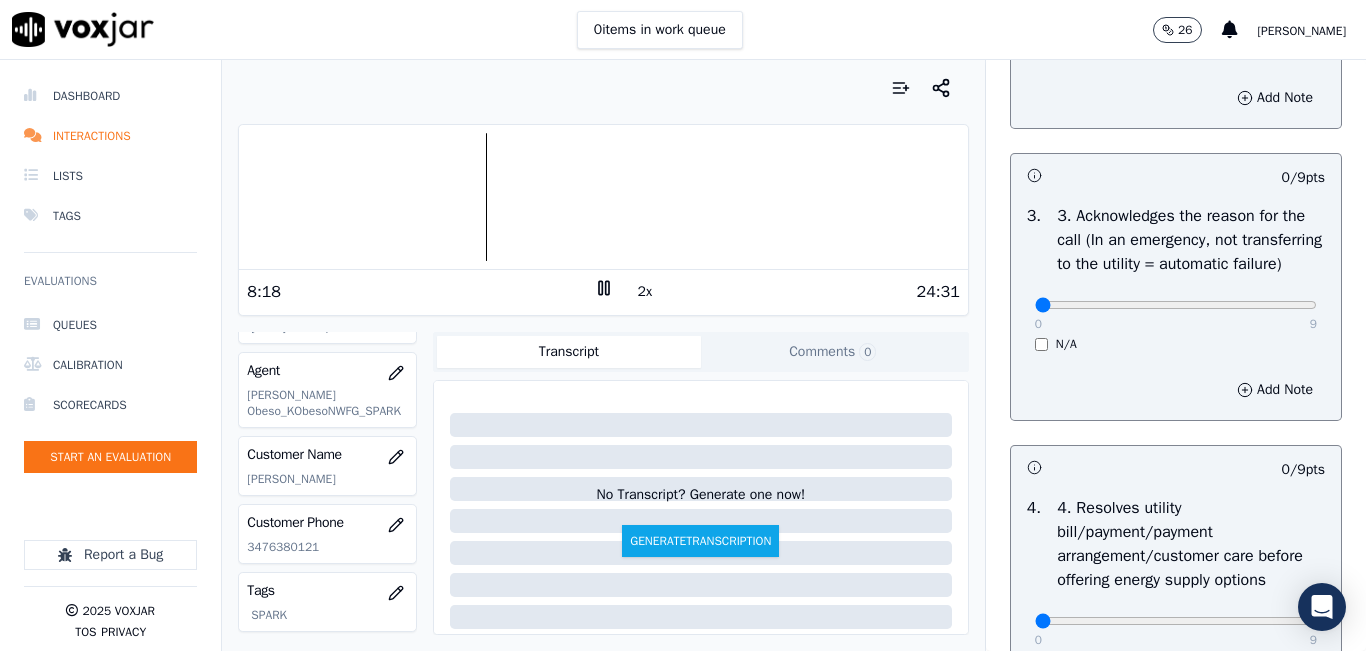 scroll, scrollTop: 600, scrollLeft: 0, axis: vertical 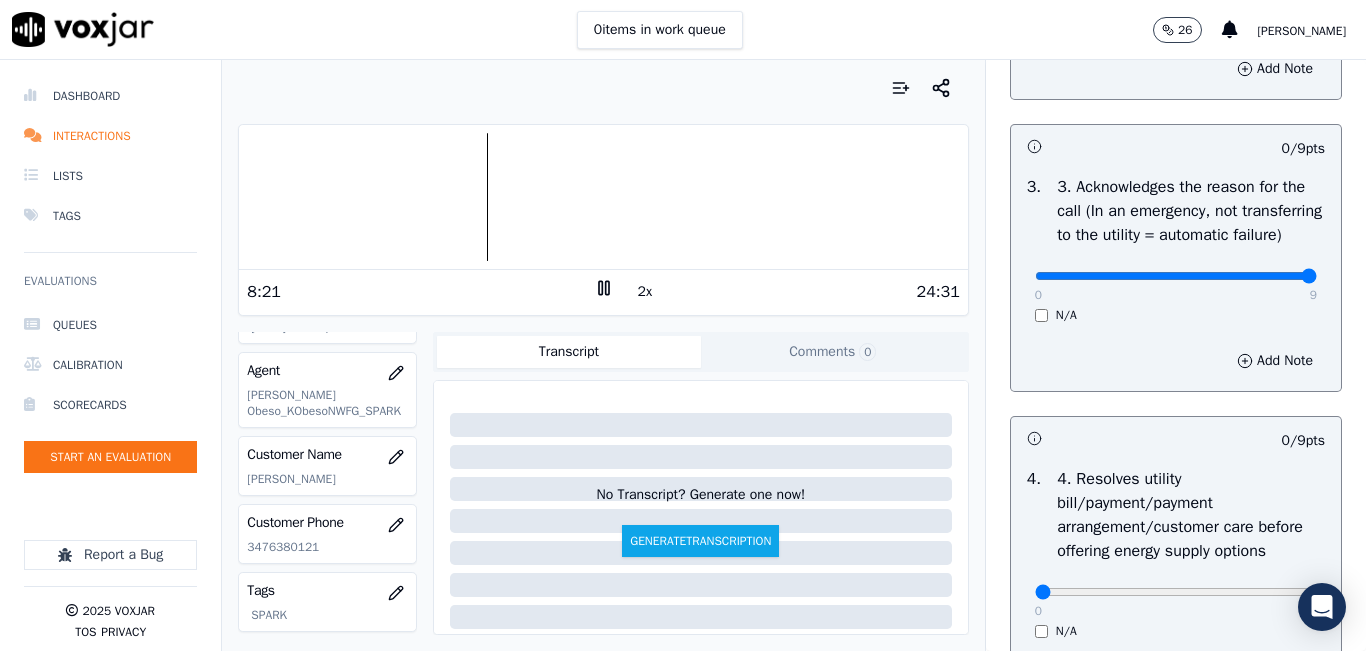 type on "9" 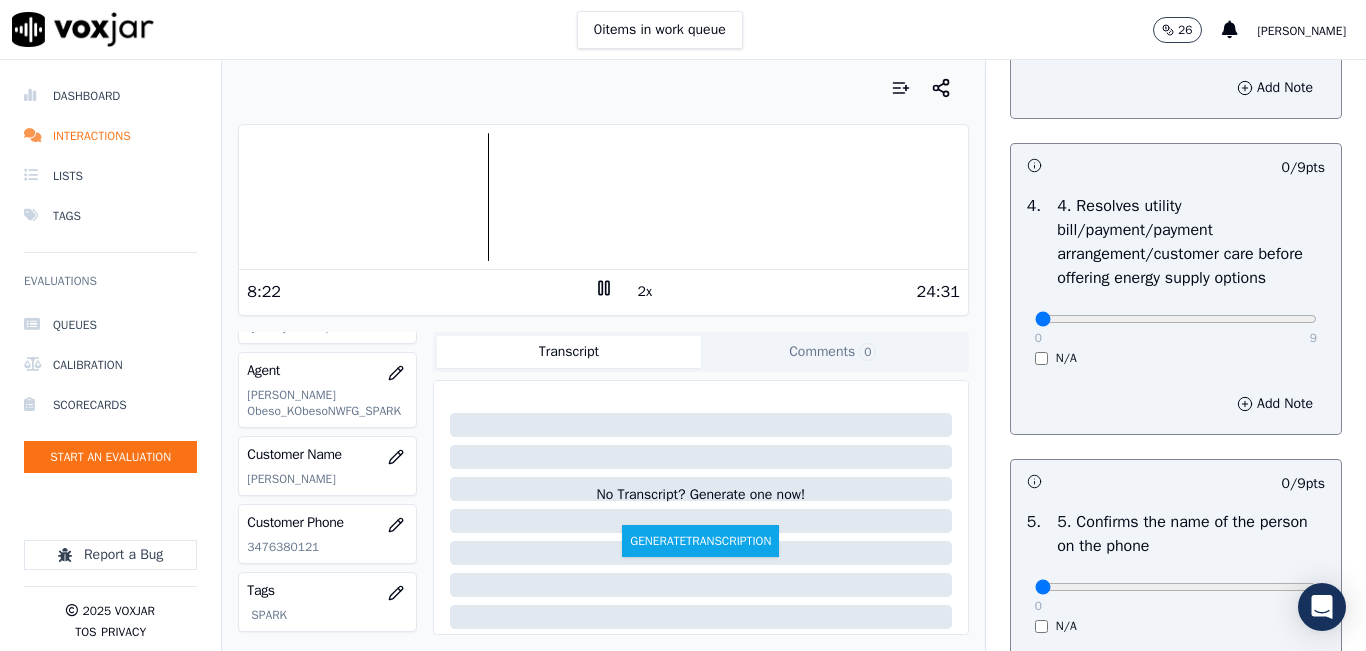 scroll, scrollTop: 900, scrollLeft: 0, axis: vertical 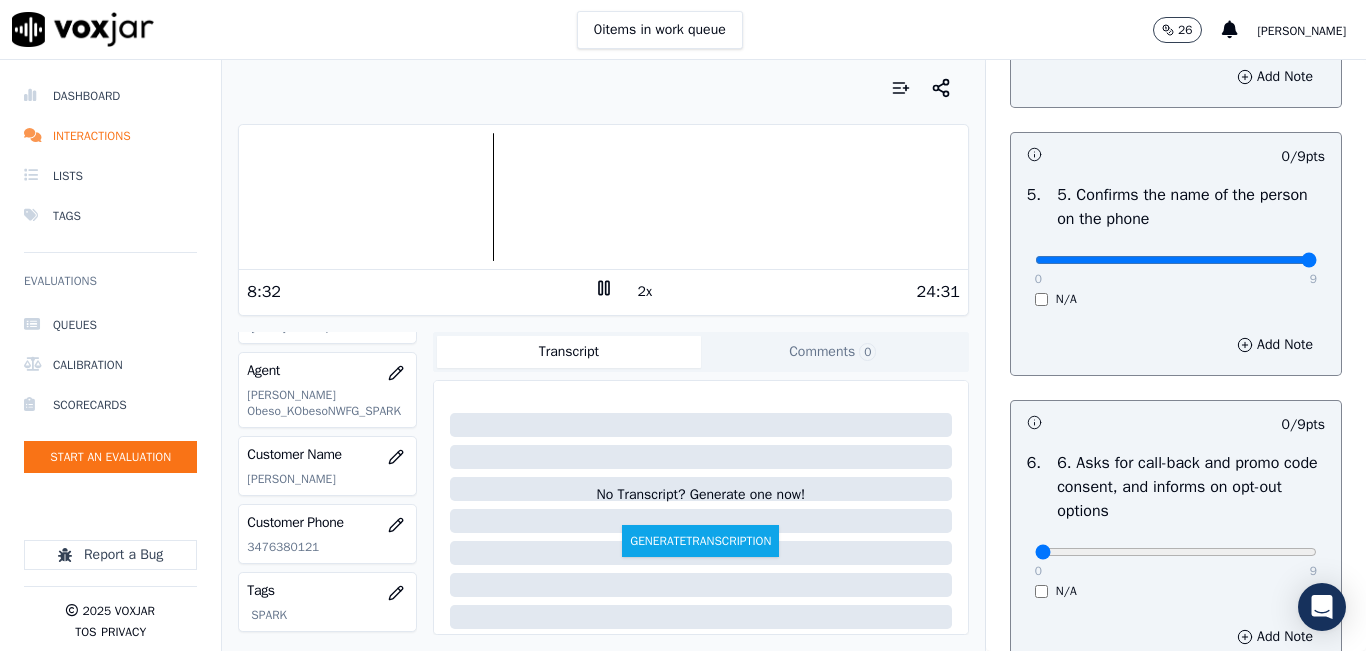 type on "9" 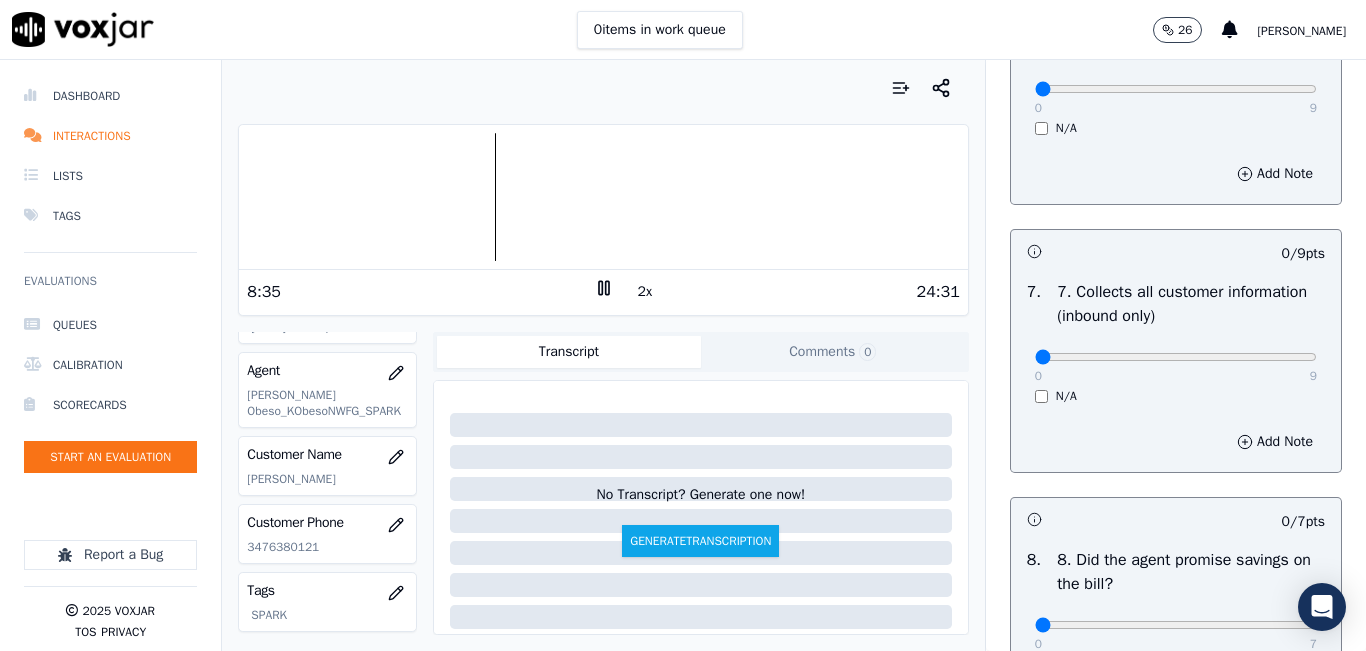 scroll, scrollTop: 1700, scrollLeft: 0, axis: vertical 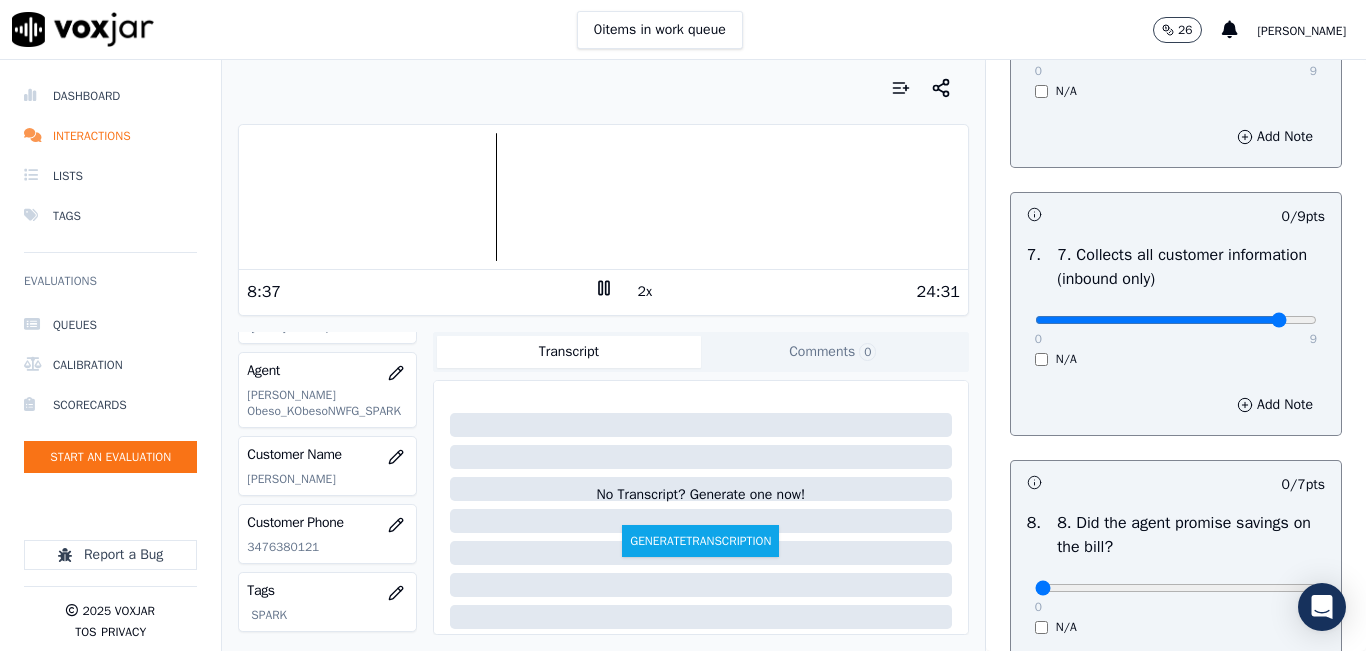 type on "8" 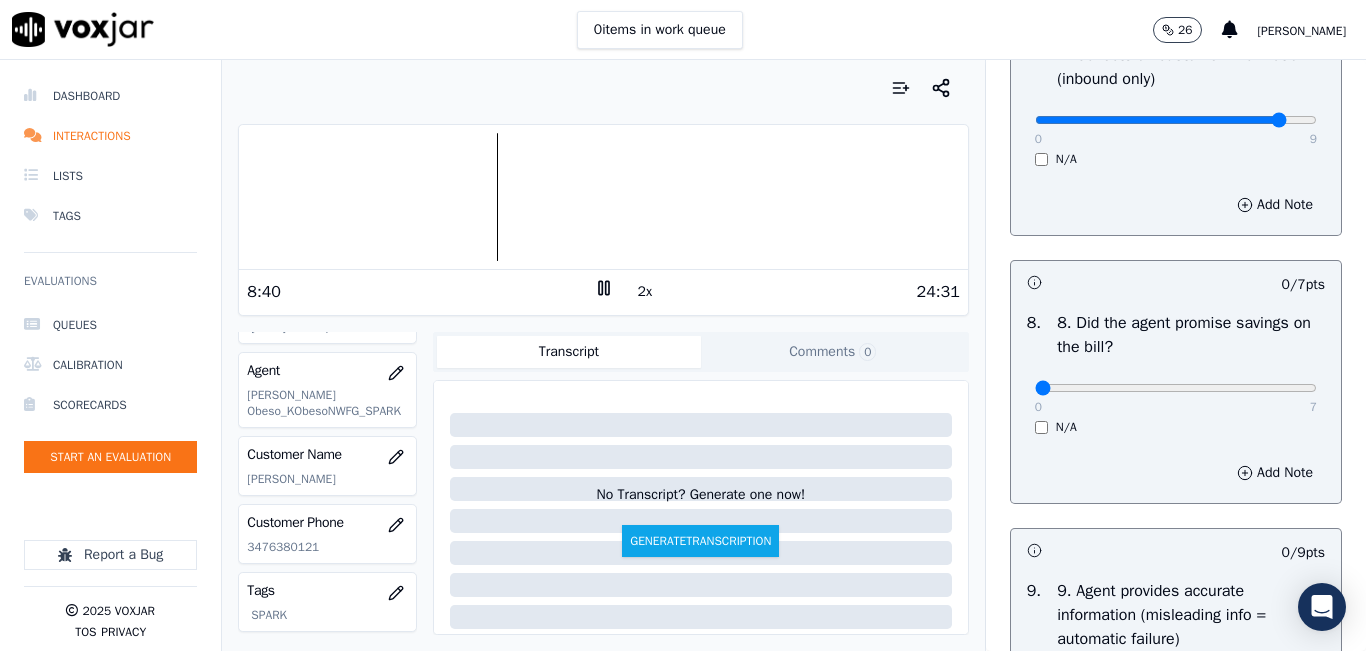 scroll, scrollTop: 2000, scrollLeft: 0, axis: vertical 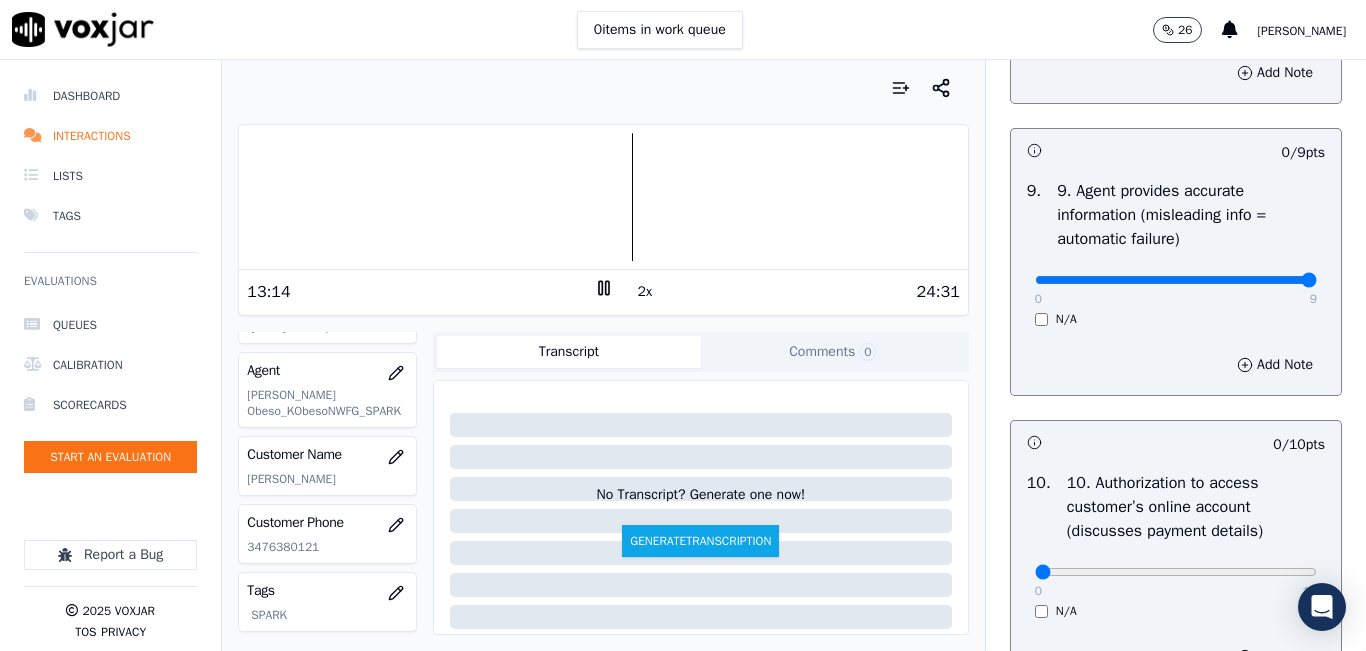 type on "9" 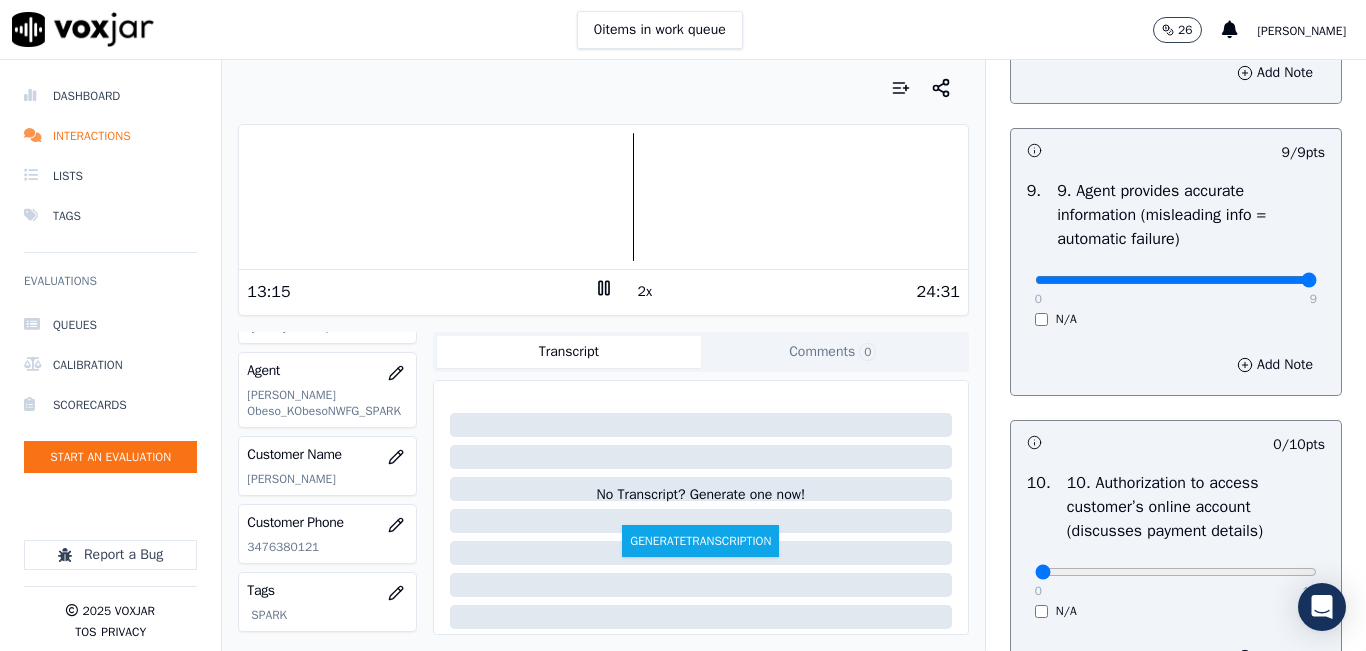 click at bounding box center (1176, -1984) 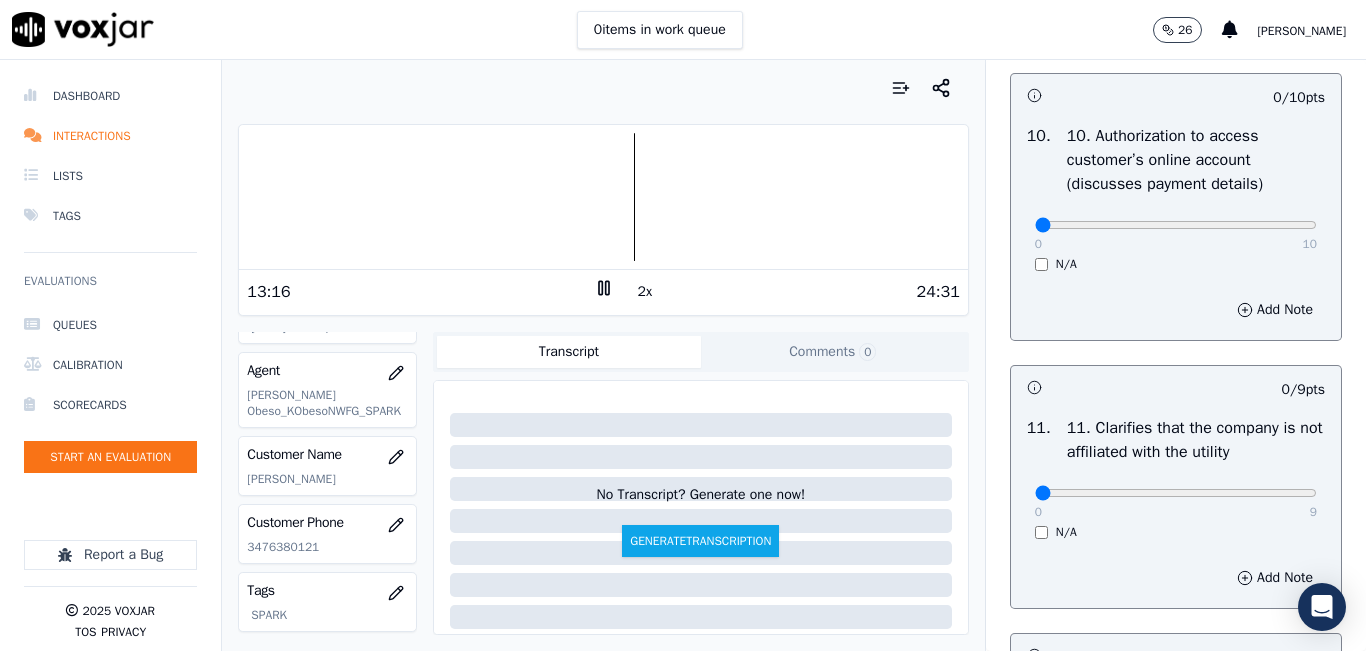 scroll, scrollTop: 2700, scrollLeft: 0, axis: vertical 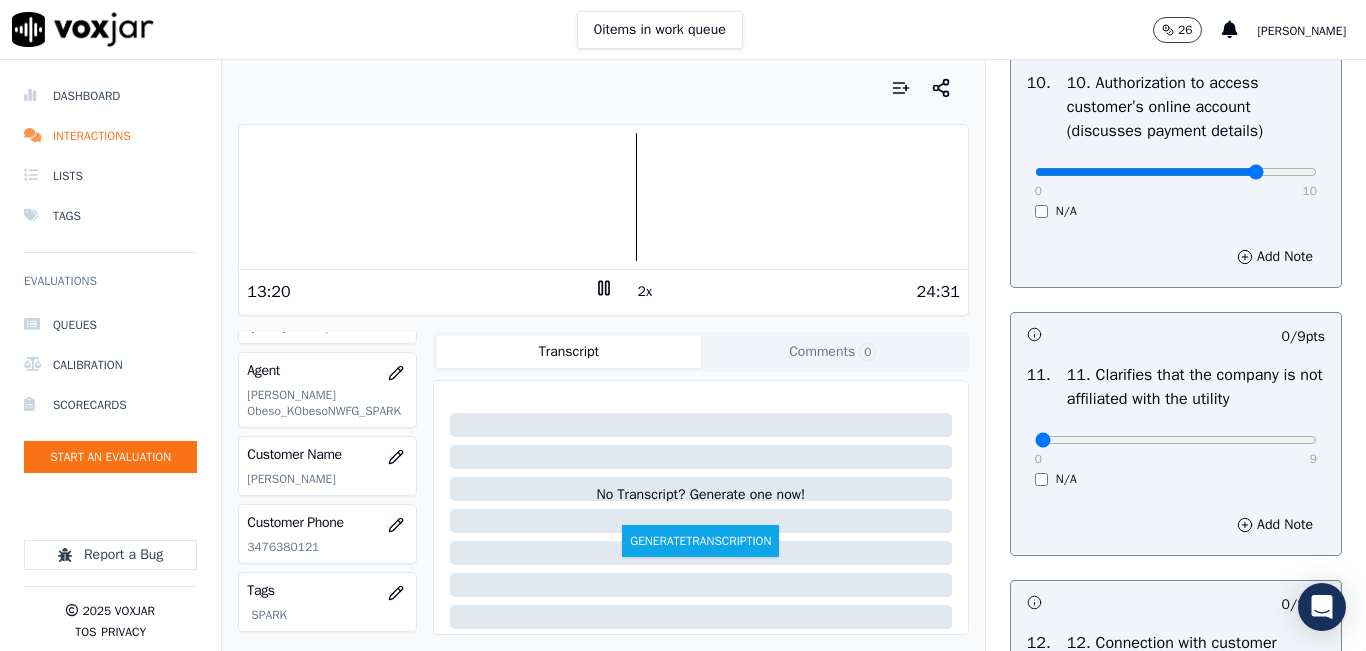 click at bounding box center (1176, -2384) 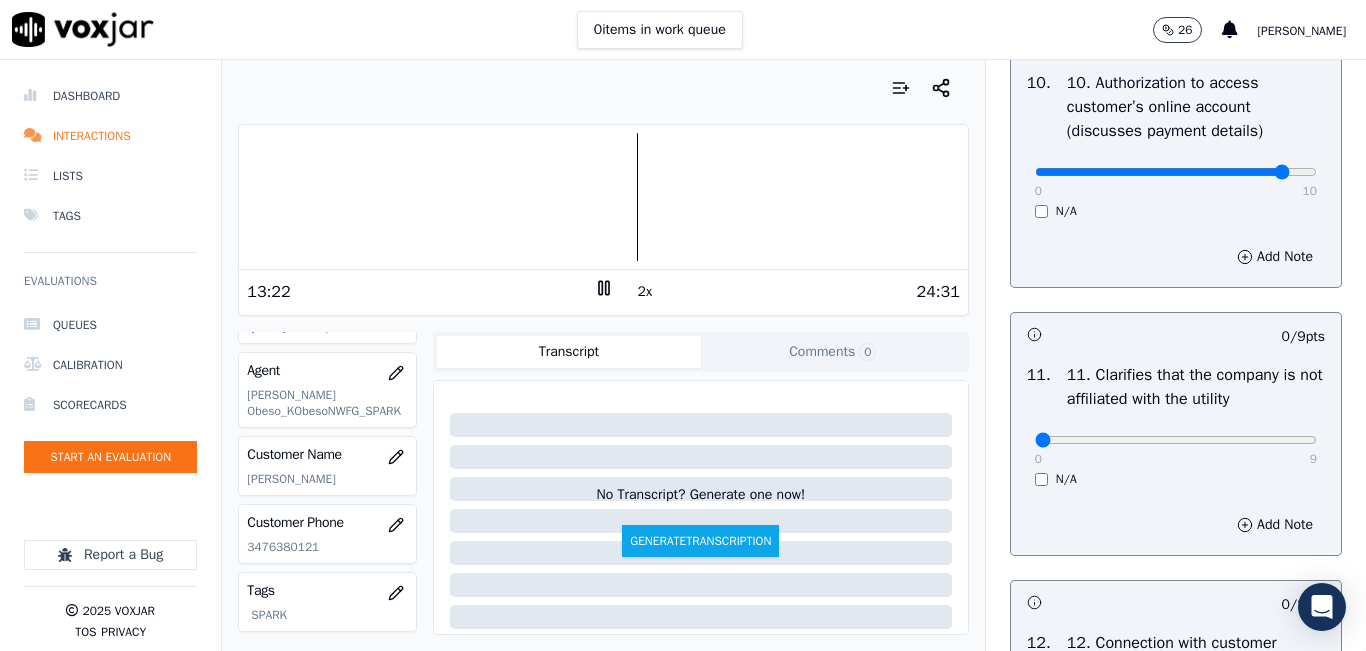 click at bounding box center [1176, -2384] 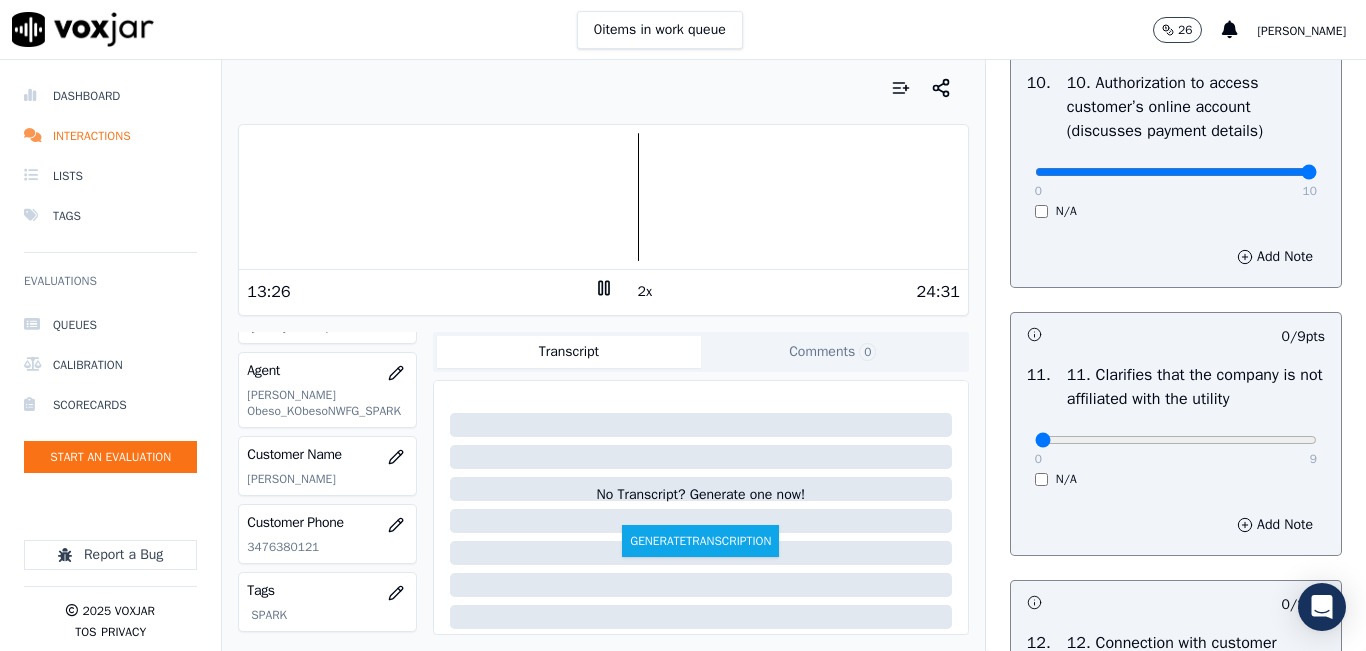 type on "10" 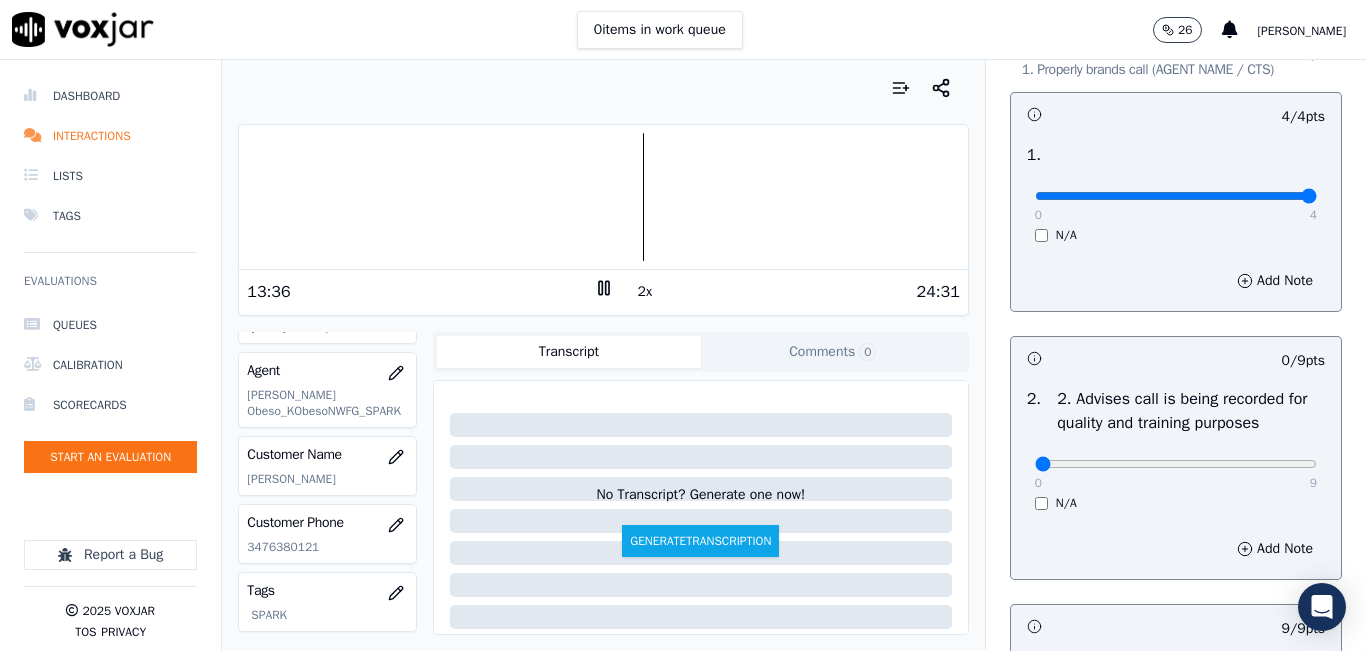 scroll, scrollTop: 100, scrollLeft: 0, axis: vertical 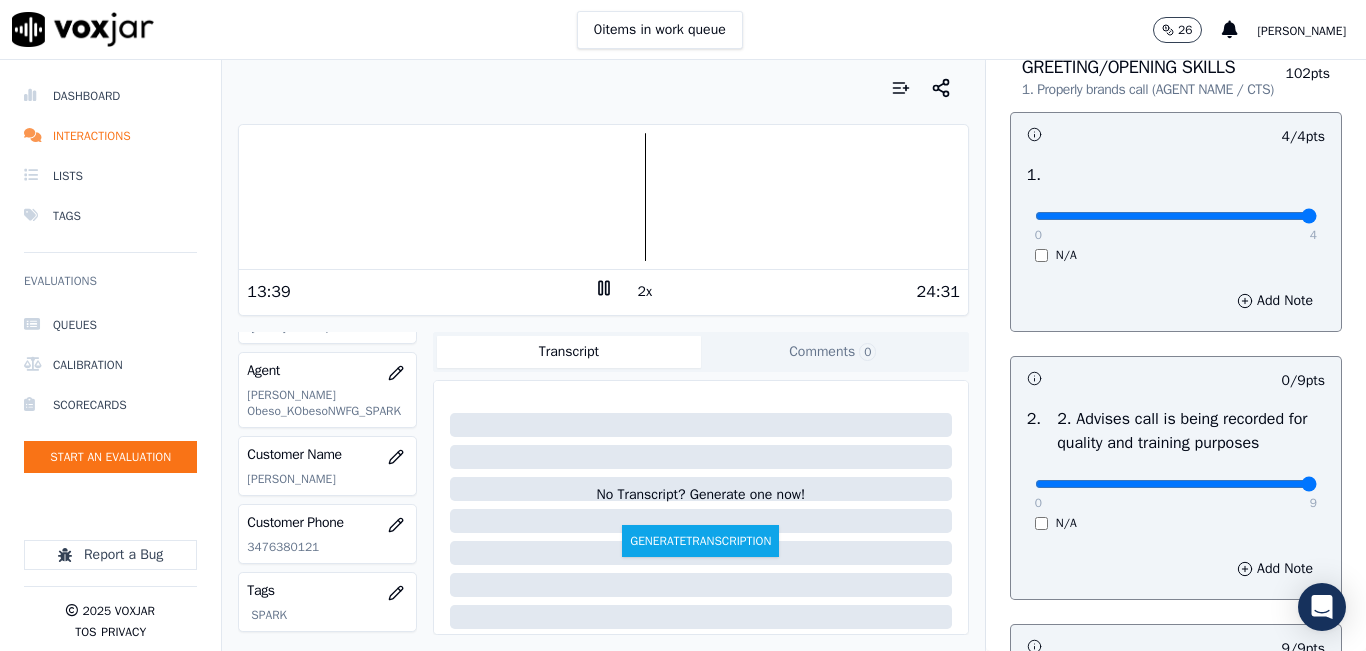 type on "9" 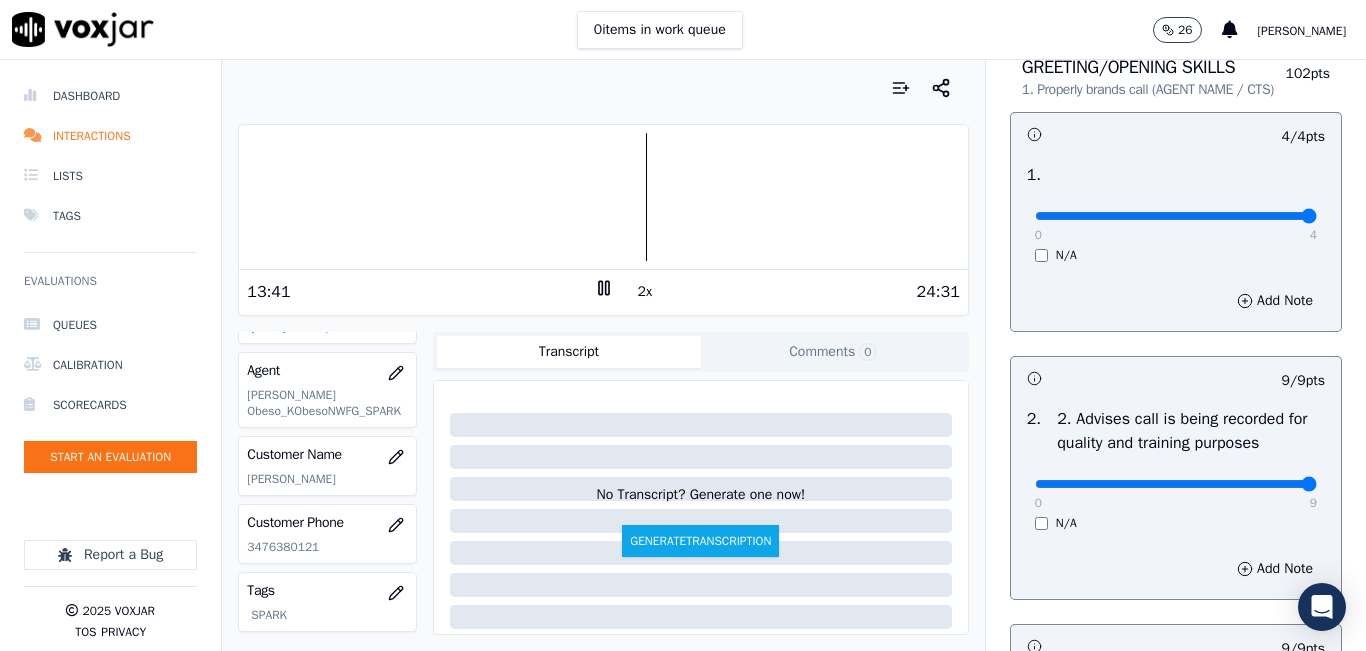 click at bounding box center [603, 197] 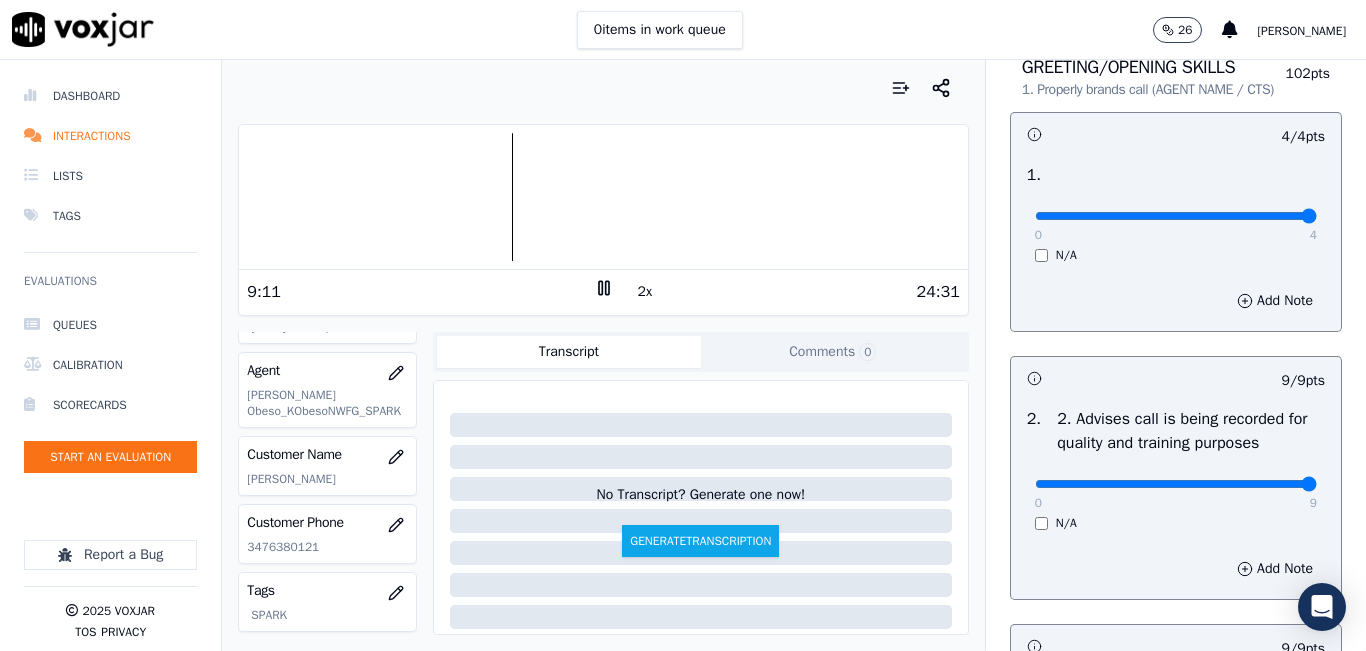 click at bounding box center [603, 197] 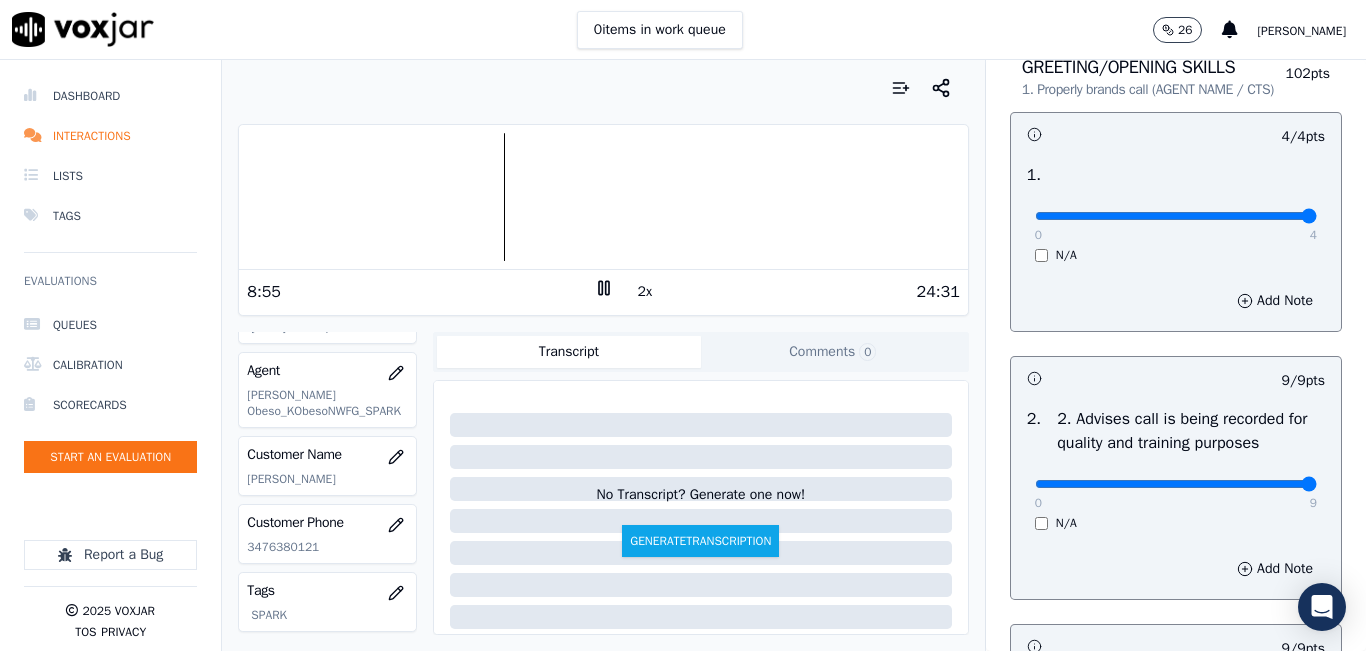 click at bounding box center [603, 197] 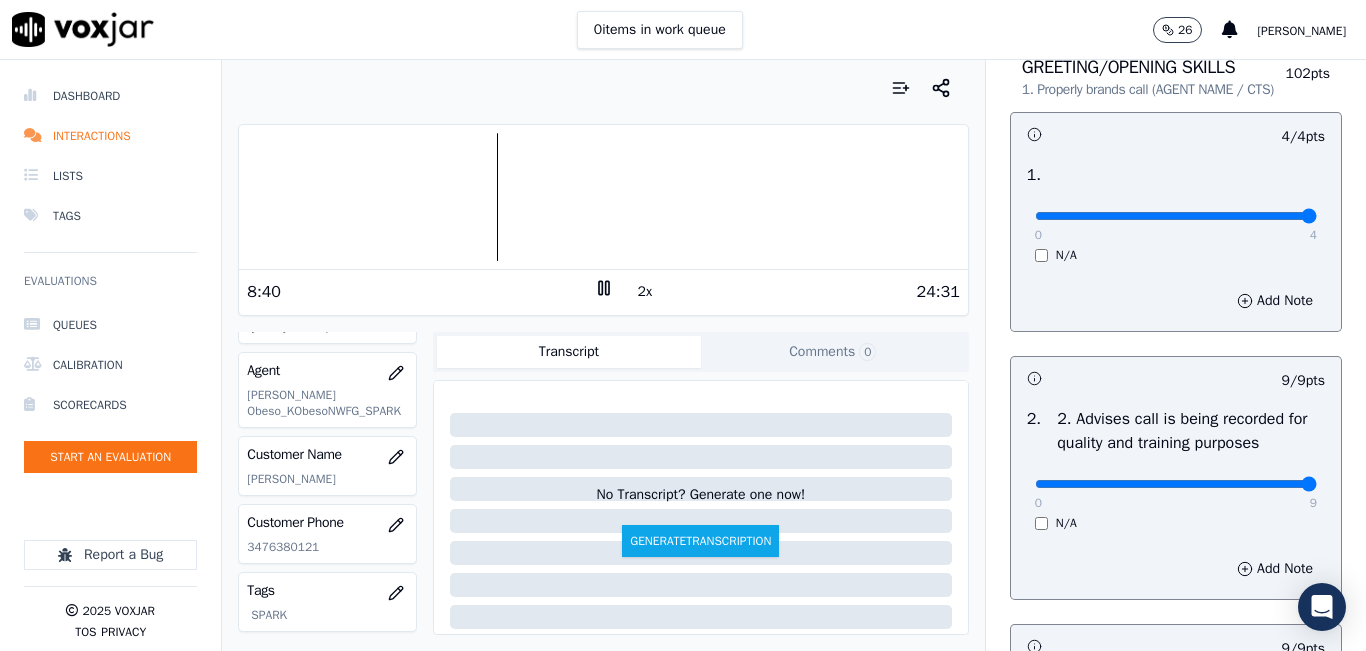 click at bounding box center [603, 197] 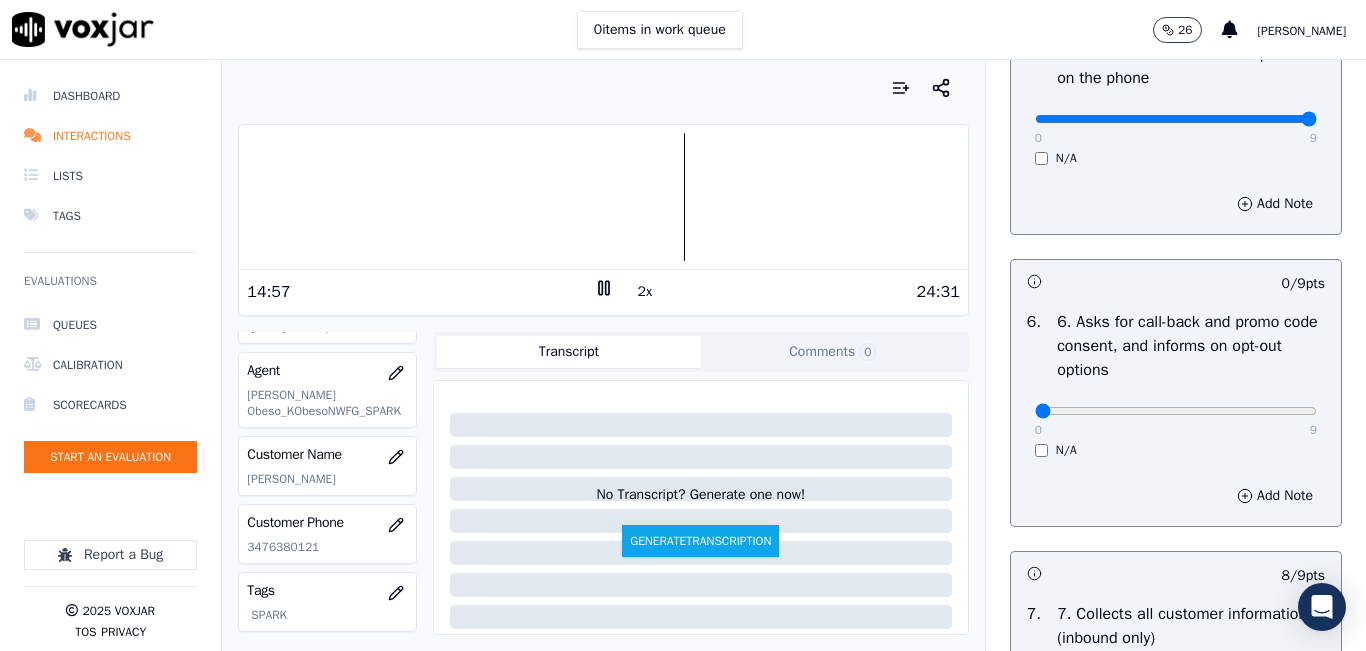 scroll, scrollTop: 1600, scrollLeft: 0, axis: vertical 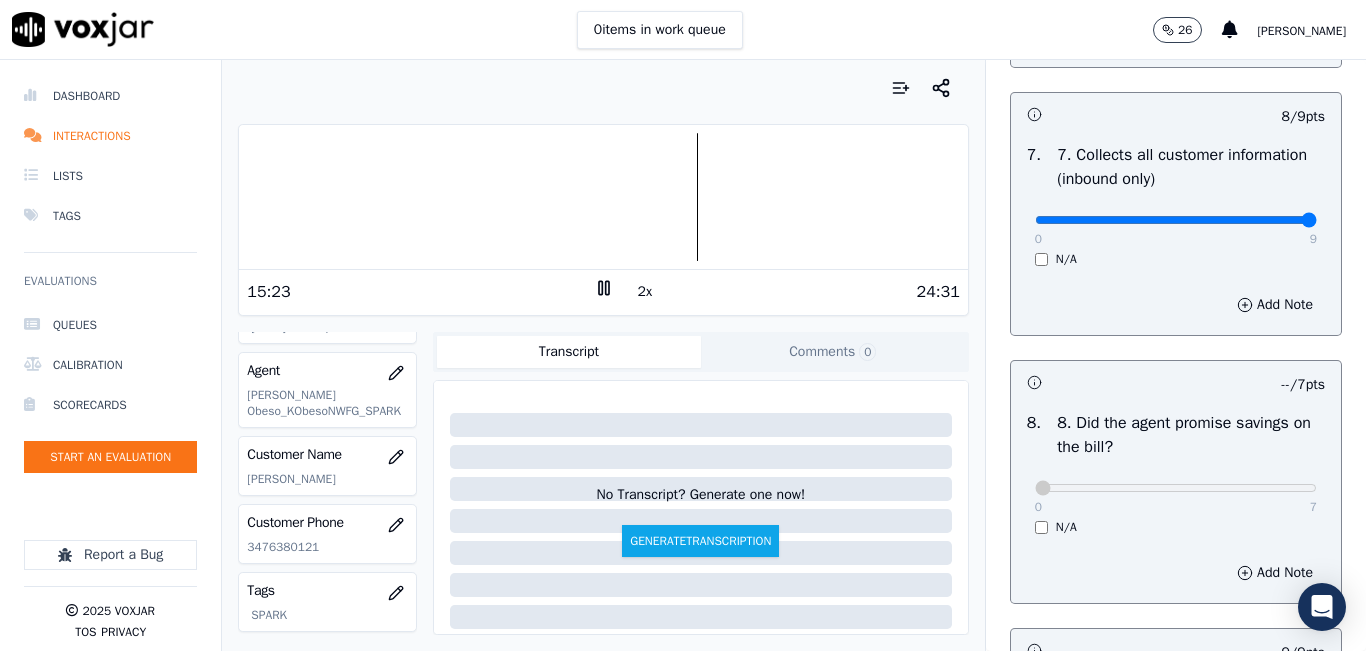 type on "9" 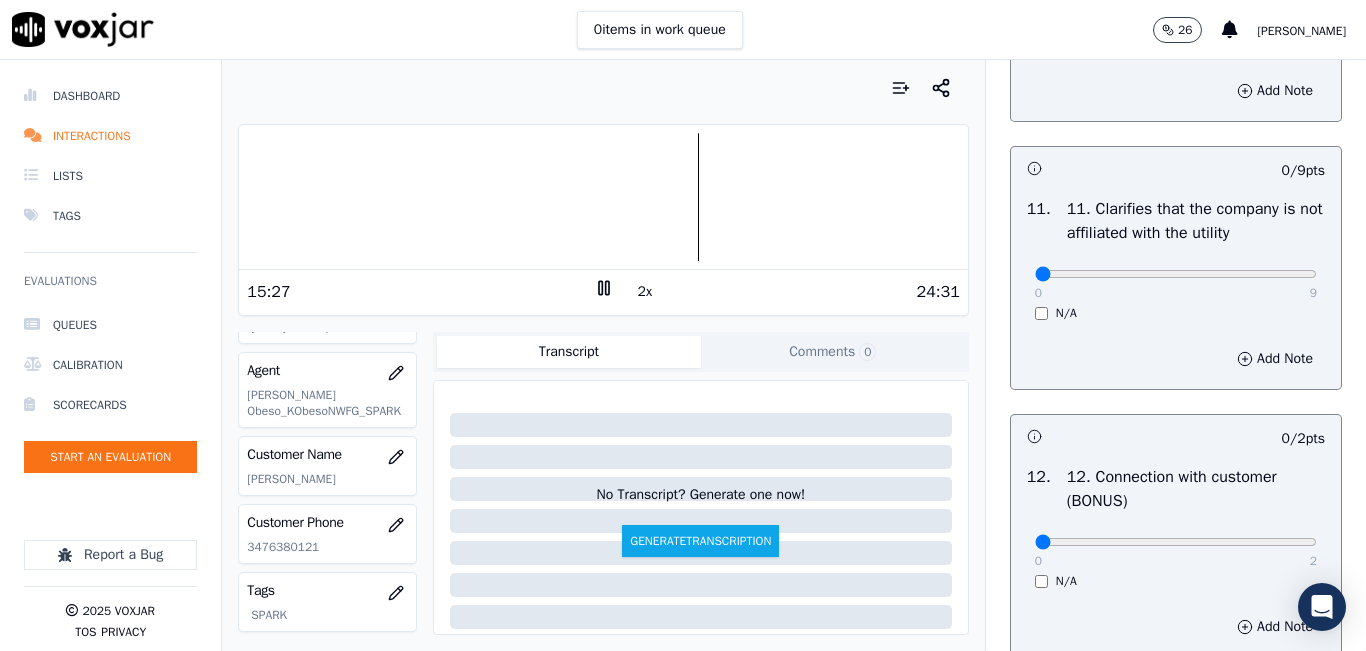 scroll, scrollTop: 3000, scrollLeft: 0, axis: vertical 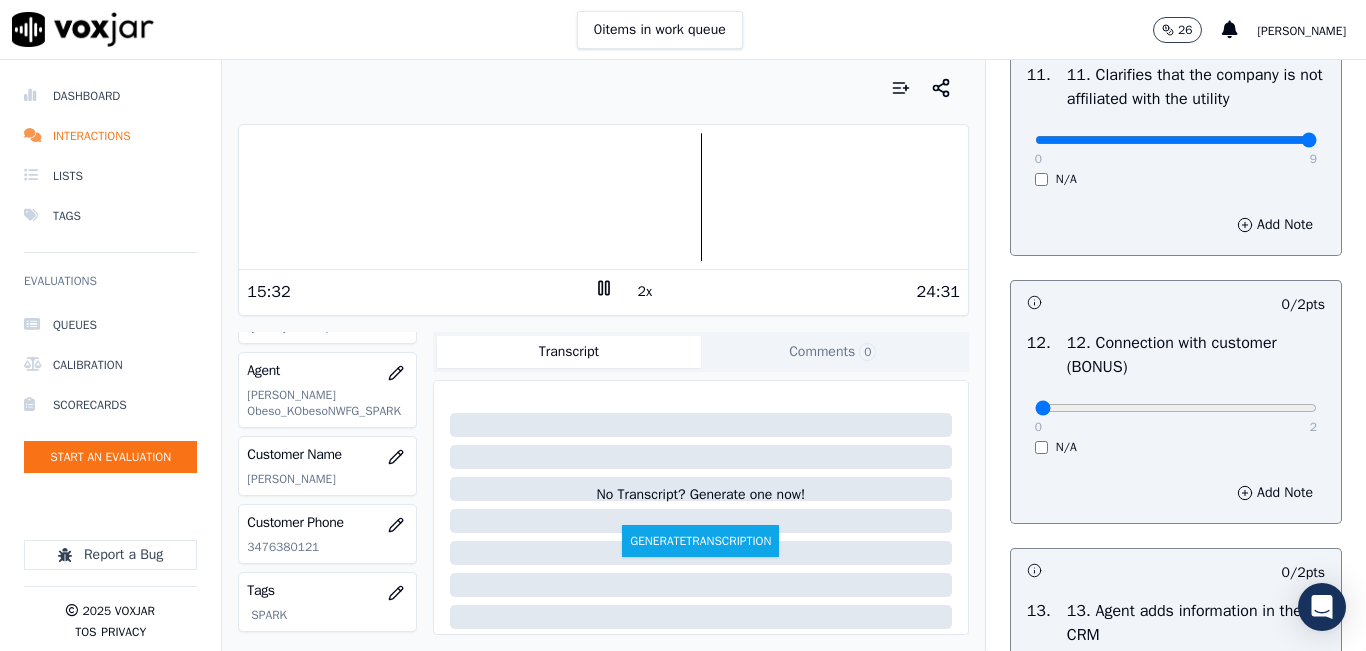 type on "9" 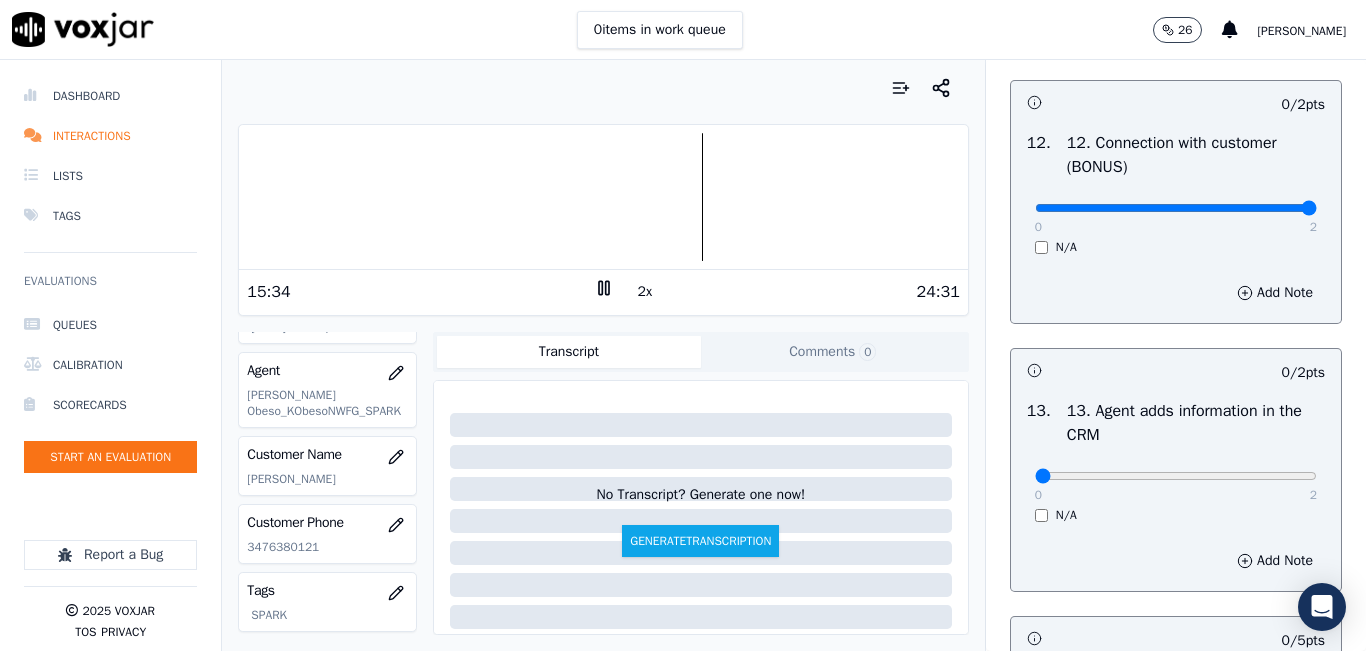 type on "2" 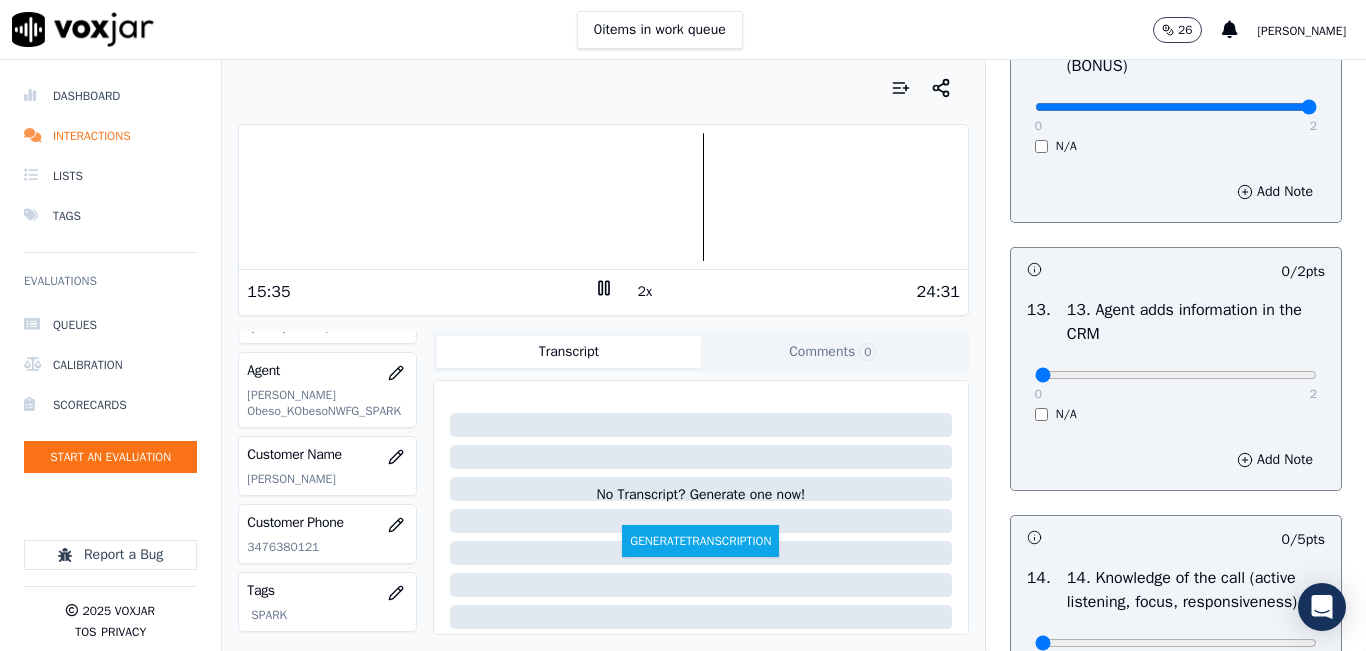 scroll, scrollTop: 3500, scrollLeft: 0, axis: vertical 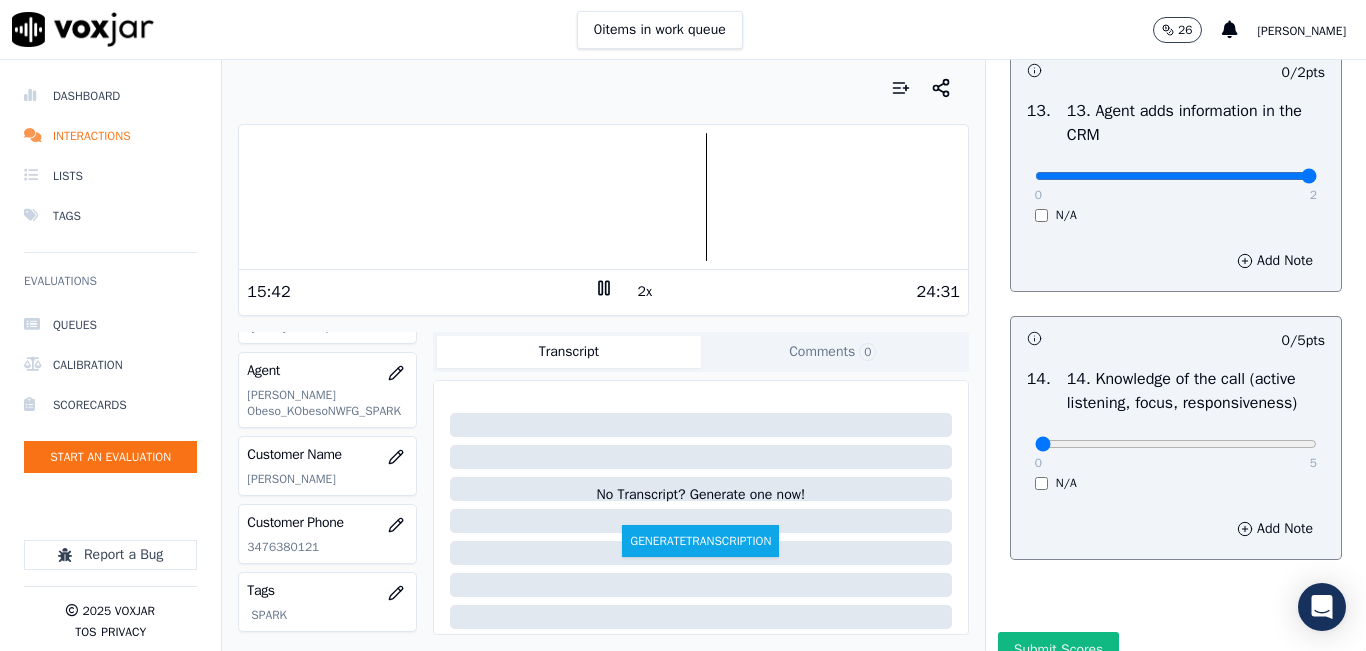 type on "2" 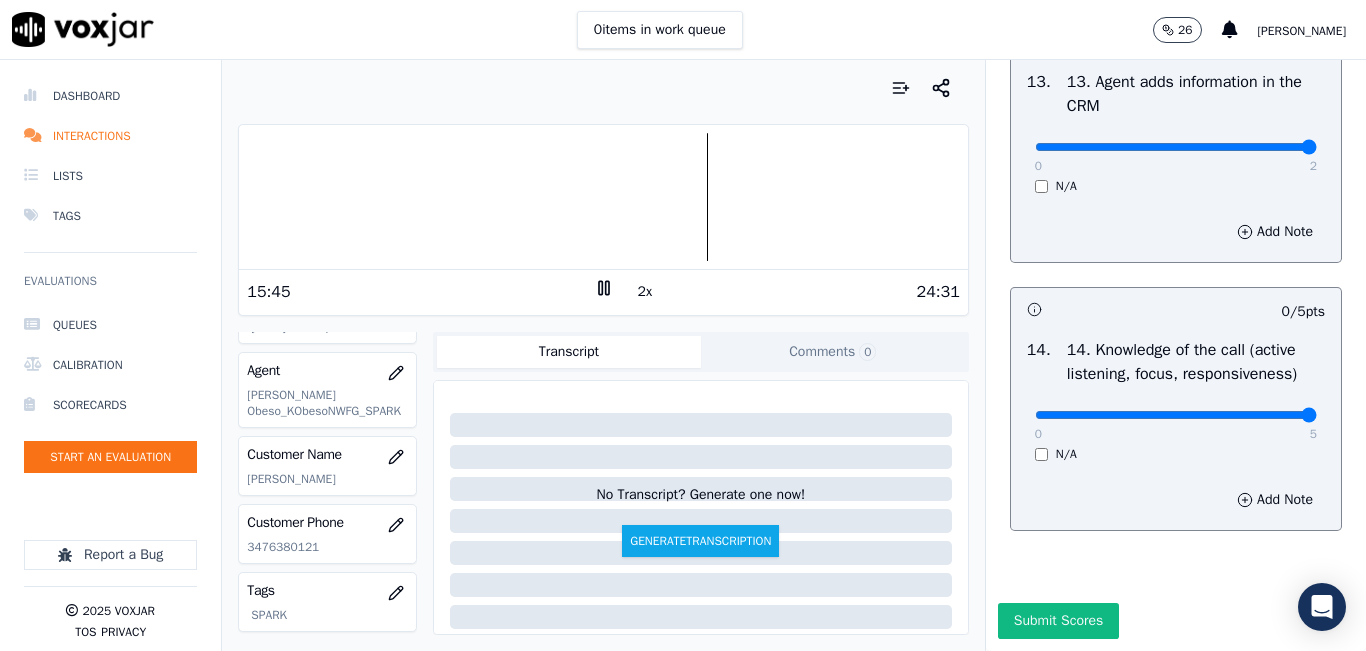 type on "5" 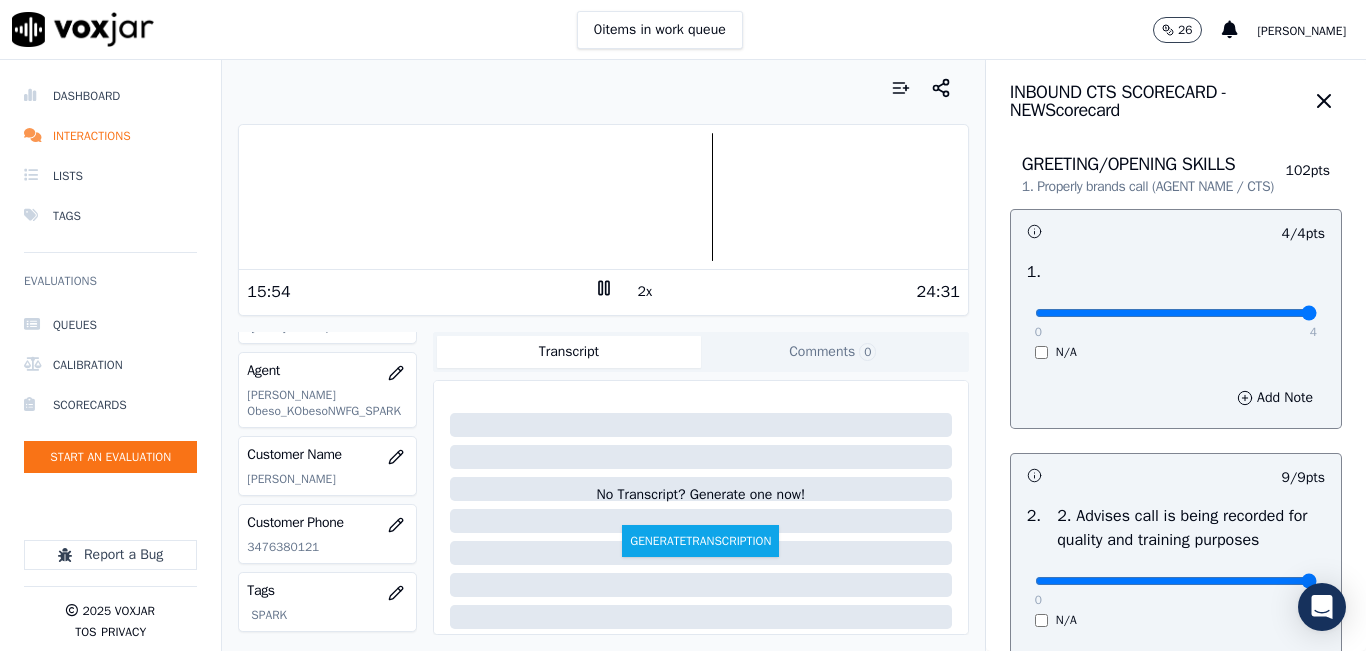 scroll, scrollTop: 0, scrollLeft: 0, axis: both 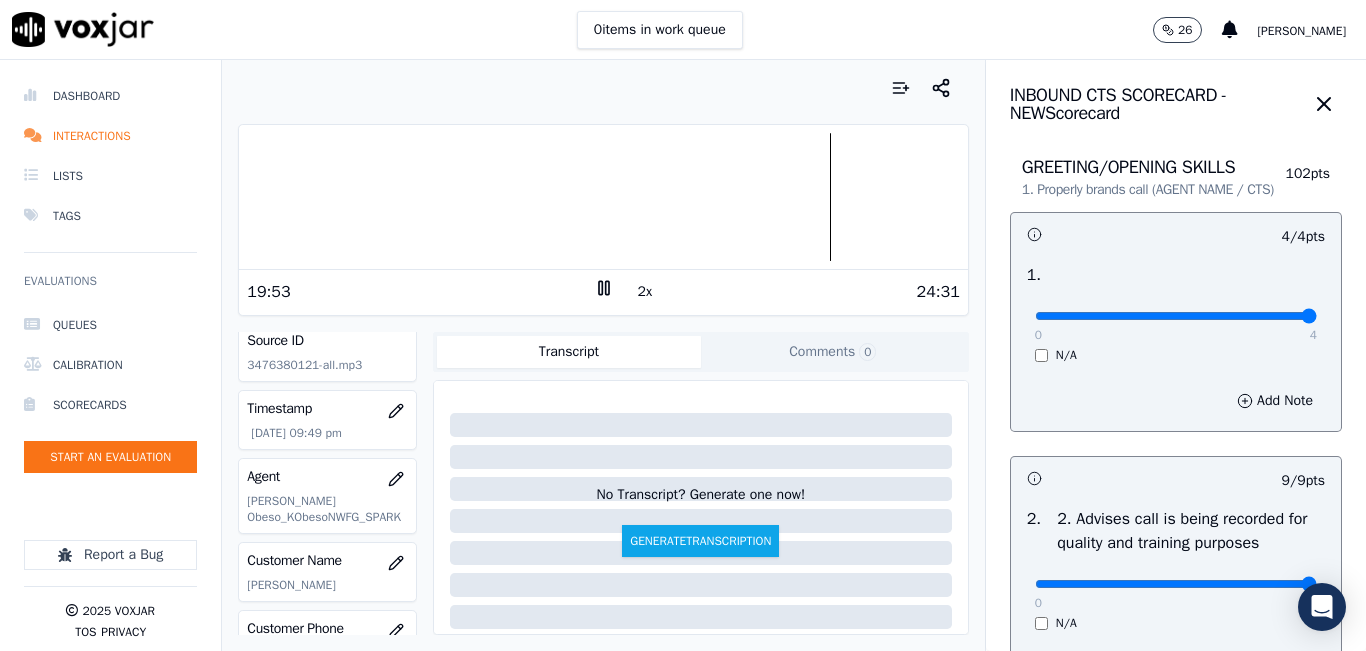 click on "0  items in work queue     26         carlos barrios" at bounding box center (683, 30) 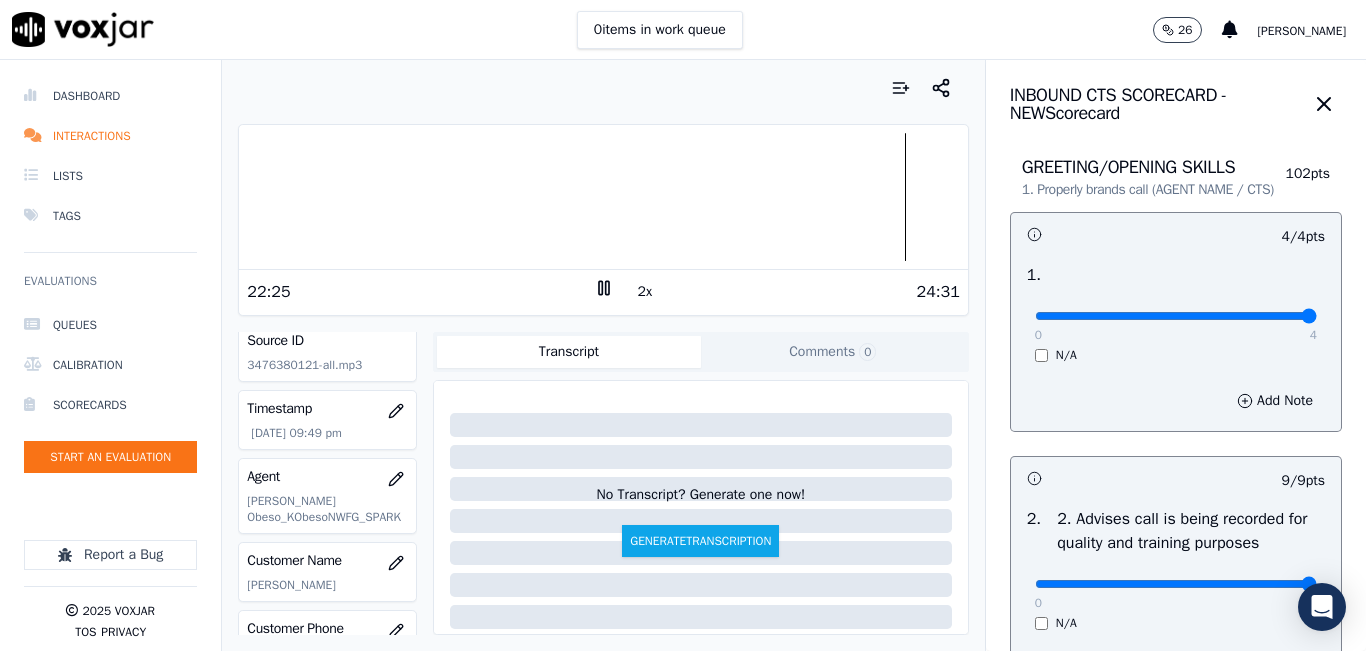 click on "0  items in work queue     26         carlos barrios" at bounding box center (683, 30) 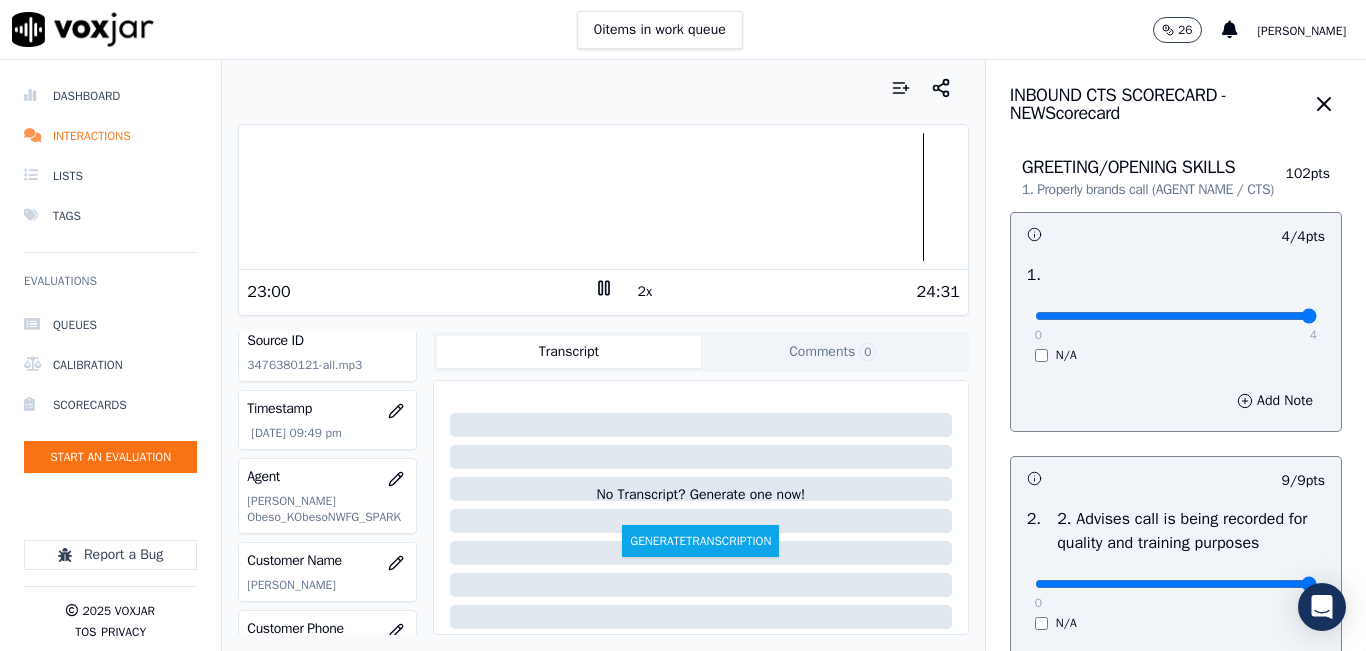 click on "2x" at bounding box center [645, 292] 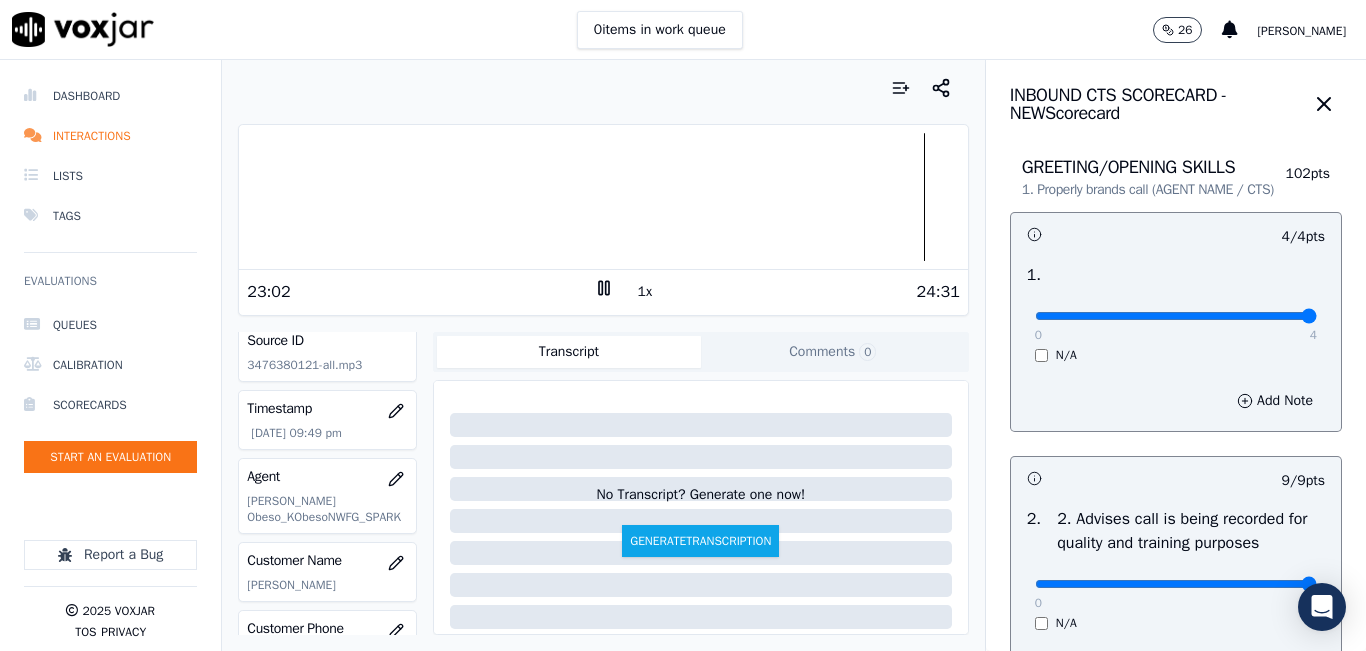 click 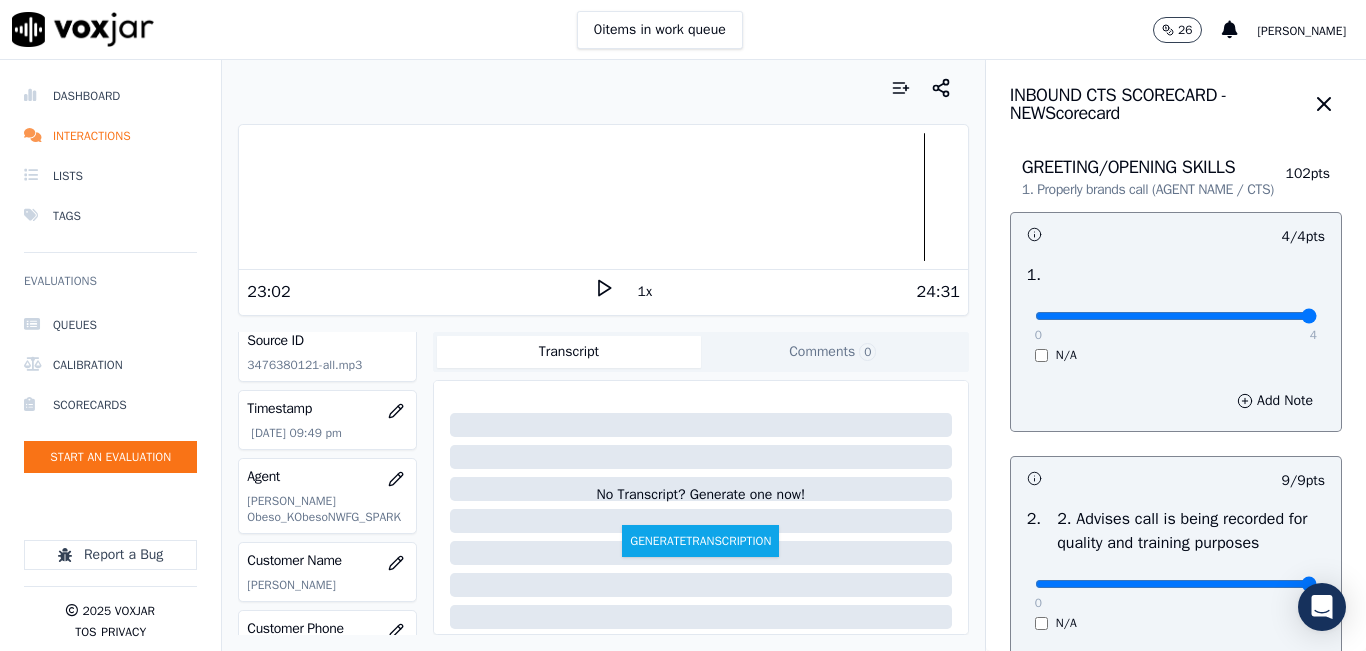 click 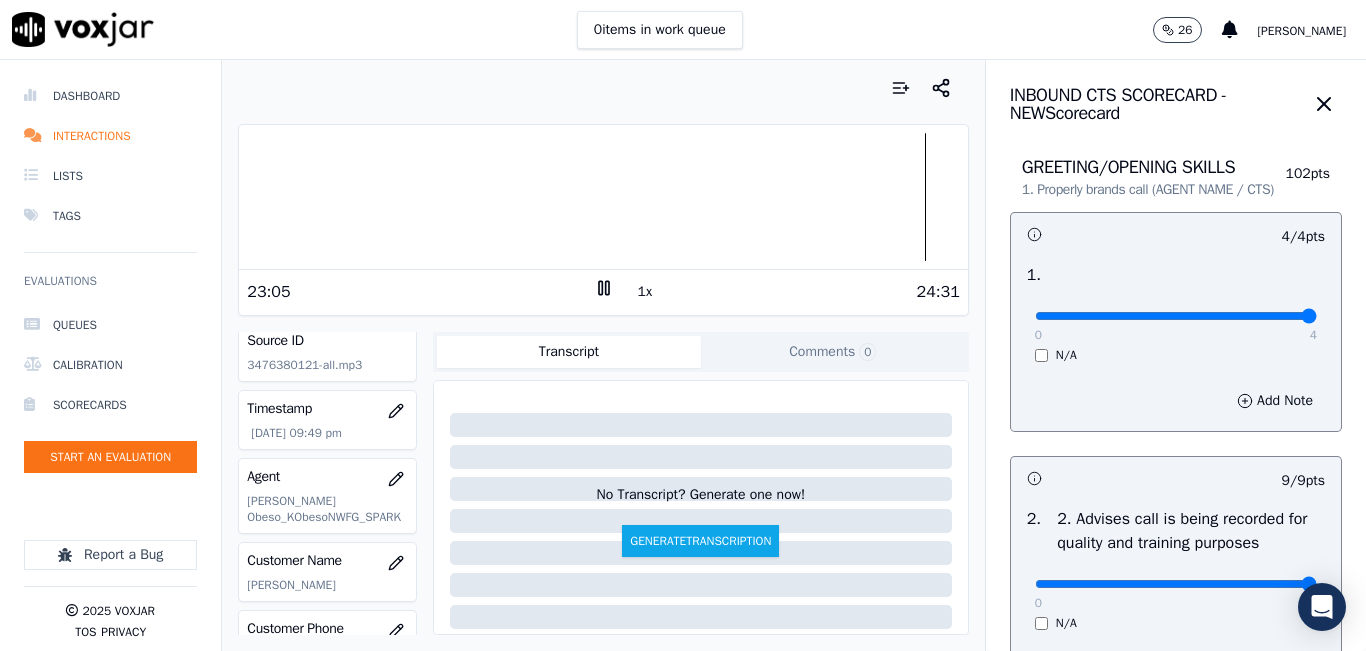 click on "1x" at bounding box center (645, 292) 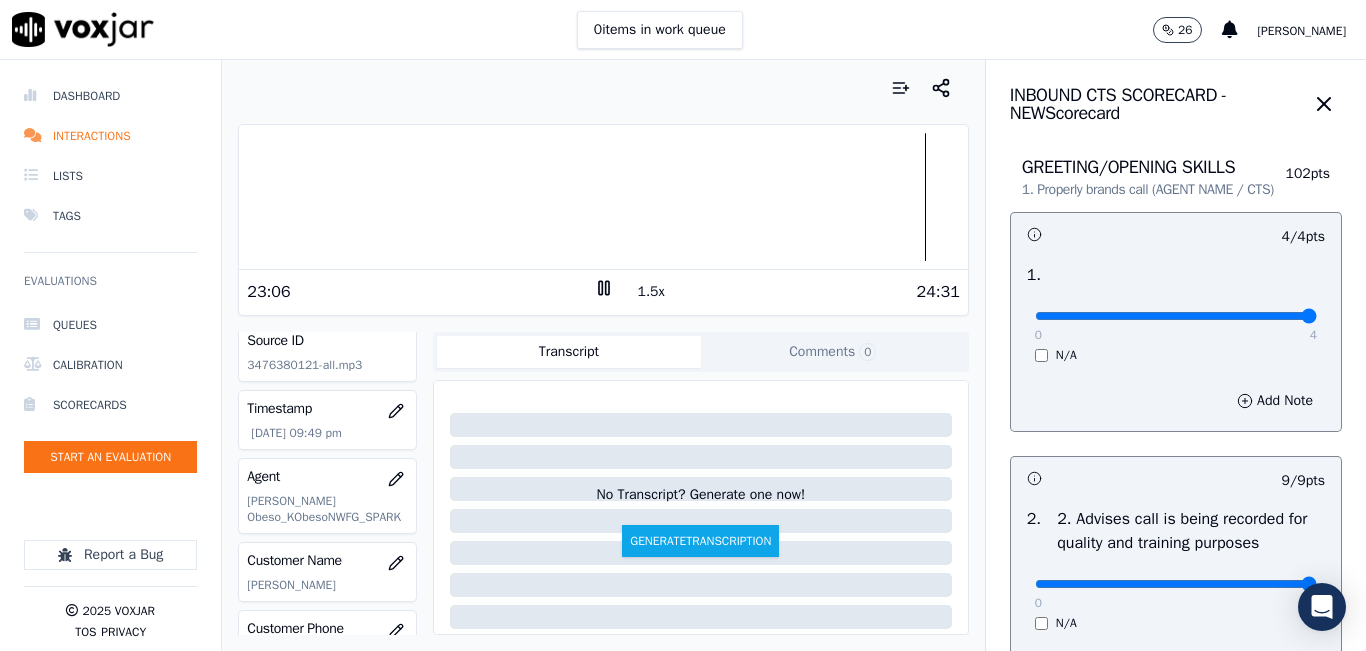 click on "1.5x" at bounding box center [651, 292] 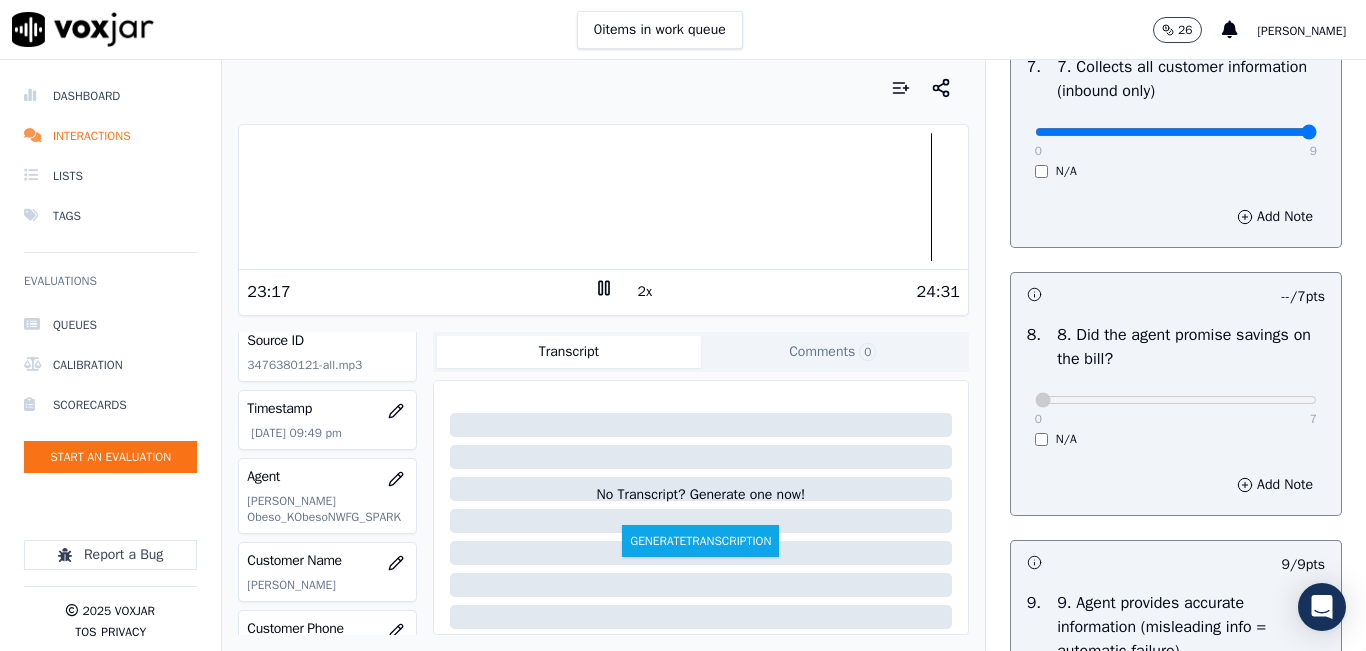 scroll, scrollTop: 1900, scrollLeft: 0, axis: vertical 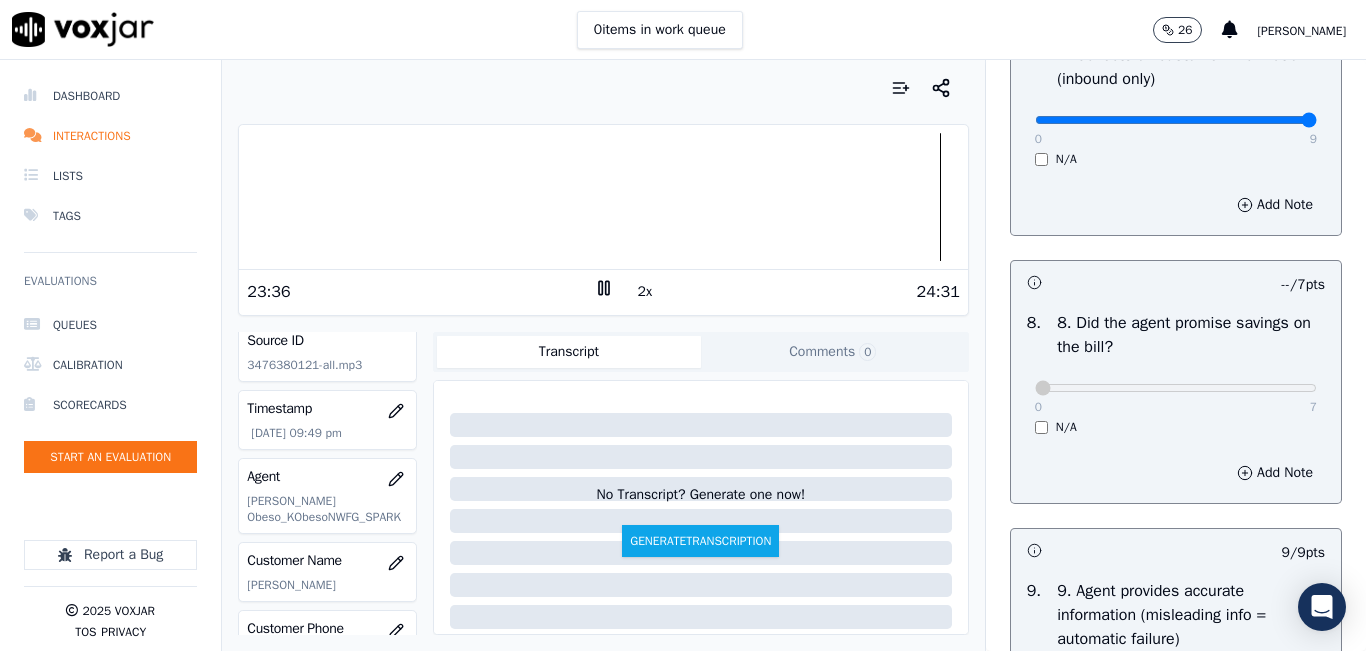 click on "2x" at bounding box center [645, 292] 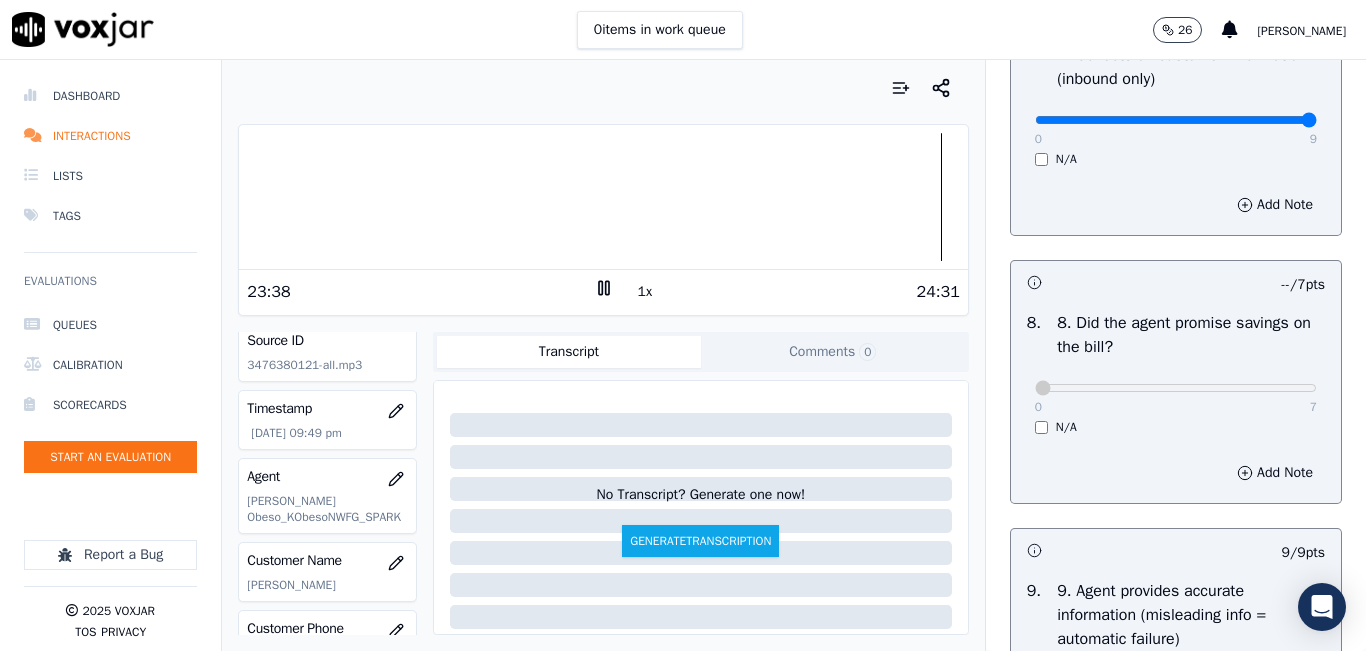 click on "1x" at bounding box center (645, 292) 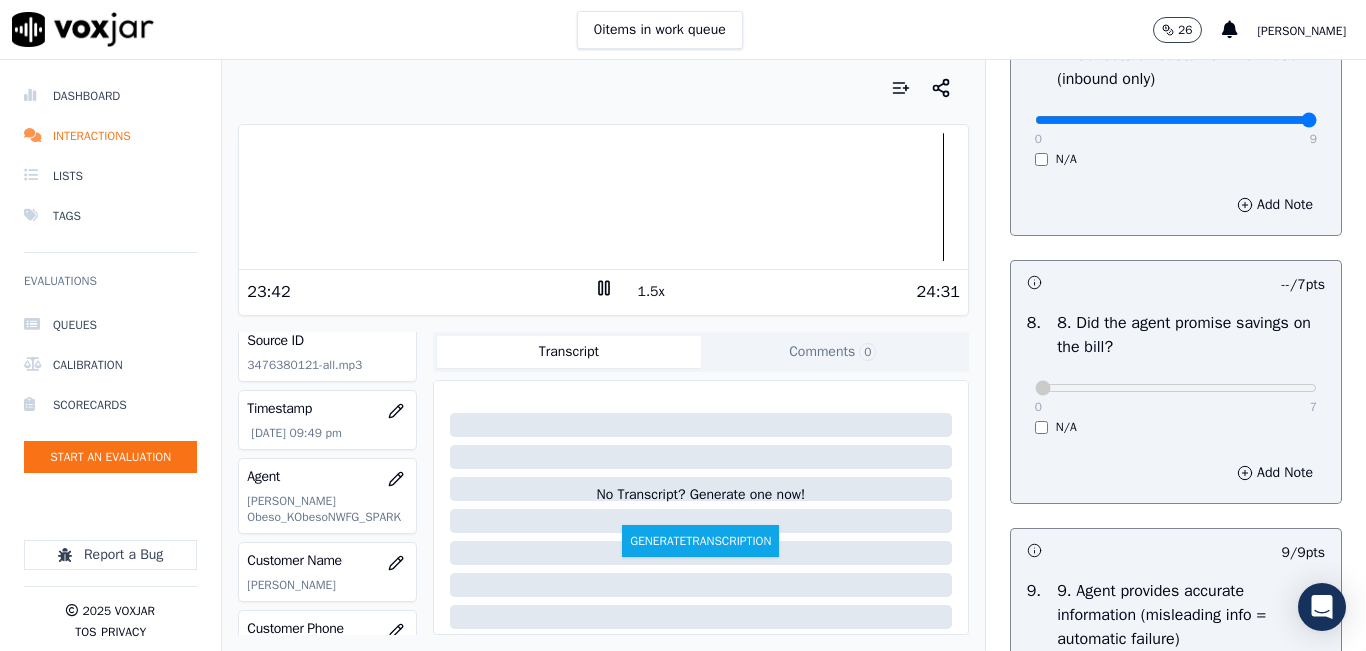 click on "1.5x" at bounding box center [651, 292] 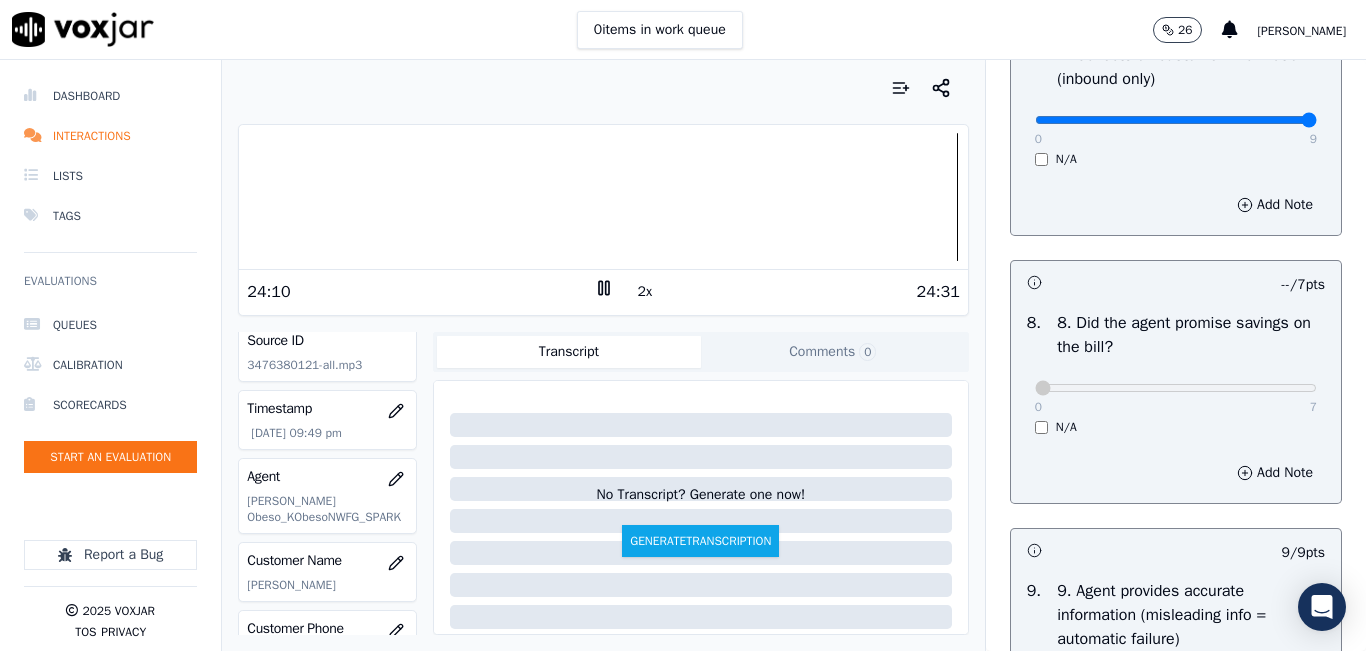 click on "0  items in work queue     26         carlos barrios" at bounding box center (683, 30) 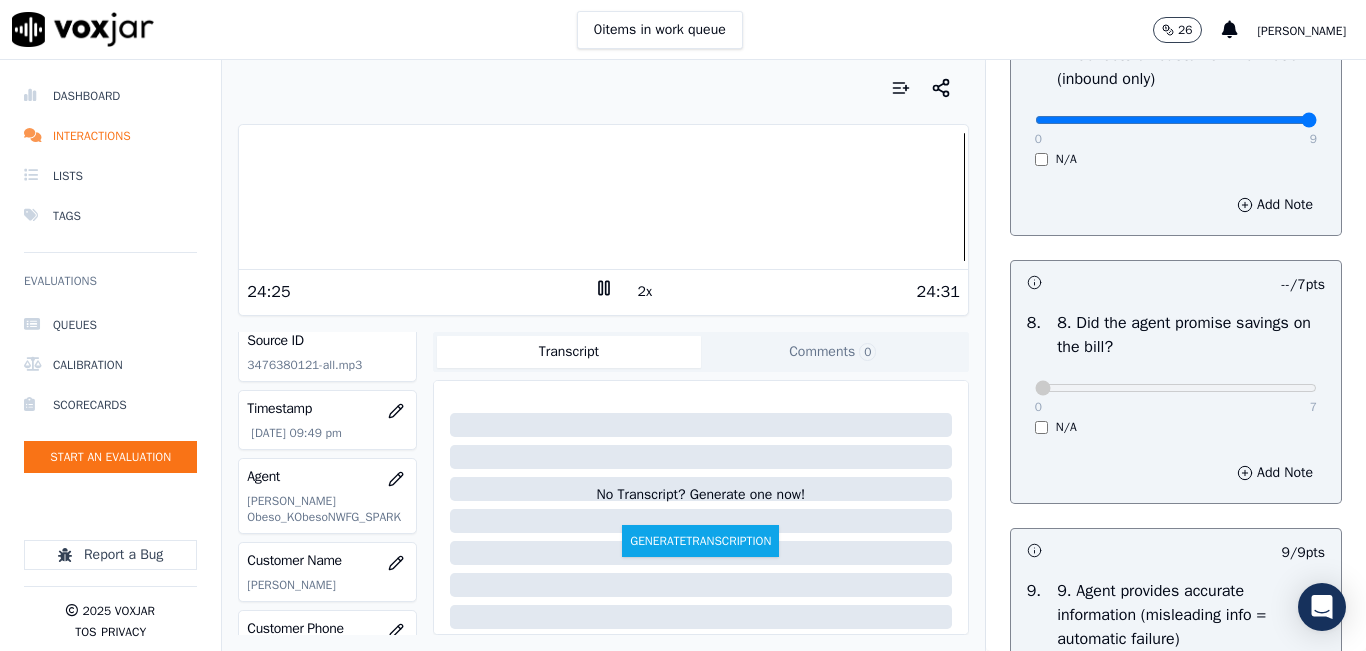 click on "24:31" at bounding box center (787, 292) 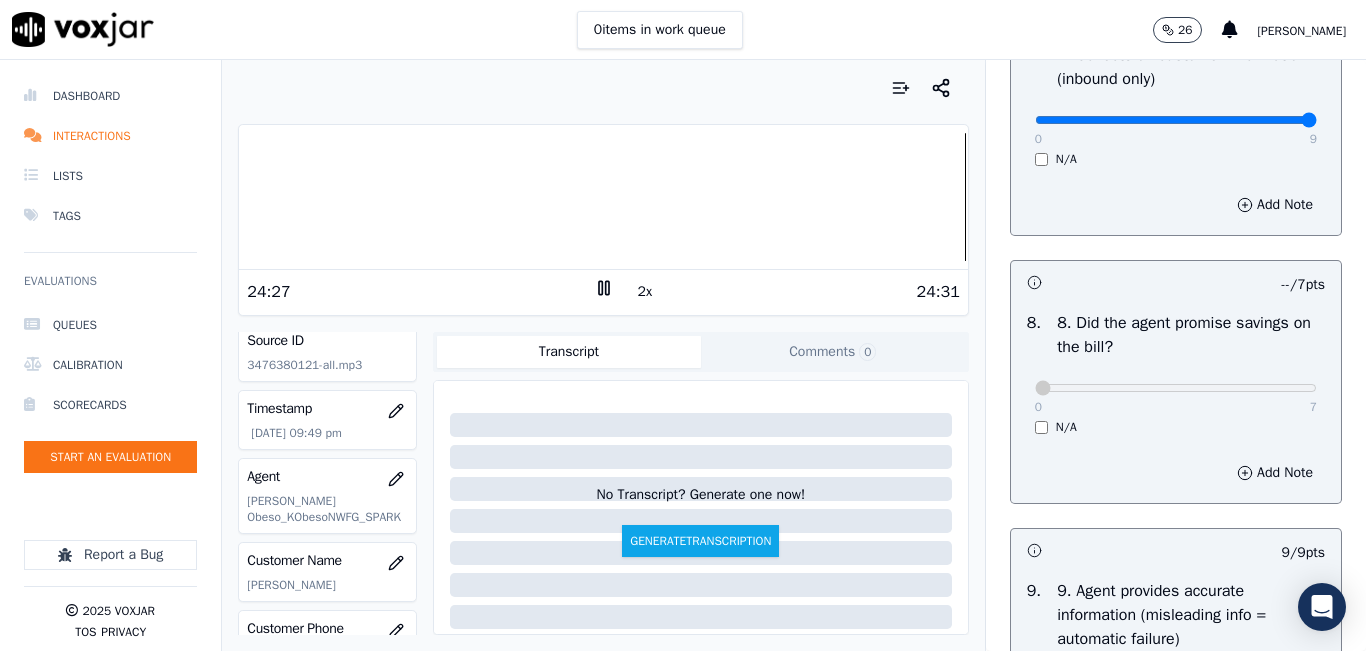 click on "2x" at bounding box center [645, 292] 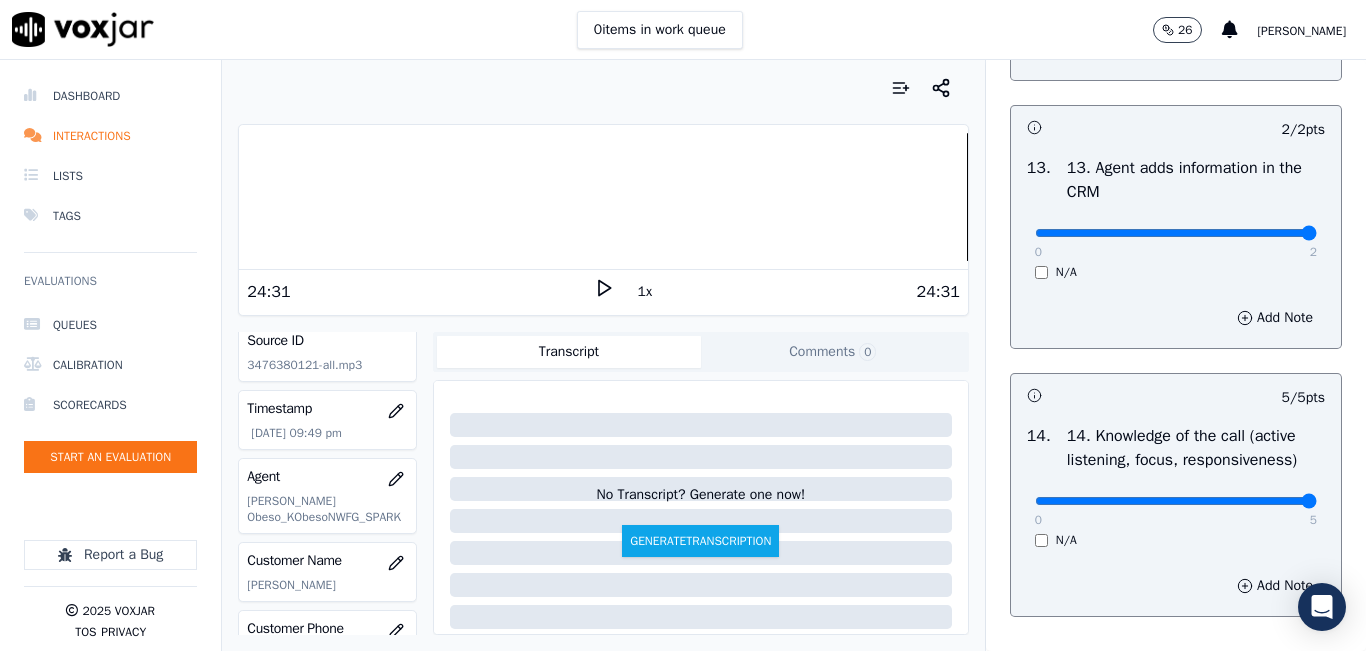 scroll, scrollTop: 3642, scrollLeft: 0, axis: vertical 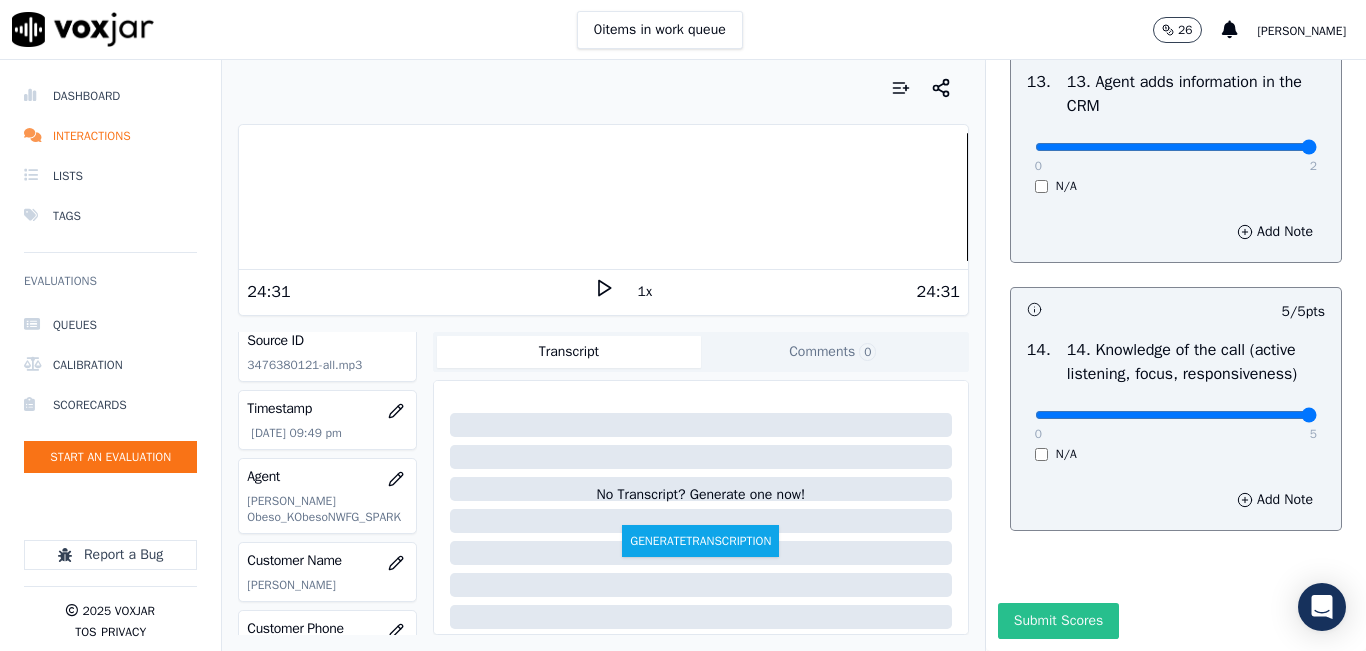click on "Submit Scores" at bounding box center [1058, 621] 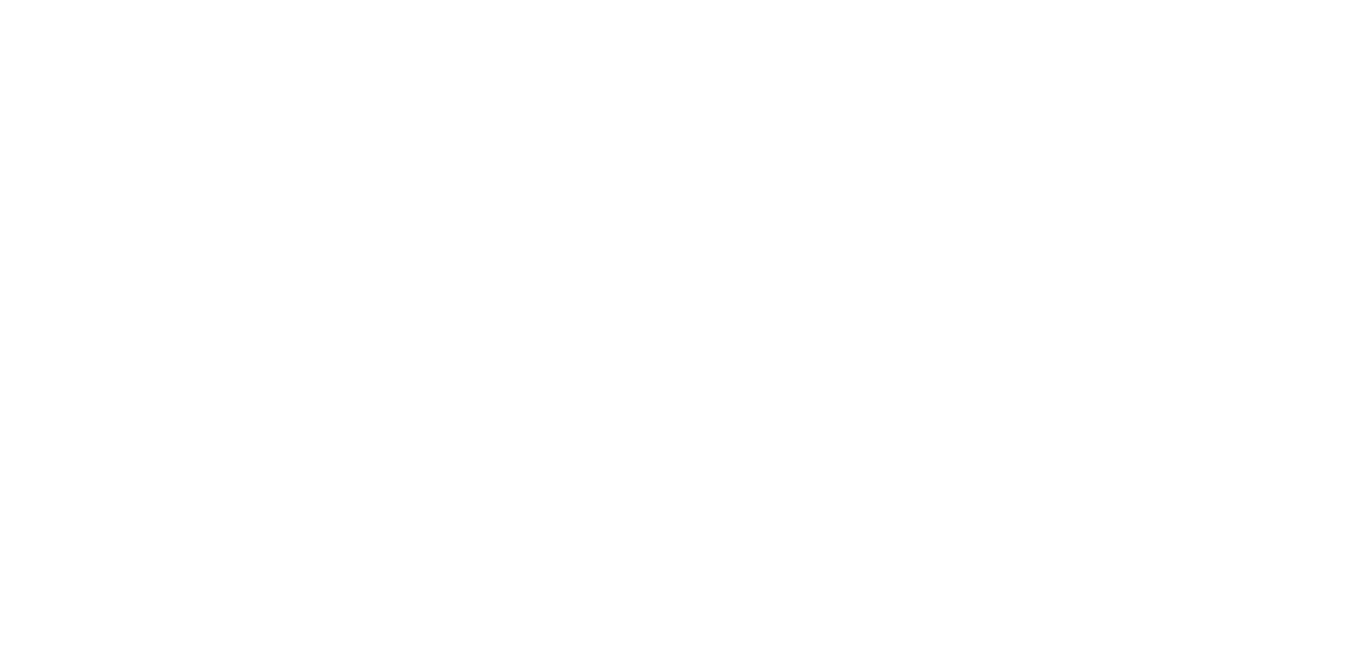 scroll, scrollTop: 0, scrollLeft: 0, axis: both 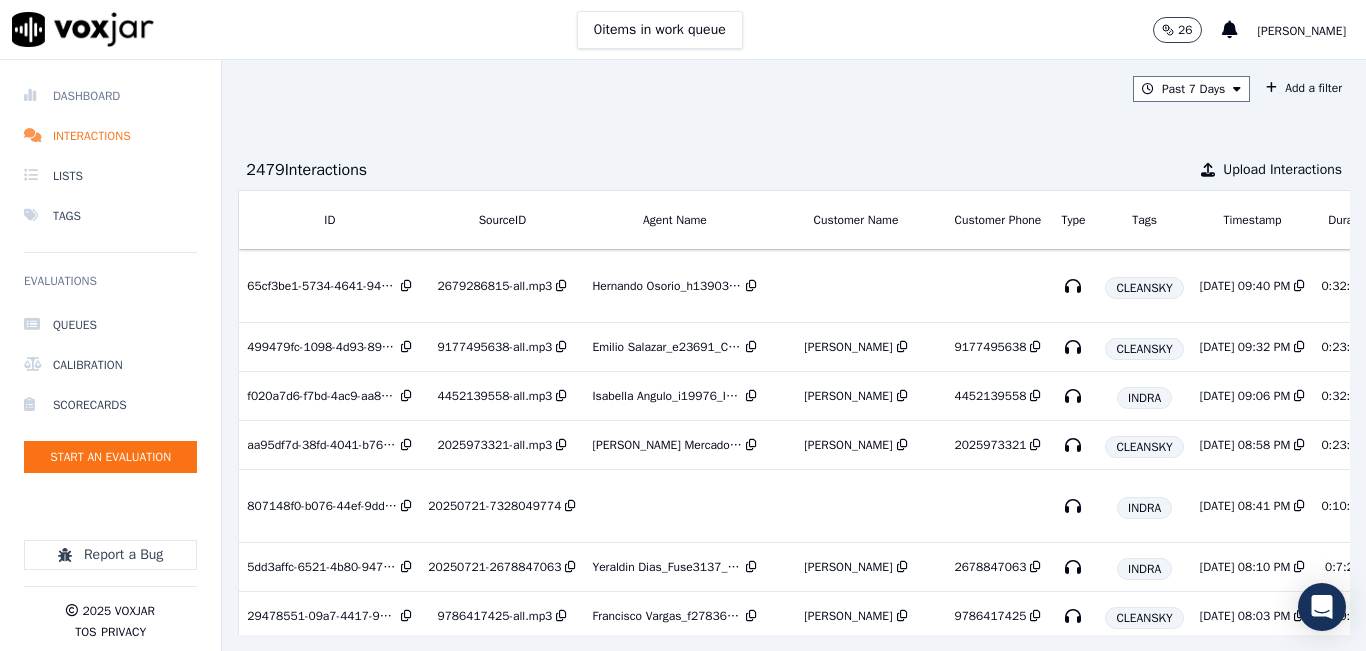 click on "Dashboard" at bounding box center [110, 96] 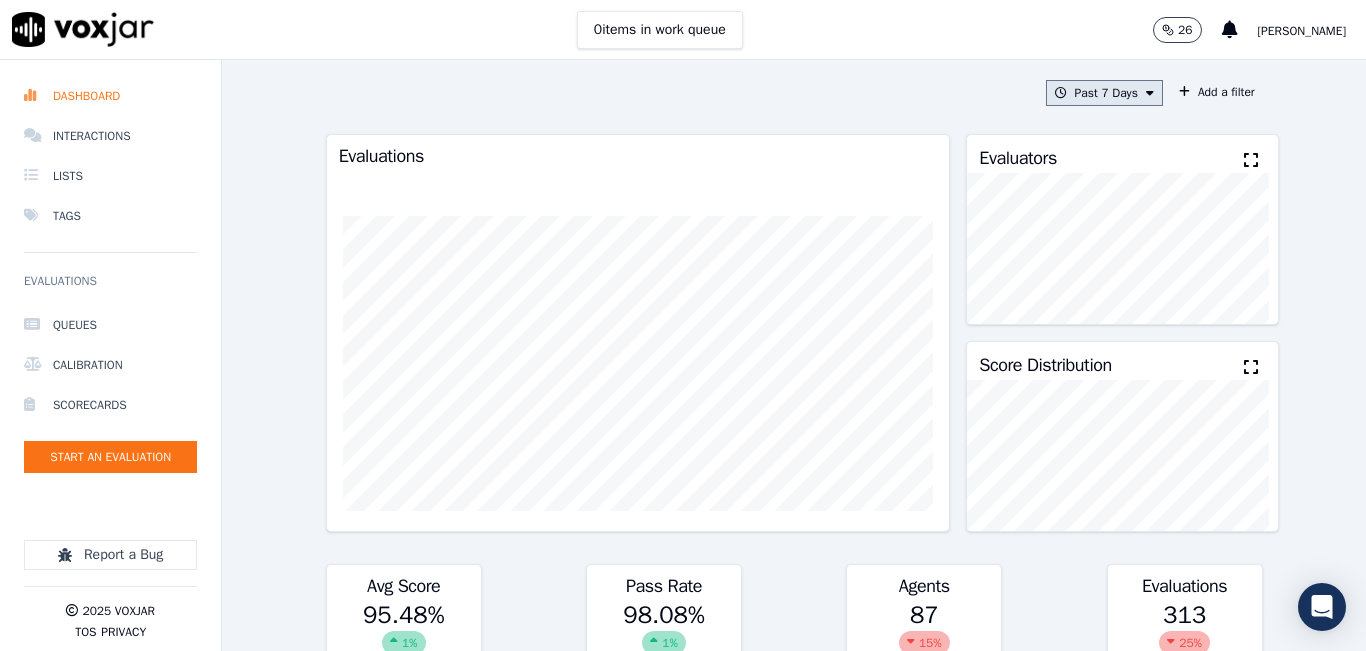 click on "Past 7 Days" at bounding box center [1104, 93] 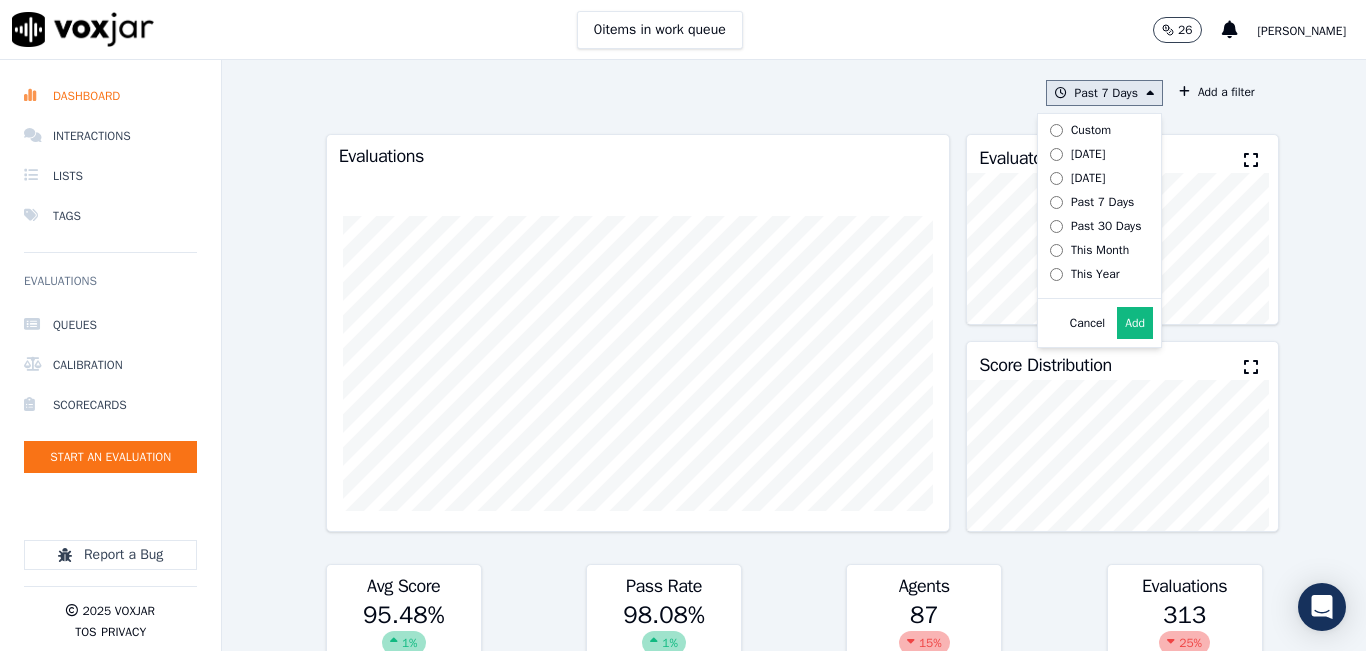 click on "Today" at bounding box center [1088, 154] 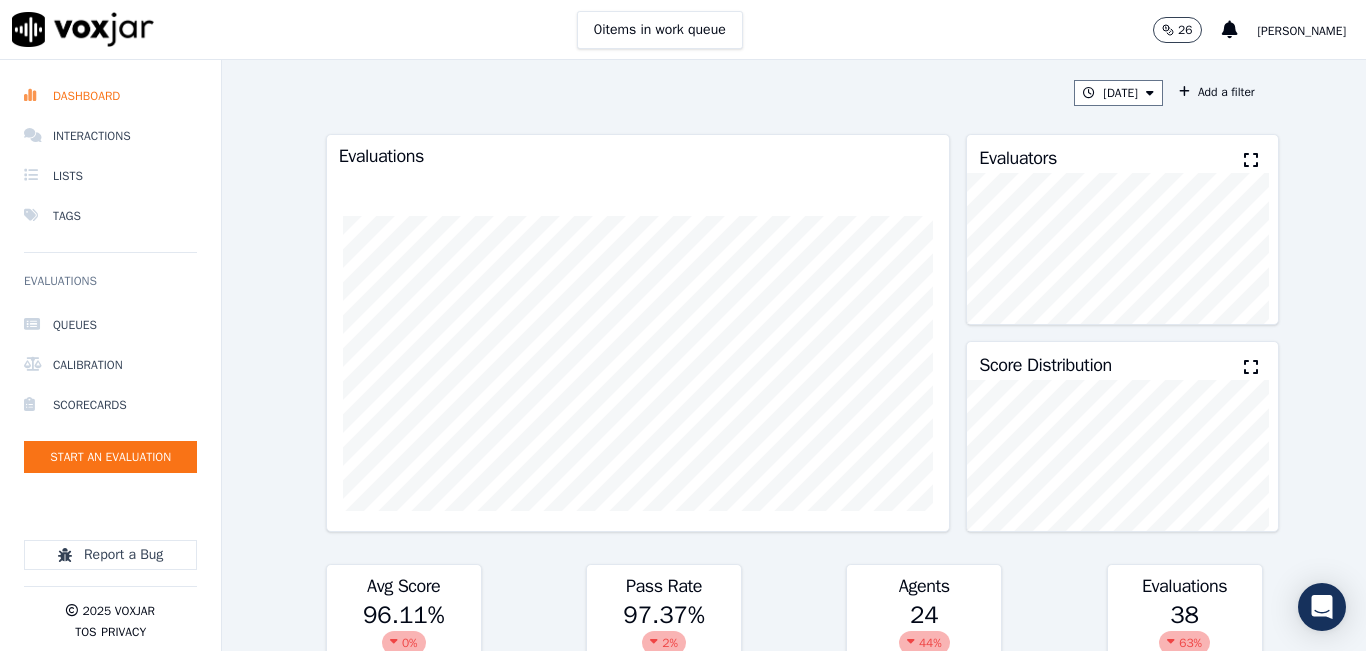 click at bounding box center [1251, 160] 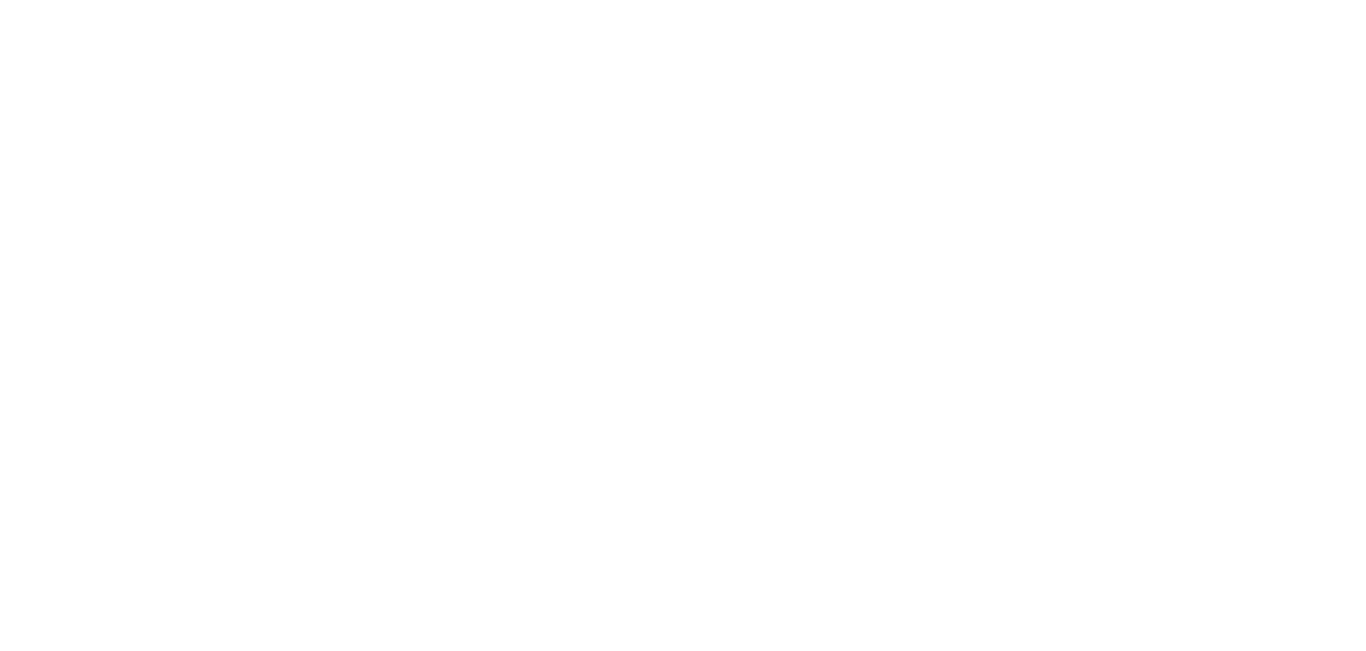 scroll, scrollTop: 0, scrollLeft: 0, axis: both 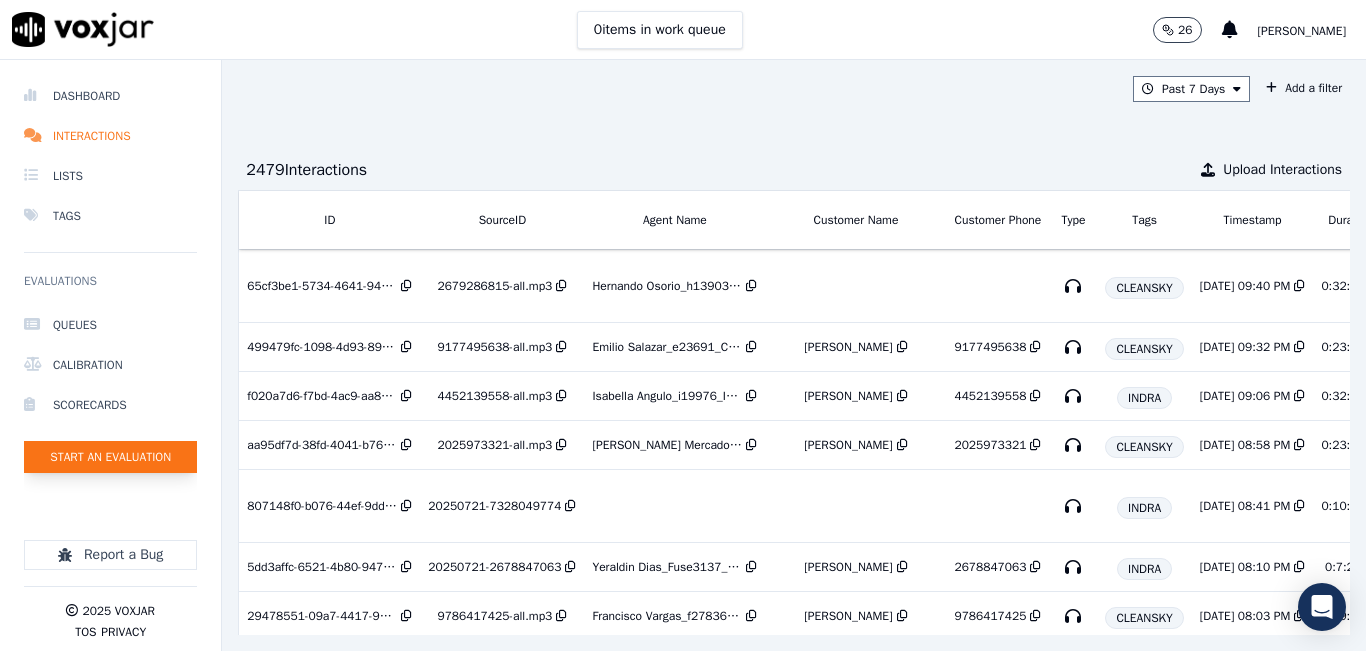 click on "Start an Evaluation" 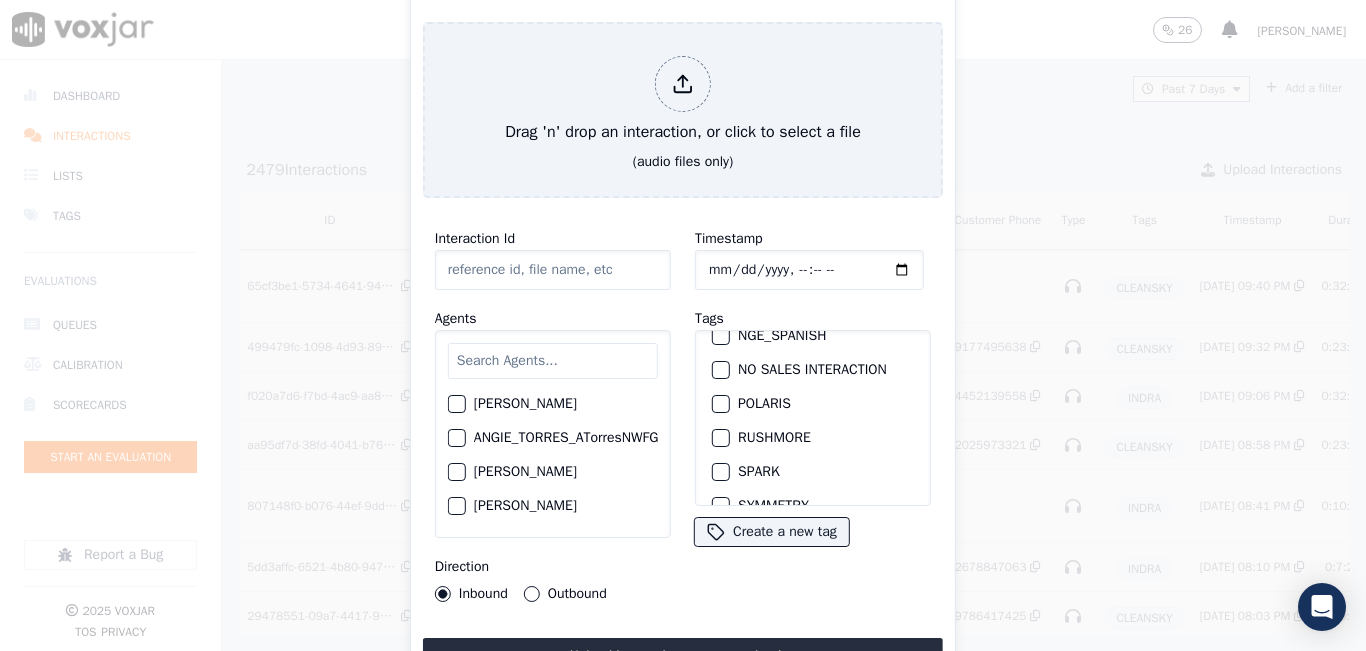 scroll, scrollTop: 400, scrollLeft: 0, axis: vertical 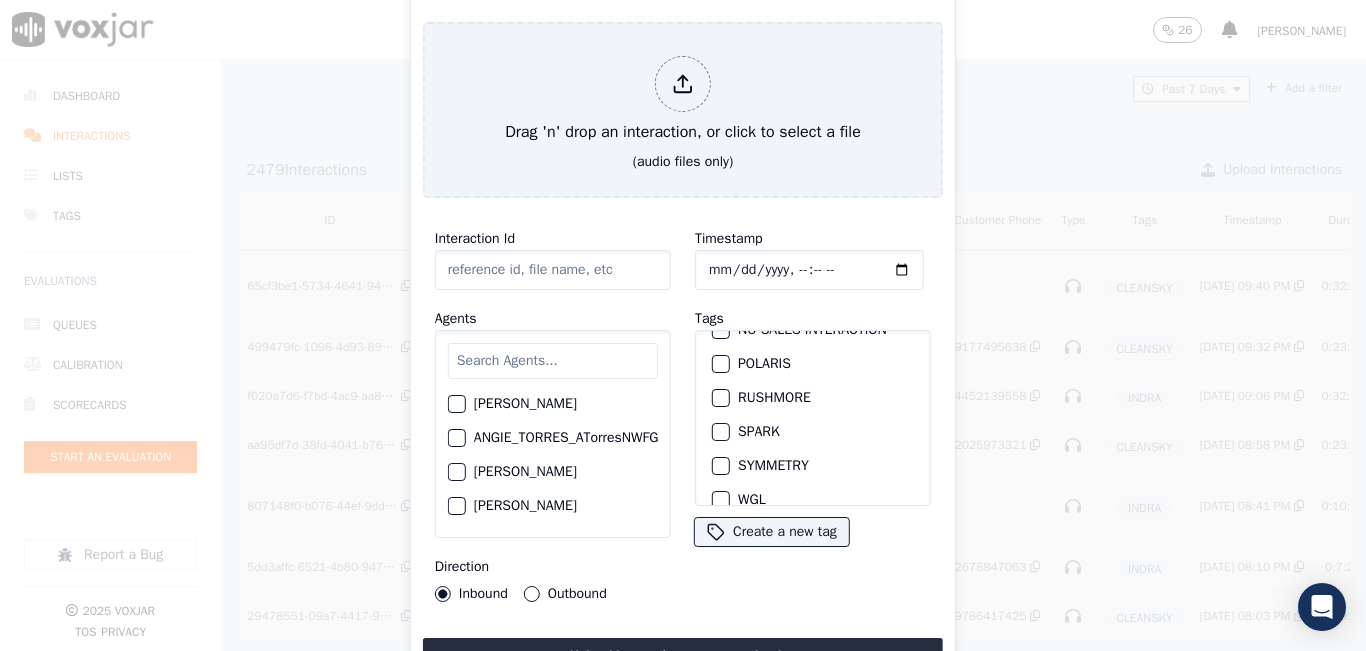 click at bounding box center [720, 432] 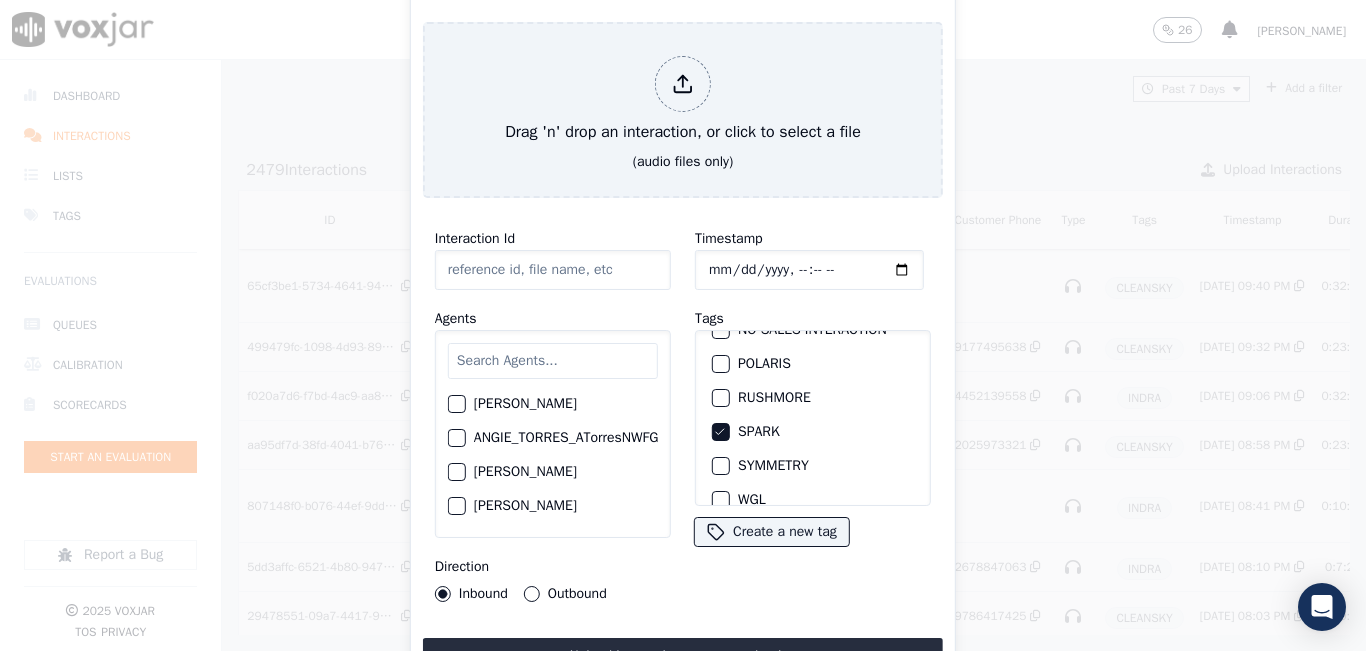 click at bounding box center (553, 361) 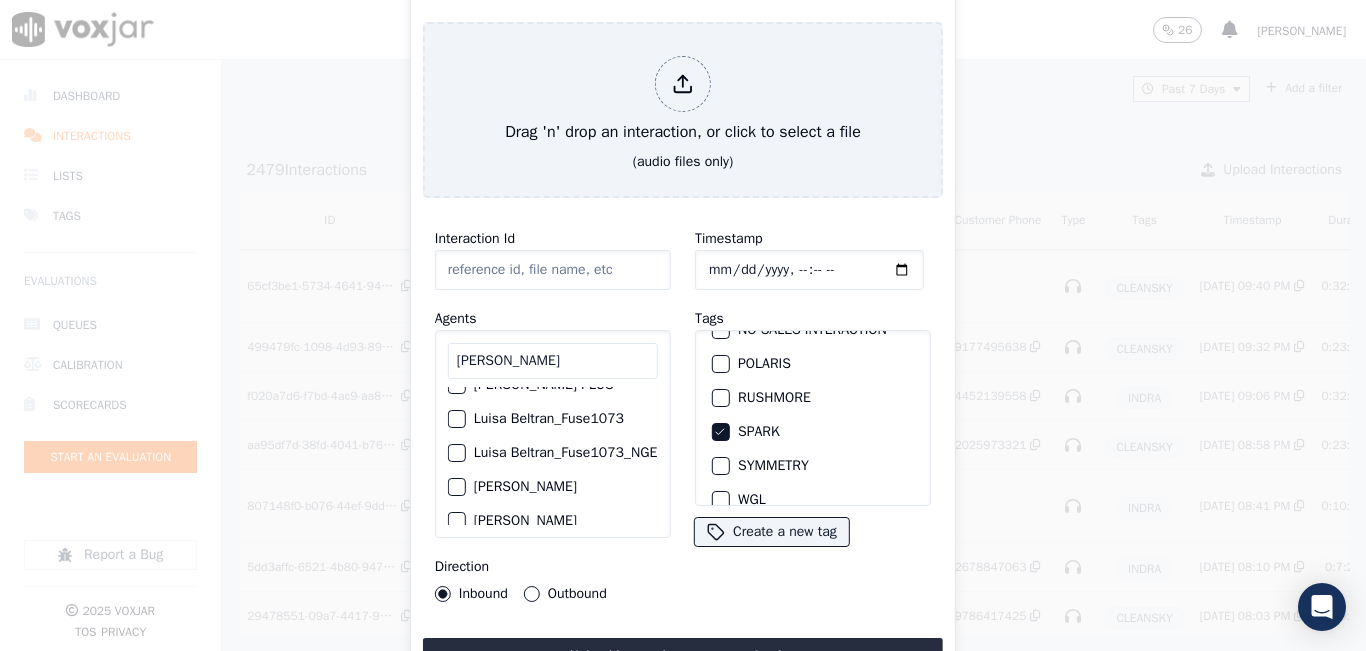 scroll, scrollTop: 0, scrollLeft: 3, axis: horizontal 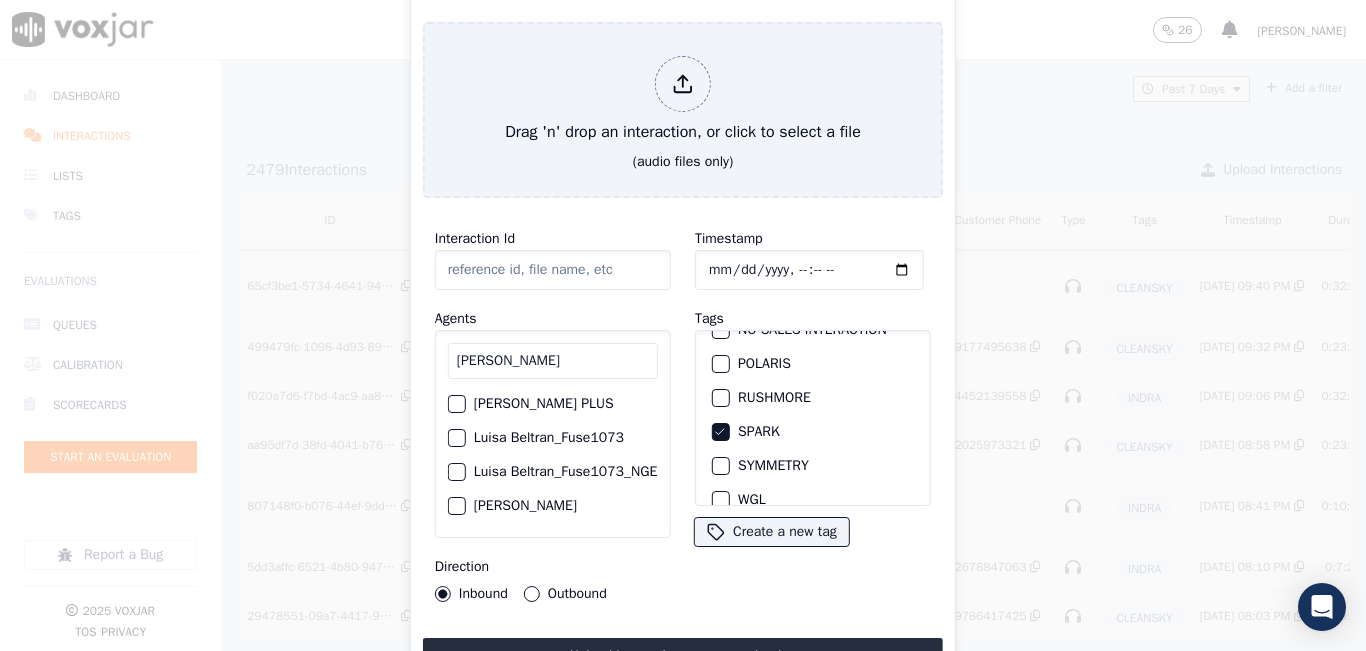 click on "LUISA" at bounding box center [553, 361] 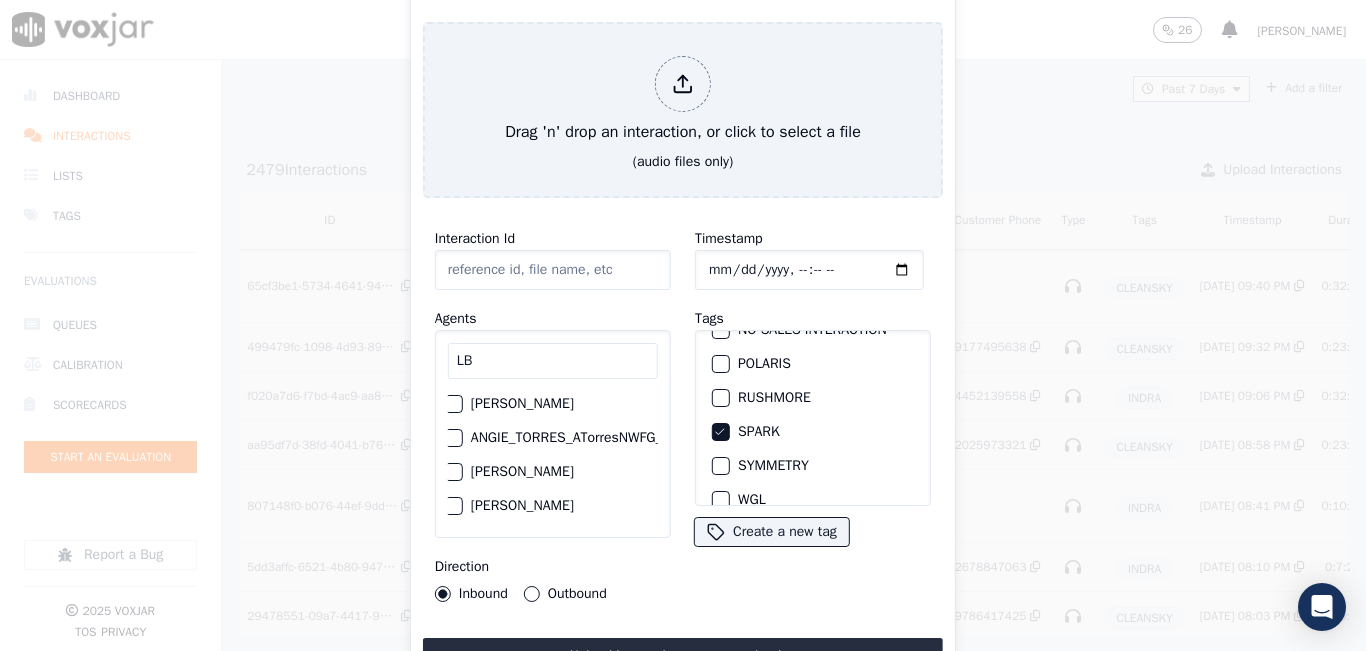 scroll, scrollTop: 0, scrollLeft: 0, axis: both 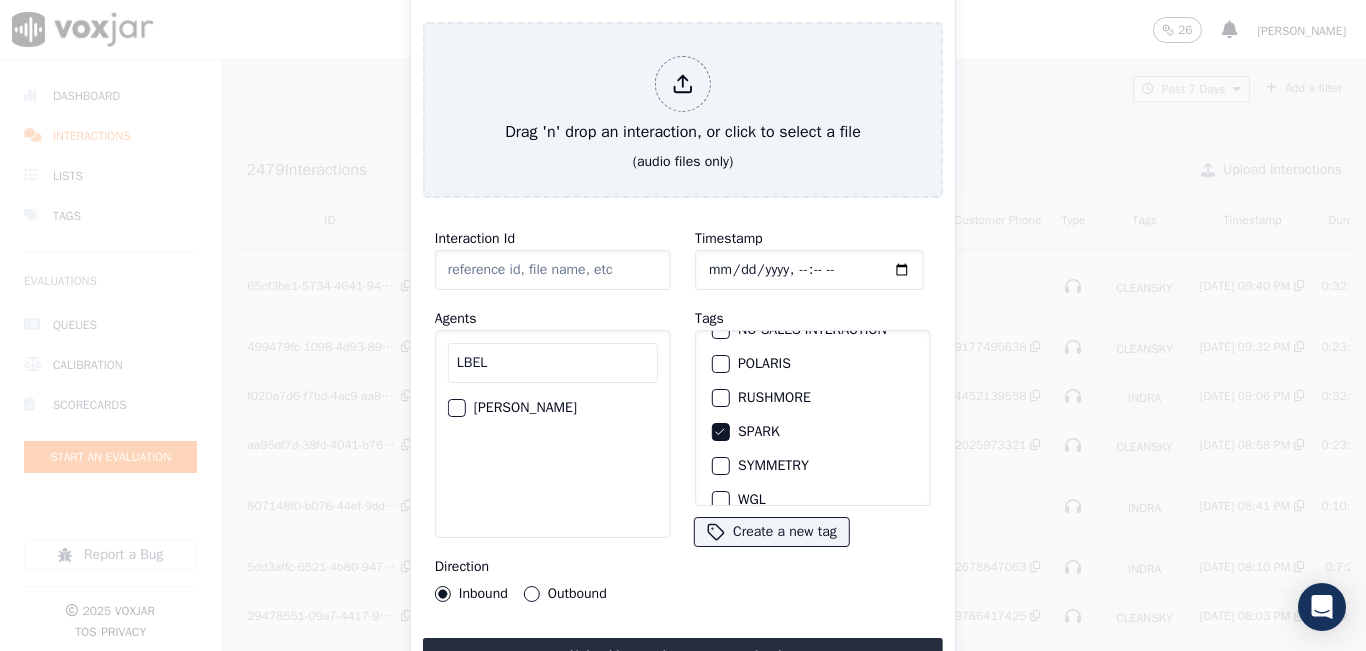 type on "LBEL" 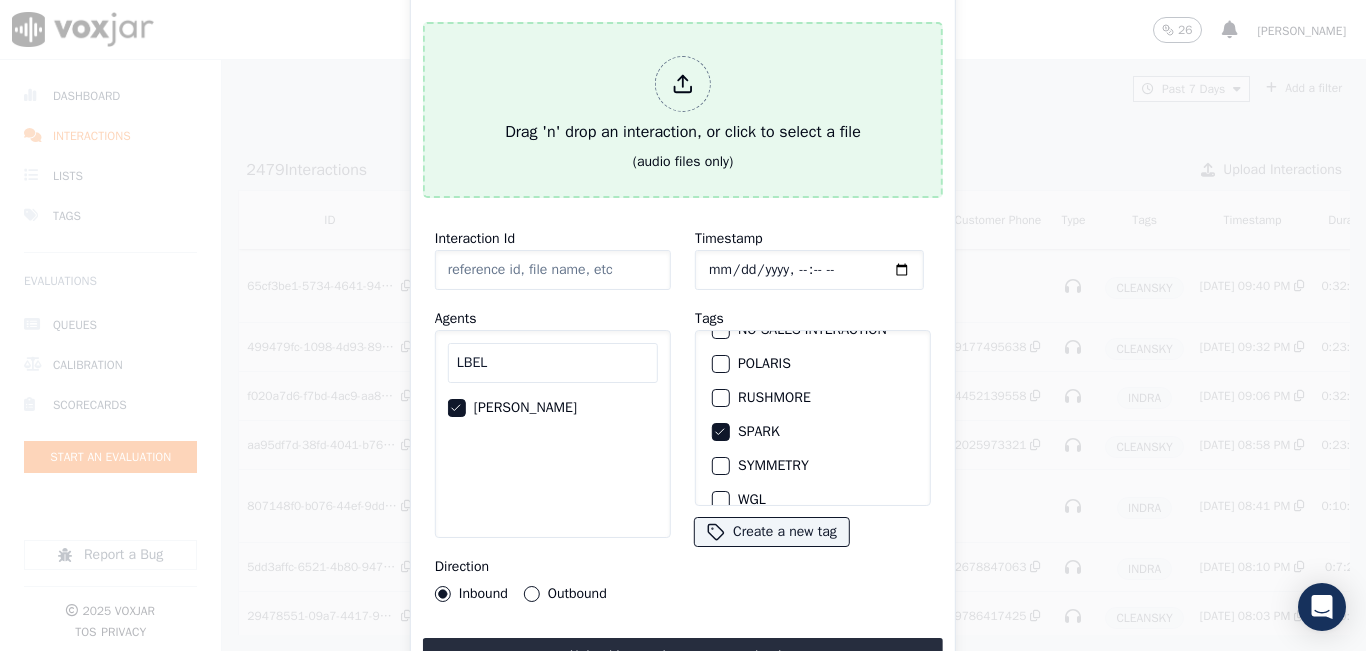 click on "Drag 'n' drop an interaction, or click to select a file" at bounding box center (683, 100) 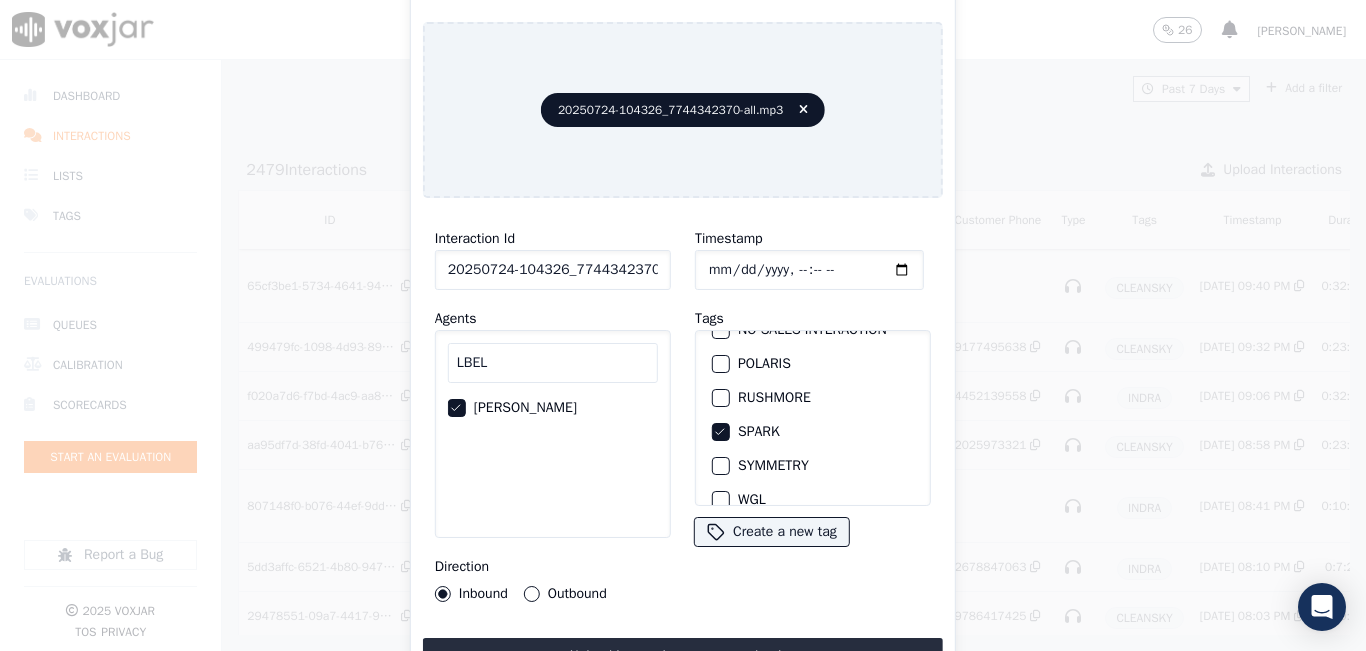 click on "Outbound" at bounding box center (532, 594) 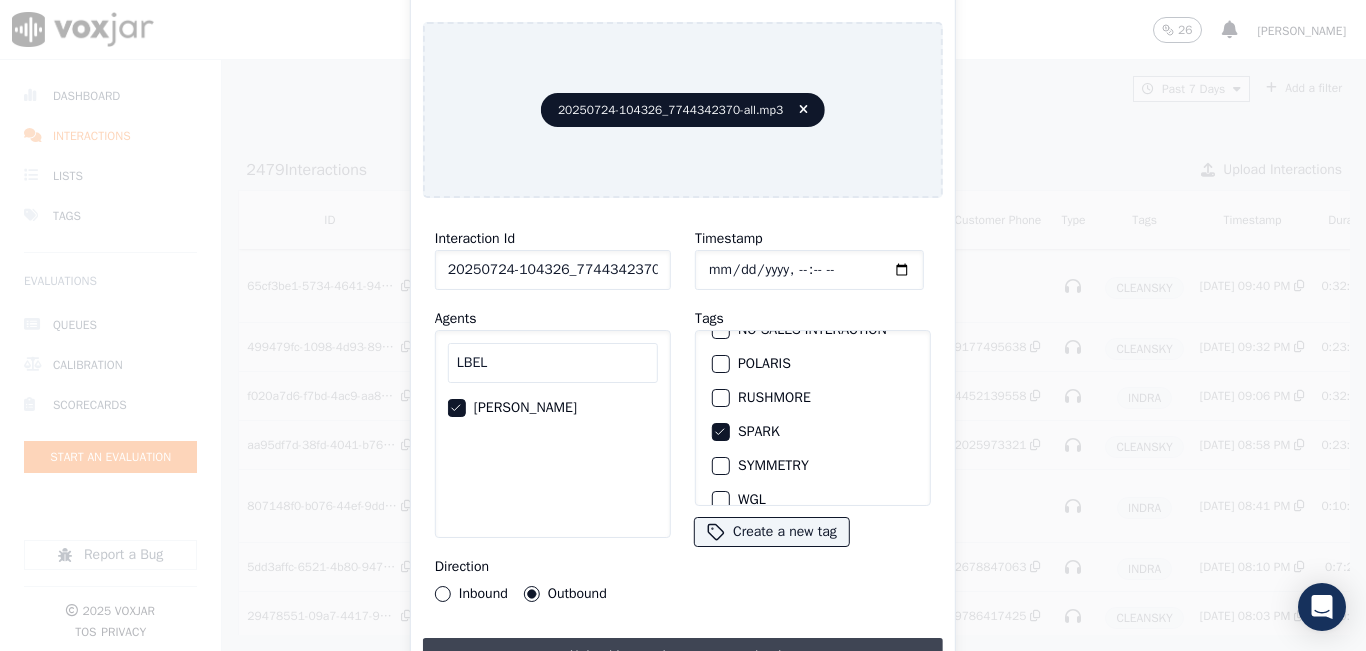 click on "Upload interaction to start evaluation" at bounding box center (683, 656) 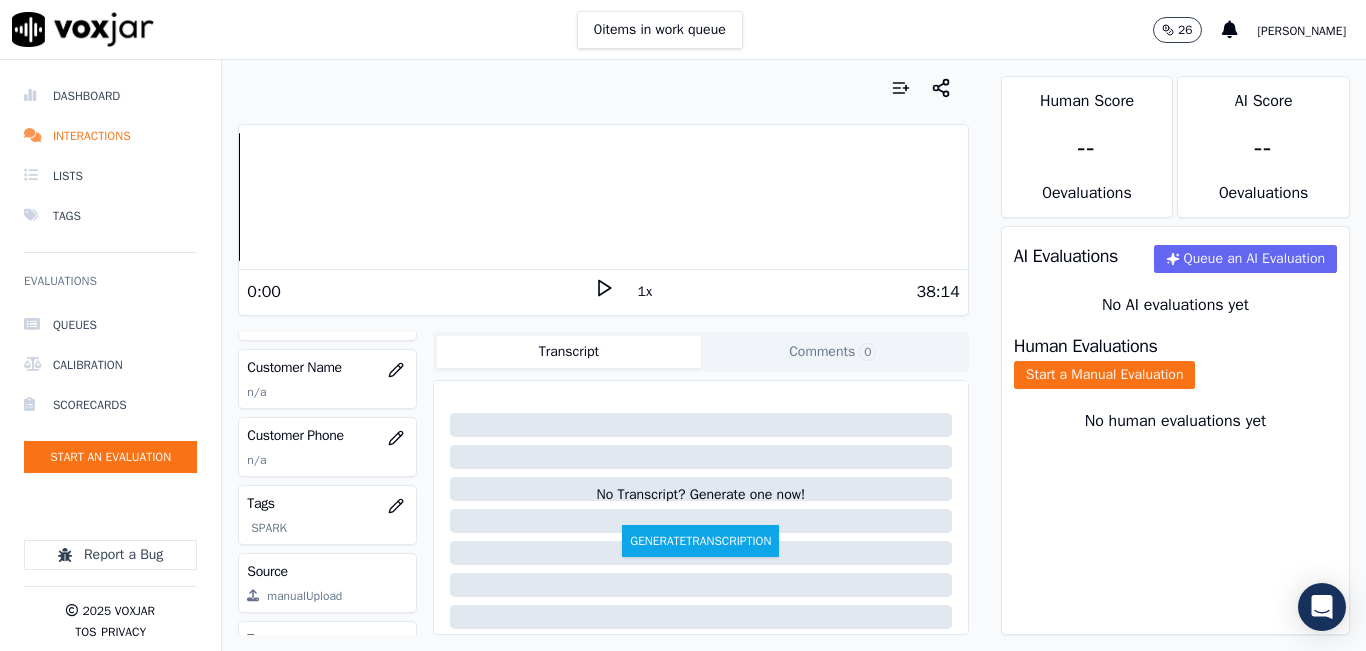scroll, scrollTop: 300, scrollLeft: 0, axis: vertical 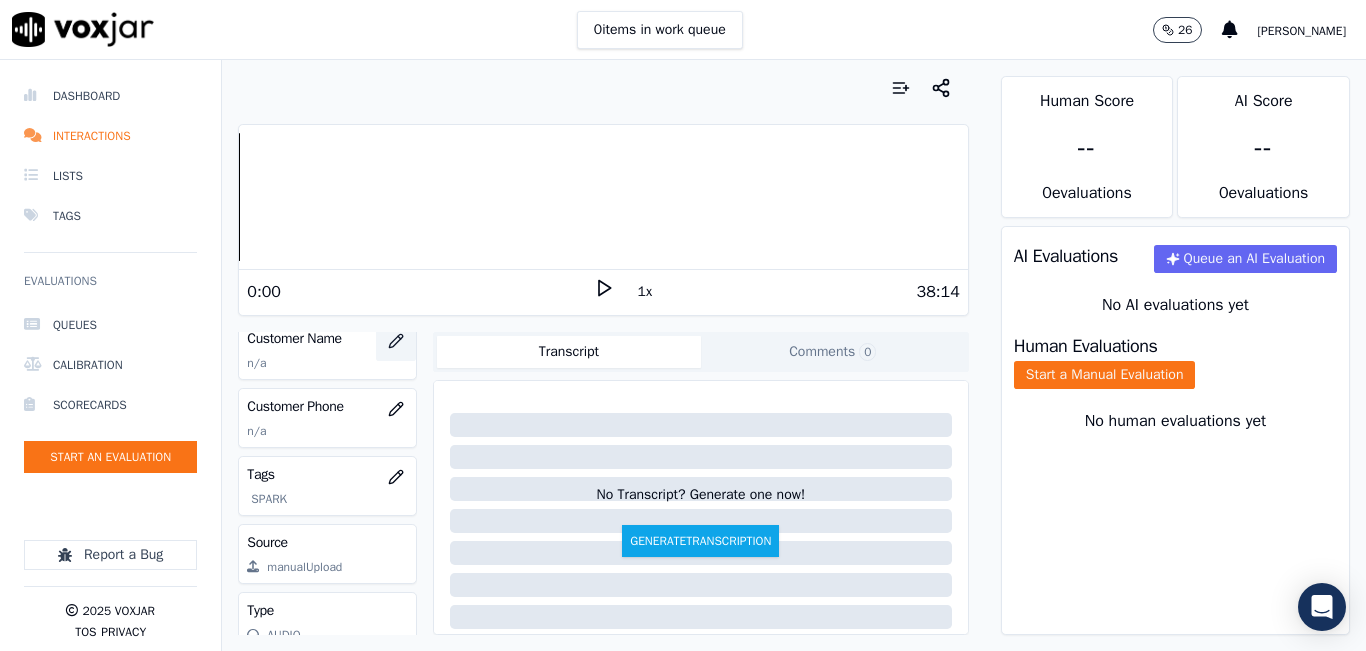 click at bounding box center [396, 341] 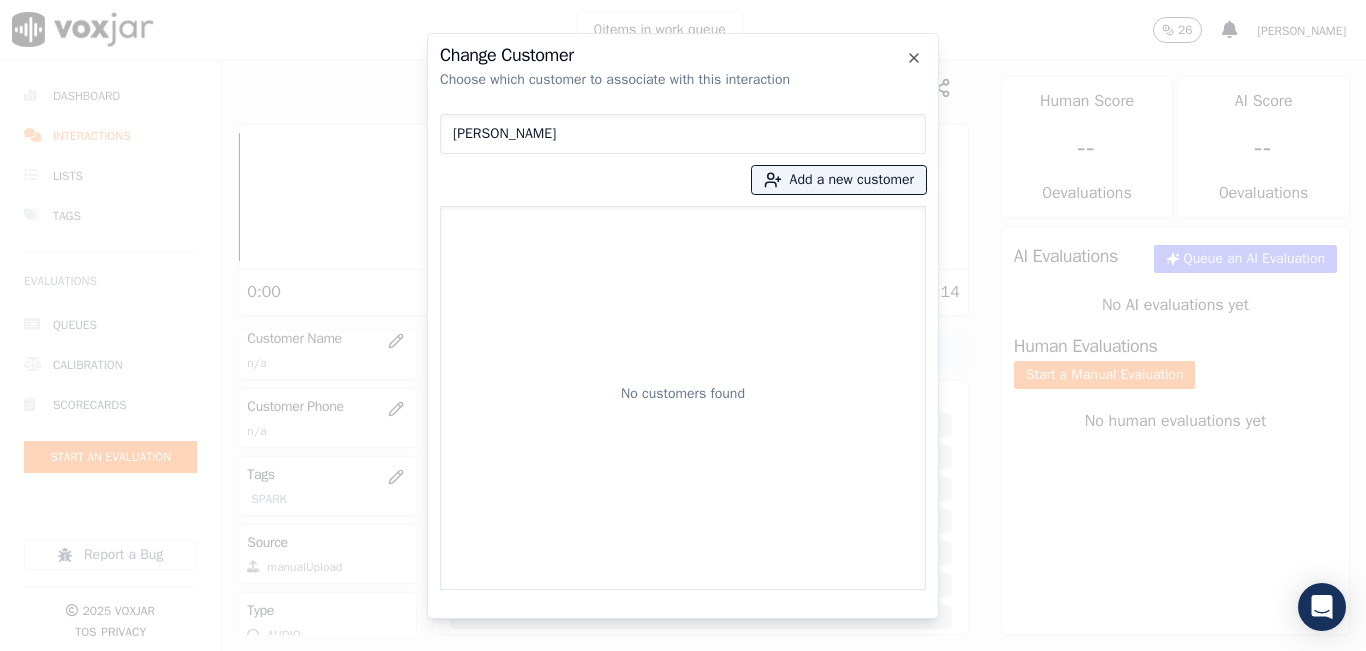 type on "[PERSON_NAME]" 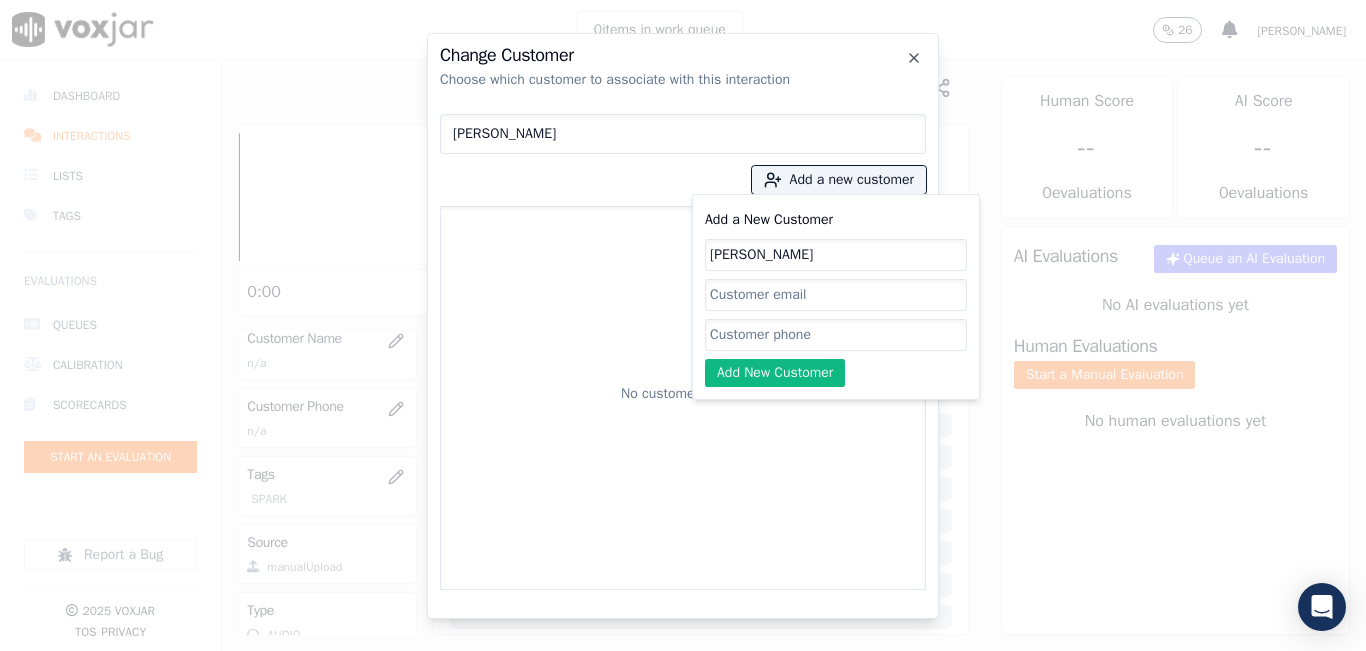 type on "[PERSON_NAME]" 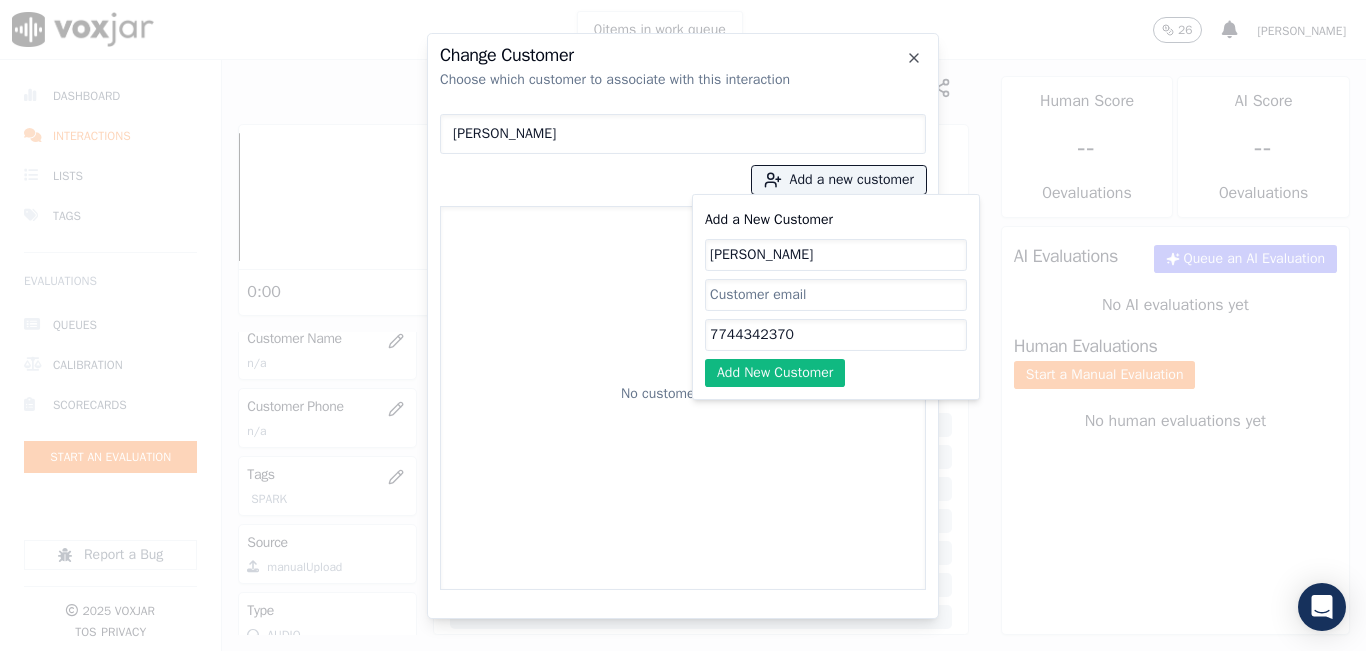 type on "7744342370" 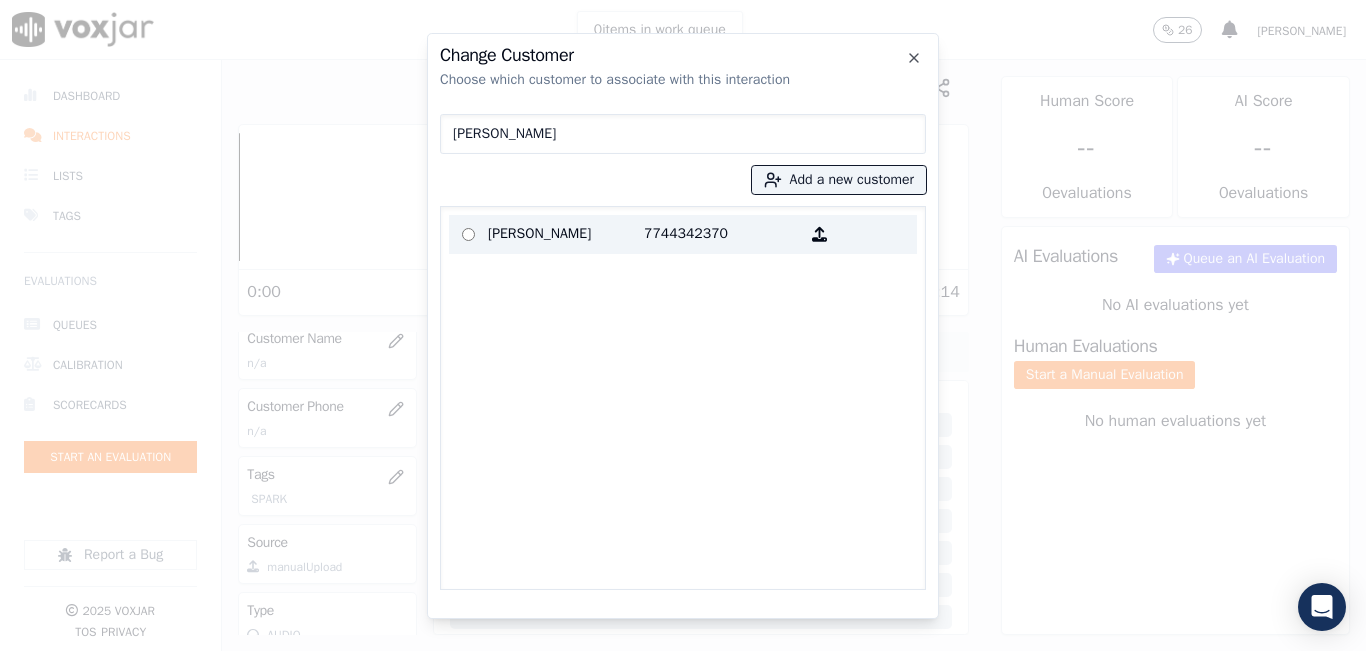 click on "[PERSON_NAME]" at bounding box center (566, 234) 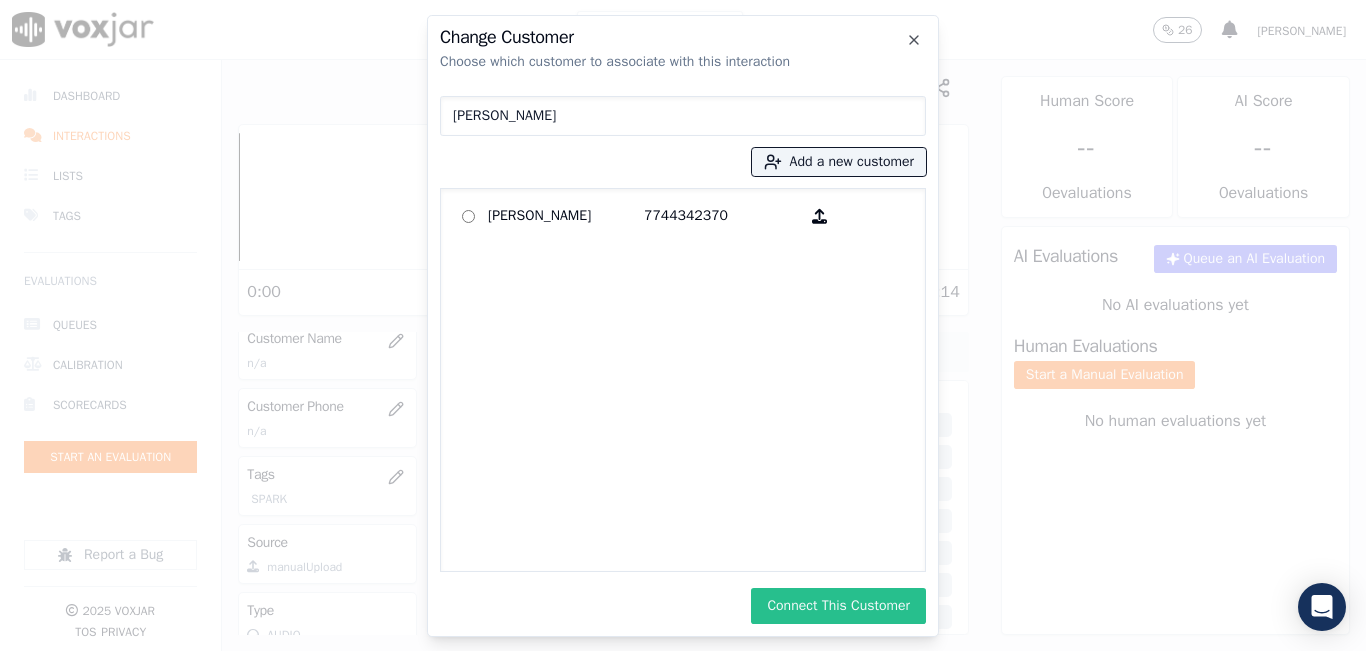 click on "Connect This Customer" at bounding box center [838, 606] 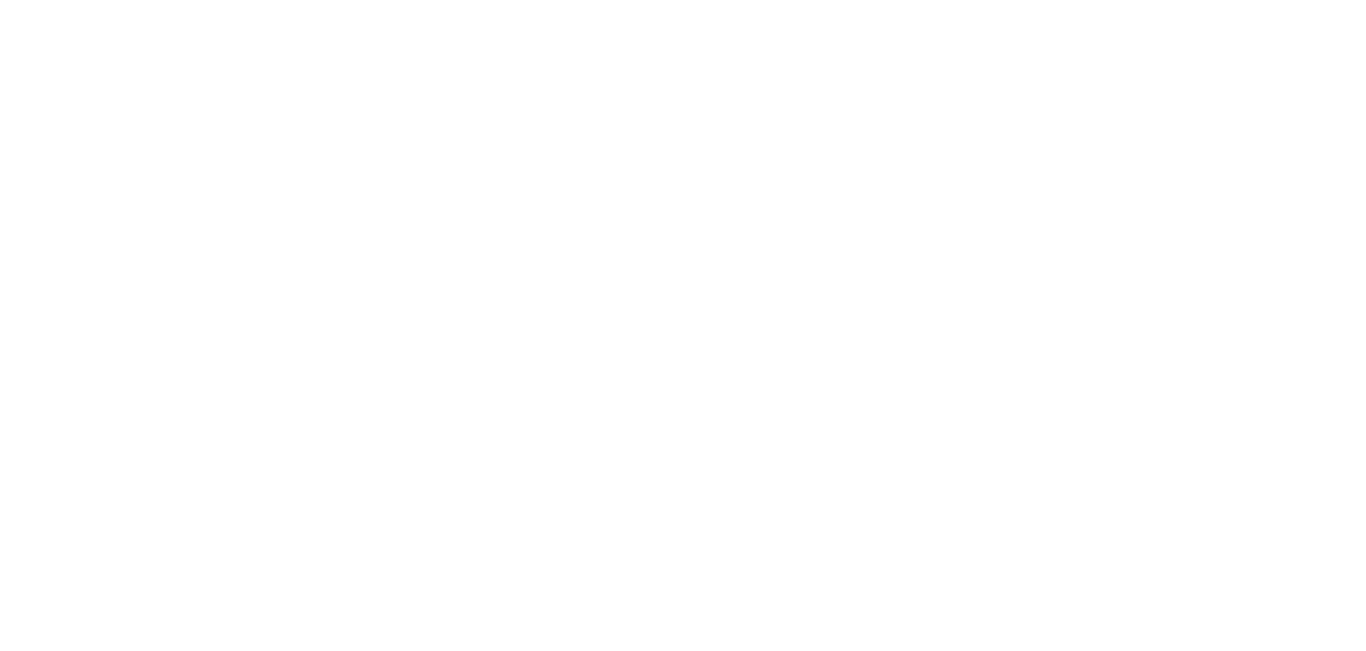 scroll, scrollTop: 0, scrollLeft: 0, axis: both 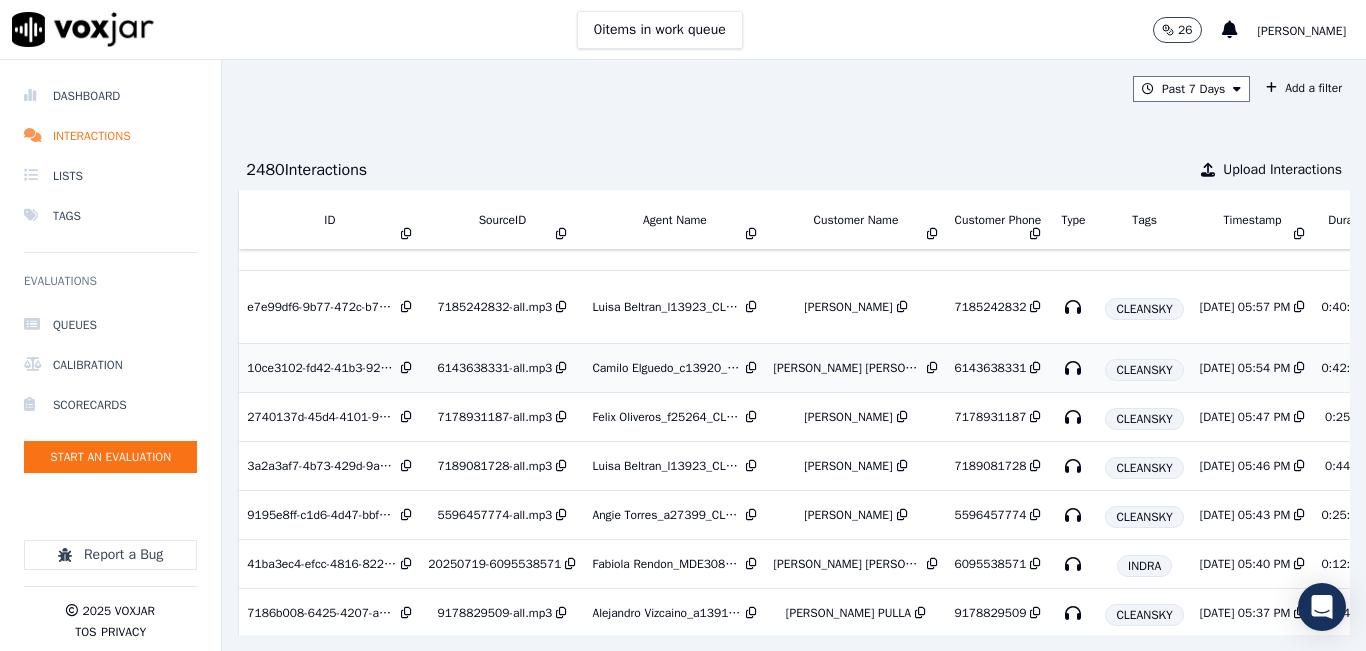 click on "Camilo Elguedo_c13920_CLEANSKY" at bounding box center [667, 368] 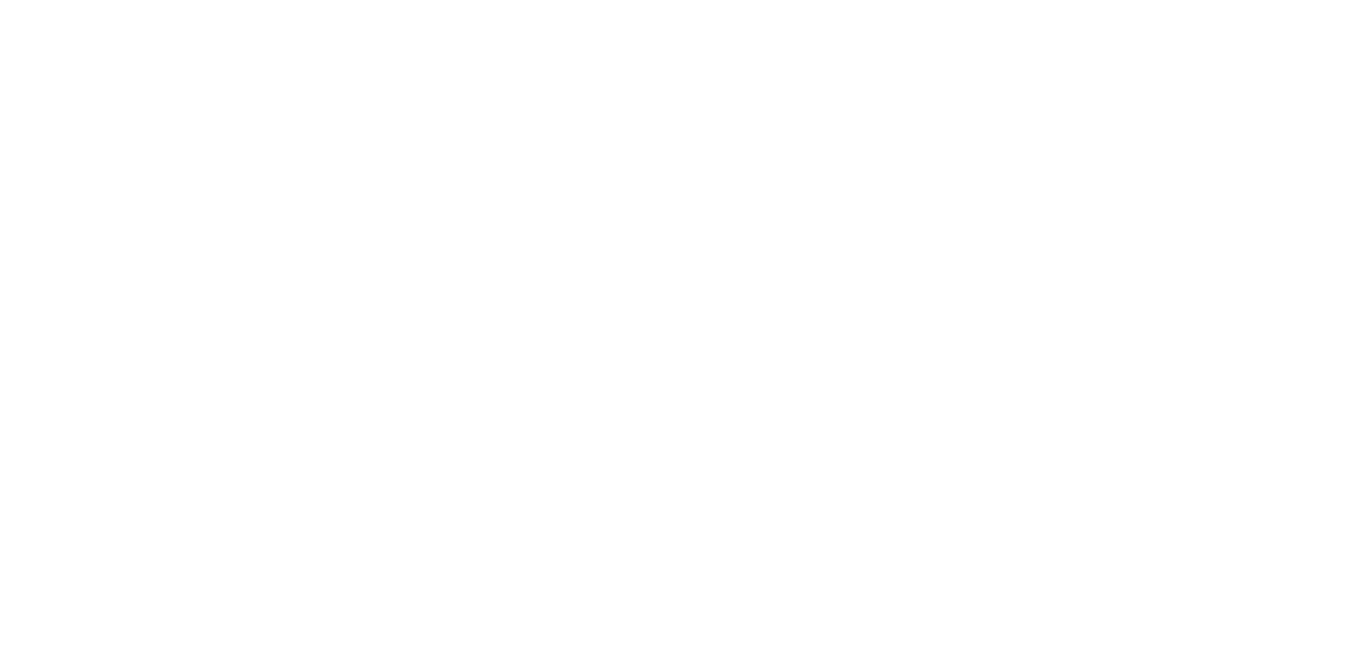scroll, scrollTop: 0, scrollLeft: 0, axis: both 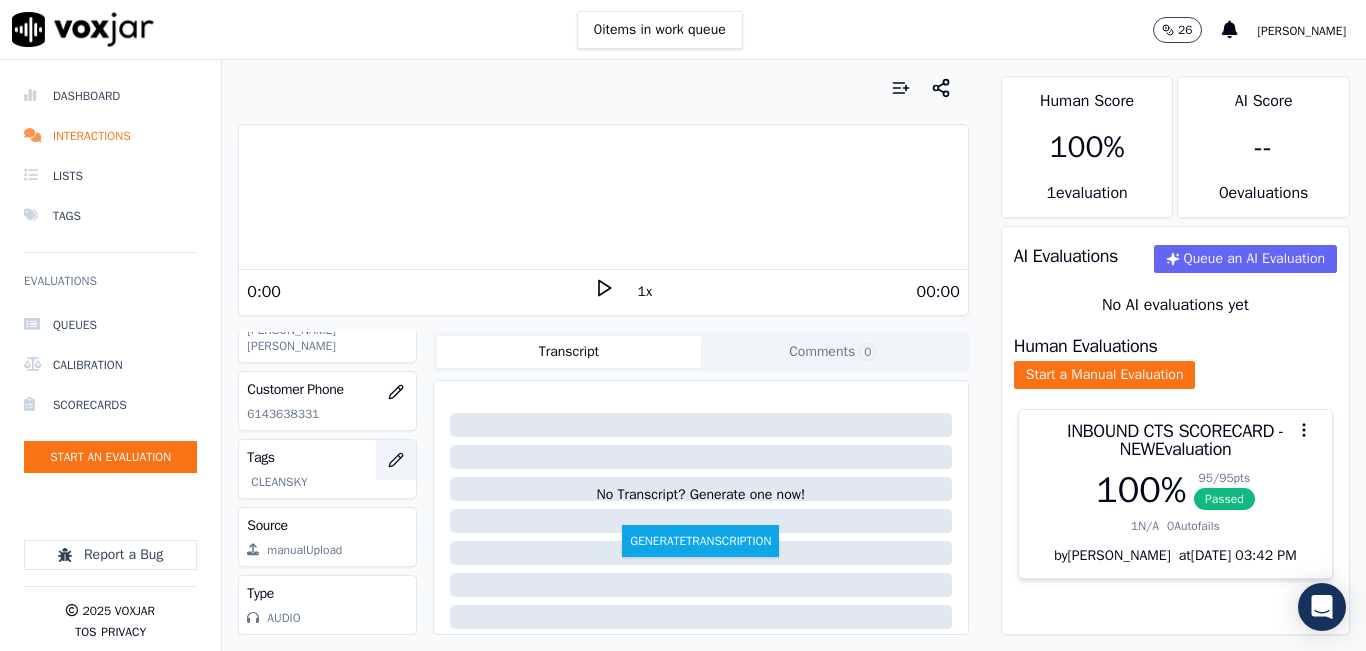click at bounding box center [396, 460] 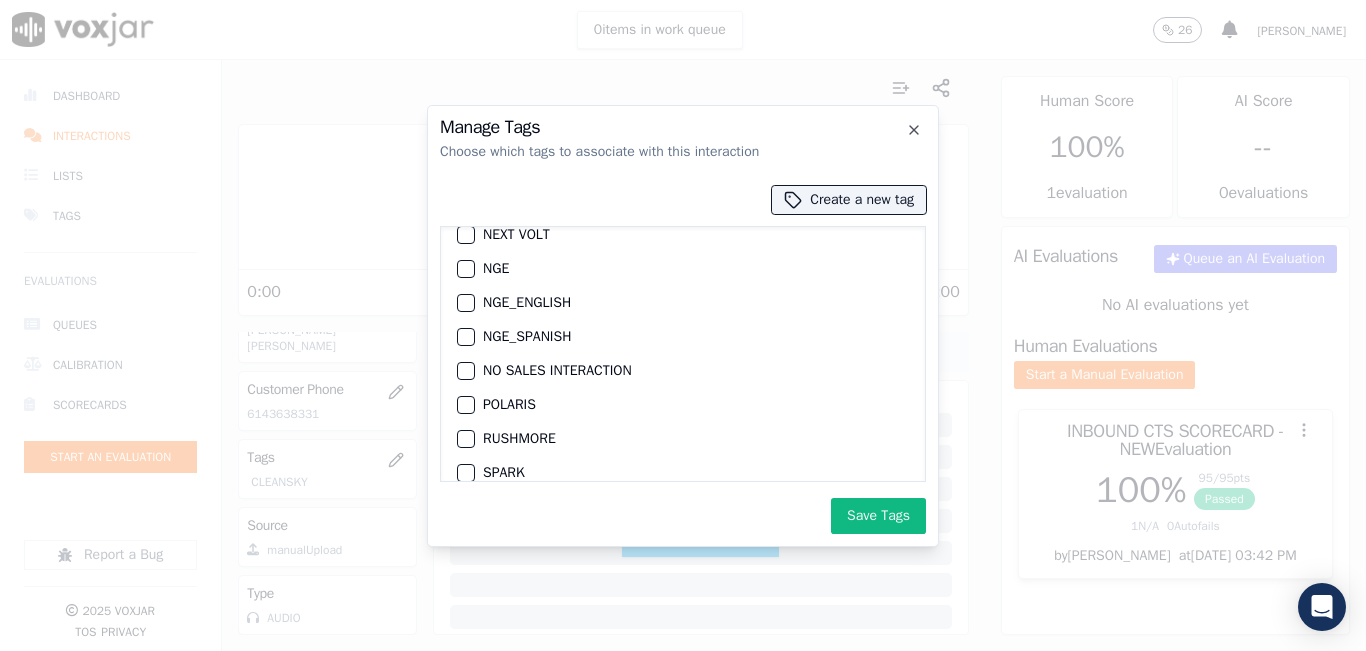 scroll, scrollTop: 55, scrollLeft: 0, axis: vertical 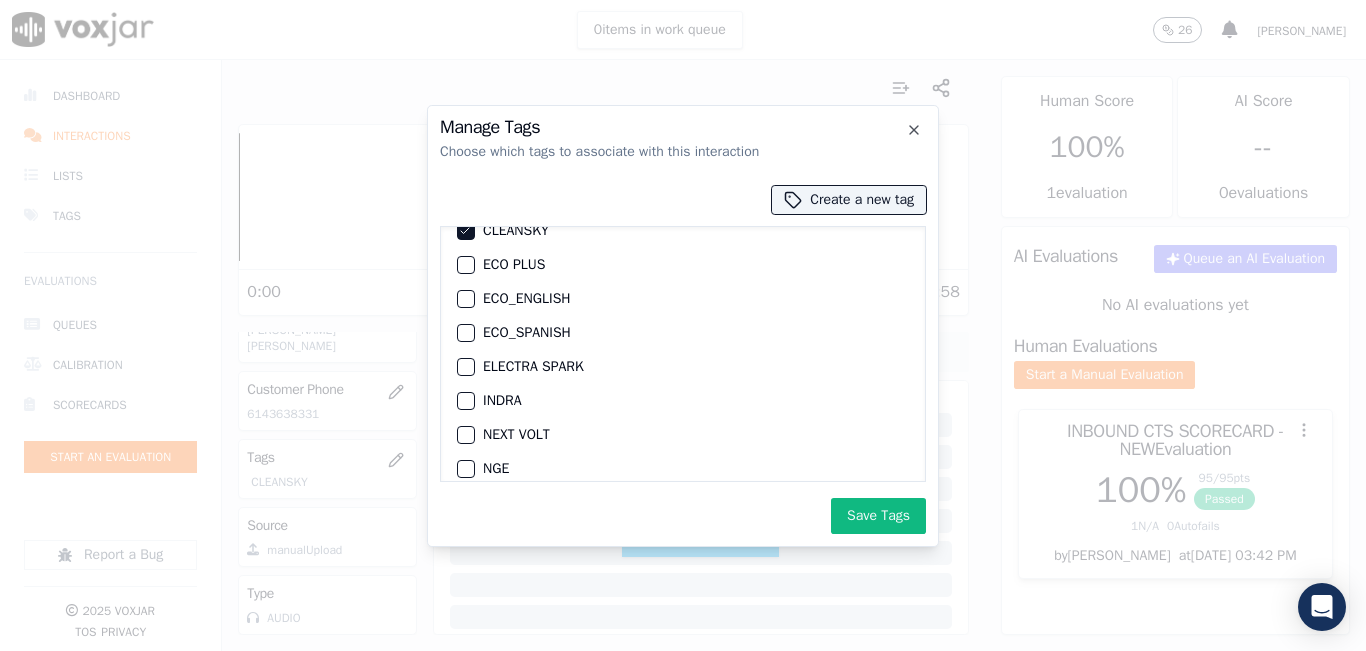 click at bounding box center (465, 435) 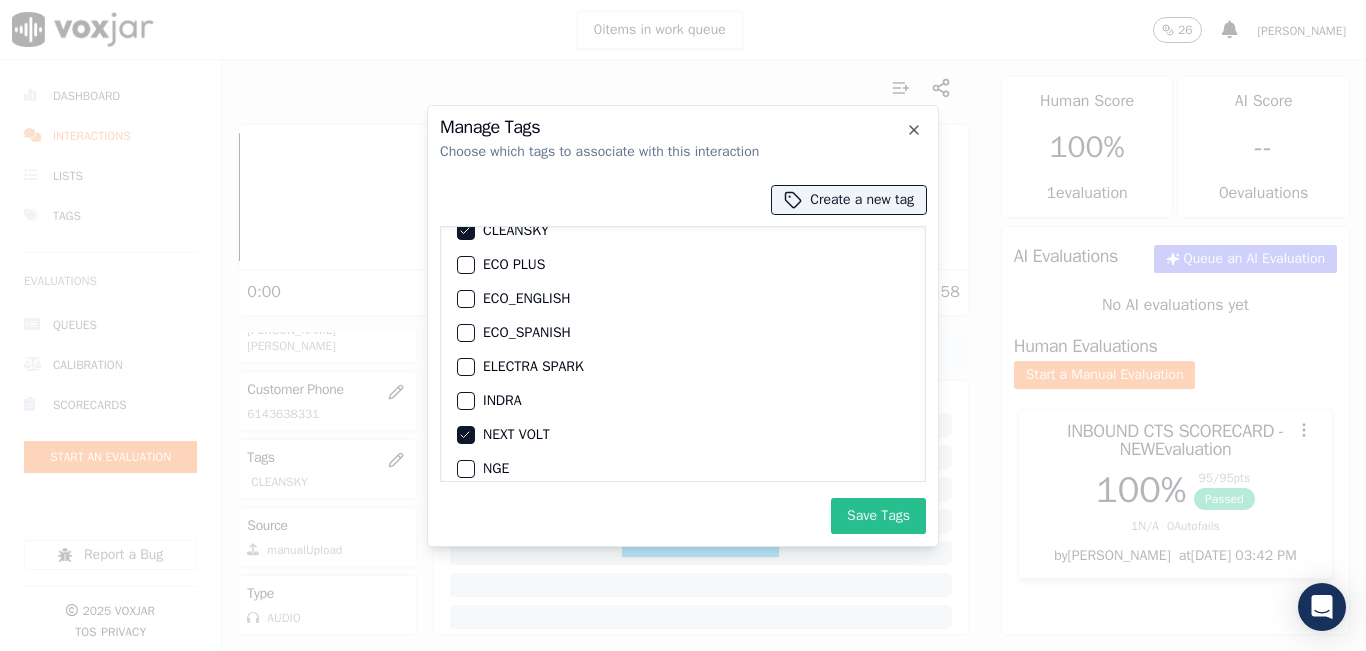click on "Save Tags" at bounding box center (878, 516) 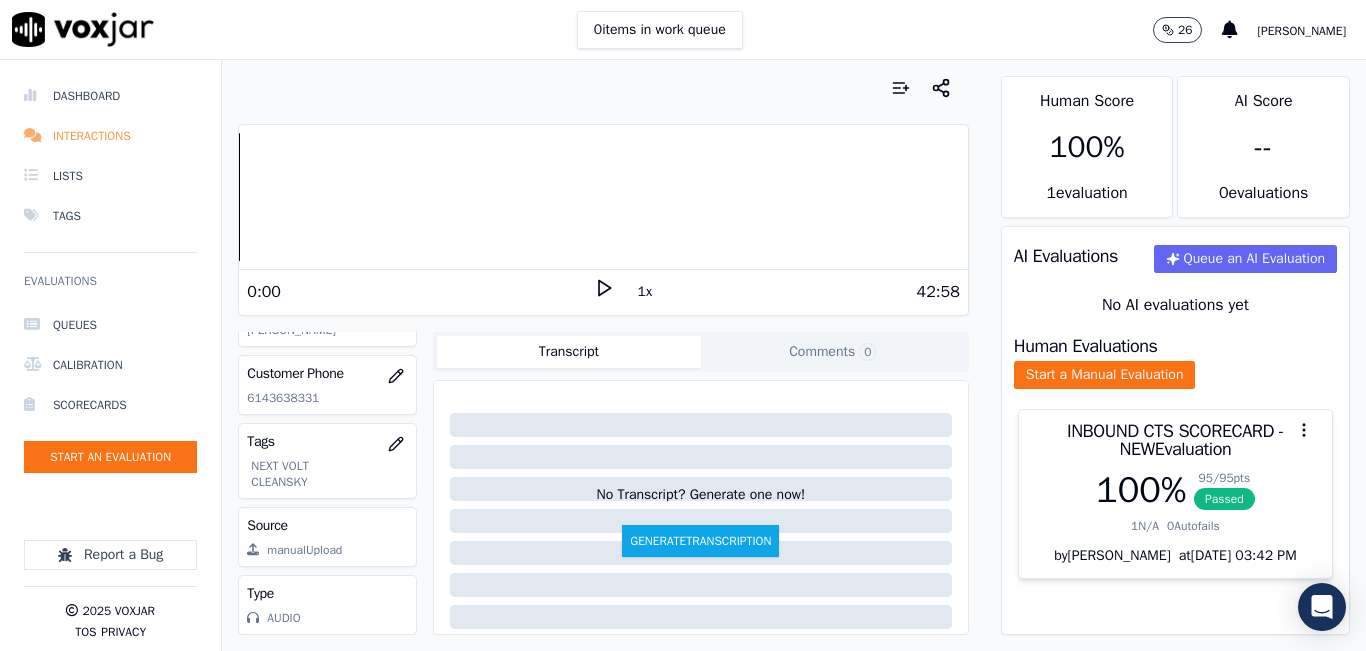 click on "Interactions" at bounding box center (110, 136) 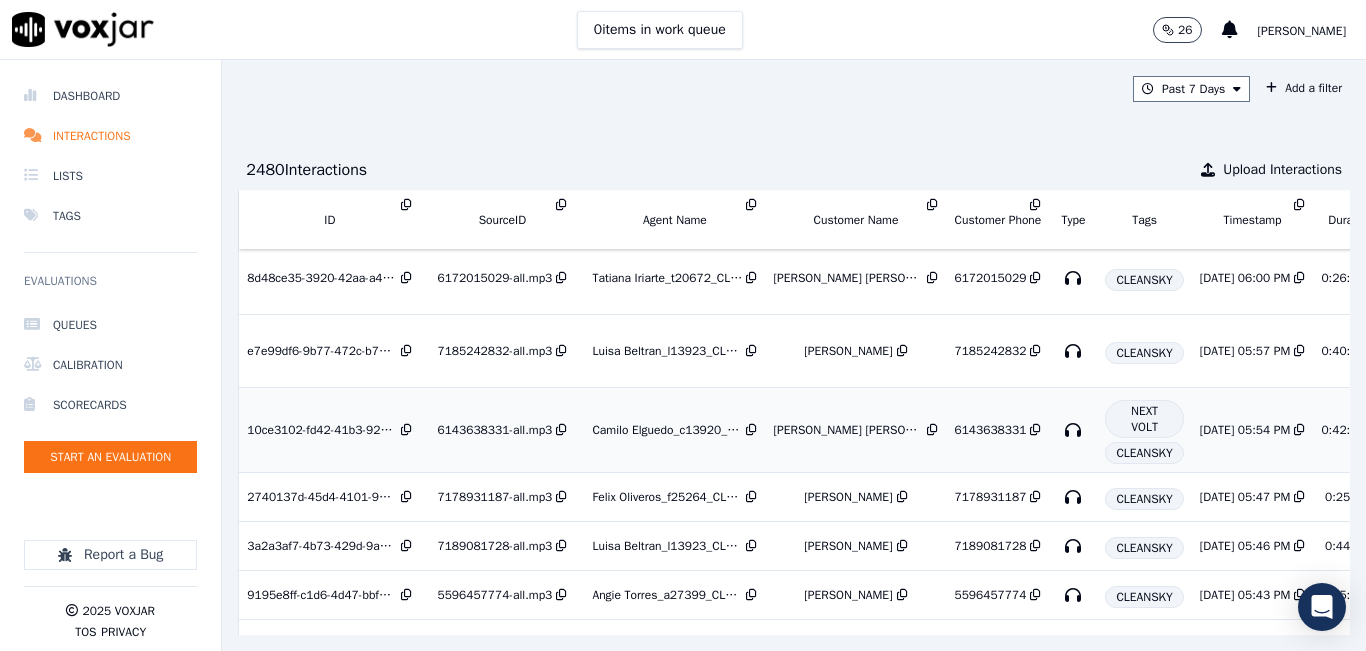 scroll, scrollTop: 700, scrollLeft: 0, axis: vertical 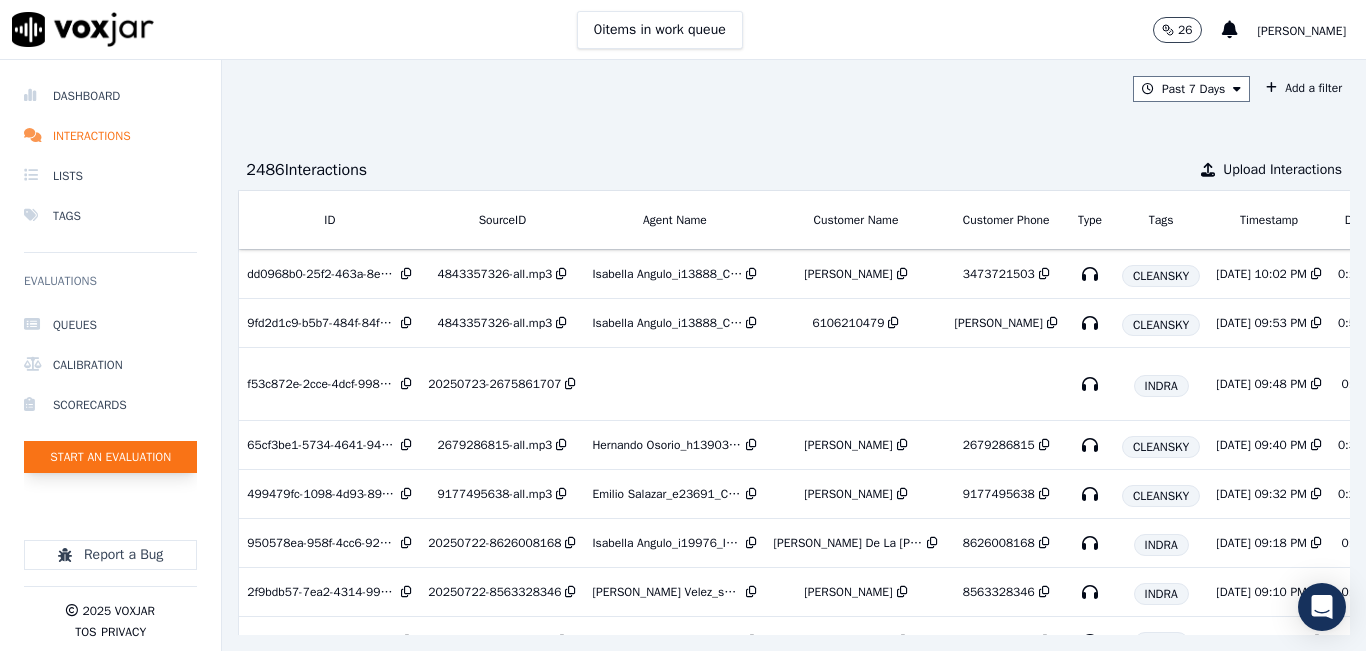 click on "Start an Evaluation" 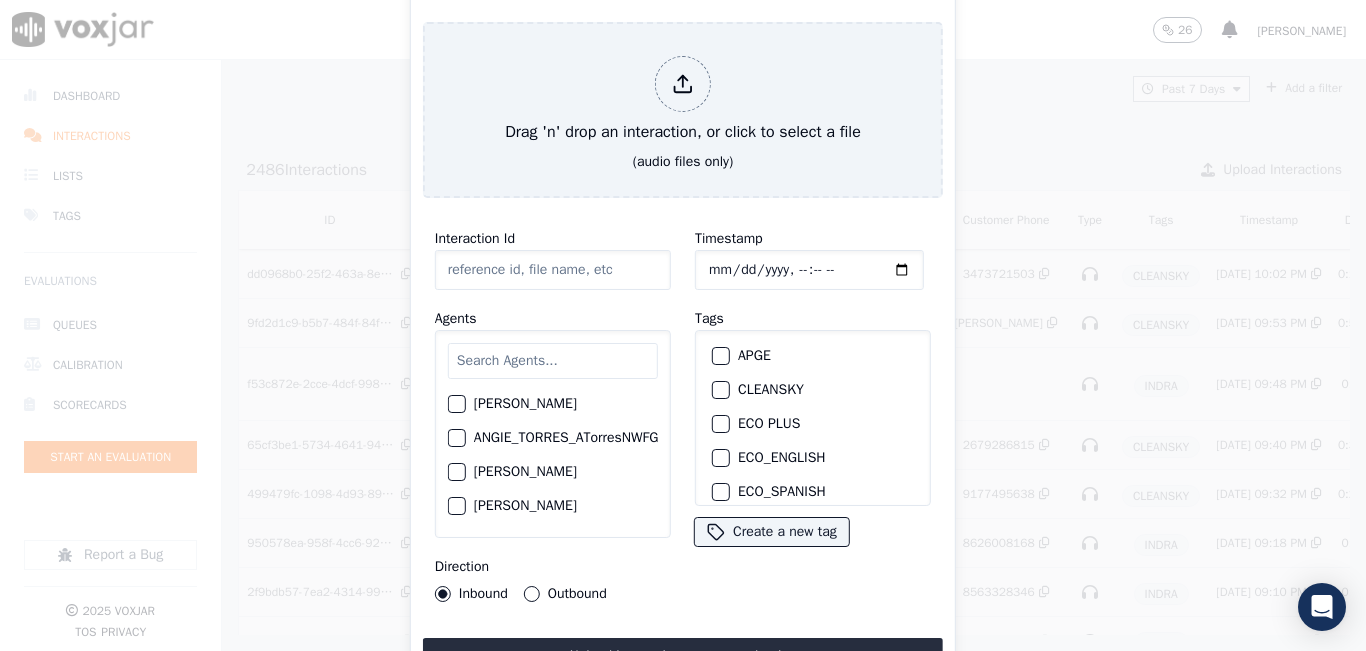 click at bounding box center (553, 361) 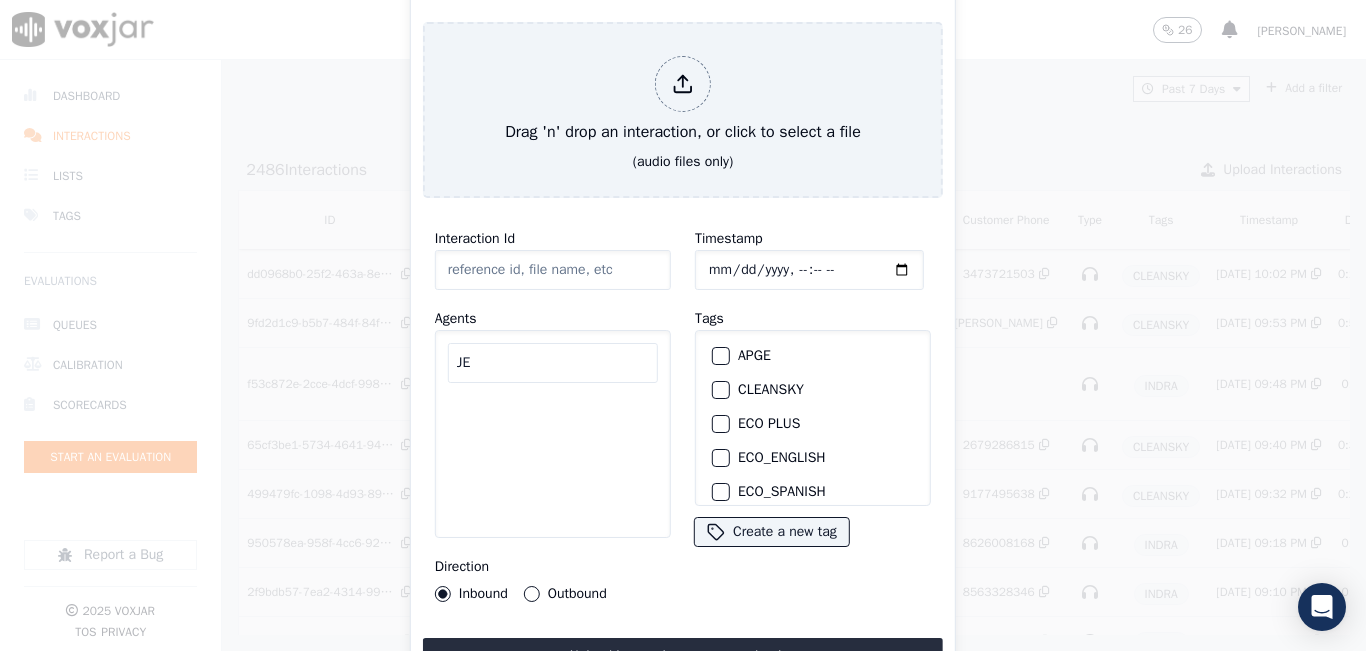 type on "J" 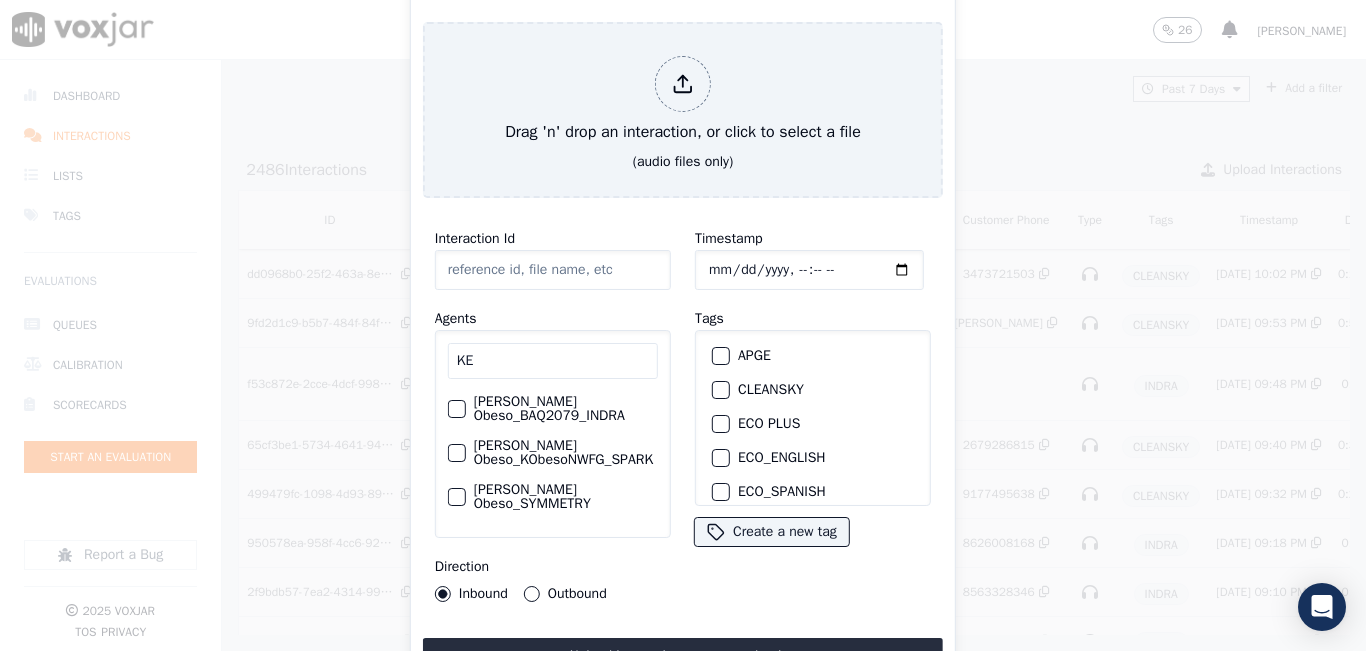 type on "K" 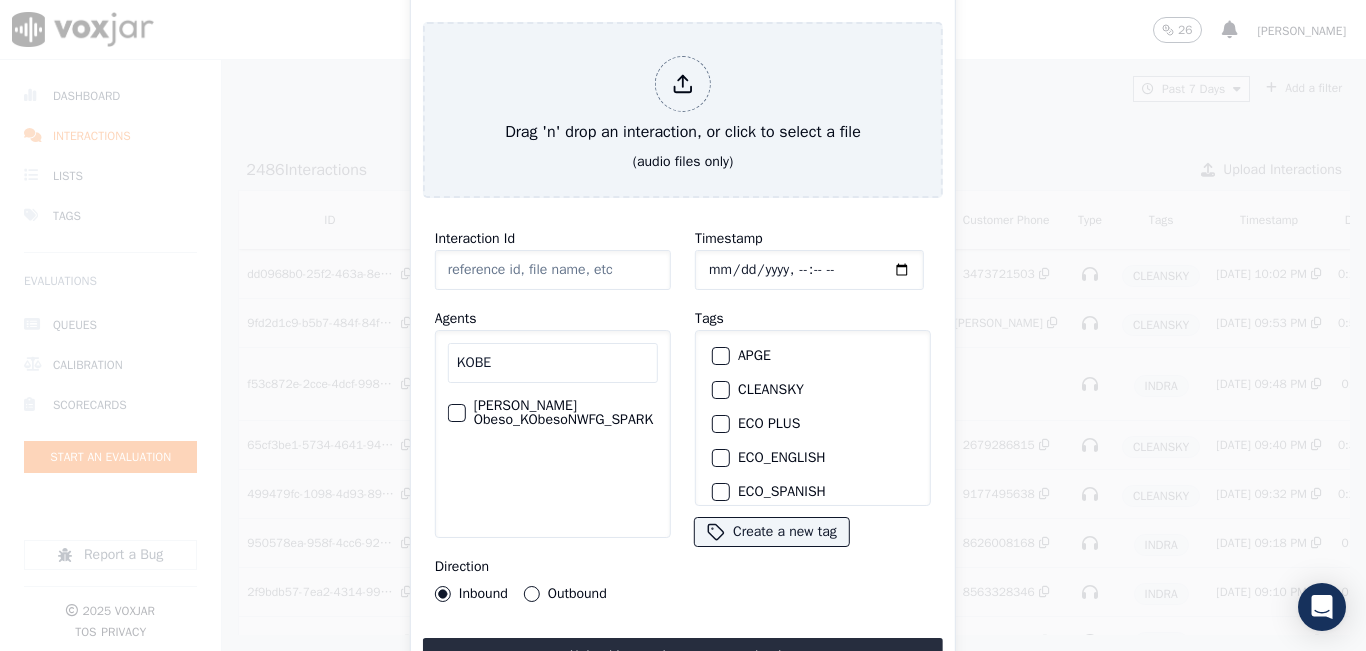 type on "KOBE" 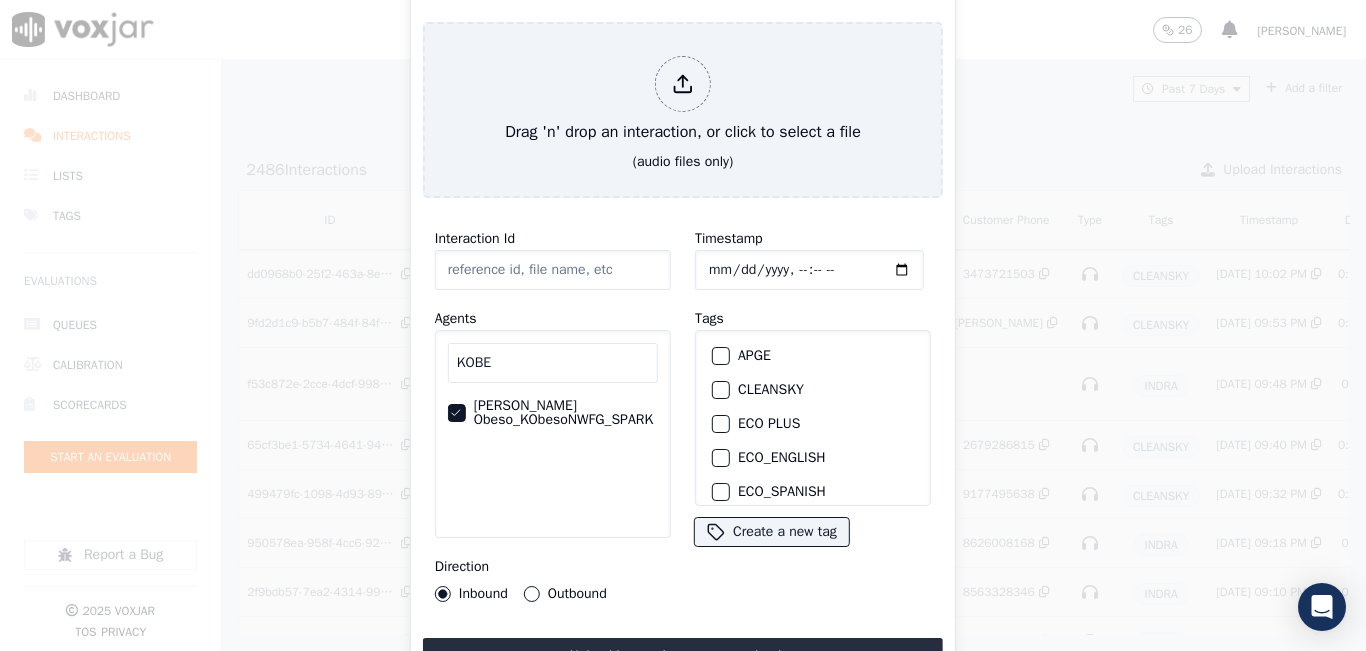scroll, scrollTop: 0, scrollLeft: 22, axis: horizontal 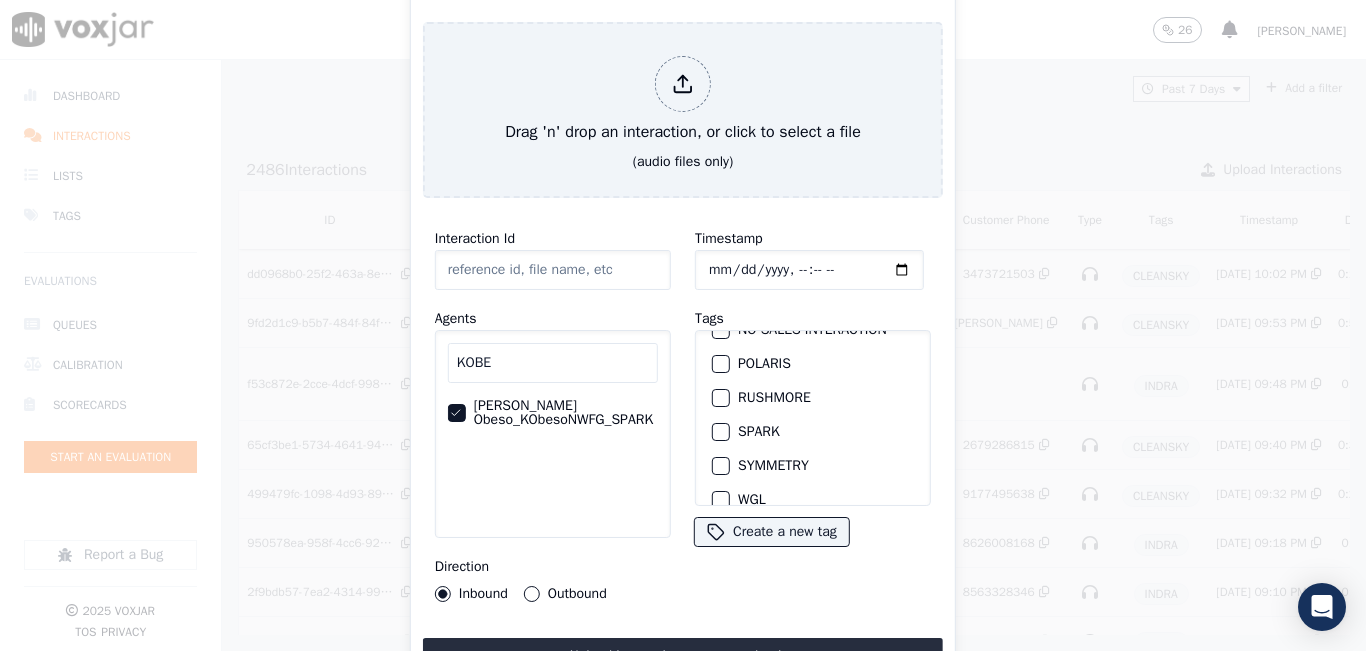 click on "SPARK" at bounding box center (721, 432) 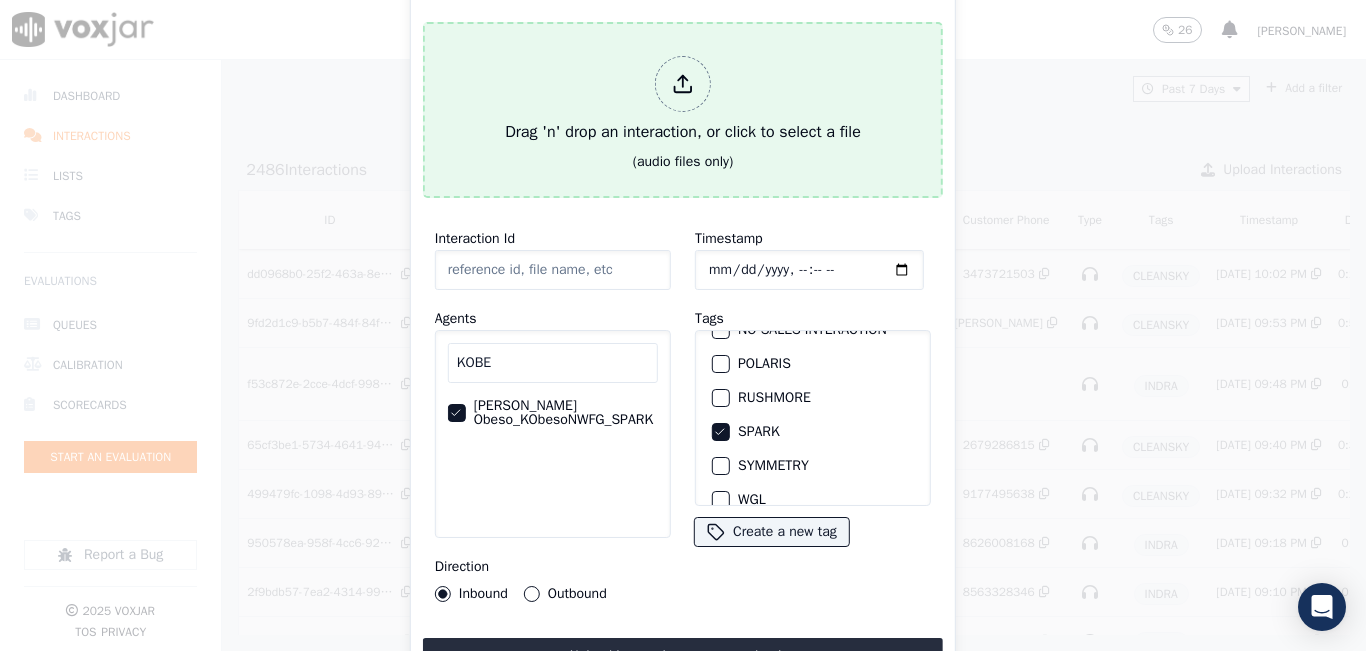 click at bounding box center [683, 84] 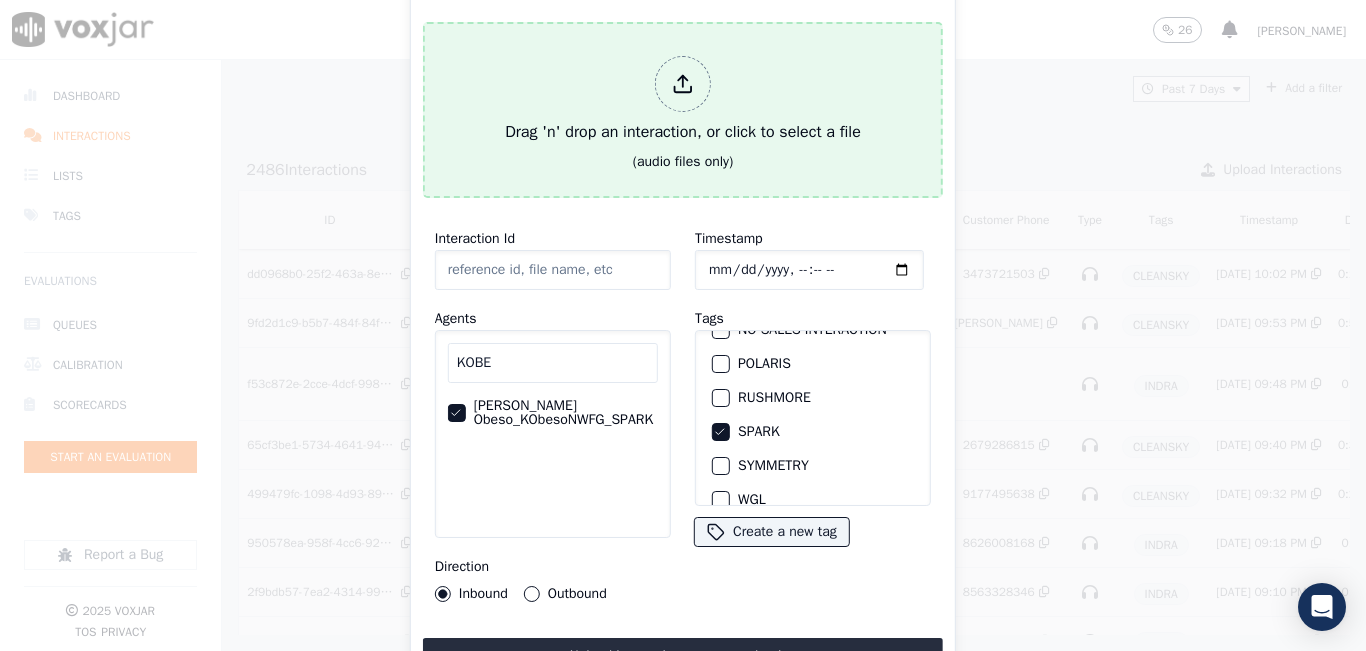 type on "20250724-184514_3476380121-all.mp3" 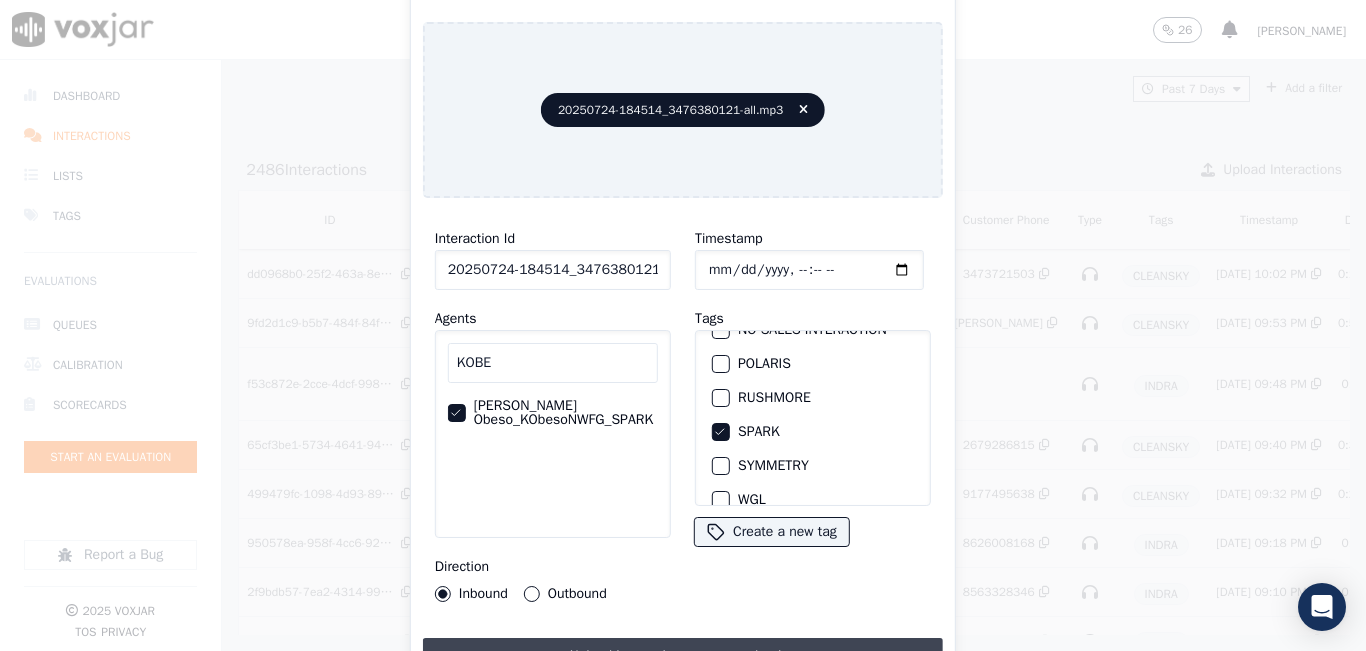 click on "Upload interaction to start evaluation" at bounding box center (683, 656) 